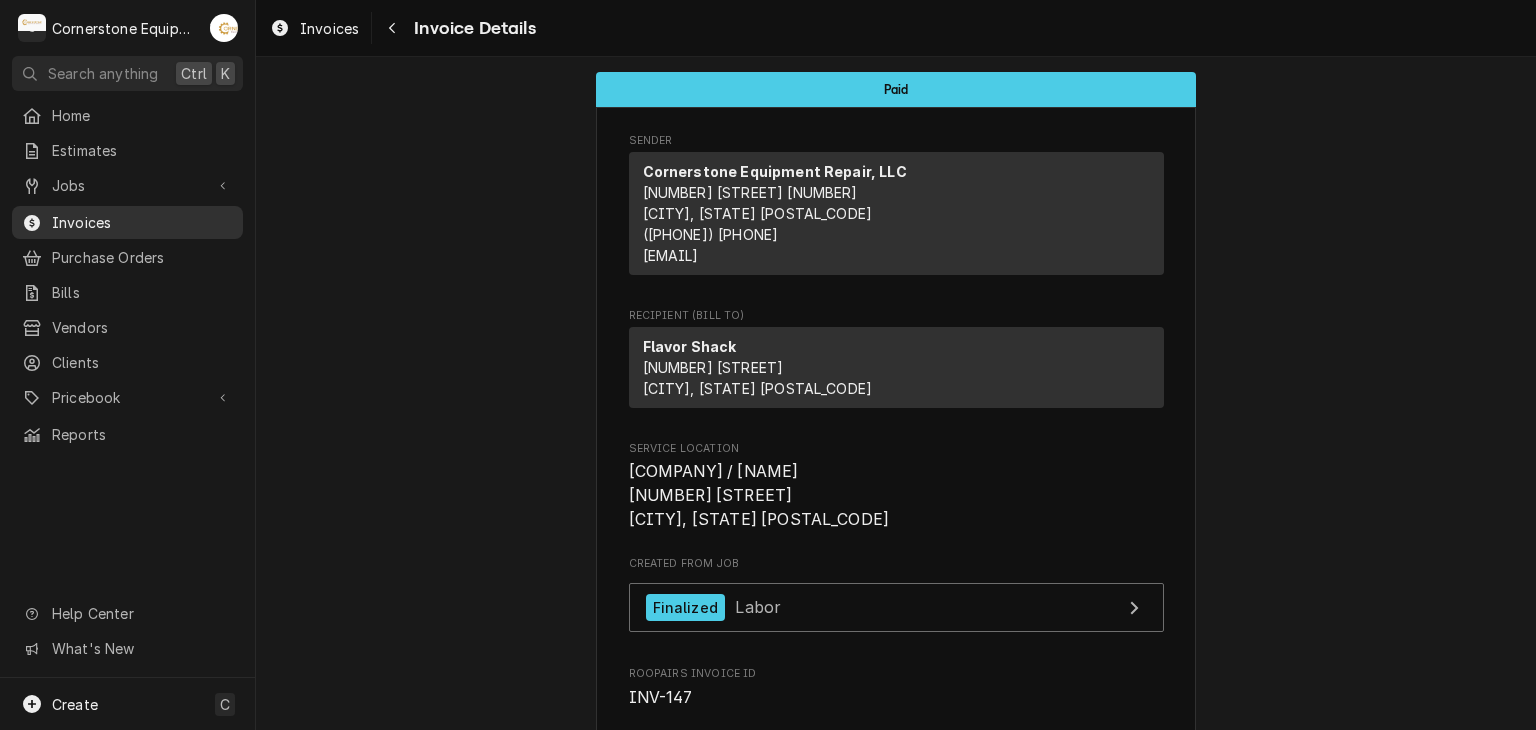 scroll, scrollTop: 0, scrollLeft: 0, axis: both 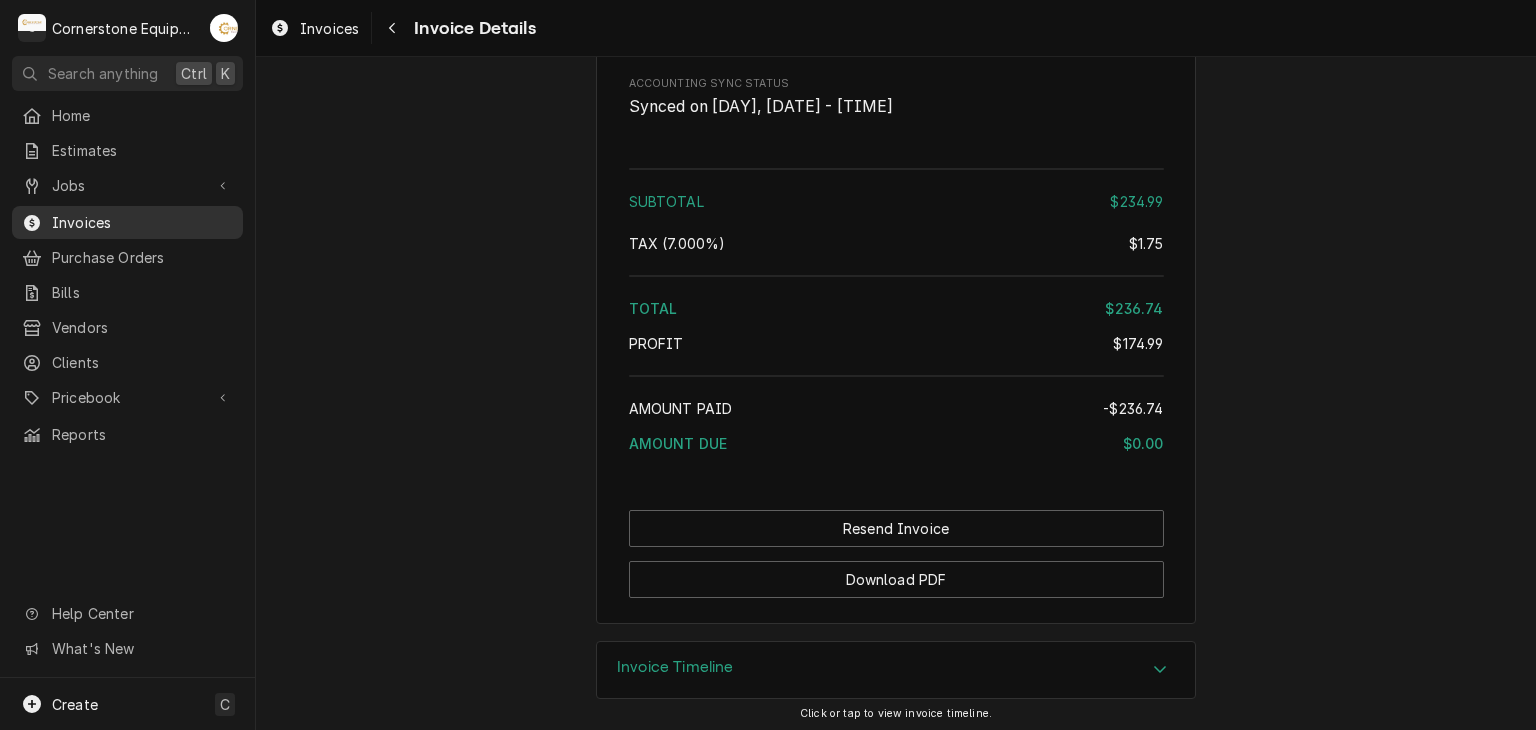 click on "Invoices" at bounding box center [142, 222] 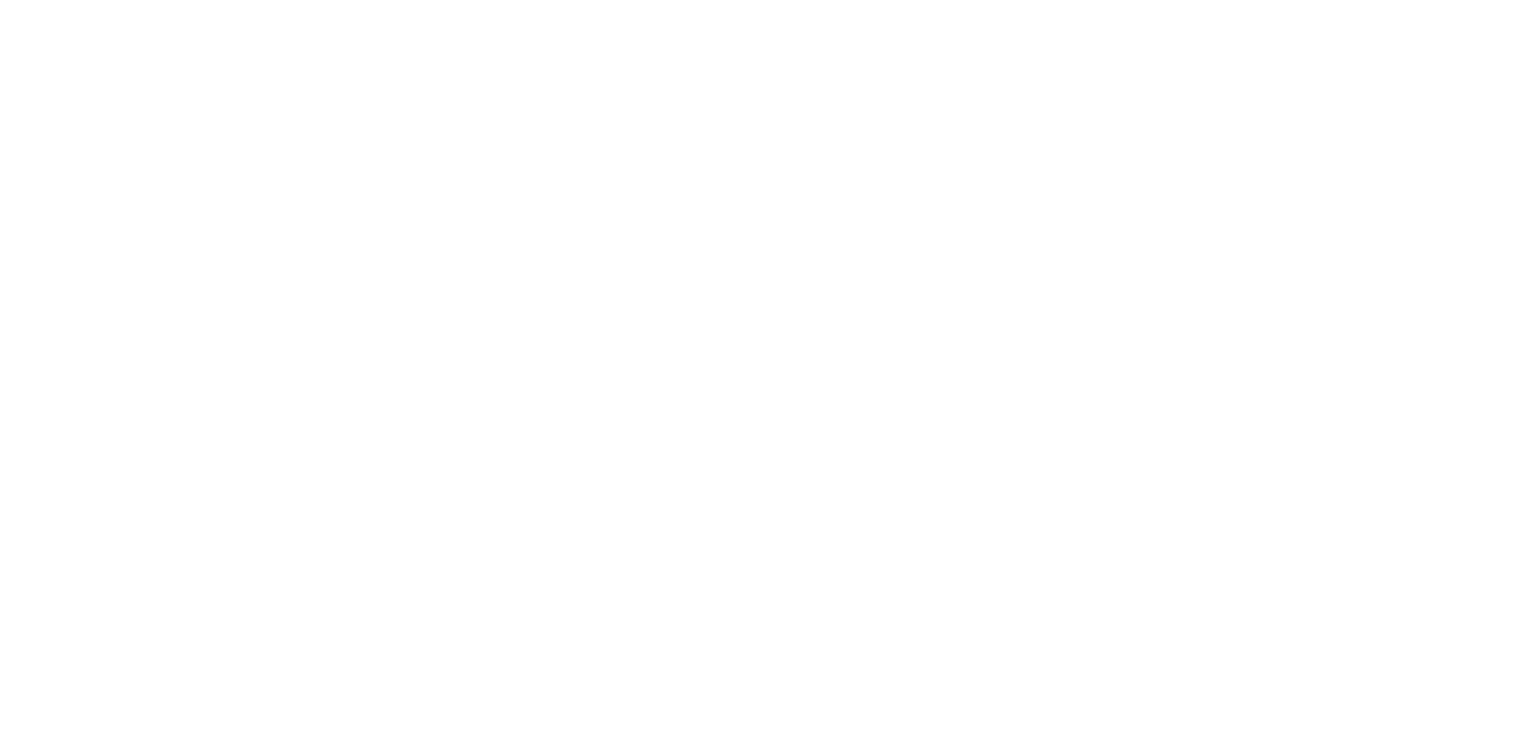 scroll, scrollTop: 0, scrollLeft: 0, axis: both 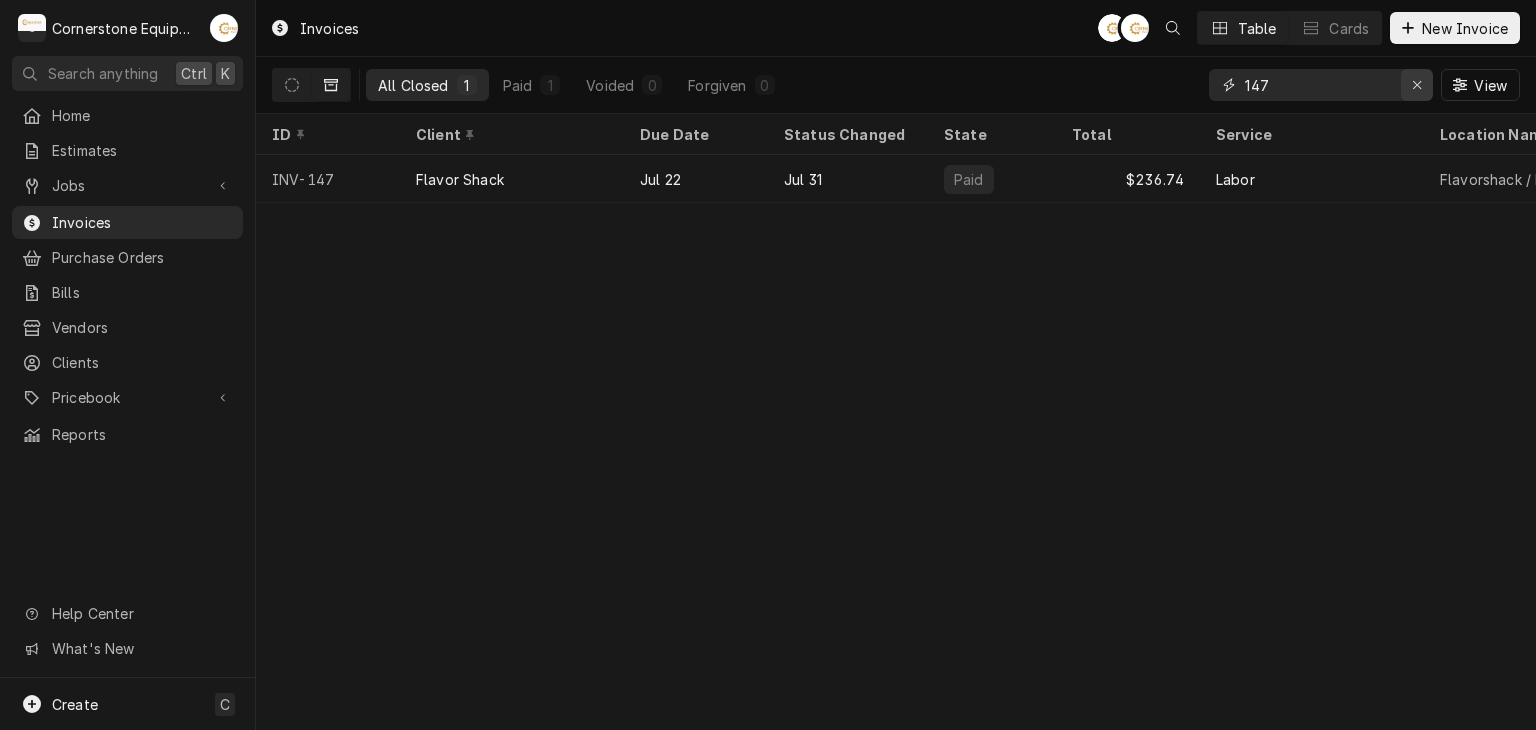 click at bounding box center (1417, 85) 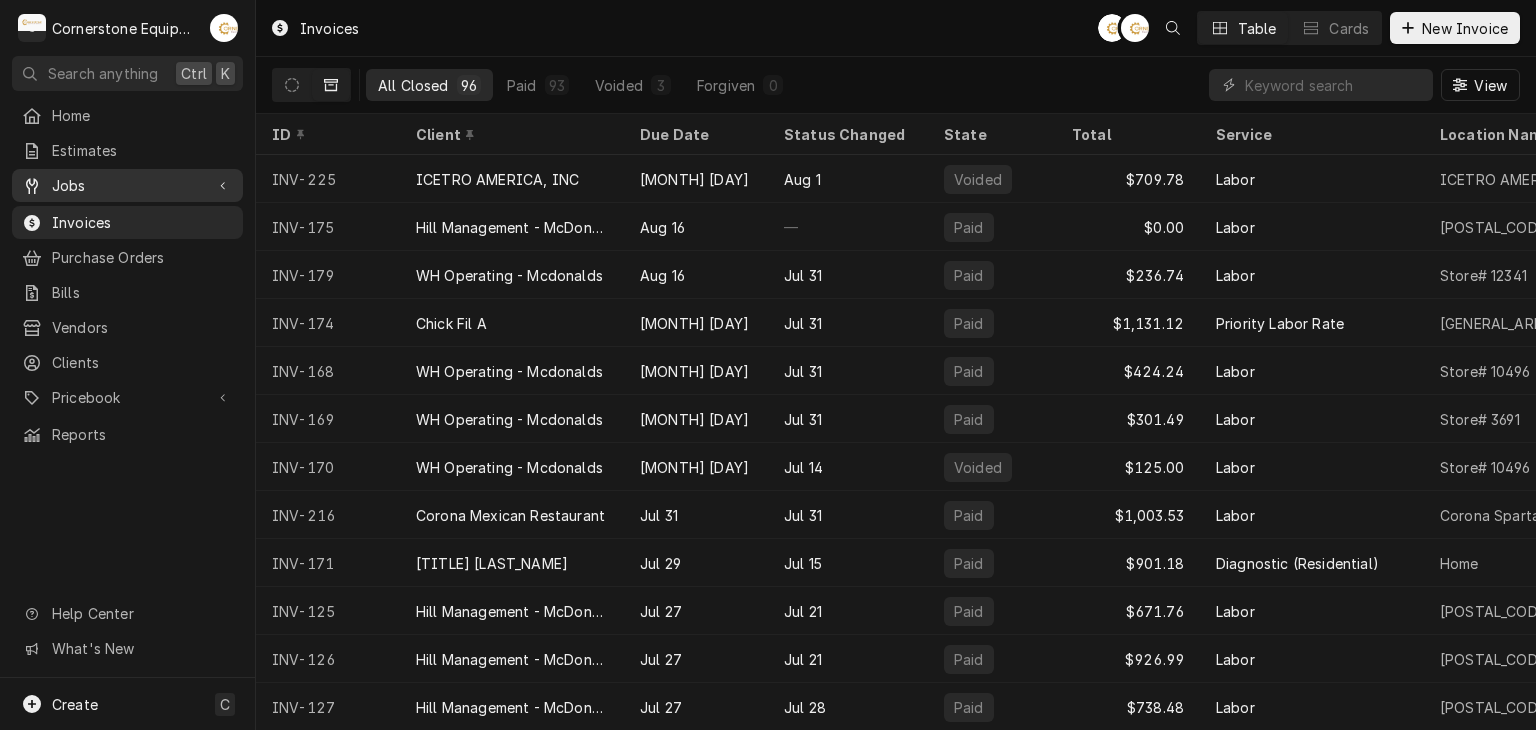 click on "Jobs" at bounding box center [127, 185] 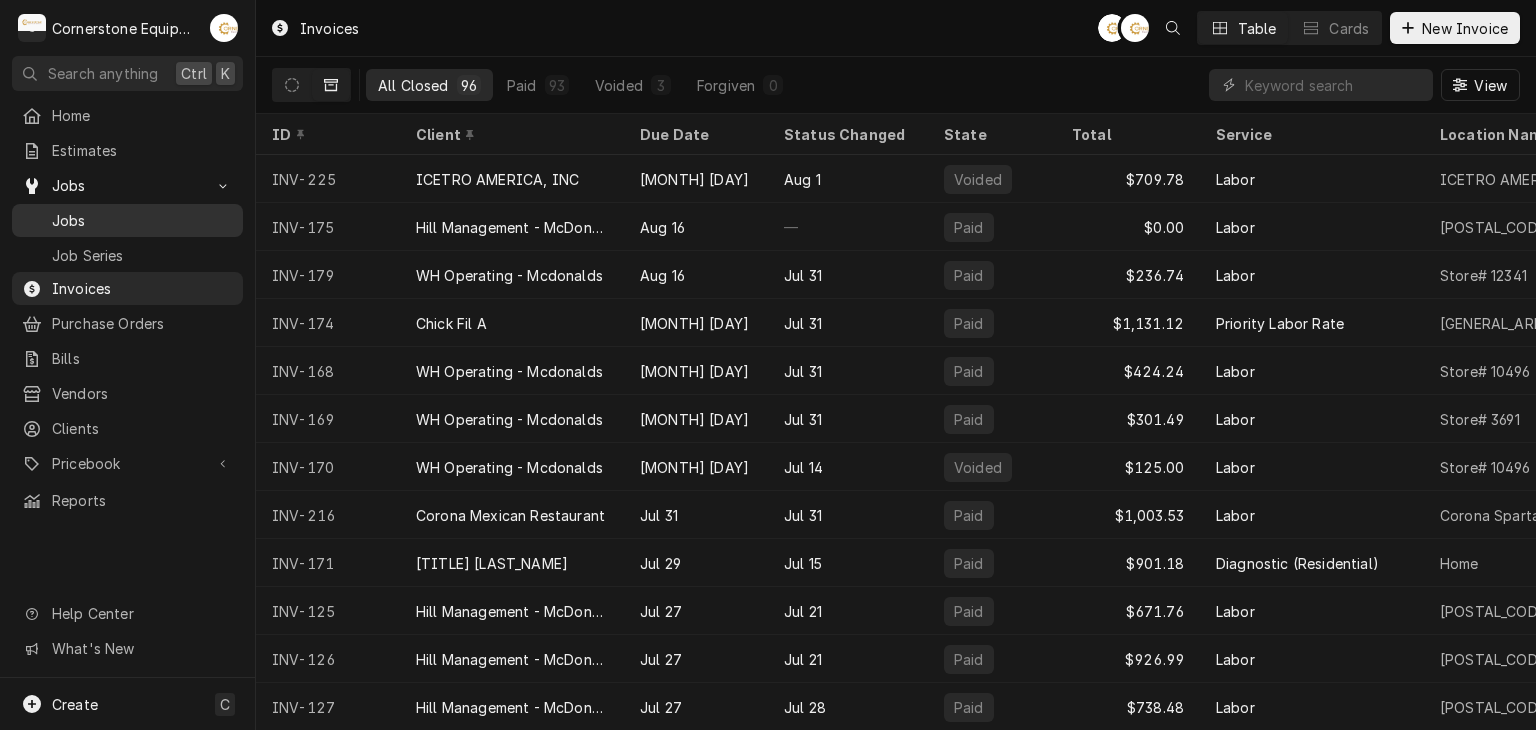 click on "Jobs" at bounding box center [127, 220] 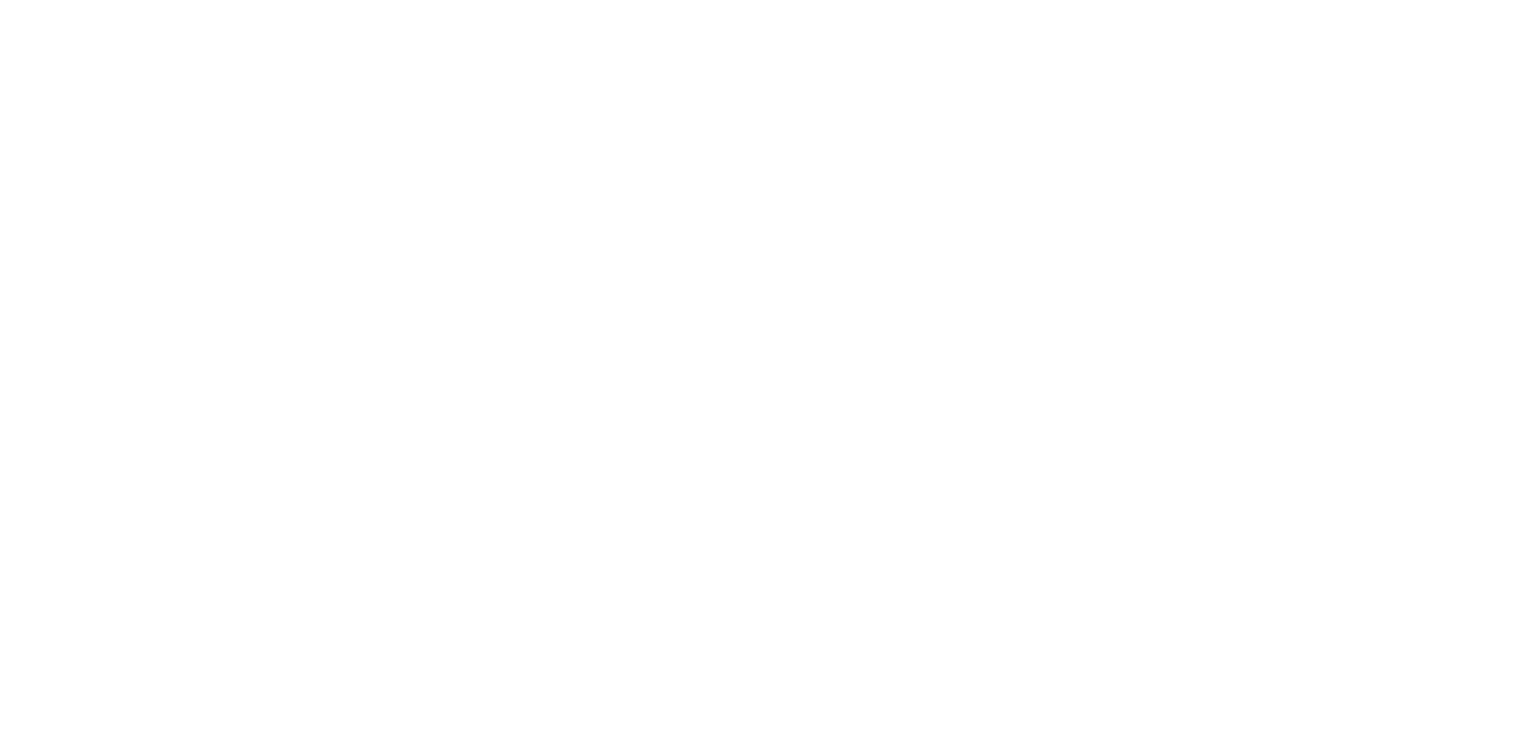 scroll, scrollTop: 0, scrollLeft: 0, axis: both 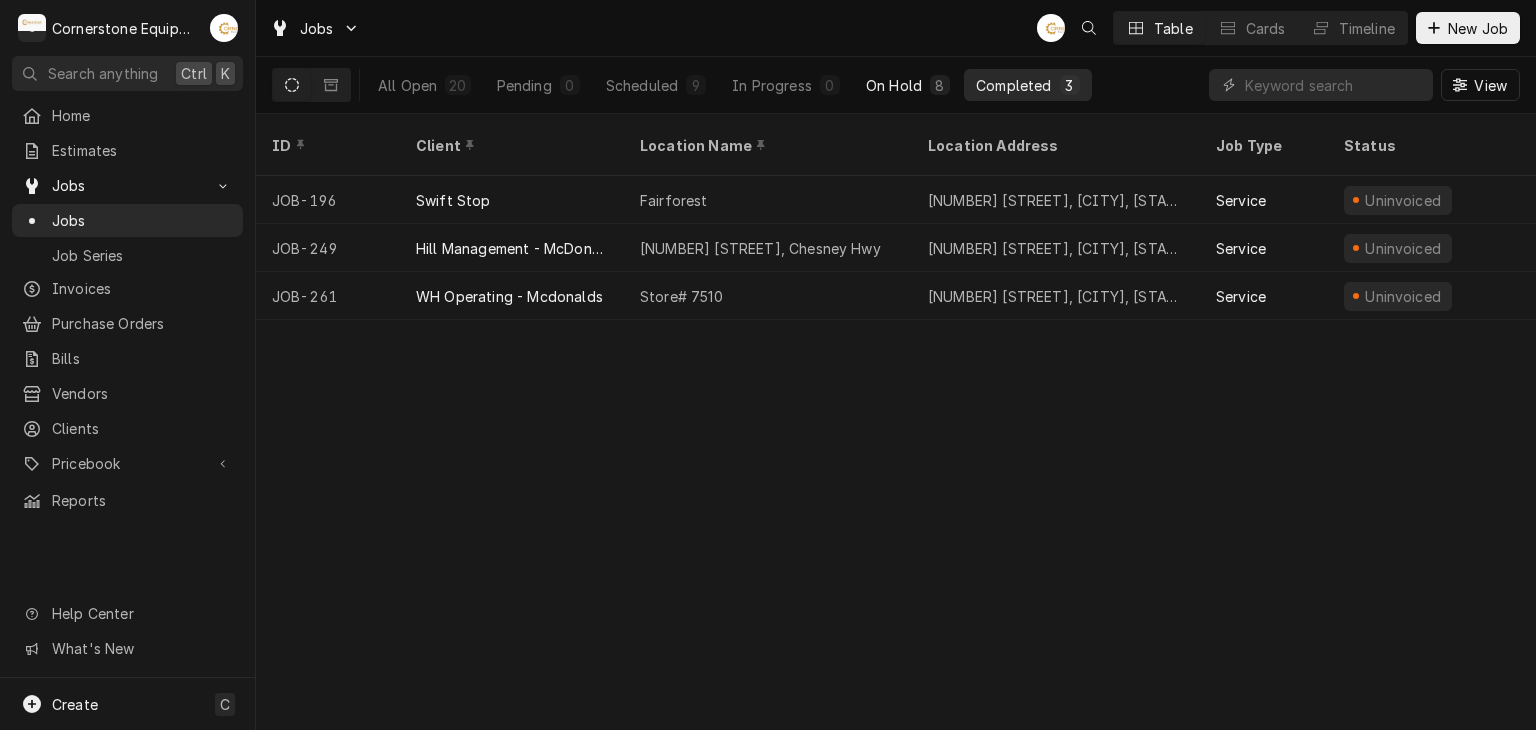 click on "On Hold 8" at bounding box center [908, 85] 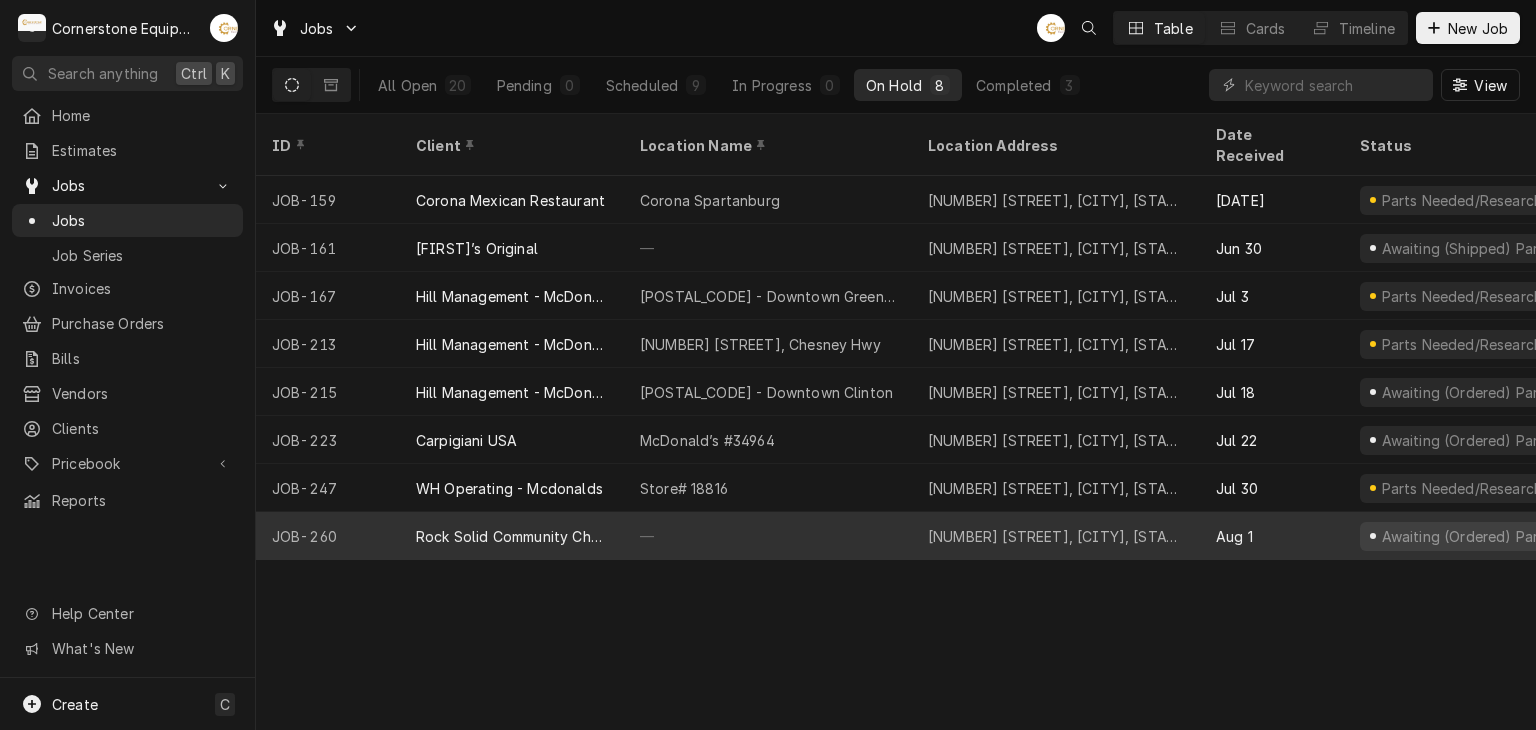 click on "—" at bounding box center (768, 536) 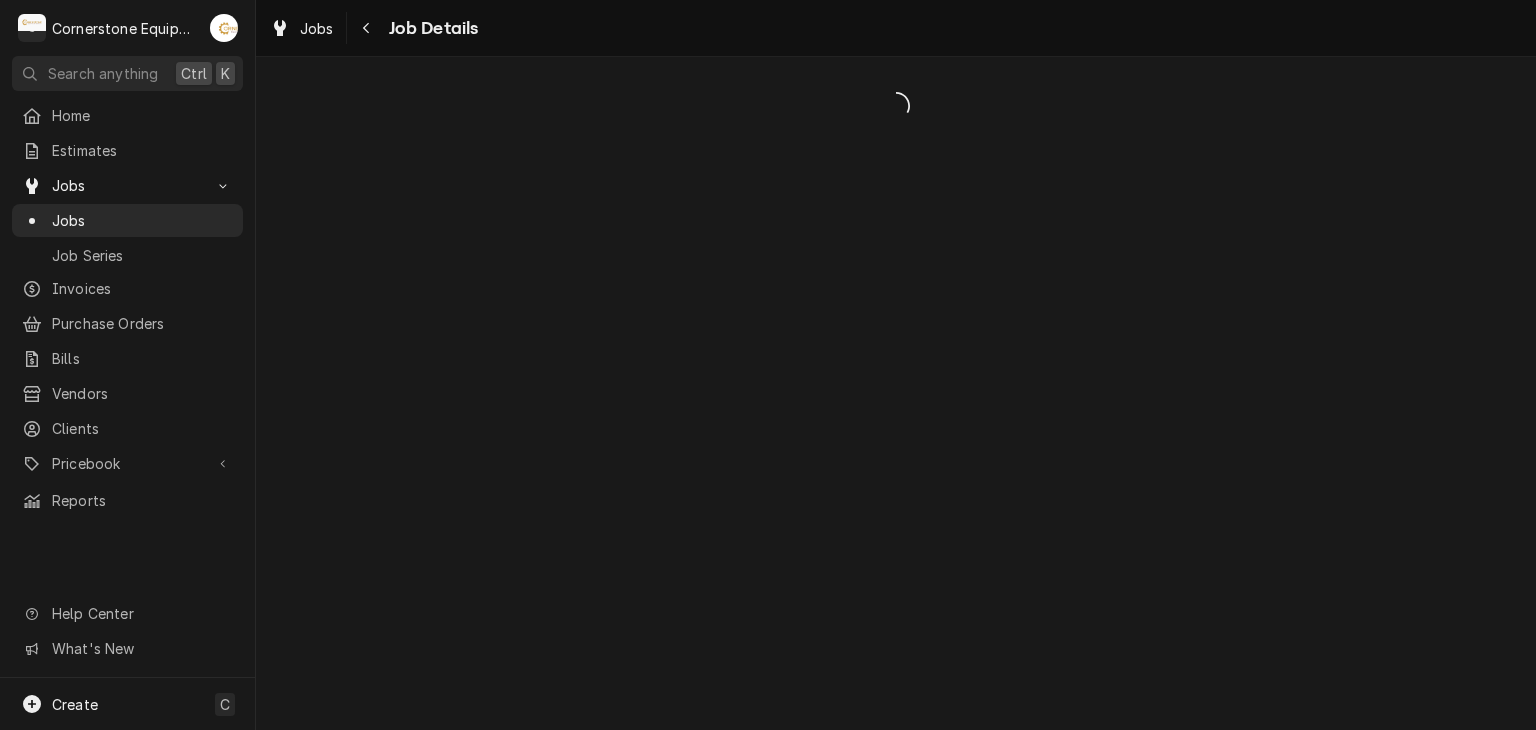 scroll, scrollTop: 0, scrollLeft: 0, axis: both 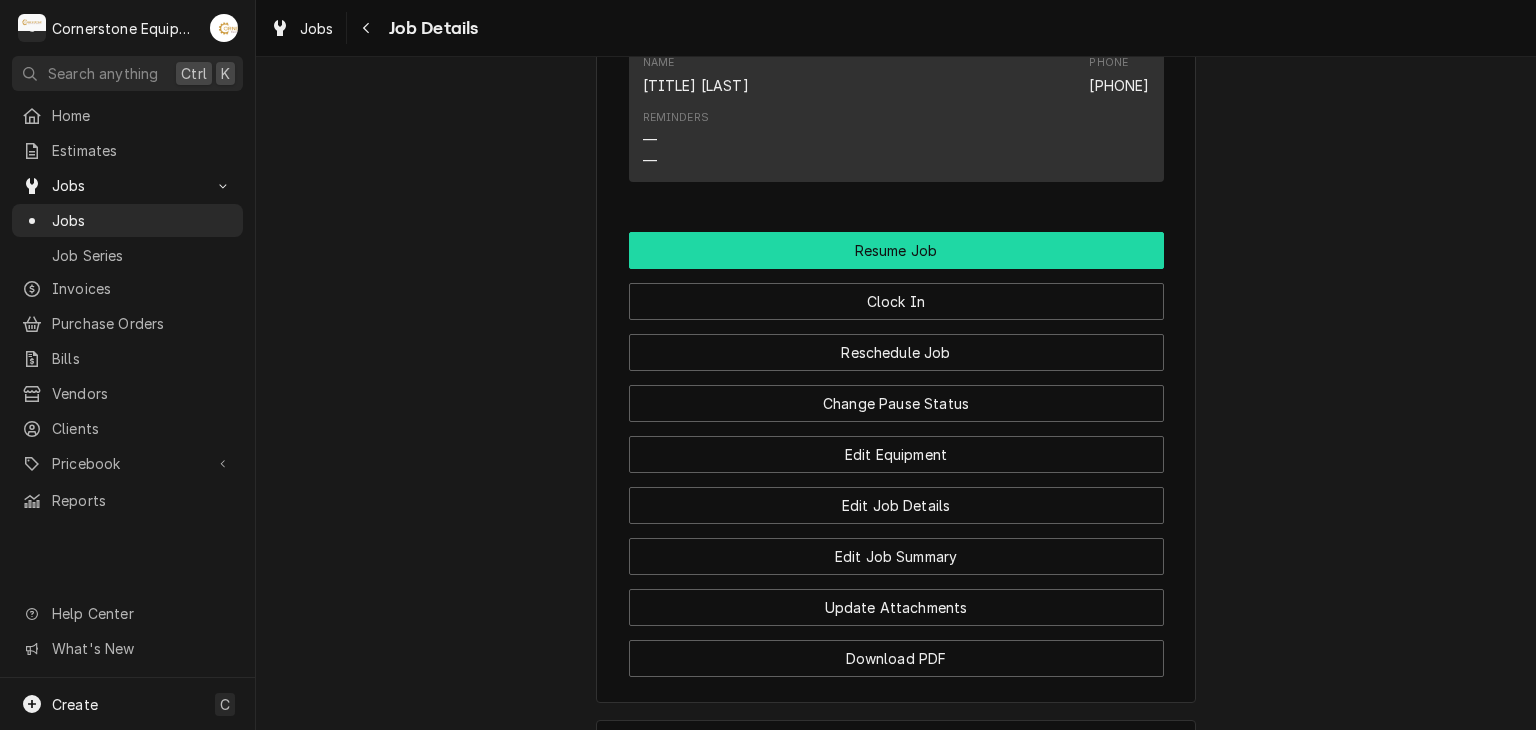click on "Resume Job" at bounding box center (896, 250) 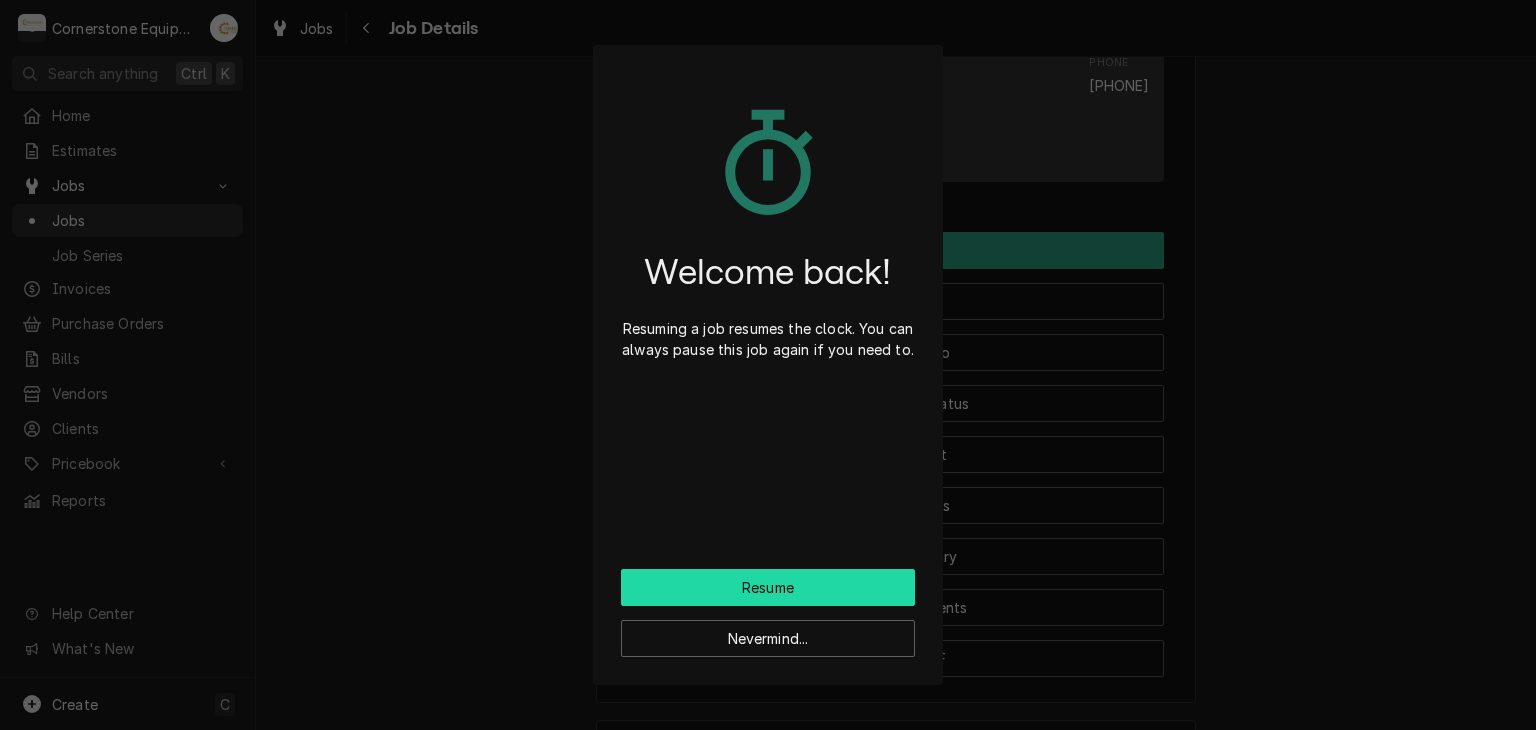click on "Resume" at bounding box center (768, 587) 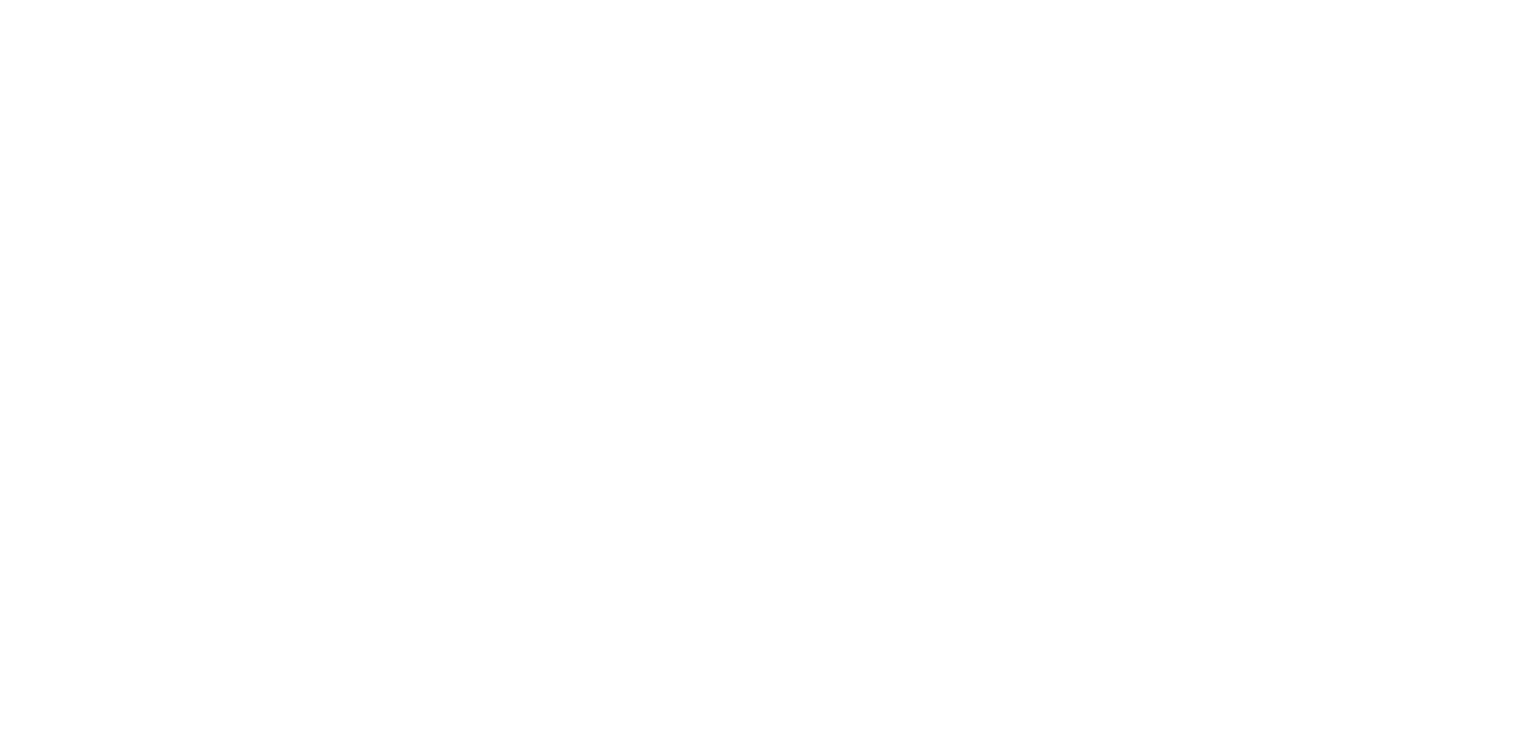 scroll, scrollTop: 0, scrollLeft: 0, axis: both 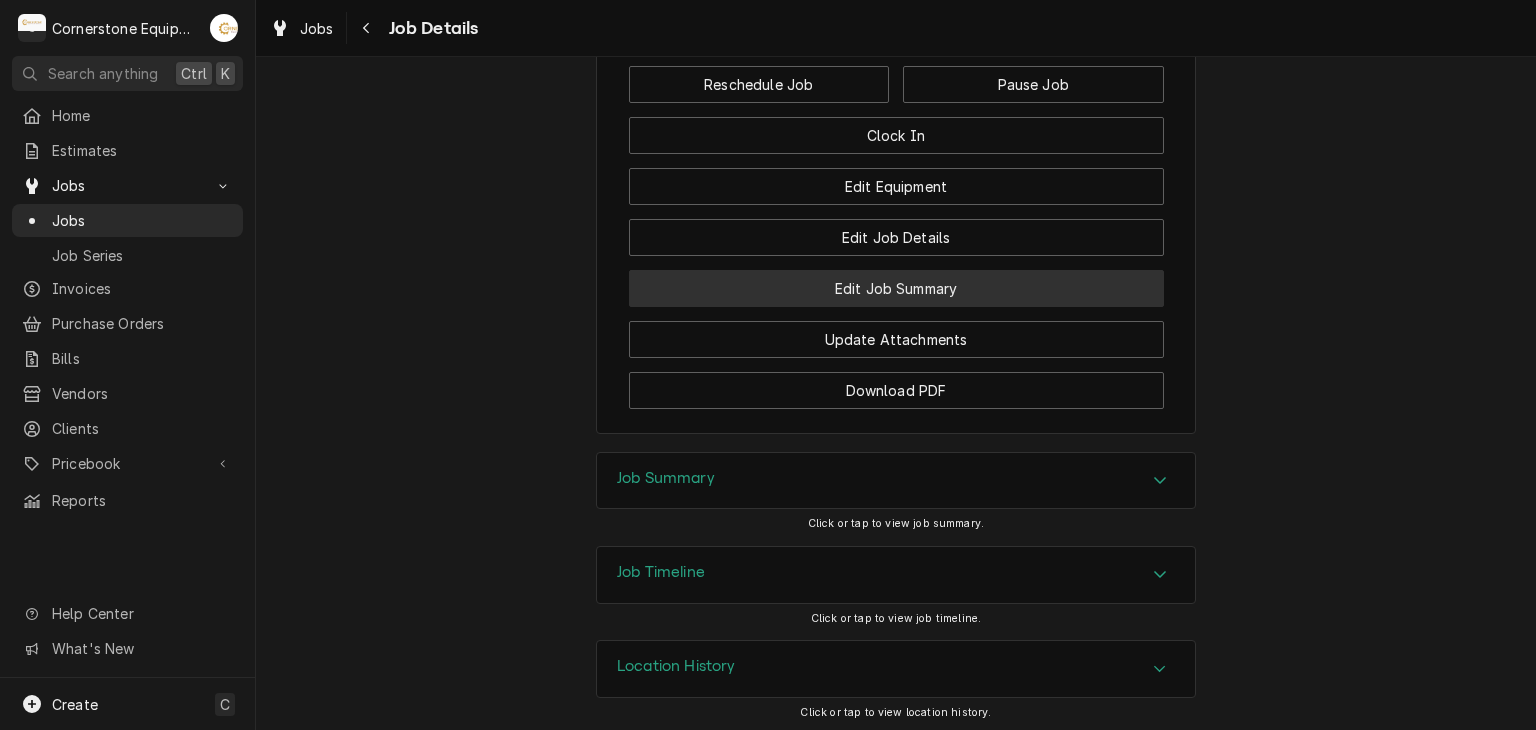 click on "Edit Job Summary" at bounding box center [896, 288] 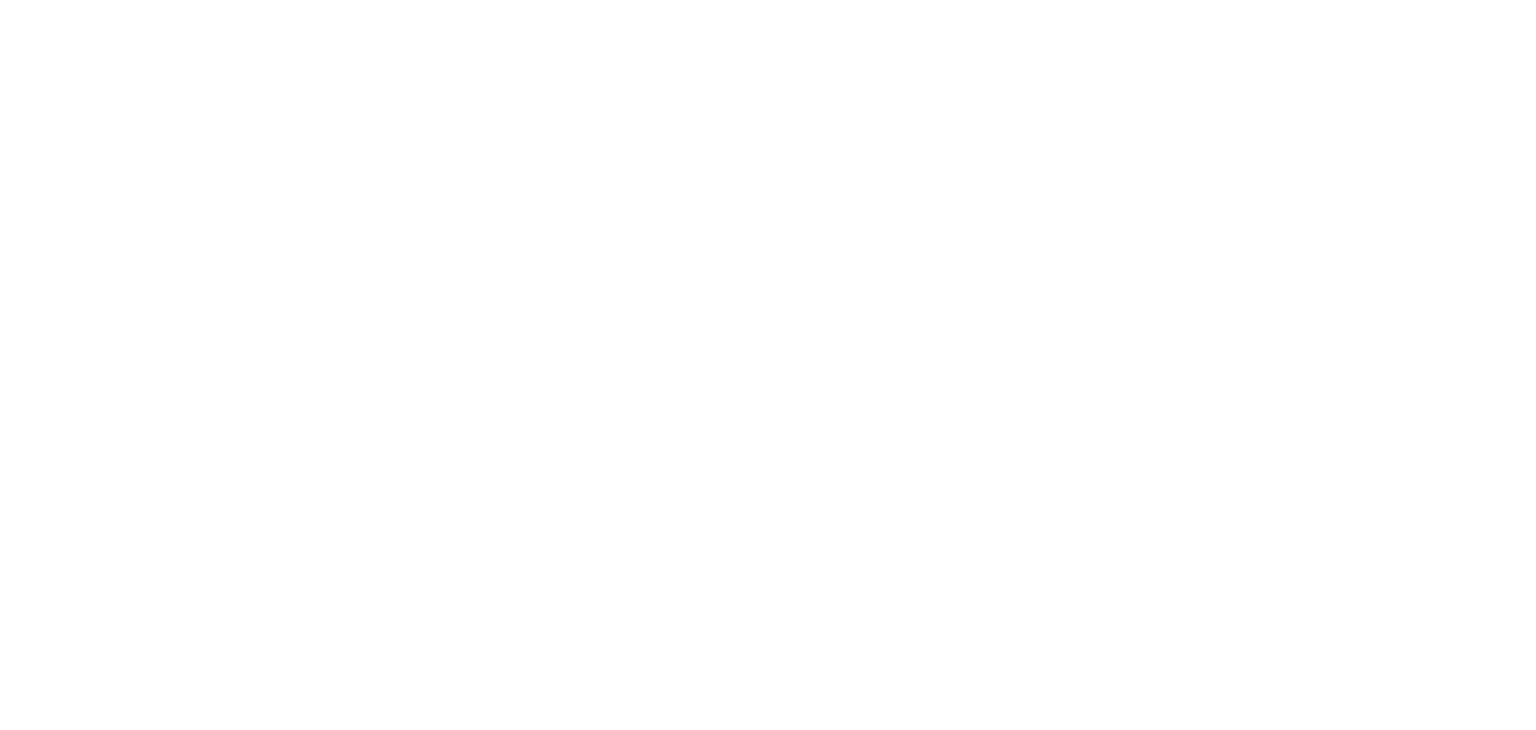 scroll, scrollTop: 0, scrollLeft: 0, axis: both 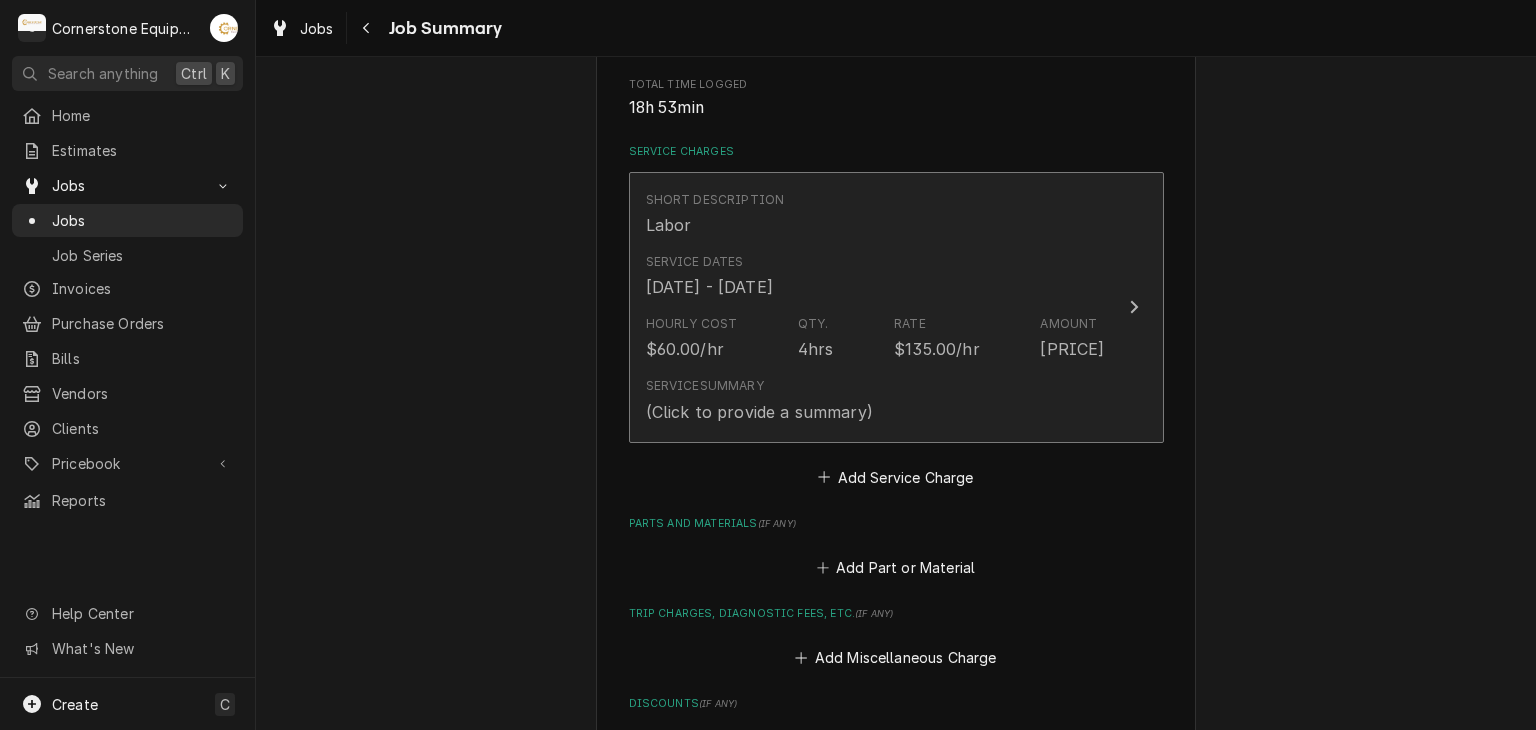 click on "[DATE] - [DATE]" at bounding box center [709, 287] 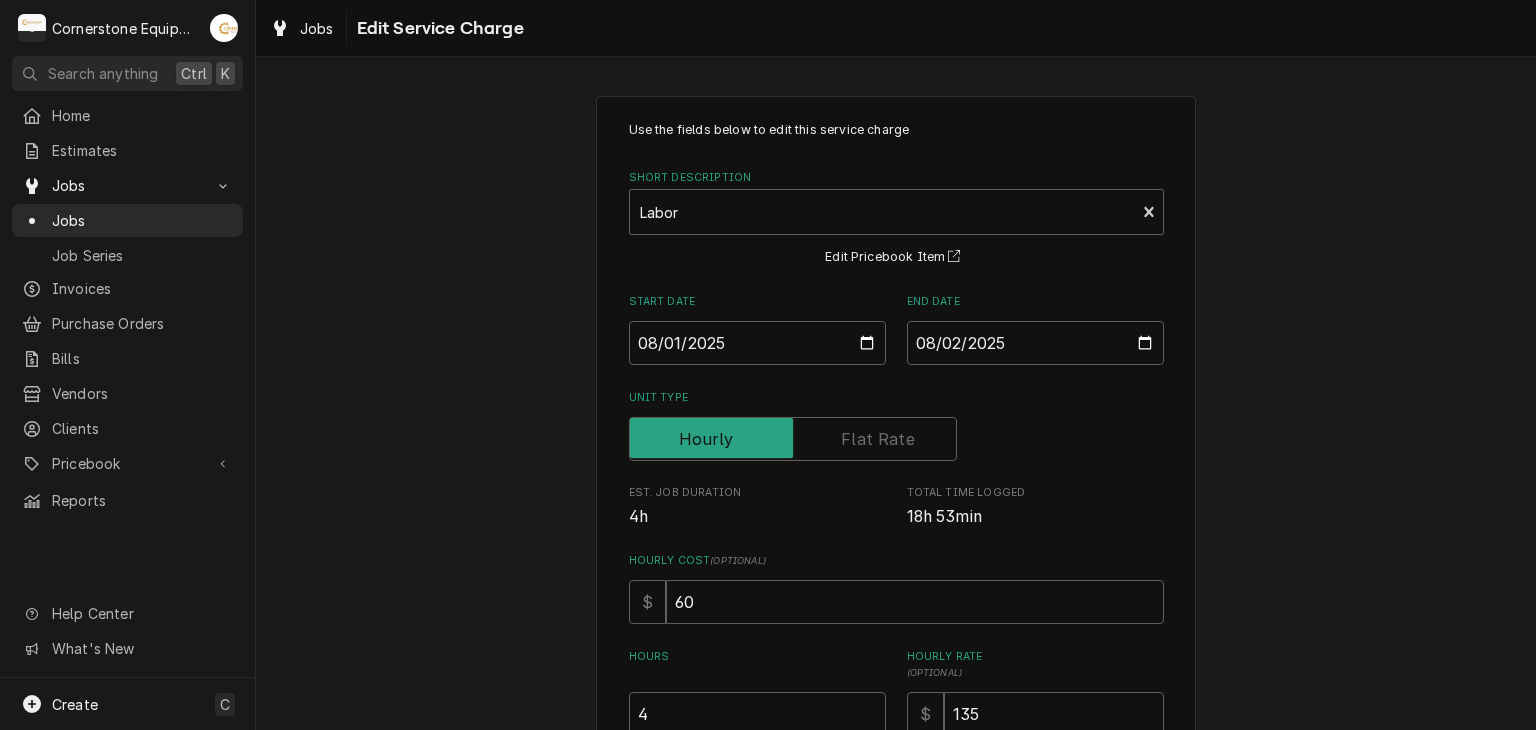 scroll, scrollTop: 319, scrollLeft: 0, axis: vertical 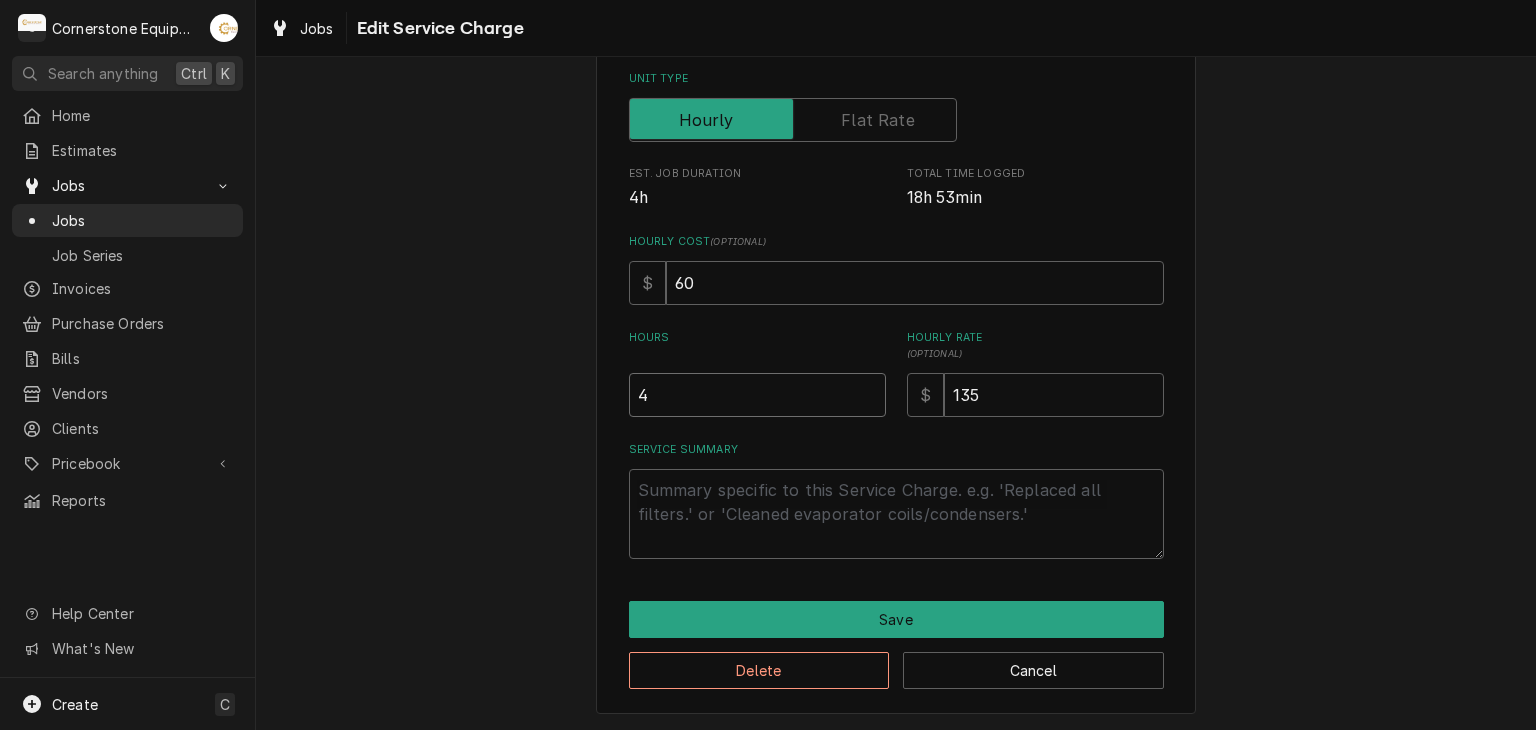click on "4" at bounding box center [757, 395] 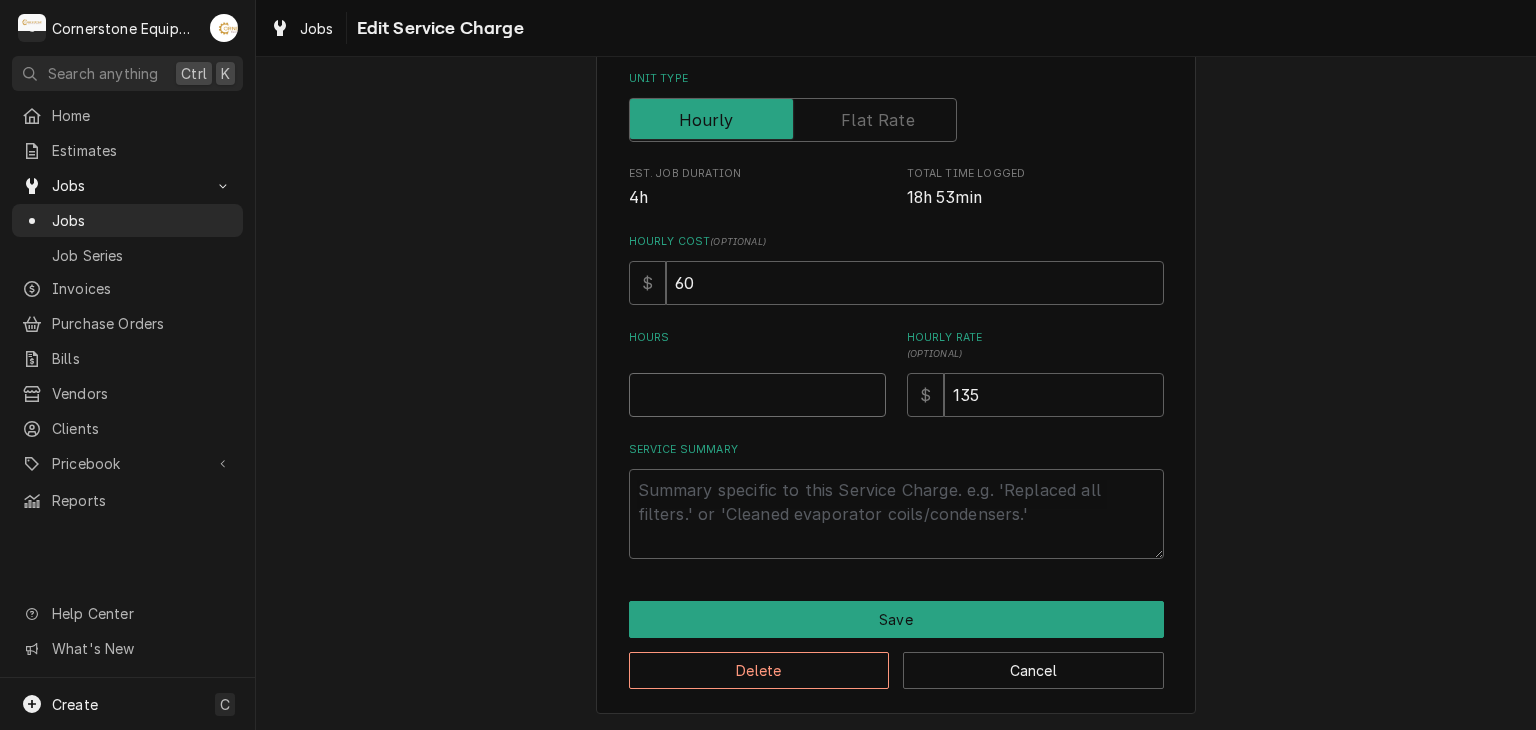 type on "x" 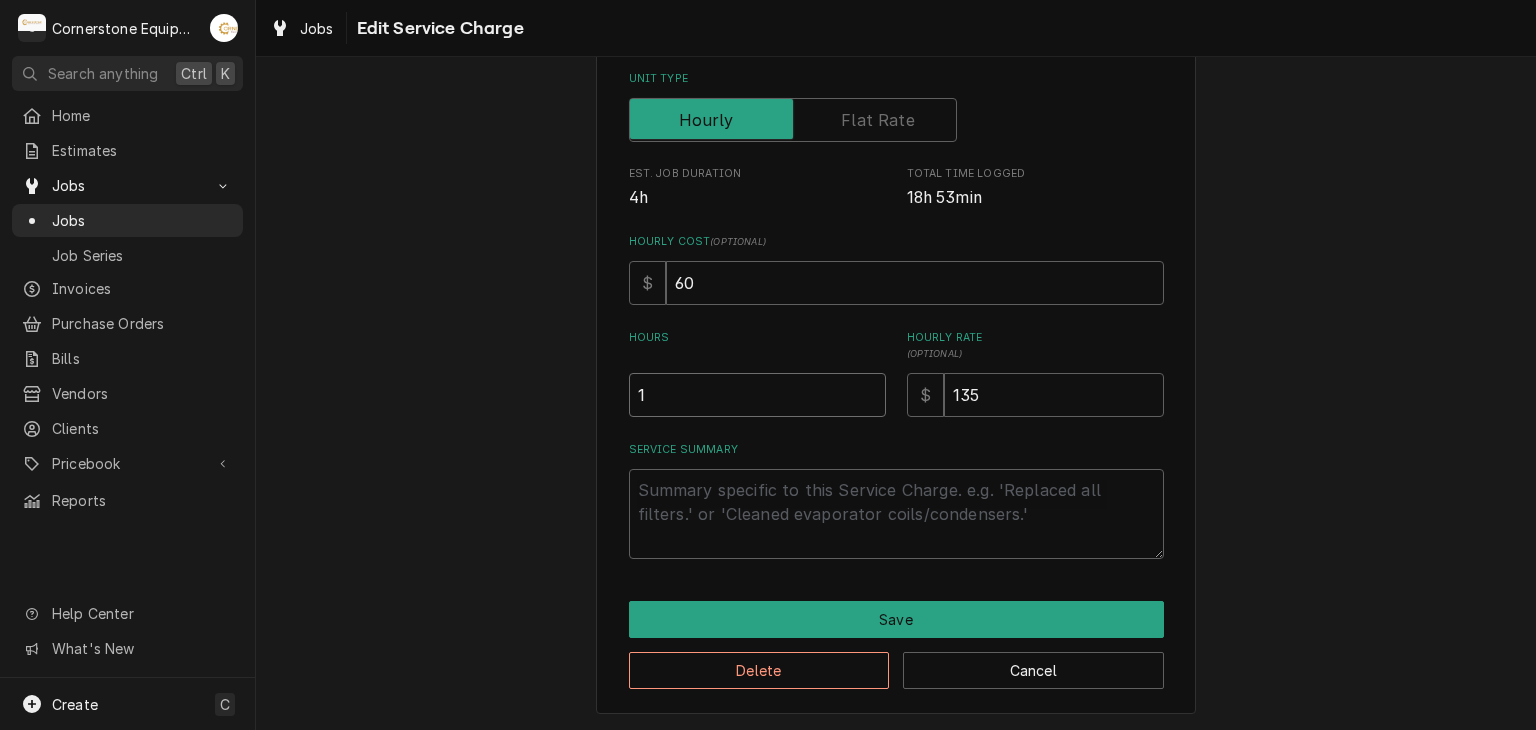 type on "x" 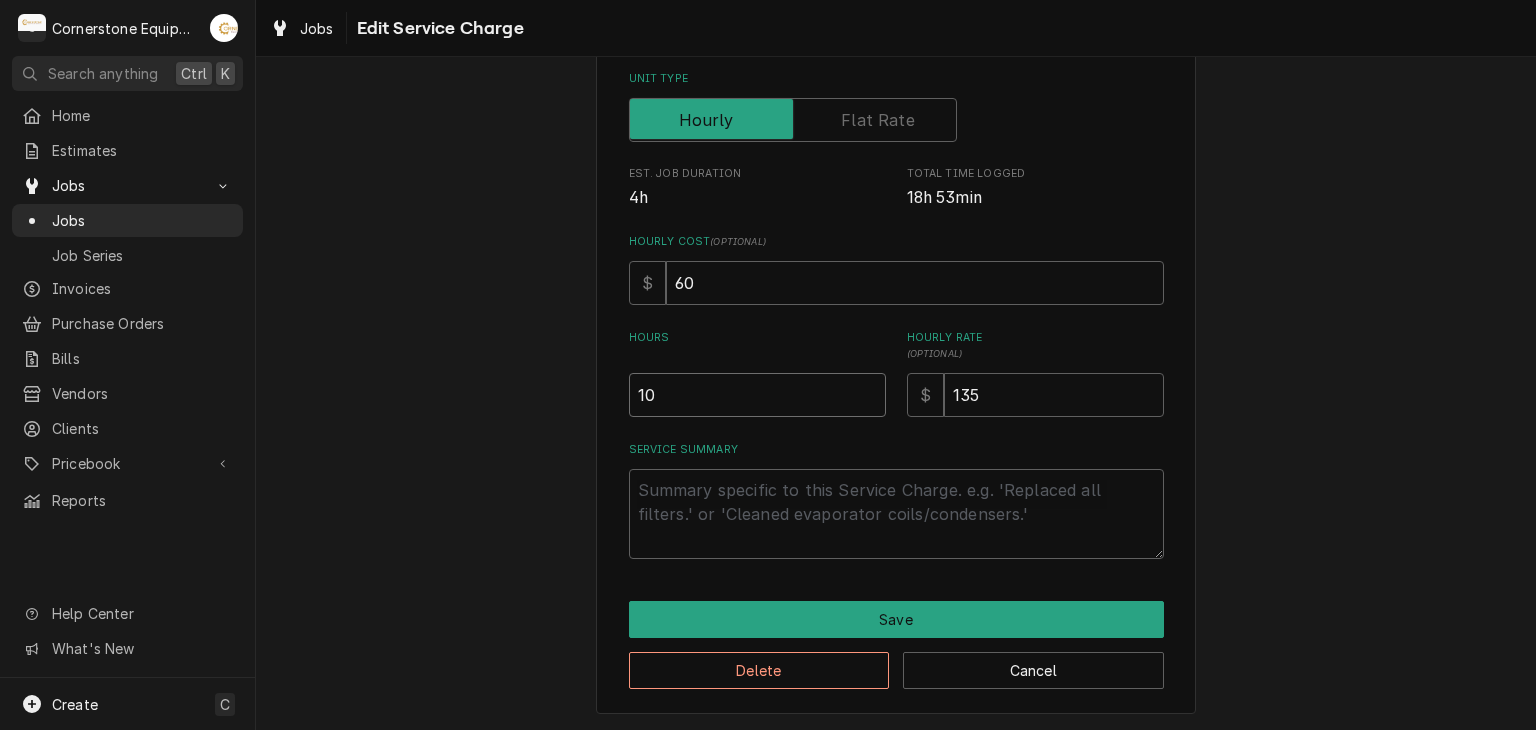 type on "10" 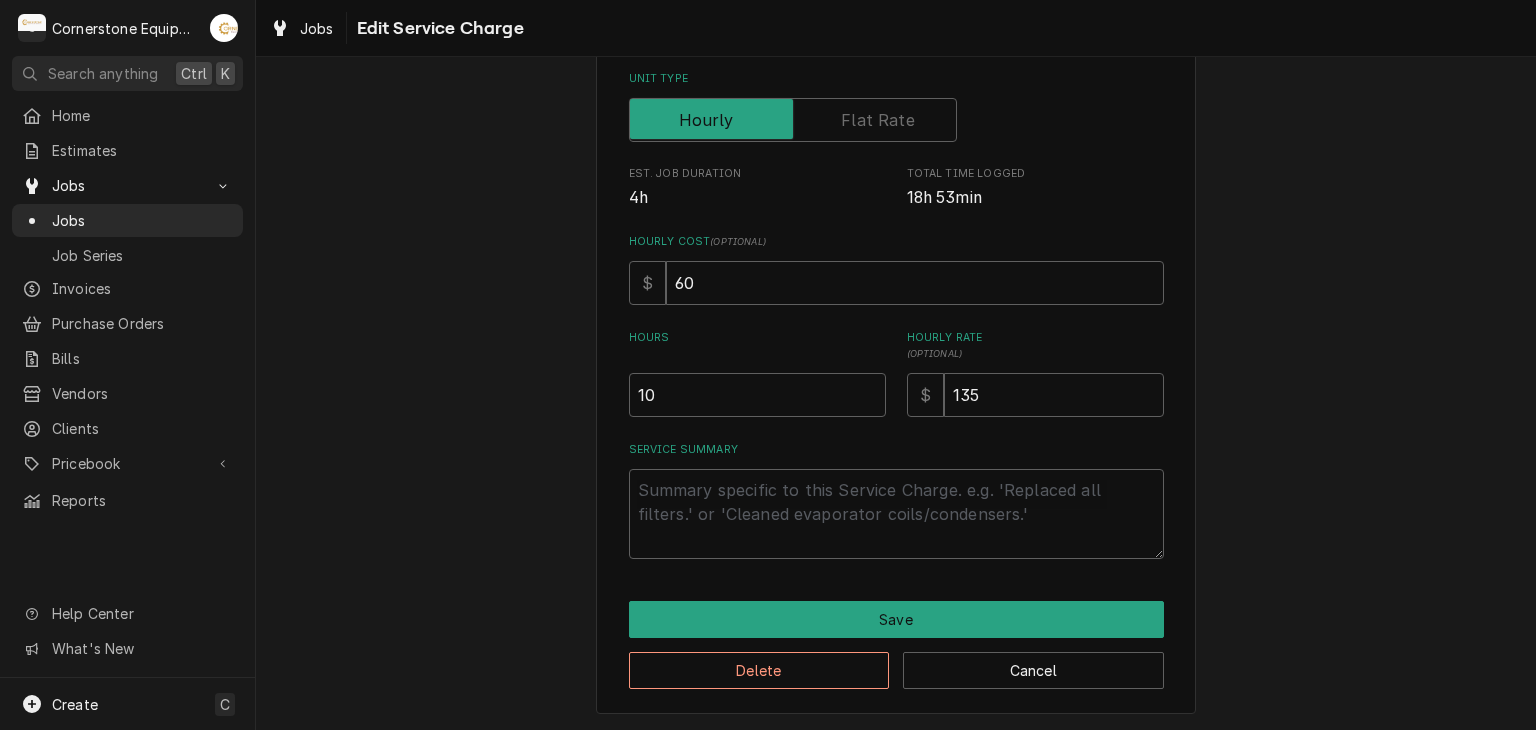click on "Use the fields below to edit this service charge Short Description Labor Edit Pricebook Item    Start Date 2025-08-01 End Date 2025-08-02 Unit Type Est. Job Duration 4h Total Time Logged 18h 53min Hourly Cost  ( optional ) $ 60 Hours 10 Hourly Rate  ( optional ) $ 135 Service Summary Save Delete Cancel" at bounding box center [896, 245] 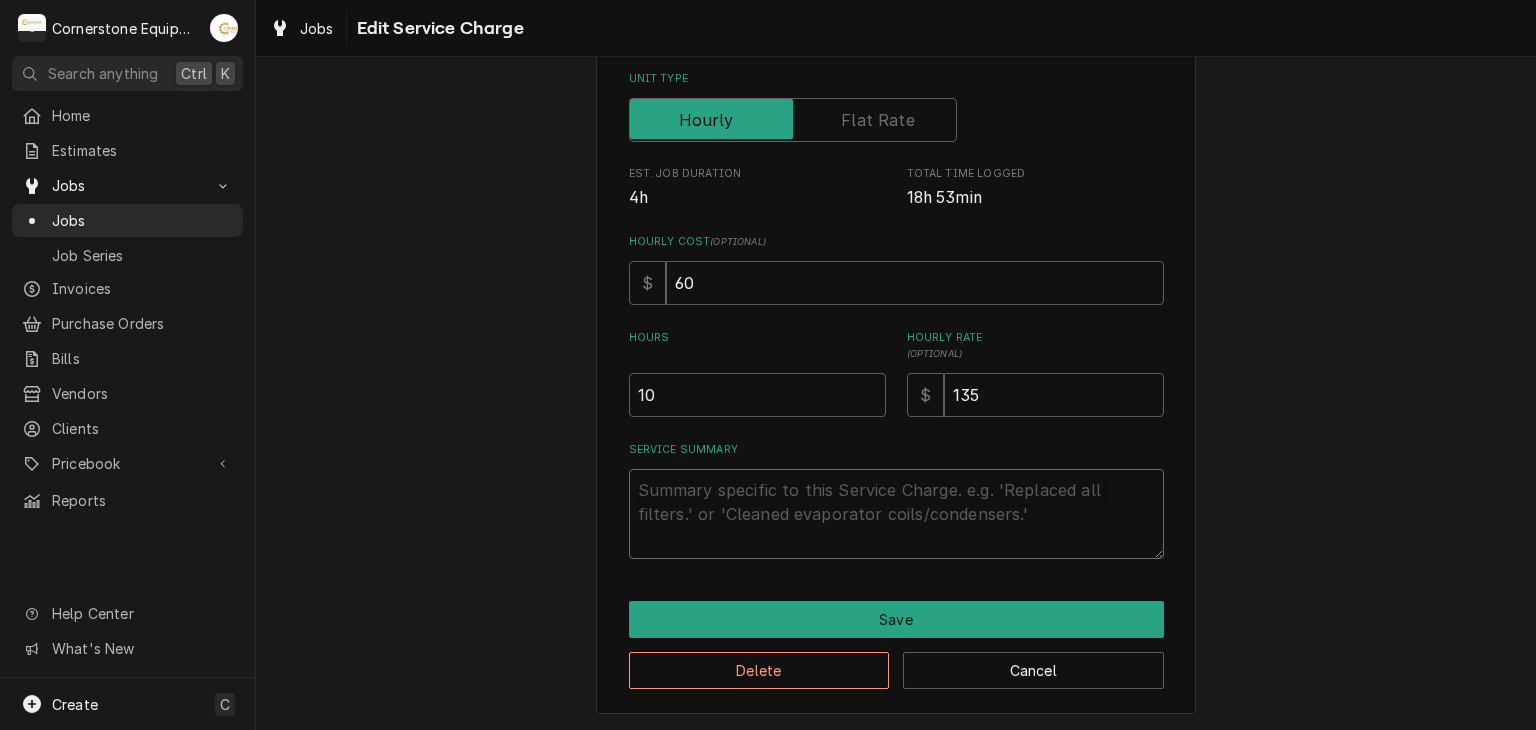 click on "Service Summary" at bounding box center (896, 514) 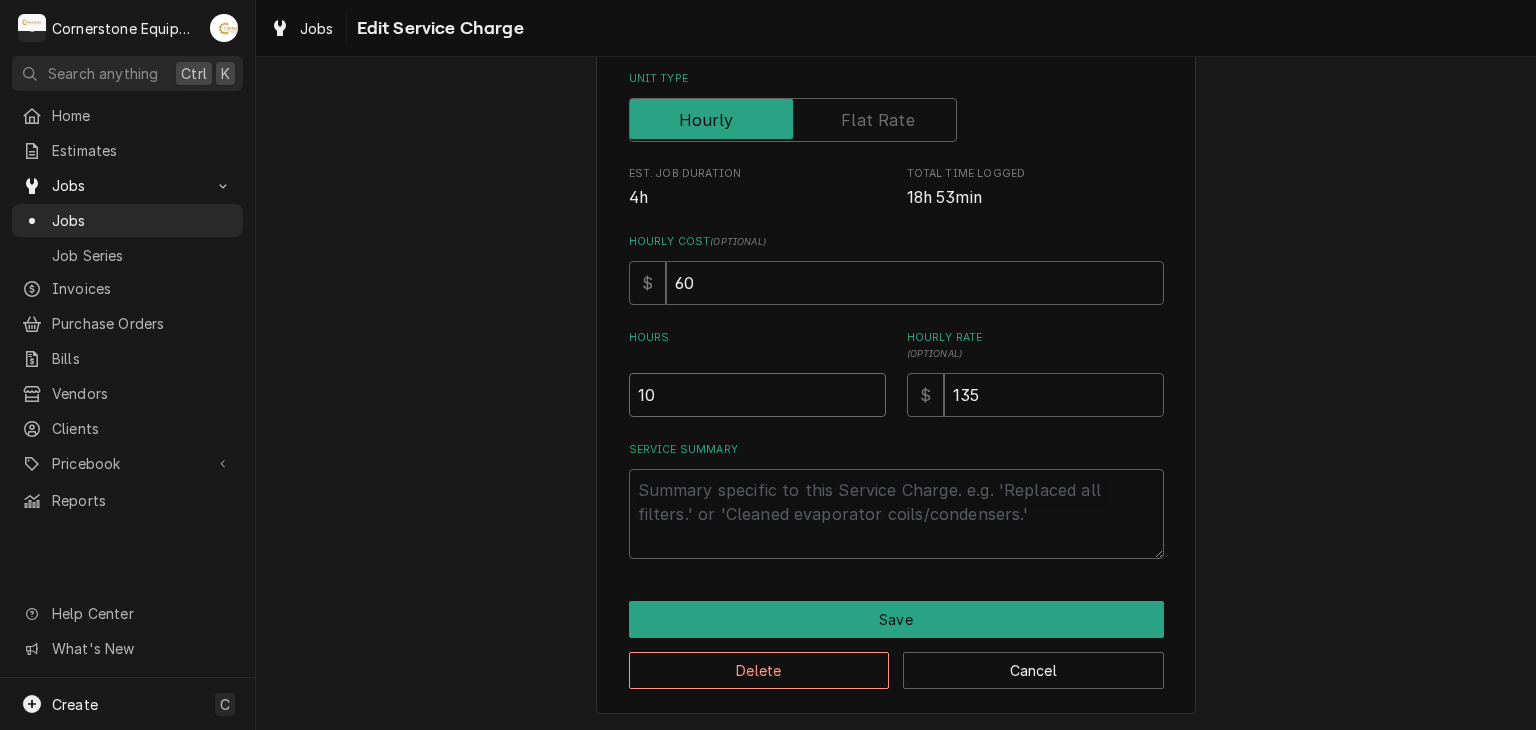 click on "10" at bounding box center (757, 395) 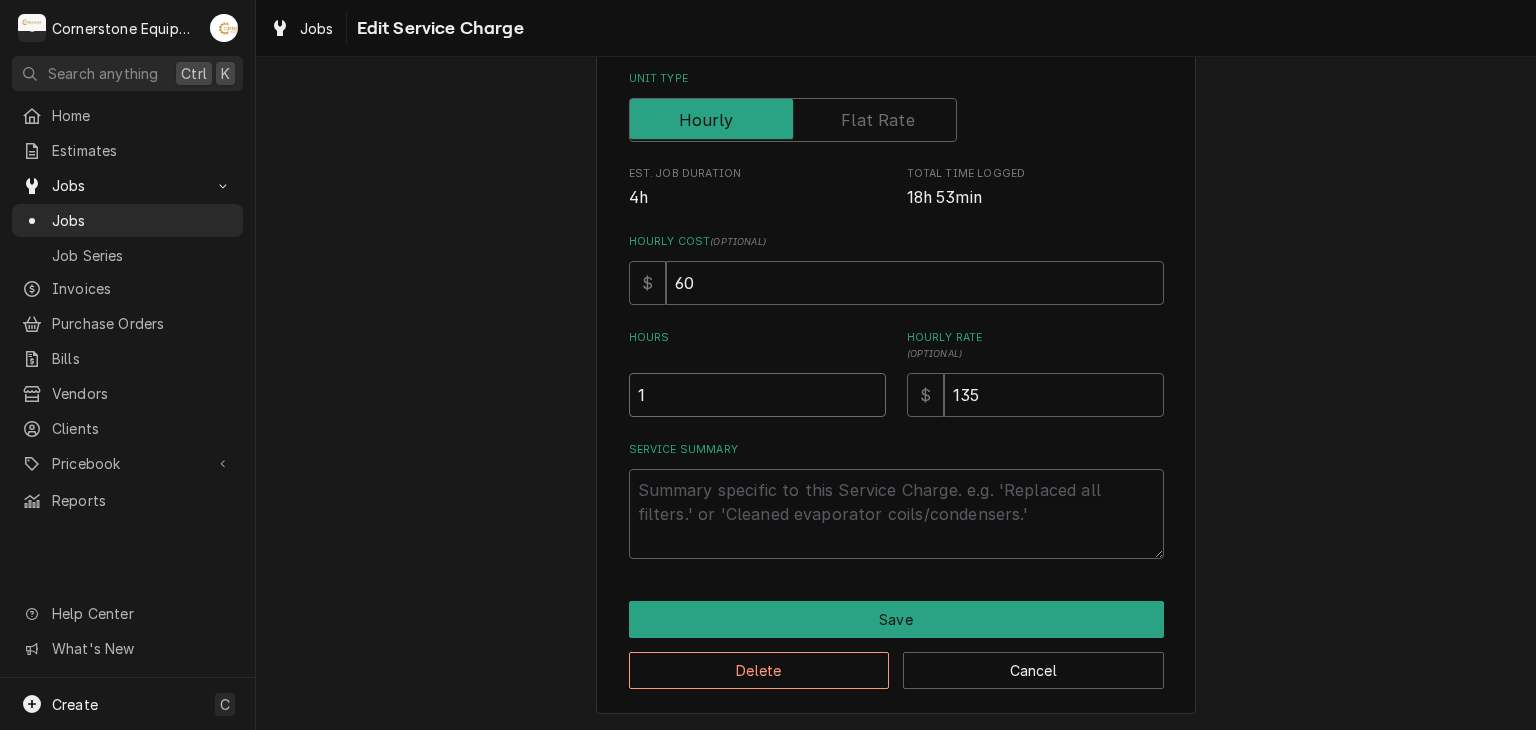 type on "x" 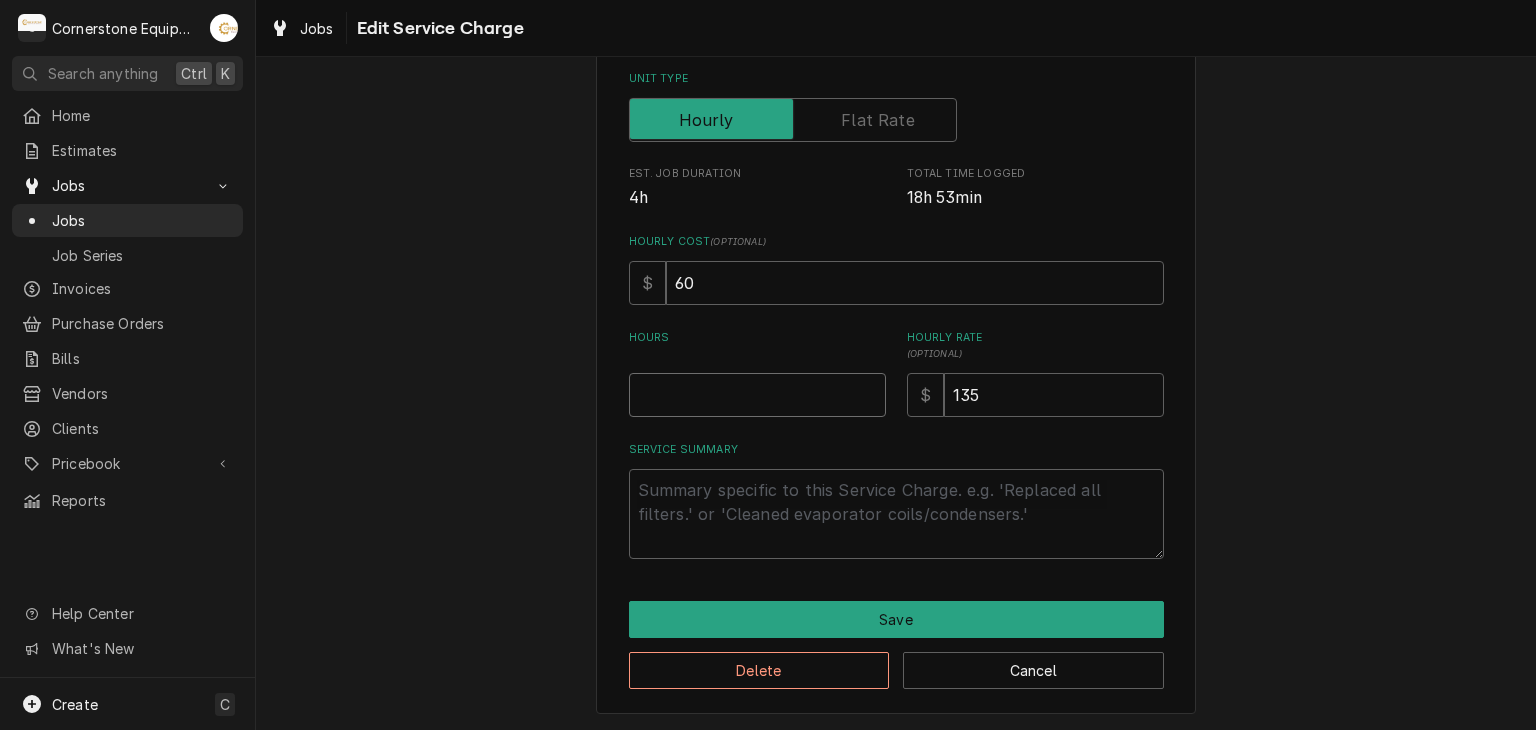 type on "x" 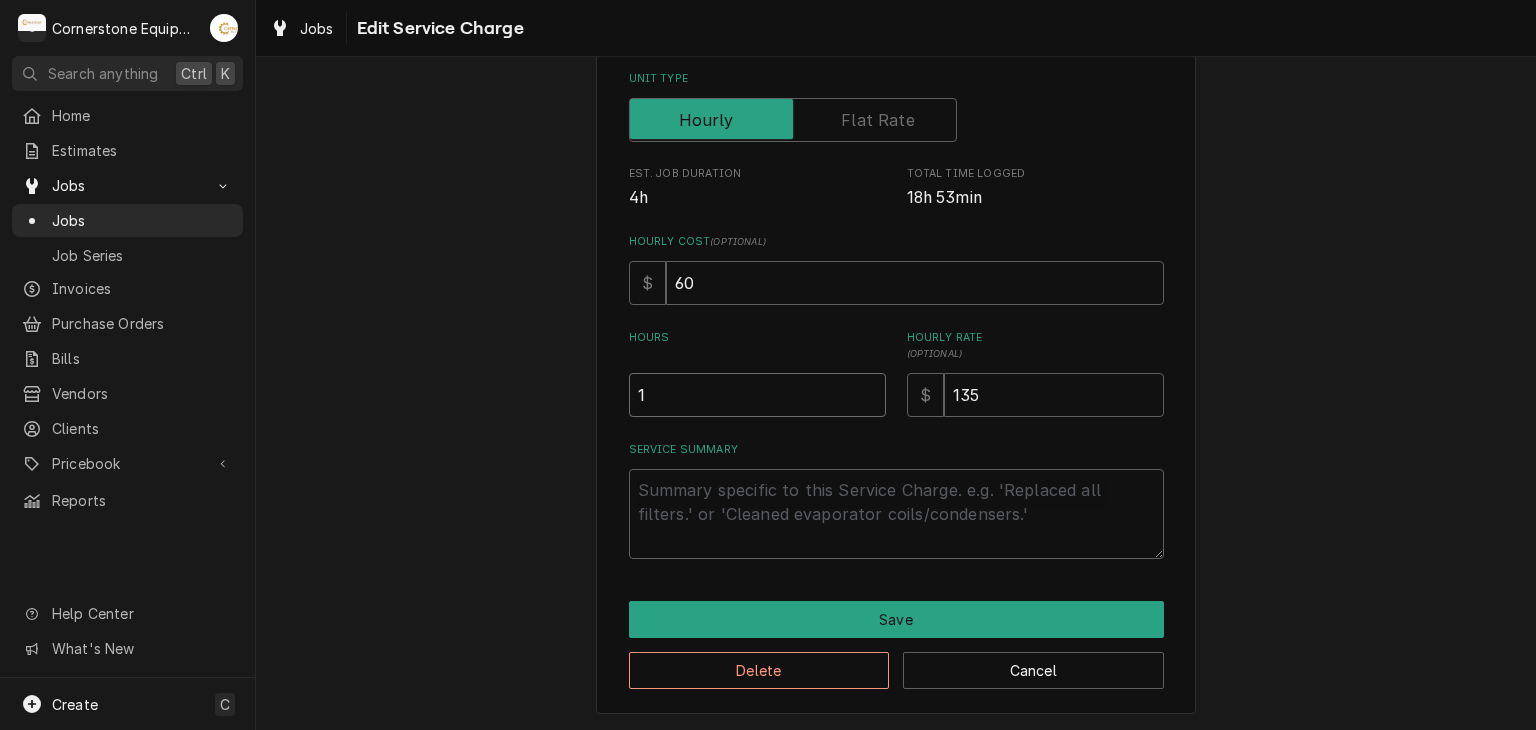 type on "x" 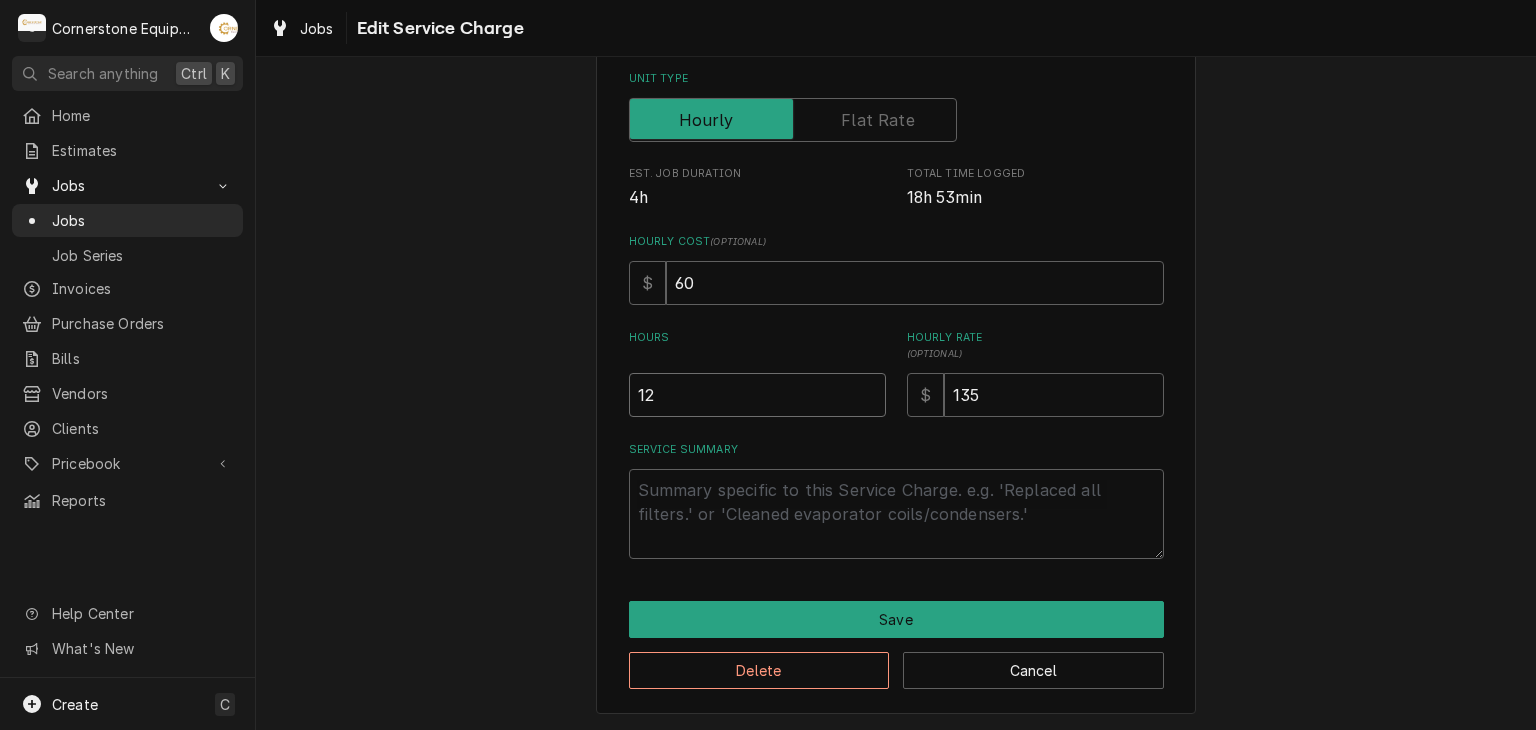 type on "12" 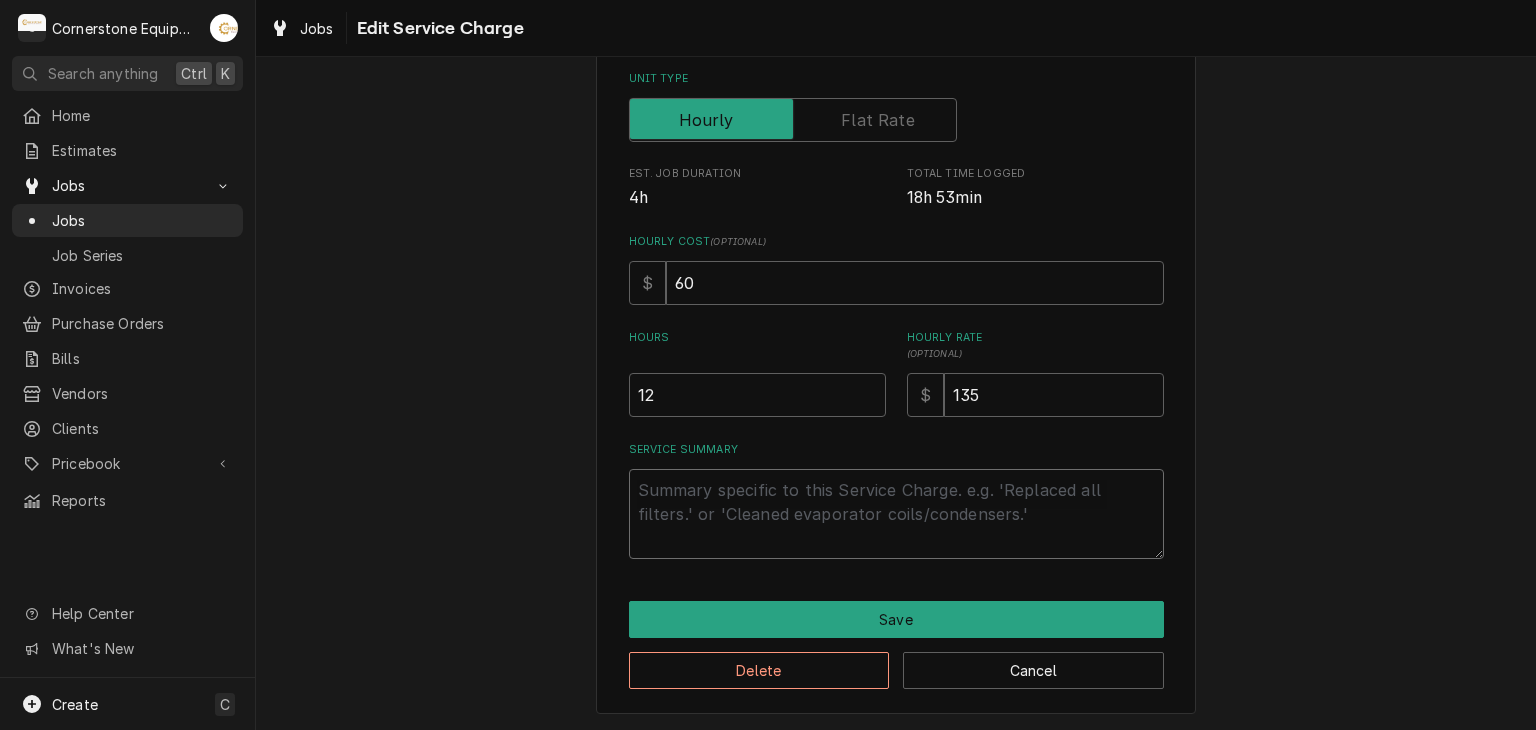 click on "Service Summary" at bounding box center (896, 514) 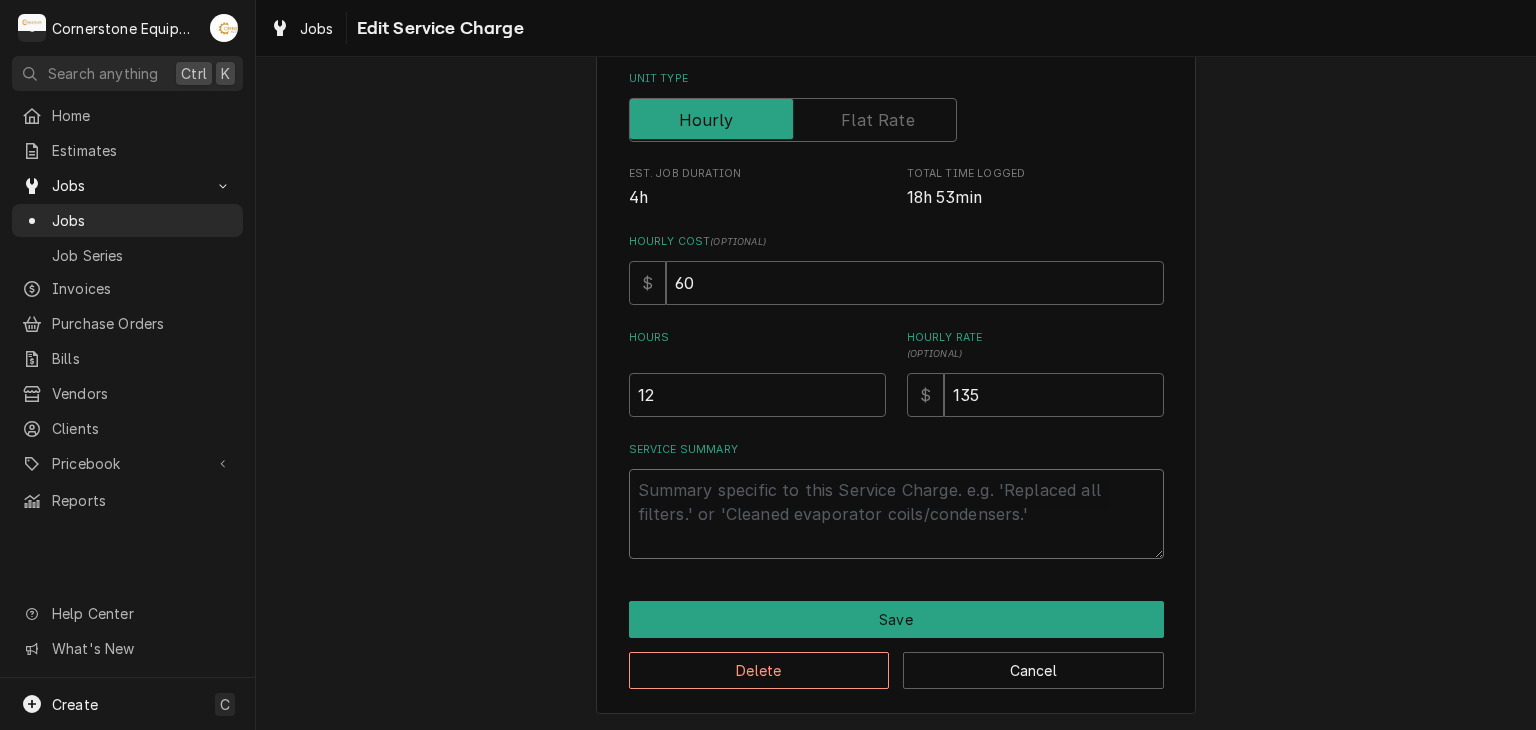 paste on "Upon arrival, located the two fans designated for the worship room. Unpacked and staged them for installation. Assessed material needs and gathered wire, conduit fittings, electrical boxes, and necessary hardware. Began by running the first circuit from the 10th row of chairs back to the main electrical panel, securing the wire along existing conduit chases to maintain a clean and safe installation path. Installed the mounting bracket and hung the first fan motor, then assembled and attached the blades. Ran a wire whip from the junction box to the second fan location near the 3rd row of chairs. Repeated the installation process for the second fan, including motor and blade assembly. At the panel, installed a new 20A breaker, completing wiring to include hot, neutral, and ground connections. Verified 120V power at the fan locations. Final testing was completed using the remote control; both fans operate properly from a single remote. Fans are now fully installed and in service.
Ask ChatGPT" 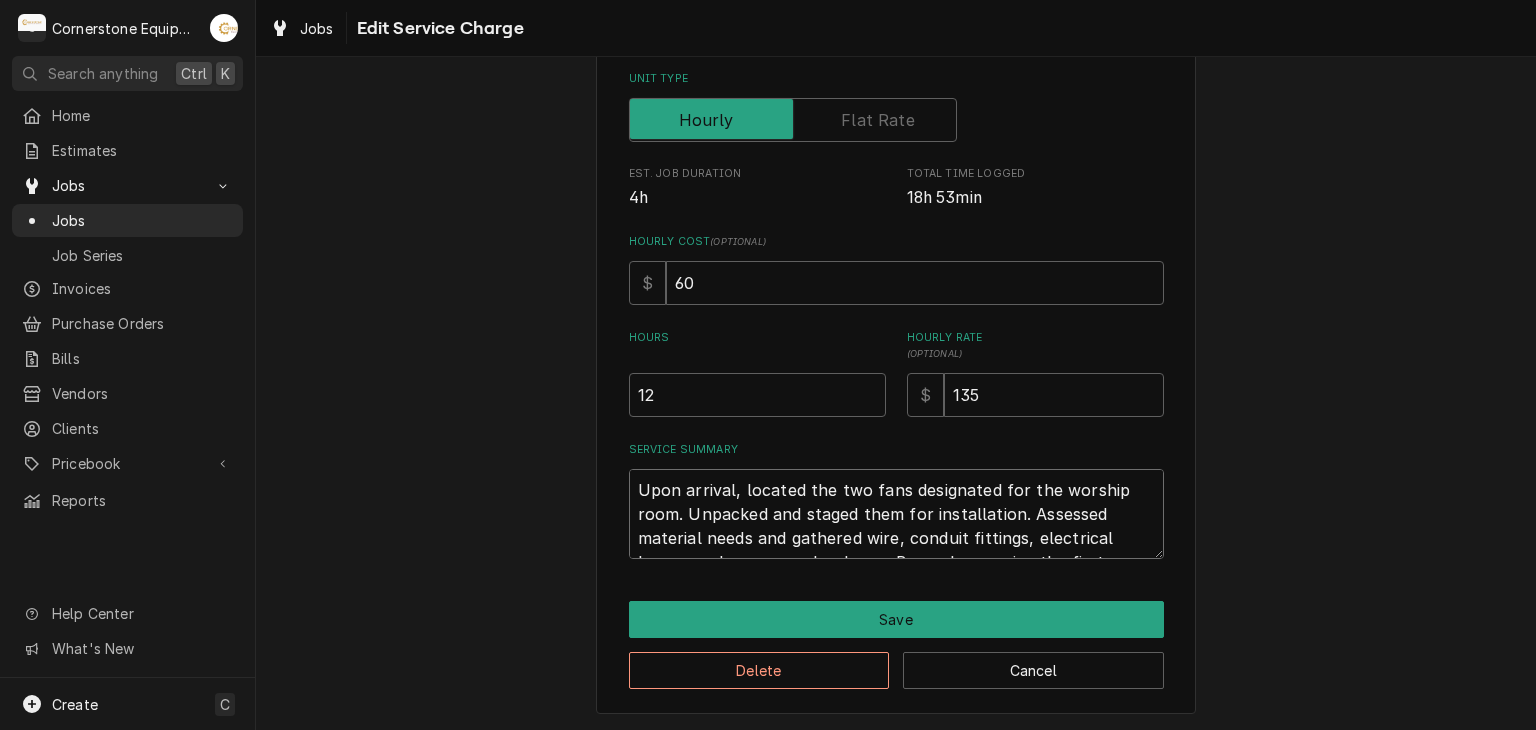 scroll, scrollTop: 14, scrollLeft: 0, axis: vertical 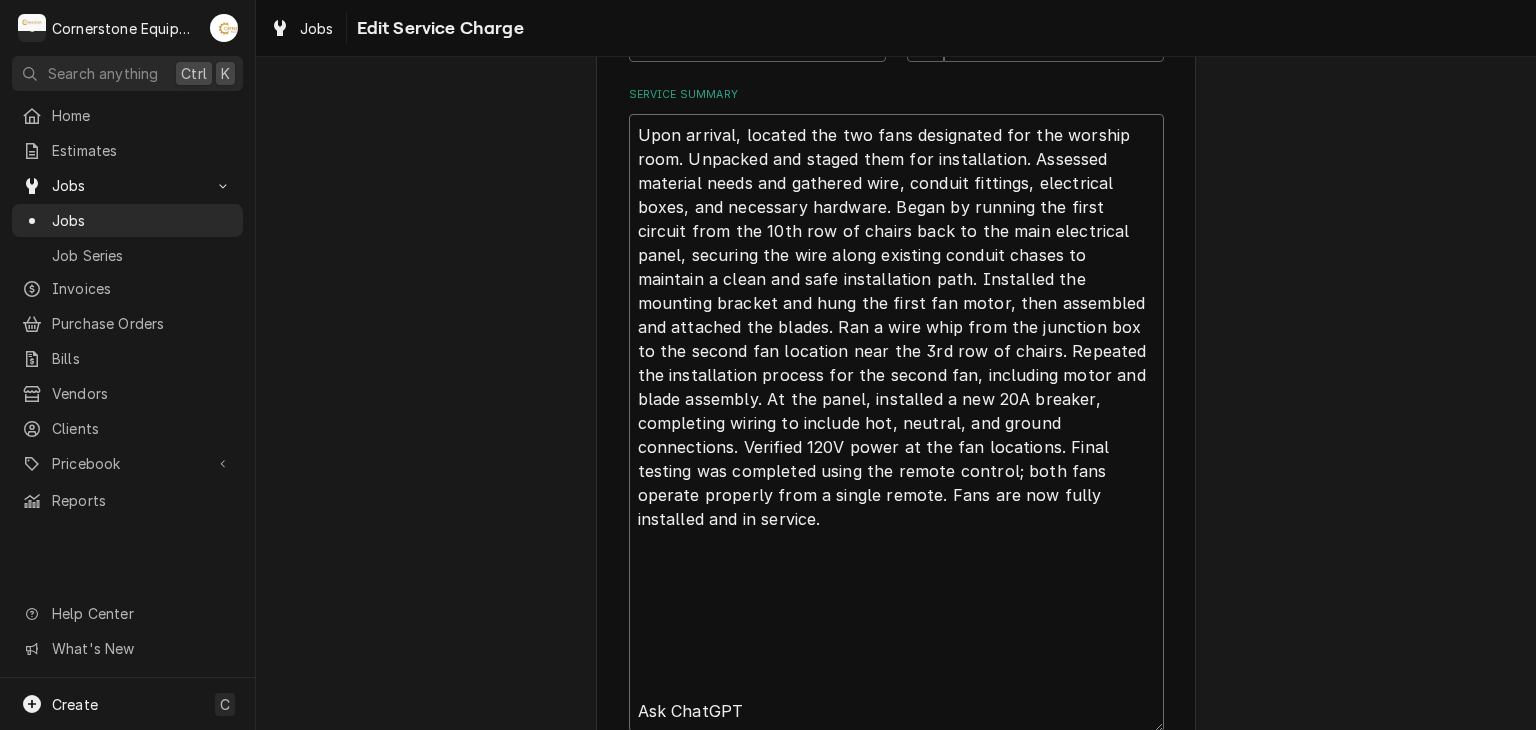 drag, startPoint x: 793, startPoint y: 720, endPoint x: 627, endPoint y: 541, distance: 244.12497 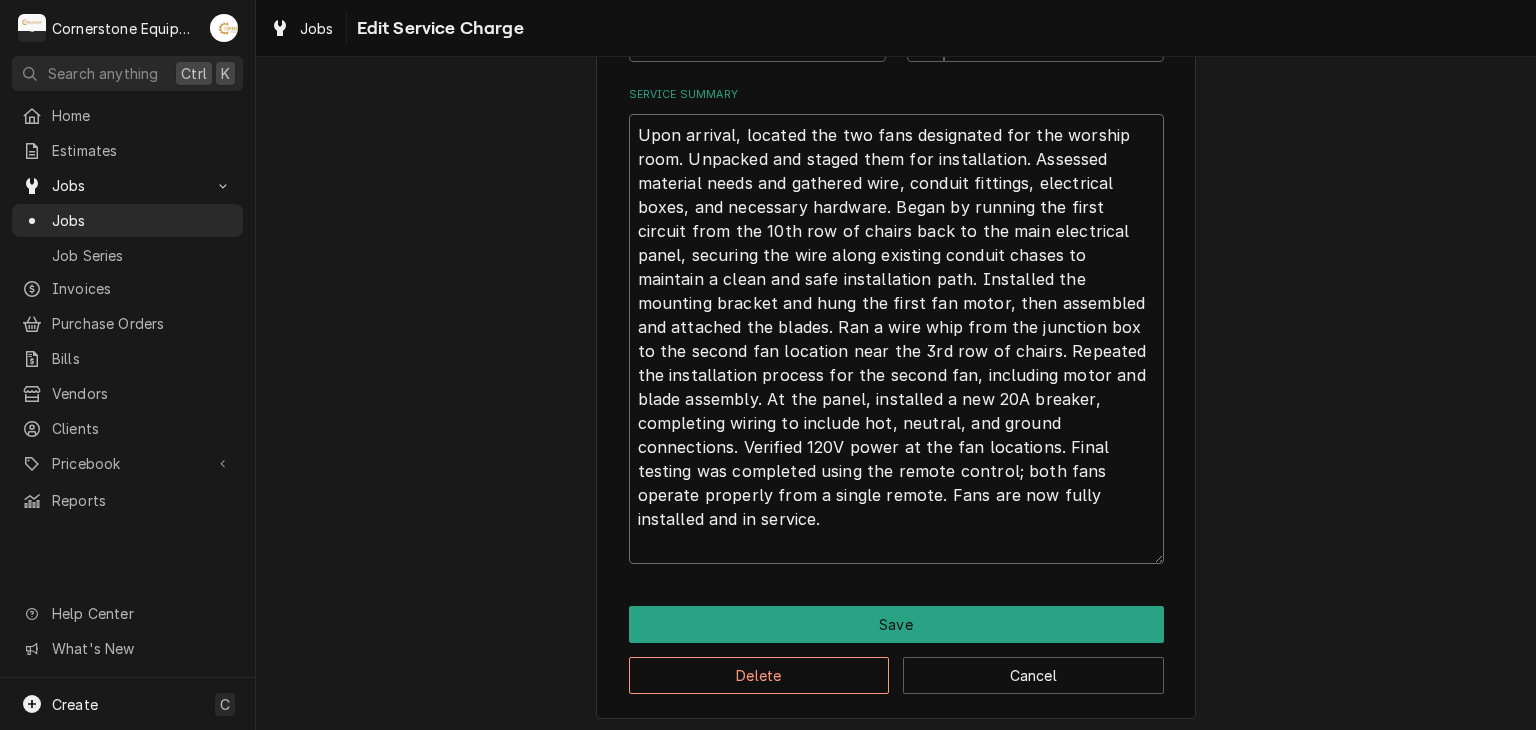 scroll, scrollTop: 0, scrollLeft: 0, axis: both 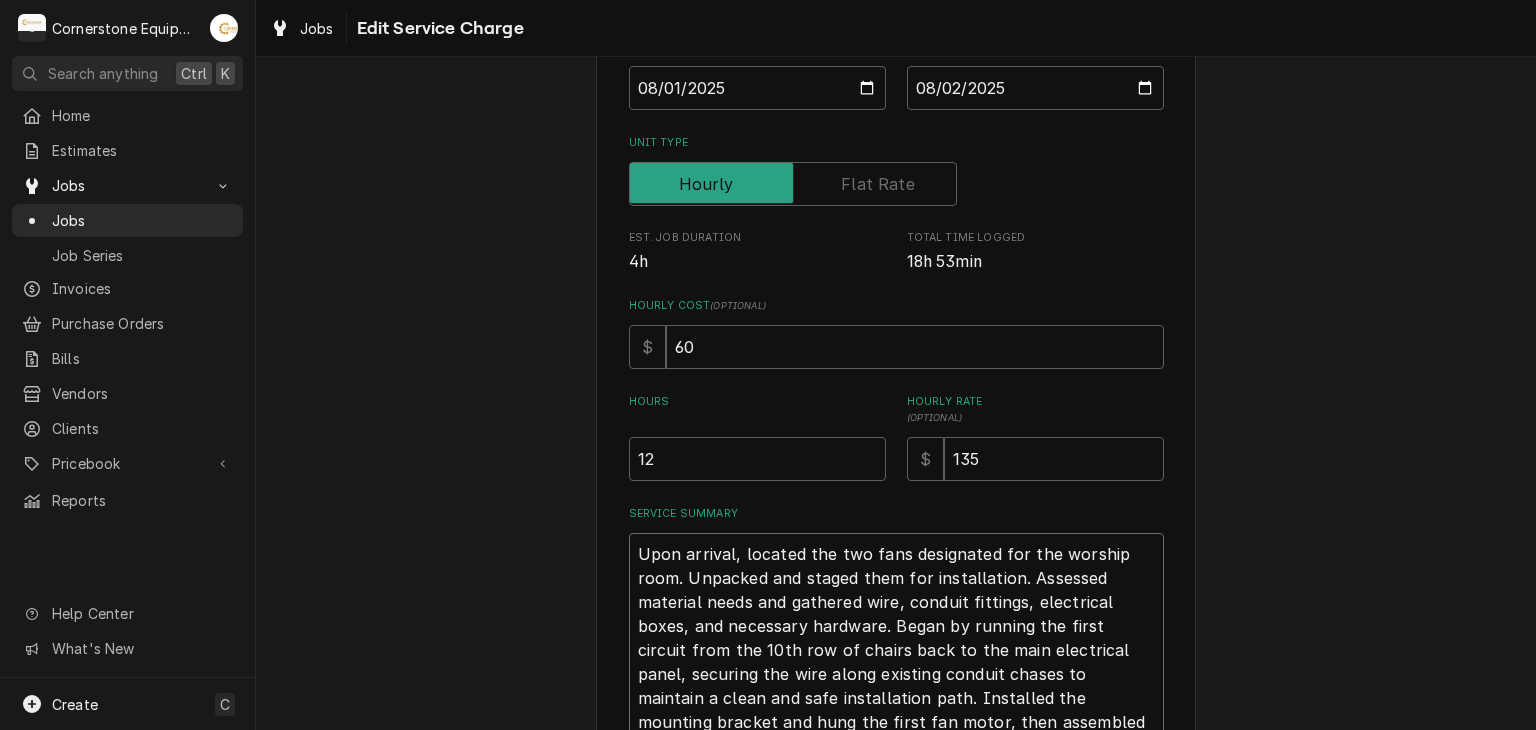 click on "Upon arrival, located the two fans designated for the worship room. Unpacked and staged them for installation. Assessed material needs and gathered wire, conduit fittings, electrical boxes, and necessary hardware. Began by running the first circuit from the 10th row of chairs back to the main electrical panel, securing the wire along existing conduit chases to maintain a clean and safe installation path. Installed the mounting bracket and hung the first fan motor, then assembled and attached the blades. Ran a wire whip from the junction box to the second fan location near the 3rd row of chairs. Repeated the installation process for the second fan, including motor and blade assembly. At the panel, installed a new 20A breaker, completing wiring to include hot, neutral, and ground connections. Verified 120V power at the fan locations. Final testing was completed using the remote control; both fans operate properly from a single remote. Fans are now fully installed and in service." at bounding box center (896, 746) 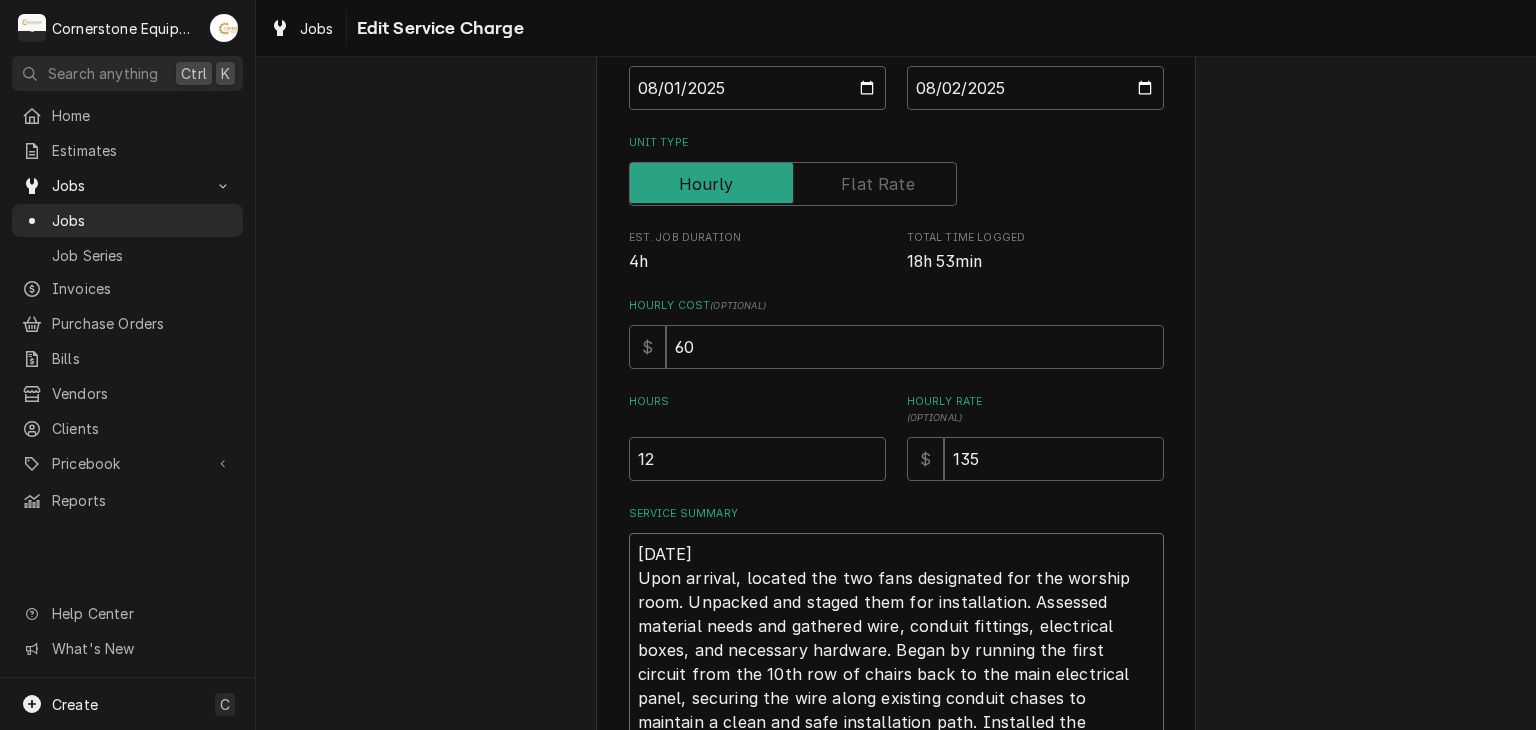 type on "x" 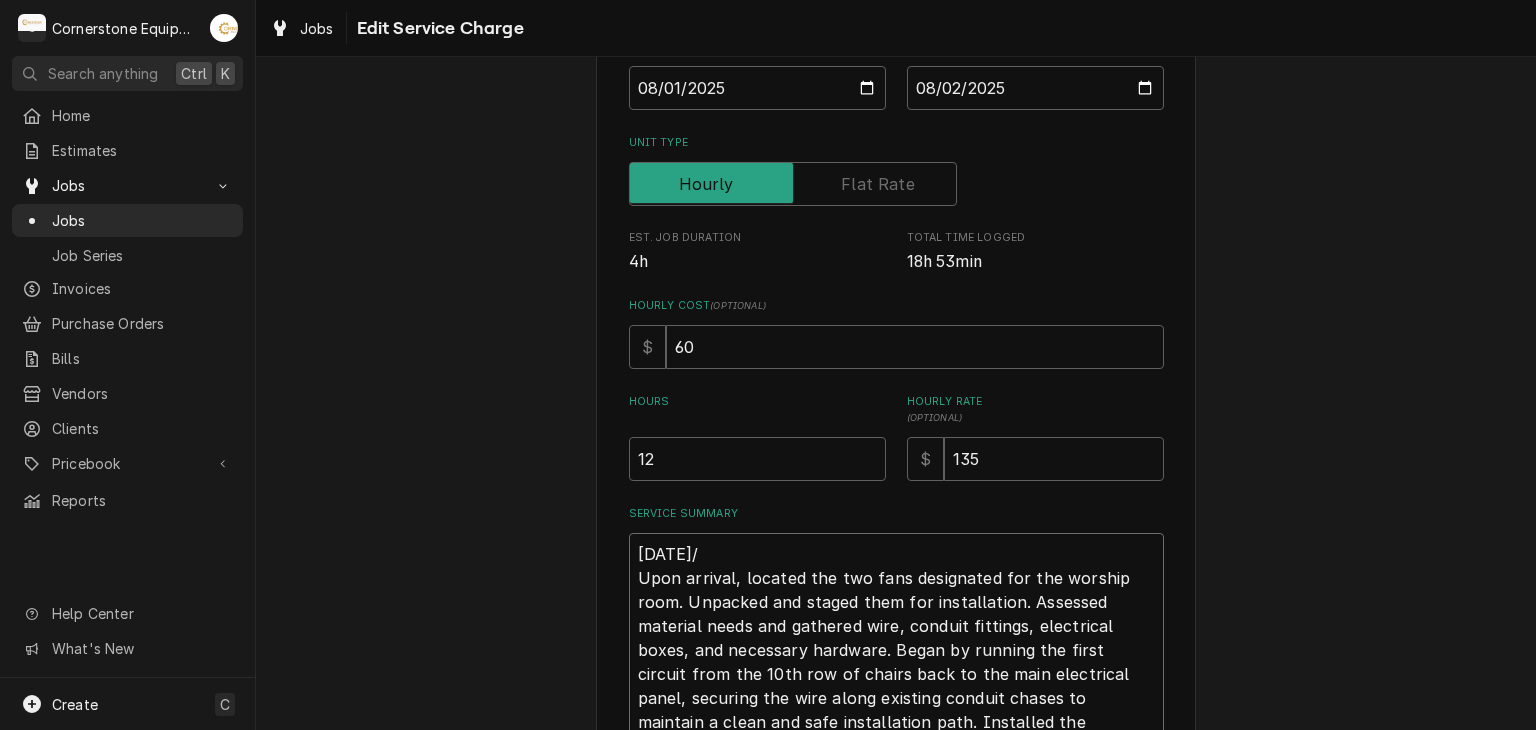 type on "x" 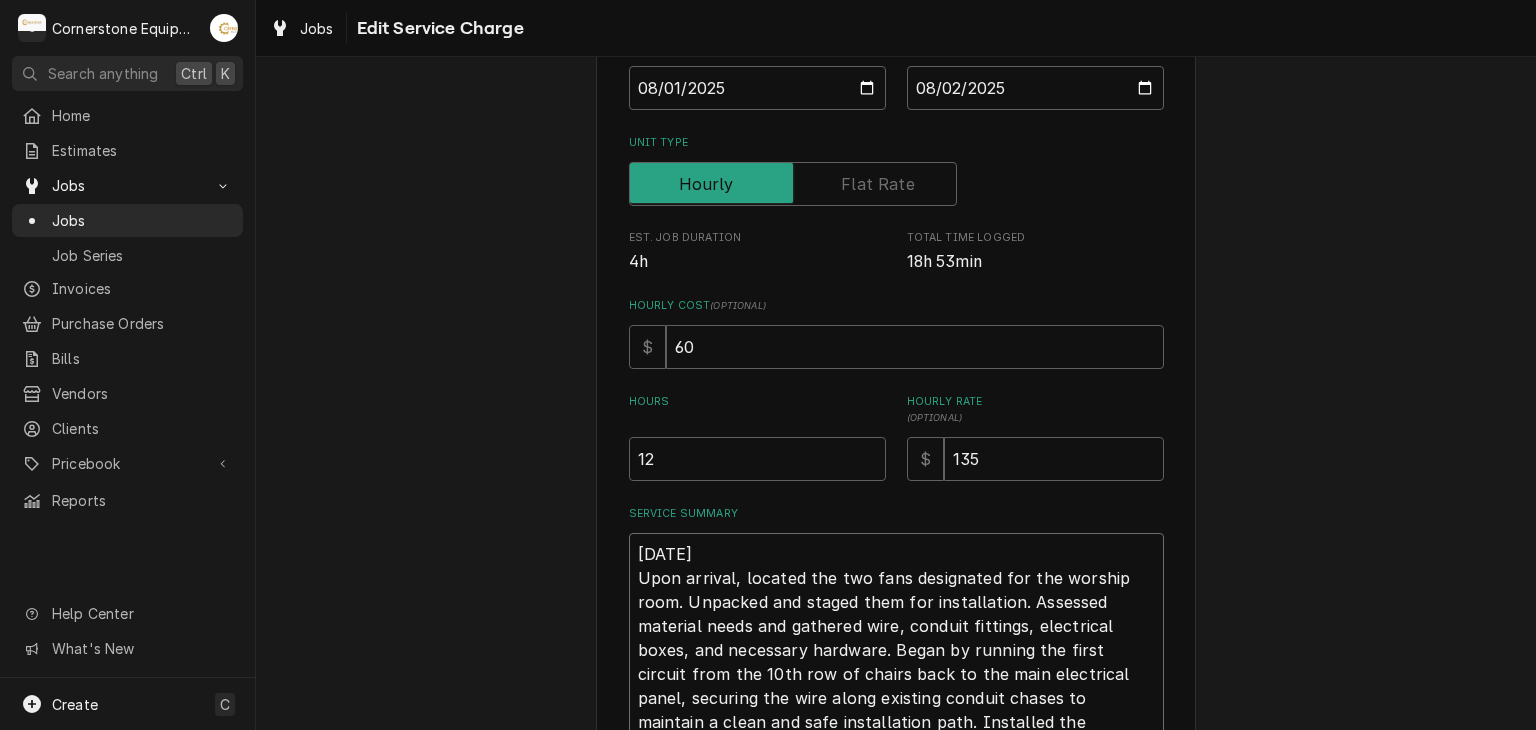 type on "x" 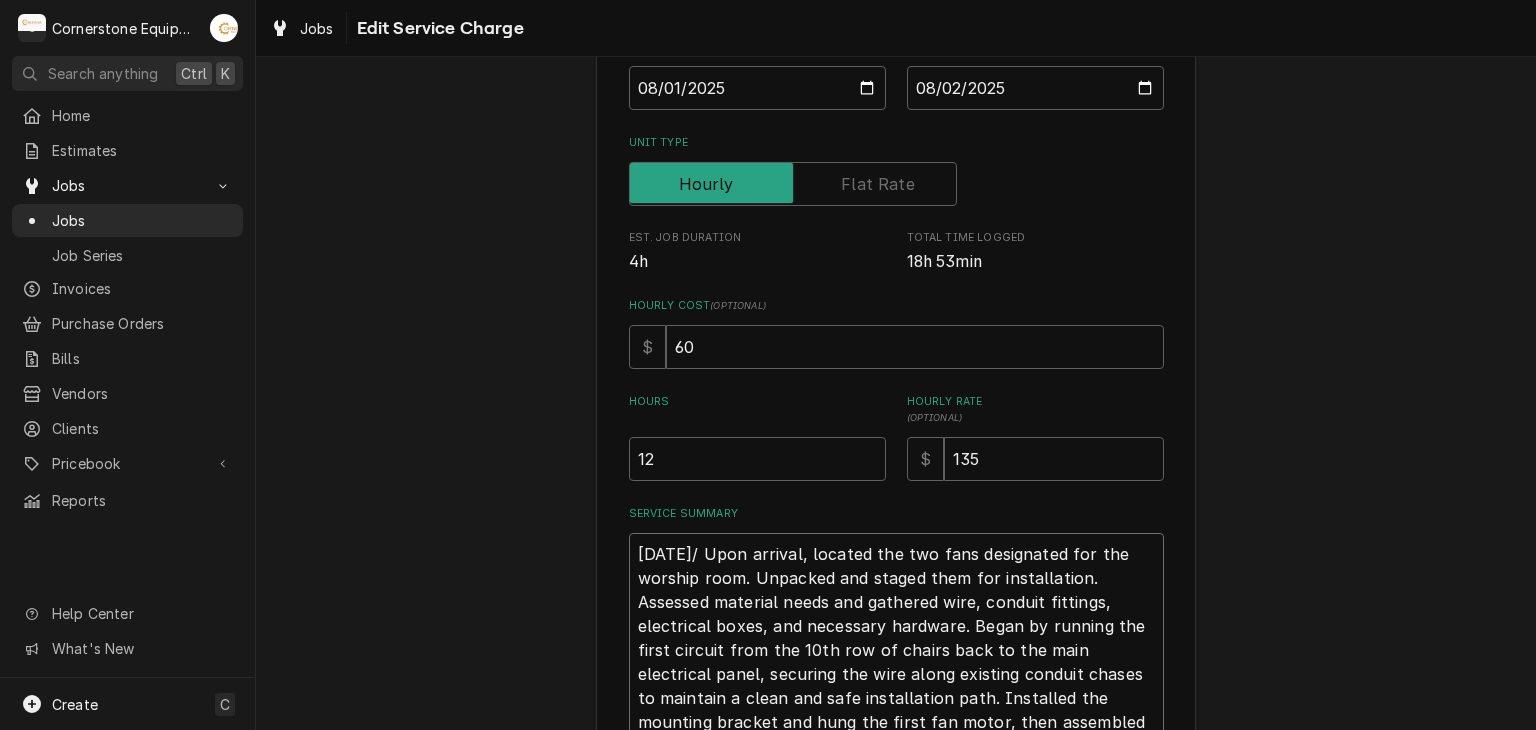 type on "x" 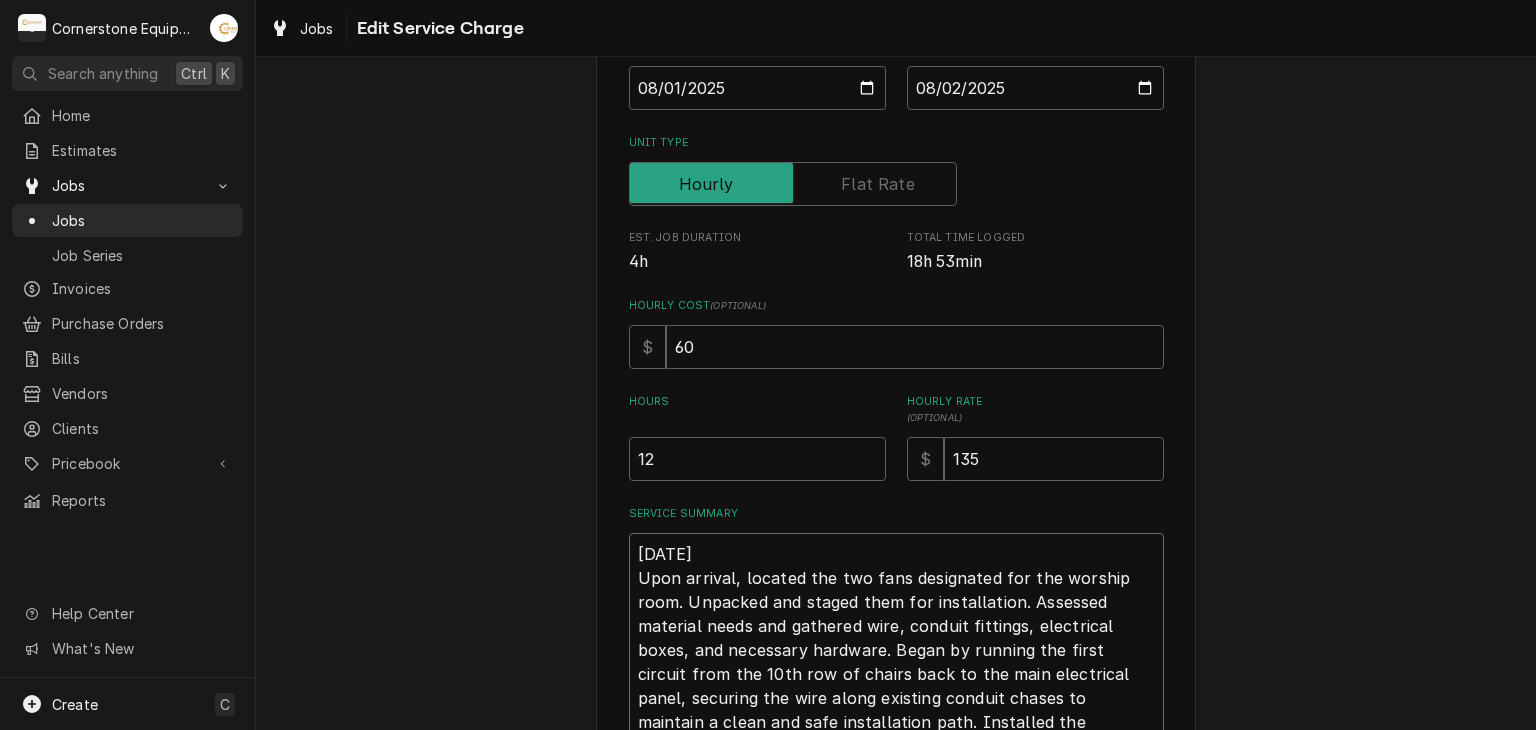 type on "x" 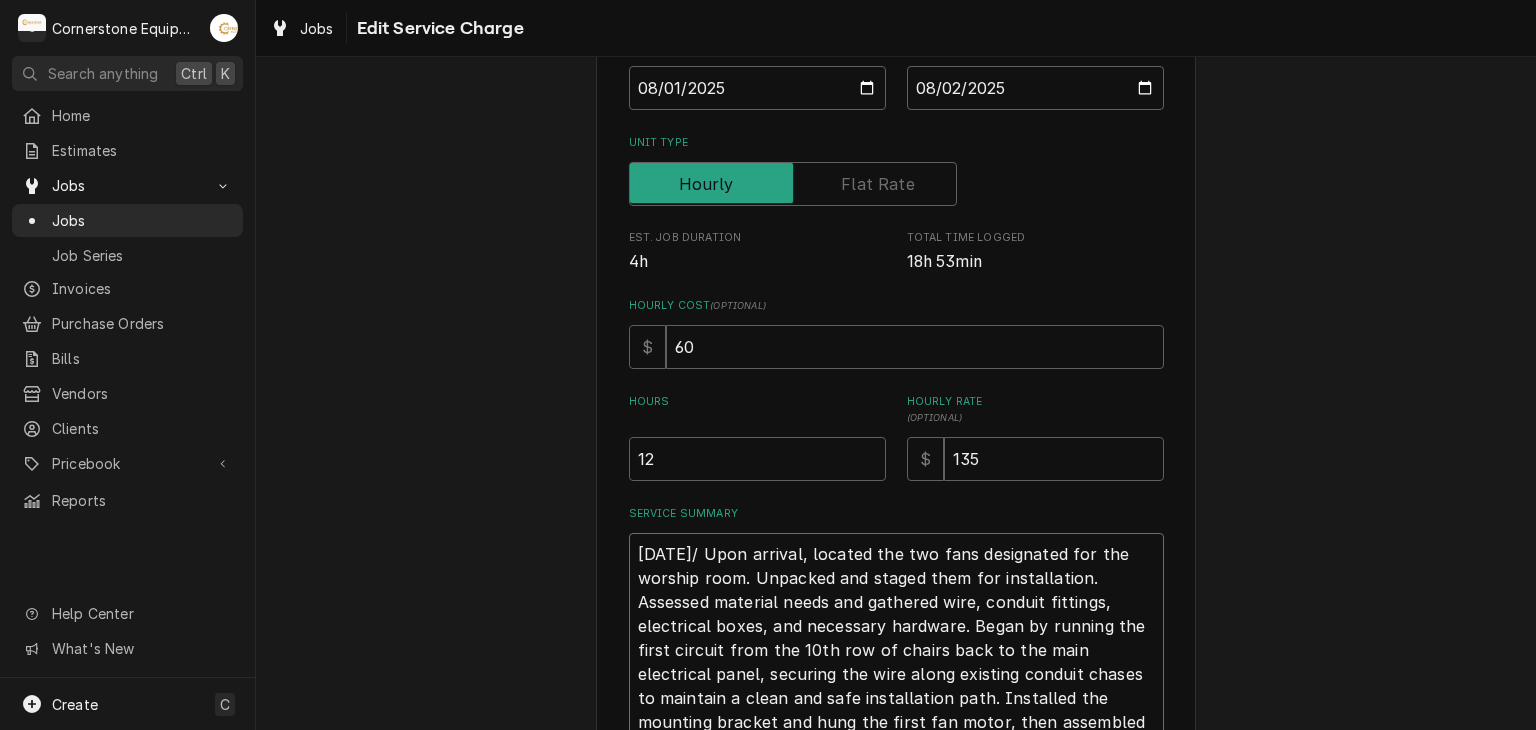 type on "x" 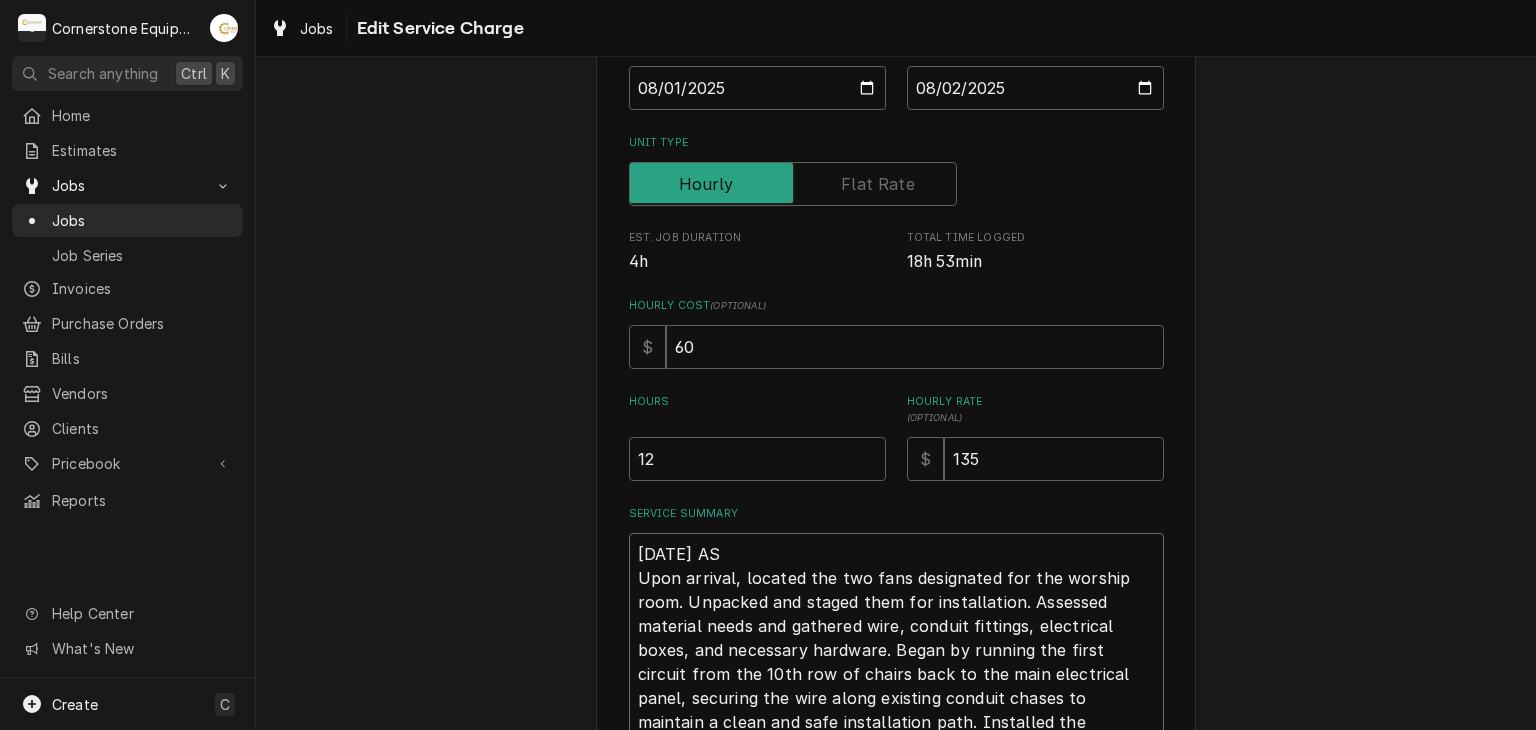 type on "x" 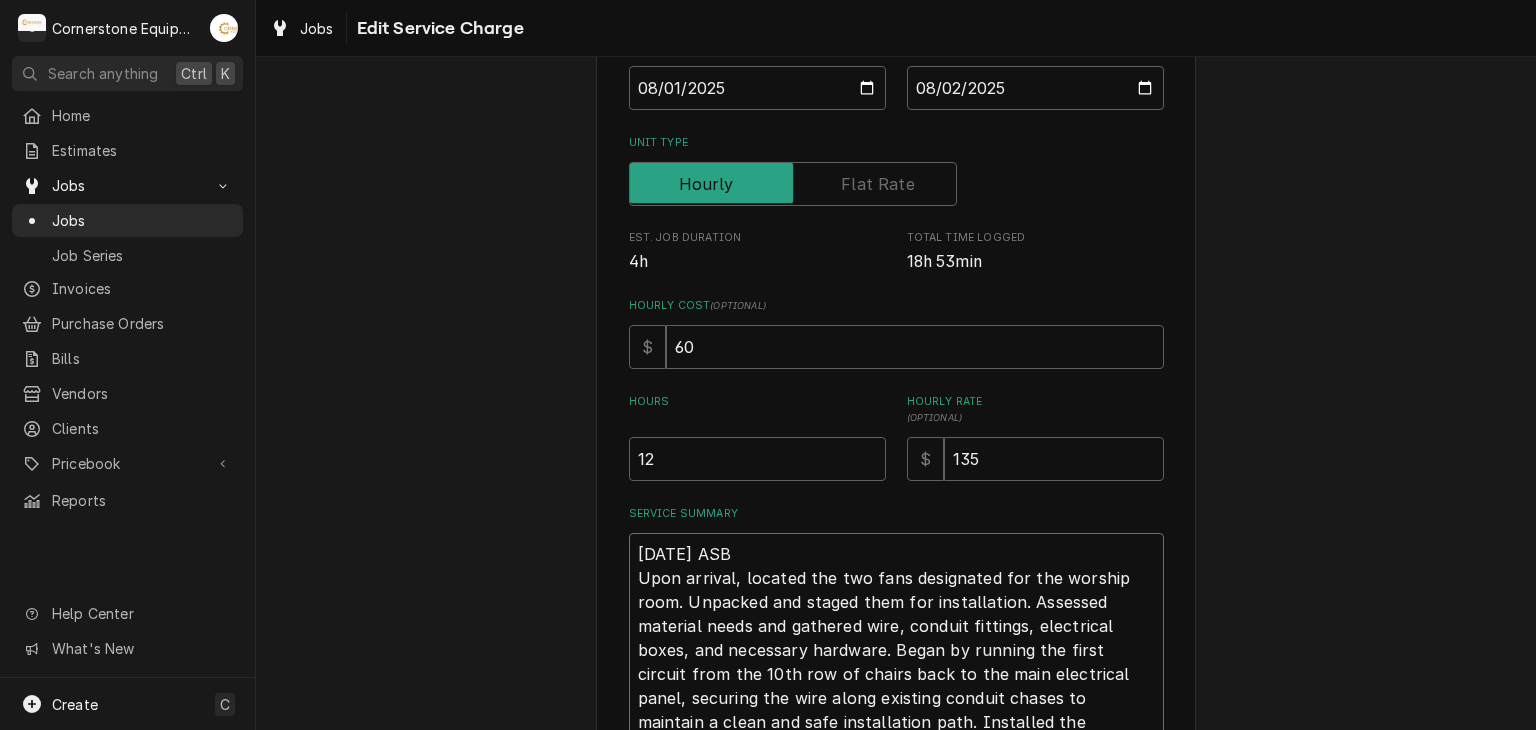type on "x" 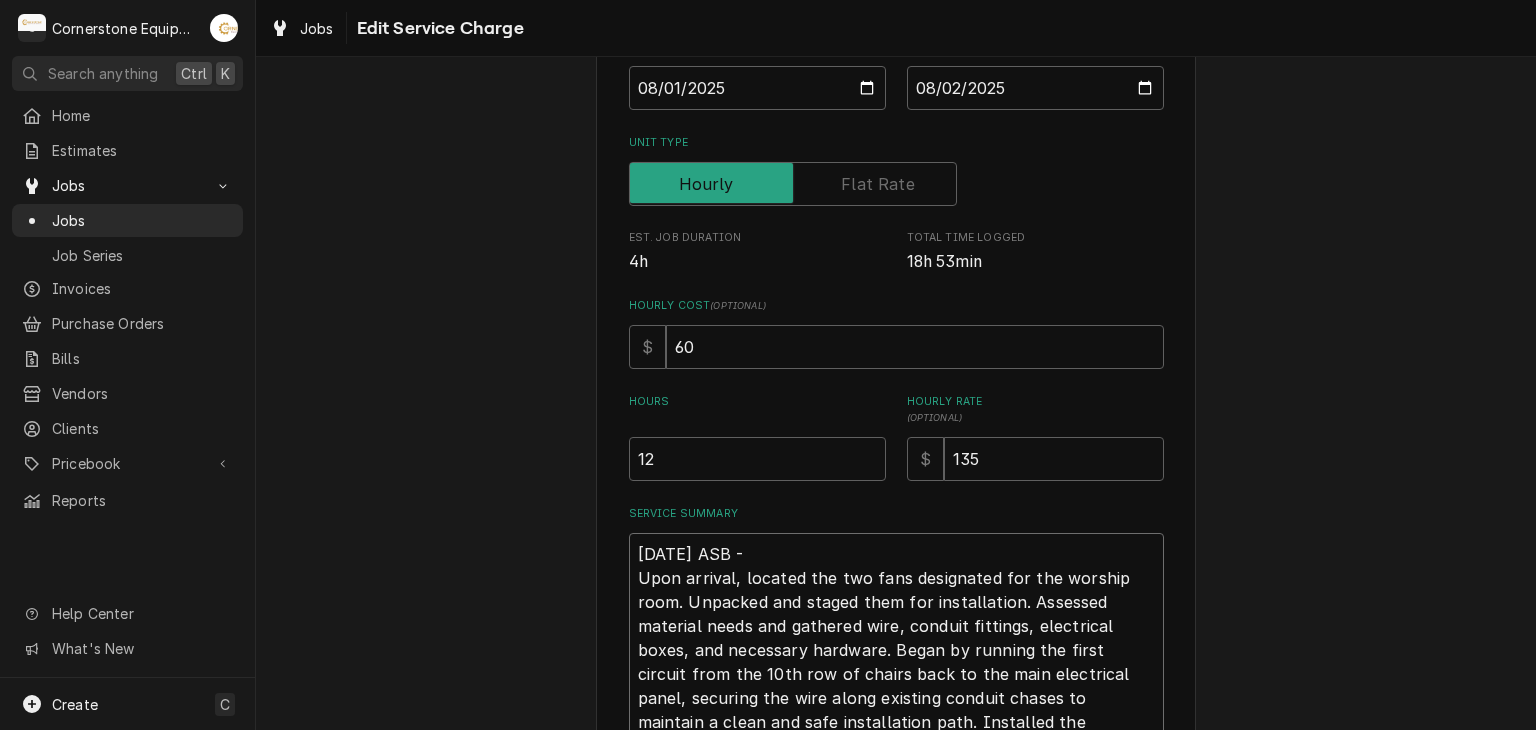 scroll, scrollTop: 24, scrollLeft: 0, axis: vertical 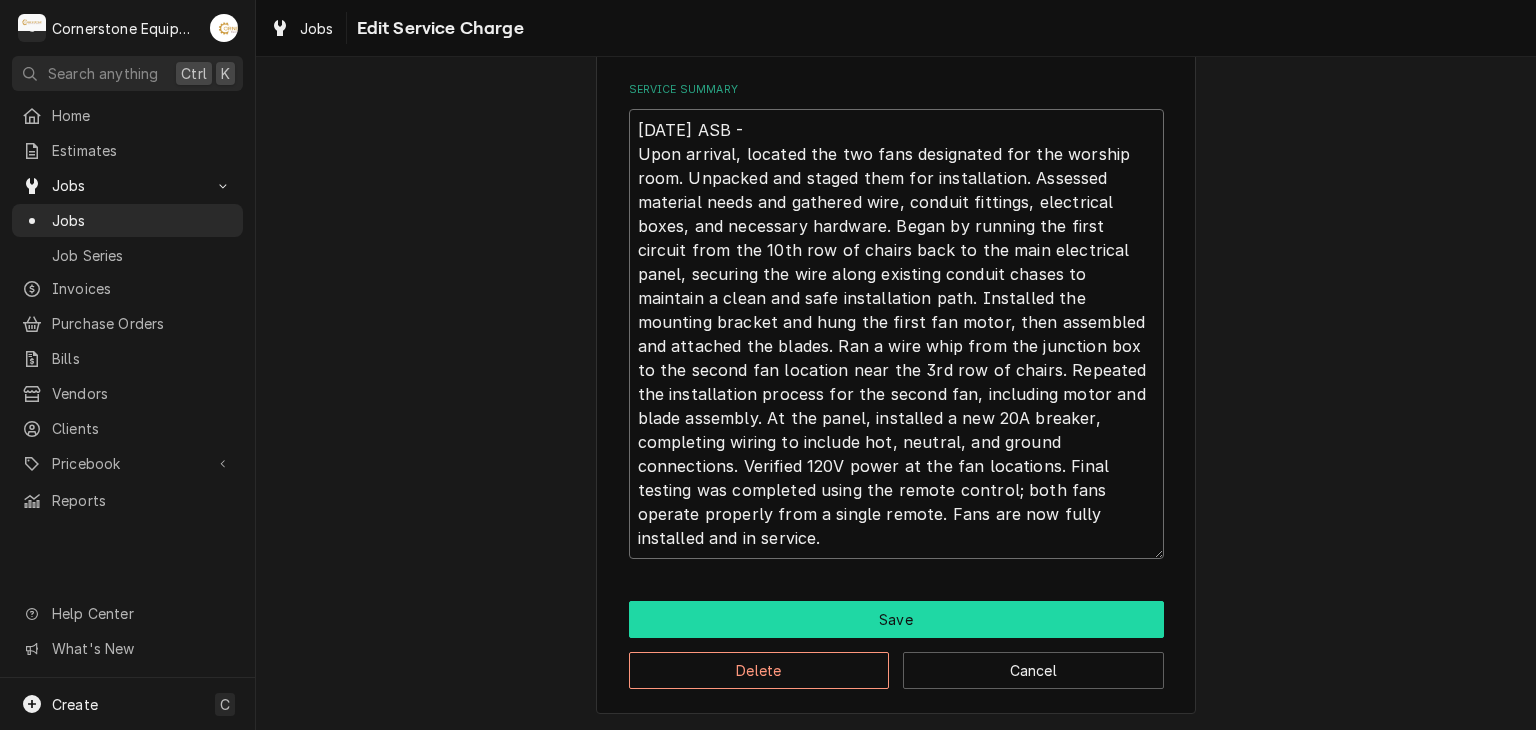 type on "8/1/25 ASB -
Upon arrival, located the two fans designated for the worship room. Unpacked and staged them for installation. Assessed material needs and gathered wire, conduit fittings, electrical boxes, and necessary hardware. Began by running the first circuit from the 10th row of chairs back to the main electrical panel, securing the wire along existing conduit chases to maintain a clean and safe installation path. Installed the mounting bracket and hung the first fan motor, then assembled and attached the blades. Ran a wire whip from the junction box to the second fan location near the 3rd row of chairs. Repeated the installation process for the second fan, including motor and blade assembly. At the panel, installed a new 20A breaker, completing wiring to include hot, neutral, and ground connections. Verified 120V power at the fan locations. Final testing was completed using the remote control; both fans operate properly from a single remote. Fans are now fully installed and in service." 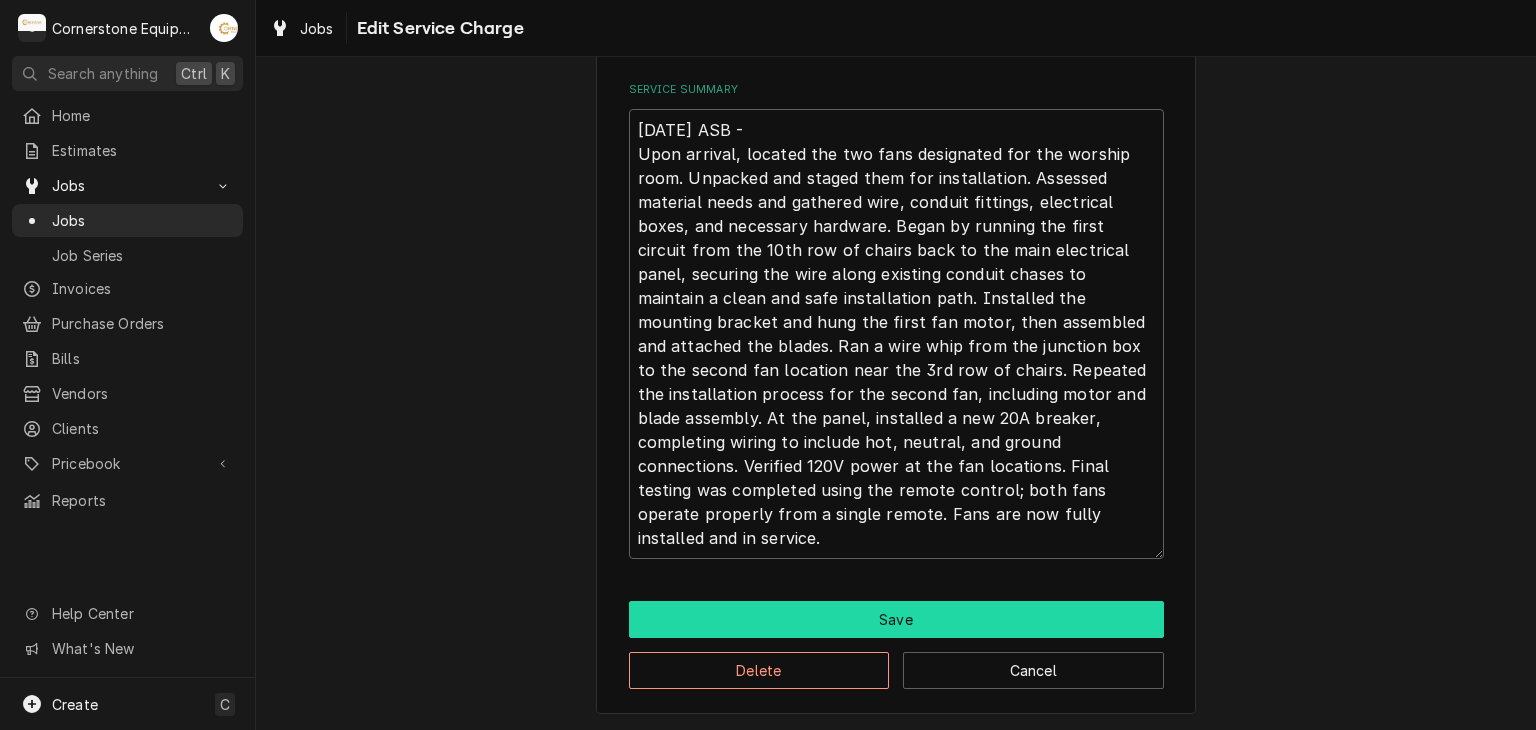 click on "Save" at bounding box center [896, 619] 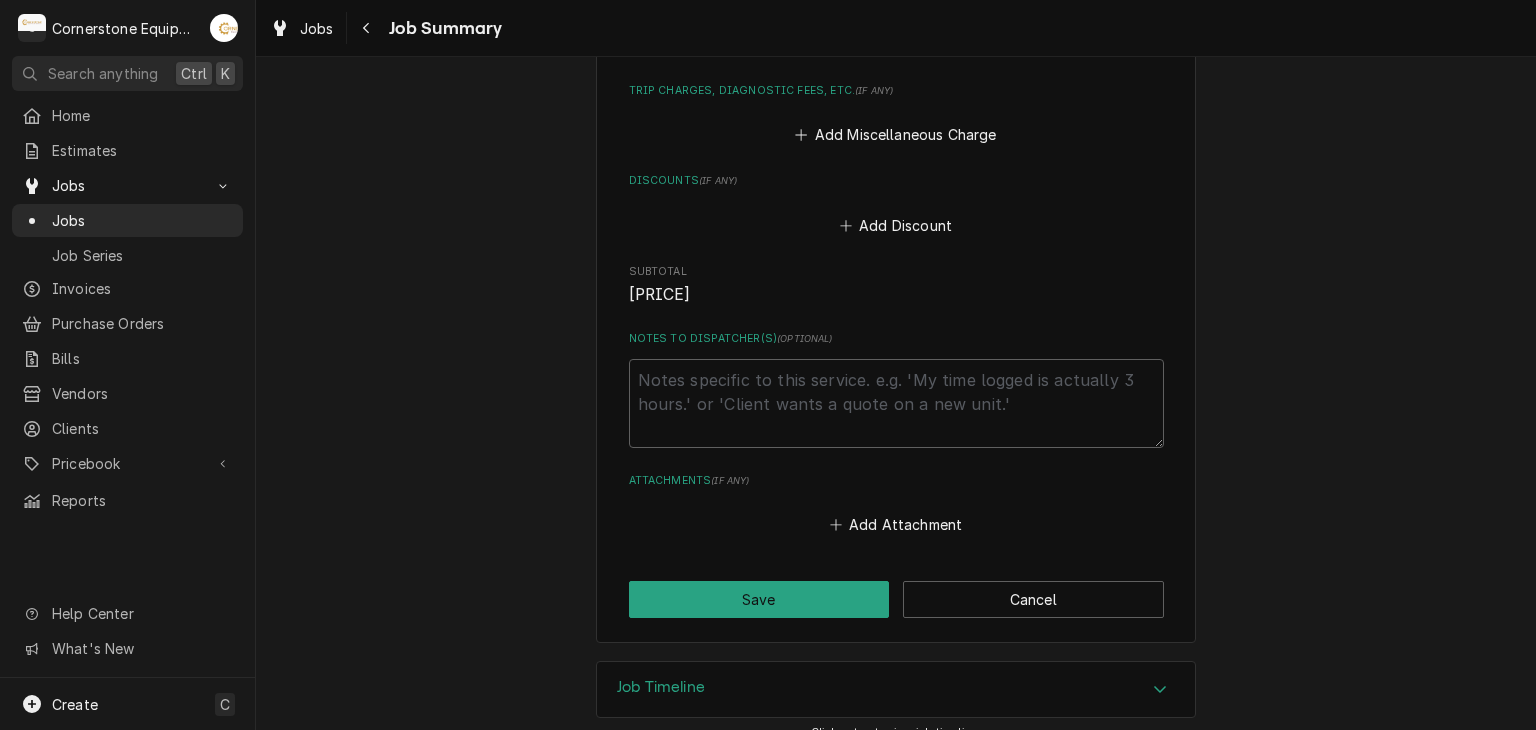 scroll, scrollTop: 979, scrollLeft: 0, axis: vertical 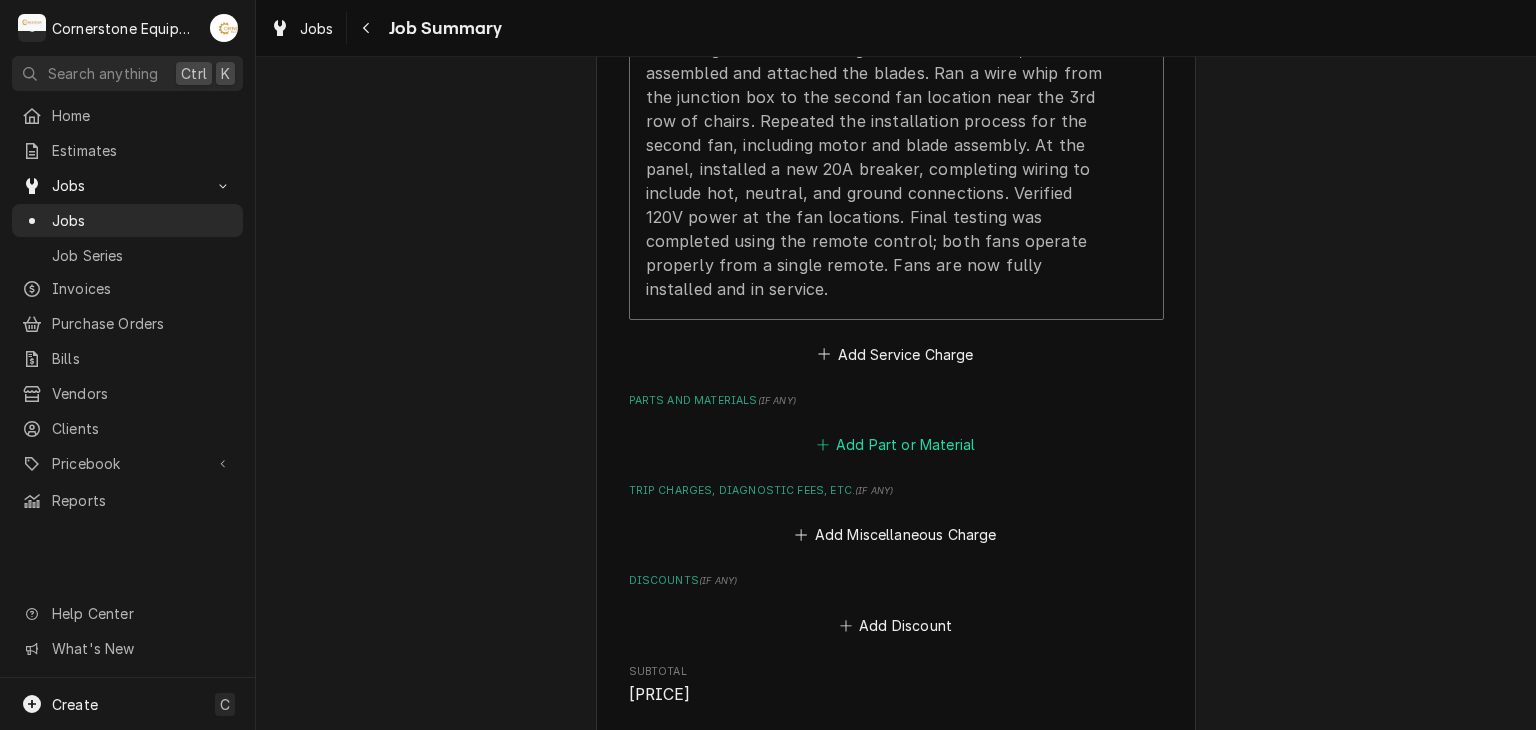 click on "Add Part or Material" at bounding box center (895, 445) 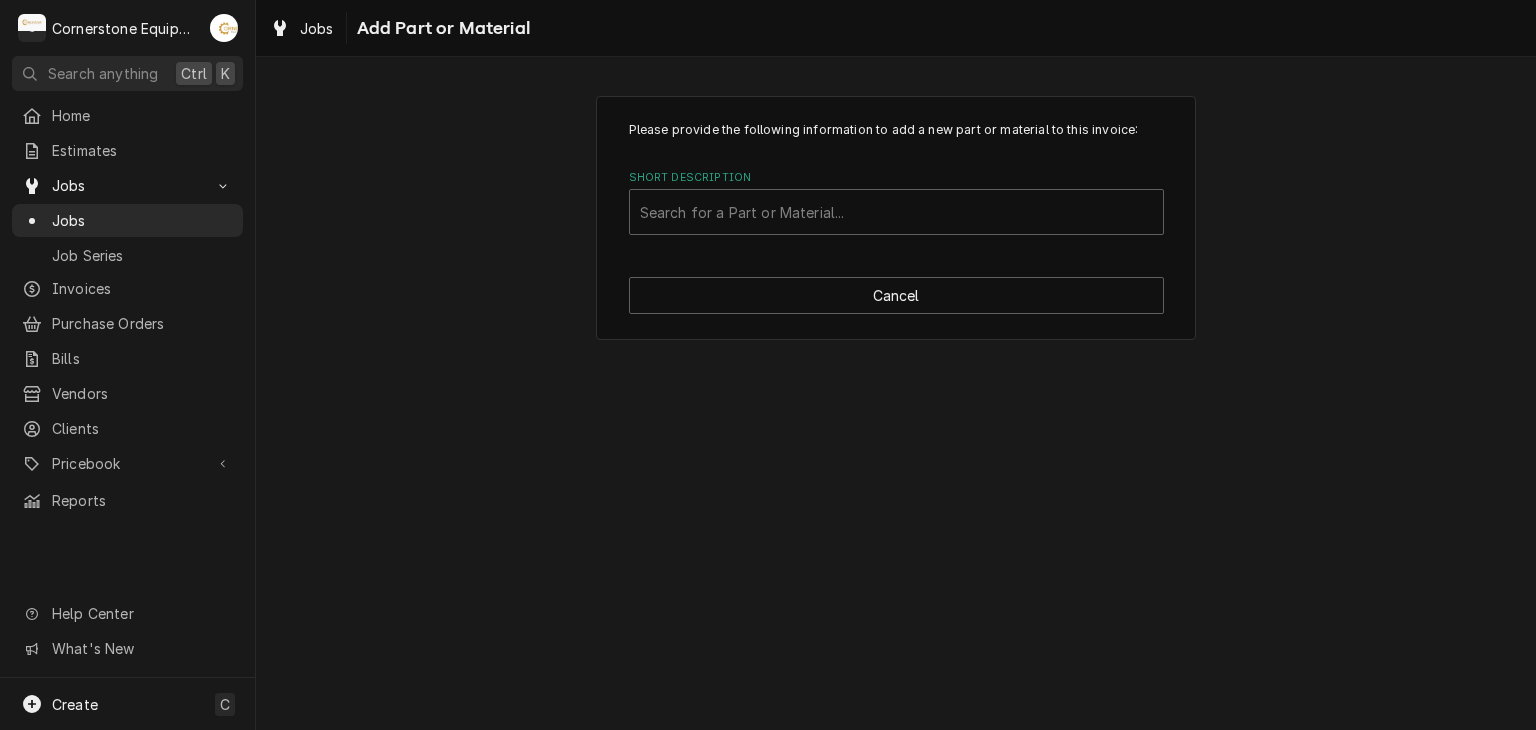 click on "Search for a Part or Material..." at bounding box center (896, 212) 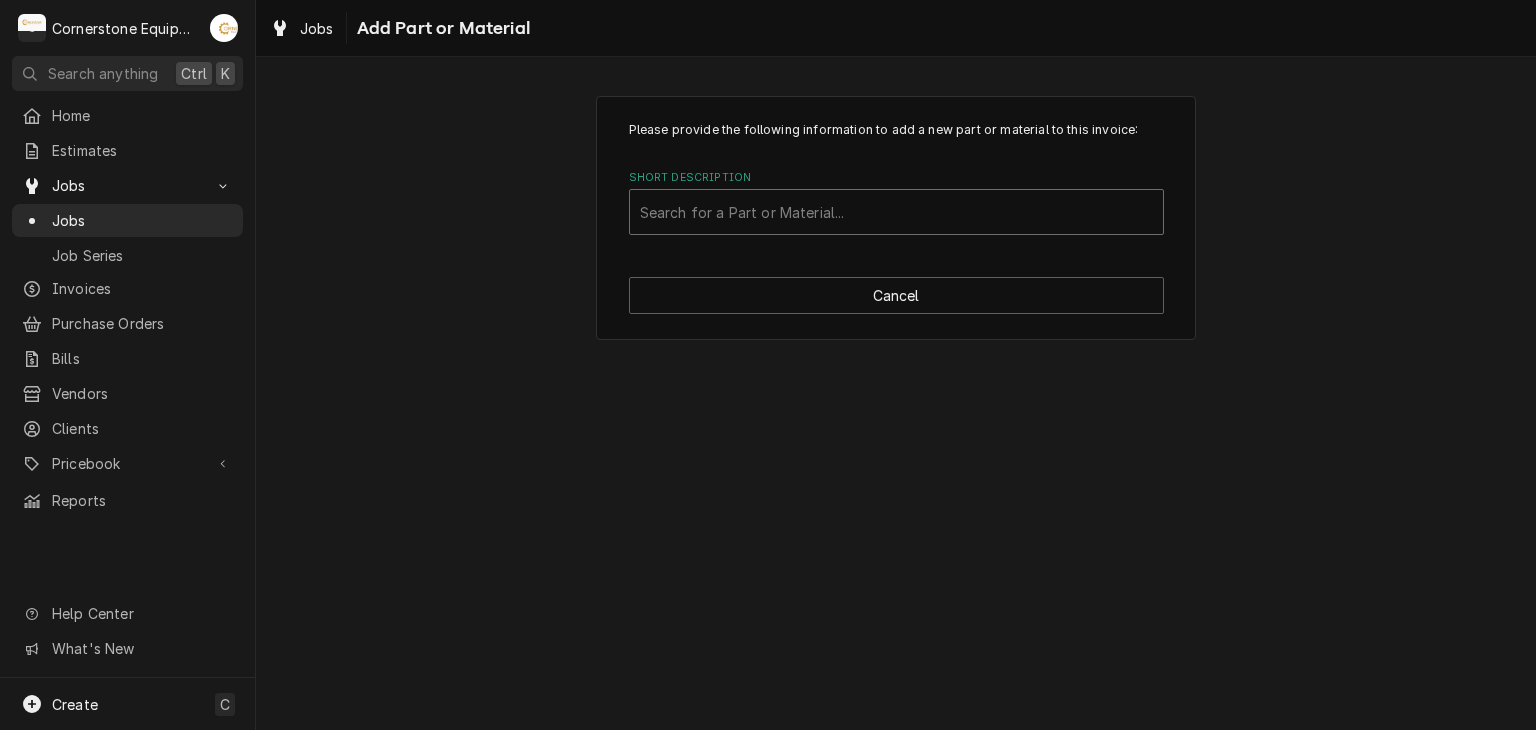 click at bounding box center (896, 212) 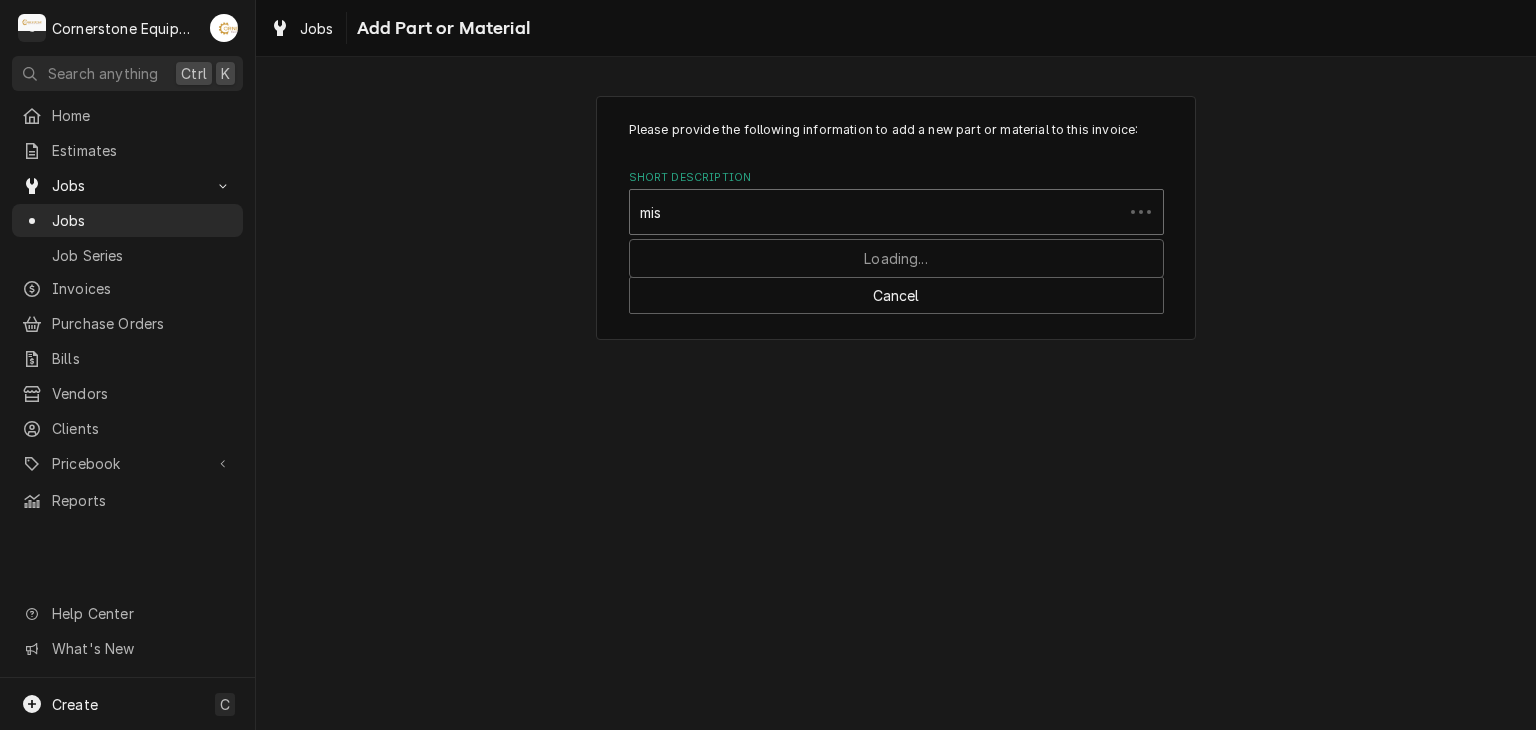 type on "misc" 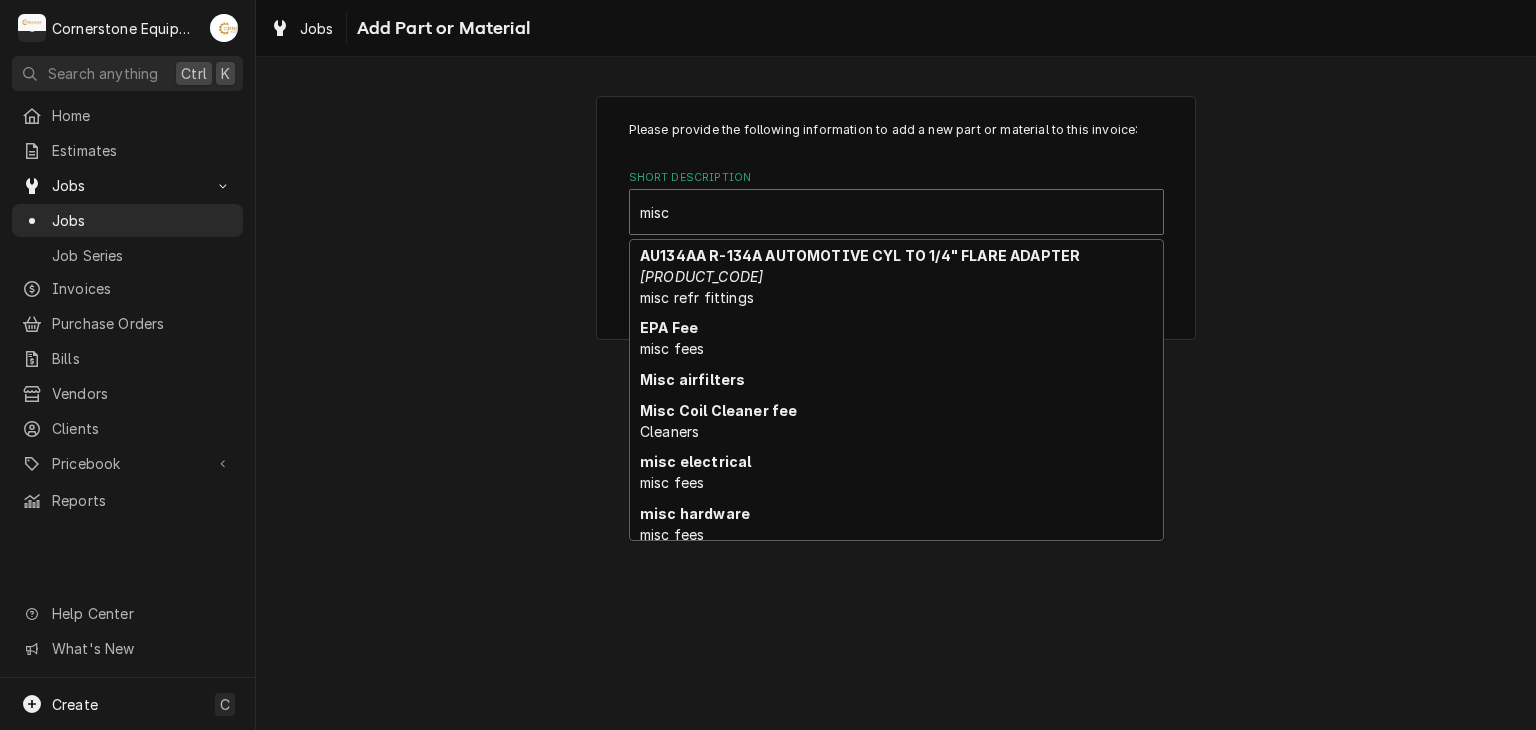 scroll, scrollTop: 195, scrollLeft: 0, axis: vertical 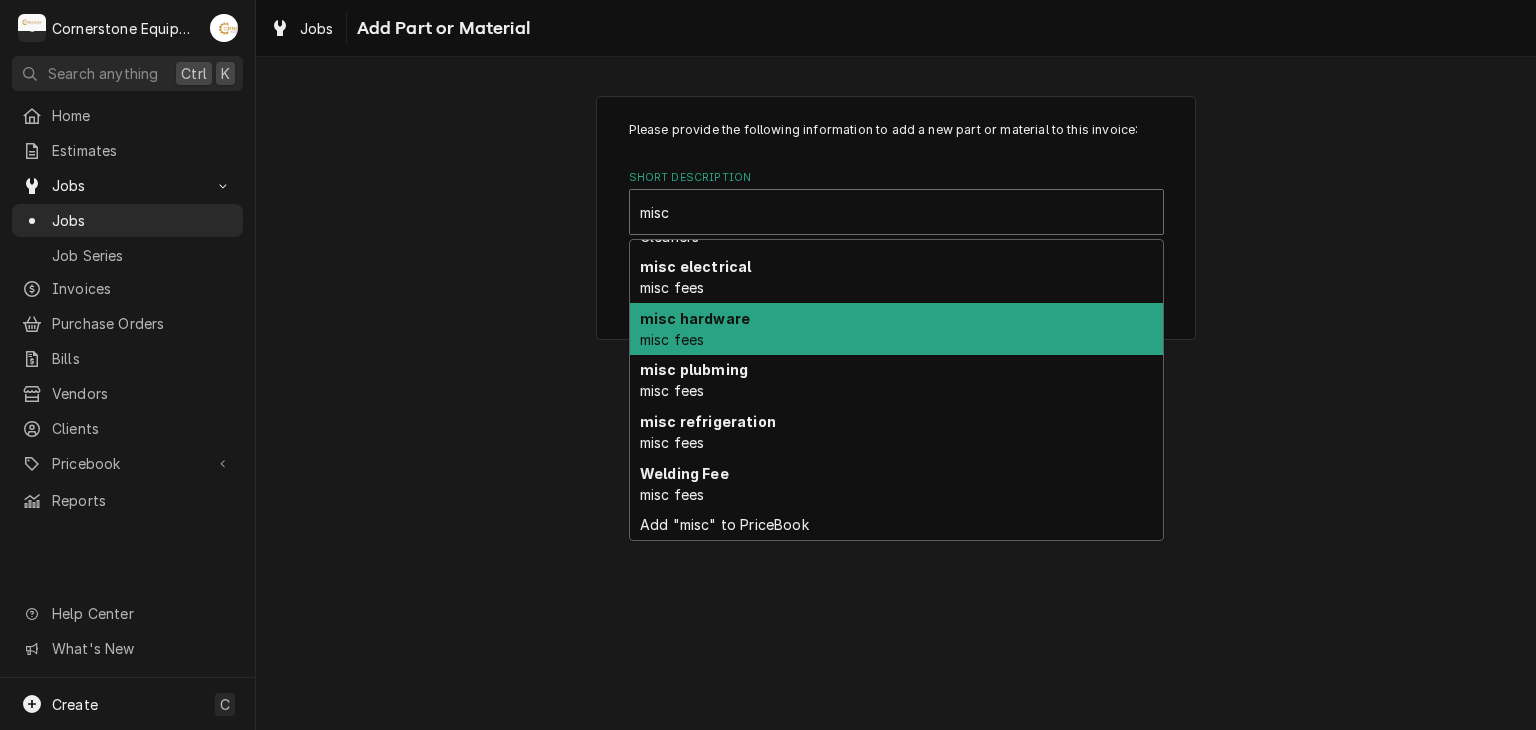 click on "misc hardware" at bounding box center [695, 318] 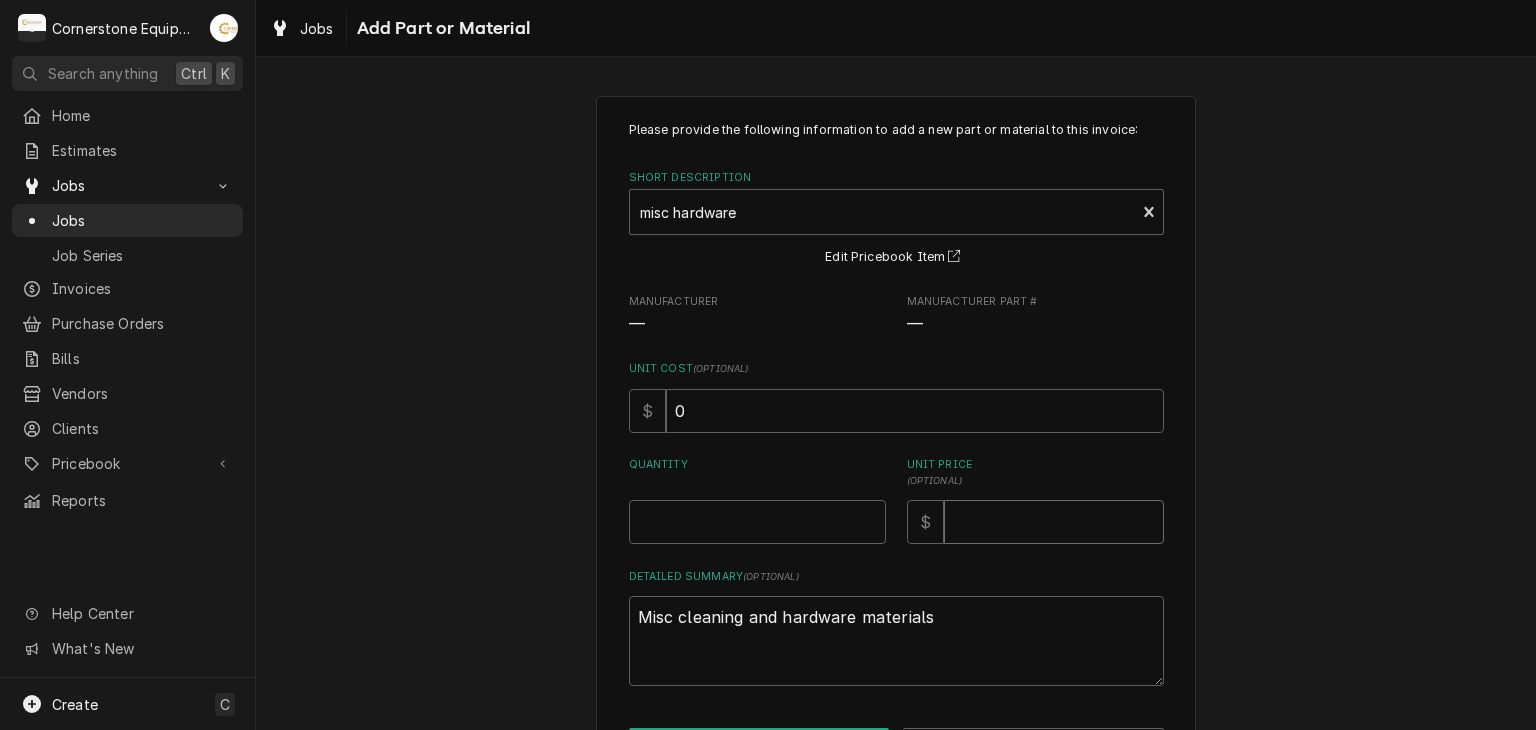 click on "24.99" at bounding box center [1054, 522] 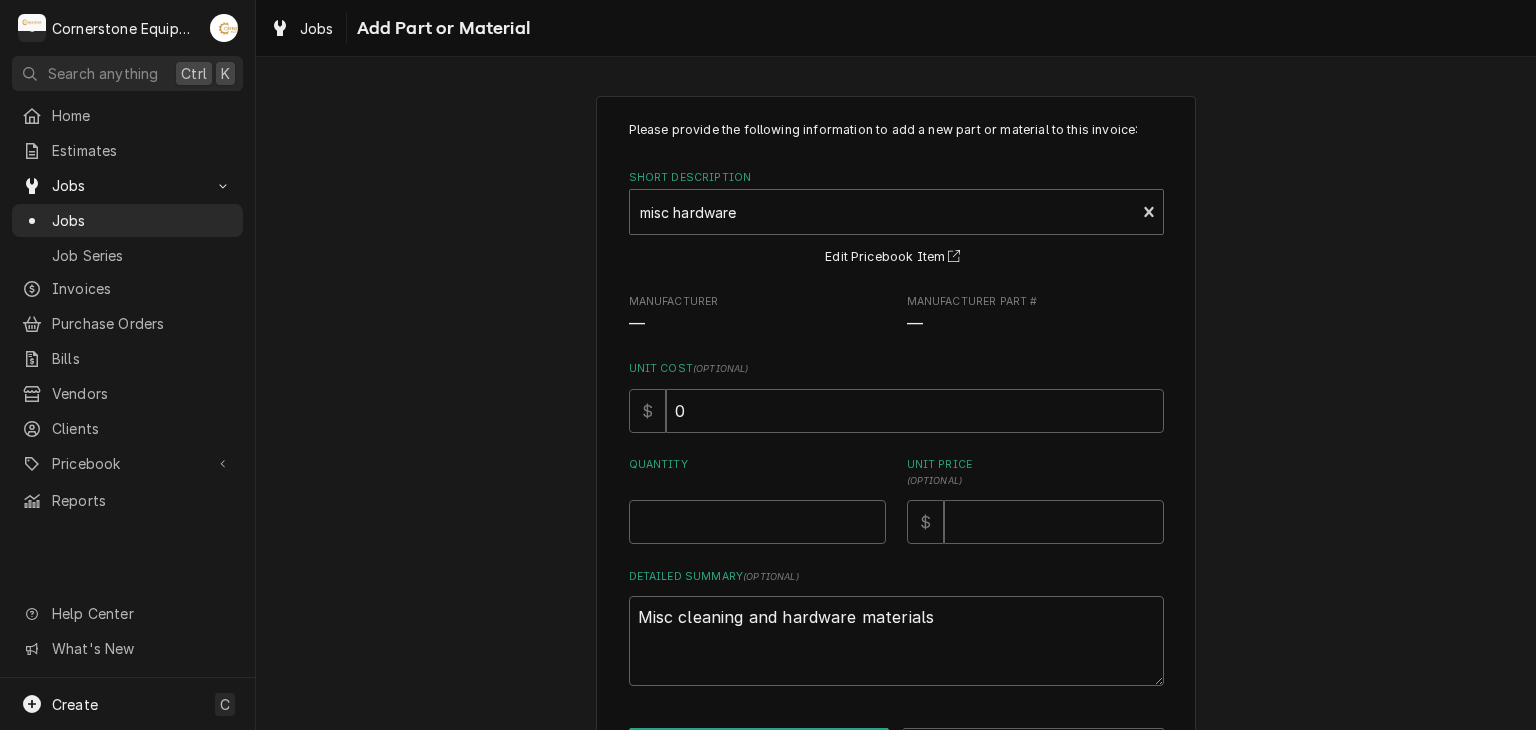 drag, startPoint x: 573, startPoint y: 375, endPoint x: 696, endPoint y: 399, distance: 125.31959 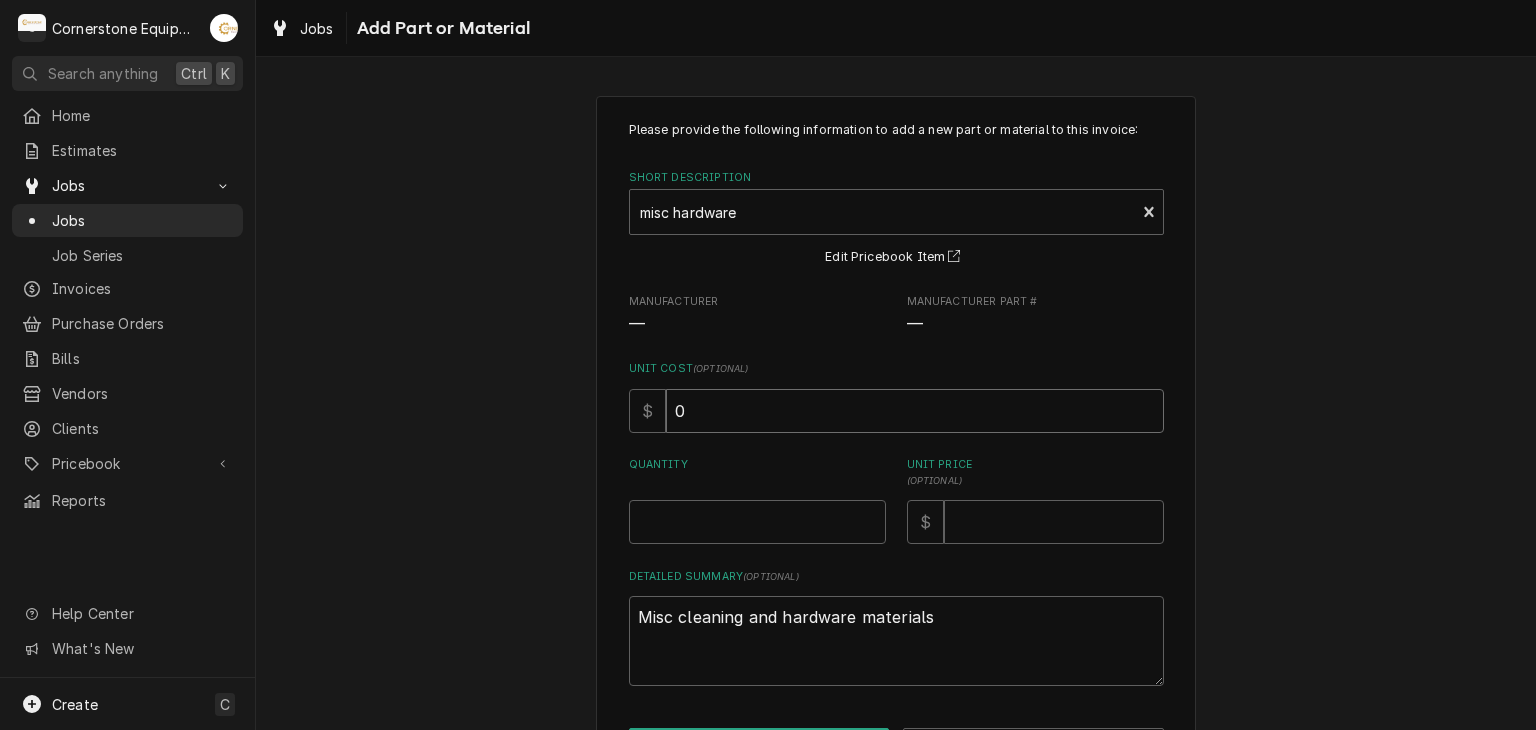 click on "0" at bounding box center [915, 411] 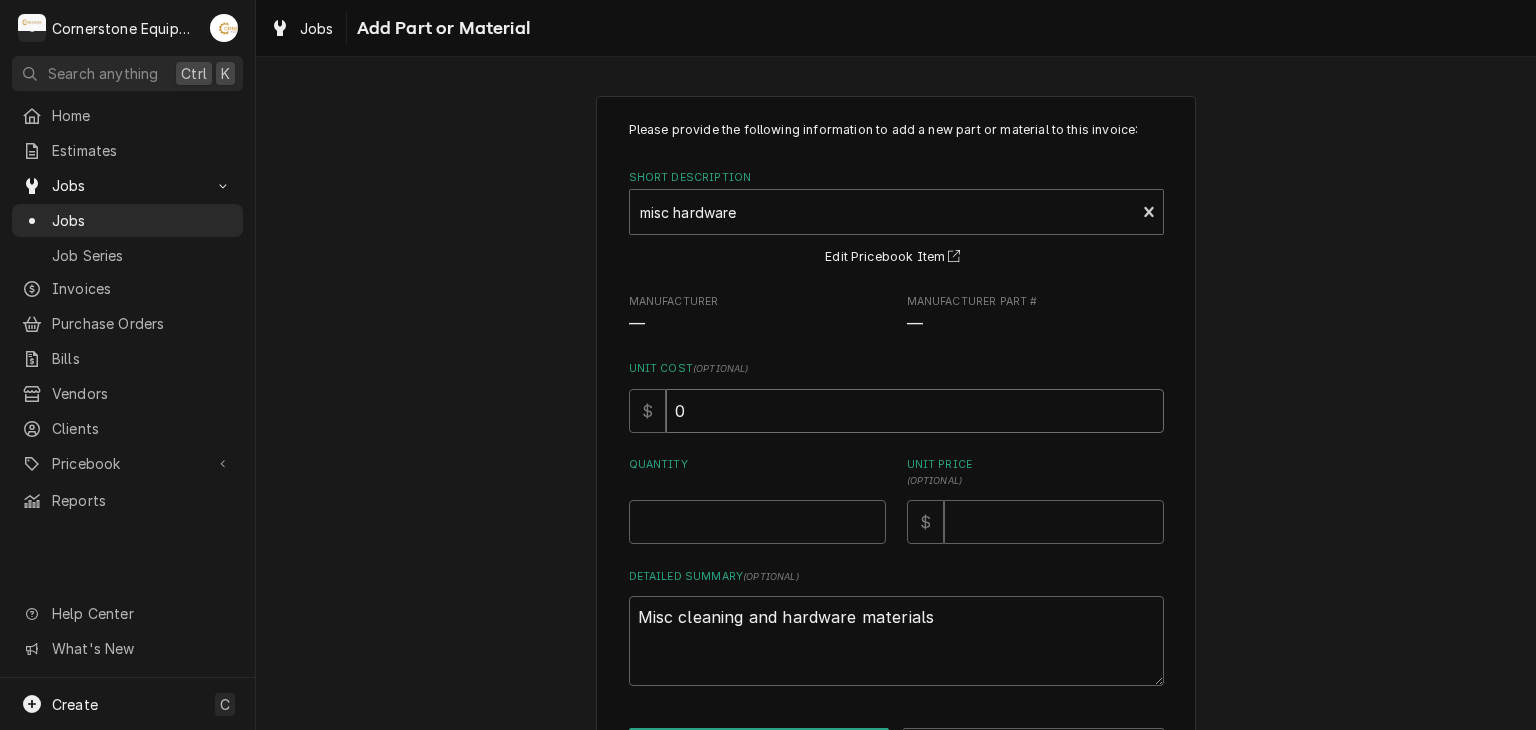 type on "x" 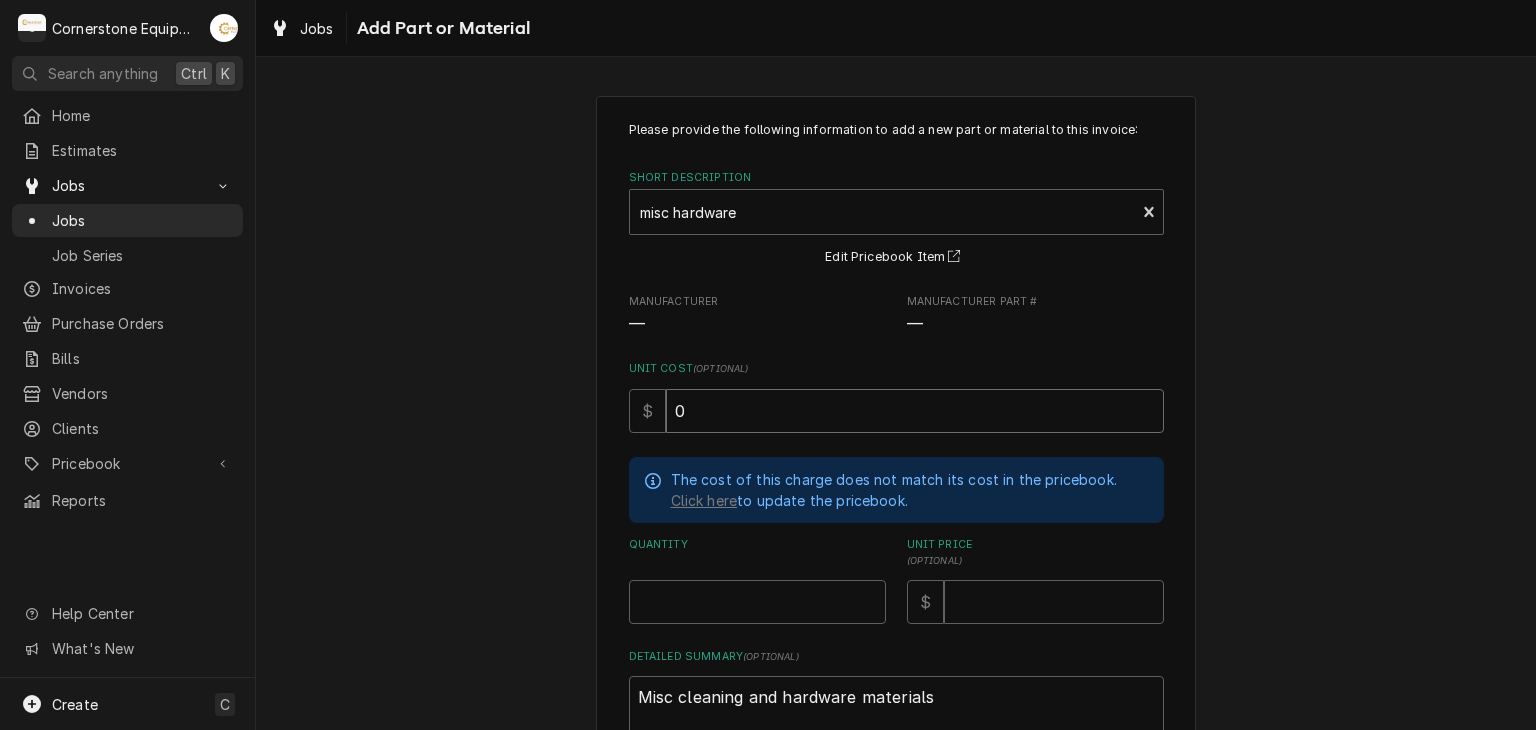 type on "x" 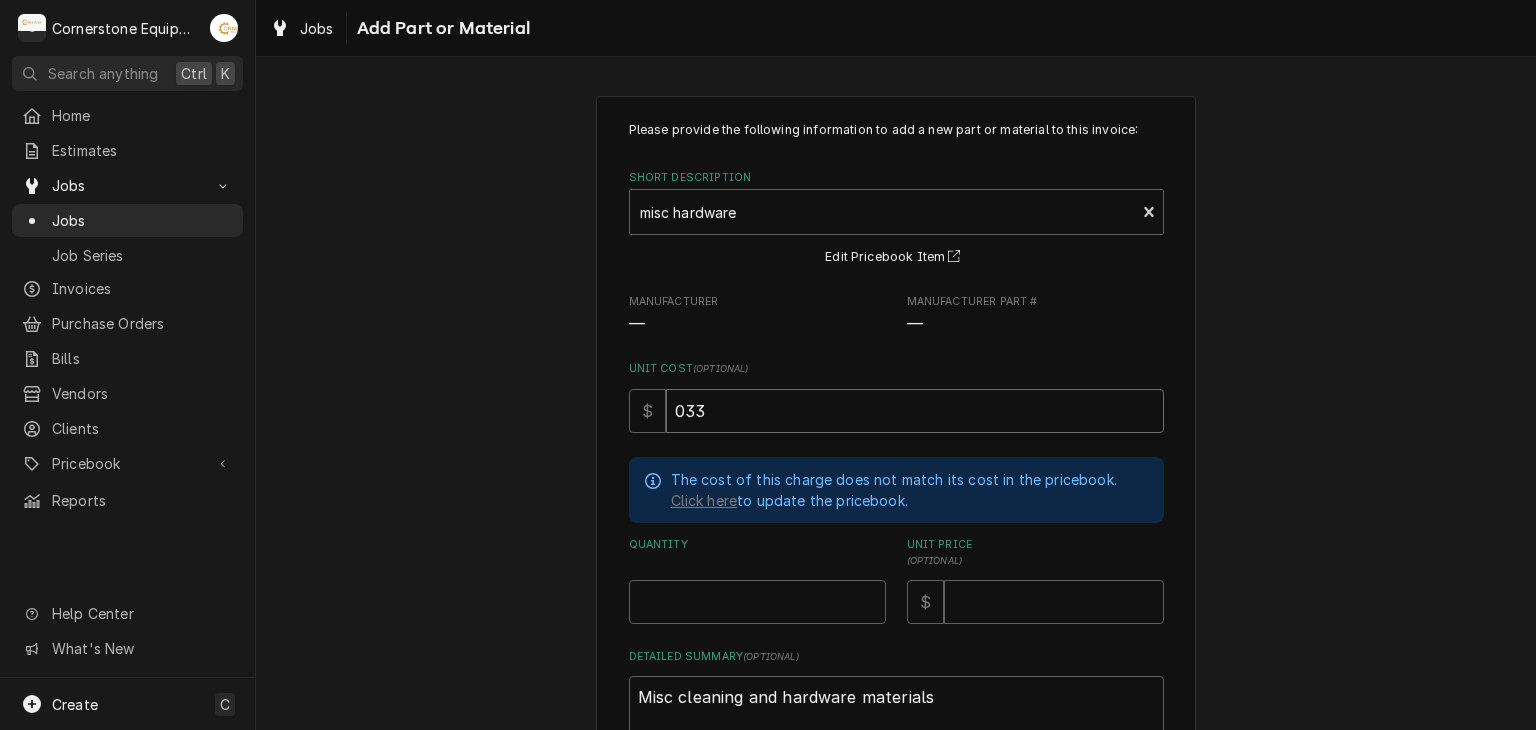 type on "x" 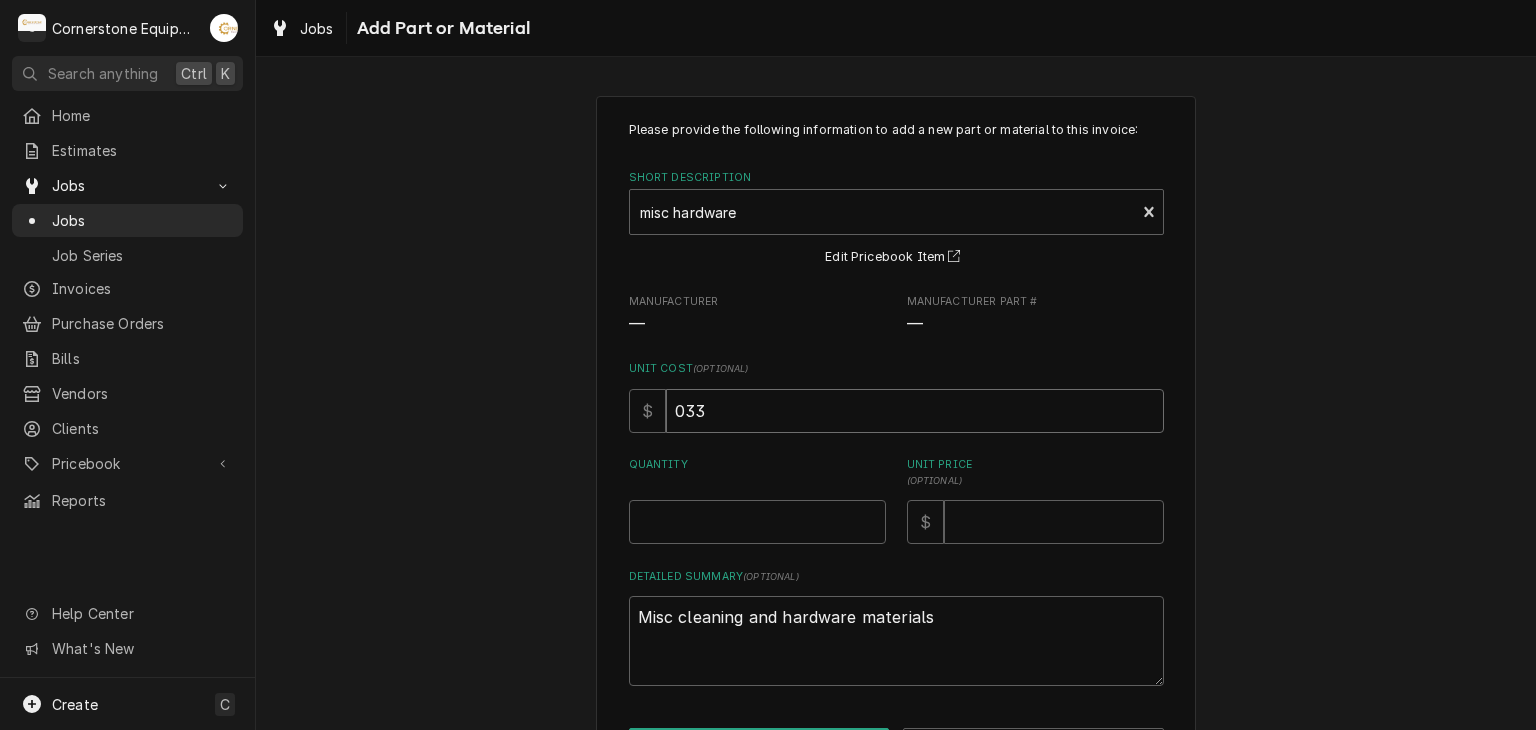 type on "x" 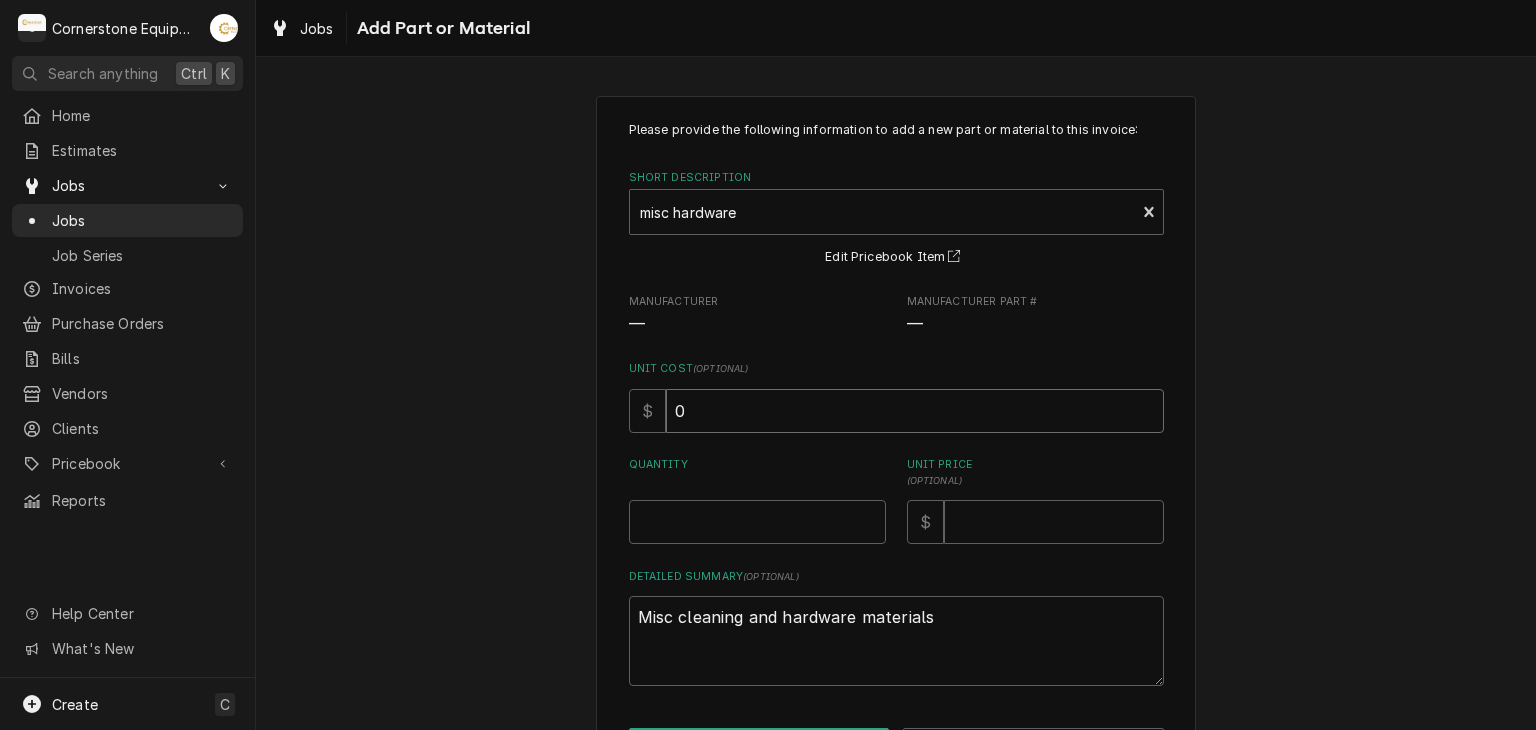 type on "x" 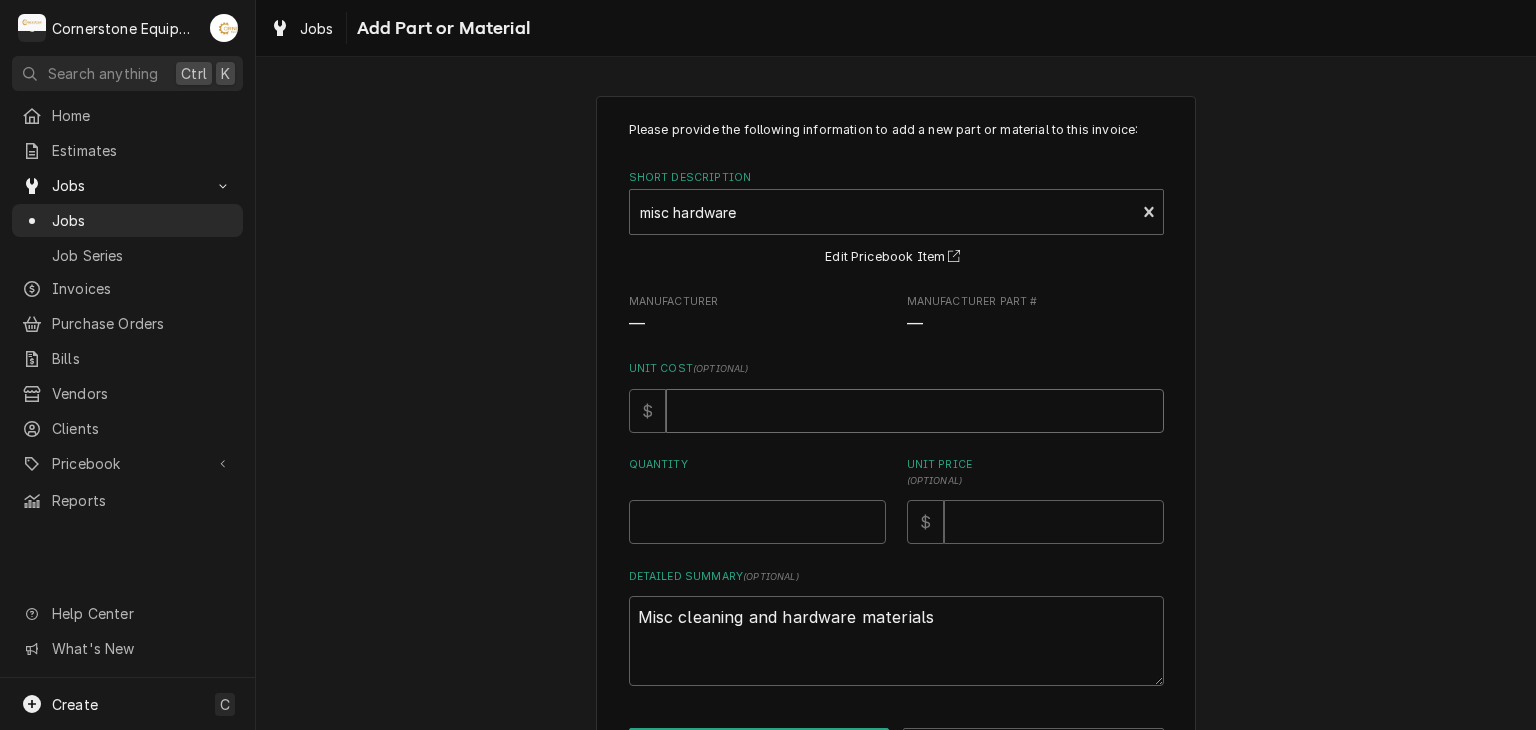type on "x" 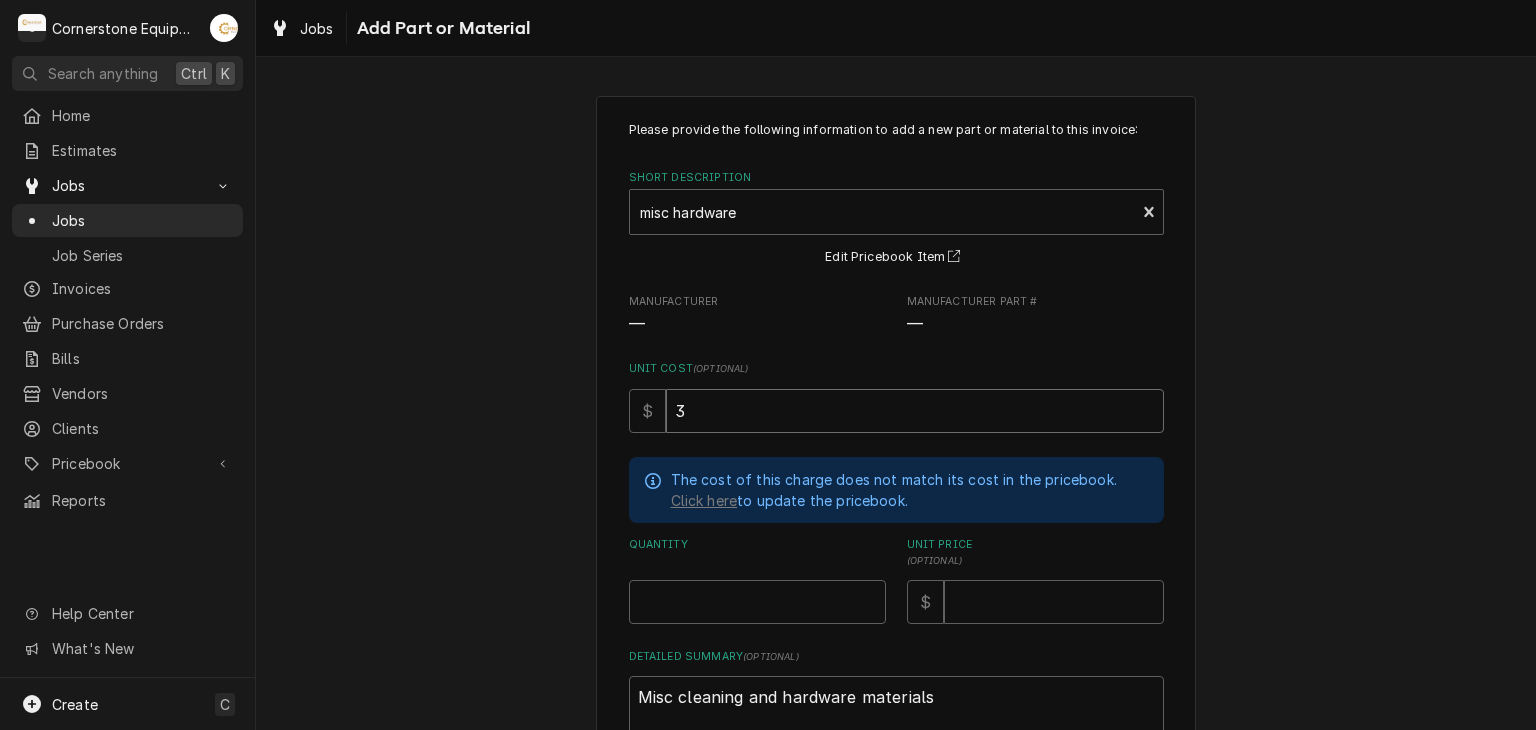 type on "x" 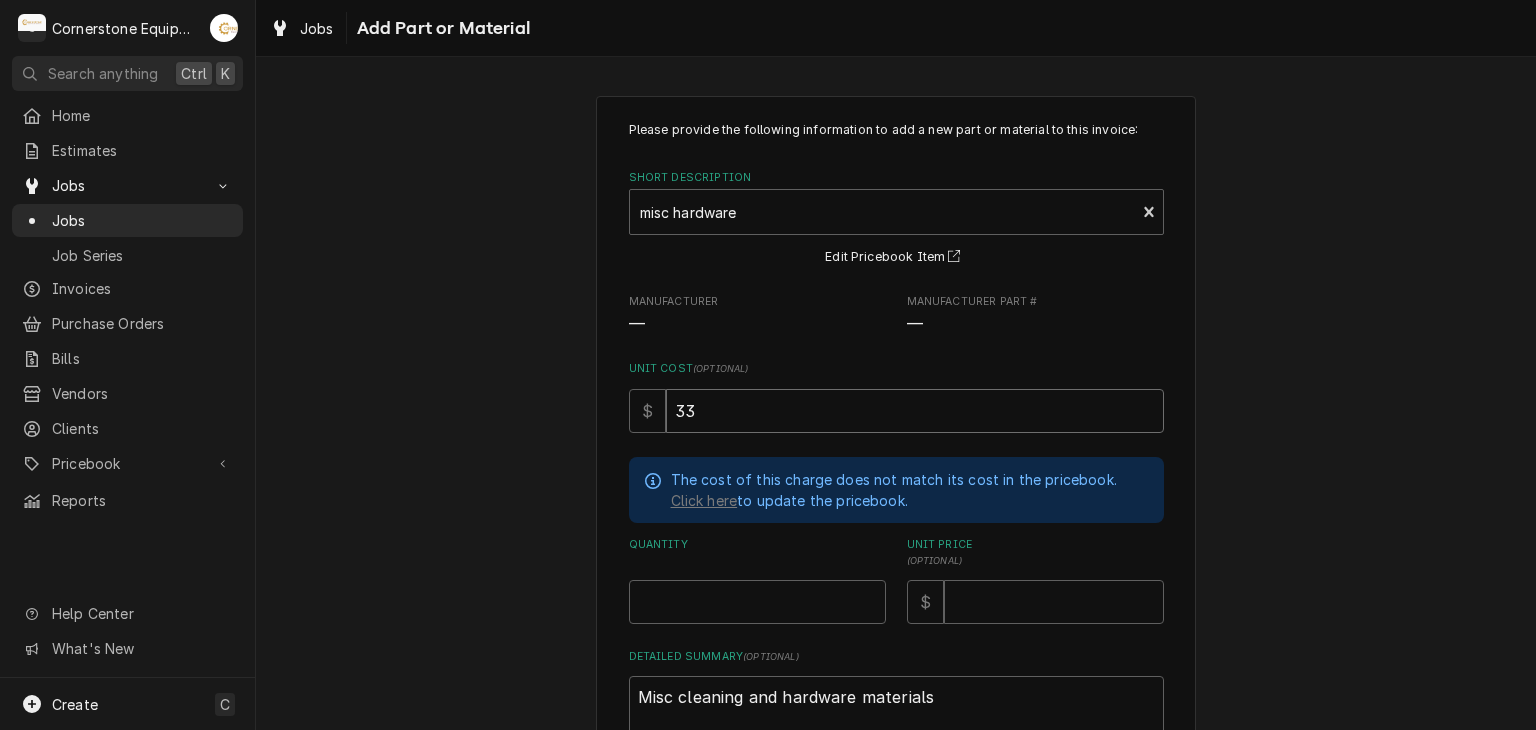 type on "x" 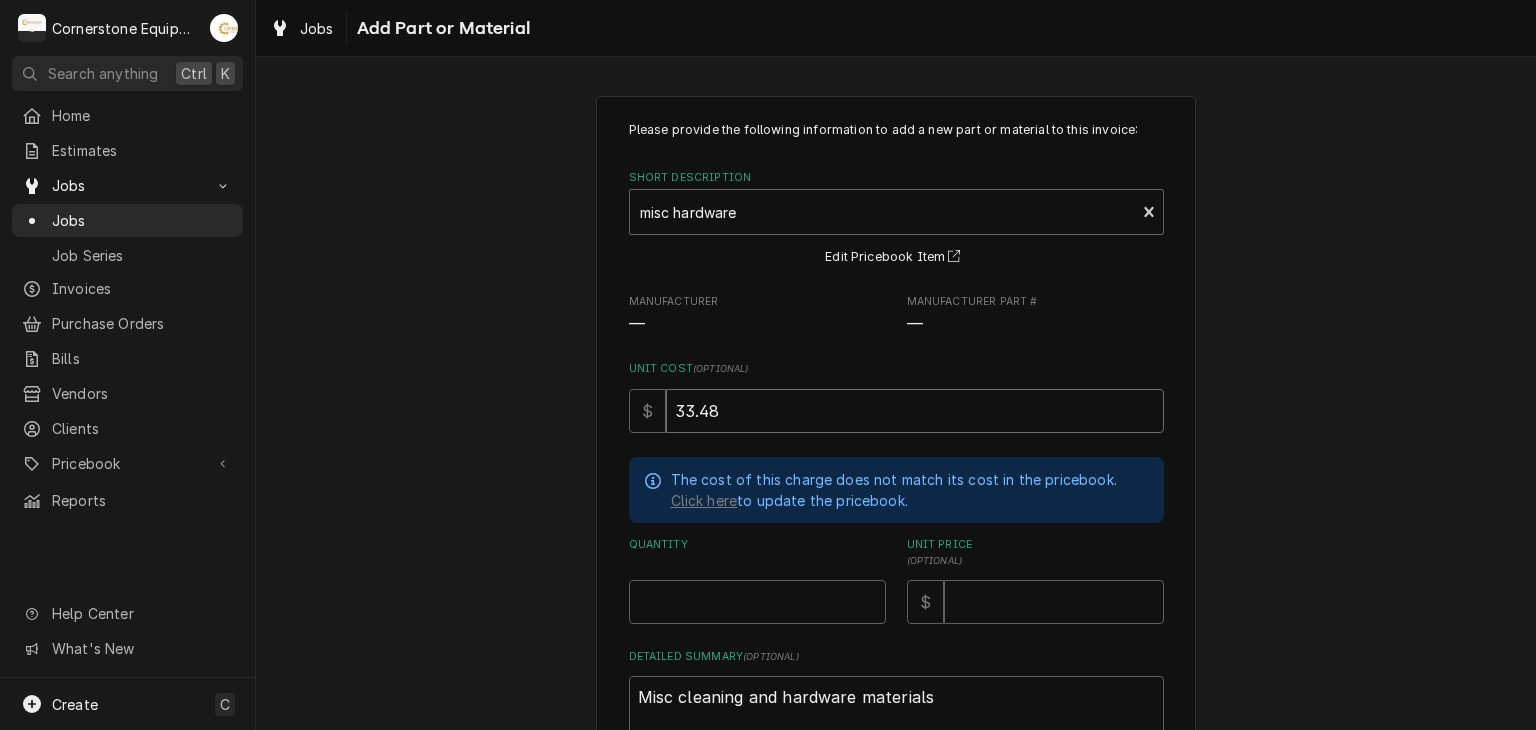 type on "33.48" 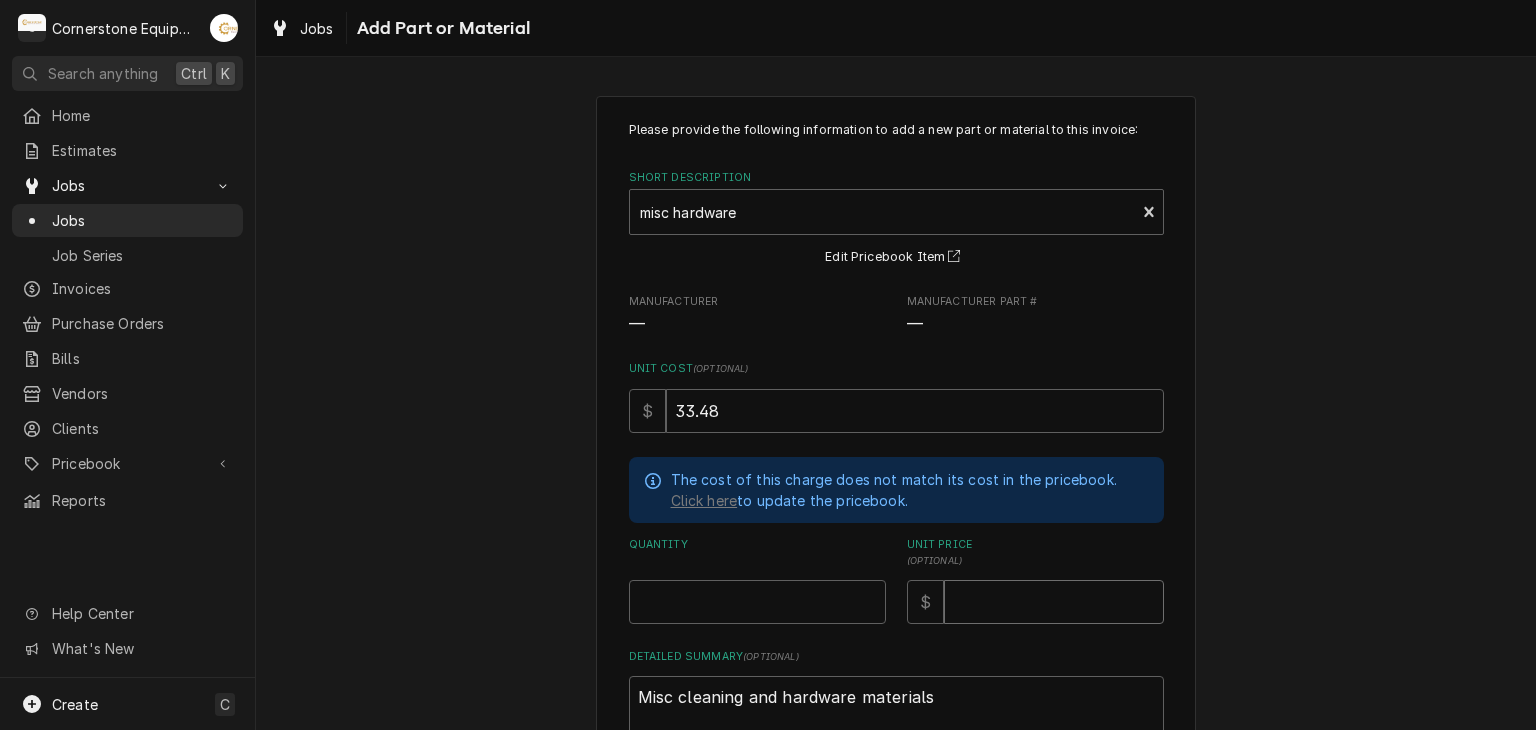 click on "24.99" at bounding box center (1054, 602) 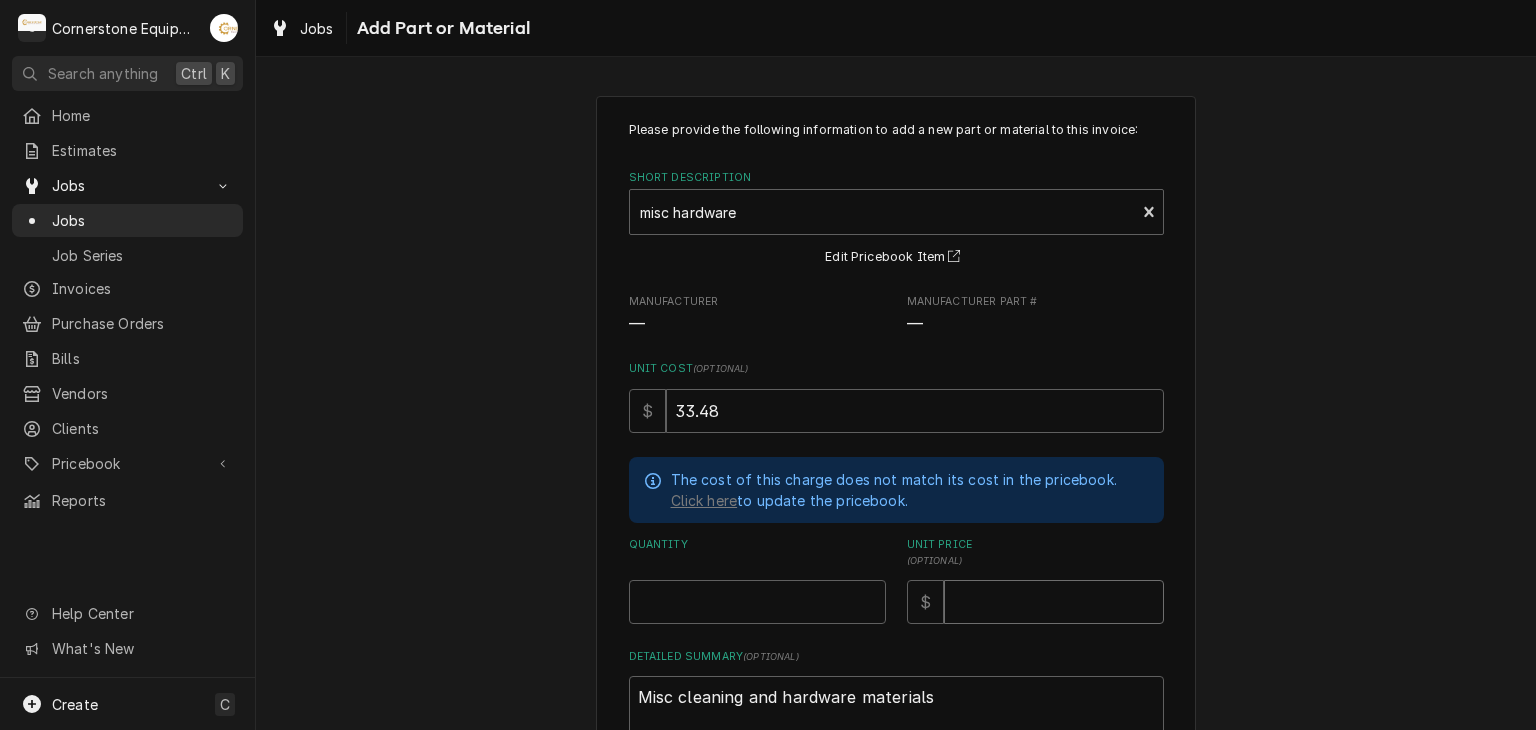click on "24.99" at bounding box center [1054, 602] 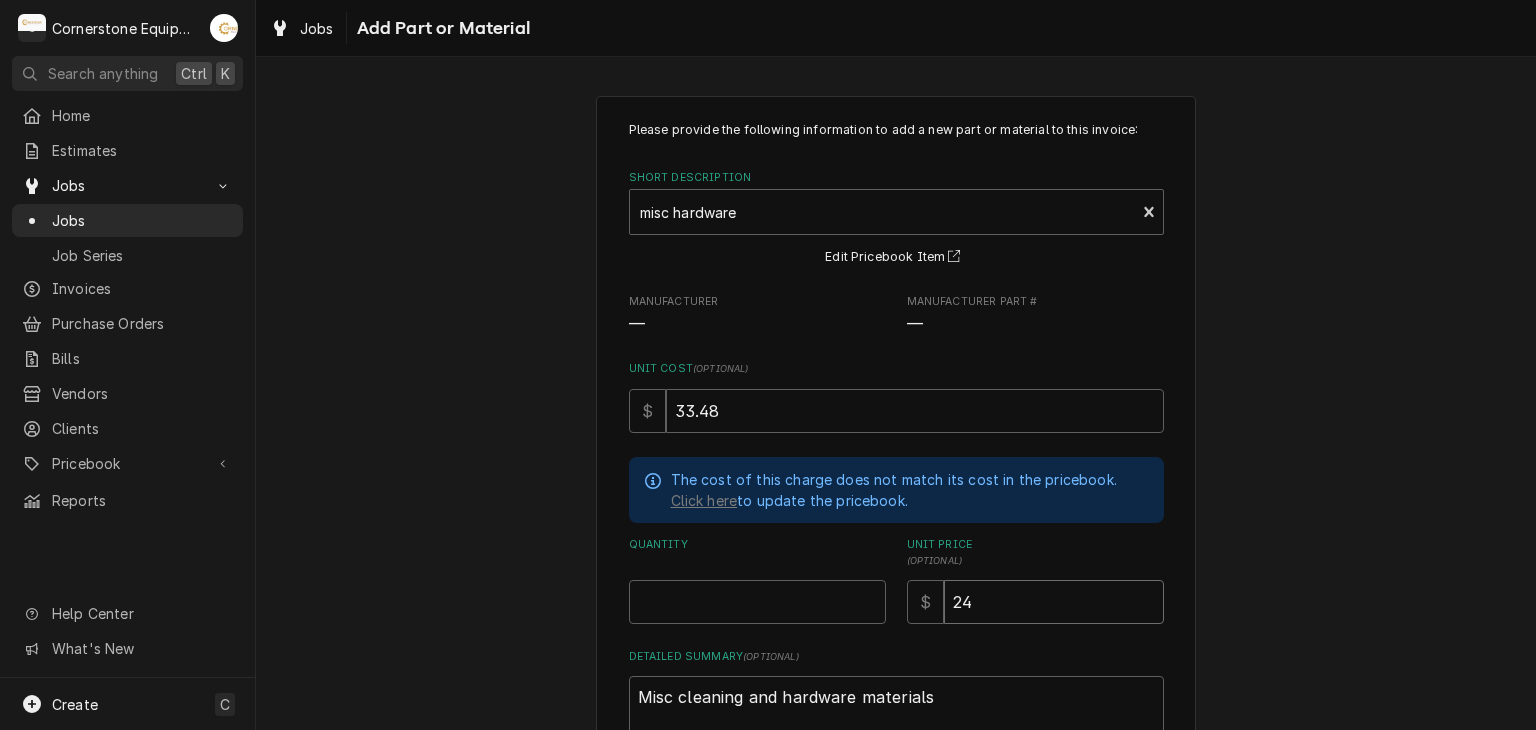 type on "x" 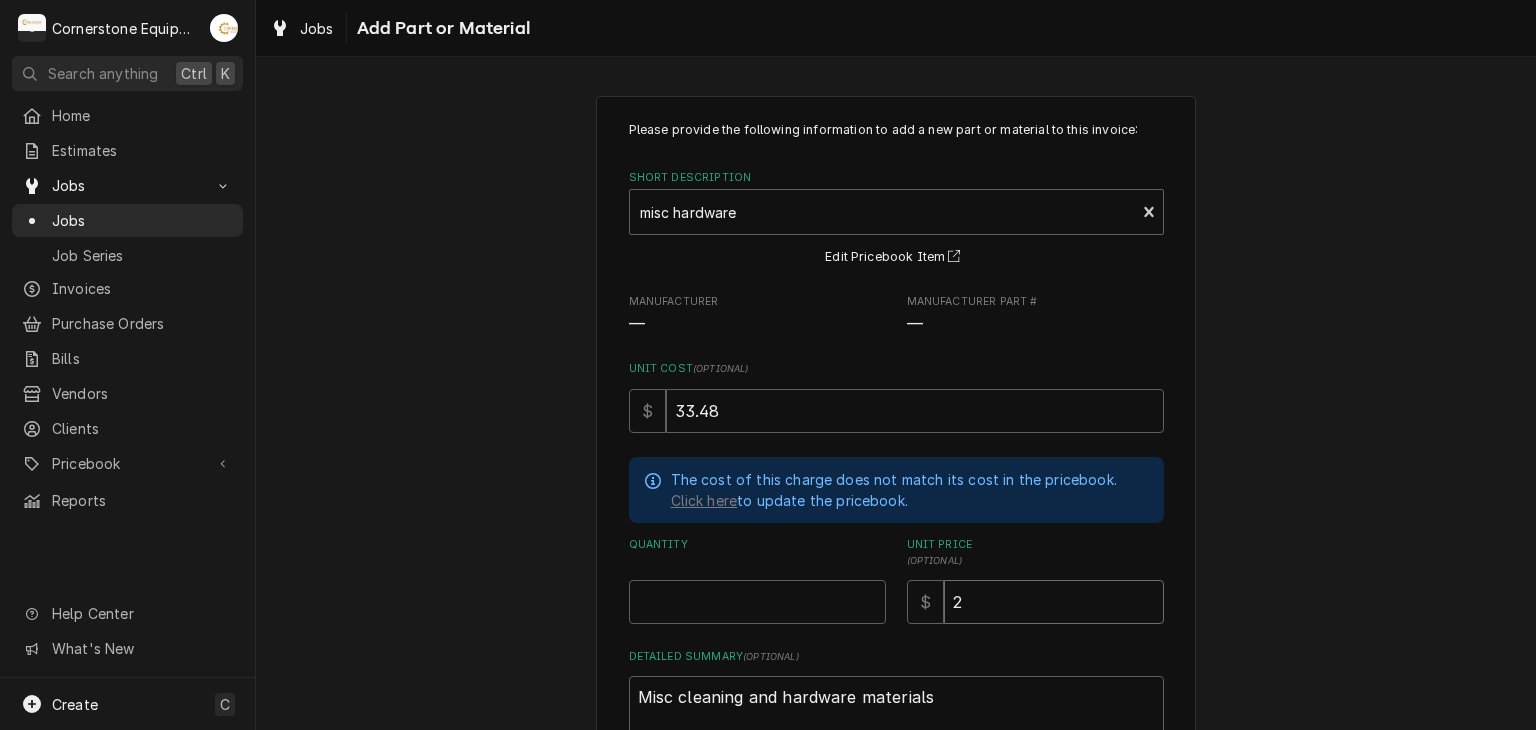 type on "x" 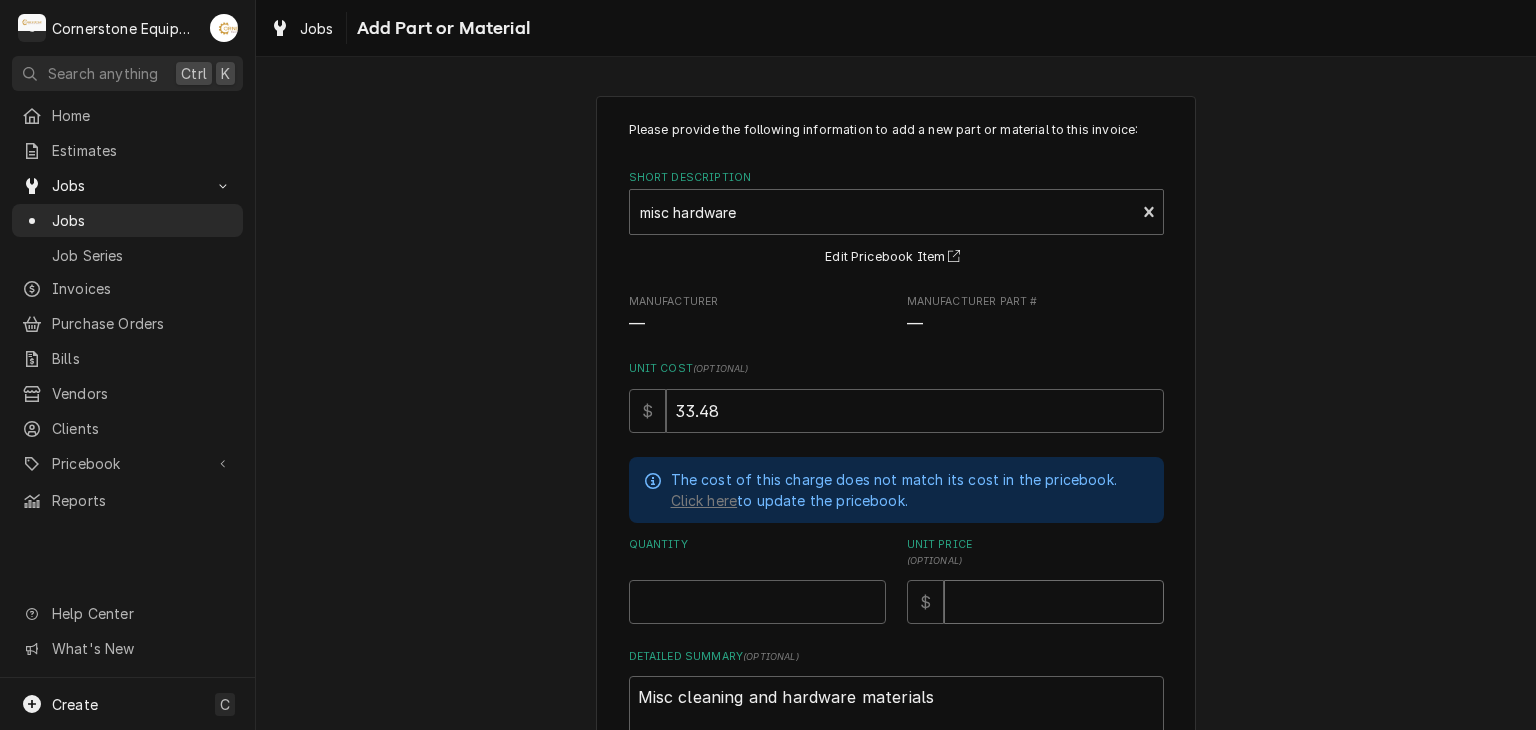type on "x" 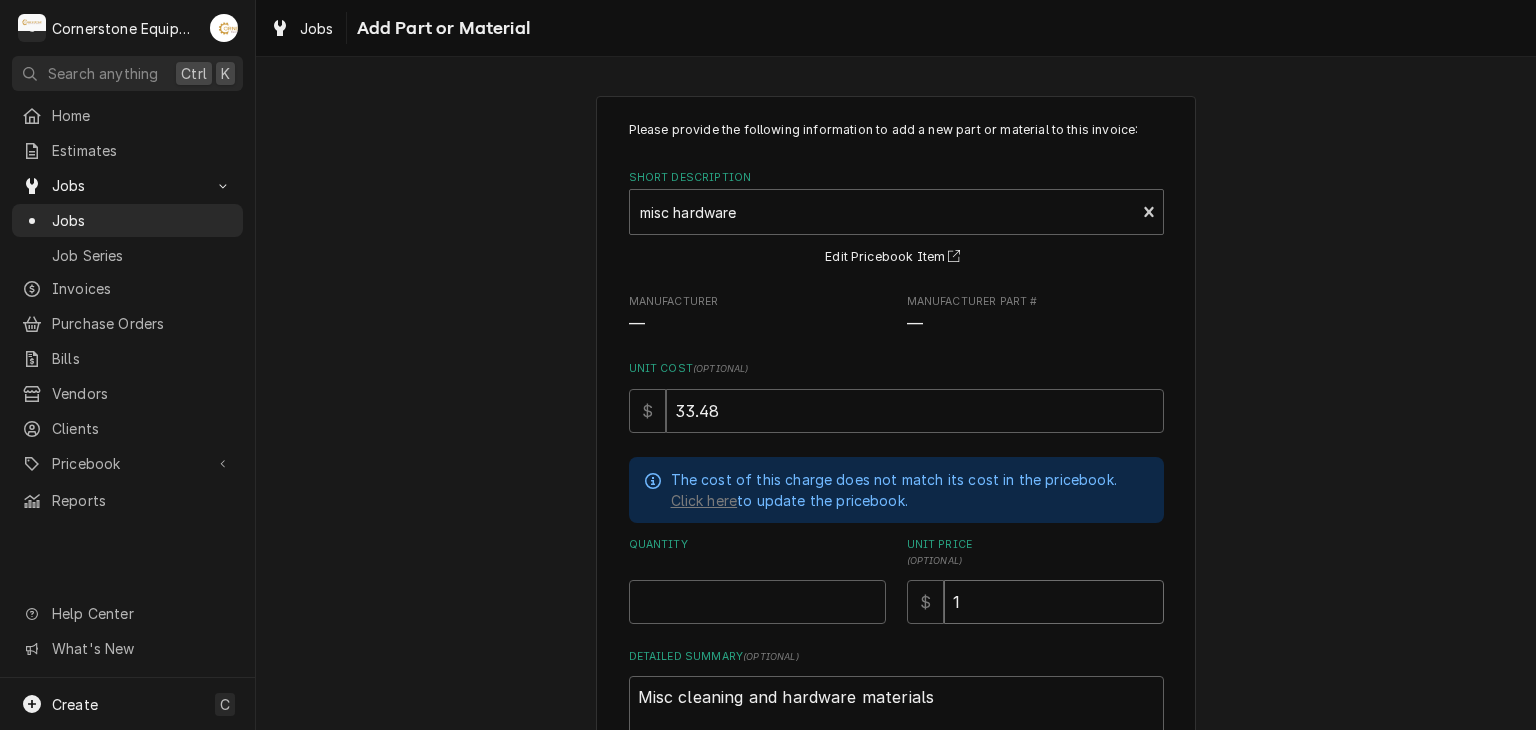 type on "x" 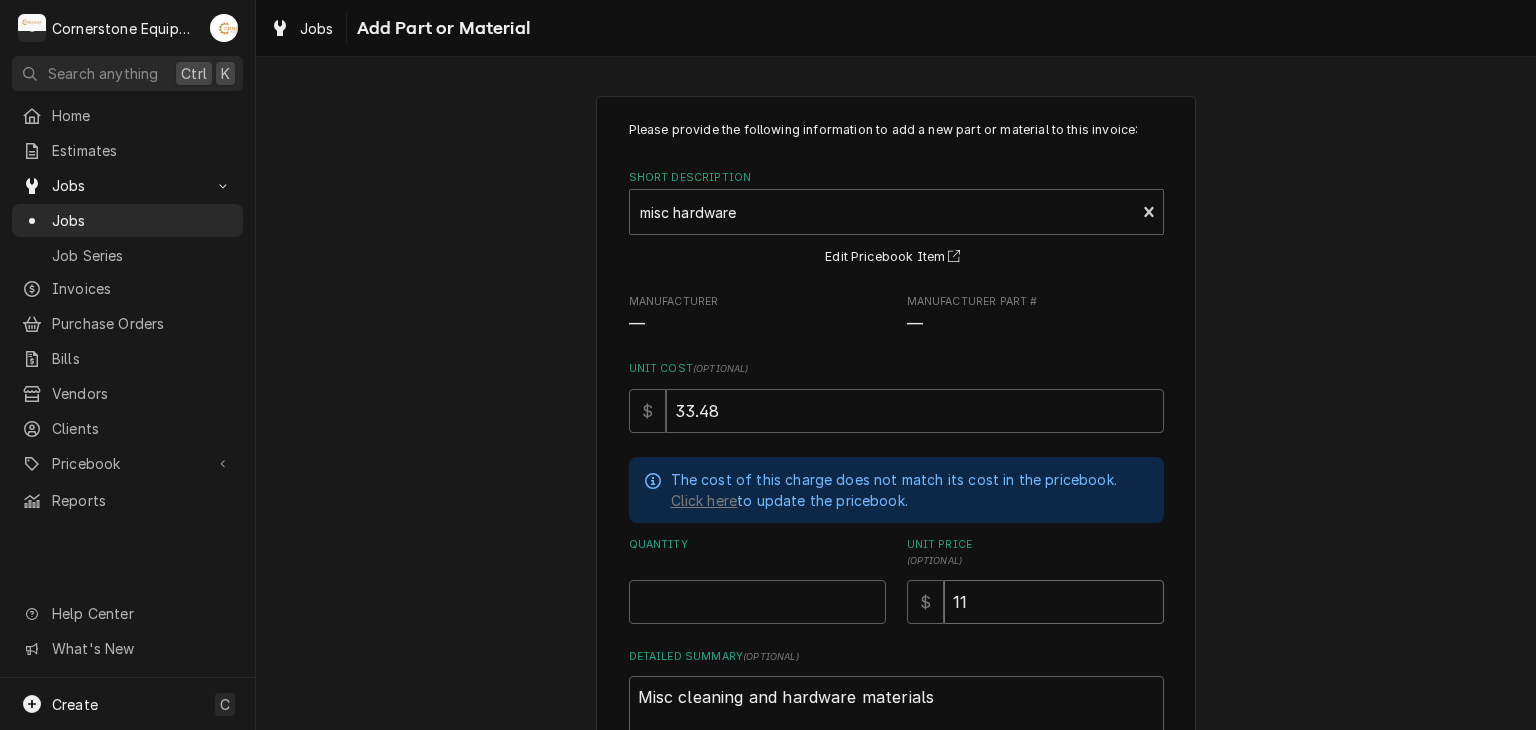 type on "x" 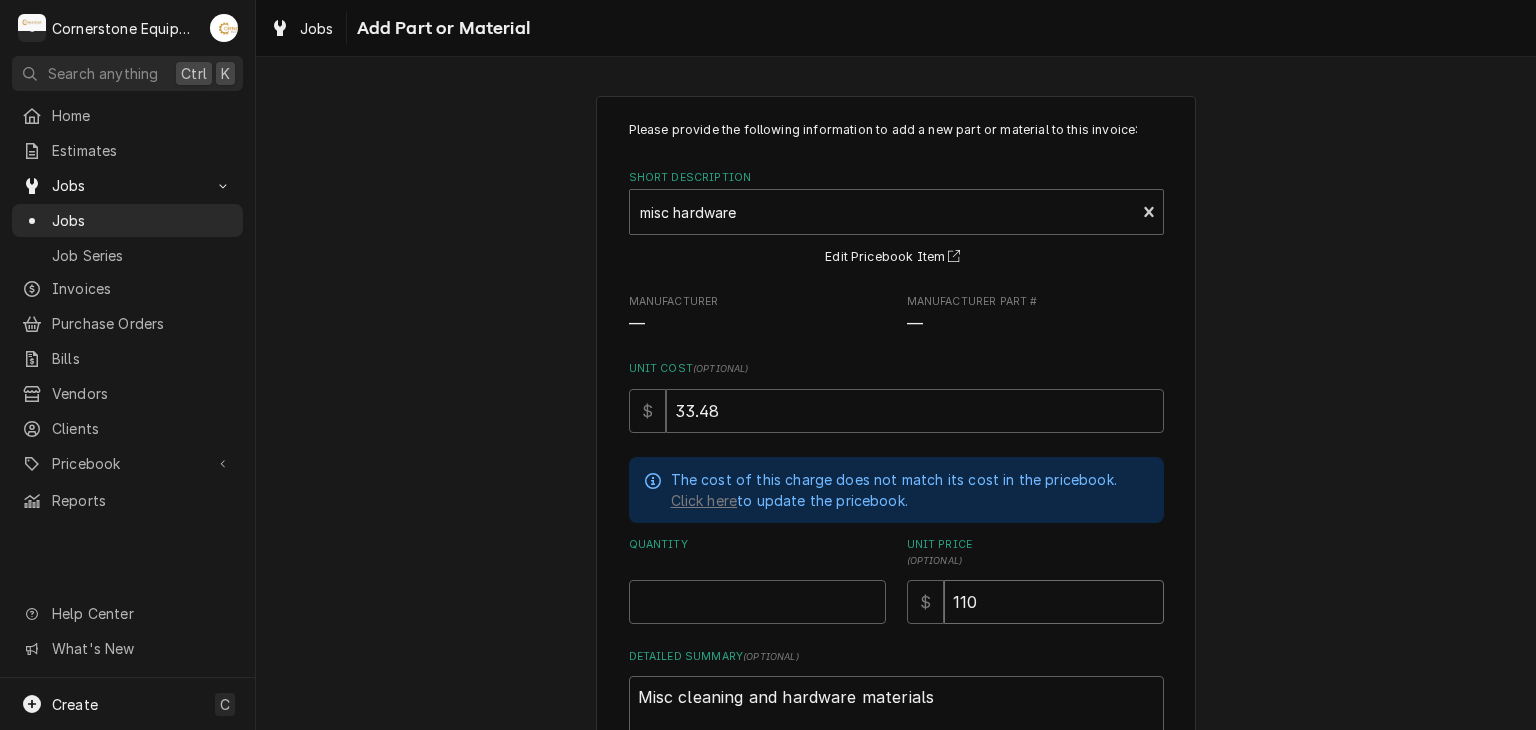 type on "x" 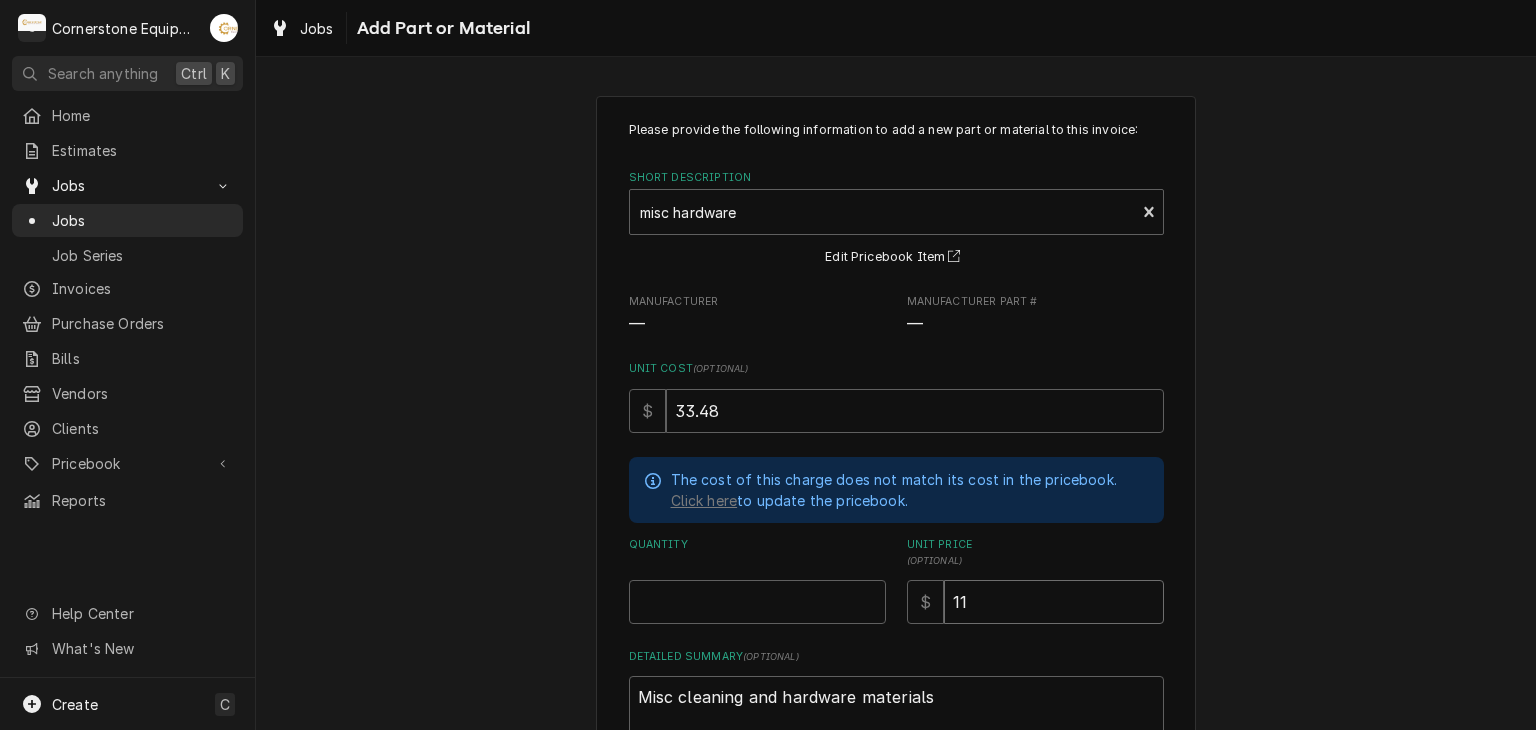 type on "x" 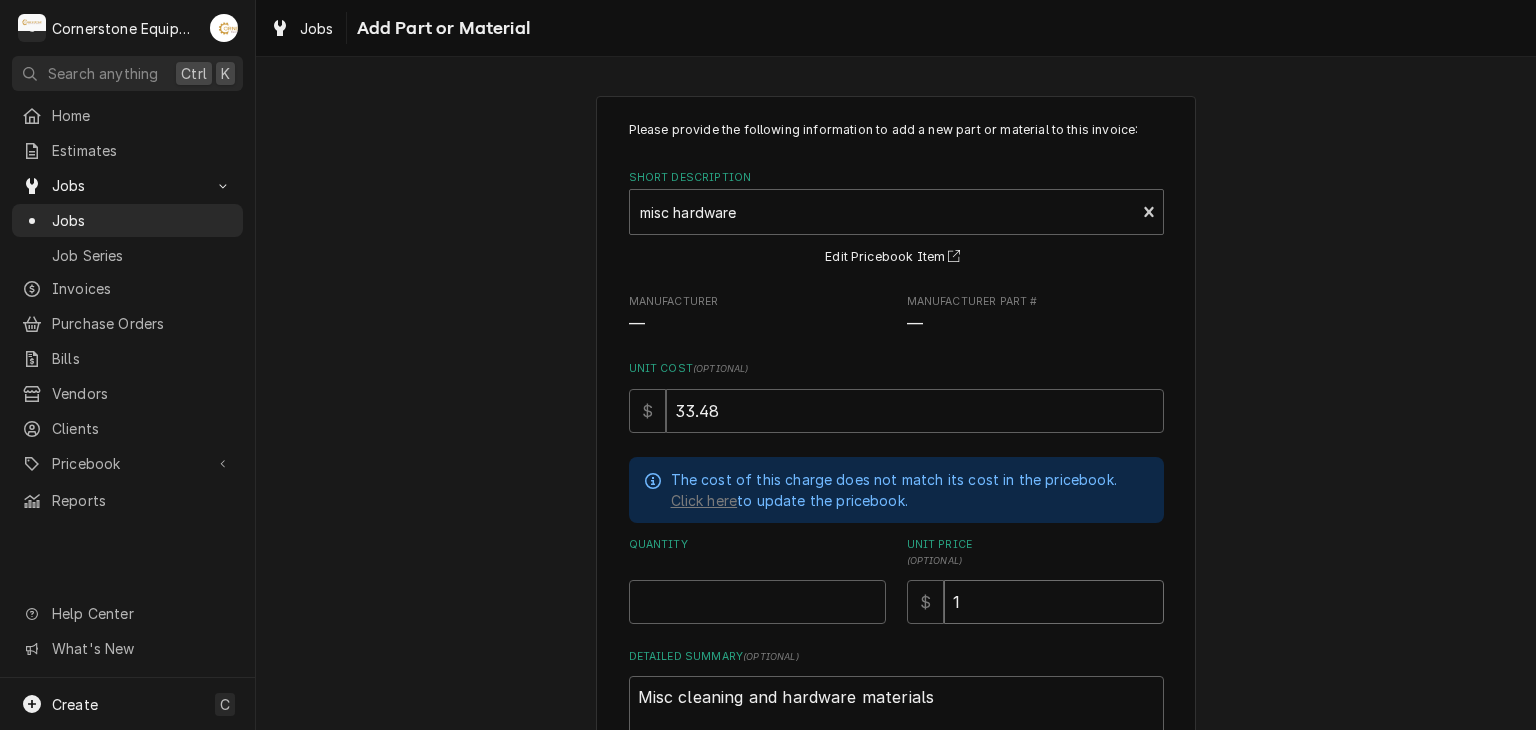 type on "x" 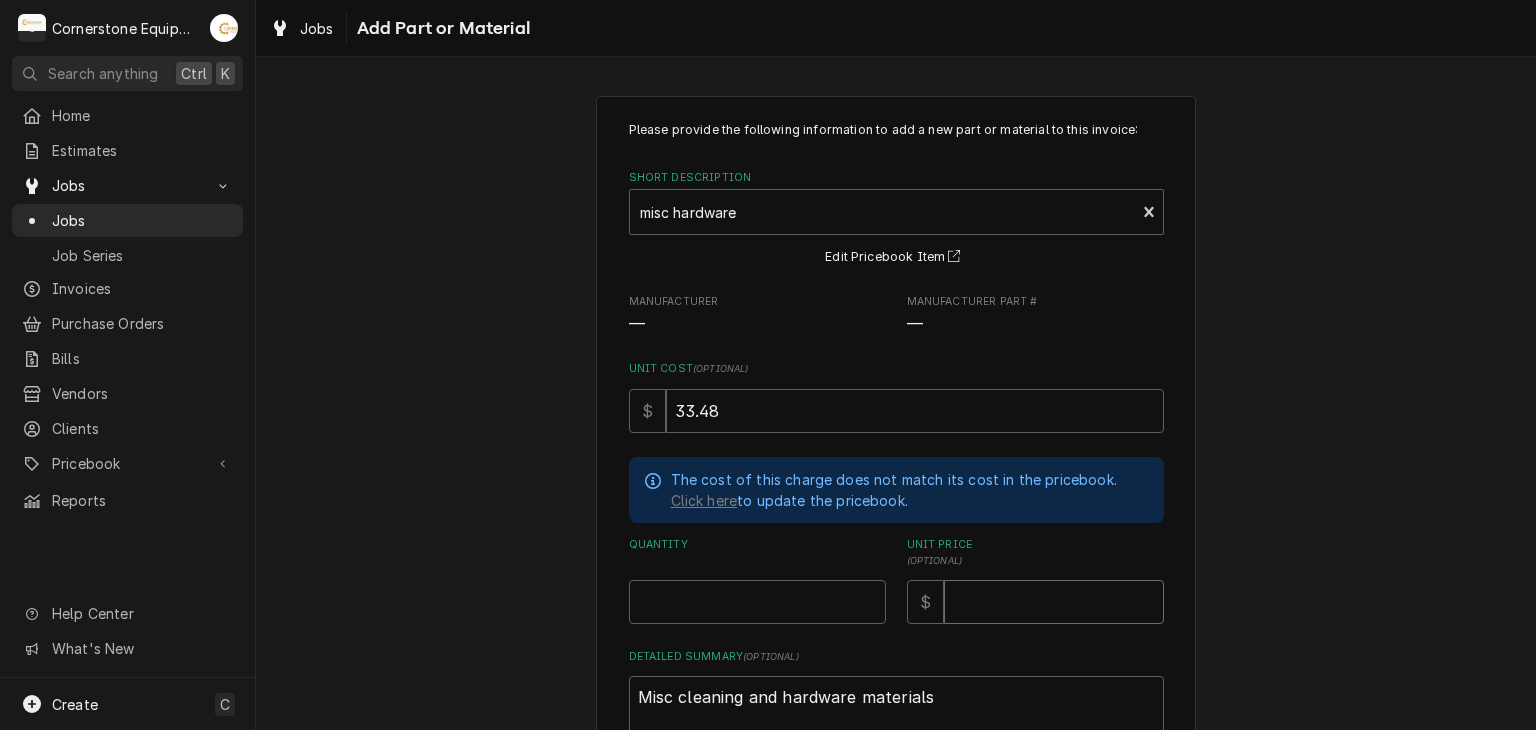 type on "x" 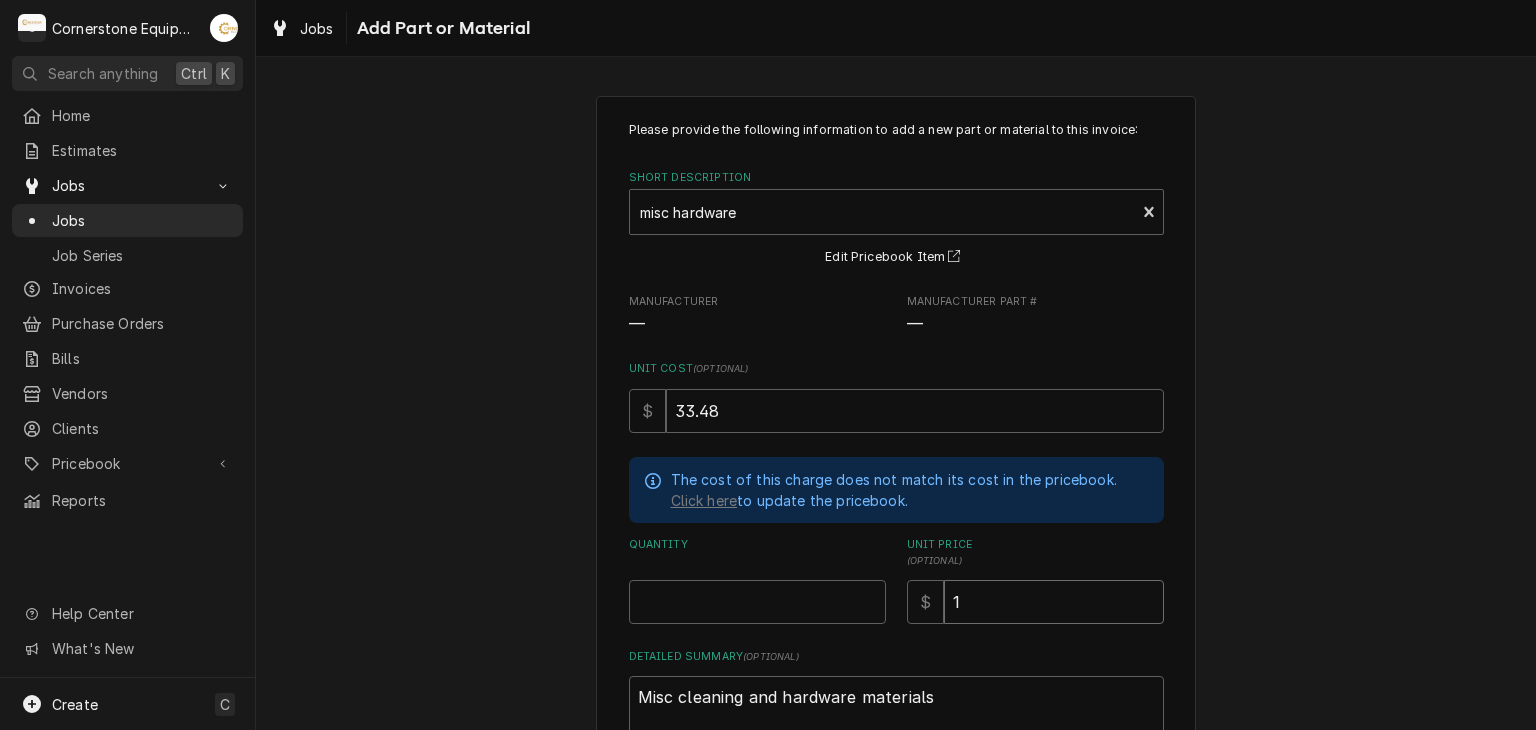 type on "x" 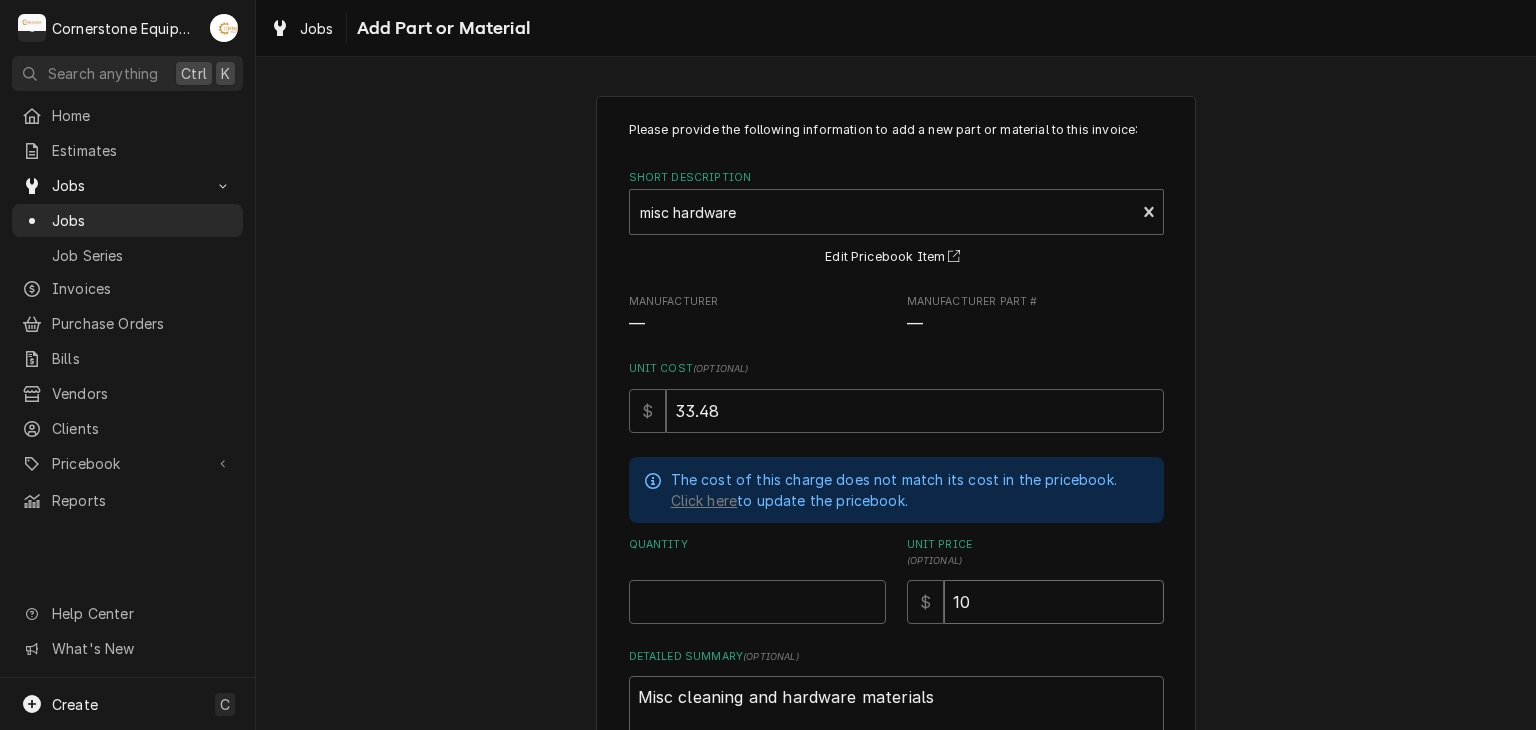 type on "x" 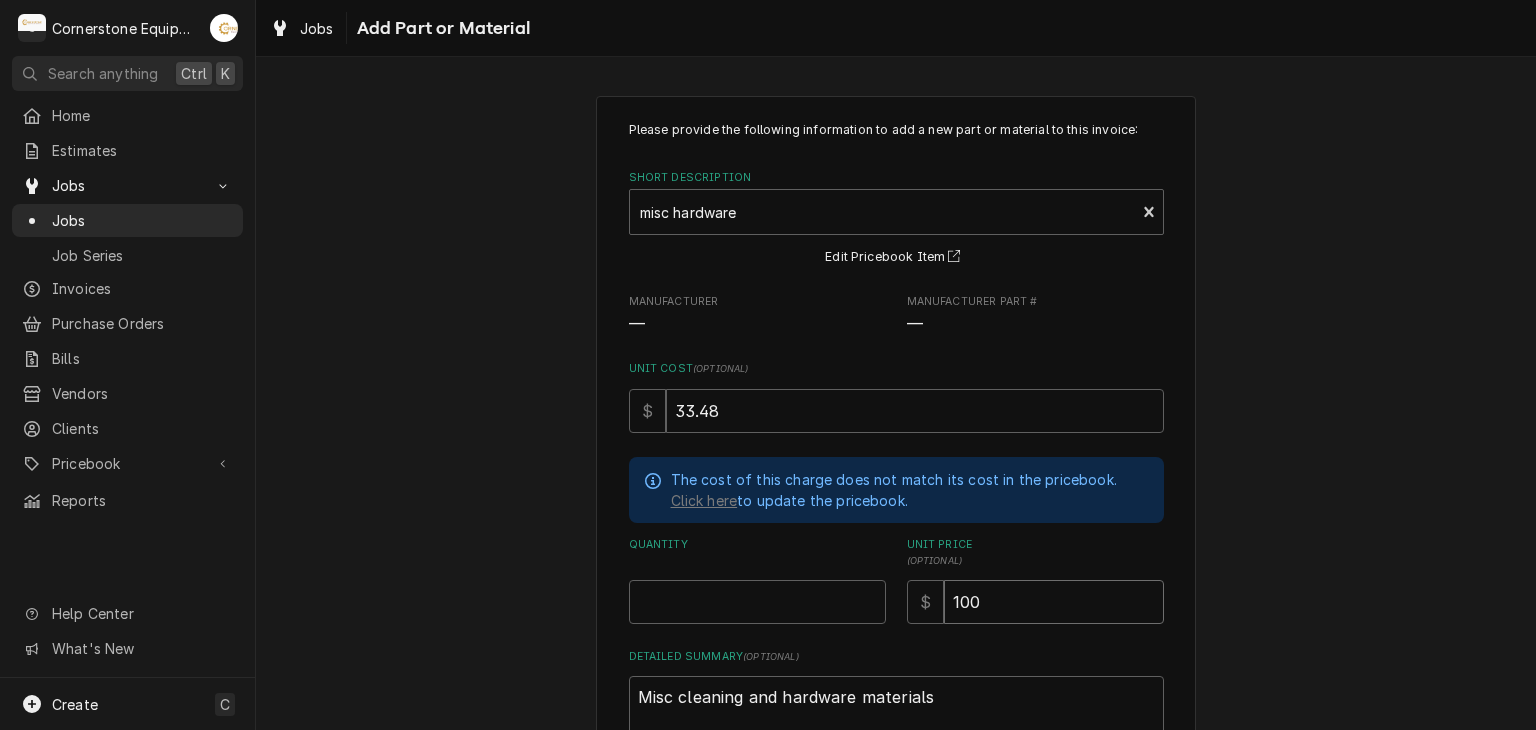 type on "x" 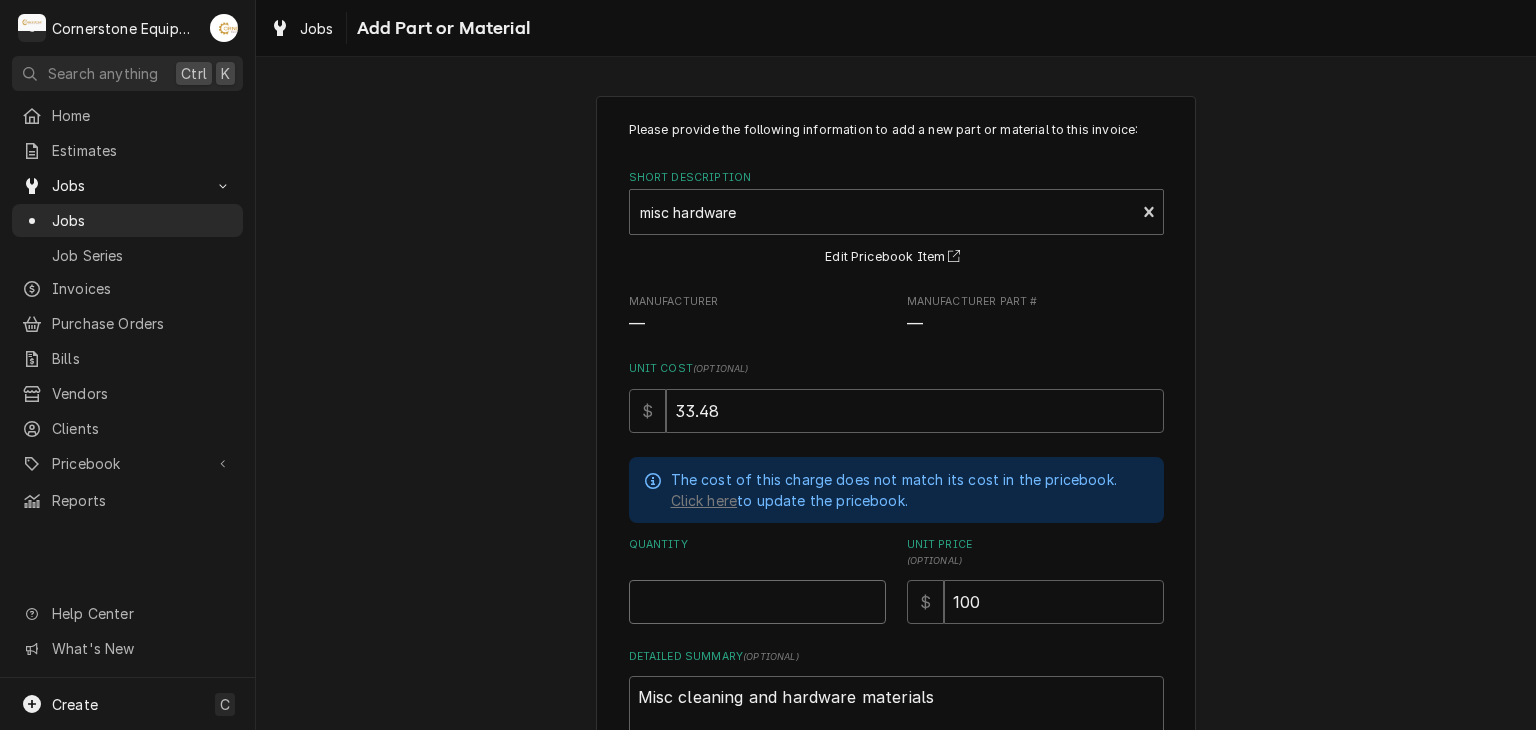 click on "Quantity" at bounding box center [757, 602] 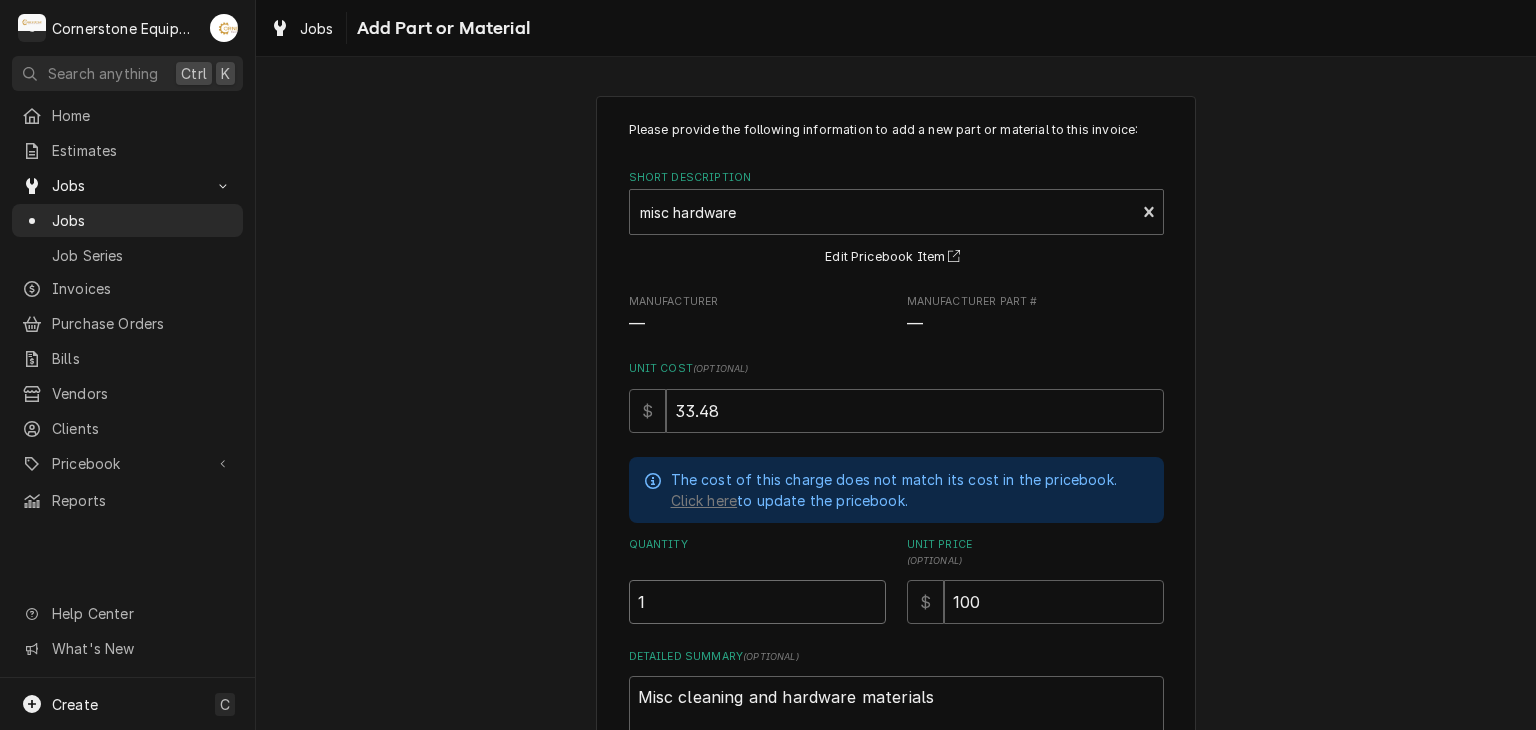 type on "1" 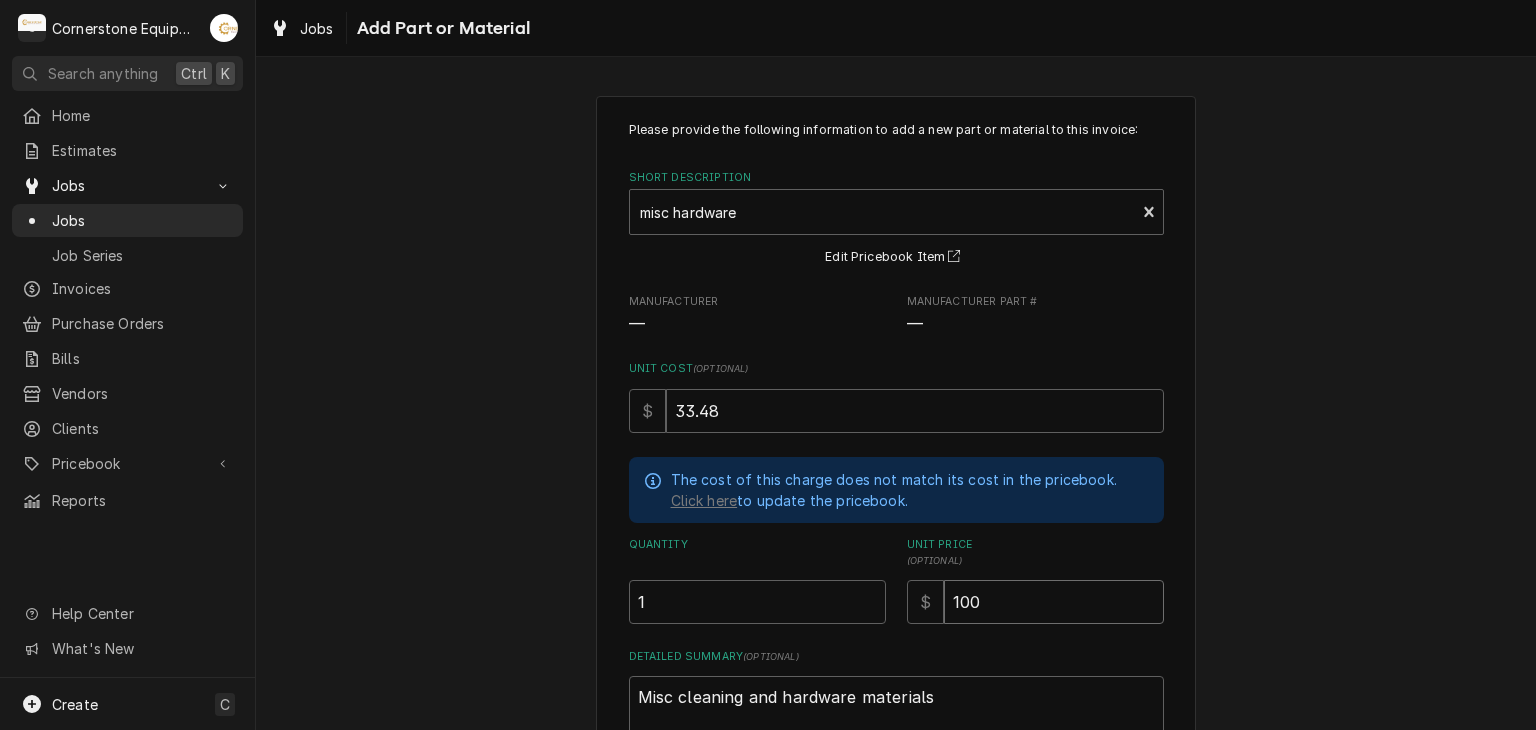 click on "100.44" at bounding box center (1054, 602) 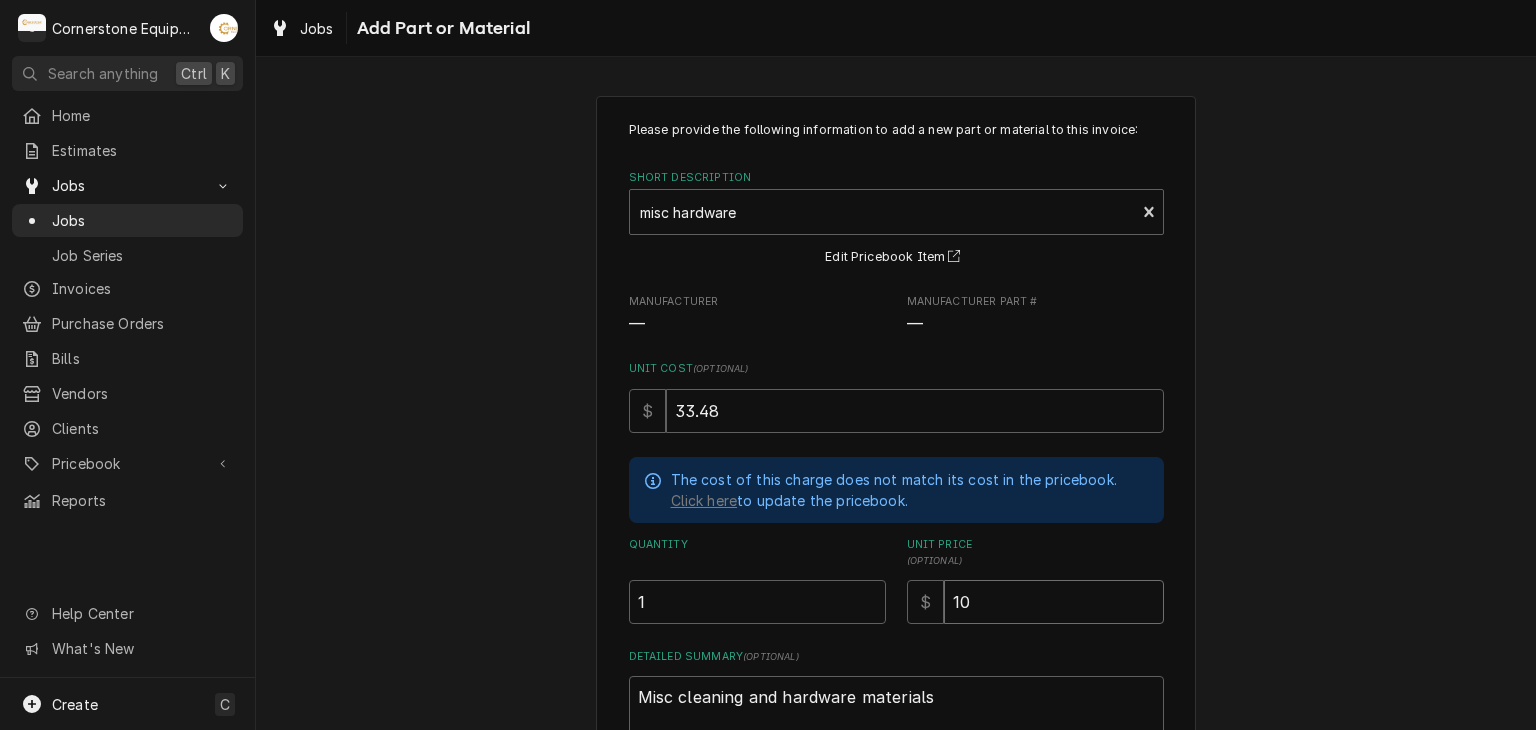 type on "x" 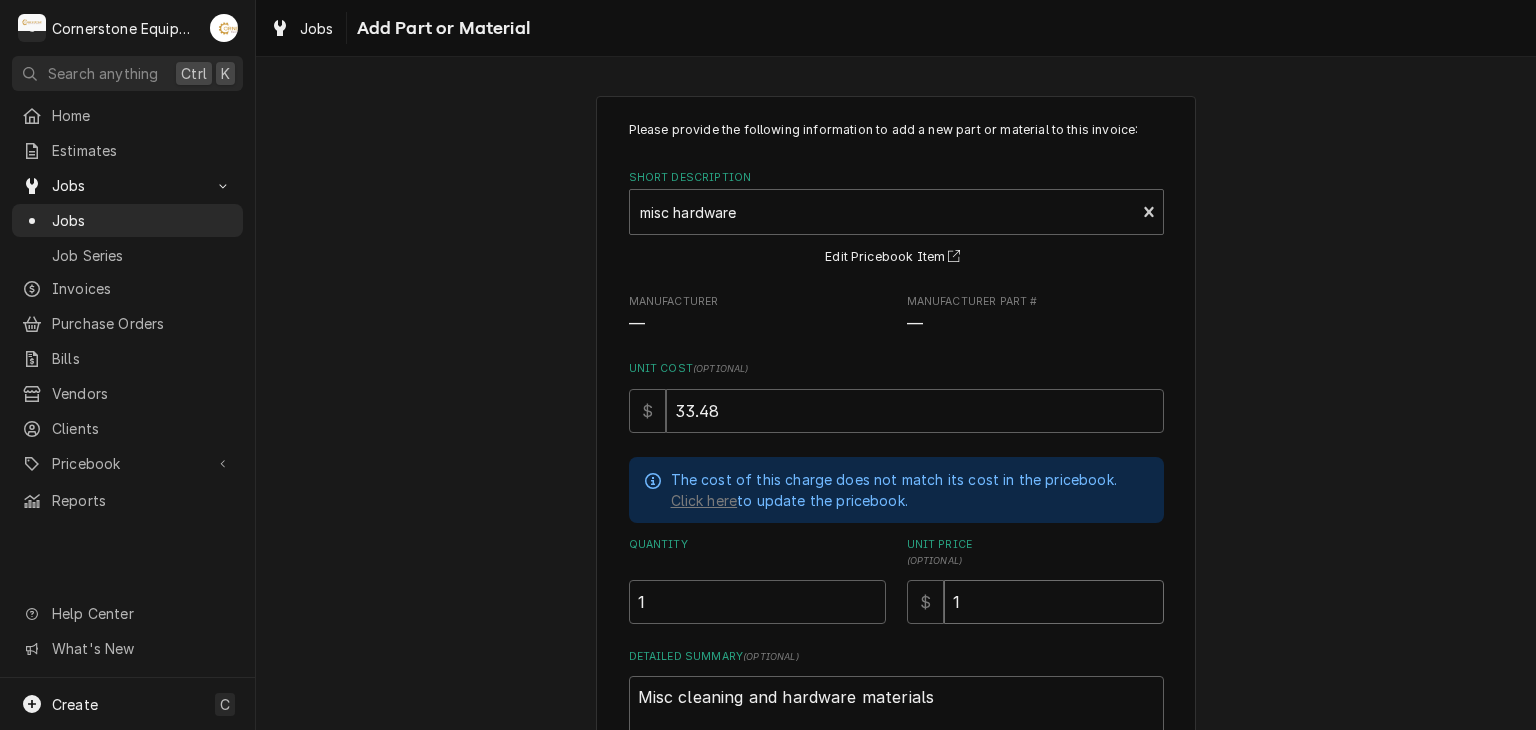 type on "x" 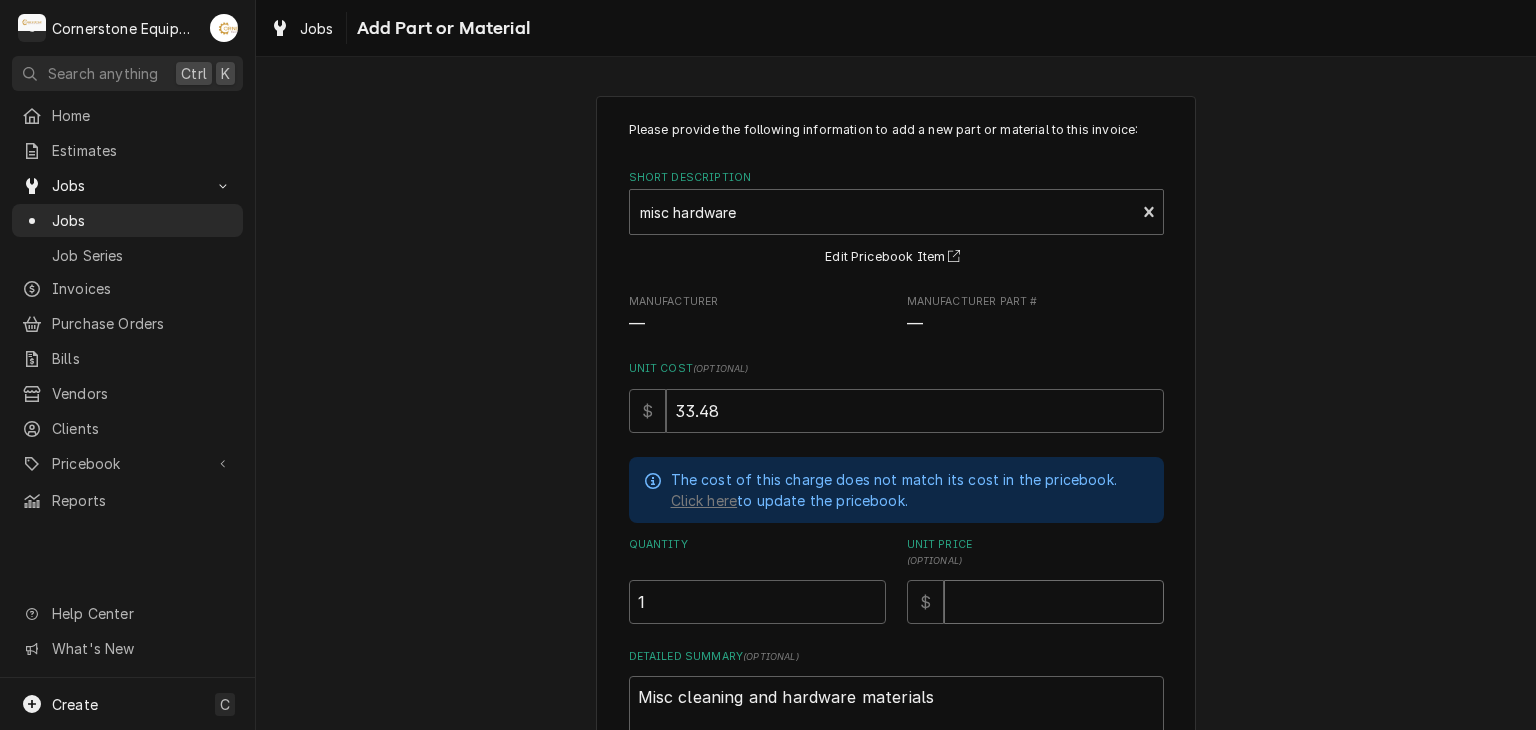 type on "x" 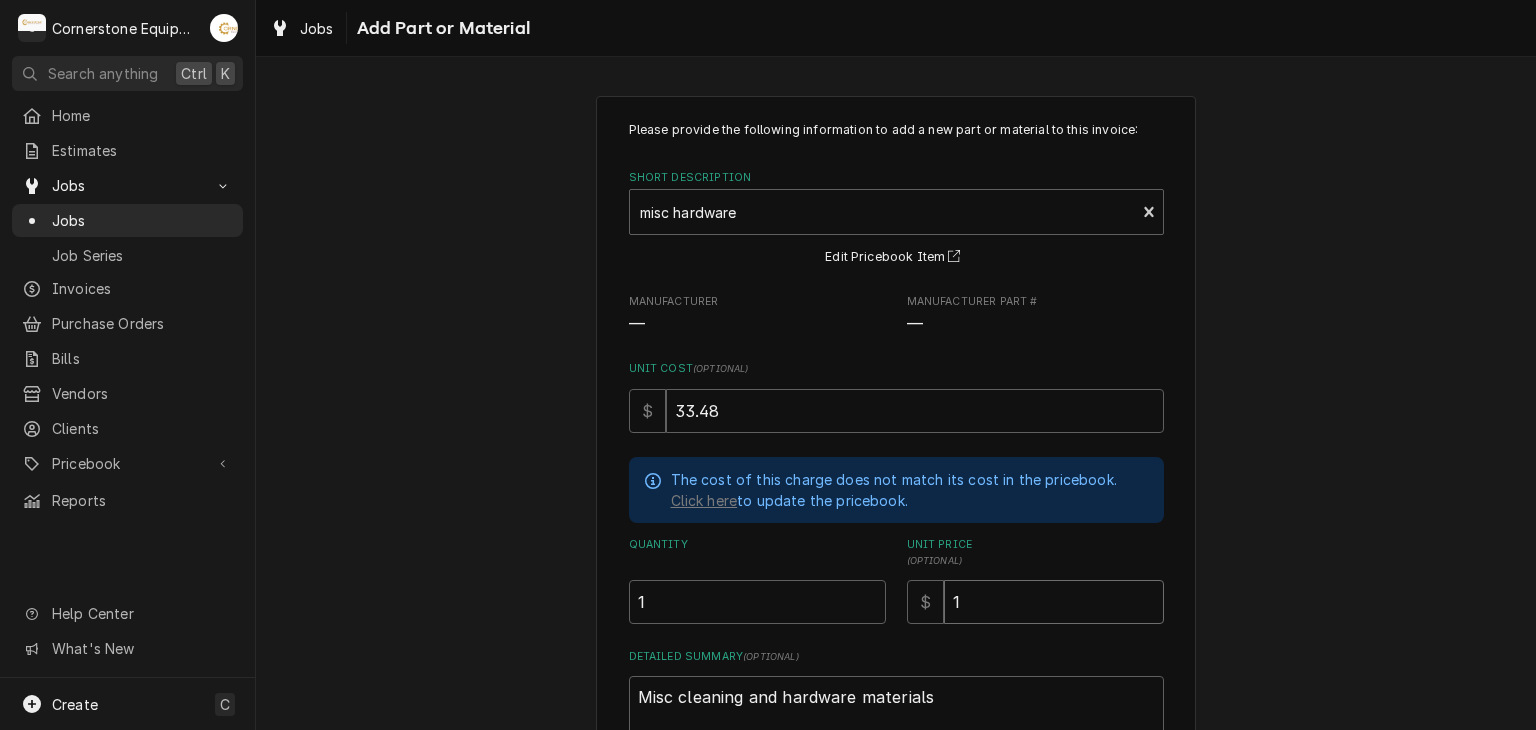 type on "x" 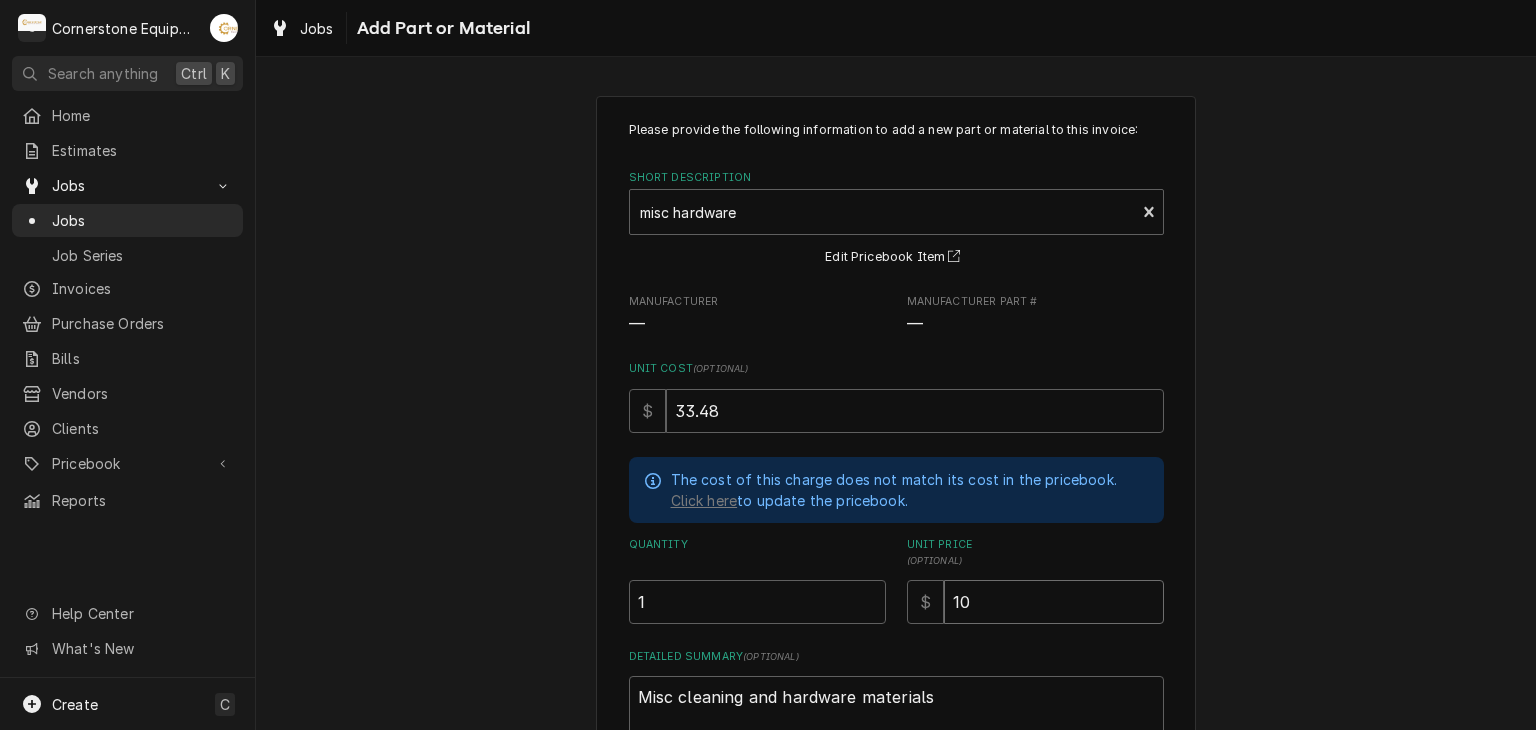 type on "x" 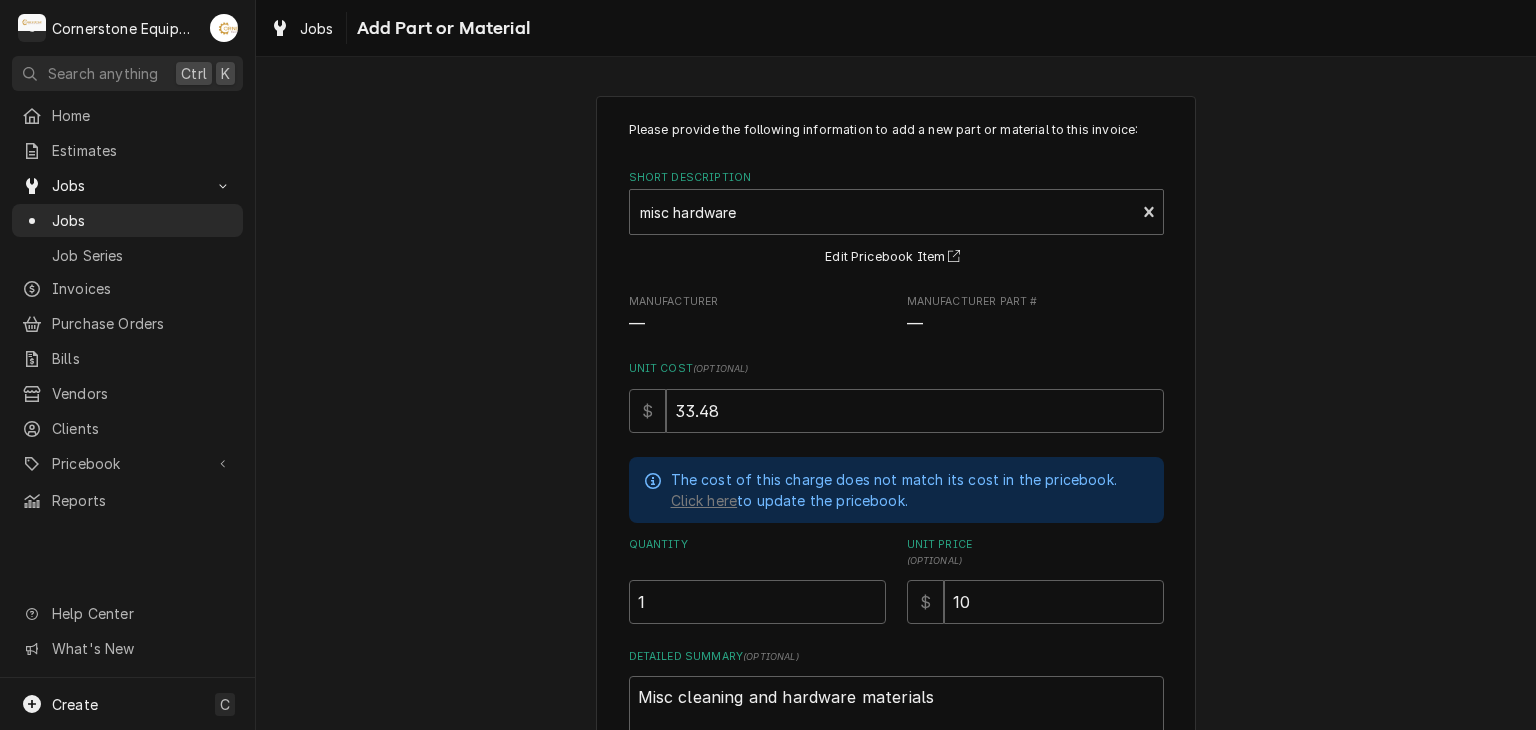 scroll, scrollTop: 154, scrollLeft: 0, axis: vertical 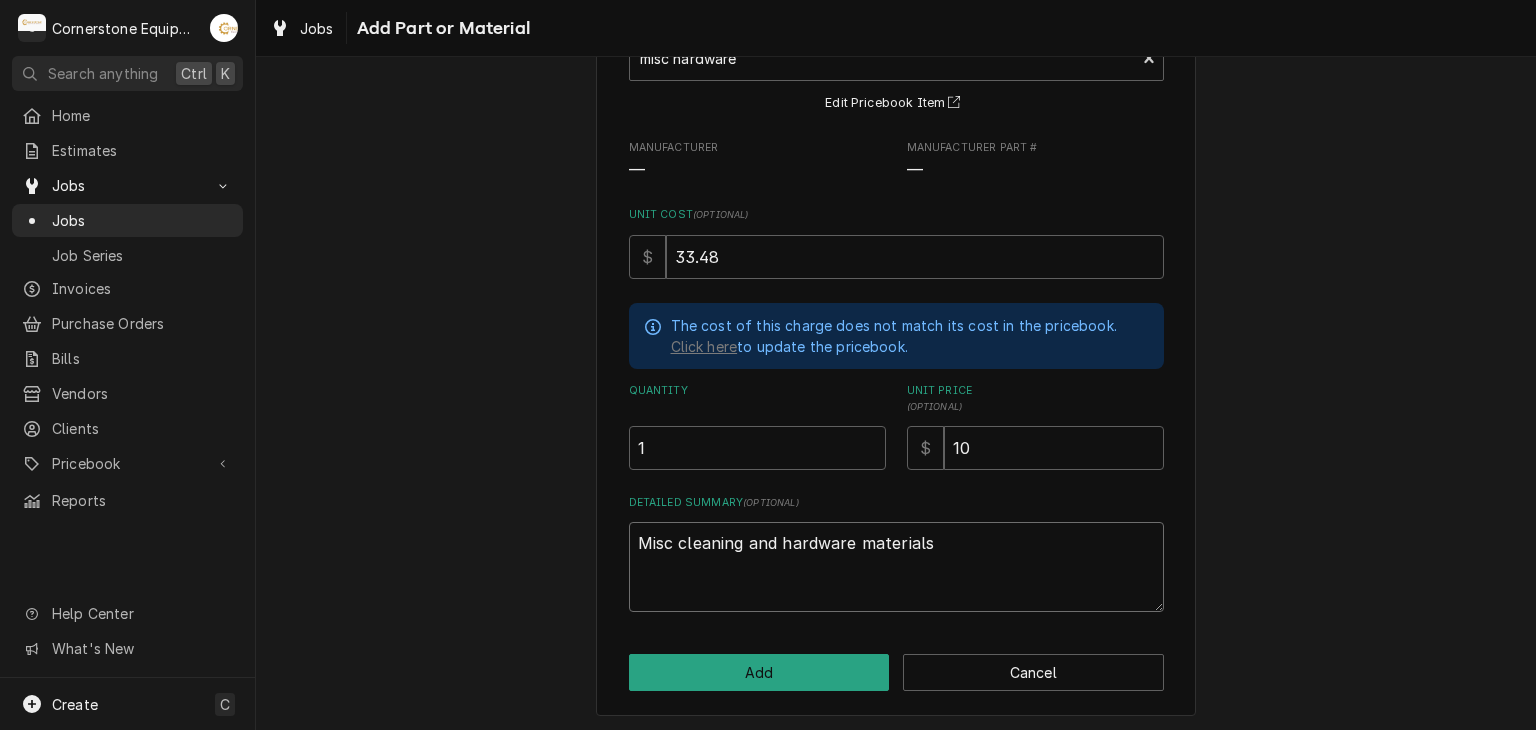 drag, startPoint x: 986, startPoint y: 537, endPoint x: 583, endPoint y: 508, distance: 404.04208 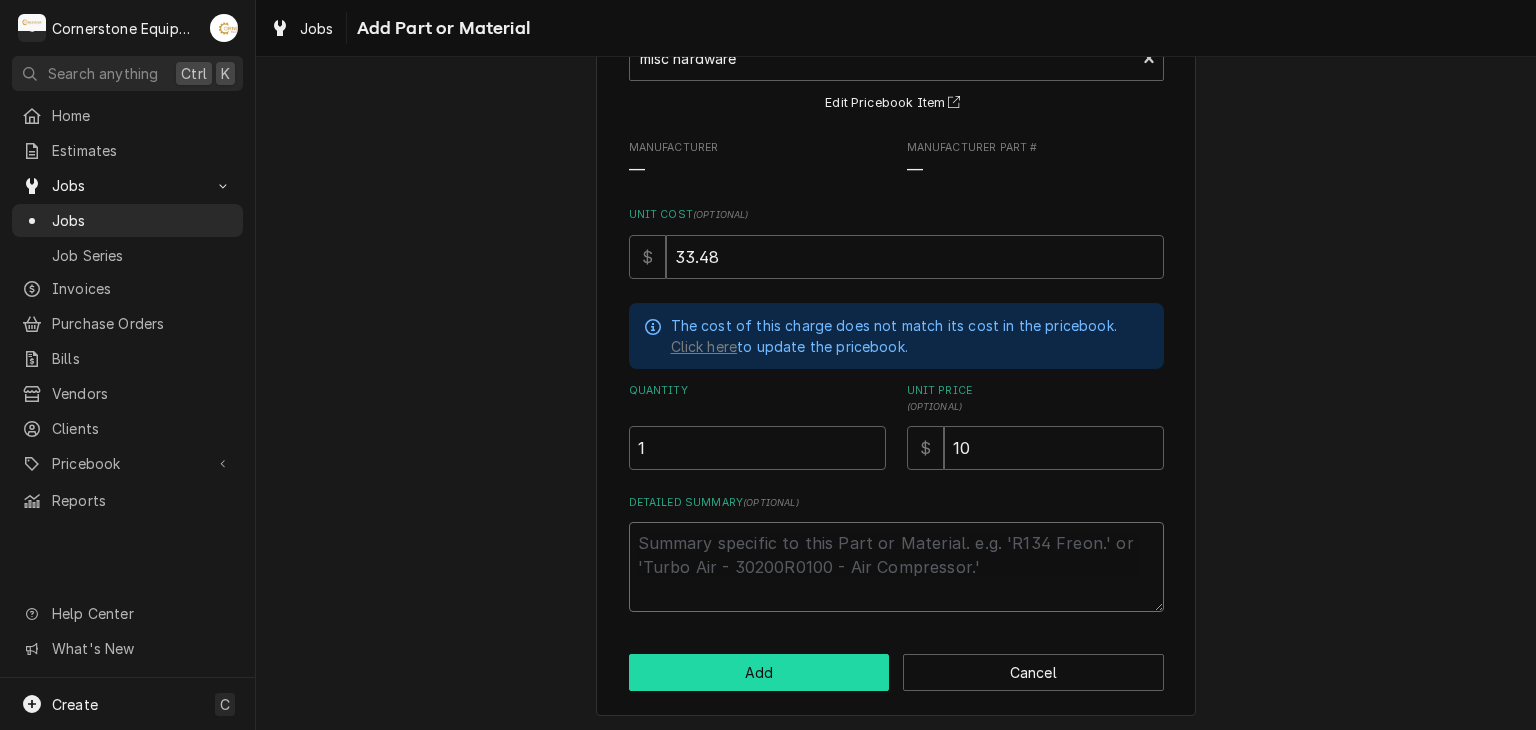 type 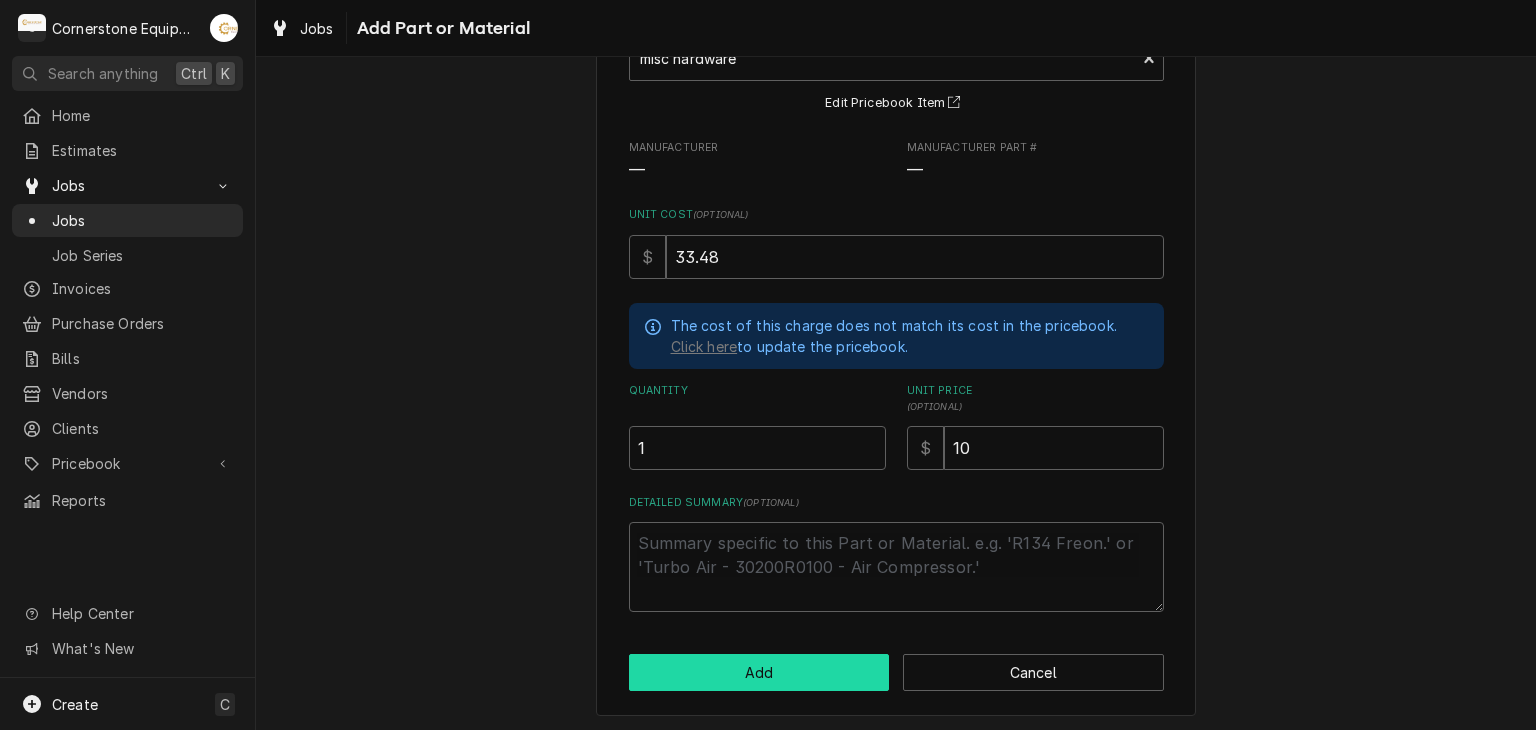 click on "Add" at bounding box center (759, 672) 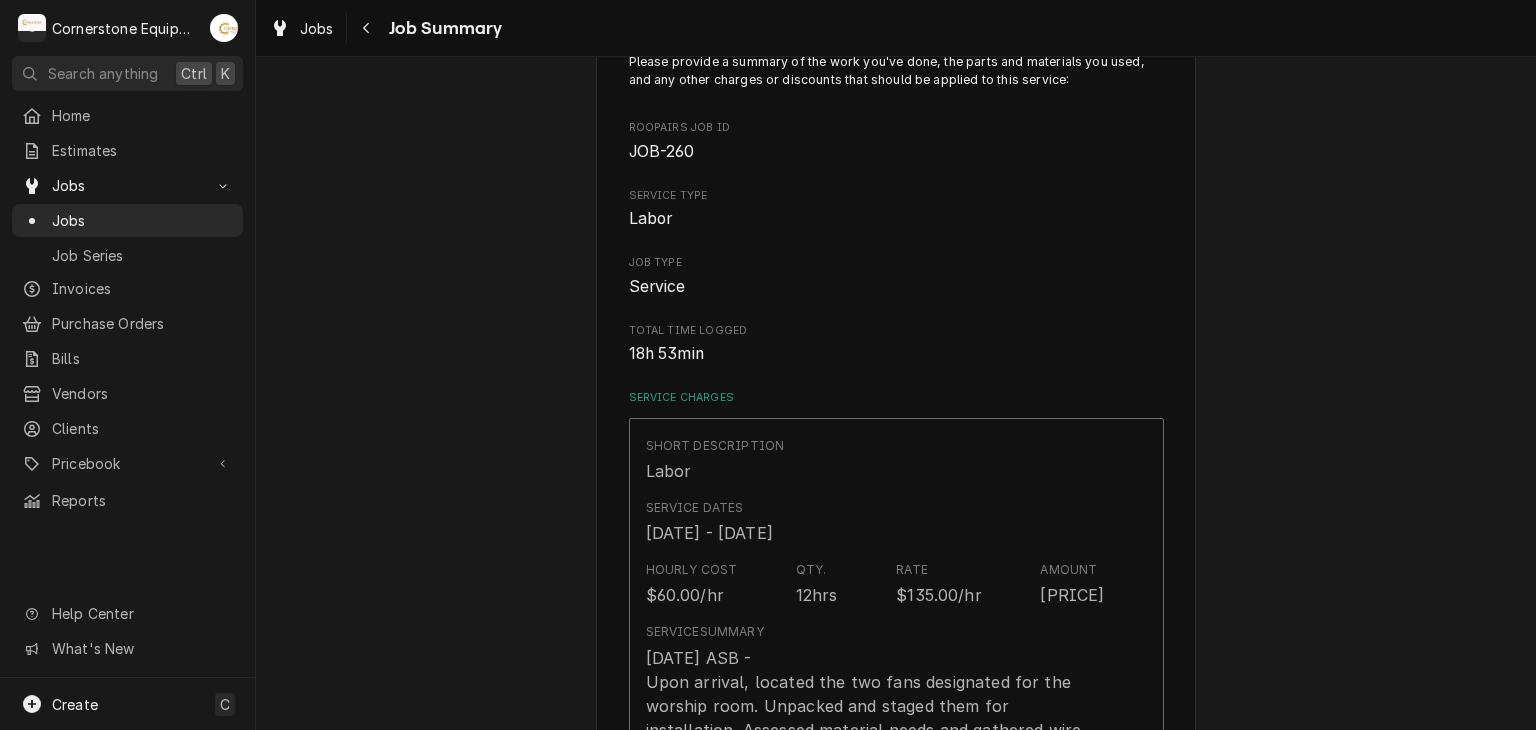 scroll, scrollTop: 979, scrollLeft: 0, axis: vertical 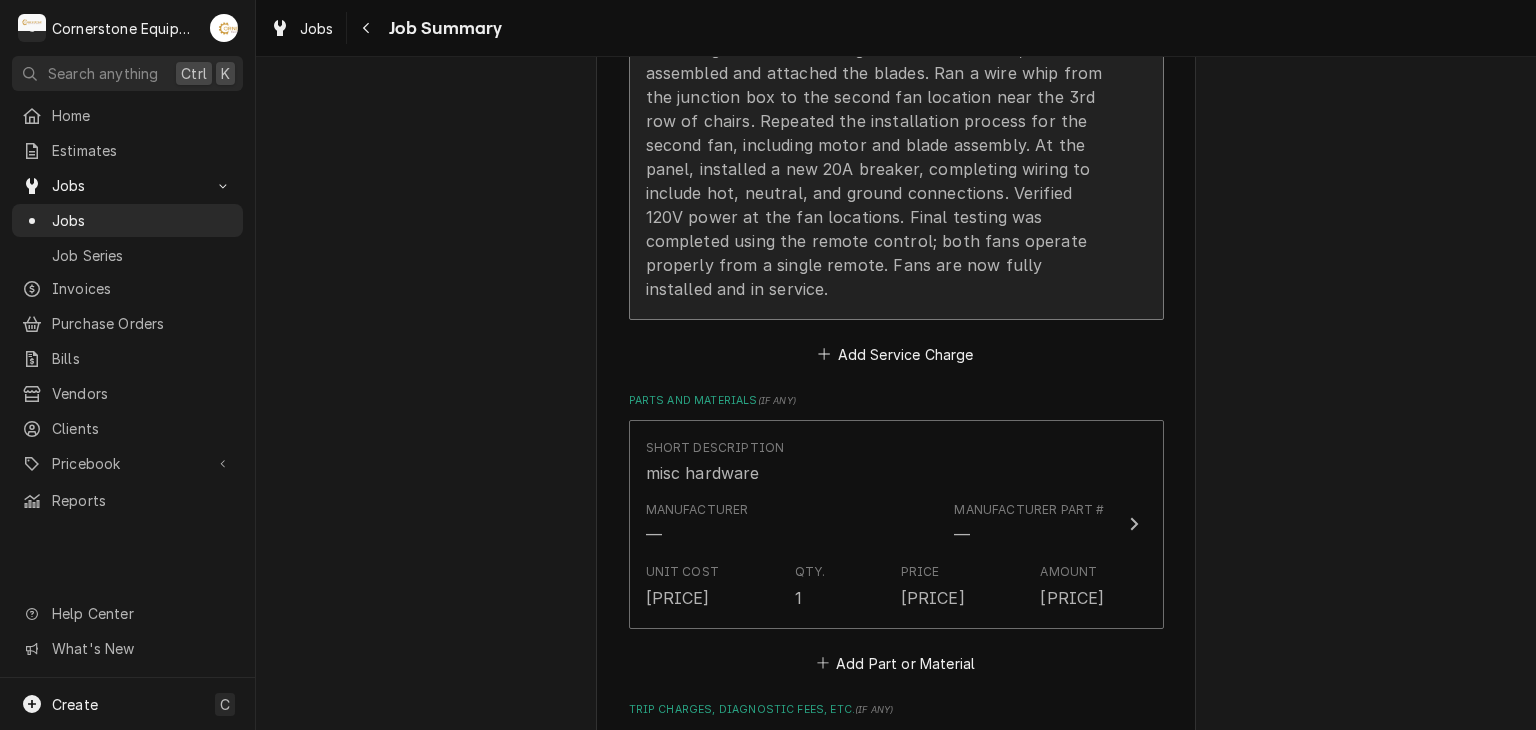 click on "8/1/25 ASB -
Upon arrival, located the two fans designated for the worship room. Unpacked and staged them for installation. Assessed material needs and gathered wire, conduit fittings, electrical boxes, and necessary hardware. Began by running the first circuit from the 10th row of chairs back to the main electrical panel, securing the wire along existing conduit chases to maintain a clean and safe installation path. Installed the mounting bracket and hung the first fan motor, then assembled and attached the blades. Ran a wire whip from the junction box to the second fan location near the 3rd row of chairs. Repeated the installation process for the second fan, including motor and blade assembly. At the panel, installed a new 20A breaker, completing wiring to include hot, neutral, and ground connections. Verified 120V power at the fan locations. Final testing was completed using the remote control; both fans operate properly from a single remote. Fans are now fully installed and in service." at bounding box center (875, 61) 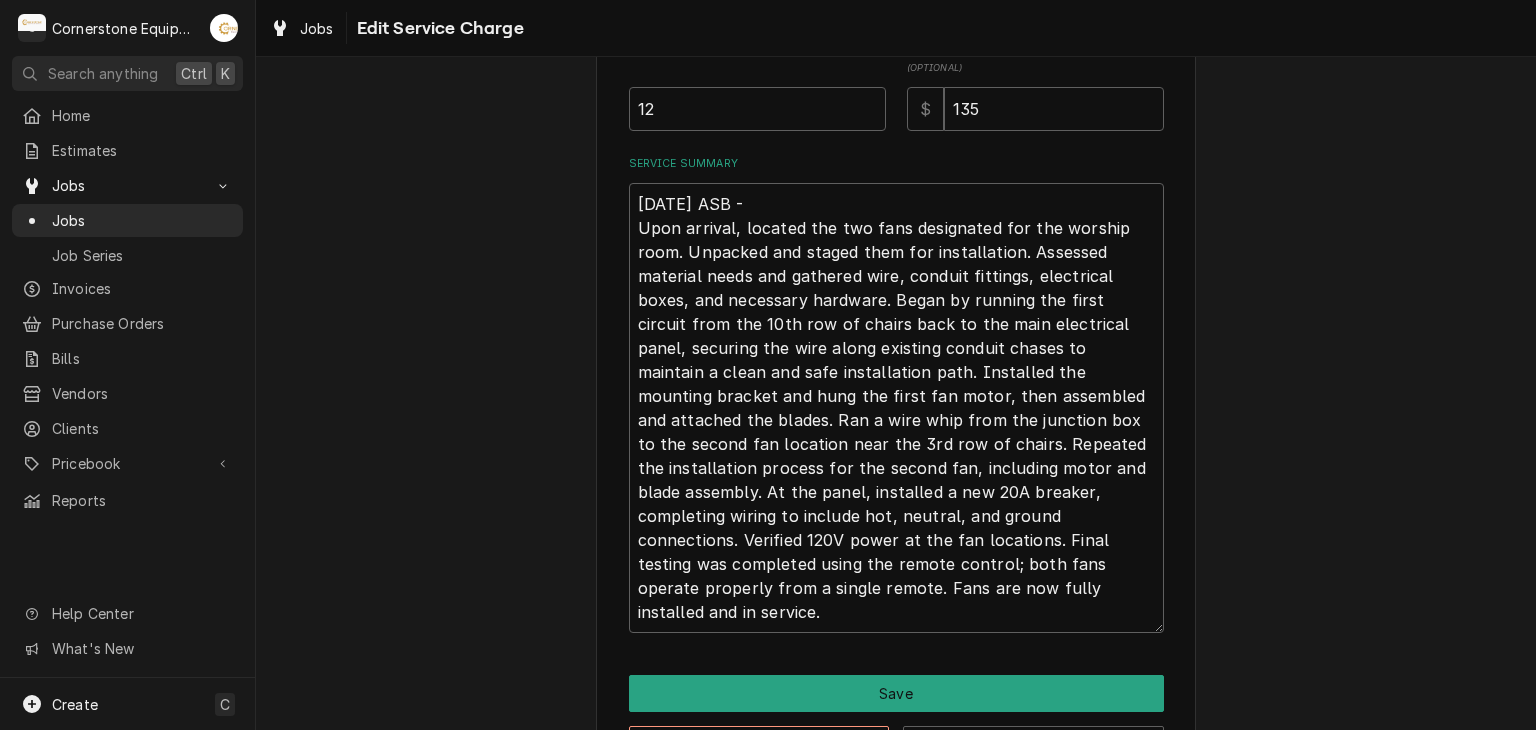 scroll, scrollTop: 679, scrollLeft: 0, axis: vertical 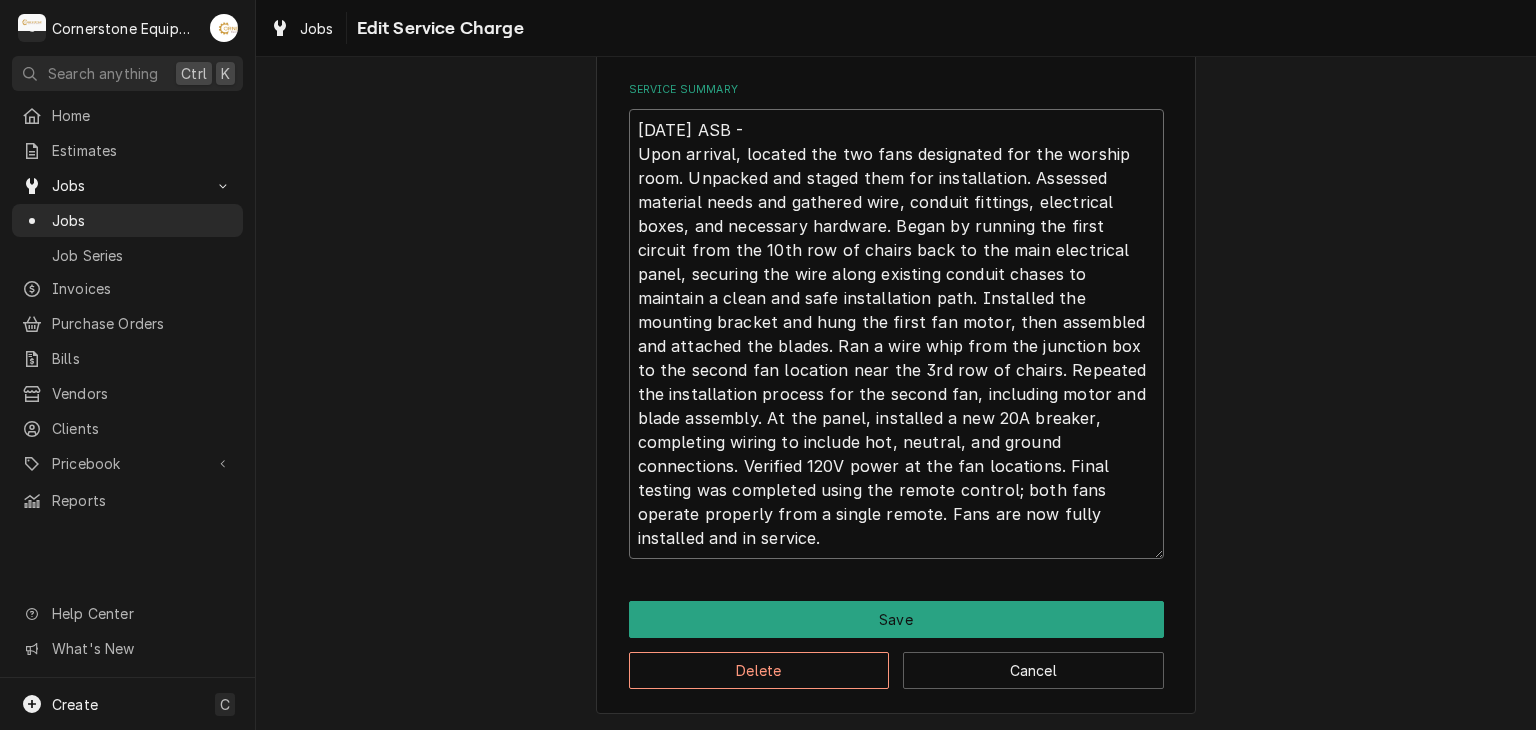 click on "8/1/25 ASB -
Upon arrival, located the two fans designated for the worship room. Unpacked and staged them for installation. Assessed material needs and gathered wire, conduit fittings, electrical boxes, and necessary hardware. Began by running the first circuit from the 10th row of chairs back to the main electrical panel, securing the wire along existing conduit chases to maintain a clean and safe installation path. Installed the mounting bracket and hung the first fan motor, then assembled and attached the blades. Ran a wire whip from the junction box to the second fan location near the 3rd row of chairs. Repeated the installation process for the second fan, including motor and blade assembly. At the panel, installed a new 20A breaker, completing wiring to include hot, neutral, and ground connections. Verified 120V power at the fan locations. Final testing was completed using the remote control; both fans operate properly from a single remote. Fans are now fully installed and in service." at bounding box center [896, 334] 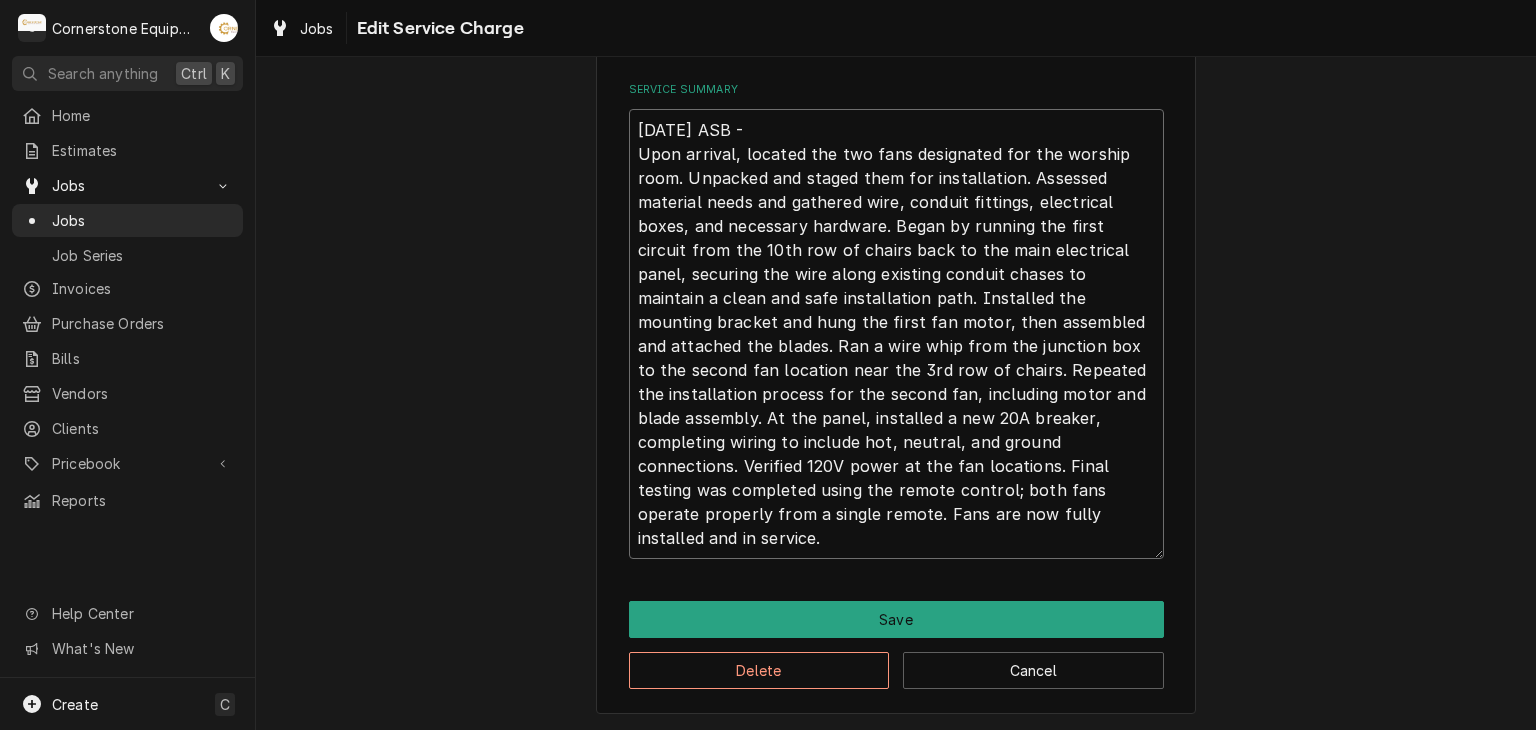 drag, startPoint x: 860, startPoint y: 177, endPoint x: 868, endPoint y: 208, distance: 32.01562 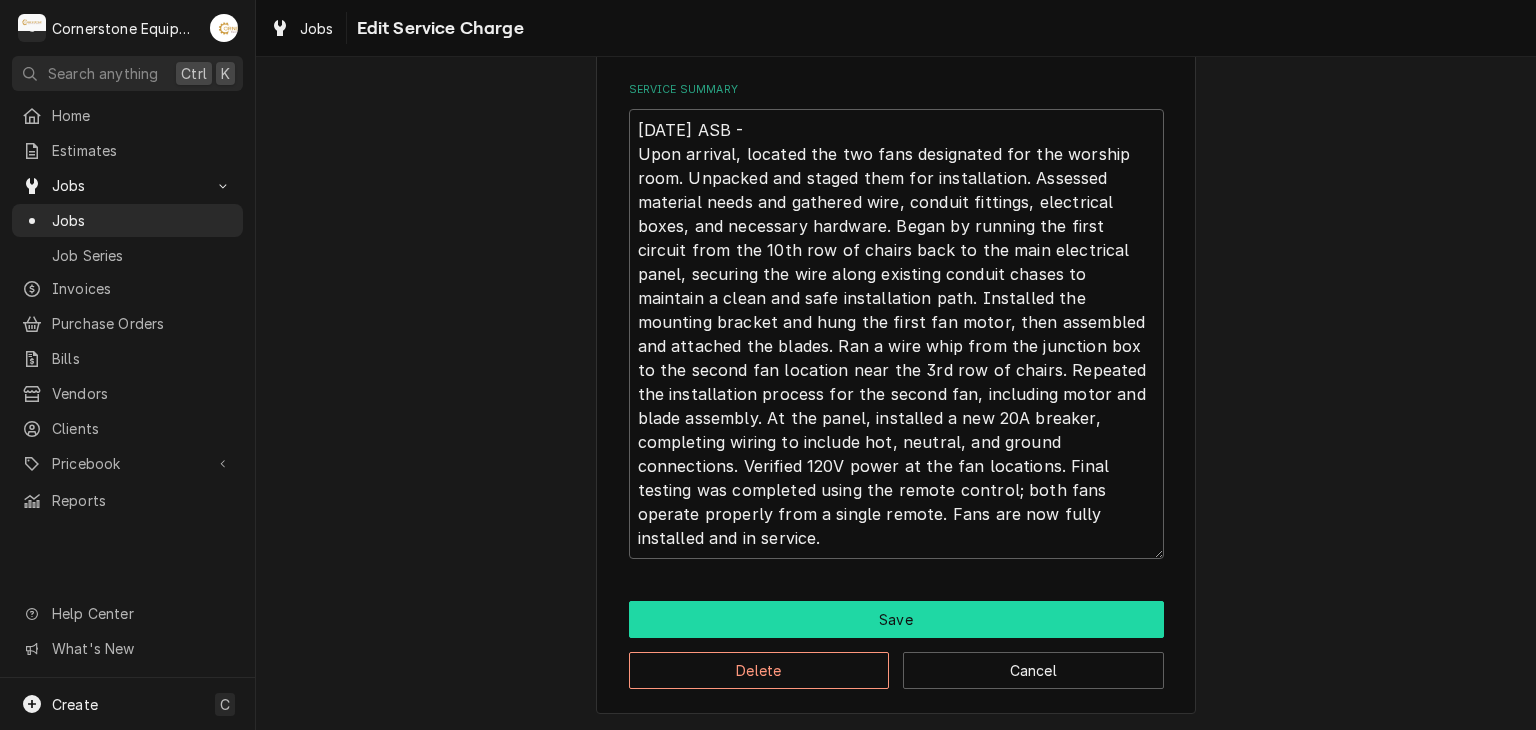 click on "Save" at bounding box center (896, 619) 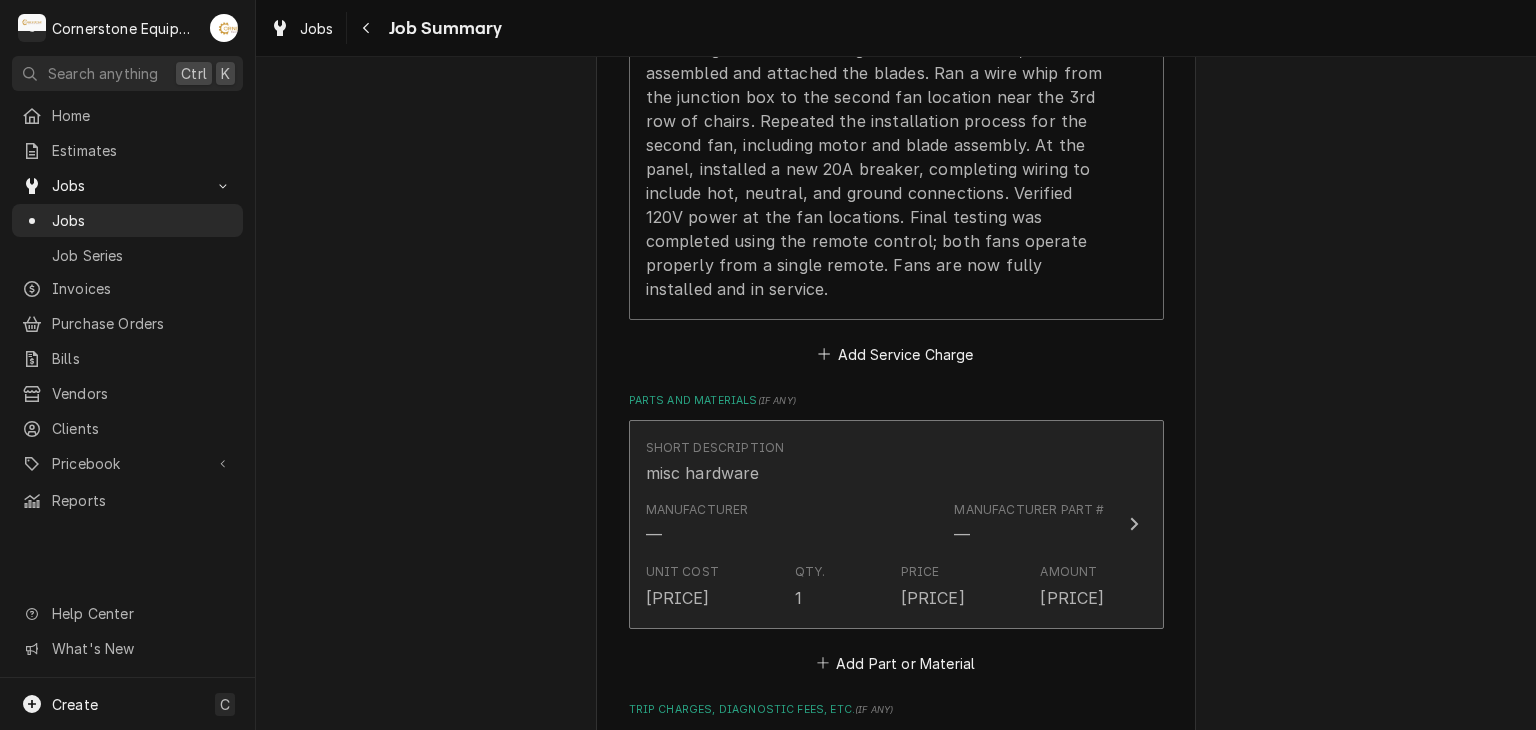click on "Manufacturer — Manufacturer Part # —" at bounding box center [875, 524] 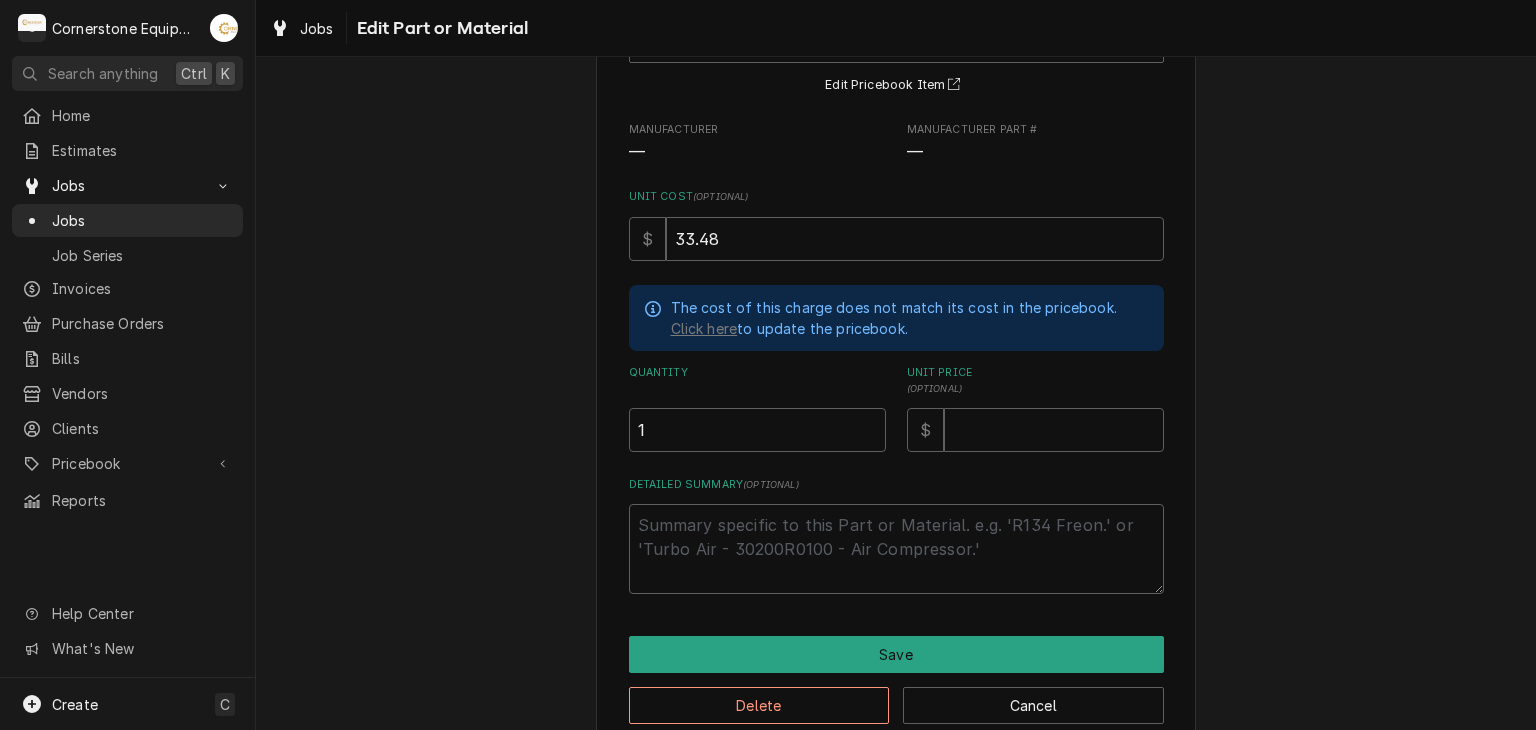 scroll, scrollTop: 205, scrollLeft: 0, axis: vertical 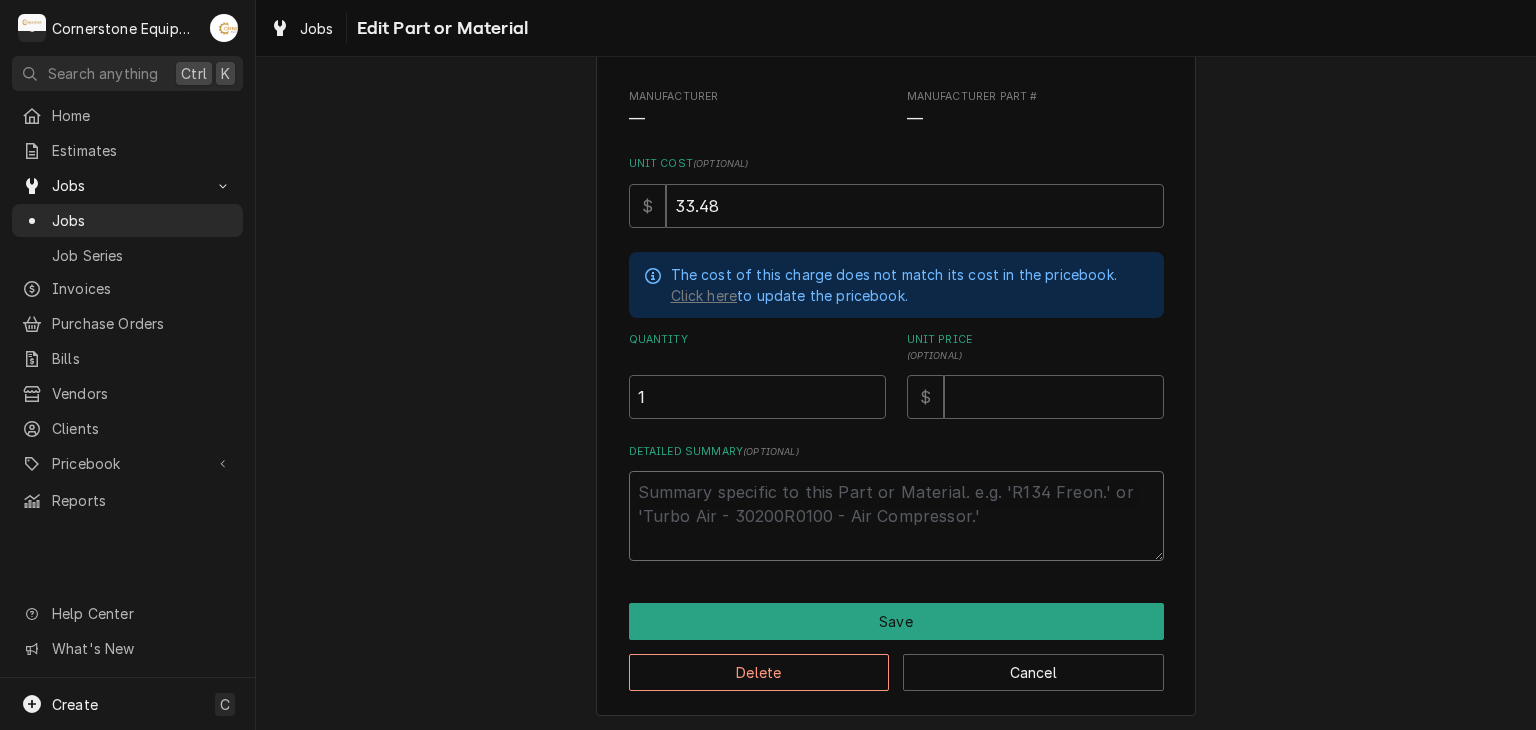 paste on "wire, conduit fittings, electrical boxes, and necessary hardware" 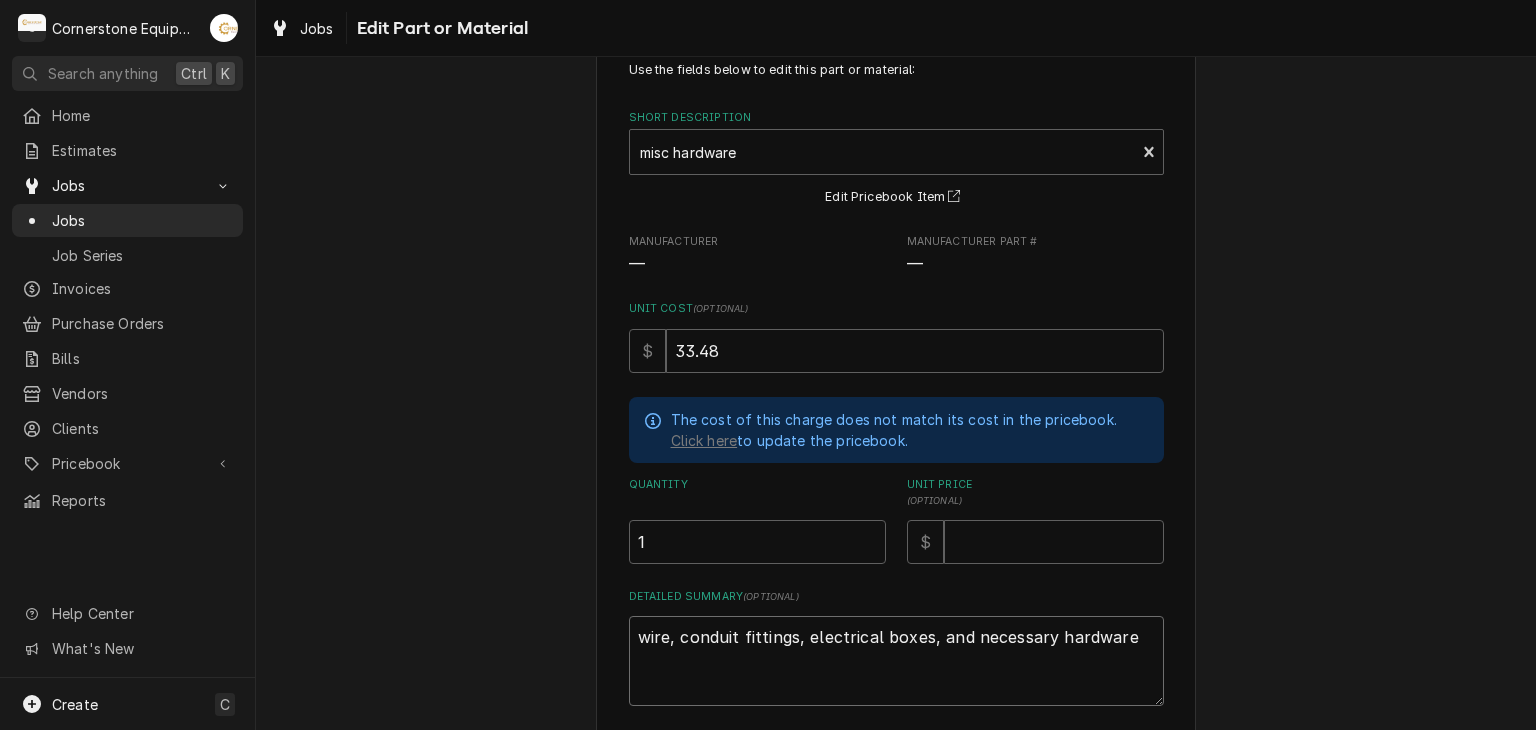 scroll, scrollTop: 0, scrollLeft: 0, axis: both 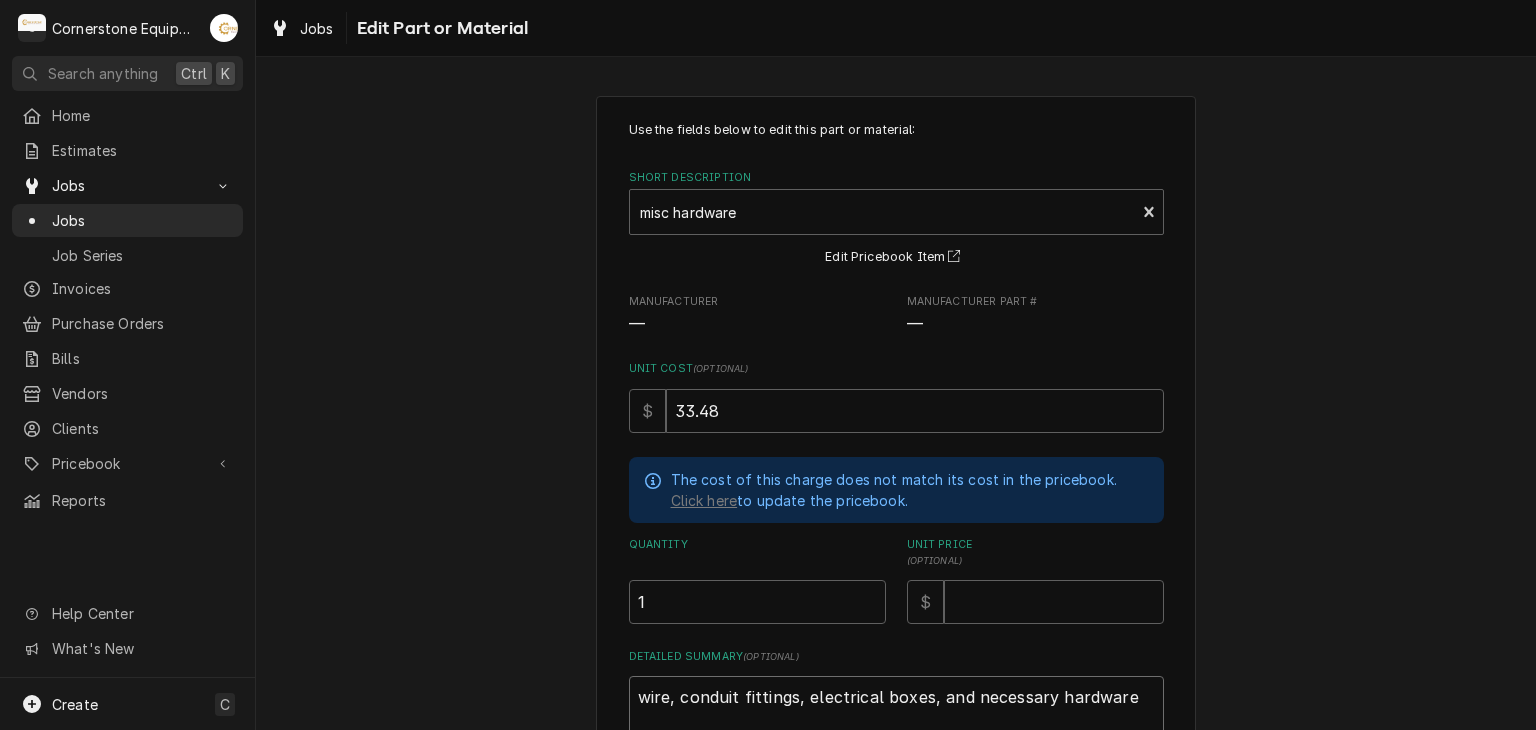 type on "wire, conduit fittings, electrical boxes, and necessary hardware" 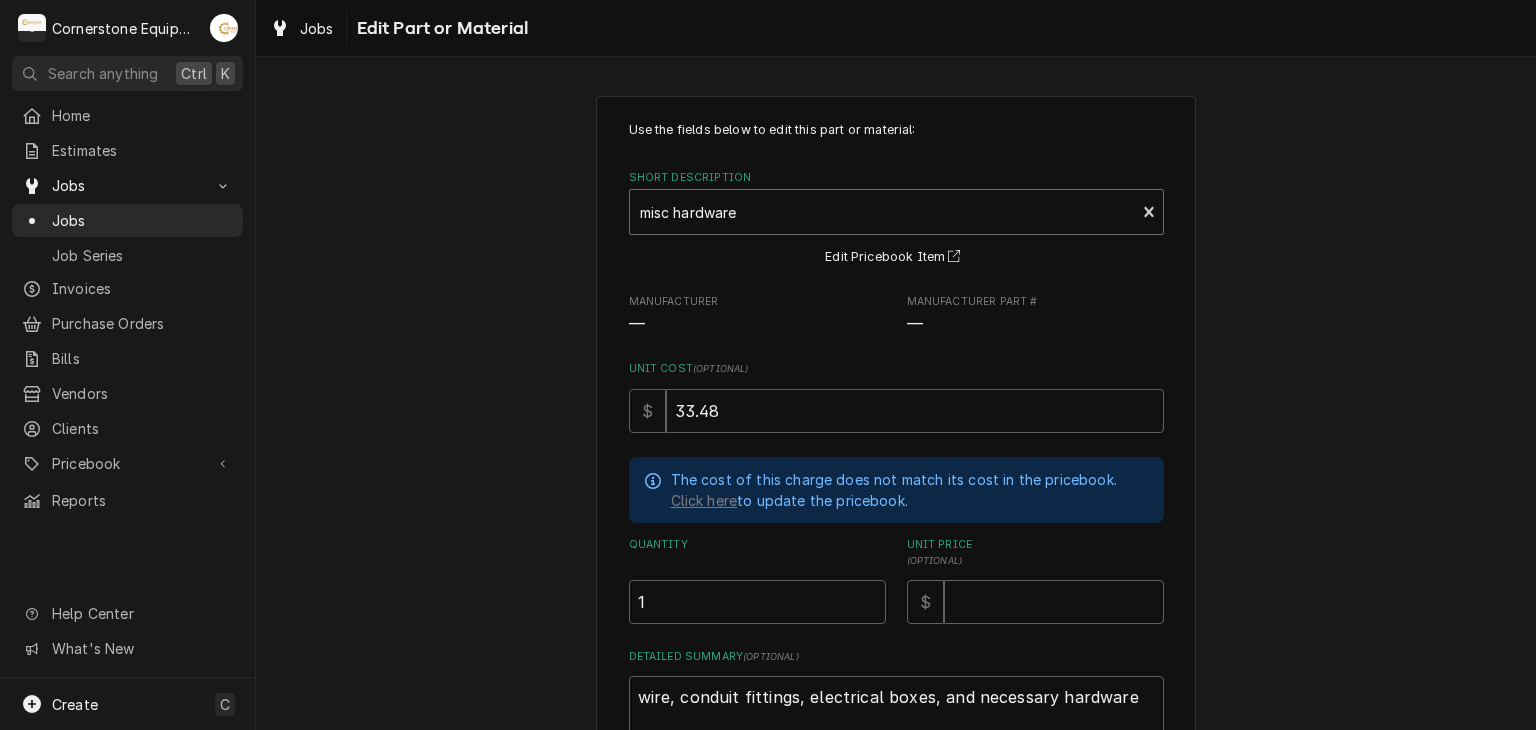 click on "misc hardware misc fees" at bounding box center (896, 212) 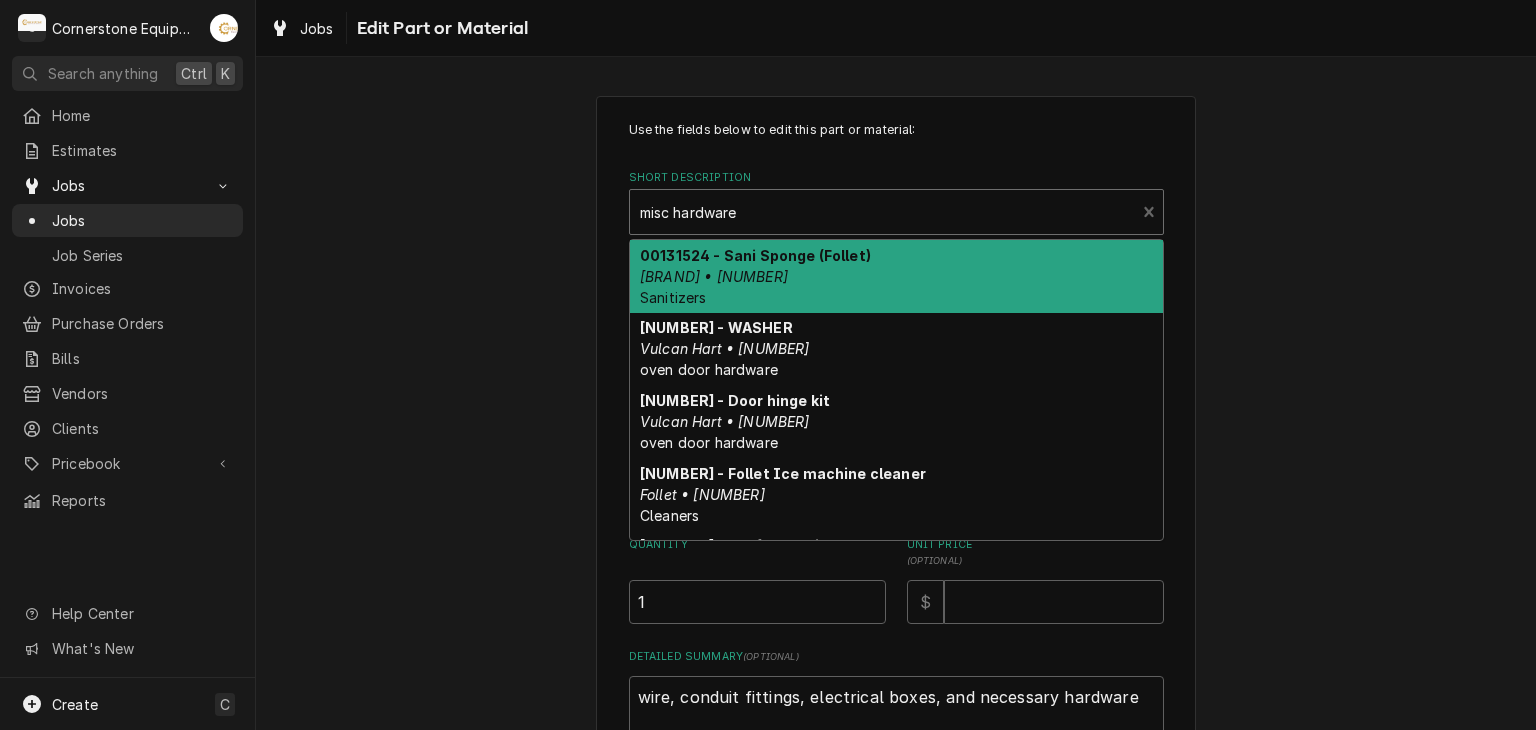 click at bounding box center [883, 212] 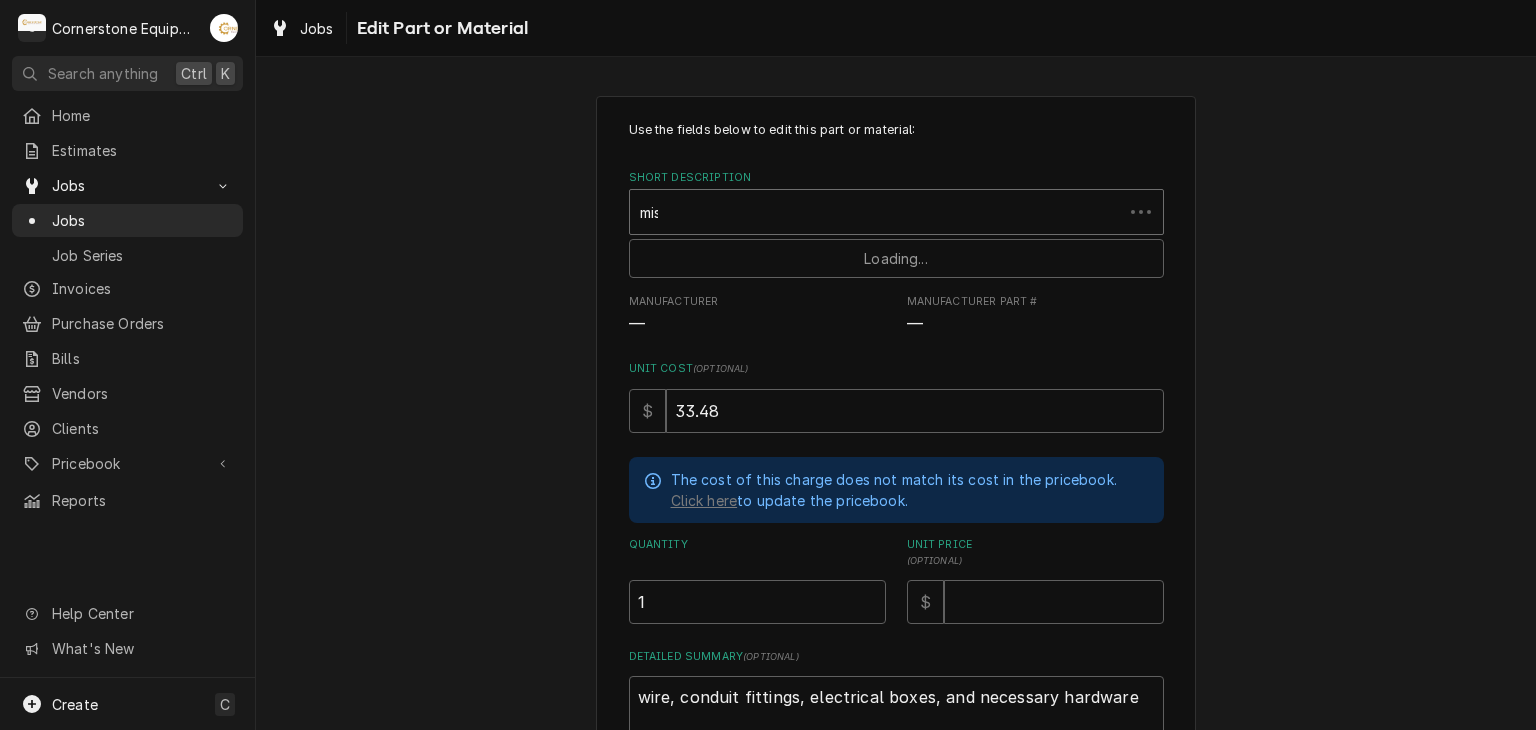 type on "misc" 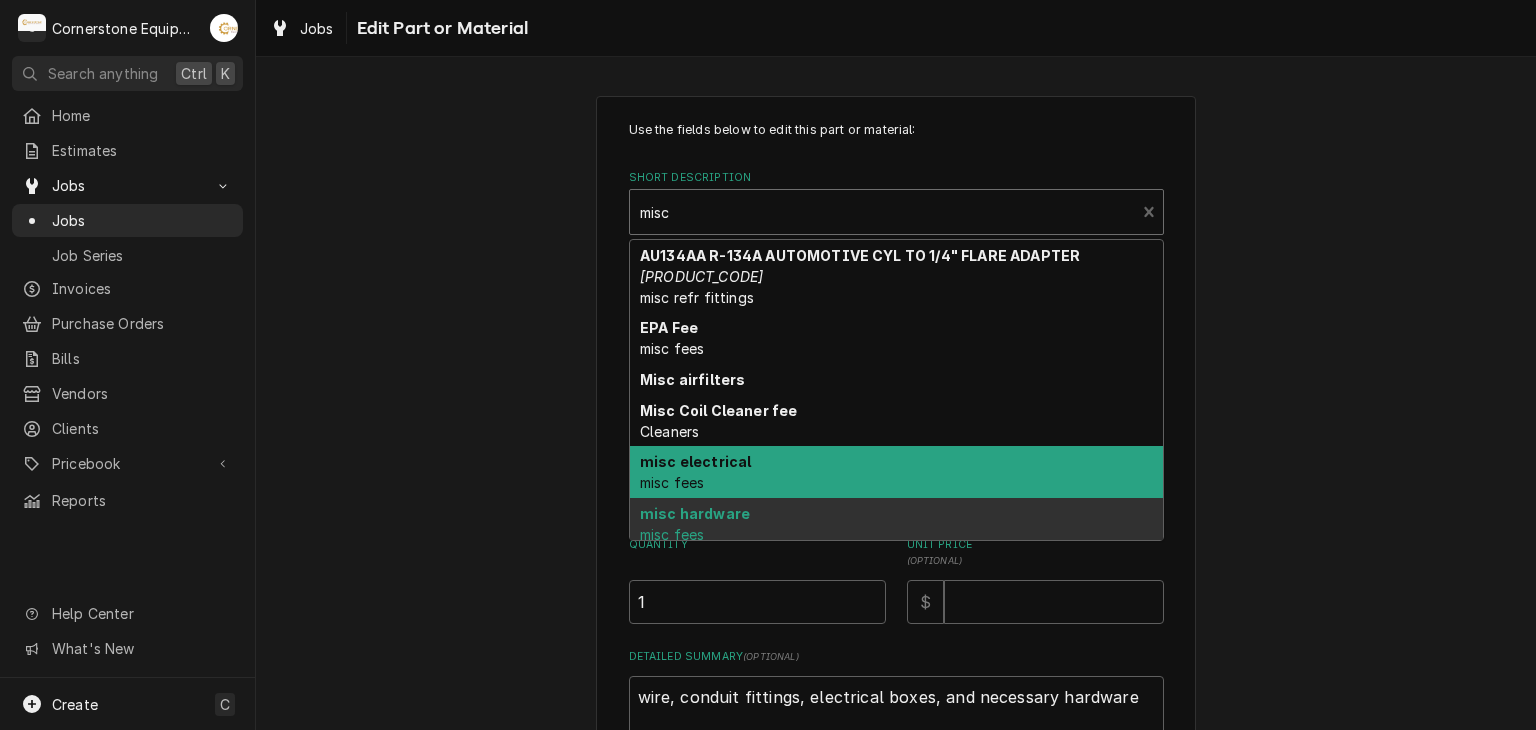 click on "misc electrical misc fees" at bounding box center [896, 472] 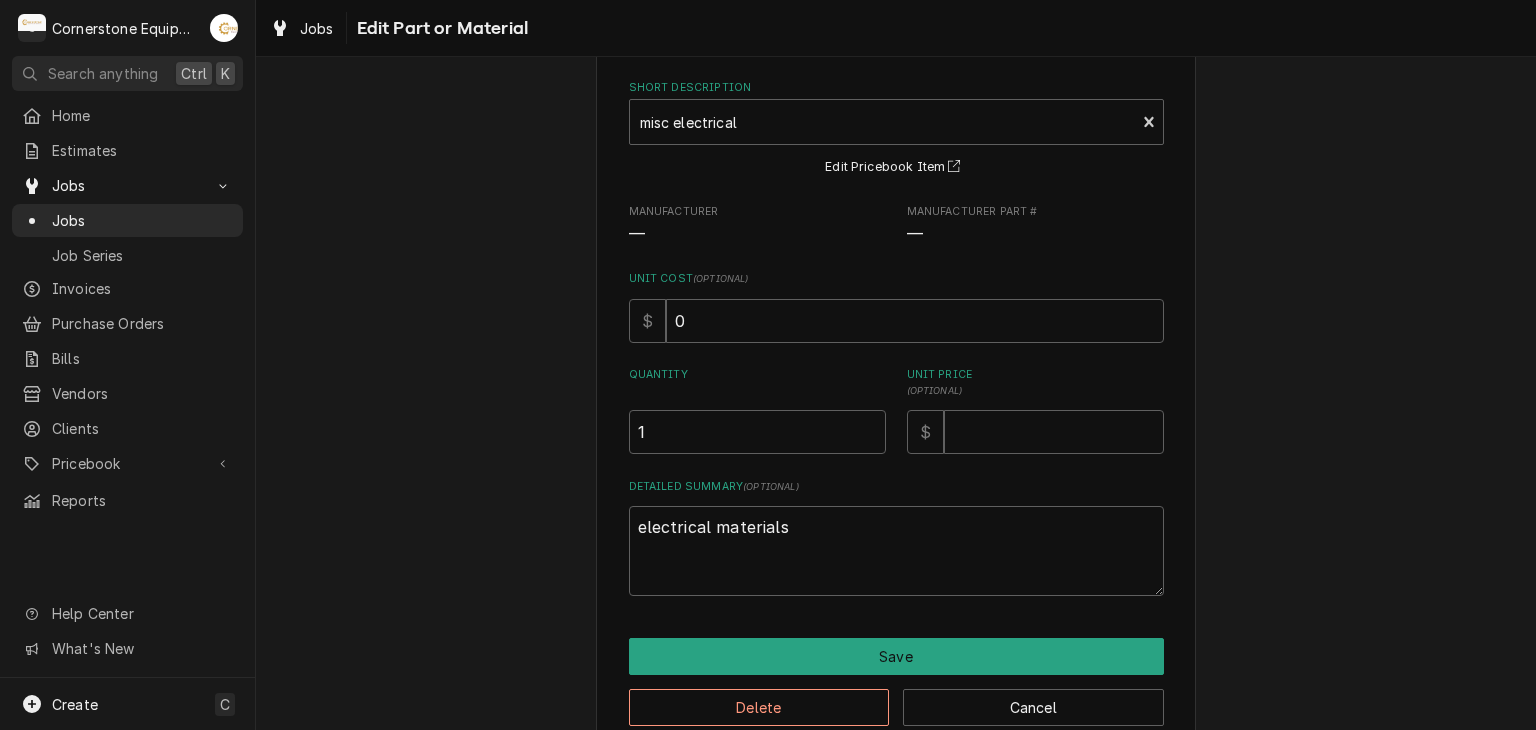 scroll, scrollTop: 127, scrollLeft: 0, axis: vertical 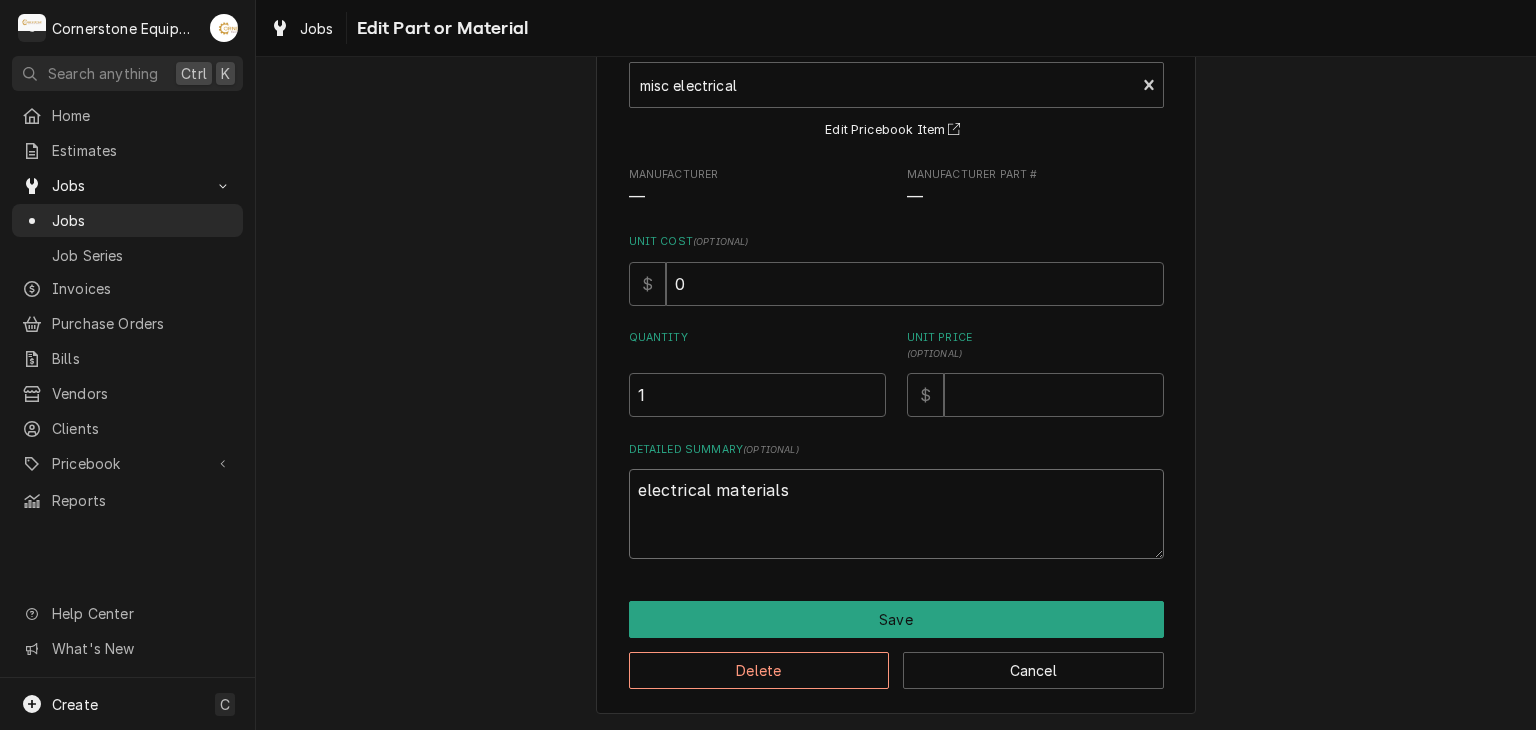 click on "electrical materials" at bounding box center [896, 514] 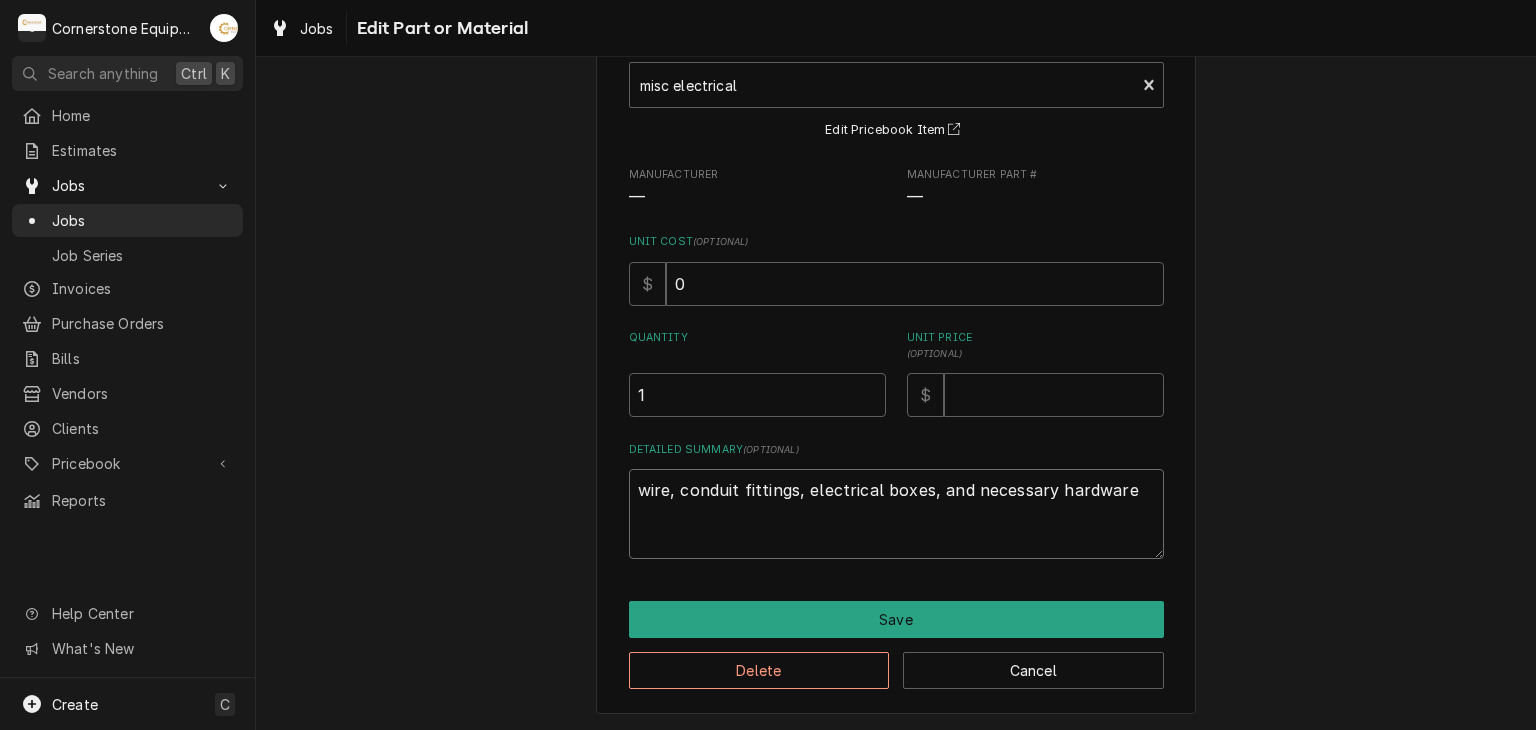 drag, startPoint x: 1128, startPoint y: 497, endPoint x: 1126, endPoint y: 510, distance: 13.152946 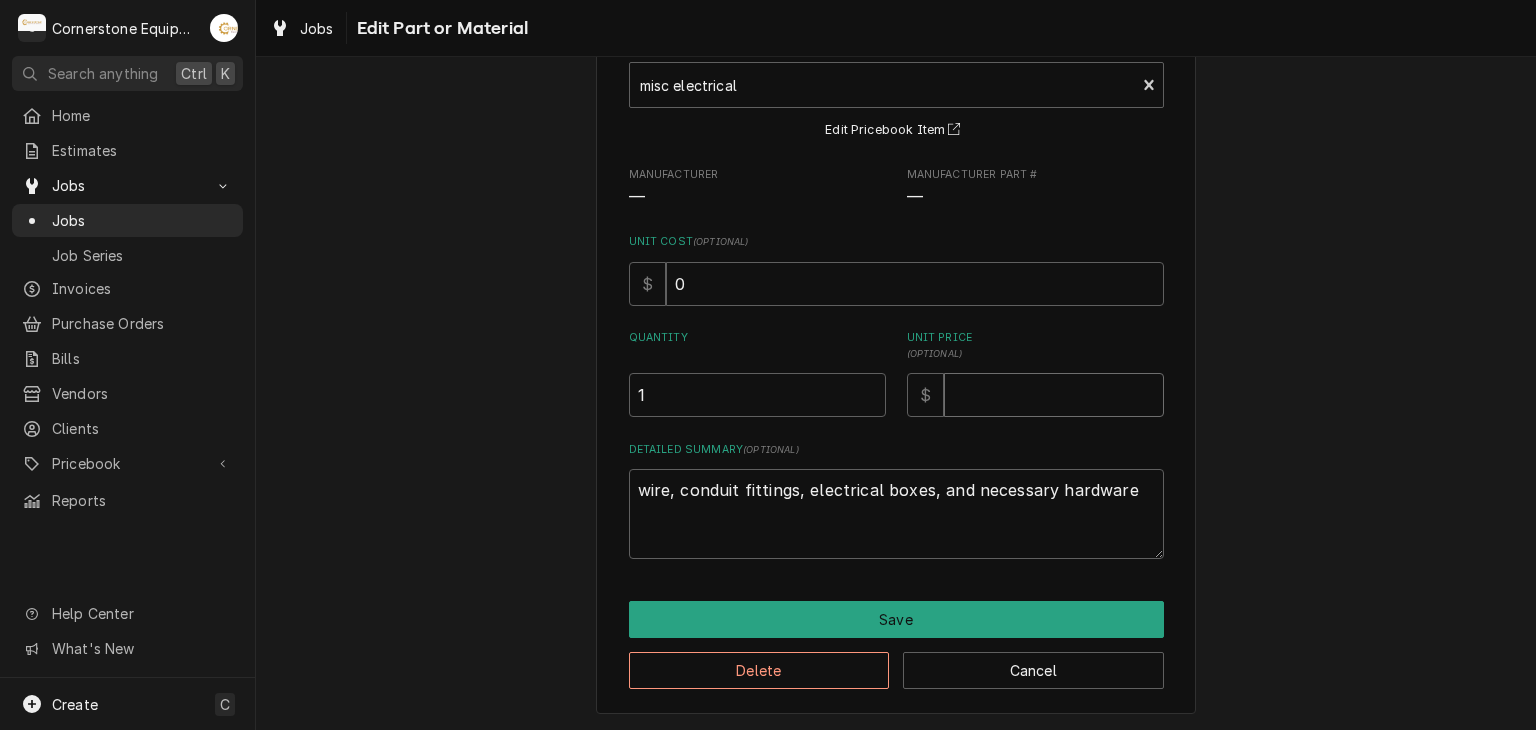 click on "250" at bounding box center (1054, 395) 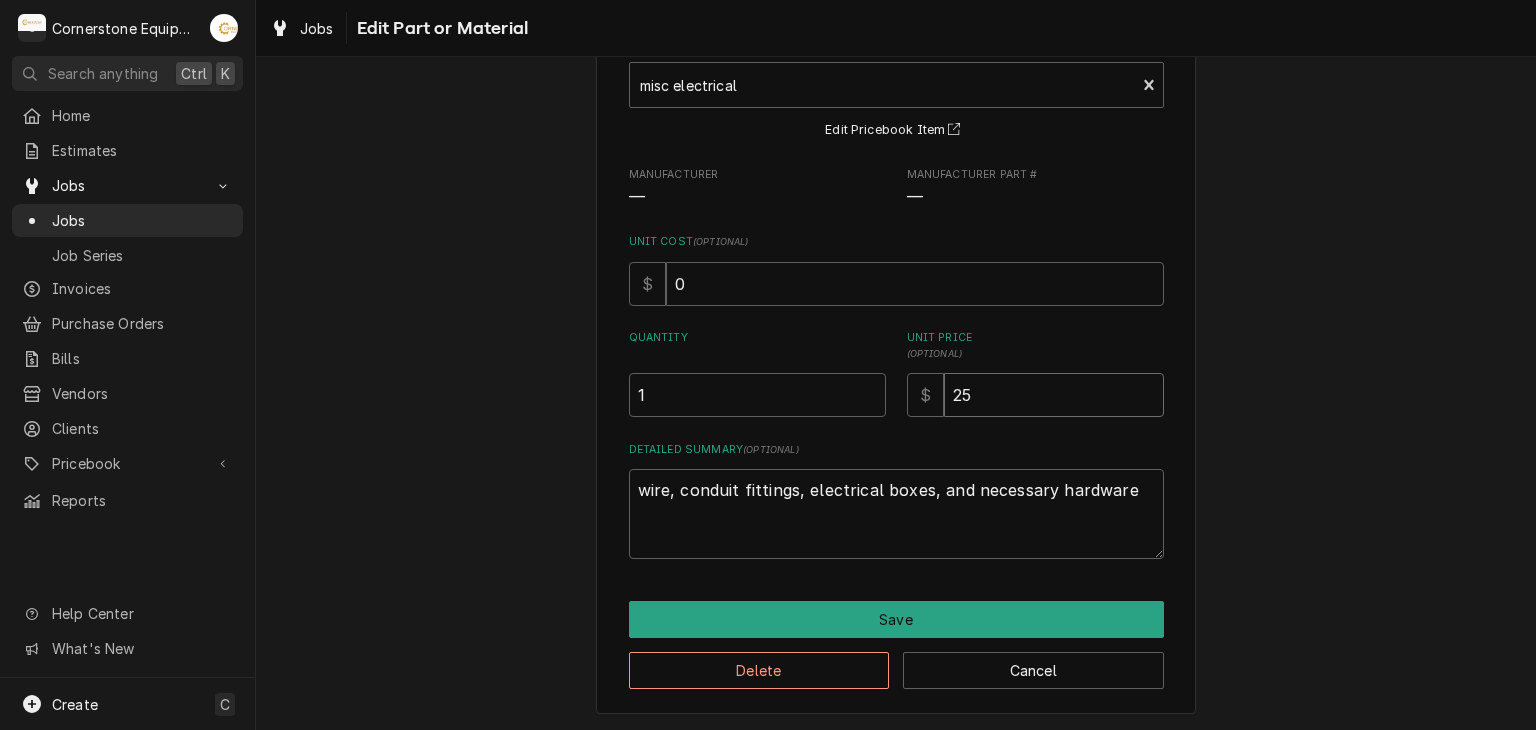 type on "x" 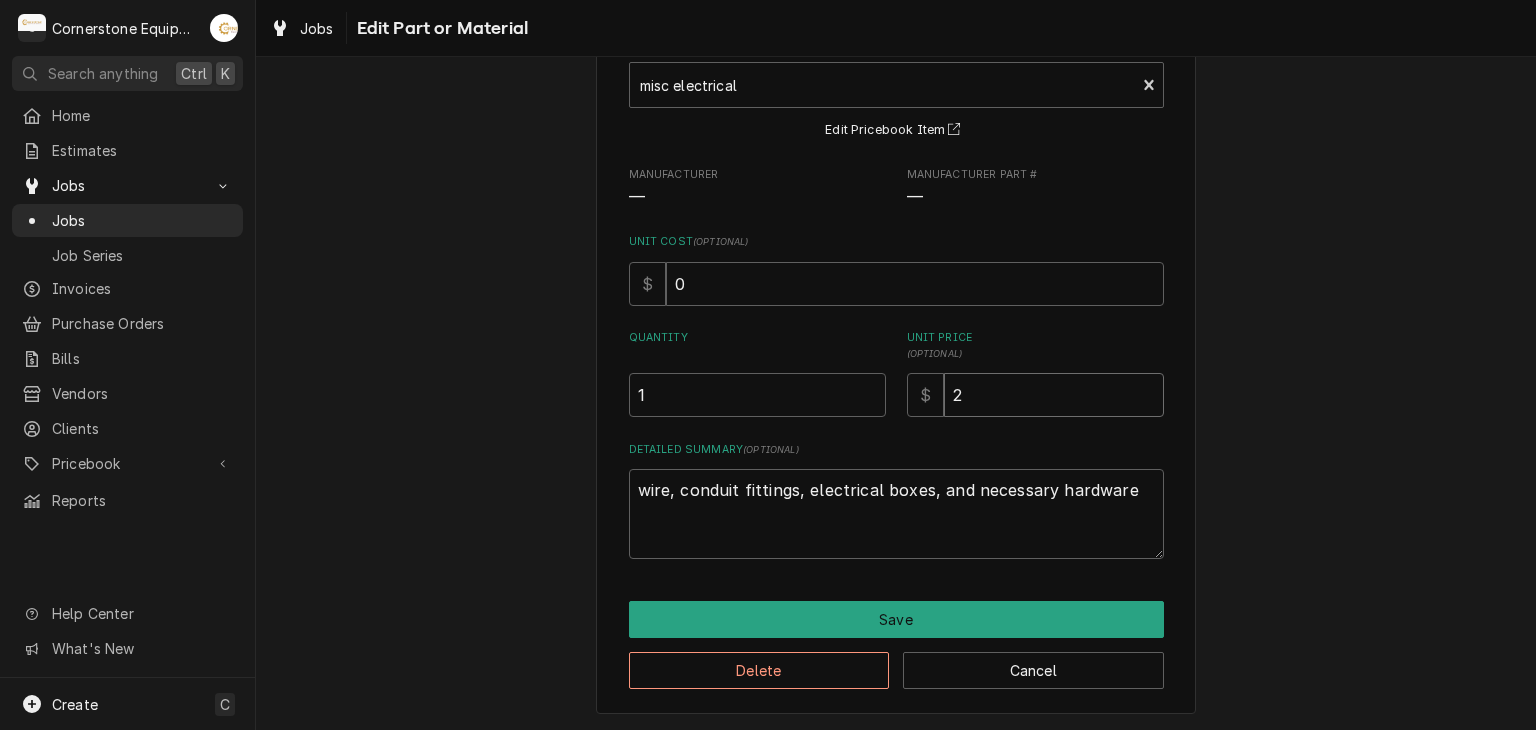 type on "x" 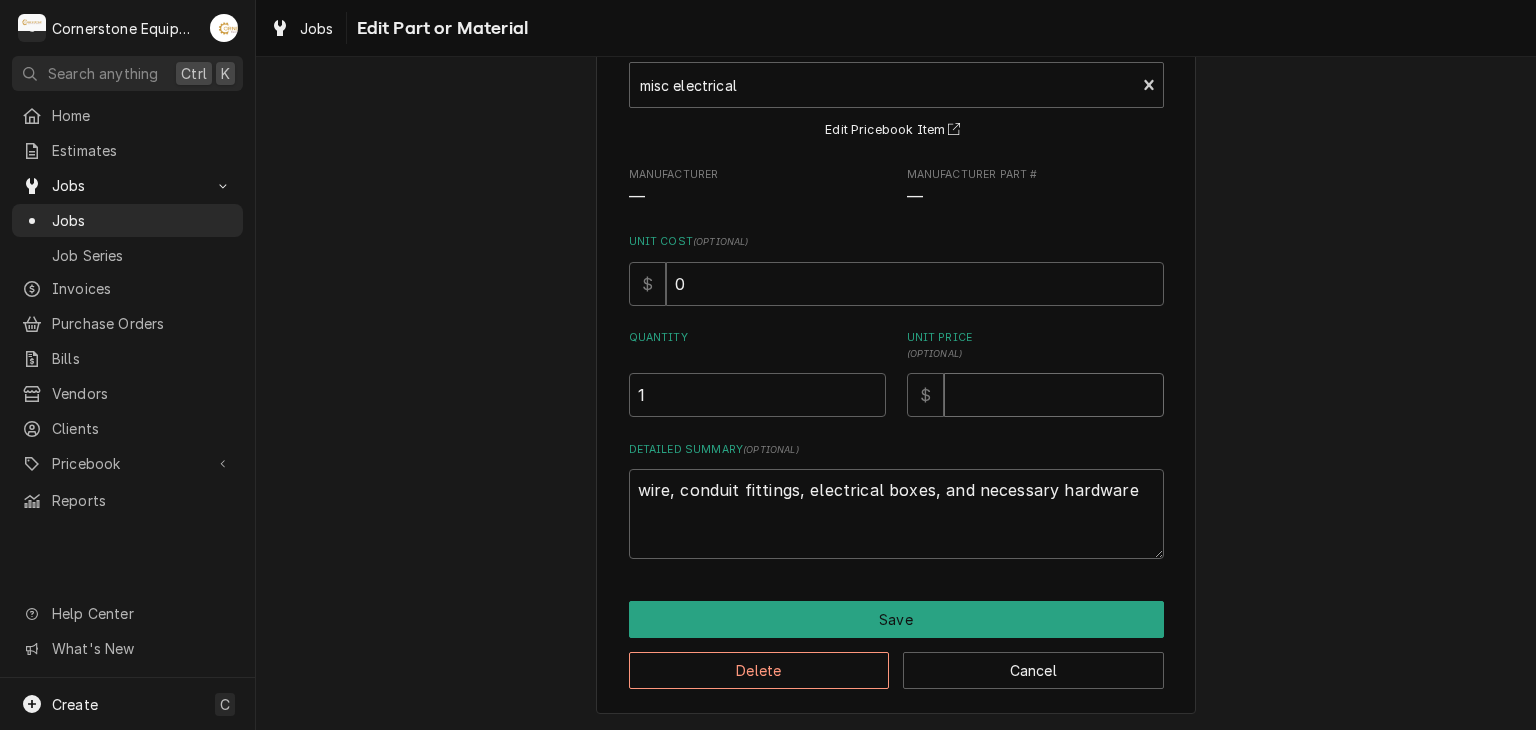 type on "x" 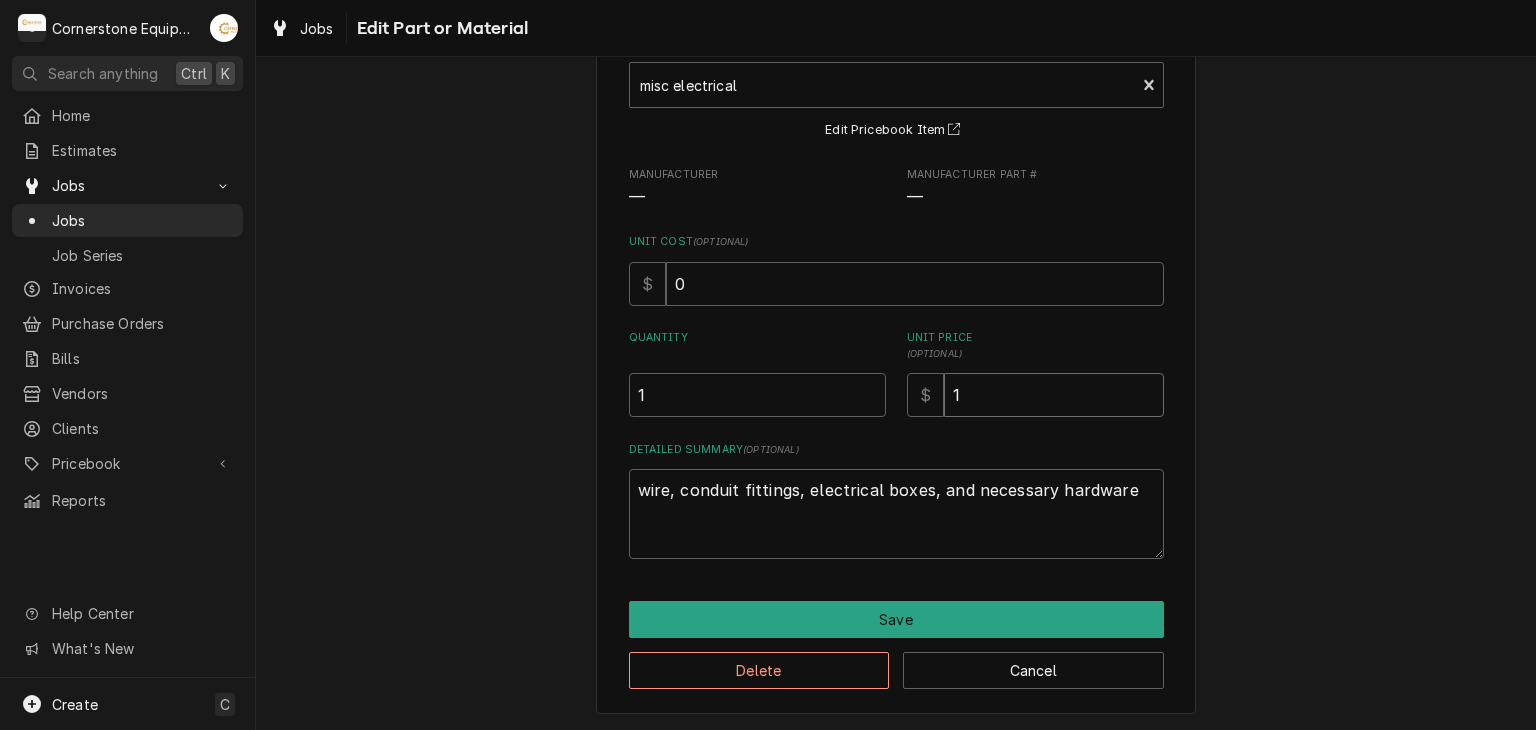 type on "x" 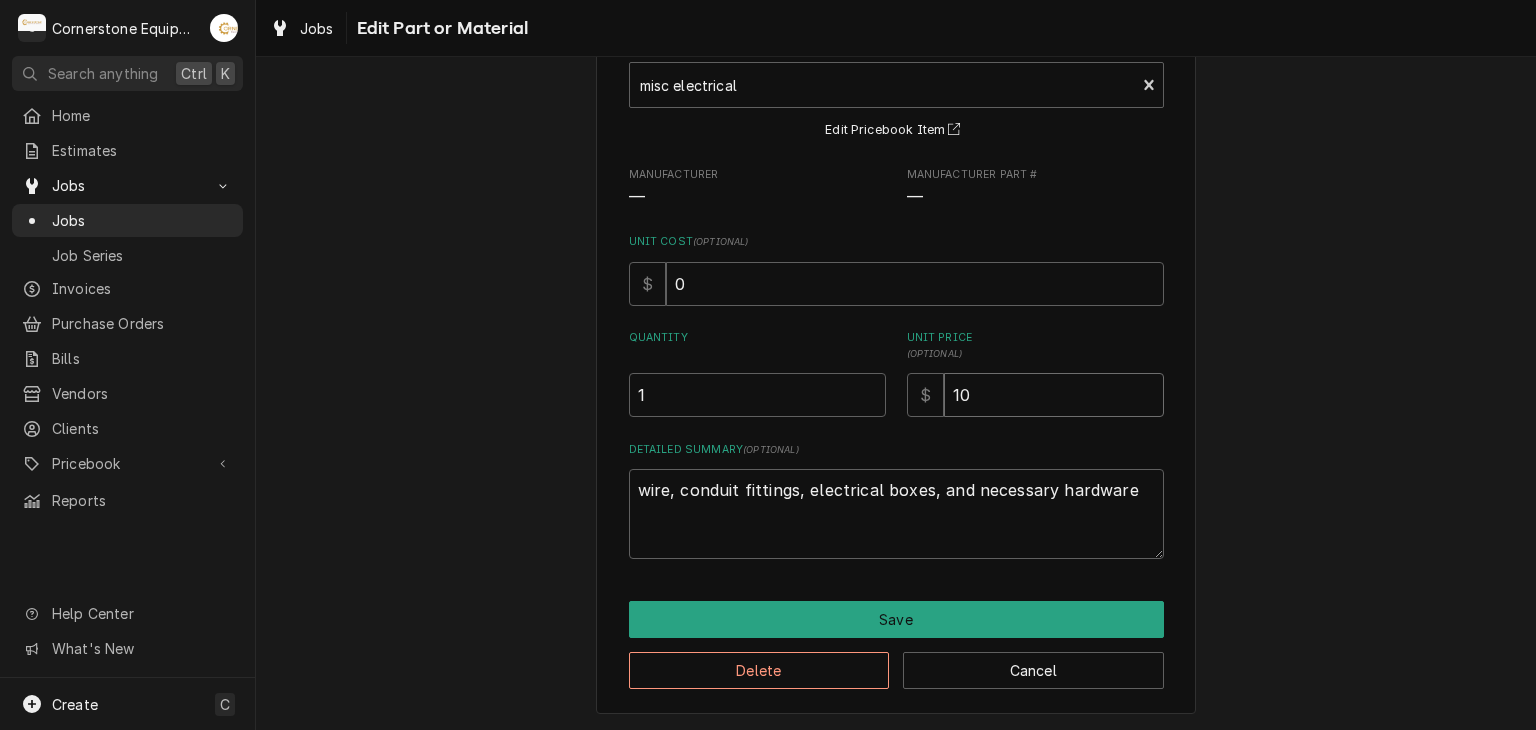 type on "x" 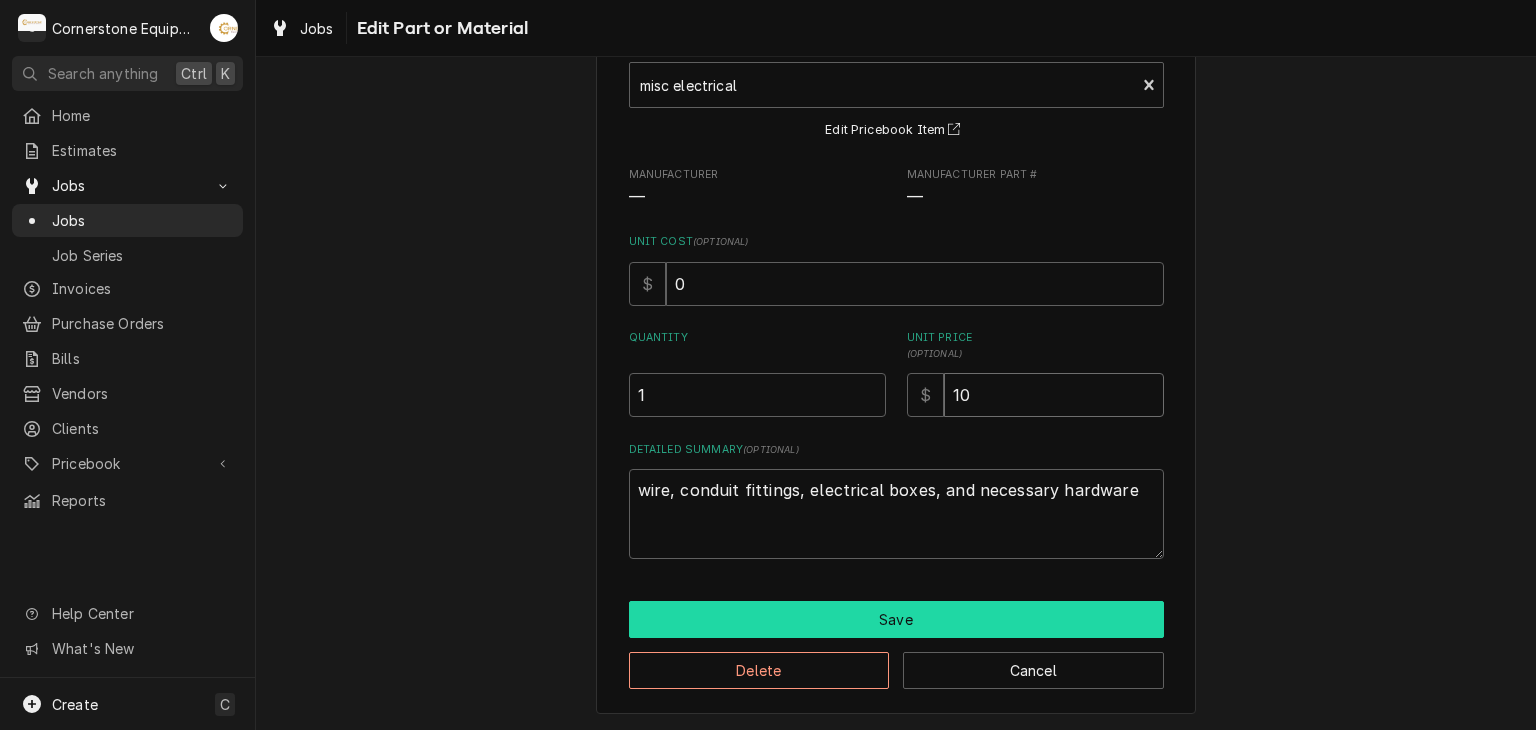 type on "1066.91" 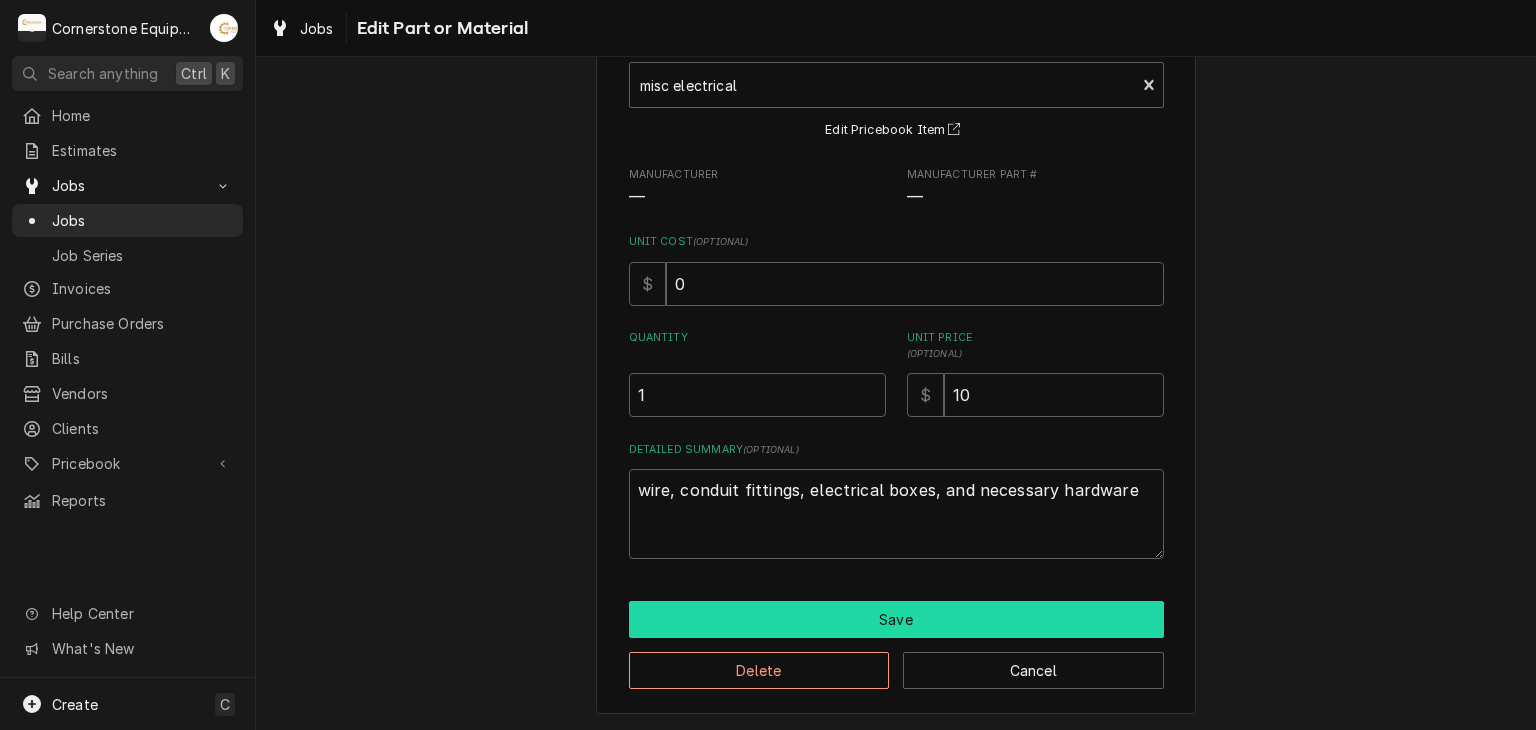 click on "Save" at bounding box center (896, 619) 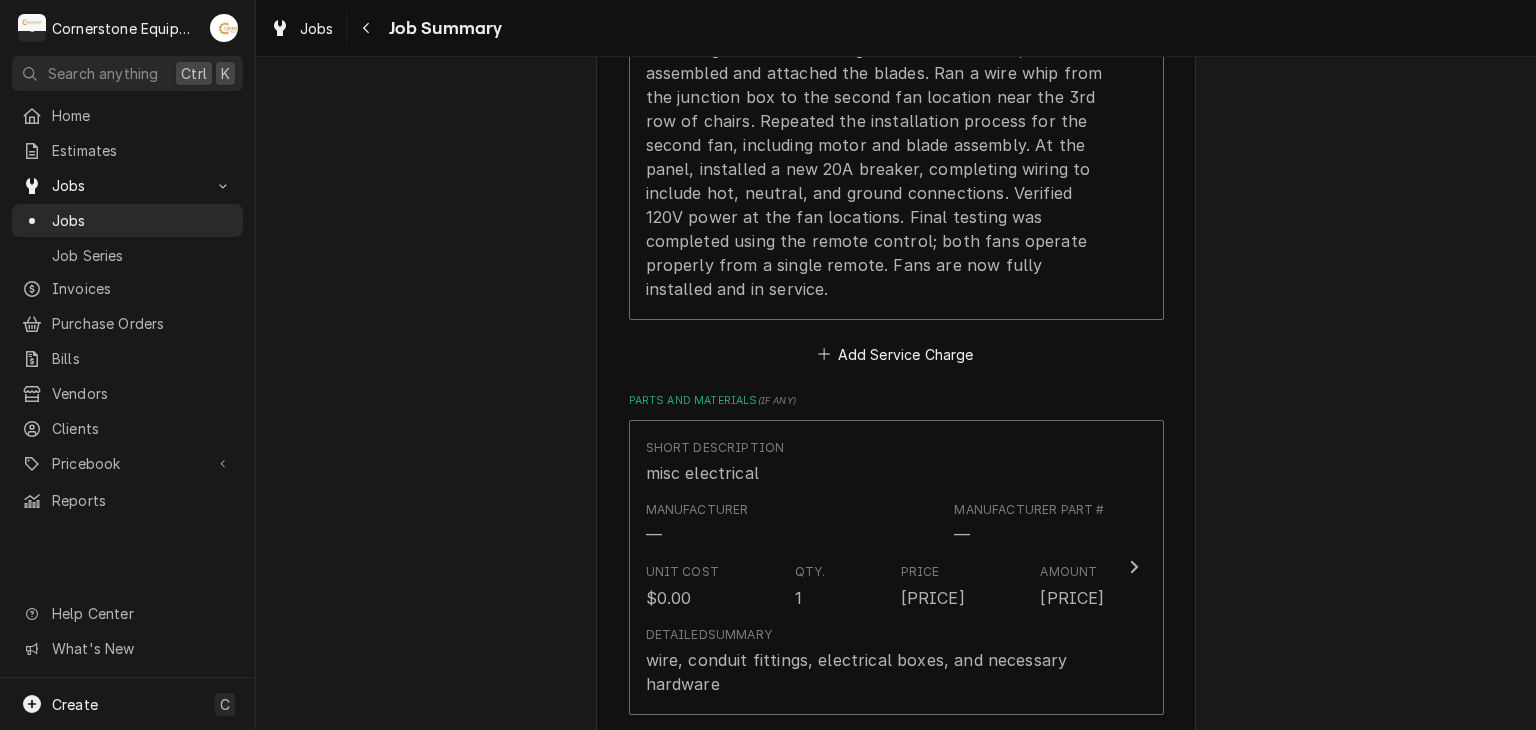 scroll, scrollTop: 1379, scrollLeft: 0, axis: vertical 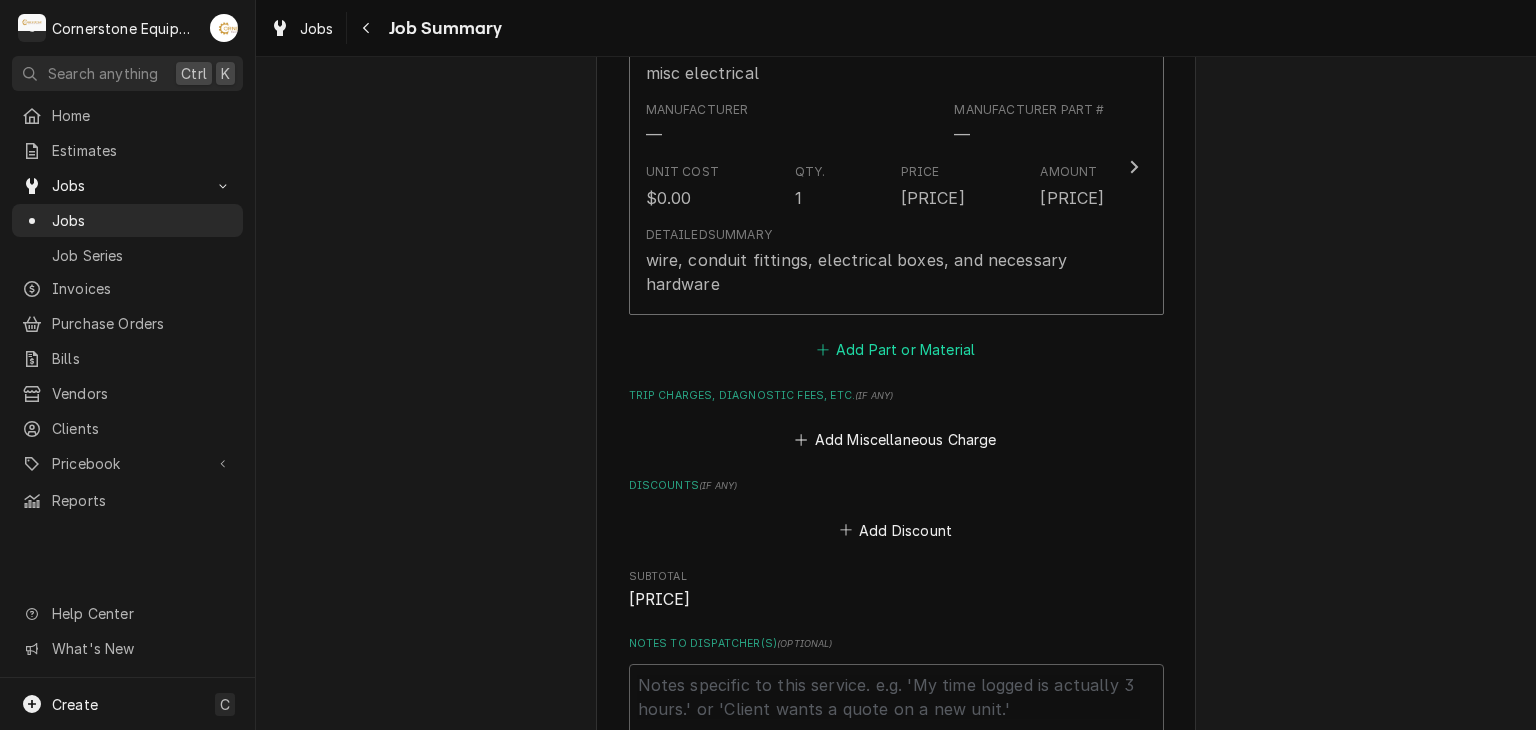 click on "Add Part or Material" at bounding box center [895, 349] 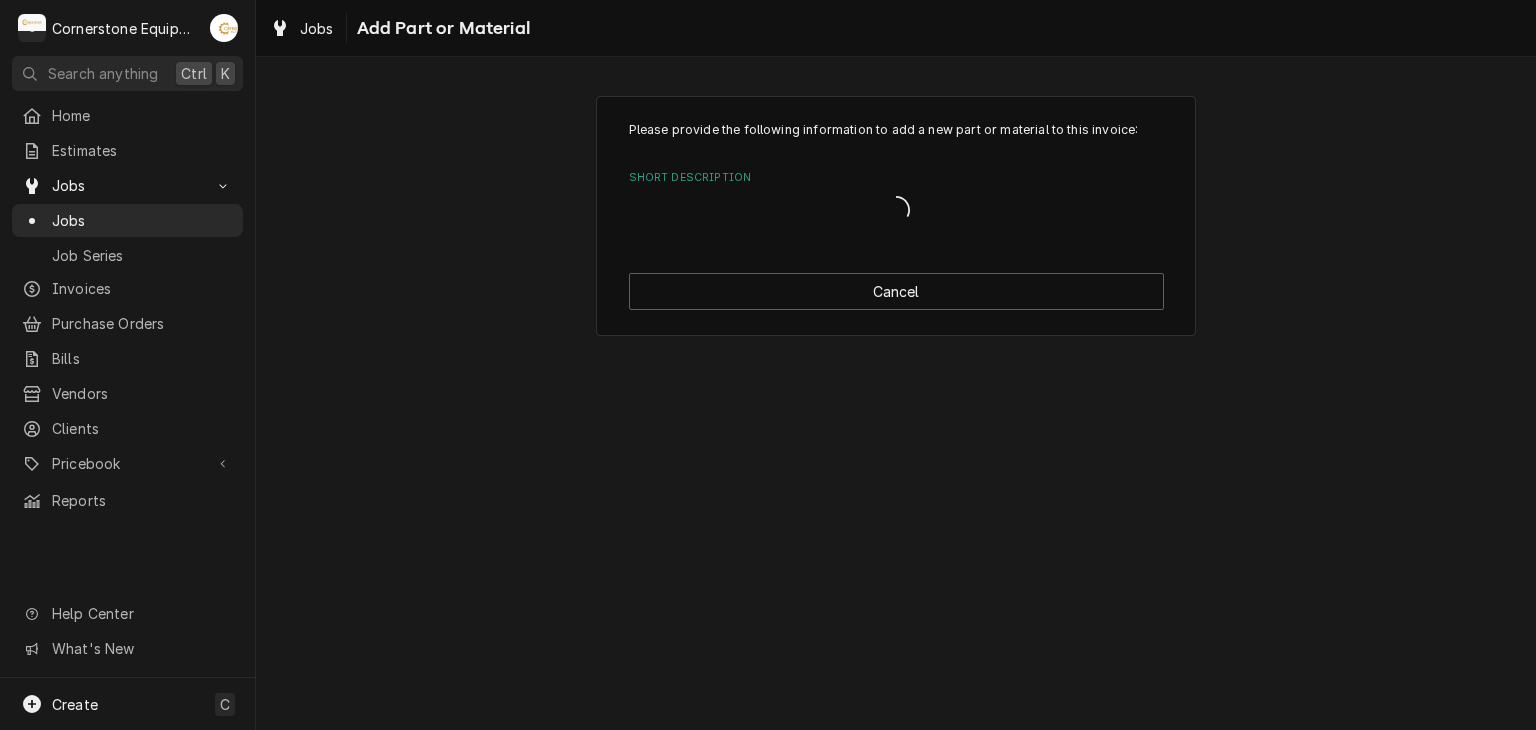 scroll, scrollTop: 0, scrollLeft: 0, axis: both 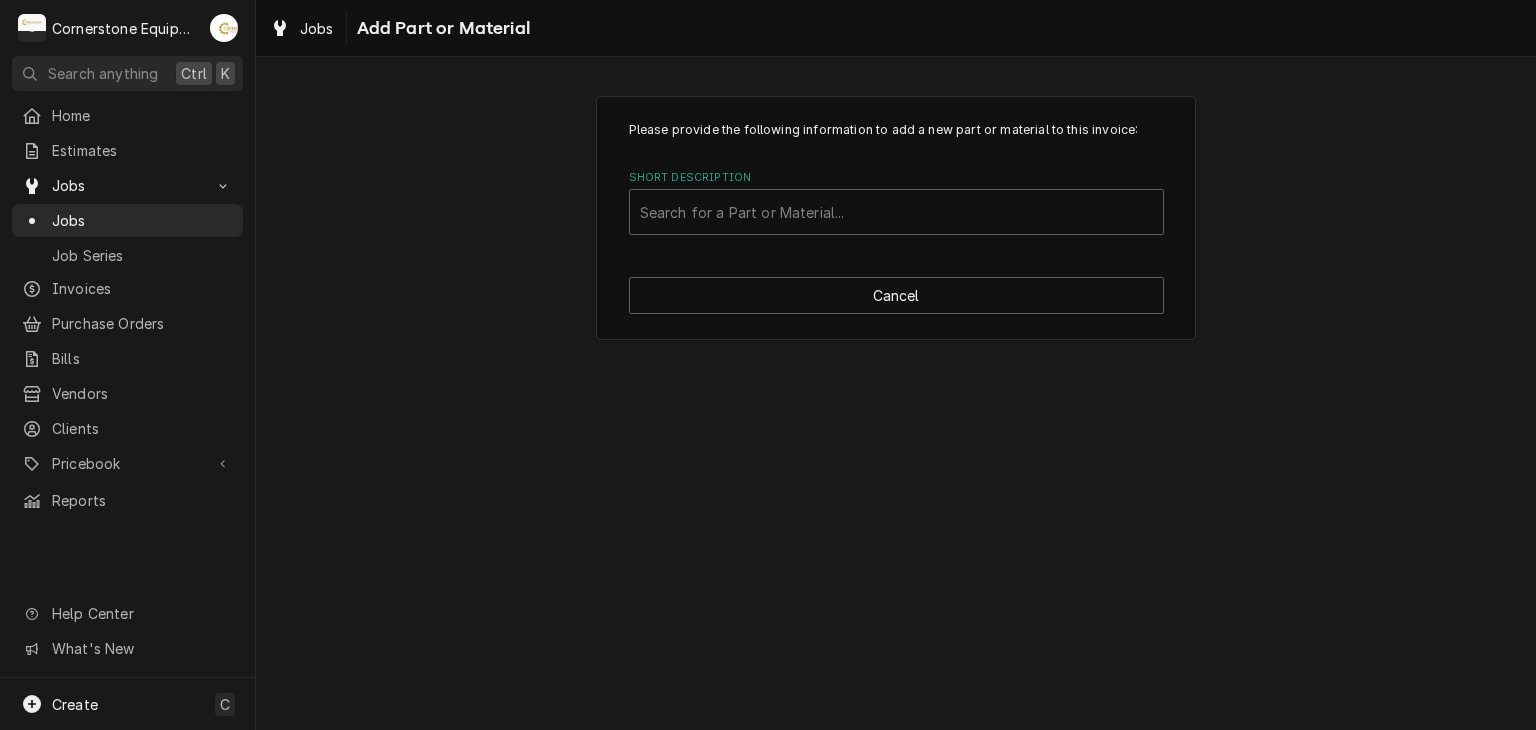 click on "Short Description" at bounding box center (896, 178) 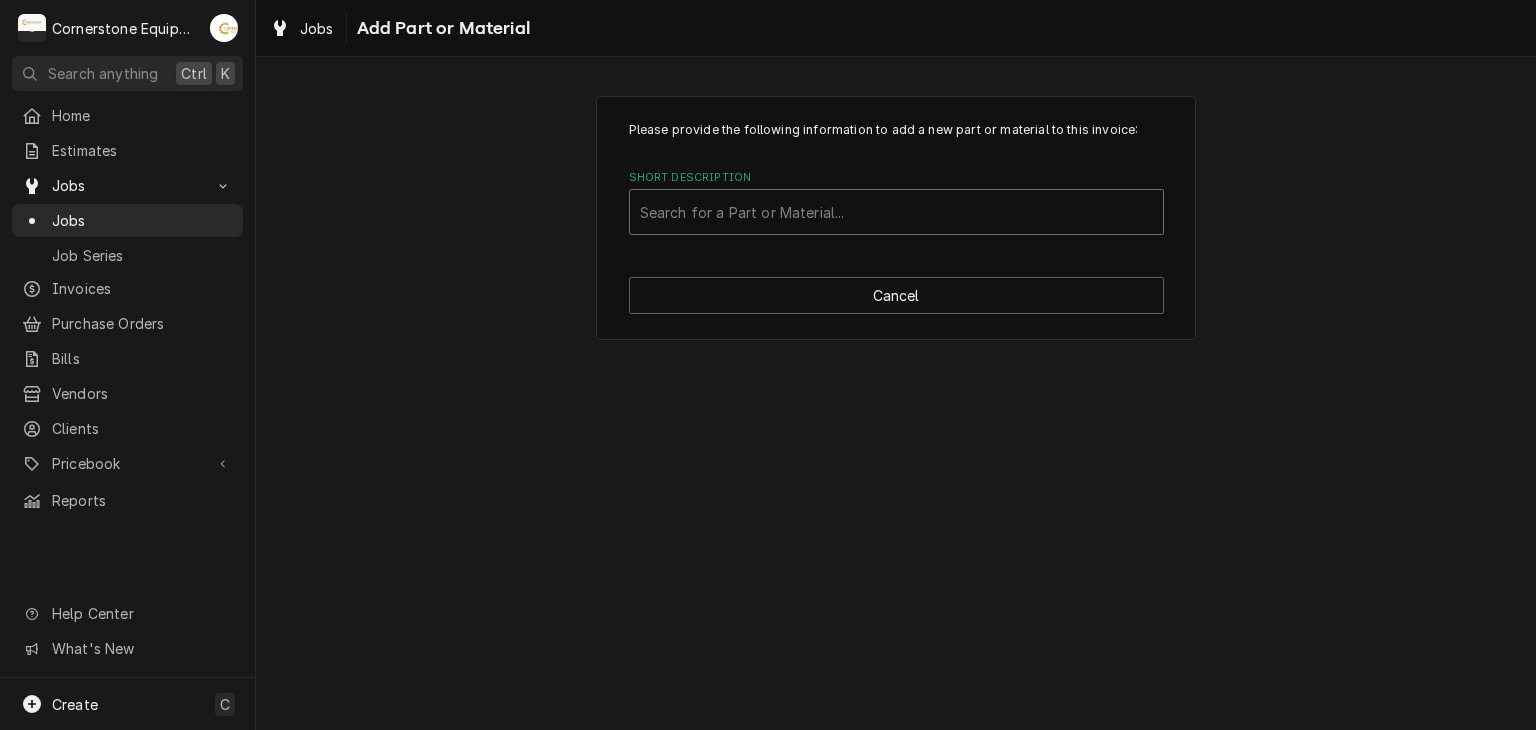 click at bounding box center (896, 212) 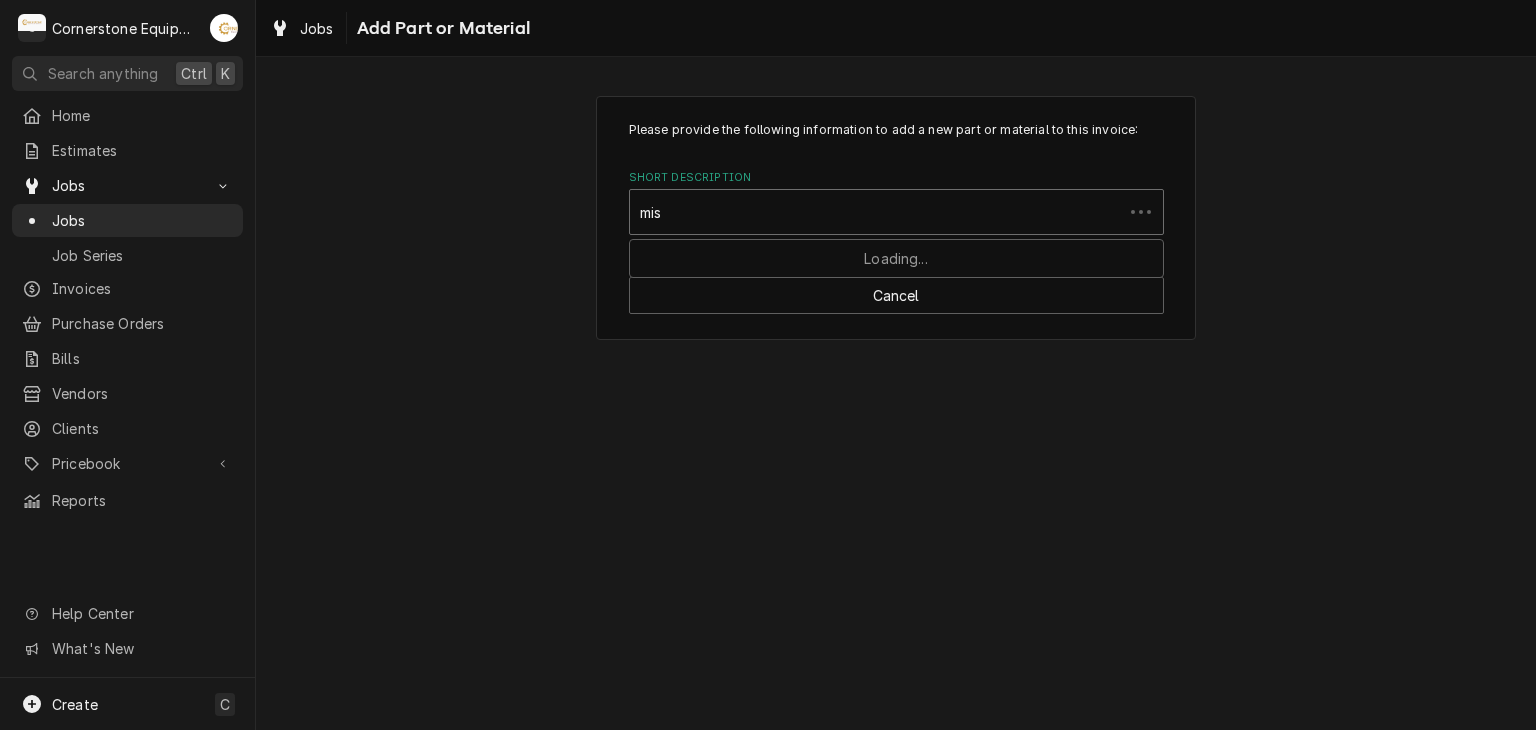 type on "misc" 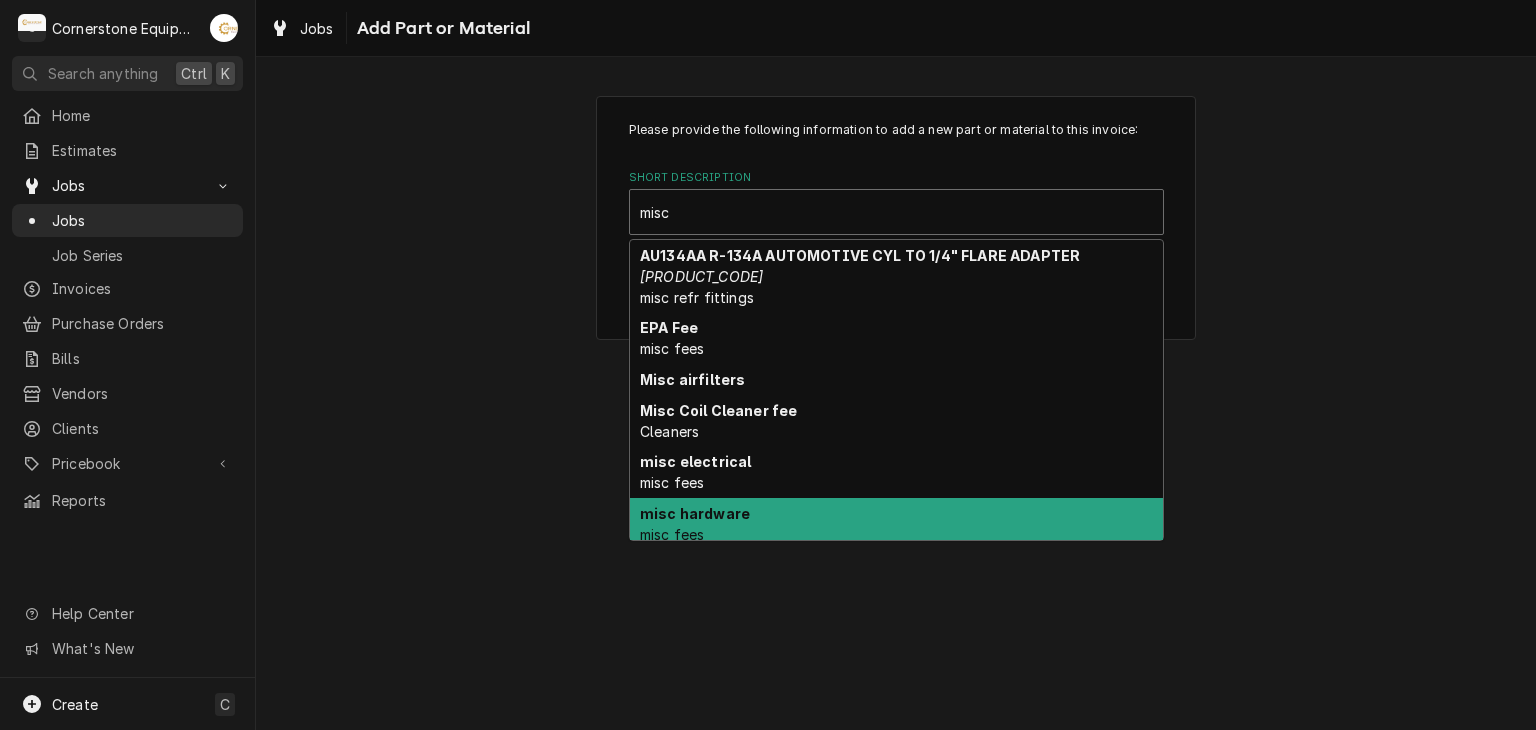 click on "misc hardware misc fees" at bounding box center (896, 524) 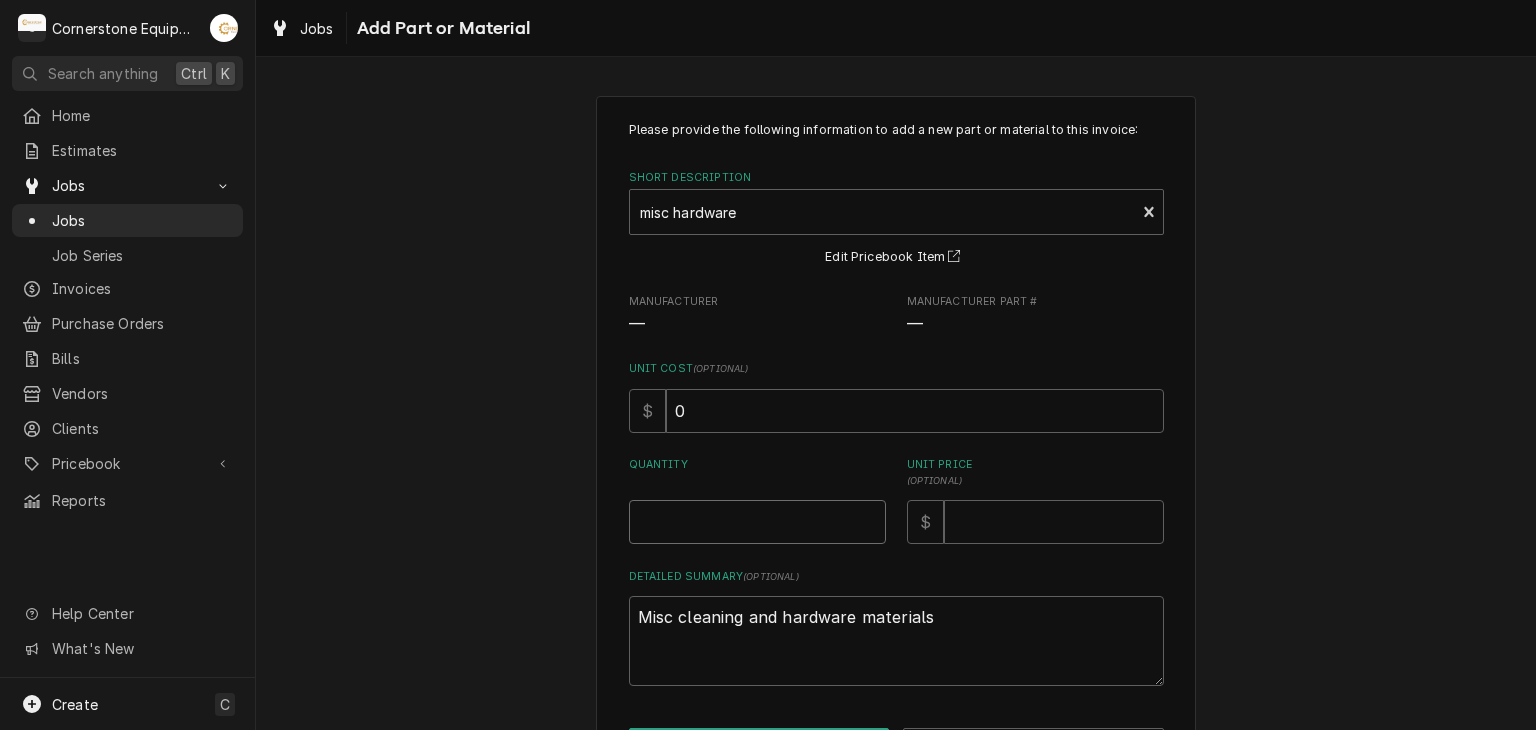 click on "Quantity" at bounding box center [757, 522] 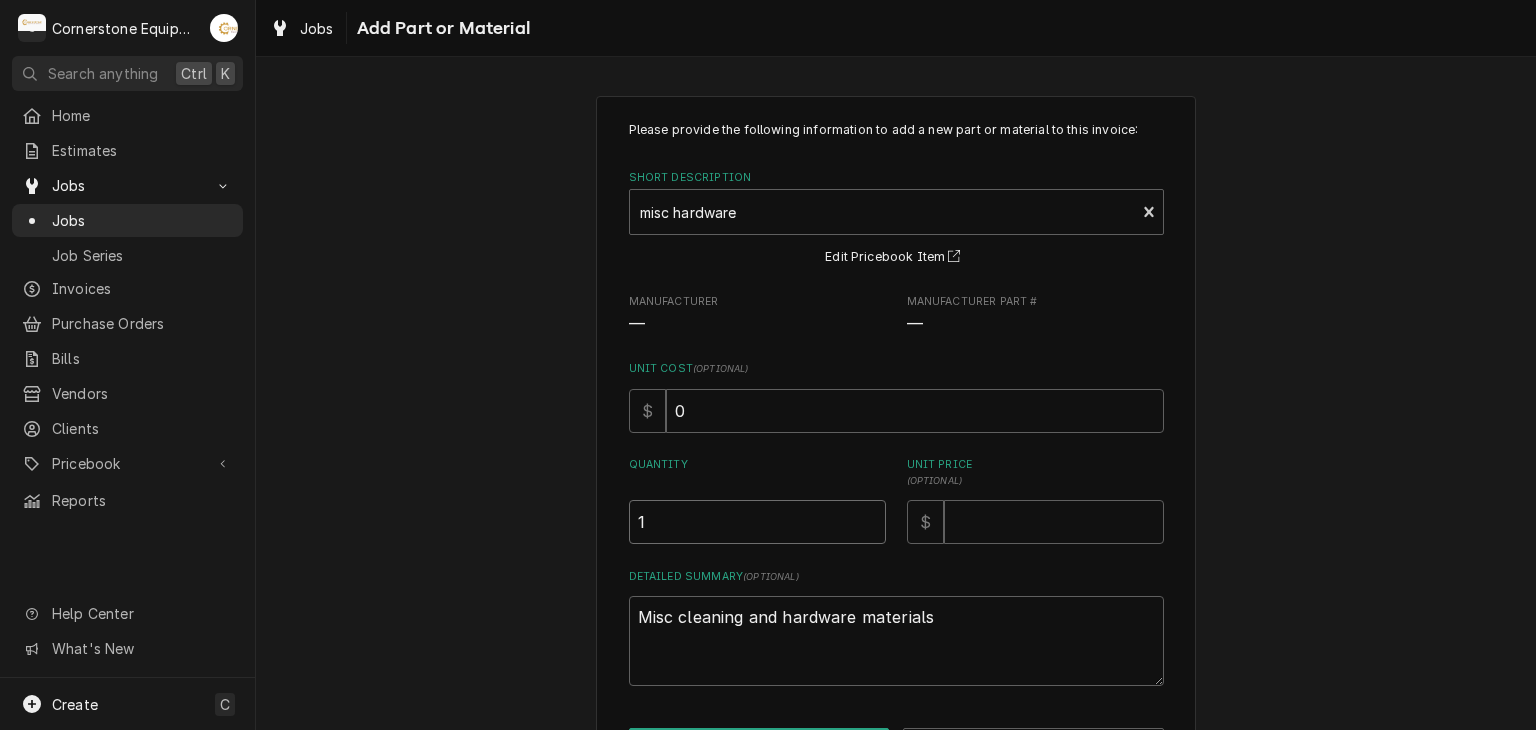 type on "1" 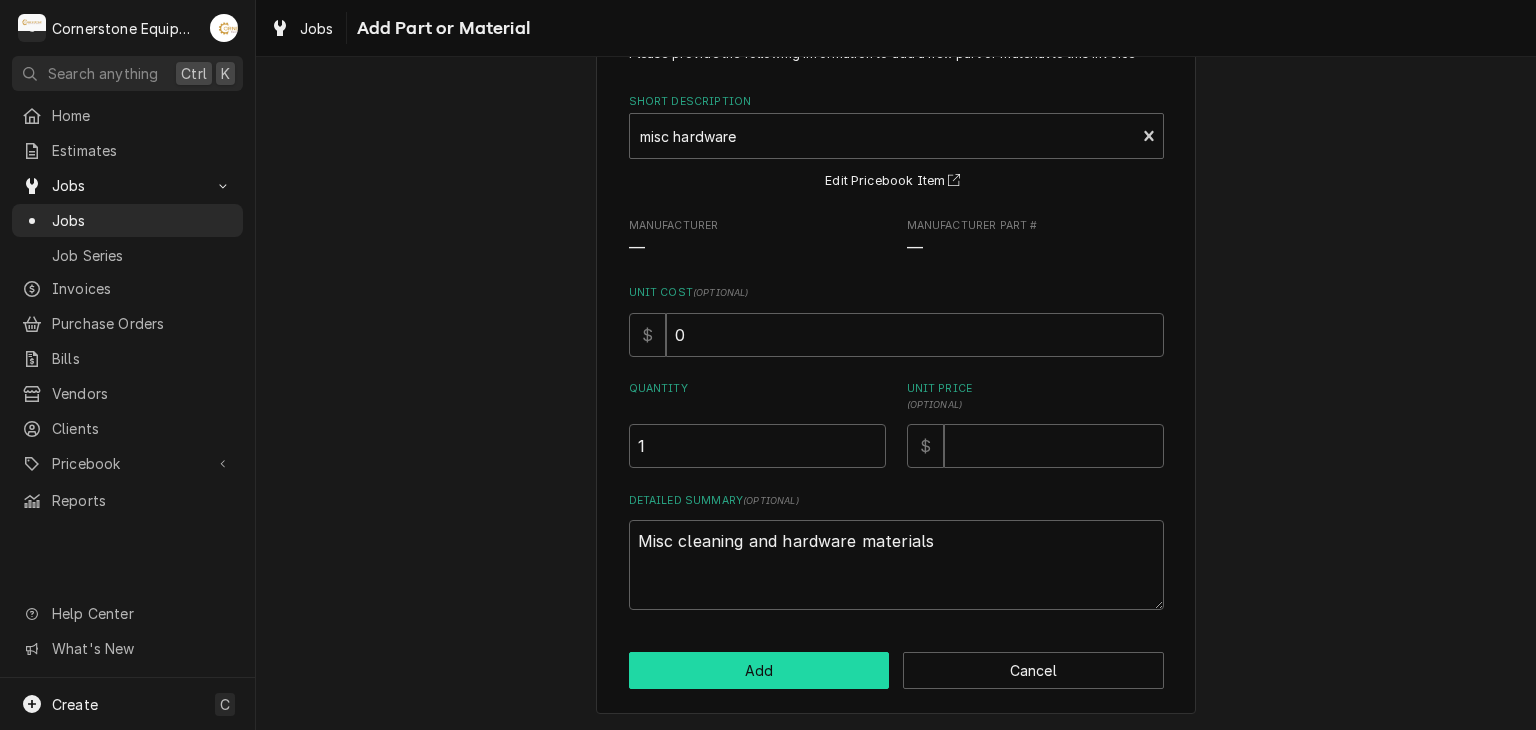 click on "Add" at bounding box center [759, 670] 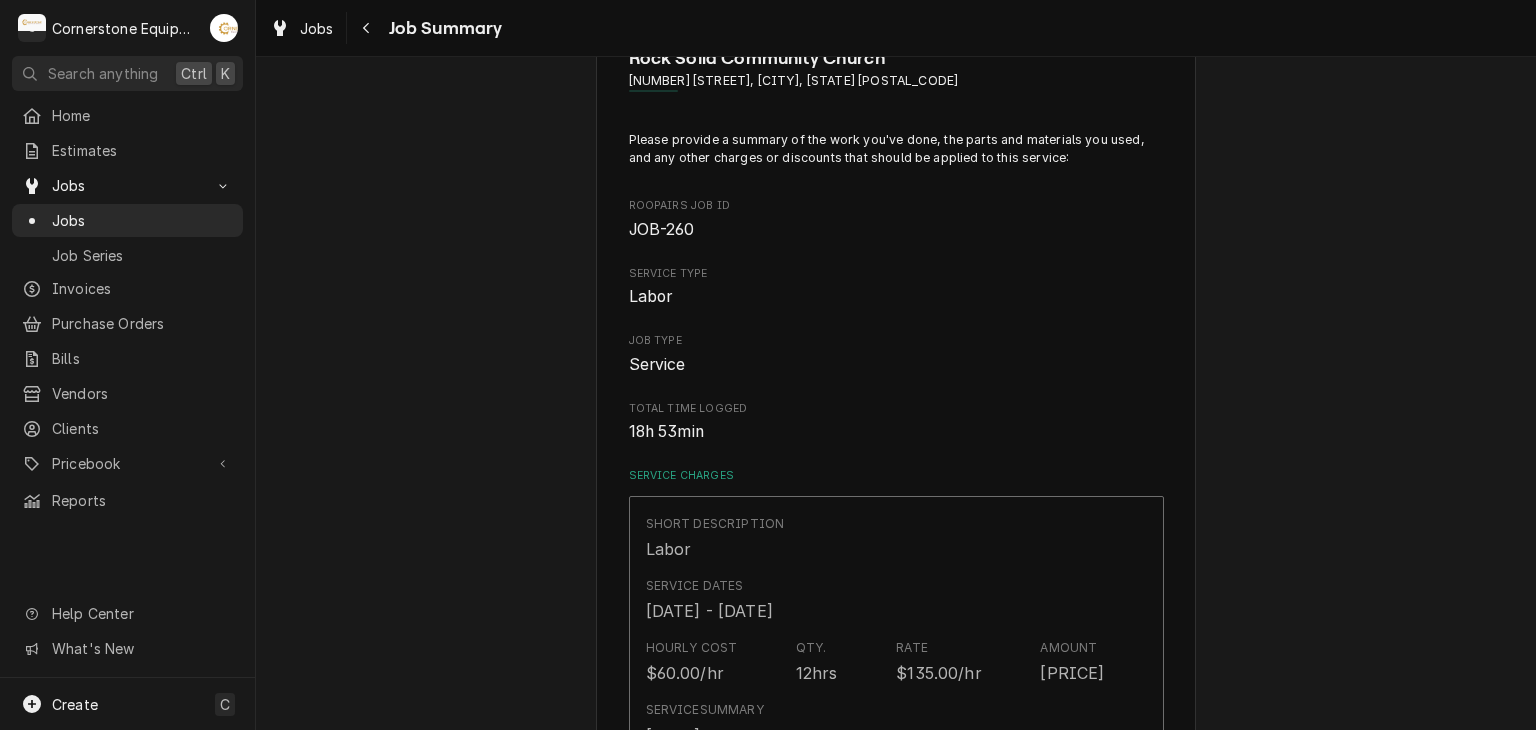 scroll, scrollTop: 1403, scrollLeft: 0, axis: vertical 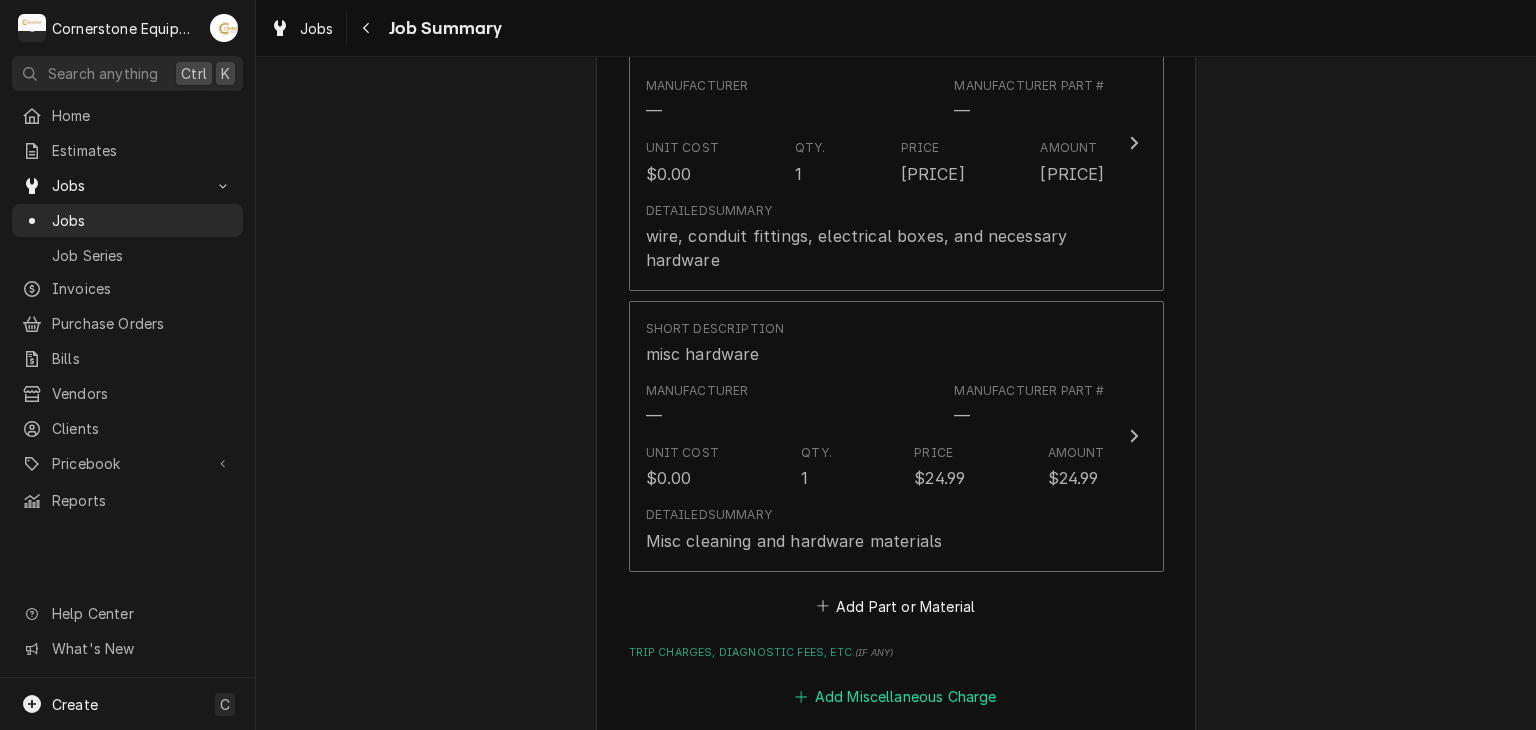click on "Add Miscellaneous Charge" at bounding box center (896, 696) 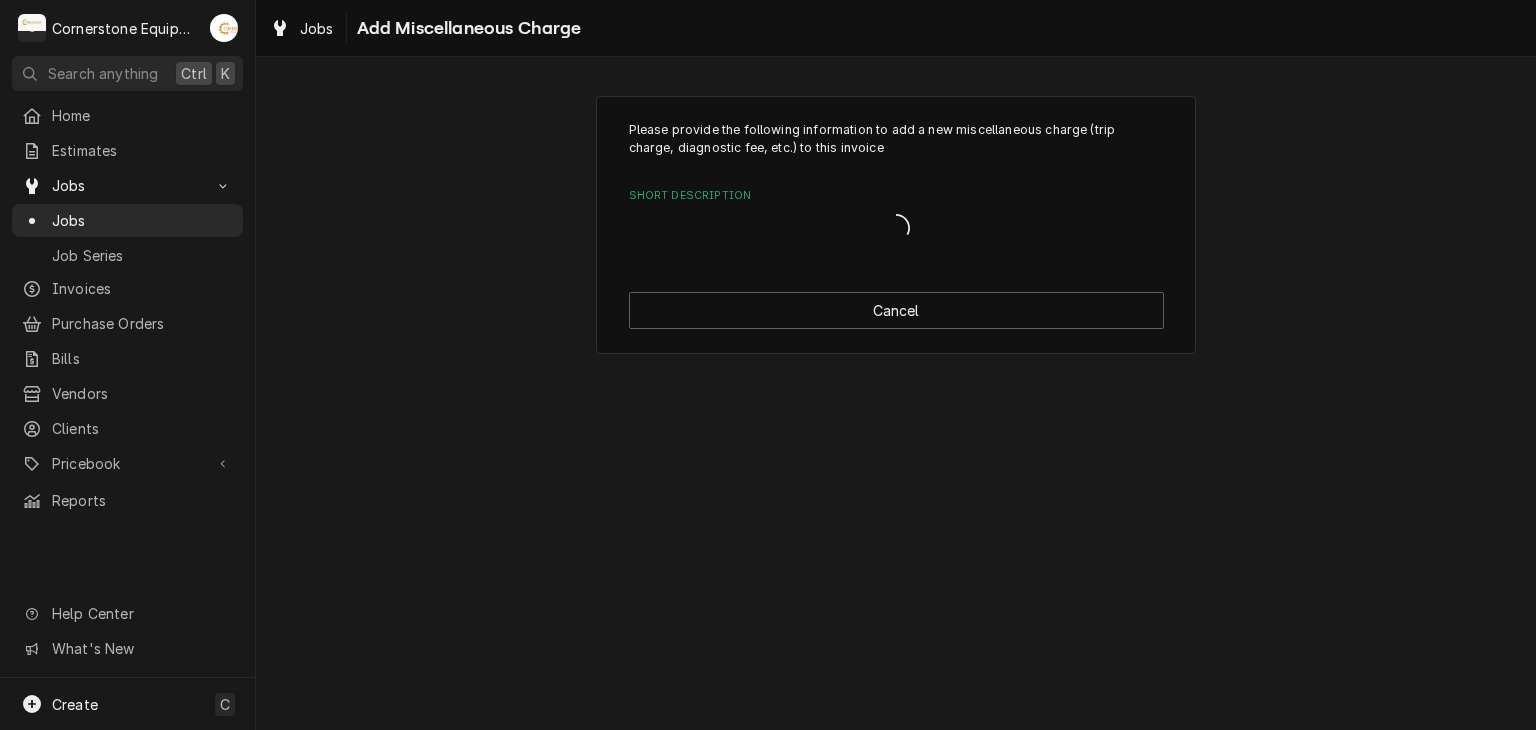 scroll, scrollTop: 0, scrollLeft: 0, axis: both 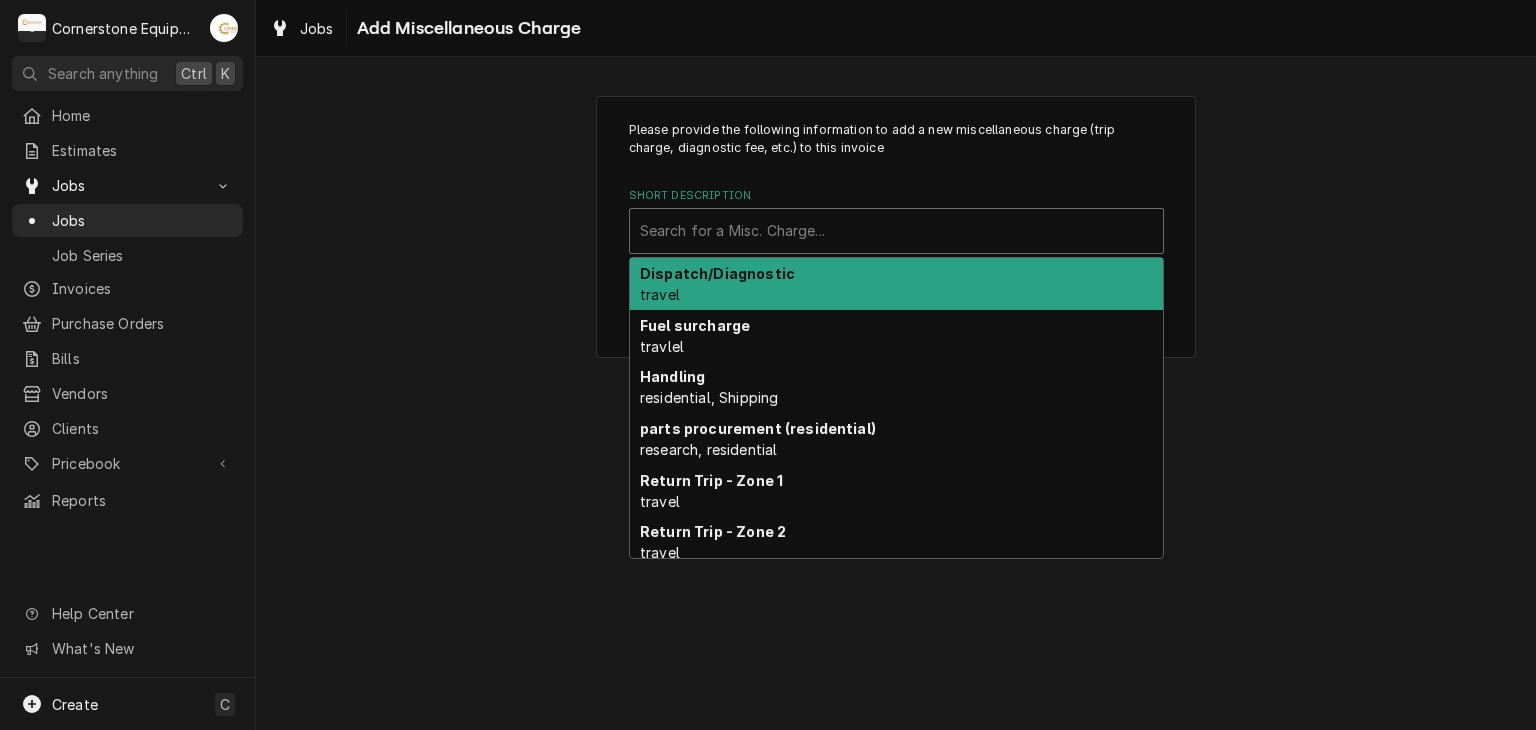 click at bounding box center (896, 231) 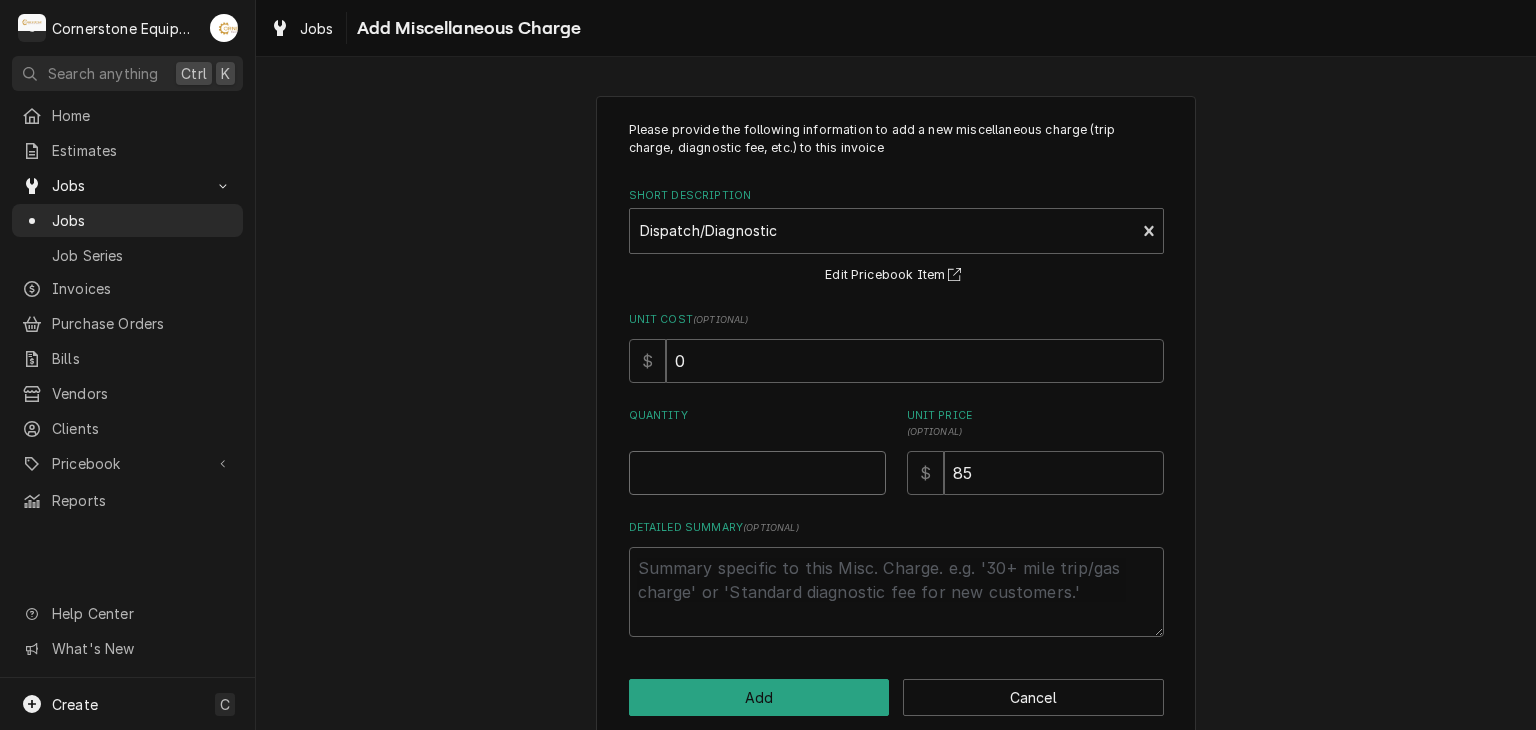 click on "Quantity" at bounding box center (757, 473) 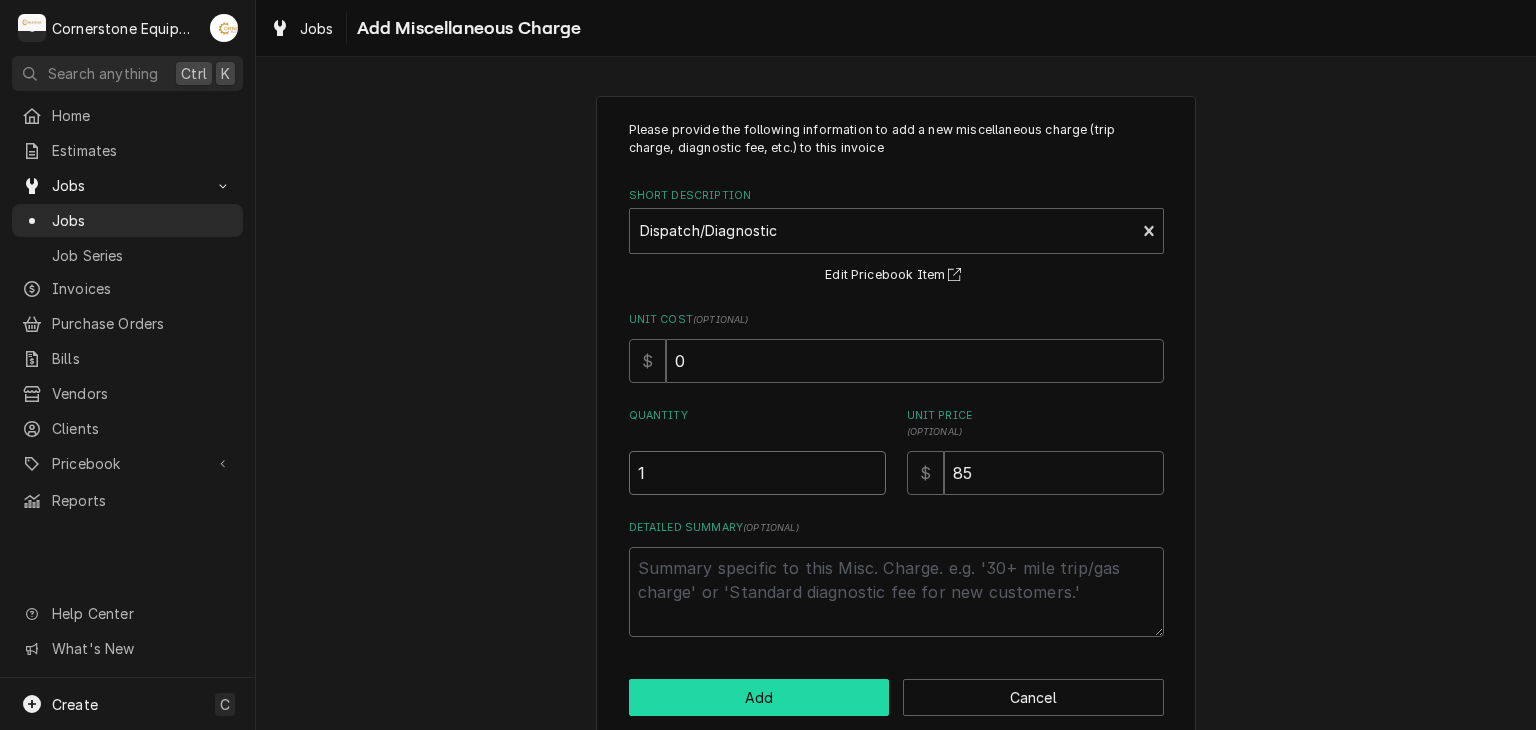 type on "1" 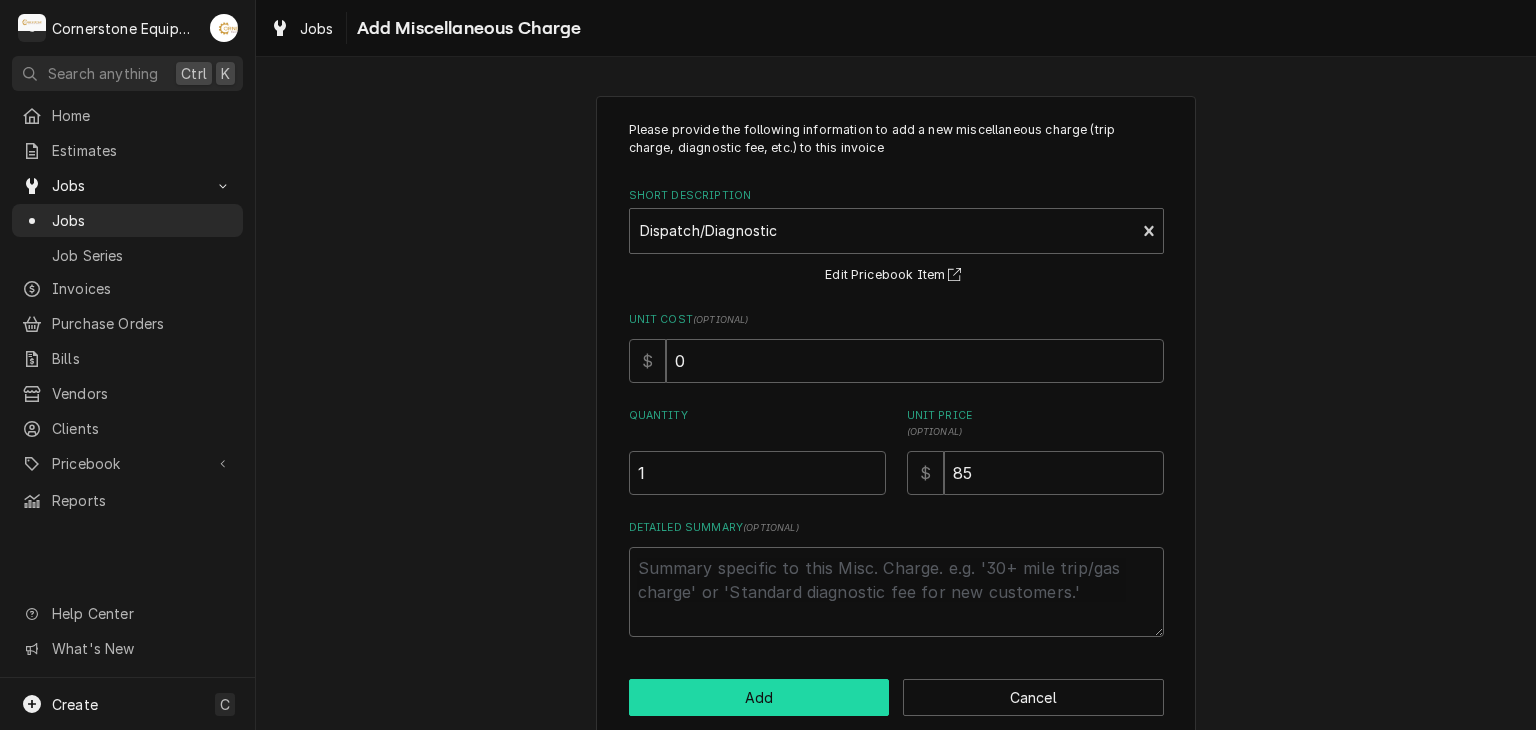 click on "Add" at bounding box center (759, 697) 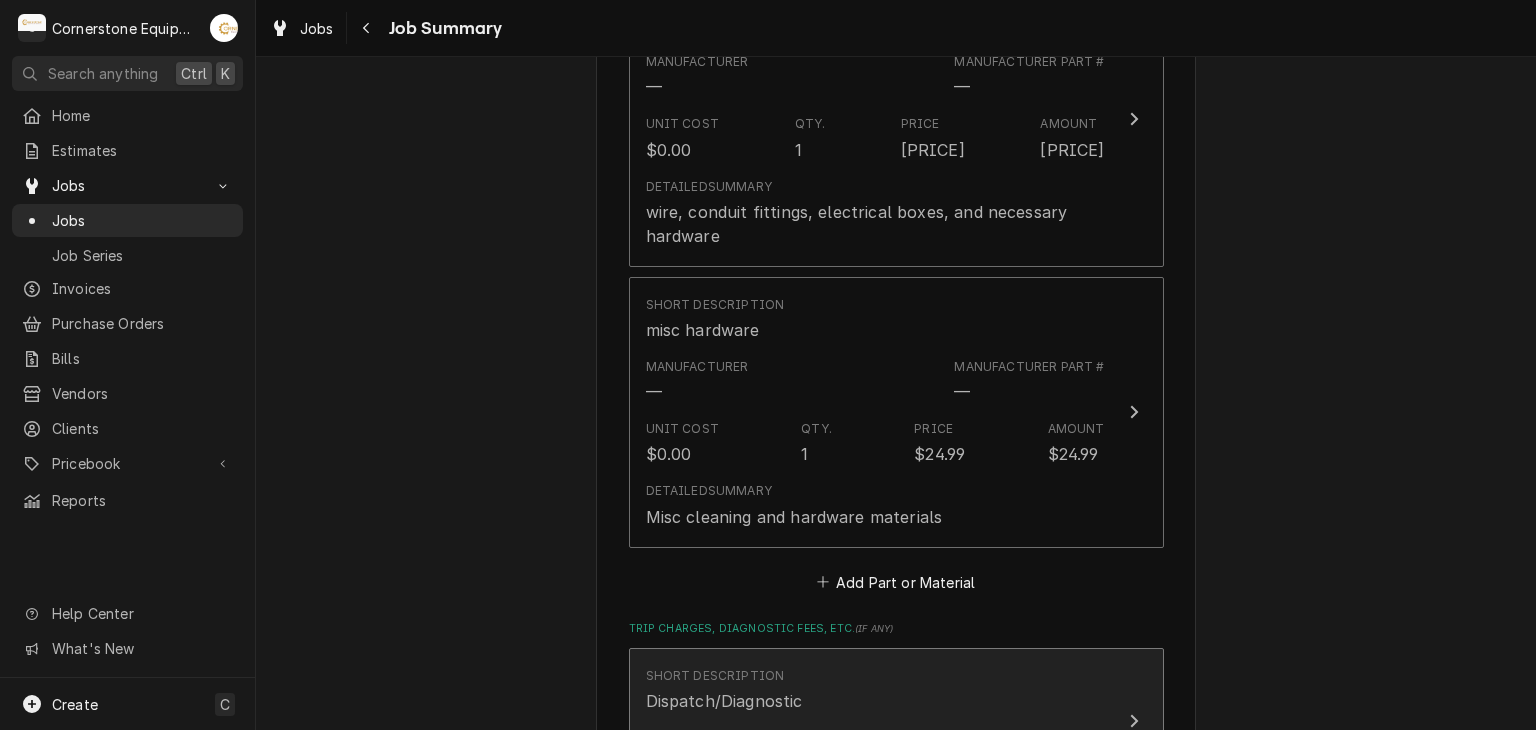 scroll, scrollTop: 1827, scrollLeft: 0, axis: vertical 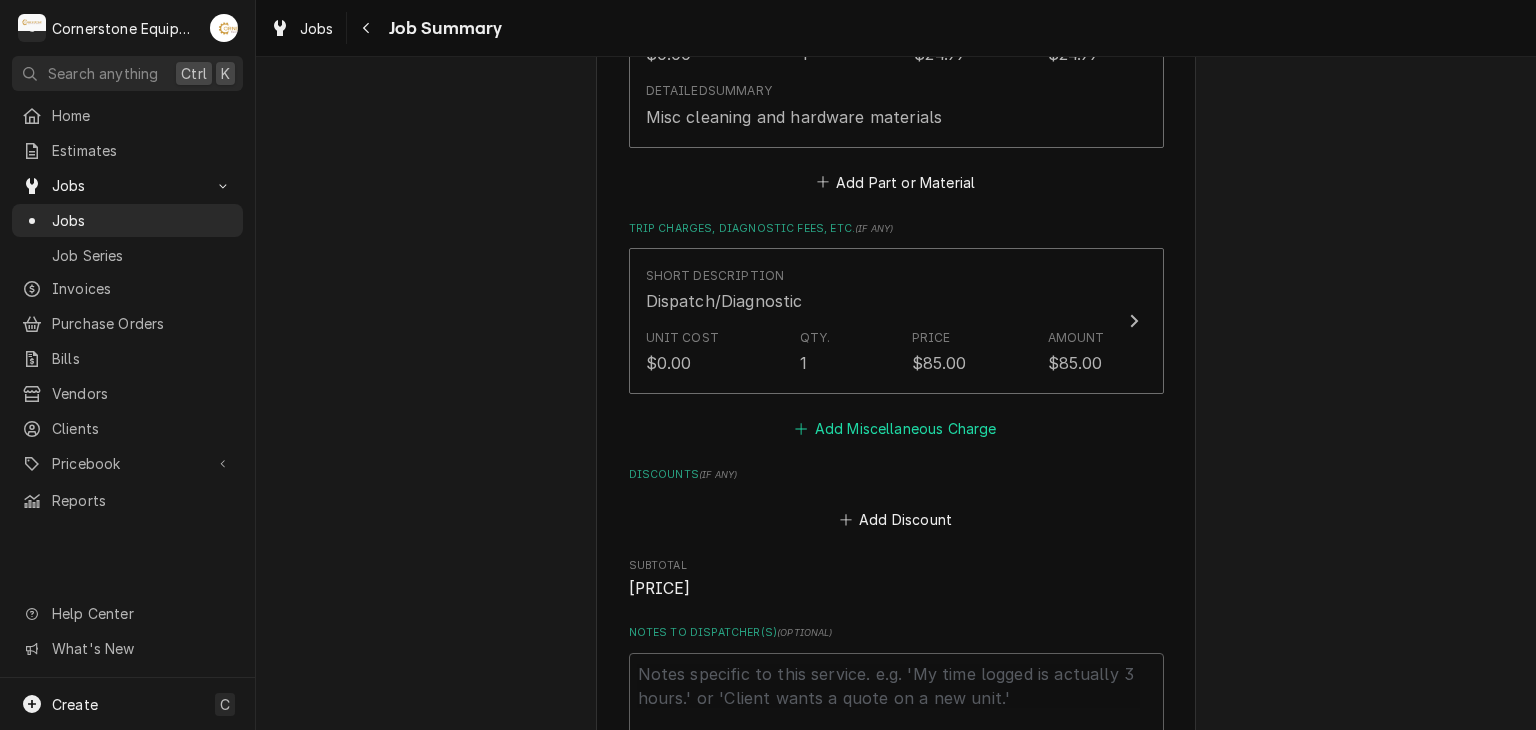 click on "Add Miscellaneous Charge" at bounding box center [896, 429] 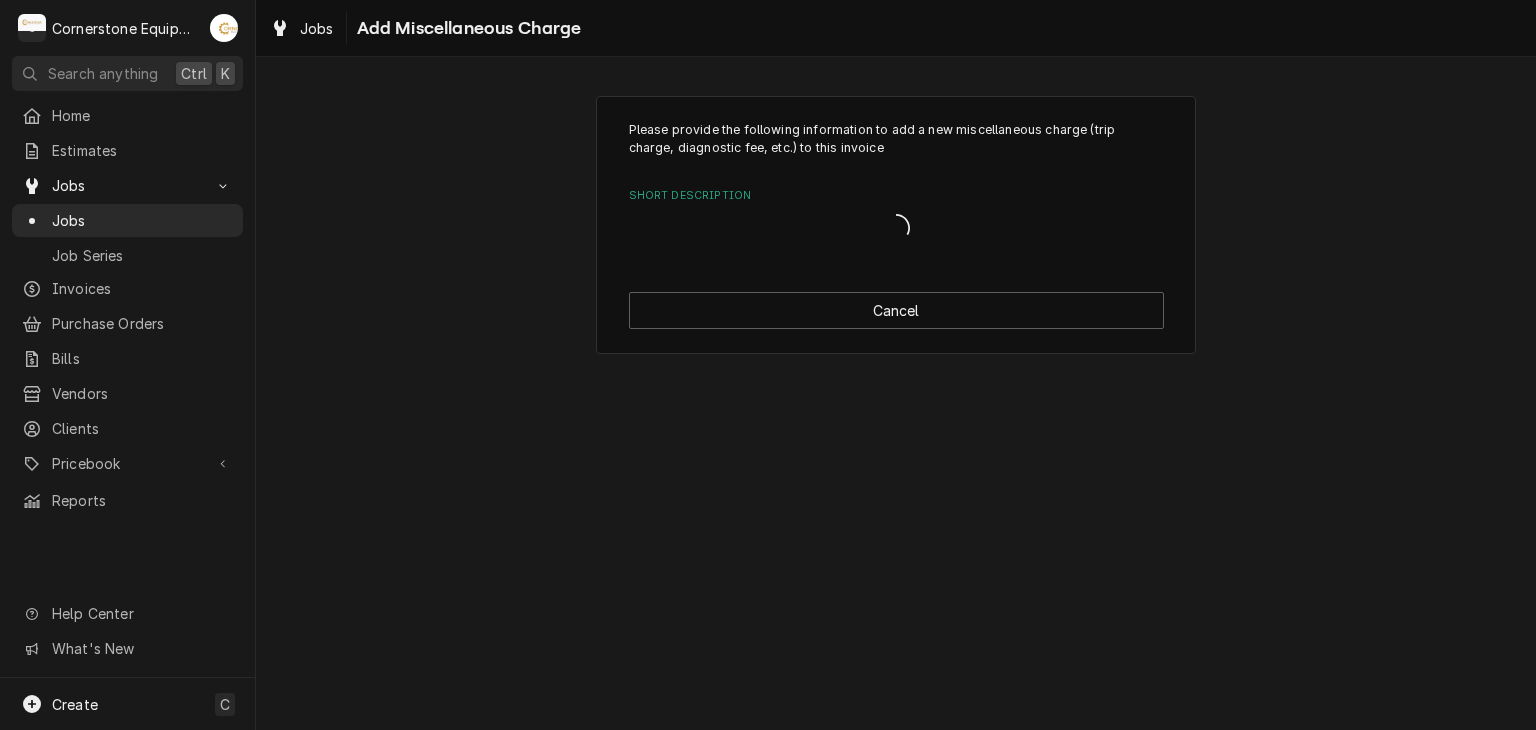 scroll, scrollTop: 0, scrollLeft: 0, axis: both 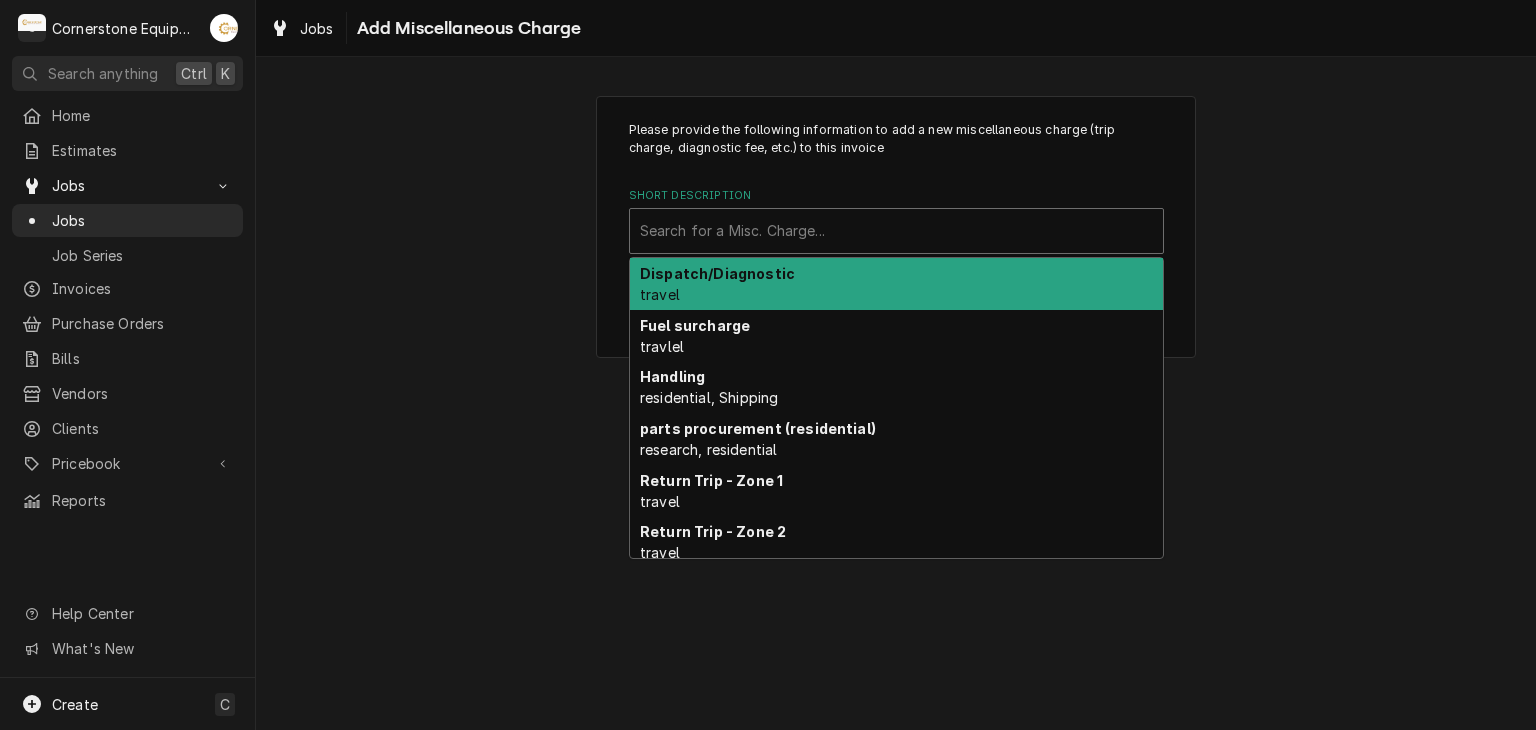 click at bounding box center [896, 231] 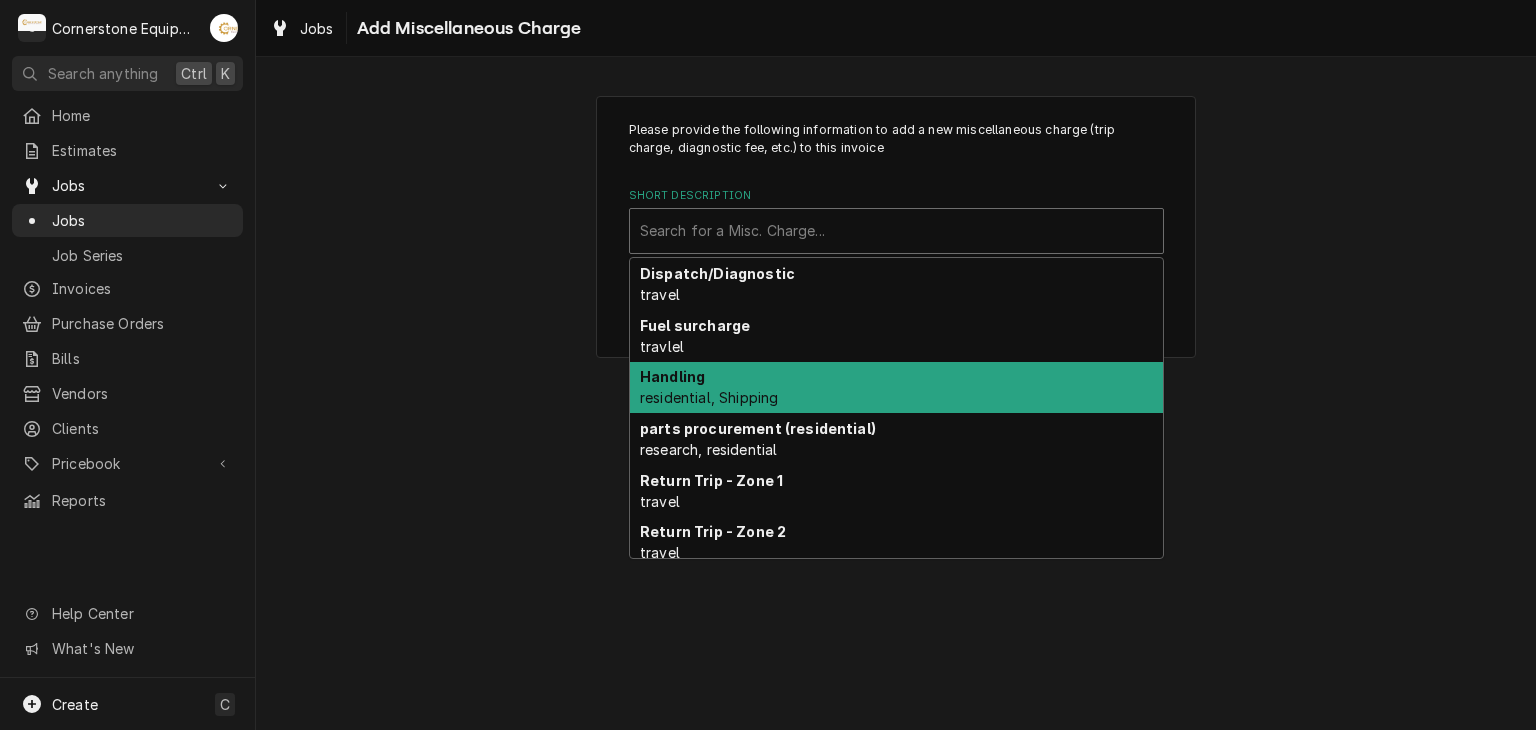 click on "Please provide the following information to add a new miscellaneous charge (trip charge, diagnostic fee, etc.) to this invoice Short Description 9 results available. Use Up and Down to choose options, press Enter to select the currently focused option, press Escape to exit the menu, press Tab to select the option and exit the menu. Search for a Misc. Charge... Dispatch/Diagnostic travel Fuel surcharge travlel Handling residential, Shipping parts procurement (residential) research, residential Return Trip - Zone 1 travel Return Trip - Zone 2 travel Return Trip - Zone 3 travel shipping residential, Shipping Shipping & Handling Shipping Cancel" at bounding box center [896, 227] 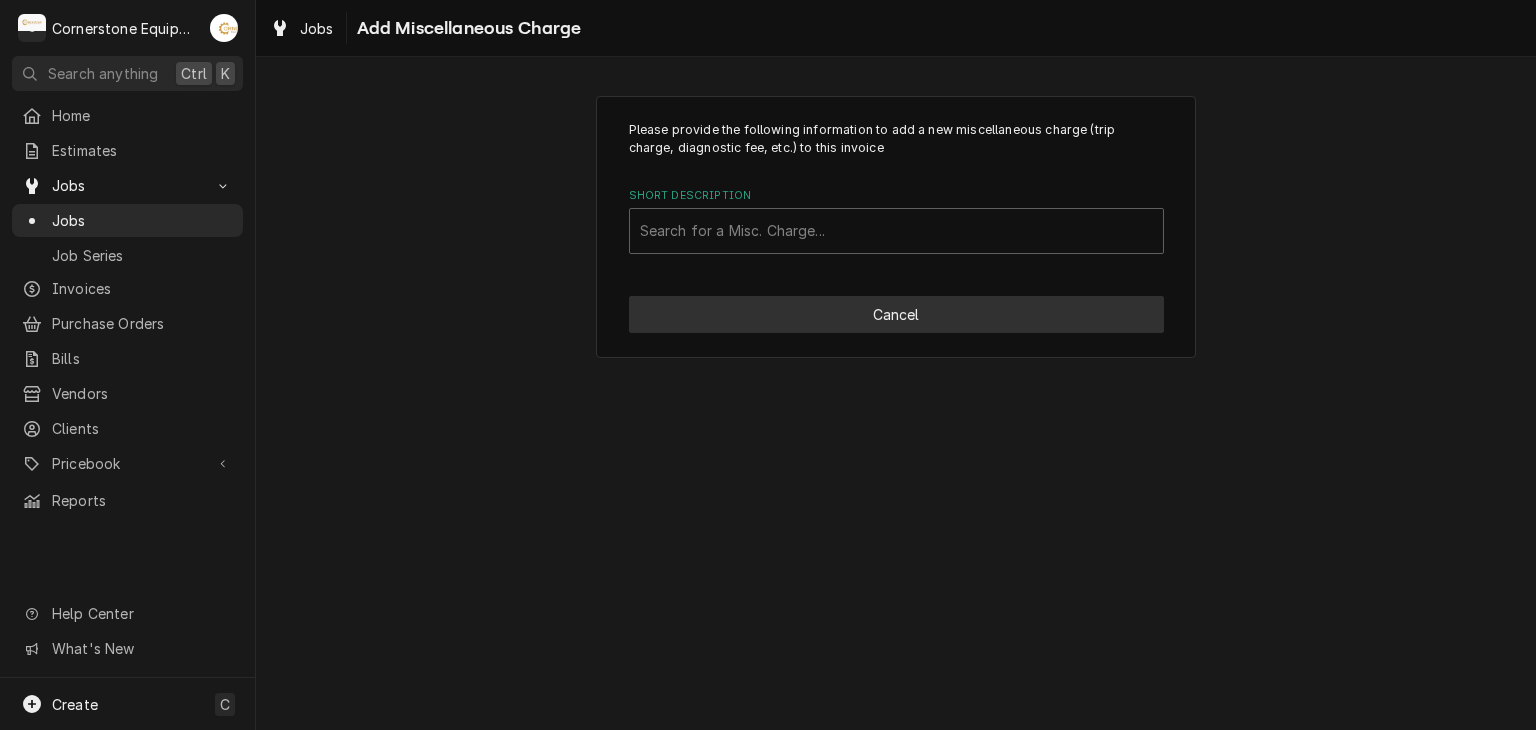 click on "Cancel" at bounding box center [896, 314] 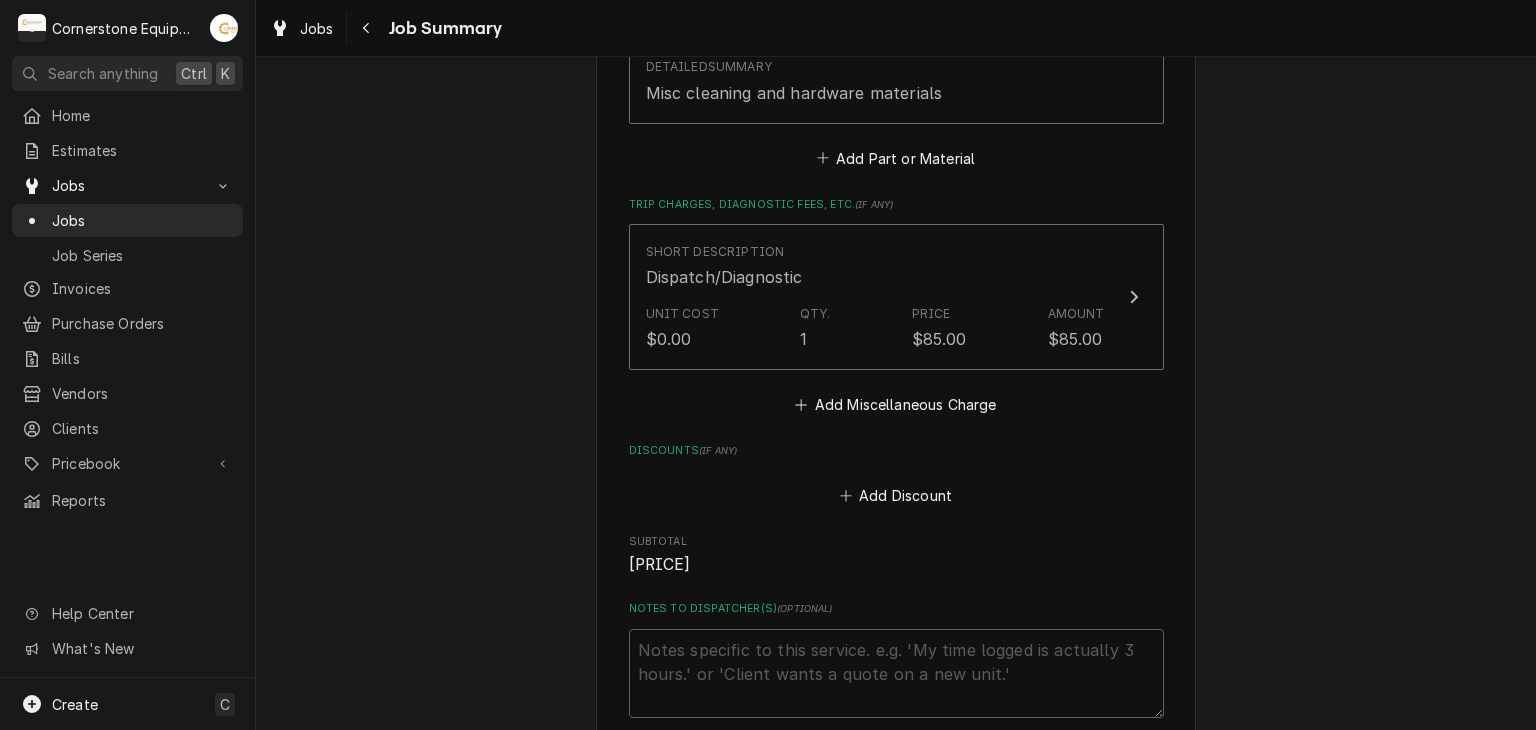 scroll, scrollTop: 2120, scrollLeft: 0, axis: vertical 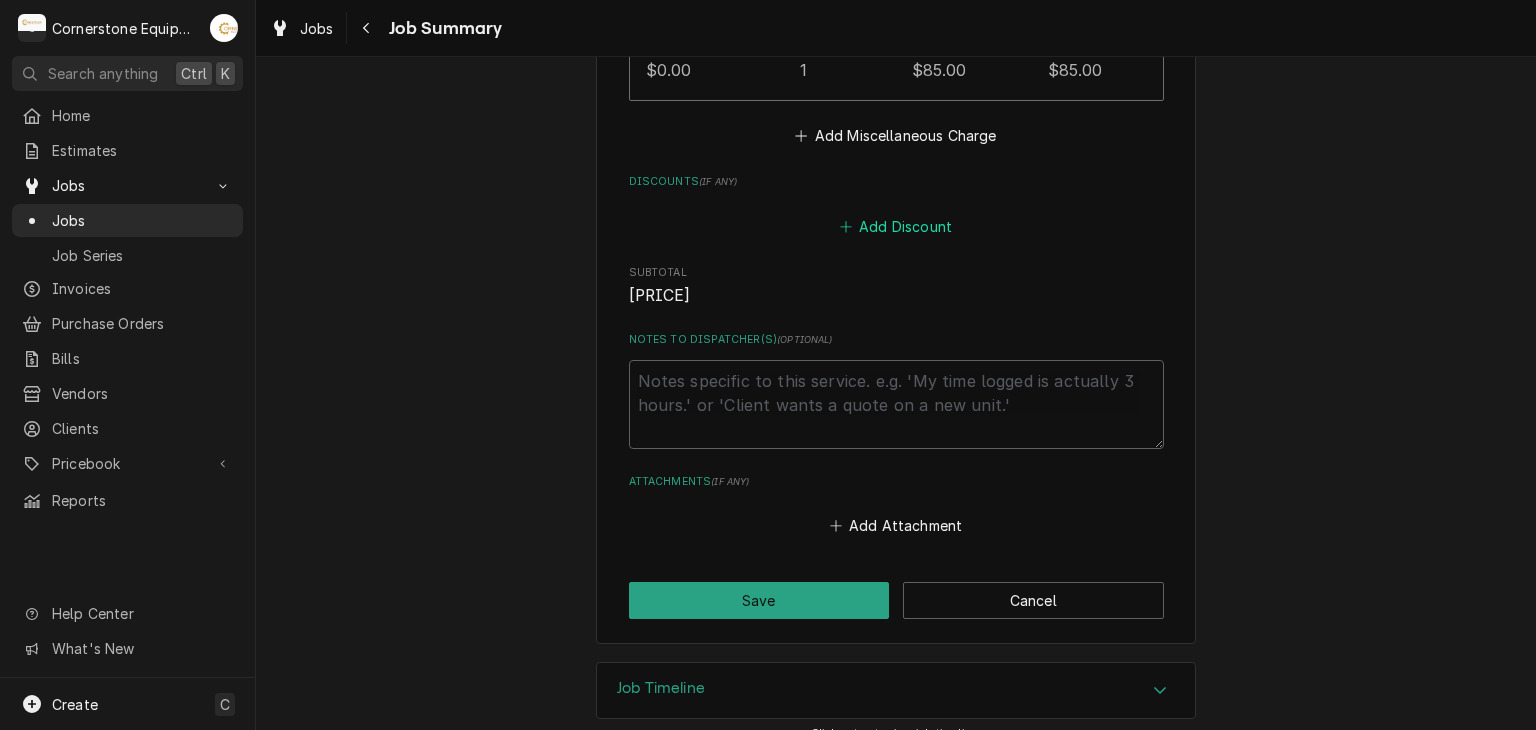 click on "Add Discount" at bounding box center (895, 226) 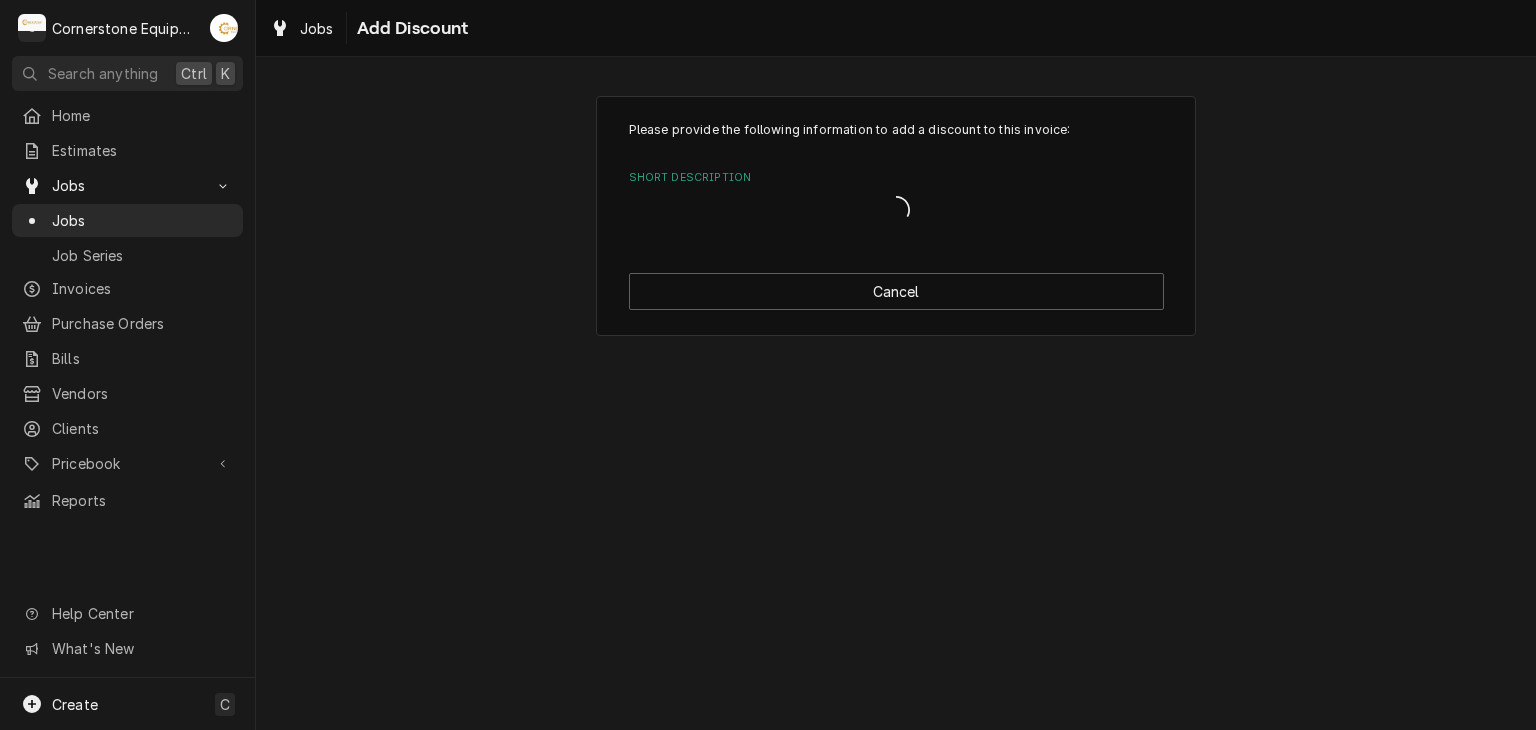scroll, scrollTop: 0, scrollLeft: 0, axis: both 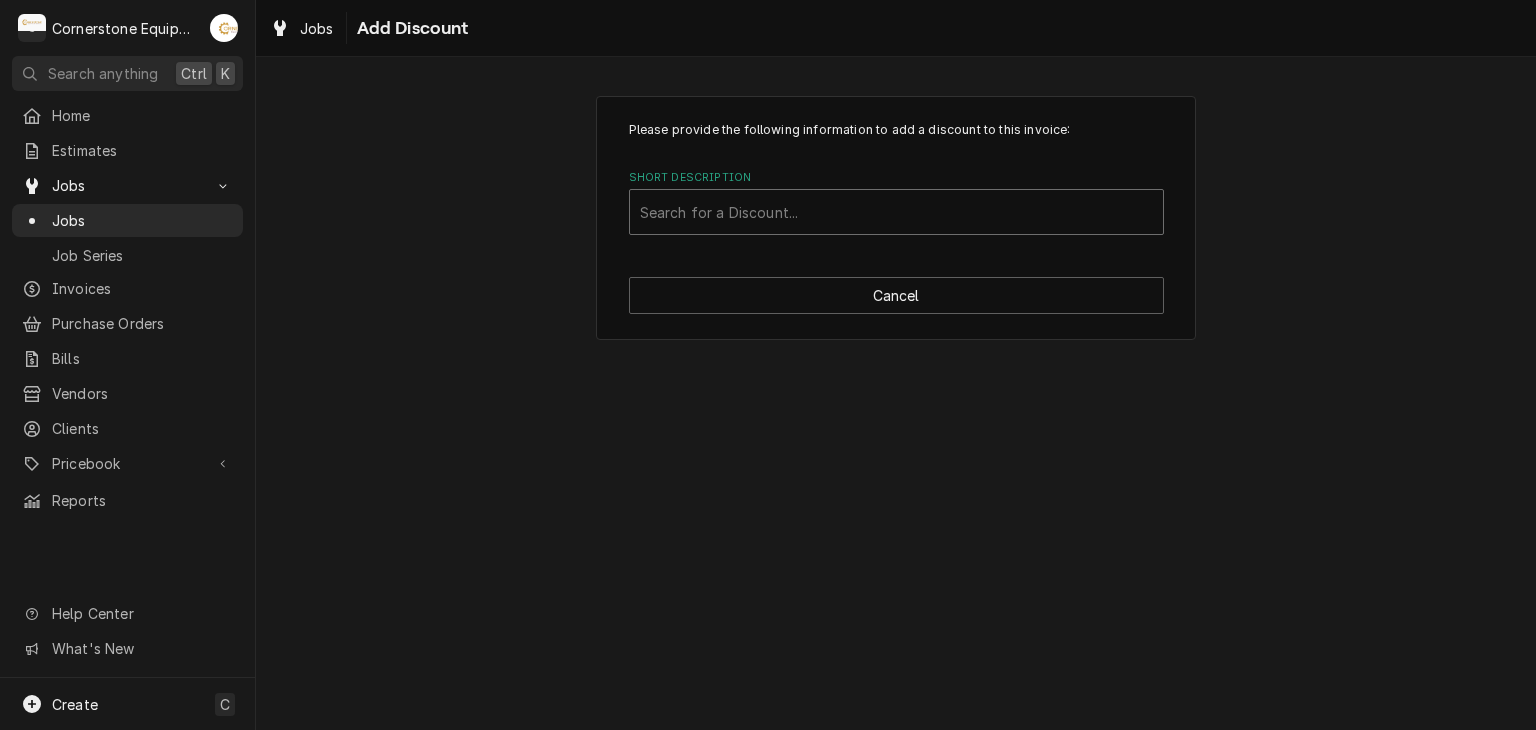 click at bounding box center [896, 212] 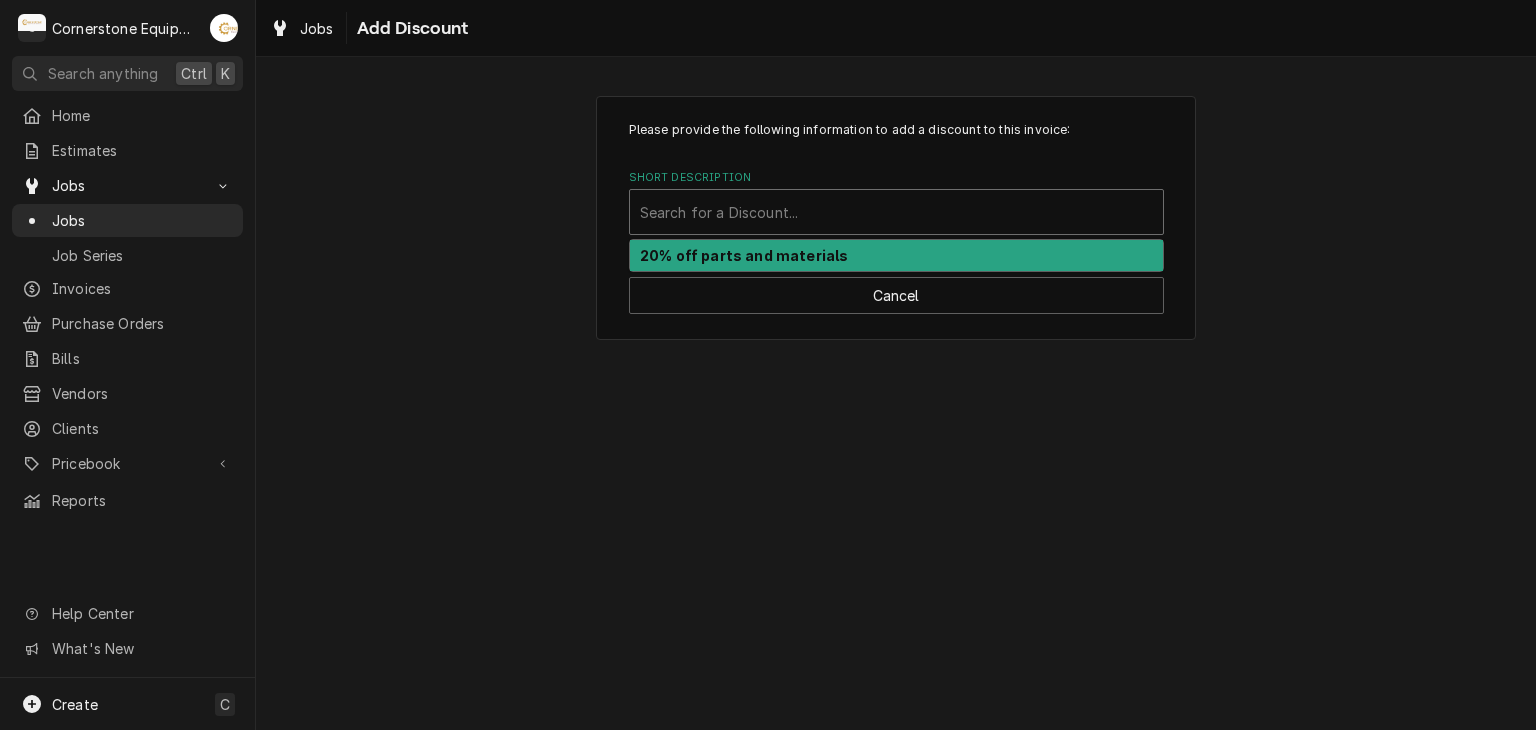 click at bounding box center (896, 212) 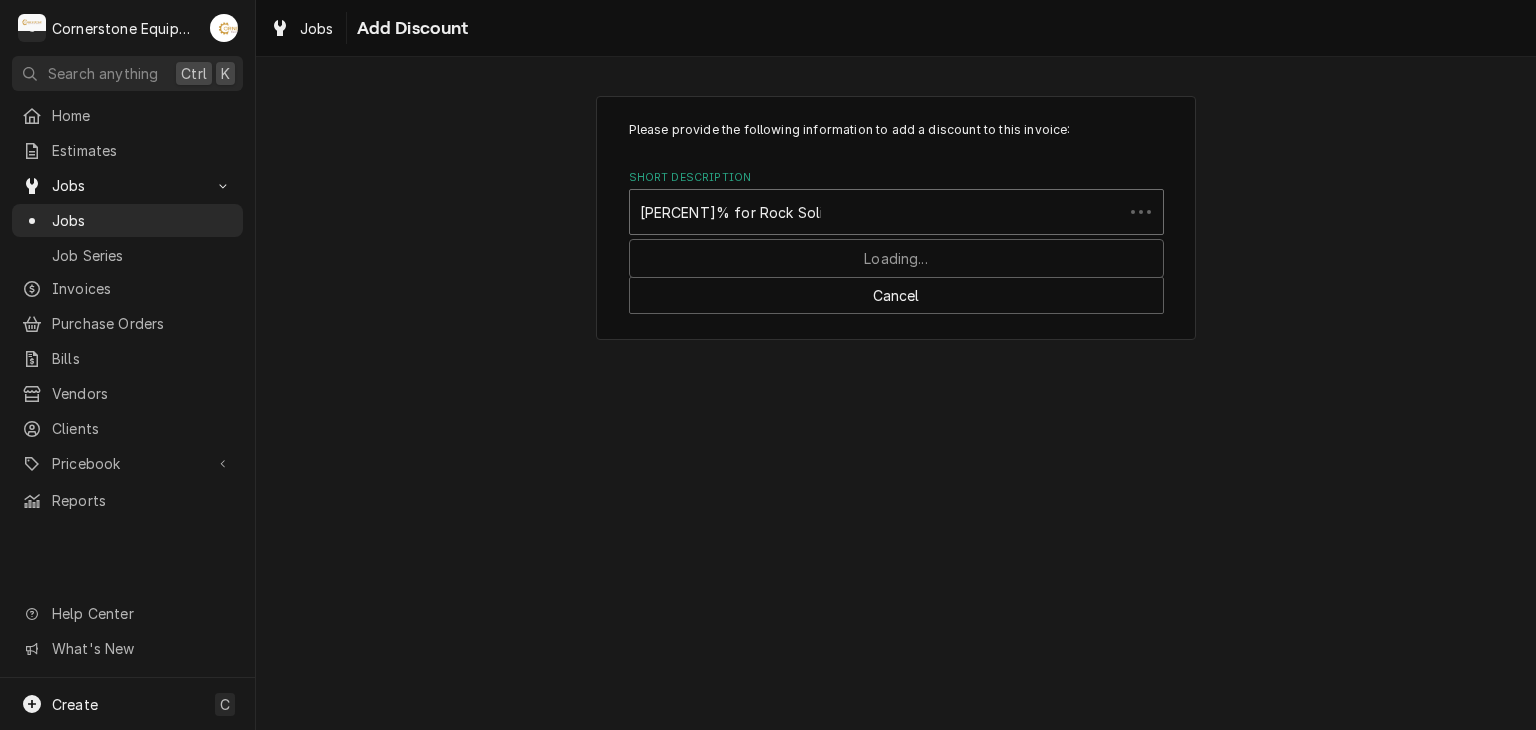 type on "25% for Rock Solid Church" 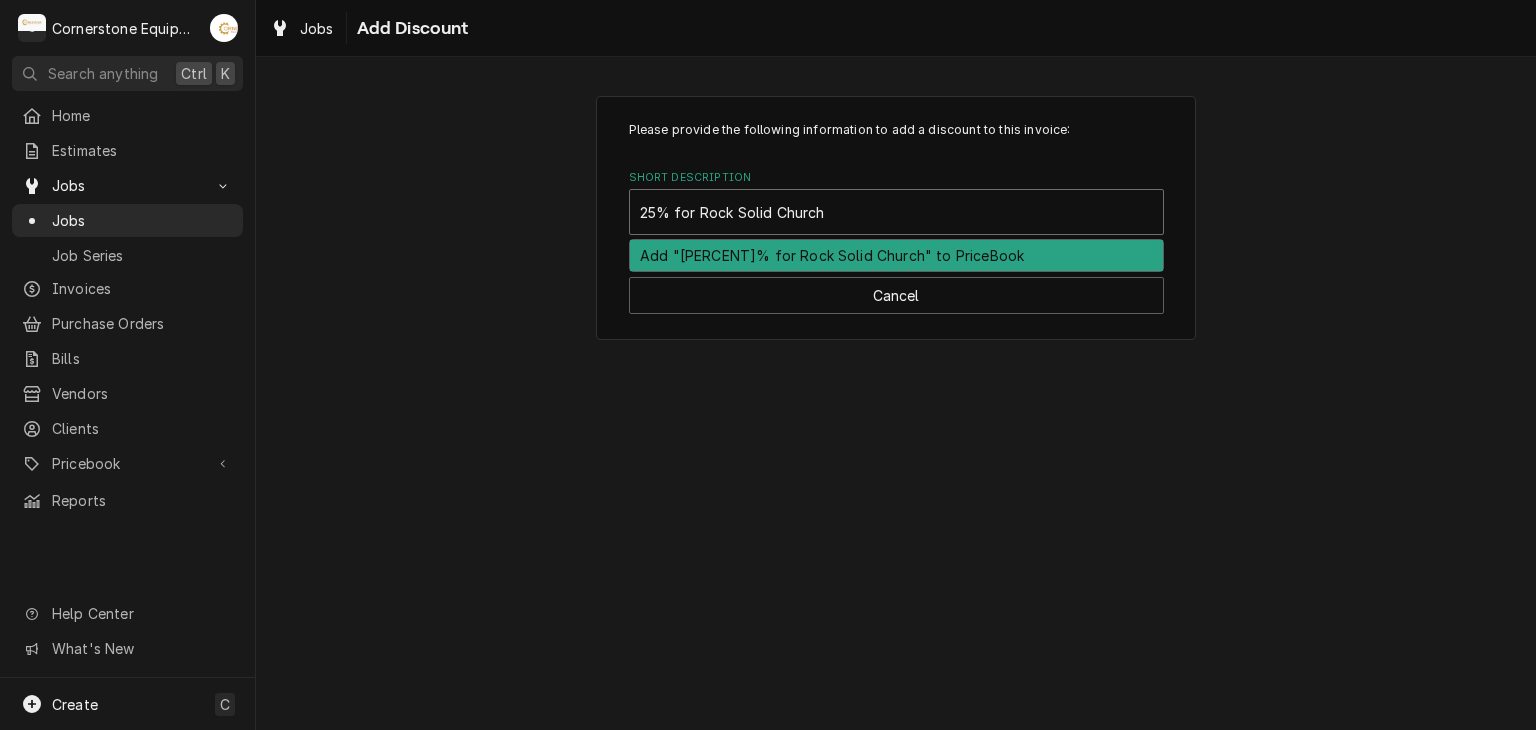 click on "Add "25% for Rock Solid Church" to PriceBook" at bounding box center (896, 255) 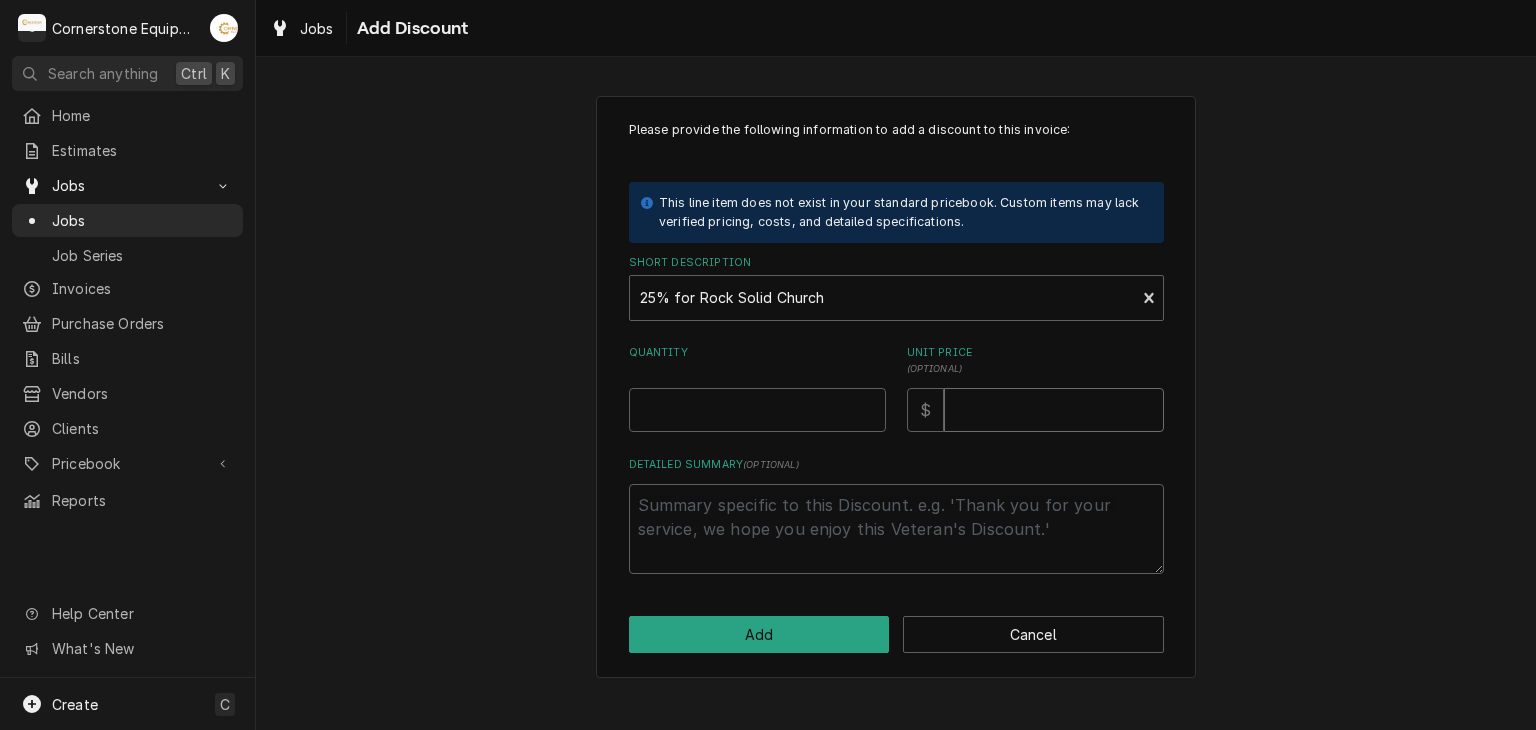 click on "Unit Price  ( optional )" at bounding box center [1054, 410] 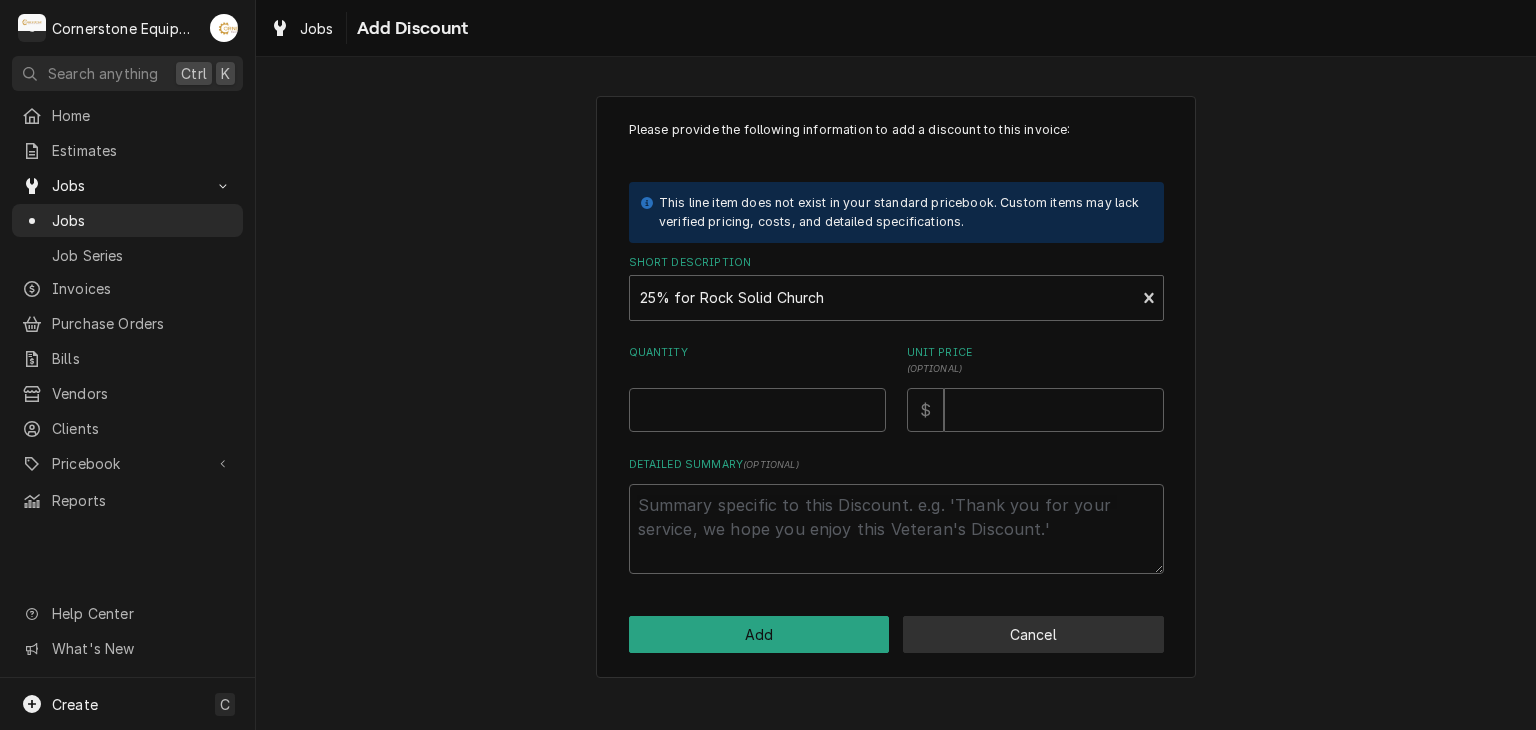 click on "Cancel" at bounding box center (1033, 634) 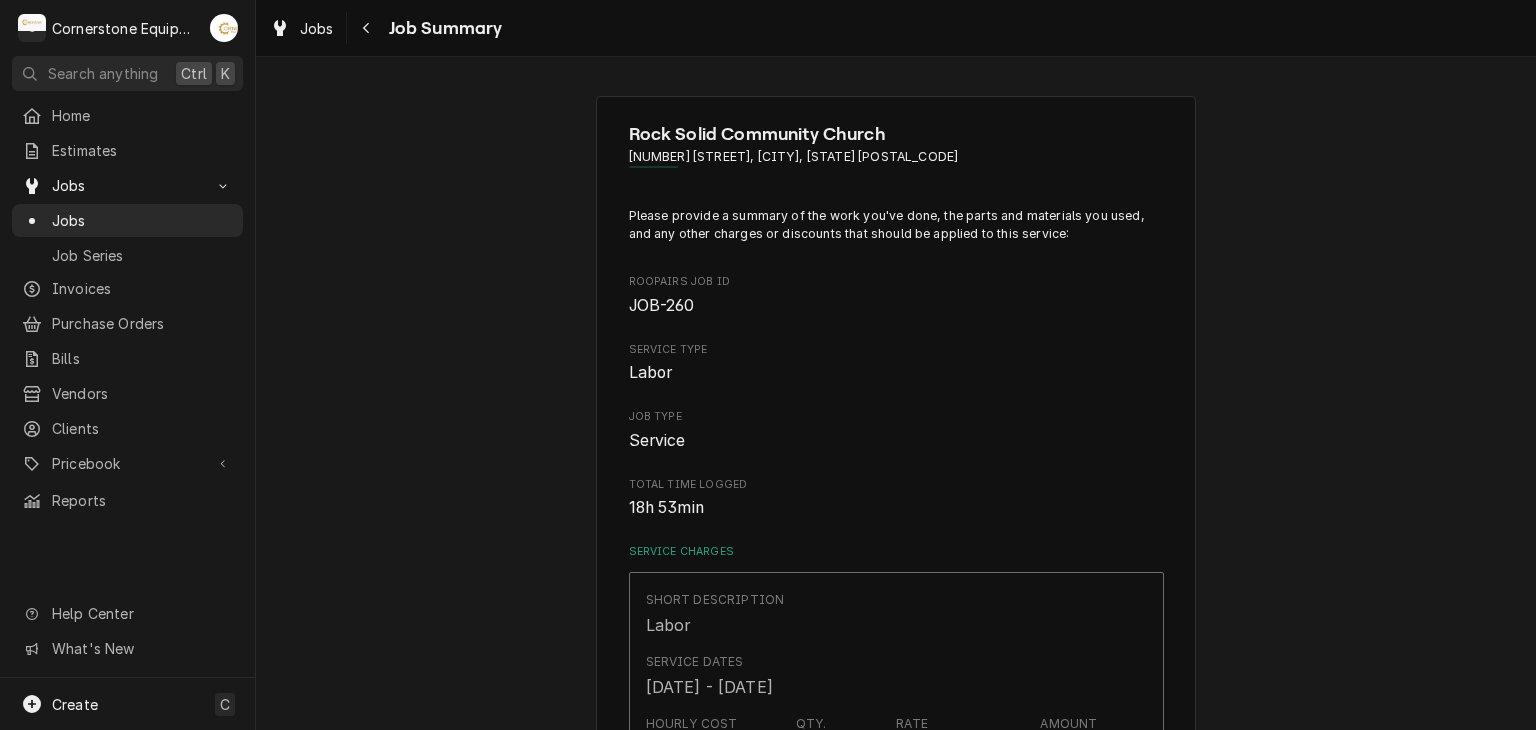 scroll, scrollTop: 2115, scrollLeft: 0, axis: vertical 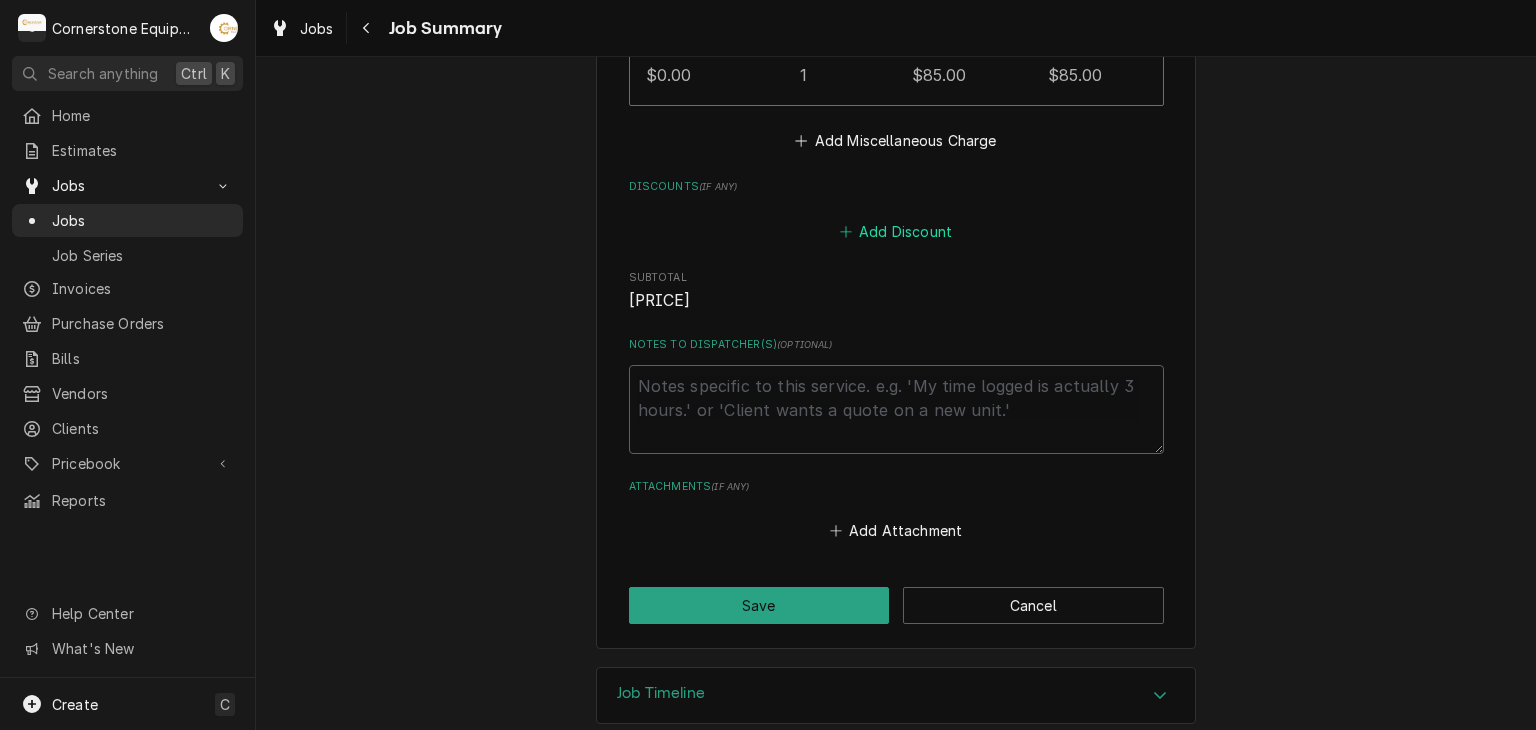 click 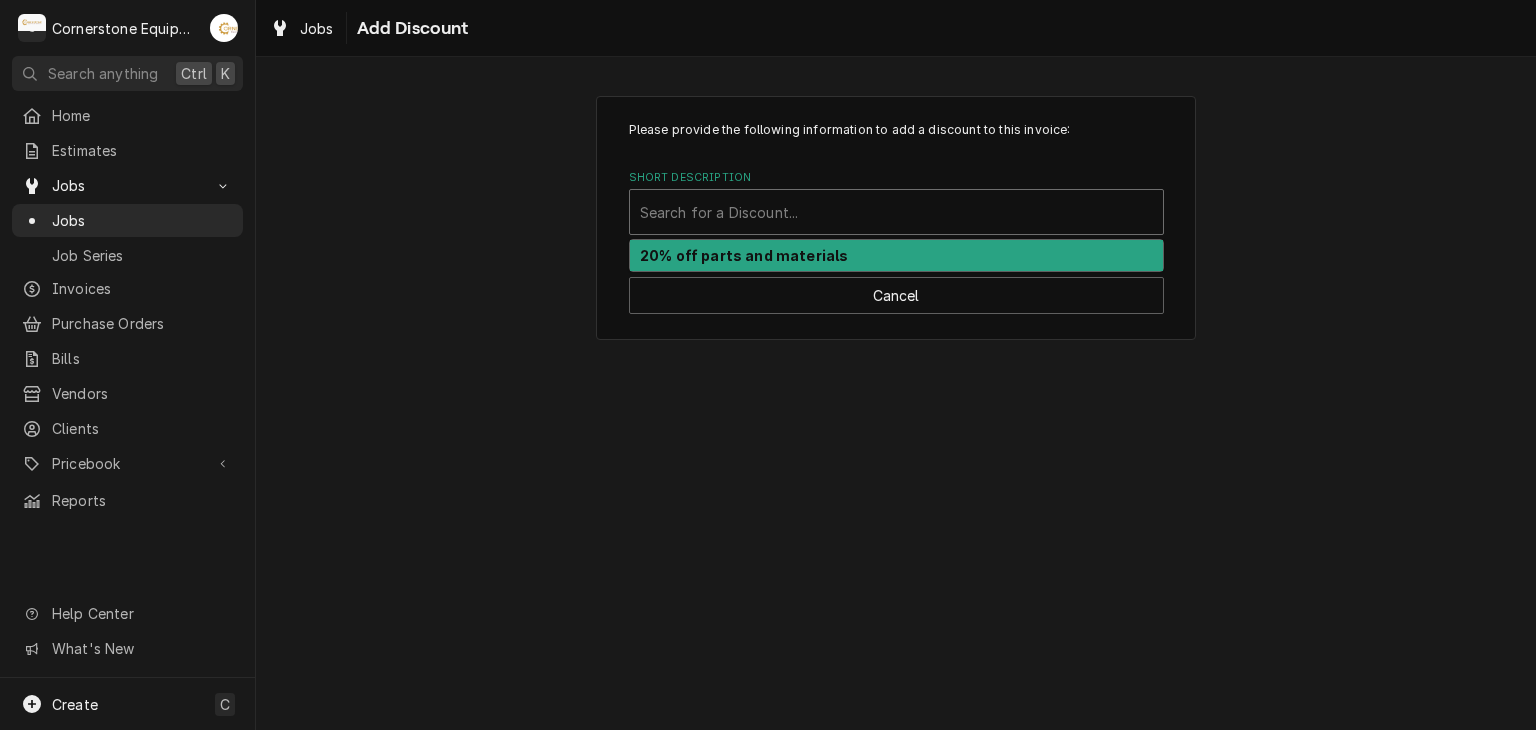 click at bounding box center [896, 212] 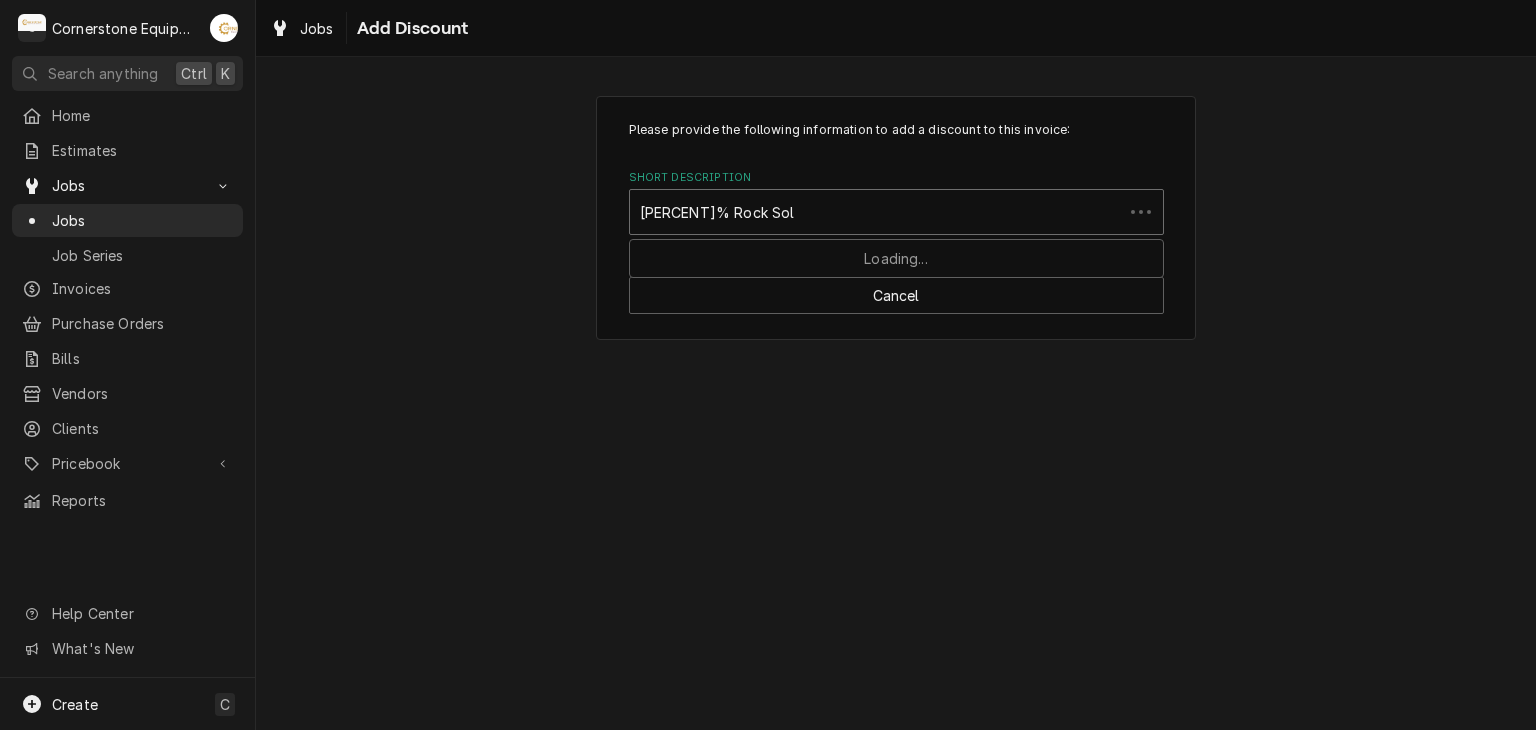 type on "25% Rock Solid Church" 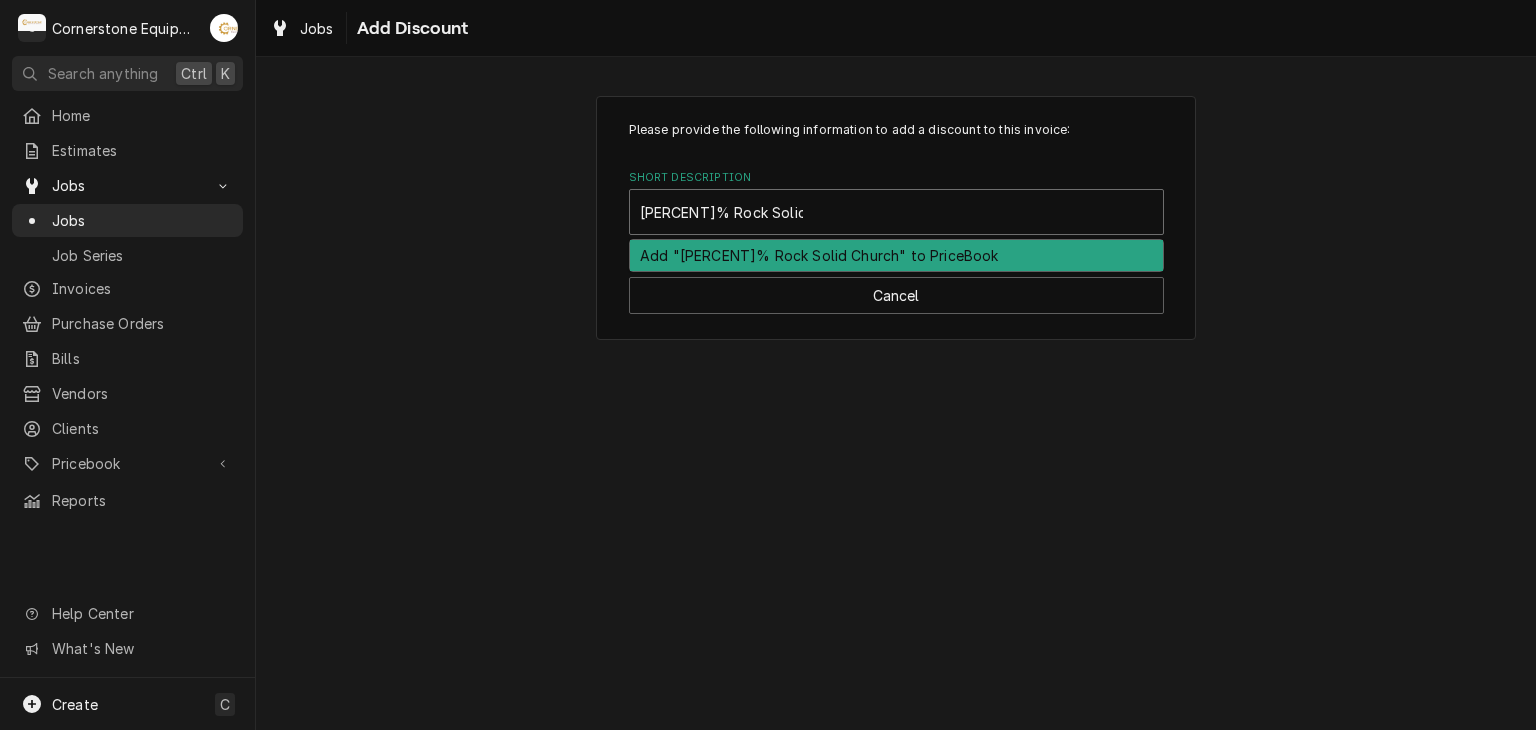 click on "Add "25% Rock Solid Church" to PriceBook" at bounding box center (896, 255) 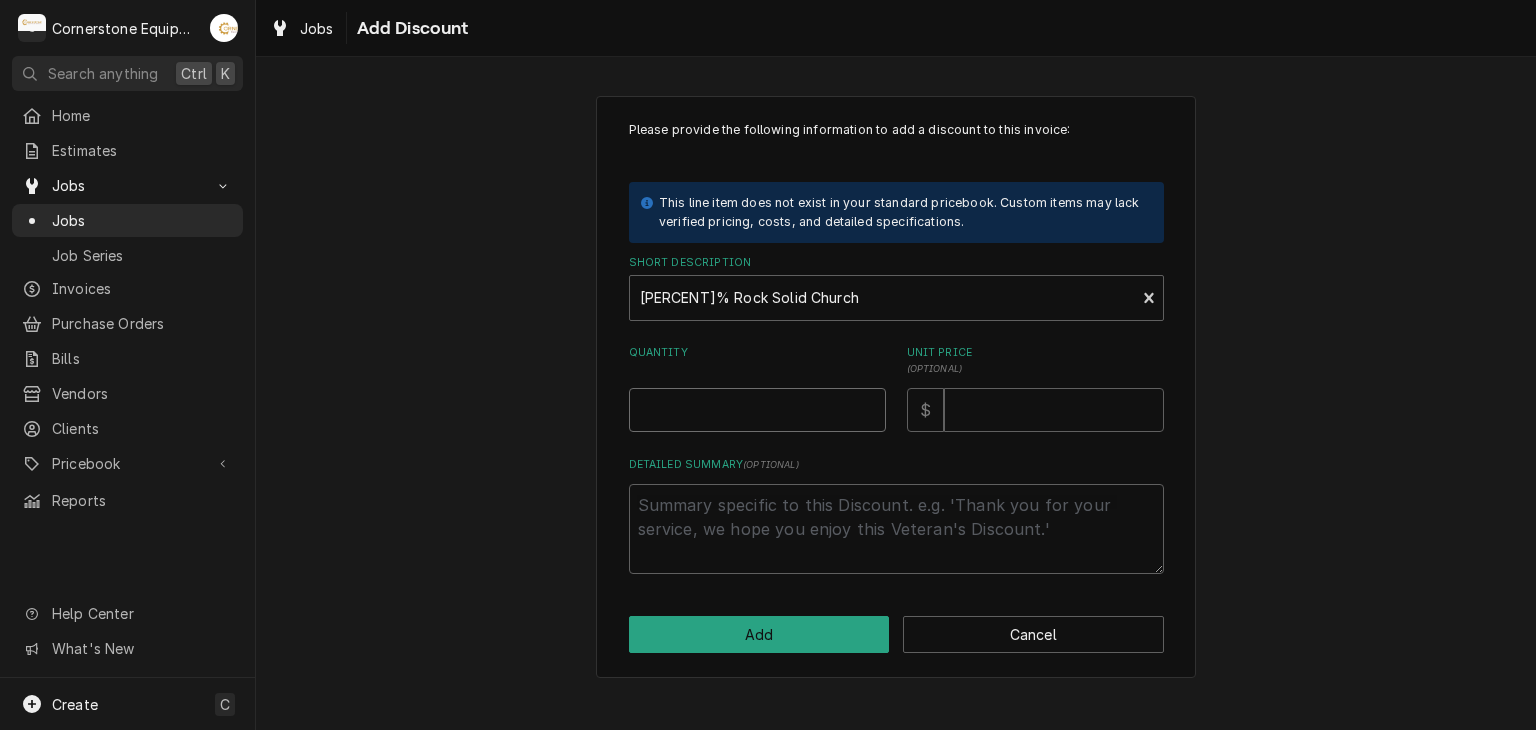 click on "Quantity" at bounding box center (757, 410) 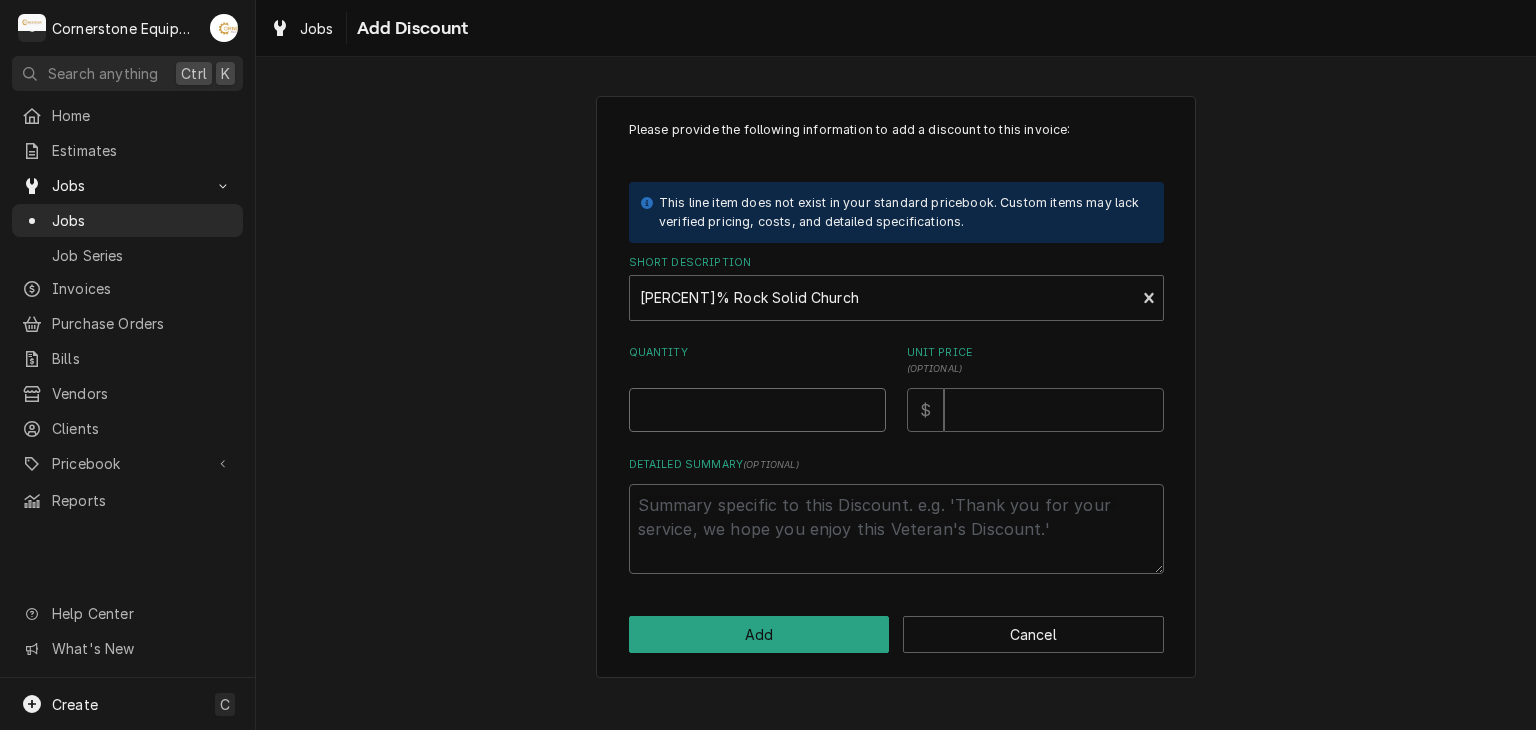 type on "x" 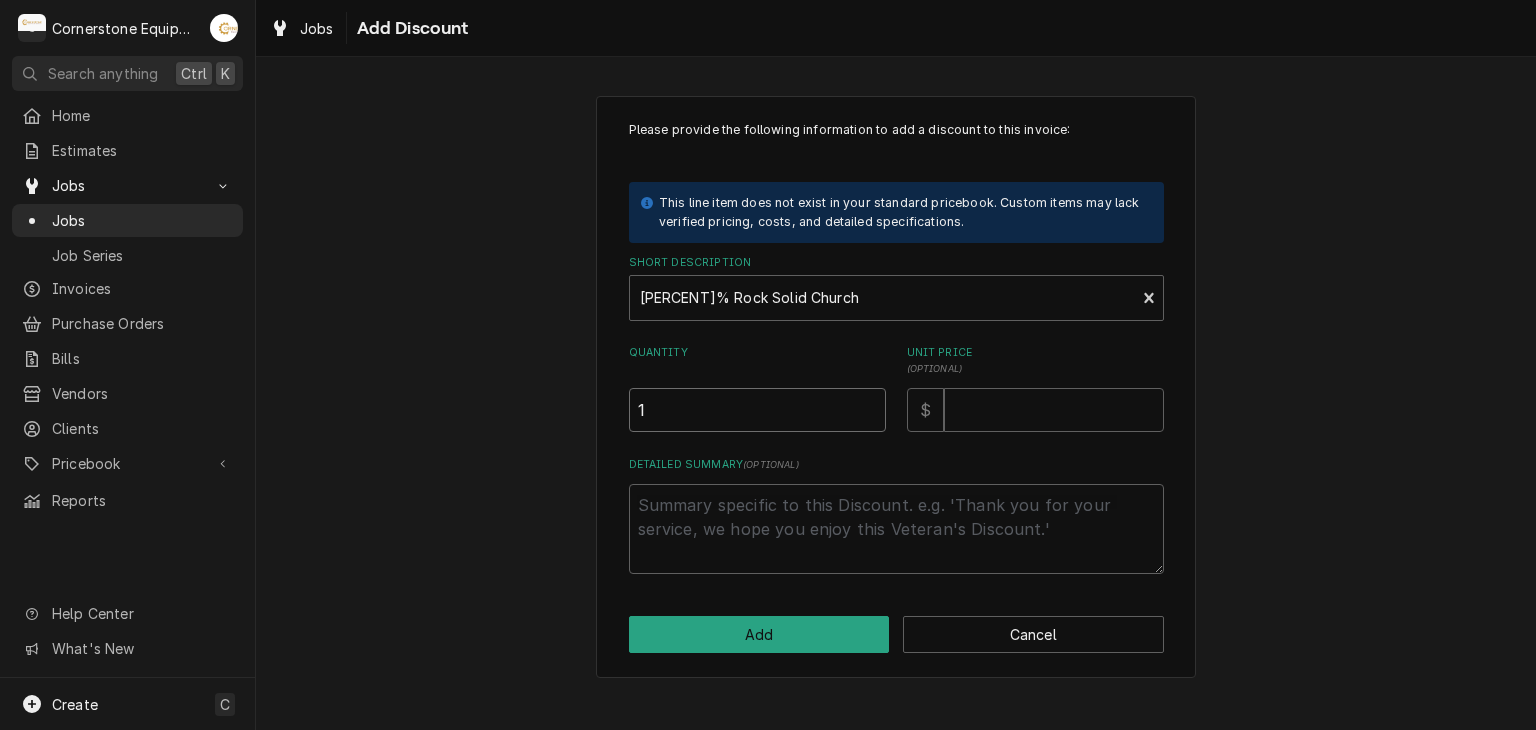 type on "1" 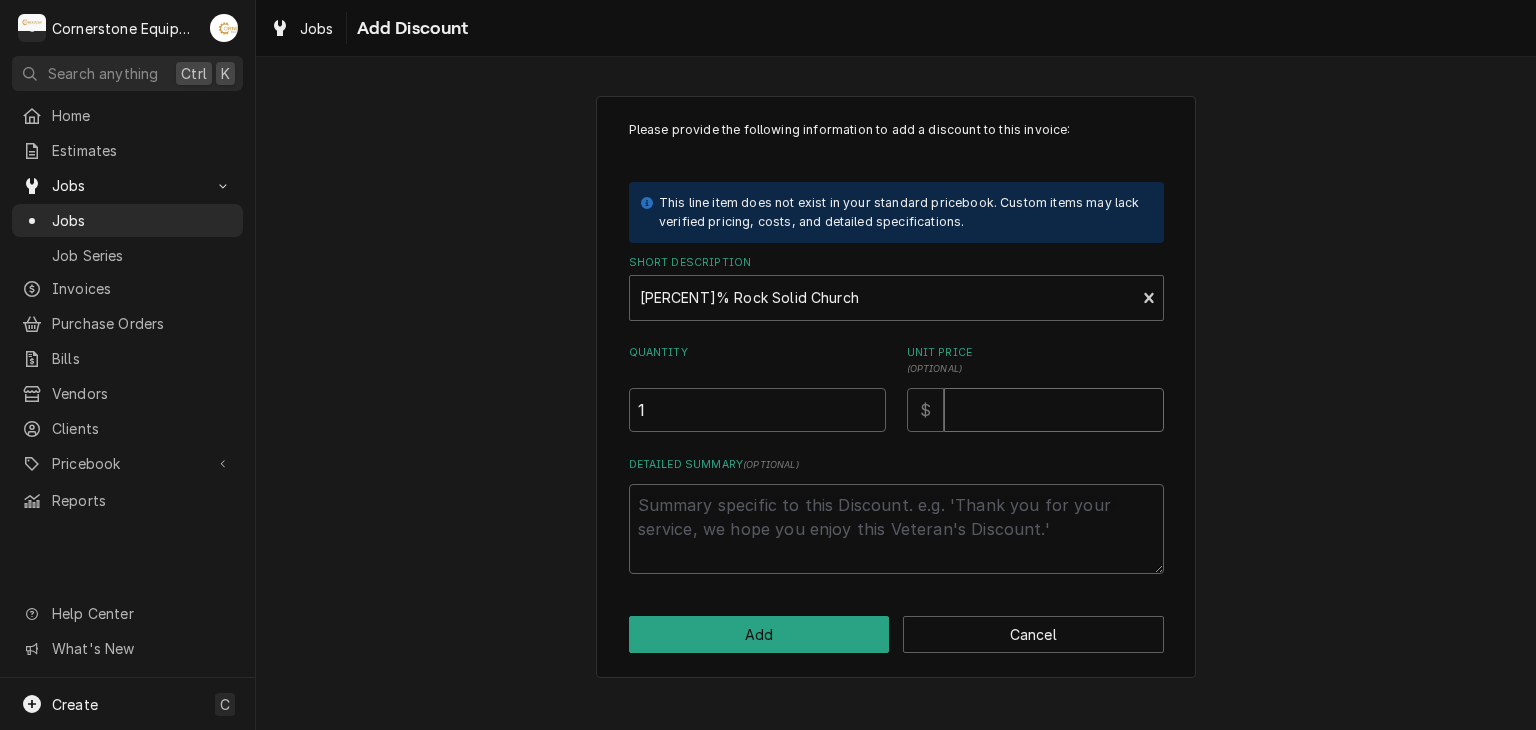 click on "Unit Price  ( optional )" at bounding box center (1054, 410) 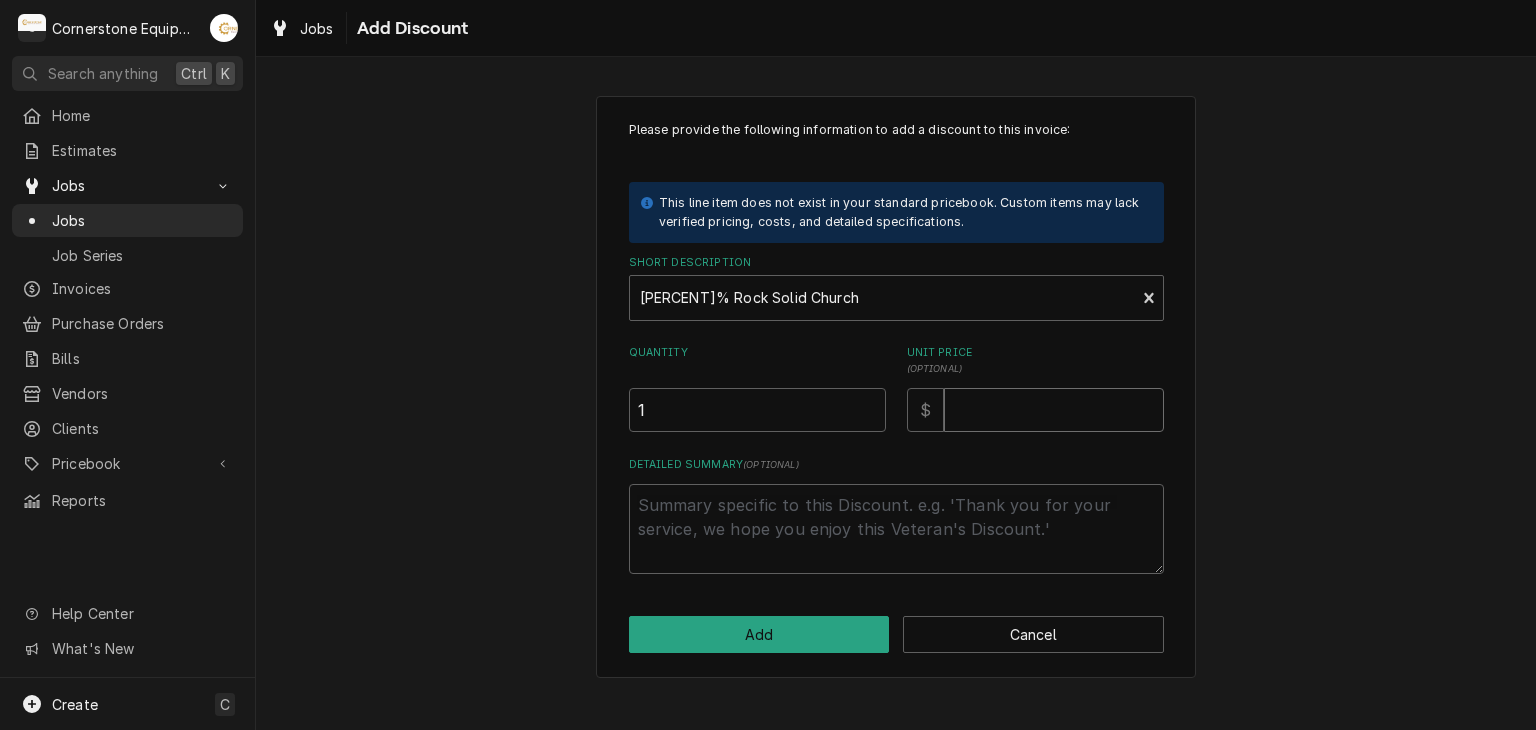 type on "x" 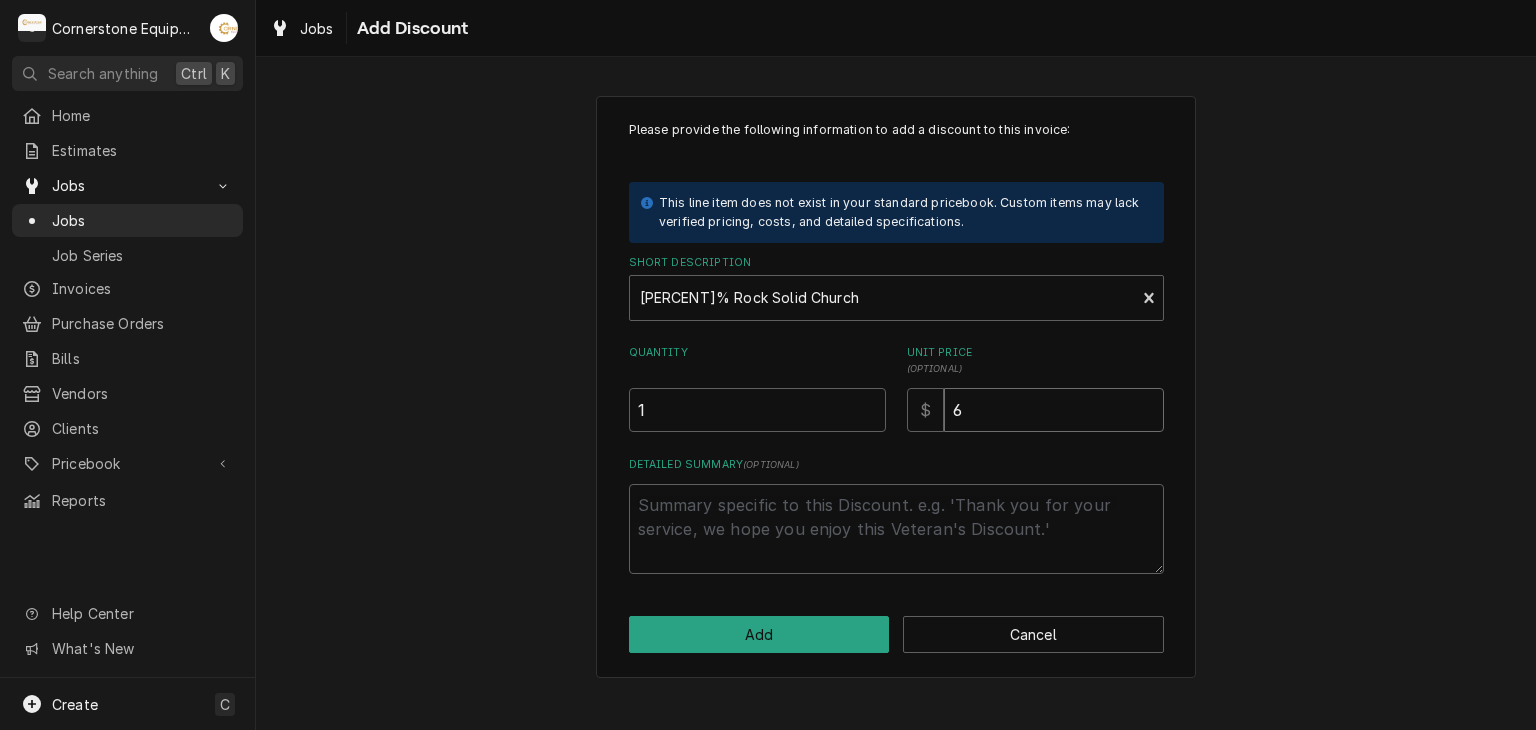 type on "x" 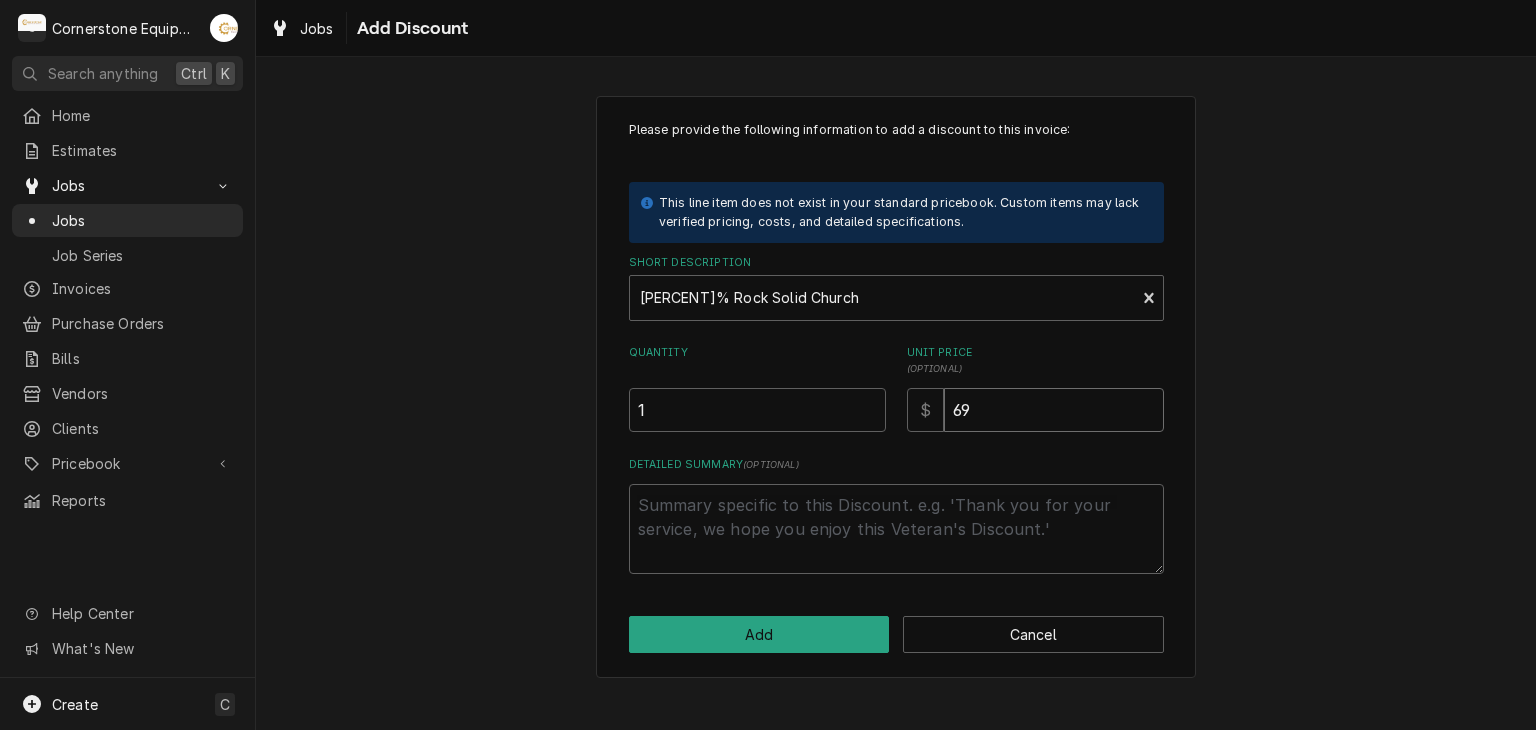 type on "x" 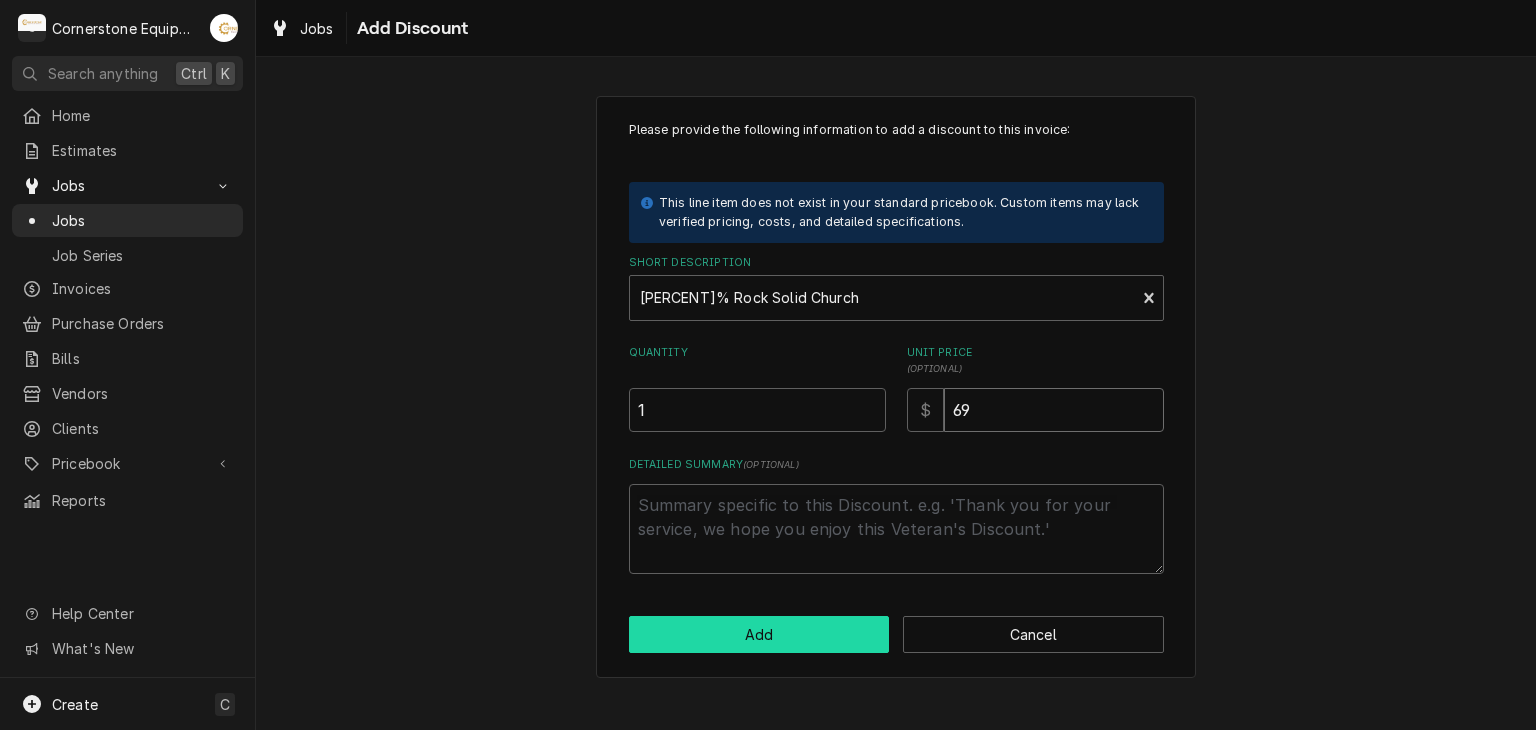 type on "692.46" 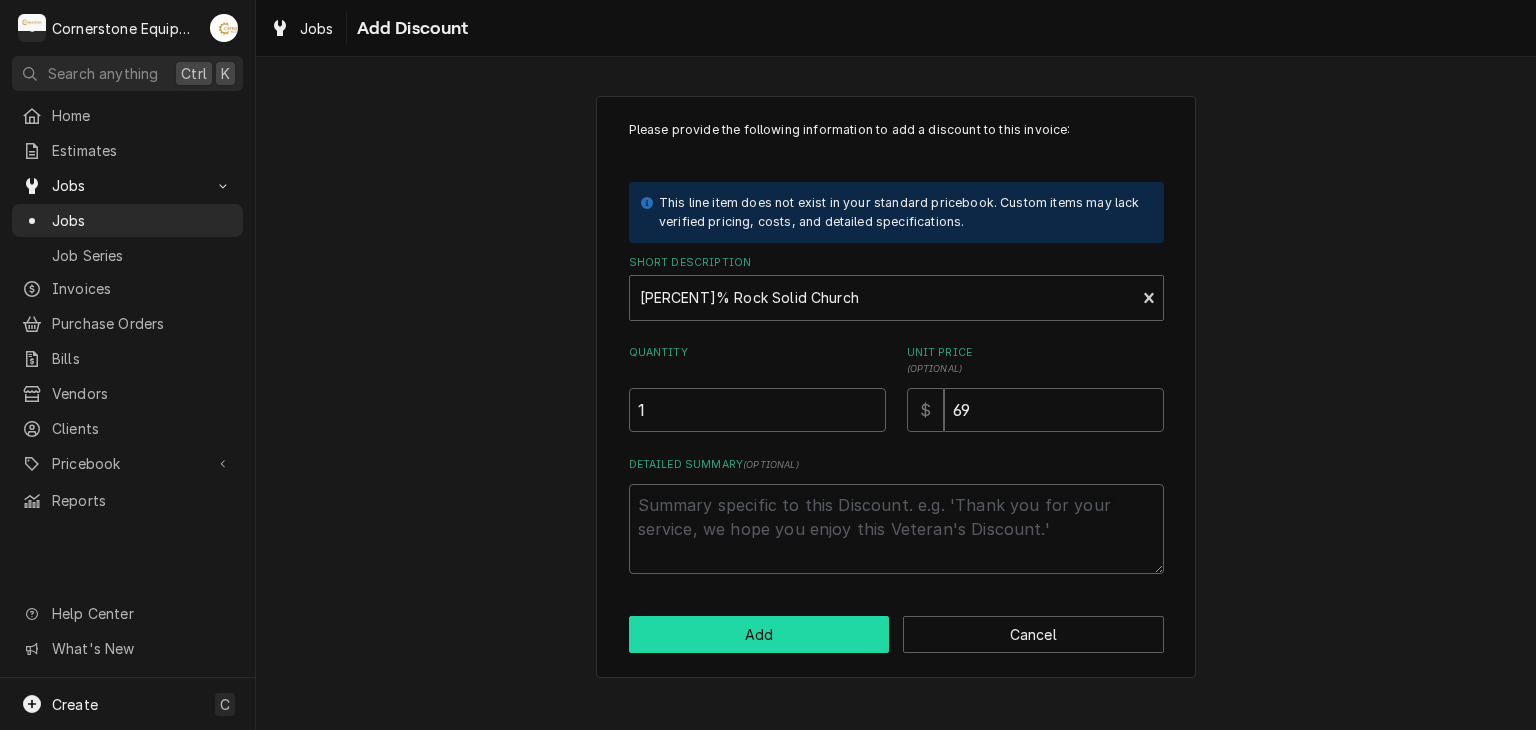 click on "Add" at bounding box center [759, 634] 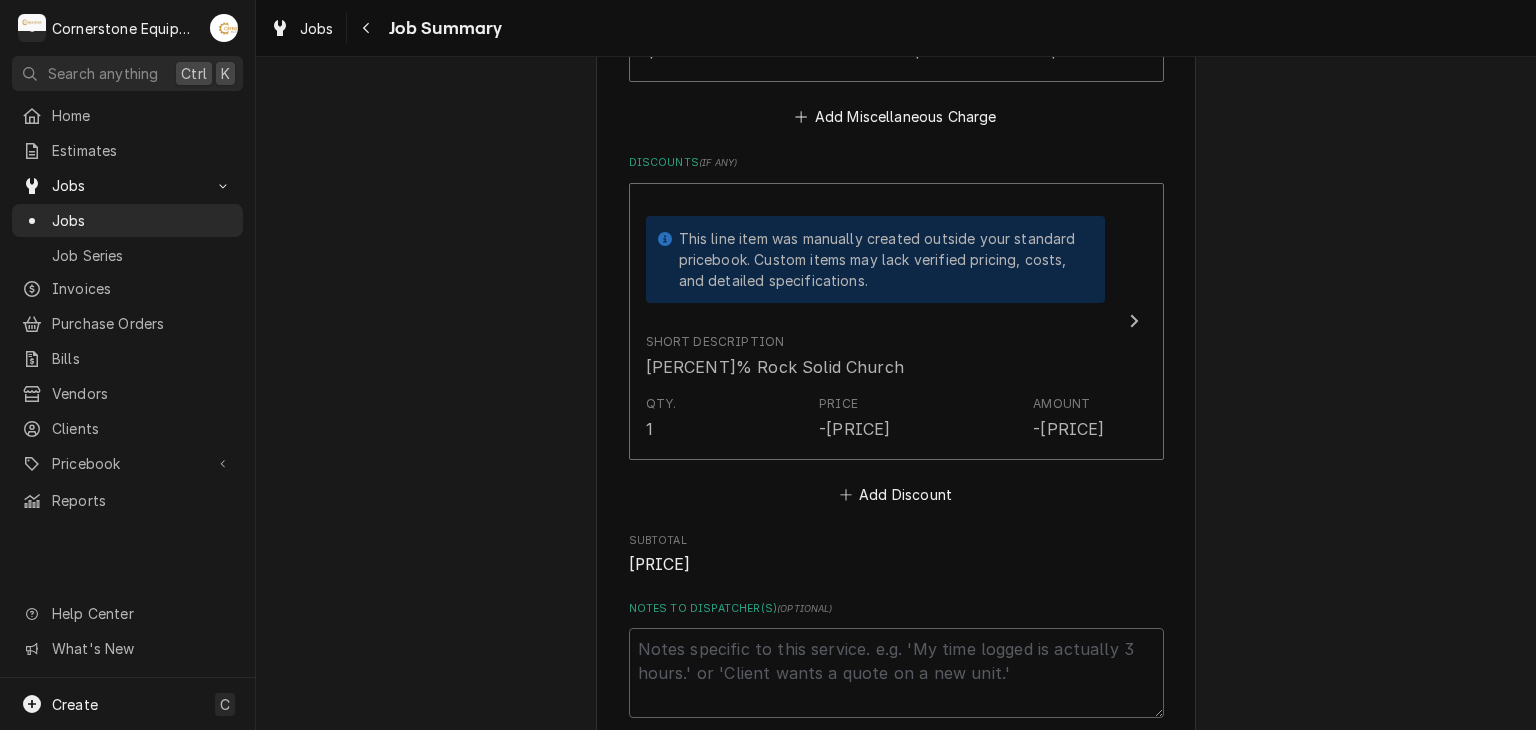 scroll, scrollTop: 2406, scrollLeft: 0, axis: vertical 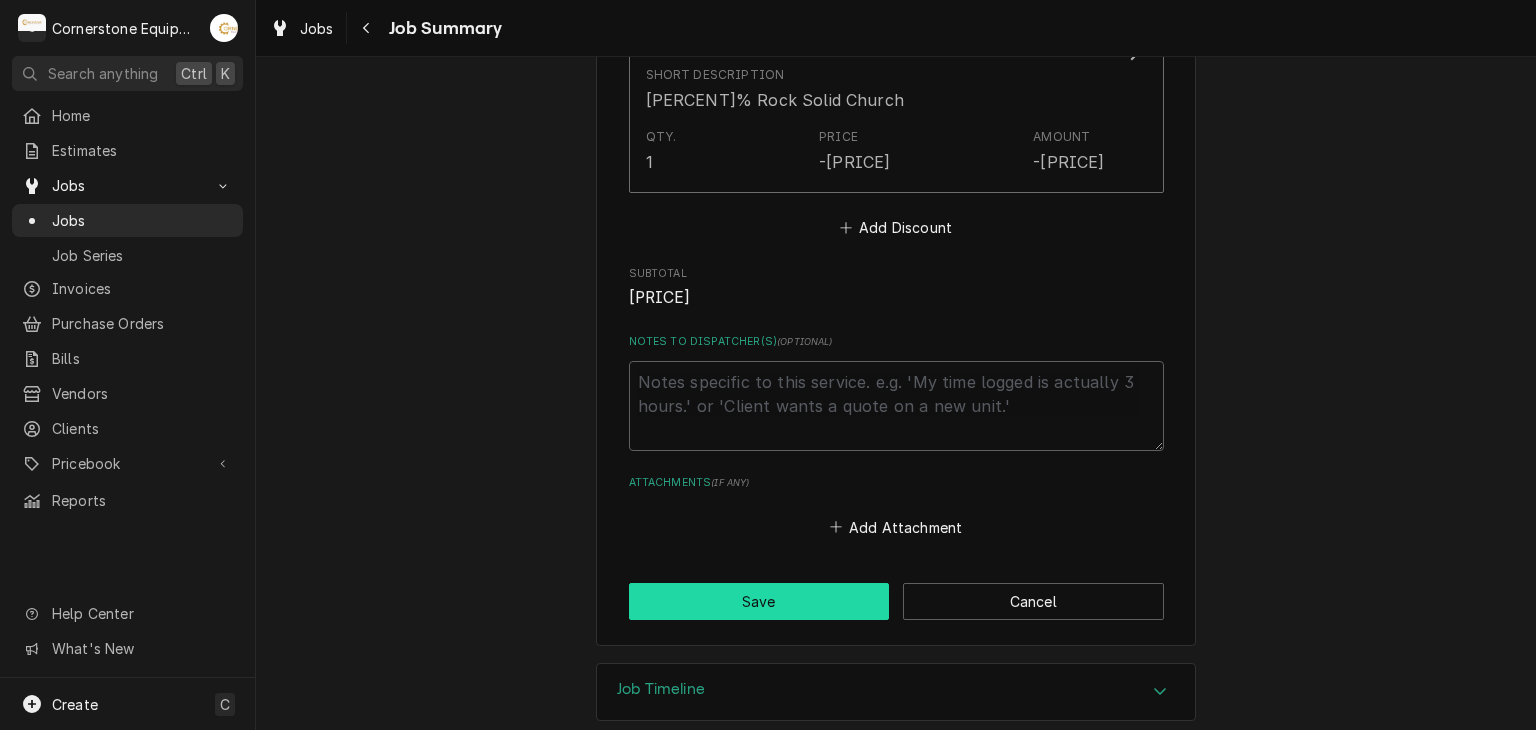 click on "Save" at bounding box center [759, 601] 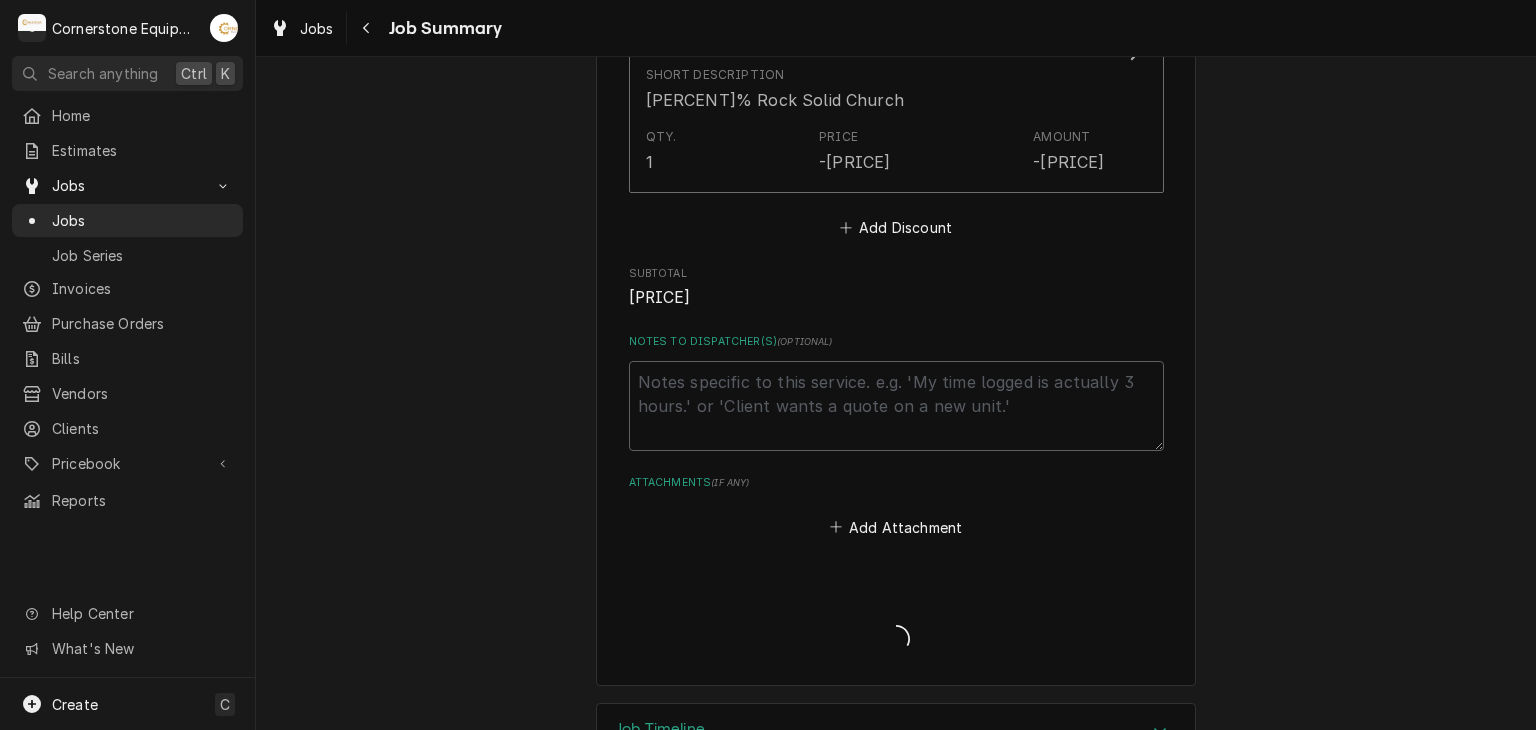 type on "x" 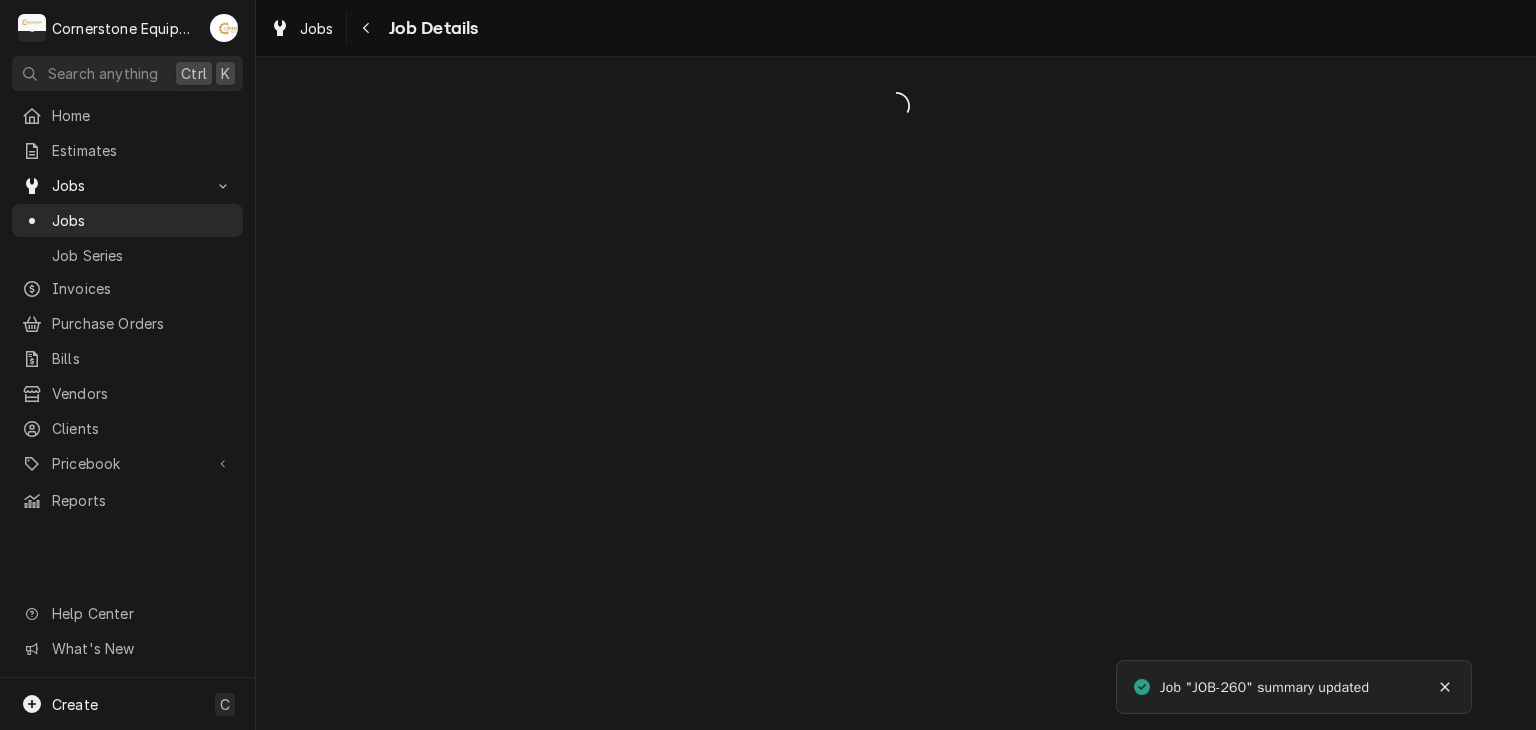scroll, scrollTop: 0, scrollLeft: 0, axis: both 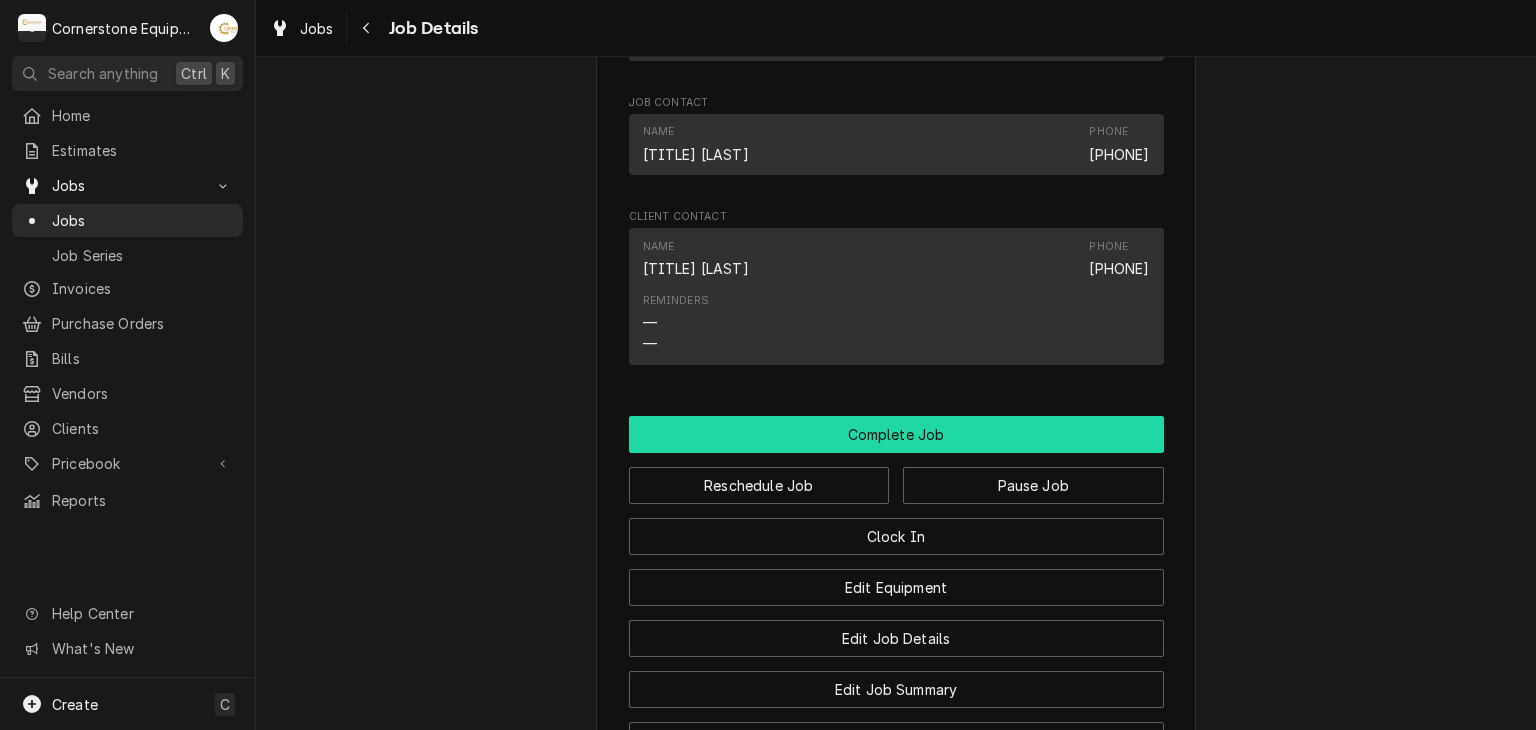 click on "Complete Job" at bounding box center [896, 434] 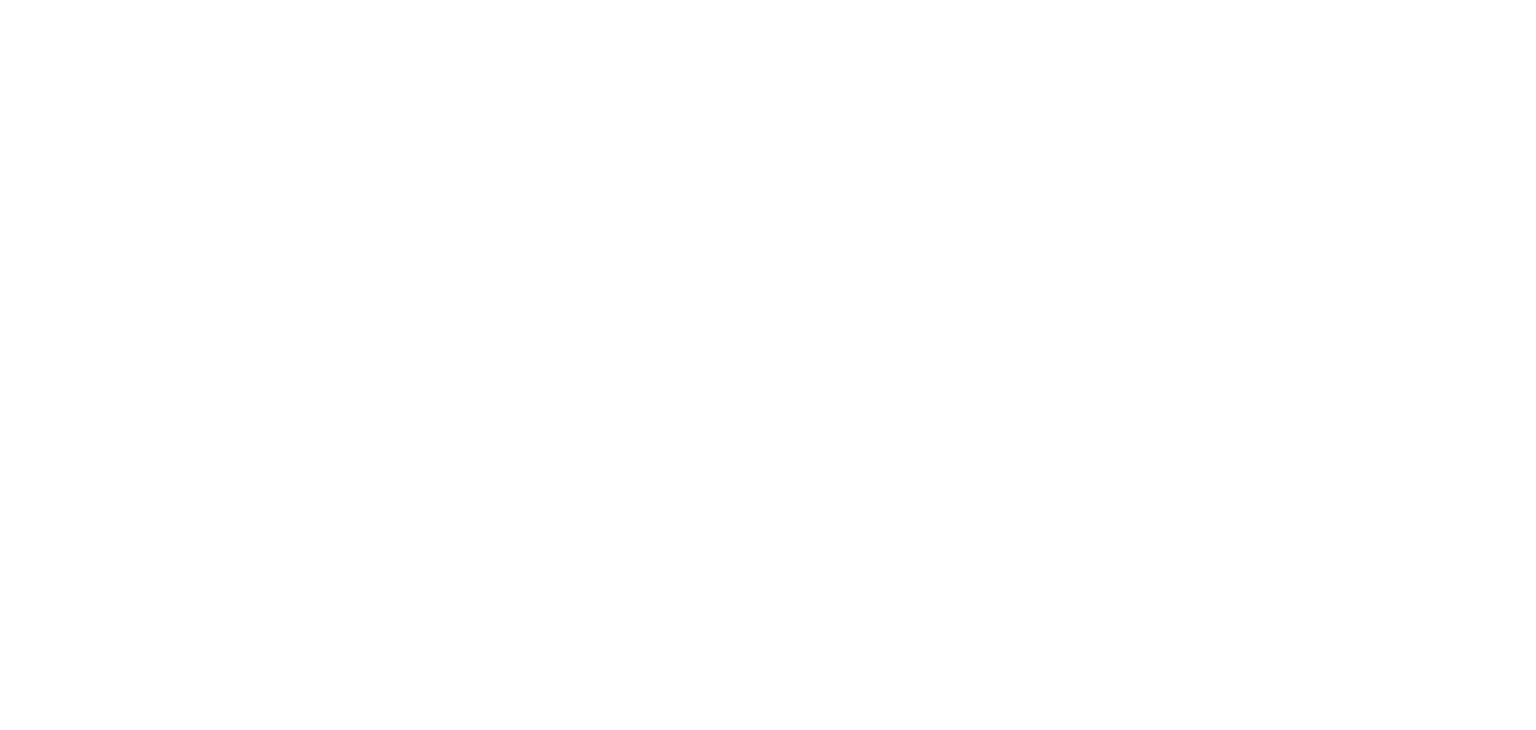 scroll, scrollTop: 0, scrollLeft: 0, axis: both 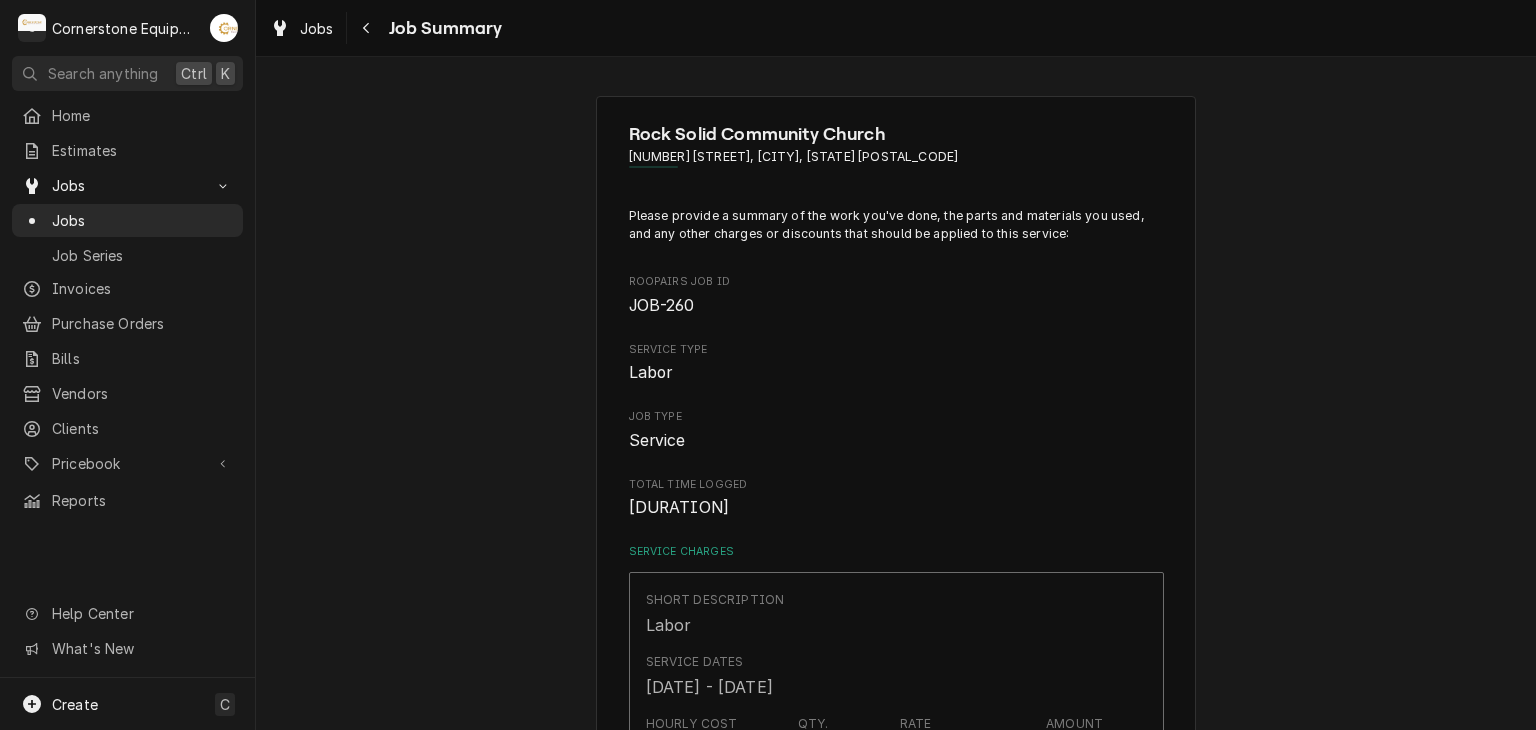 type on "x" 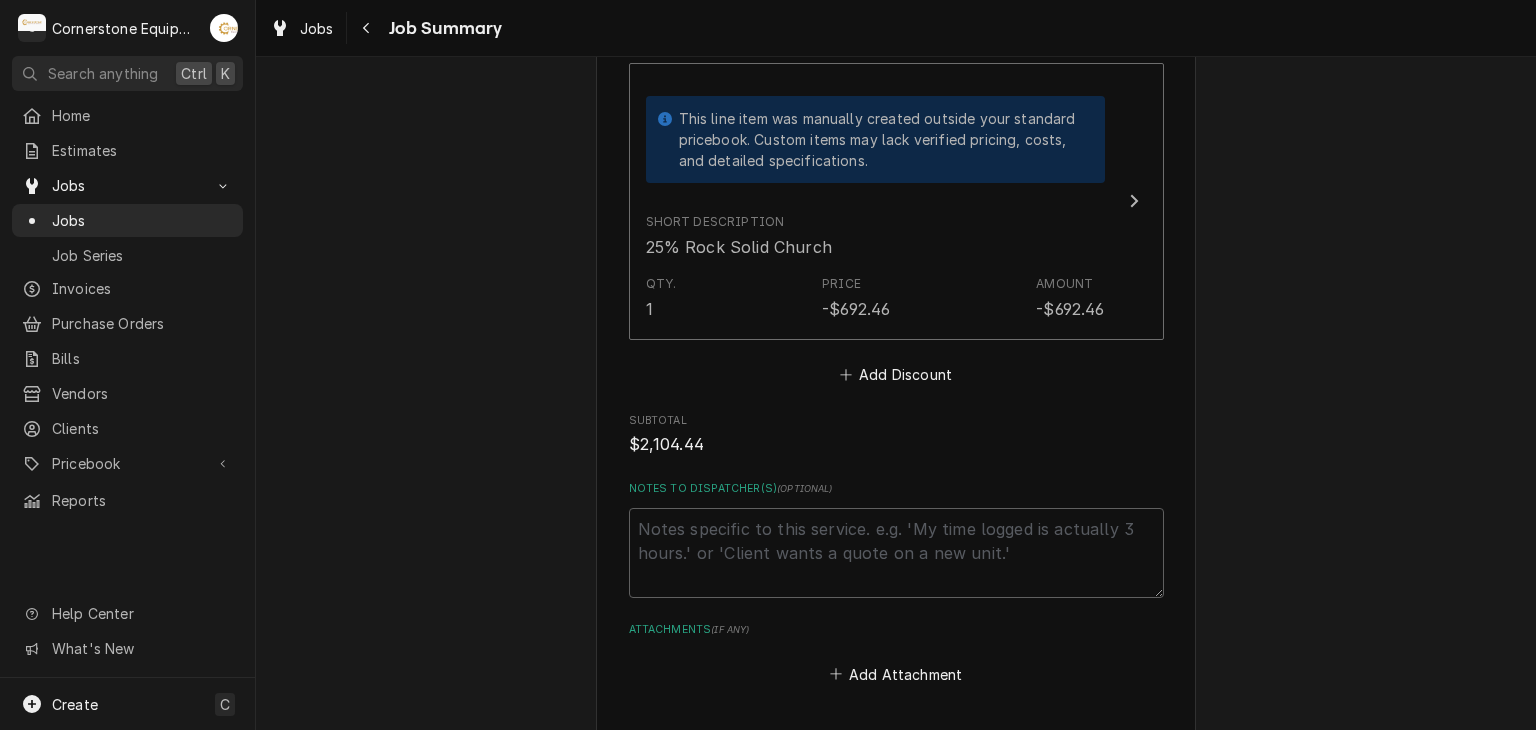 scroll, scrollTop: 2400, scrollLeft: 0, axis: vertical 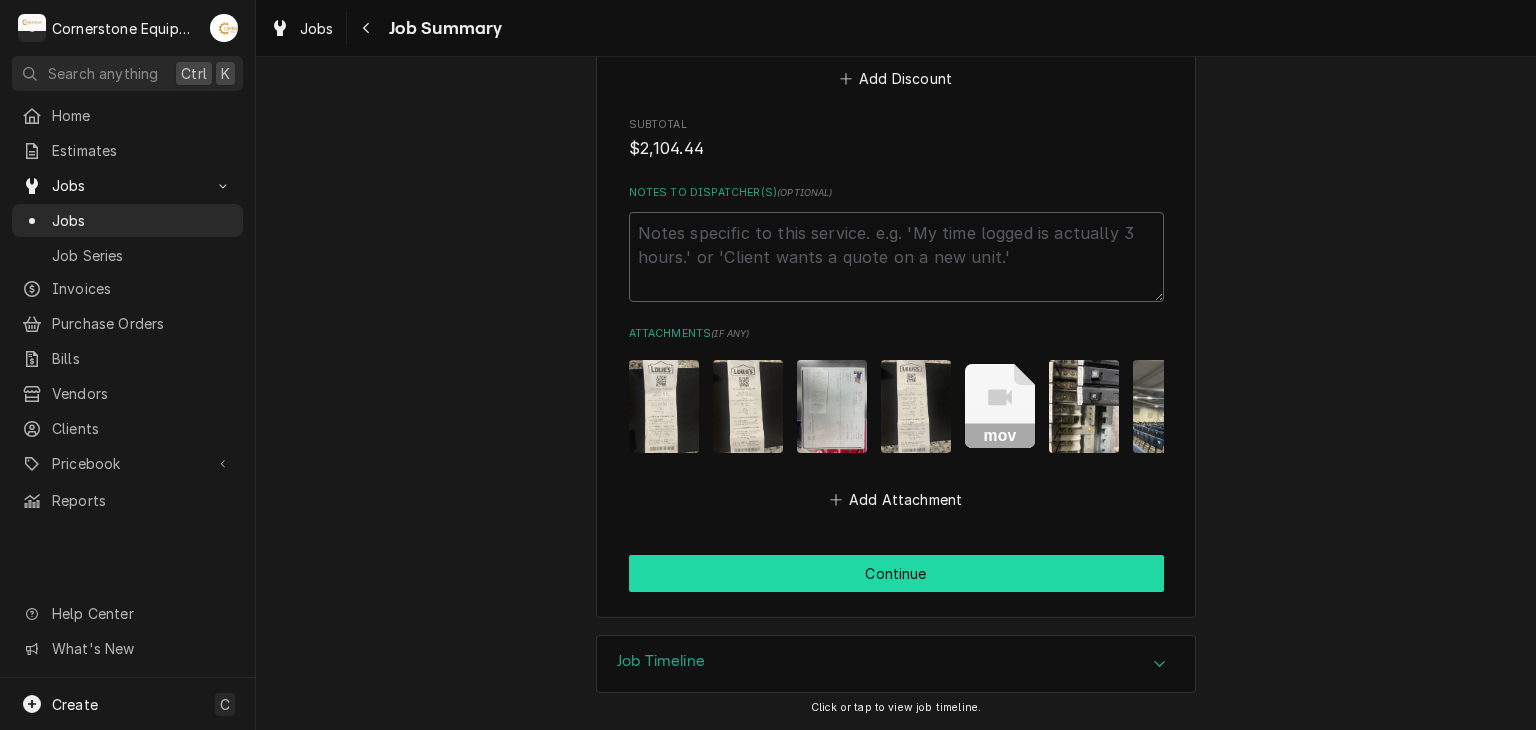 click on "Continue" at bounding box center [896, 573] 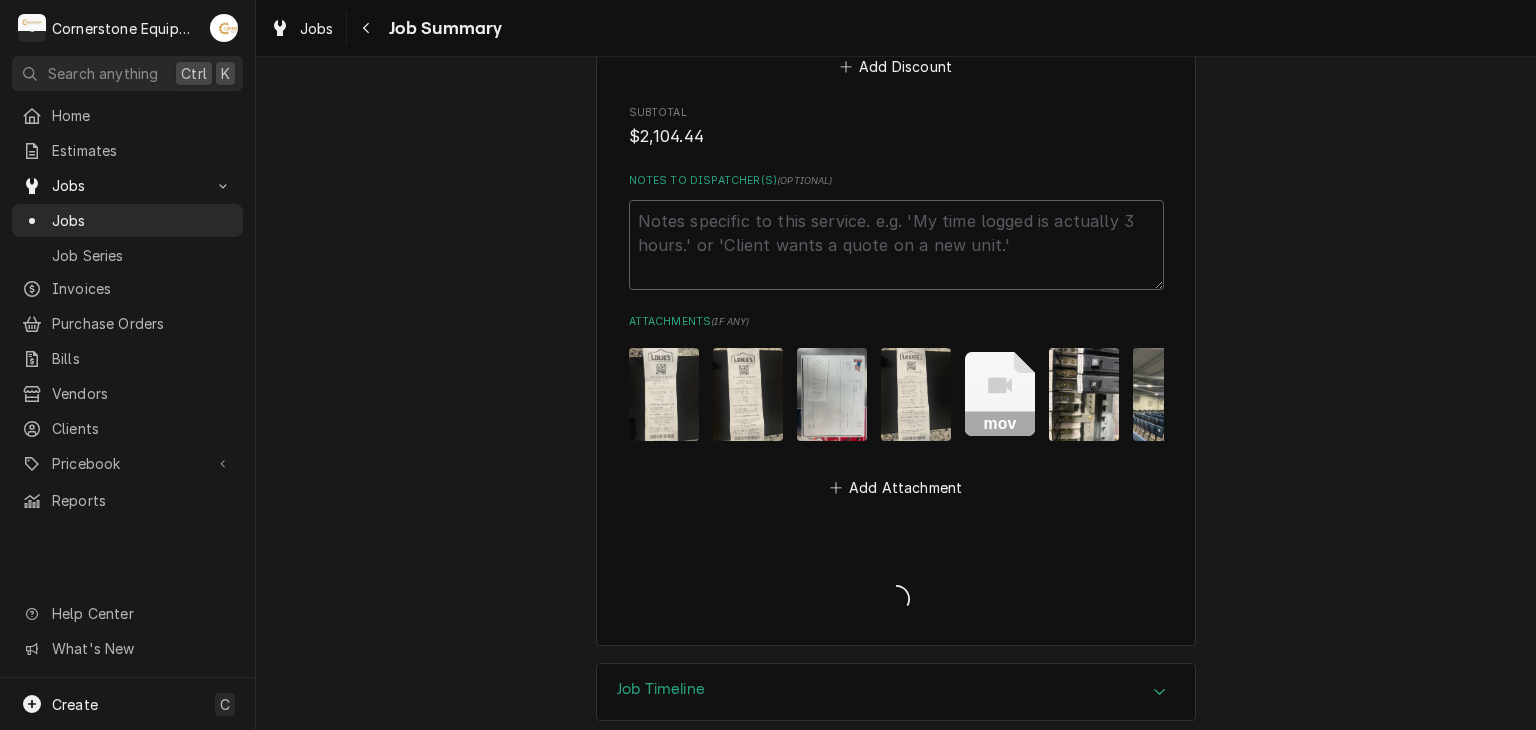 type on "x" 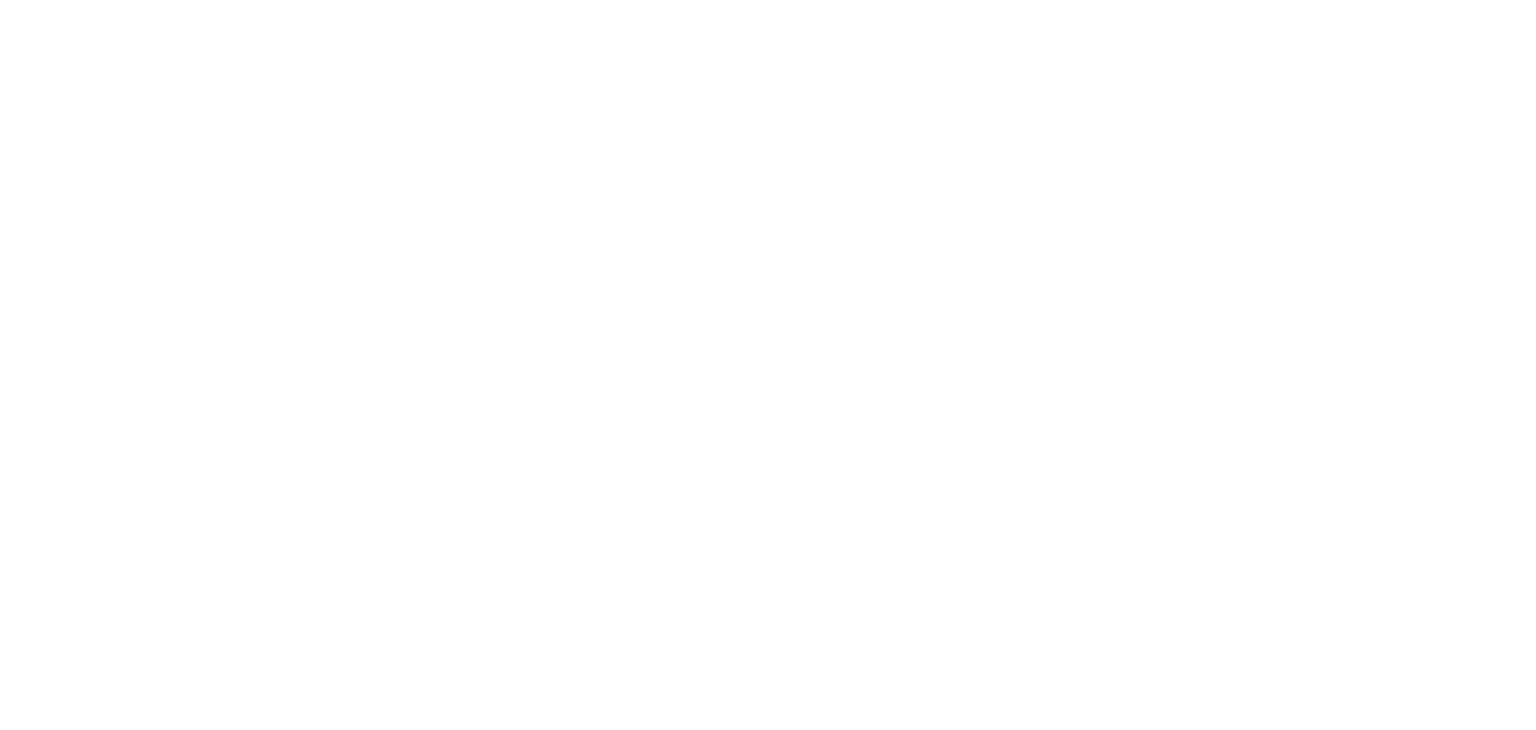 scroll, scrollTop: 0, scrollLeft: 0, axis: both 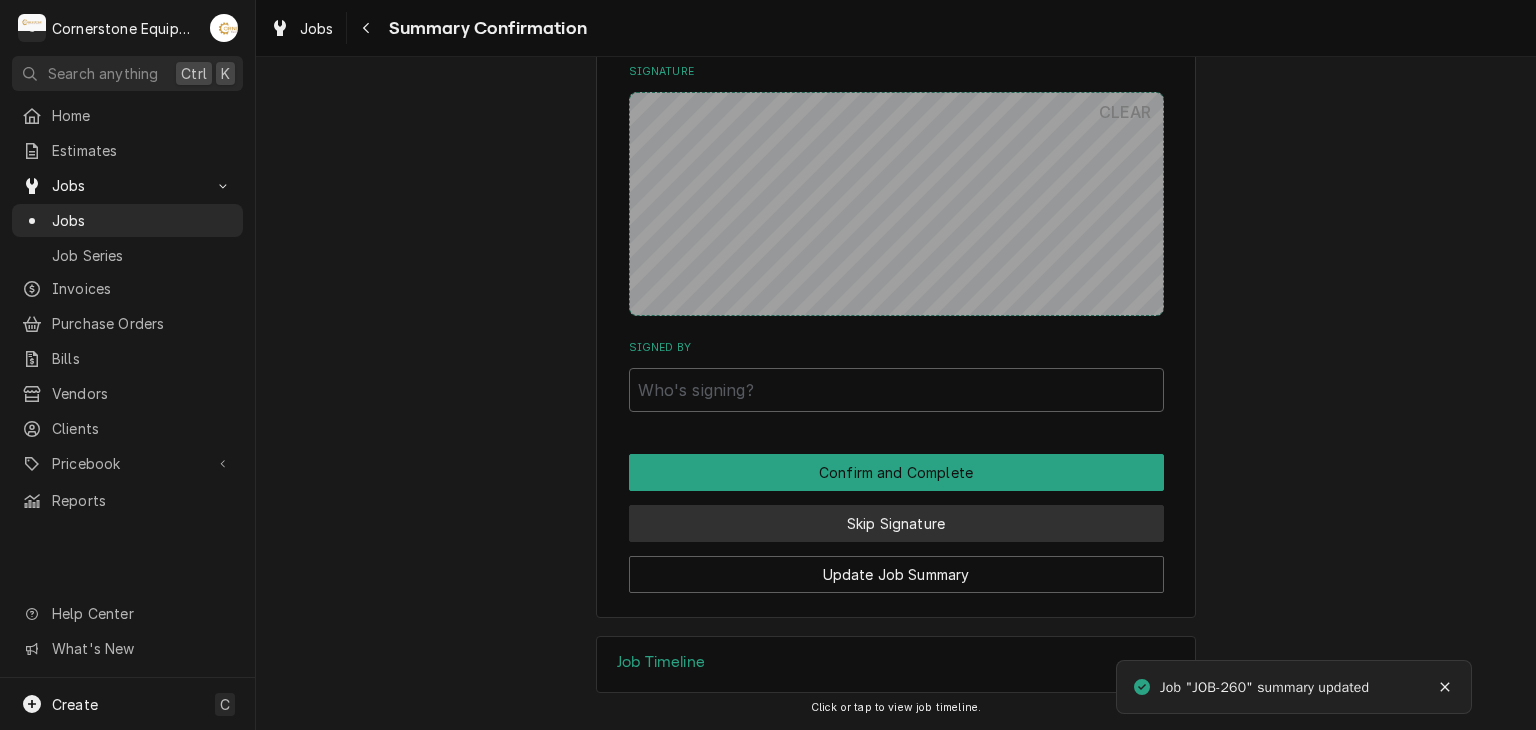 click on "Skip Signature" at bounding box center [896, 523] 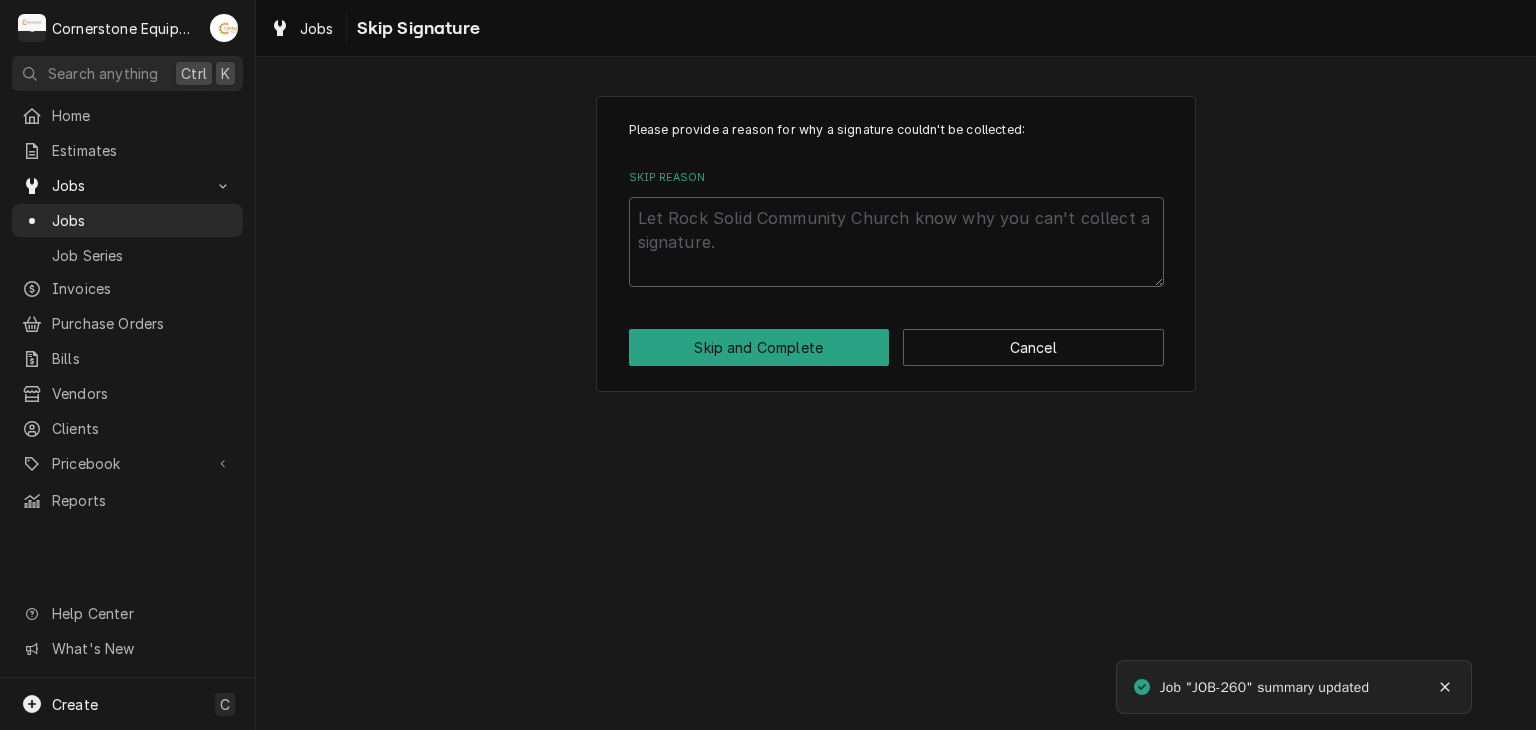 scroll, scrollTop: 0, scrollLeft: 0, axis: both 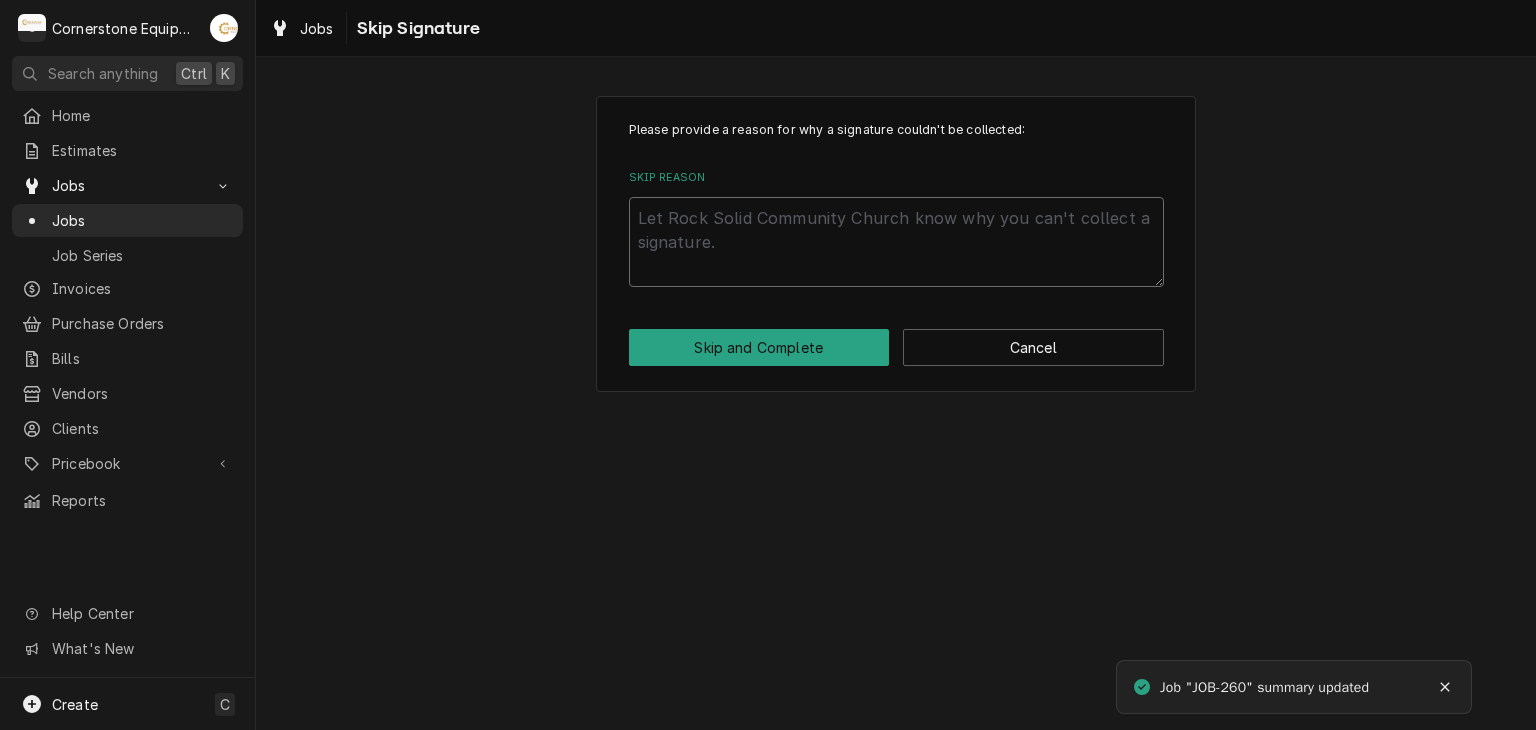 click on "Skip Reason" at bounding box center (896, 242) 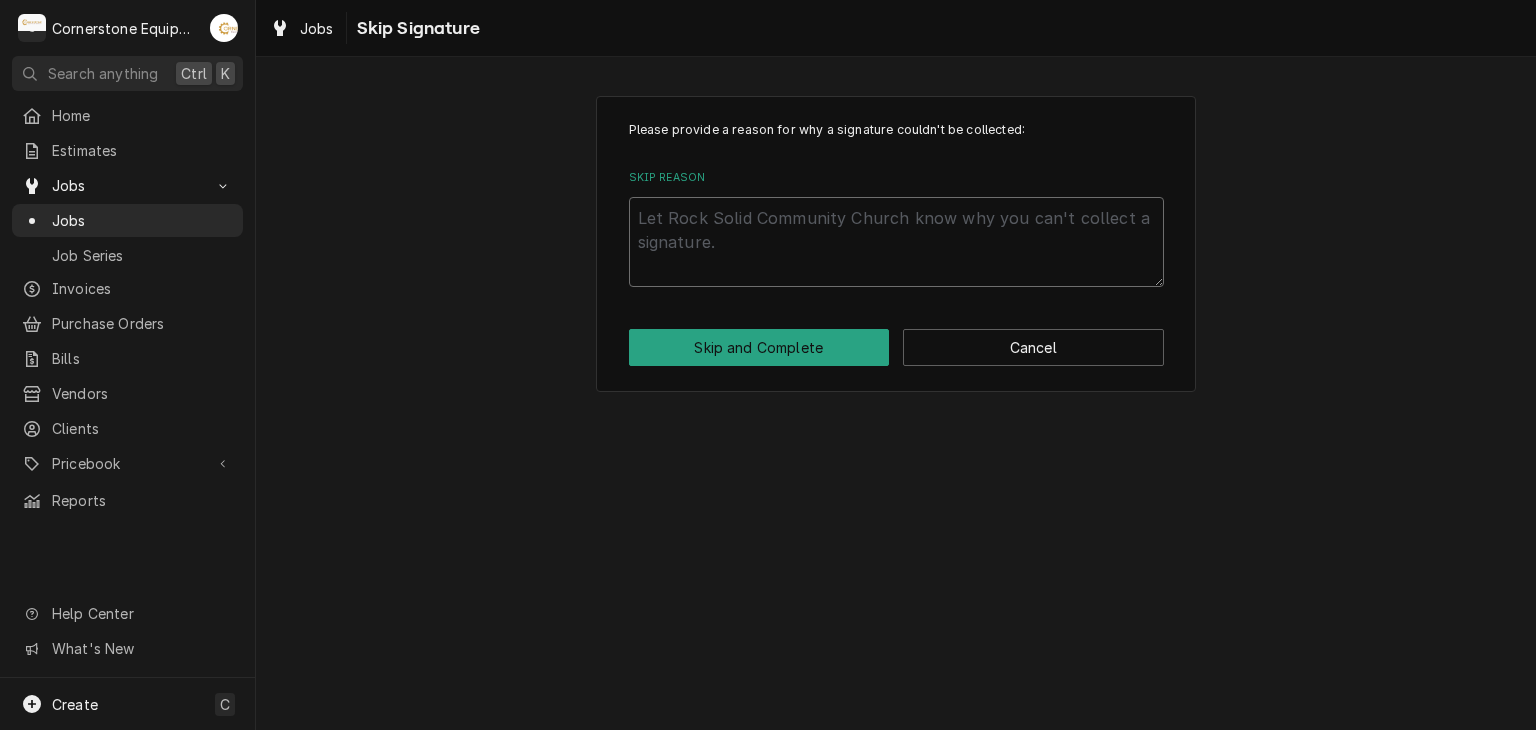 type on "x" 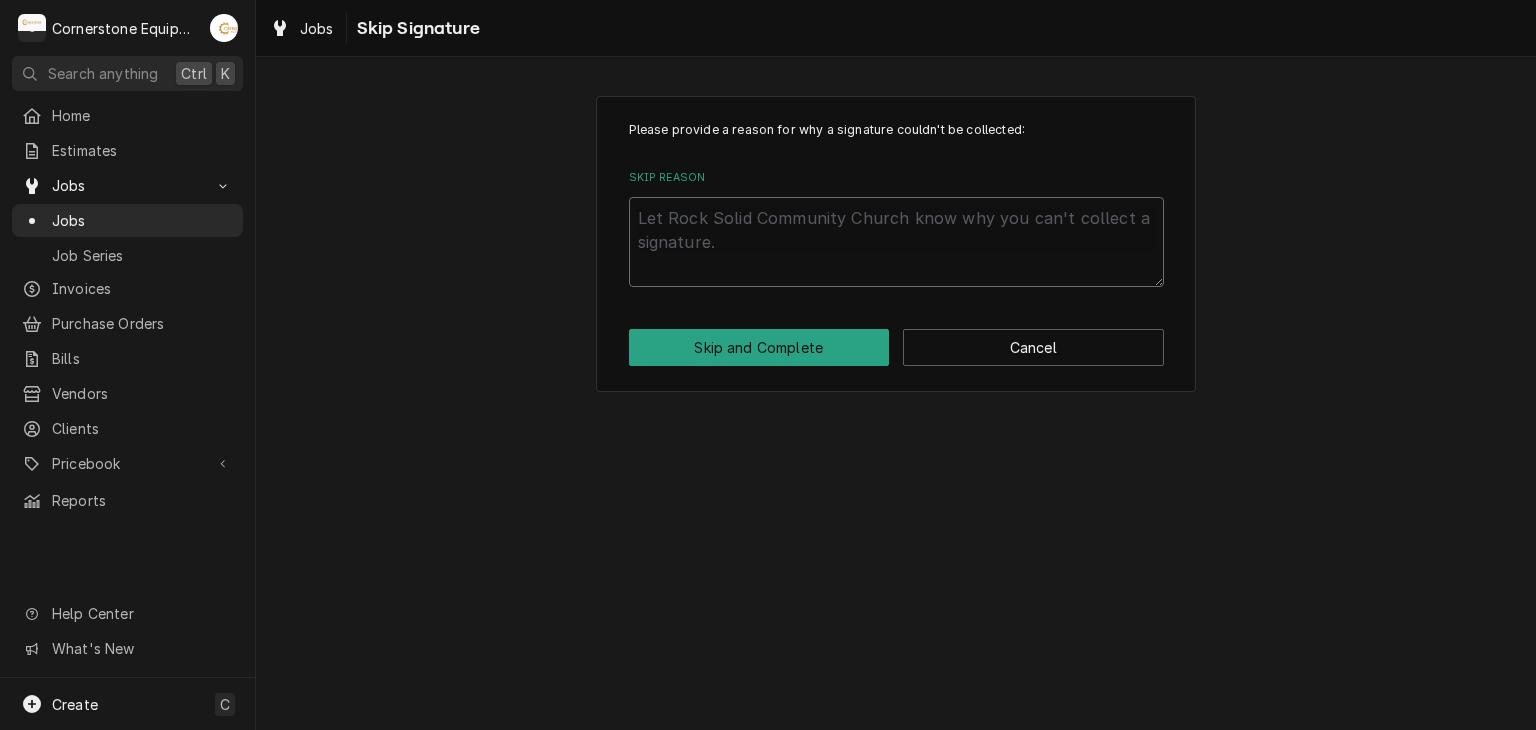type on "P" 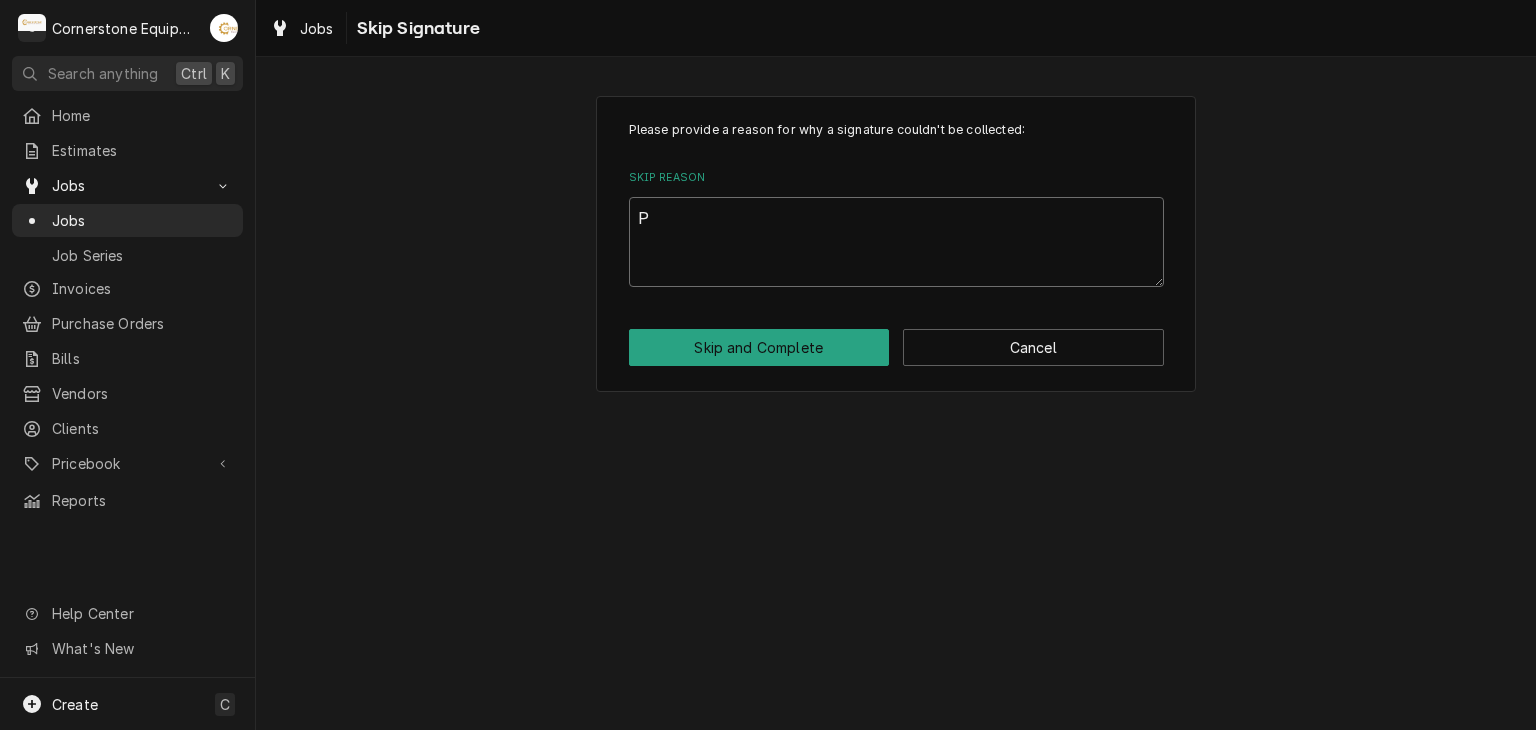 type on "x" 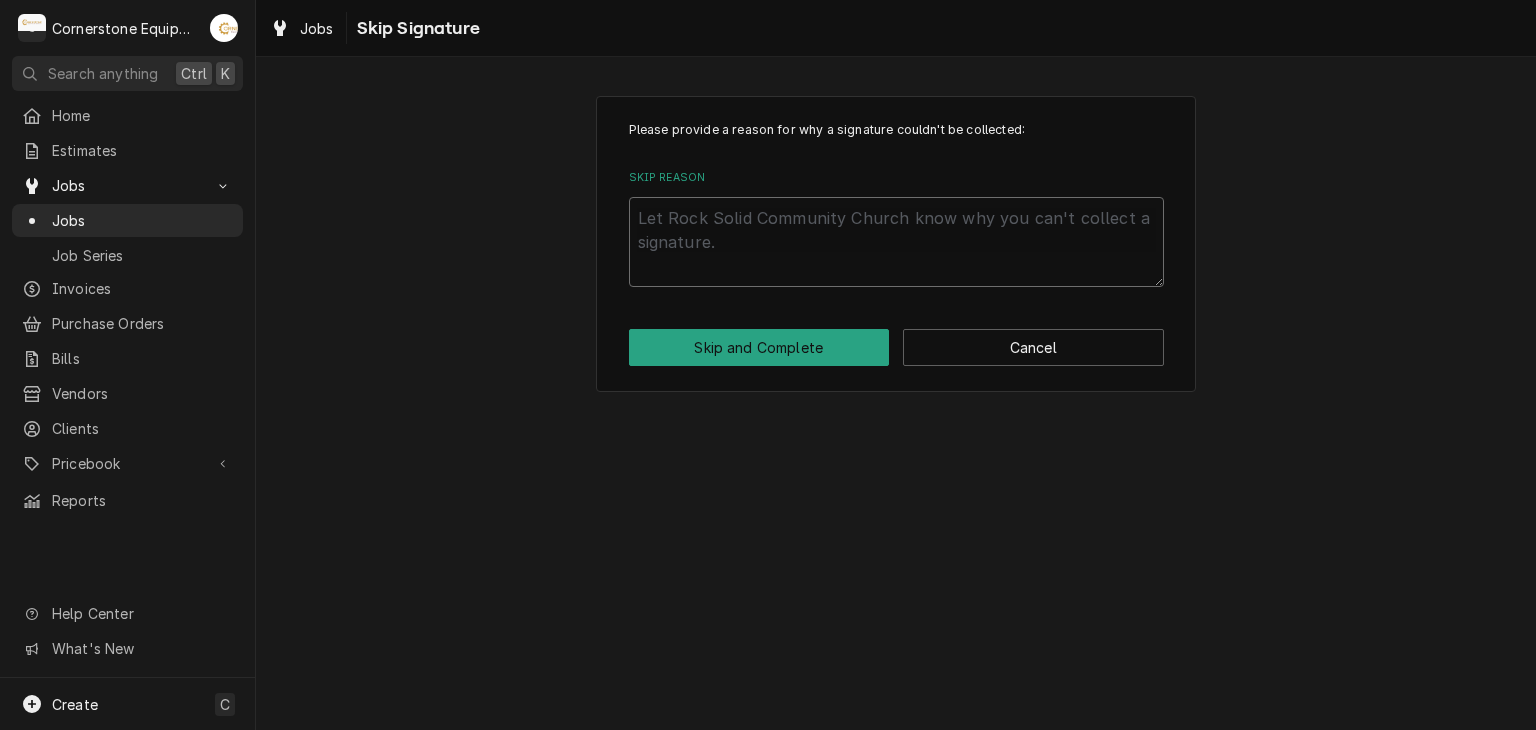 type on "x" 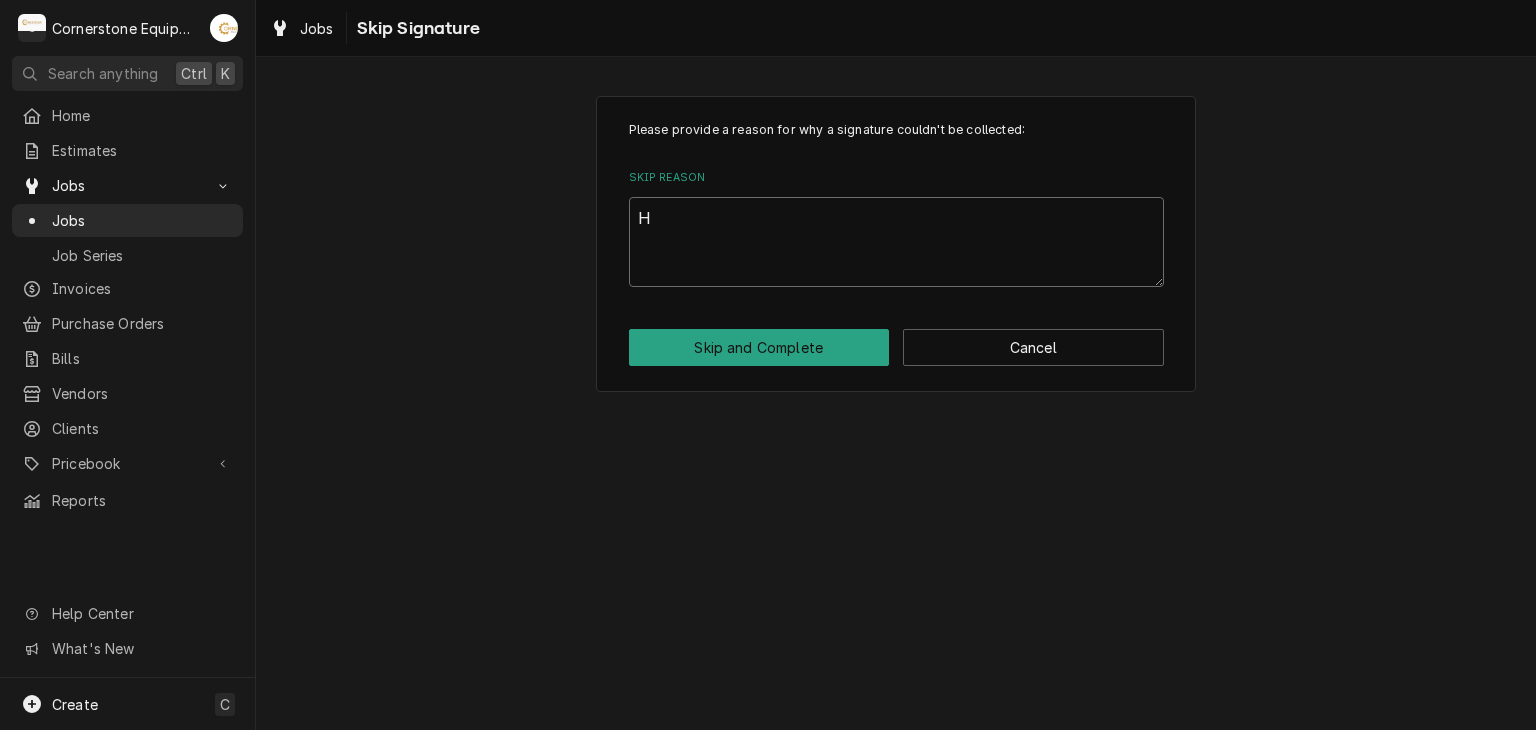 type on "x" 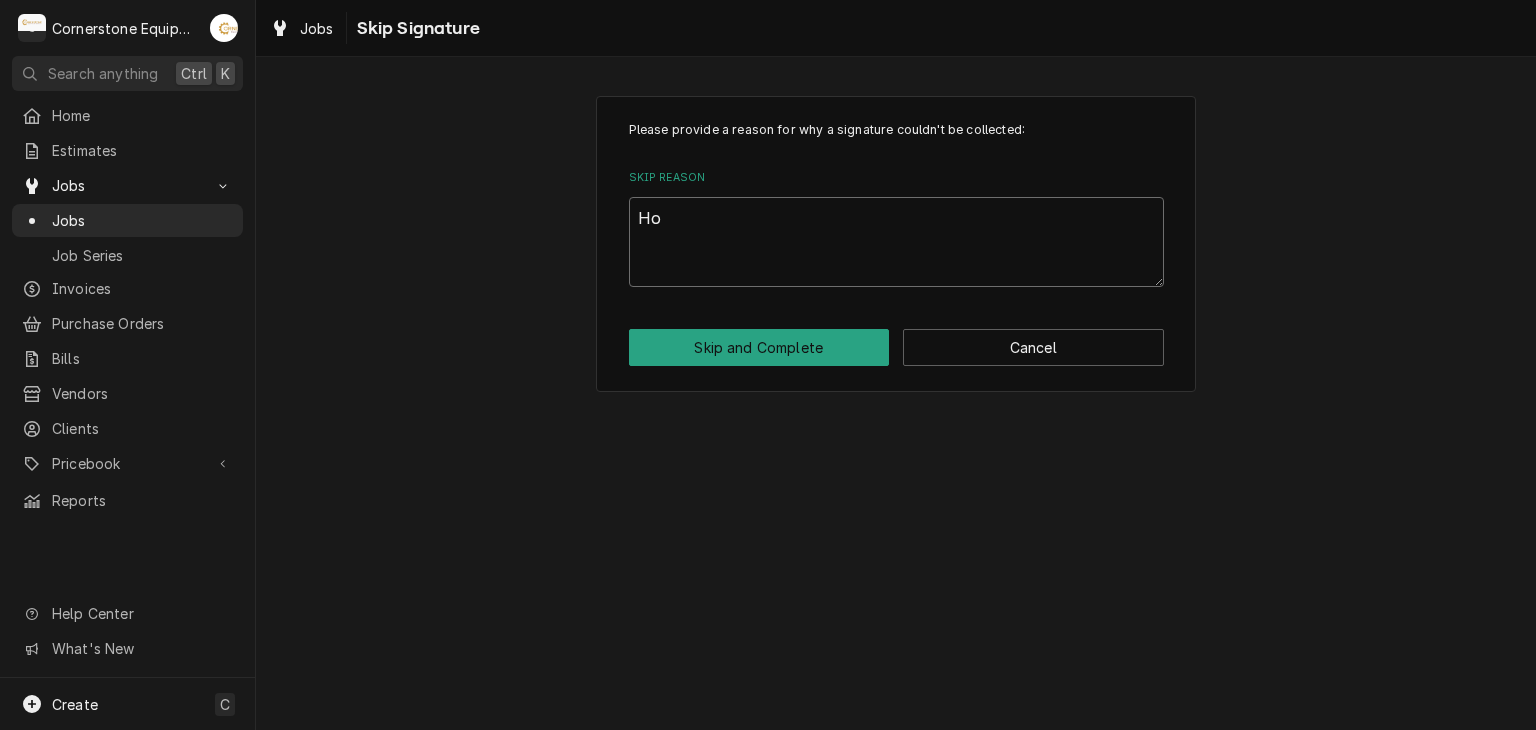 type on "x" 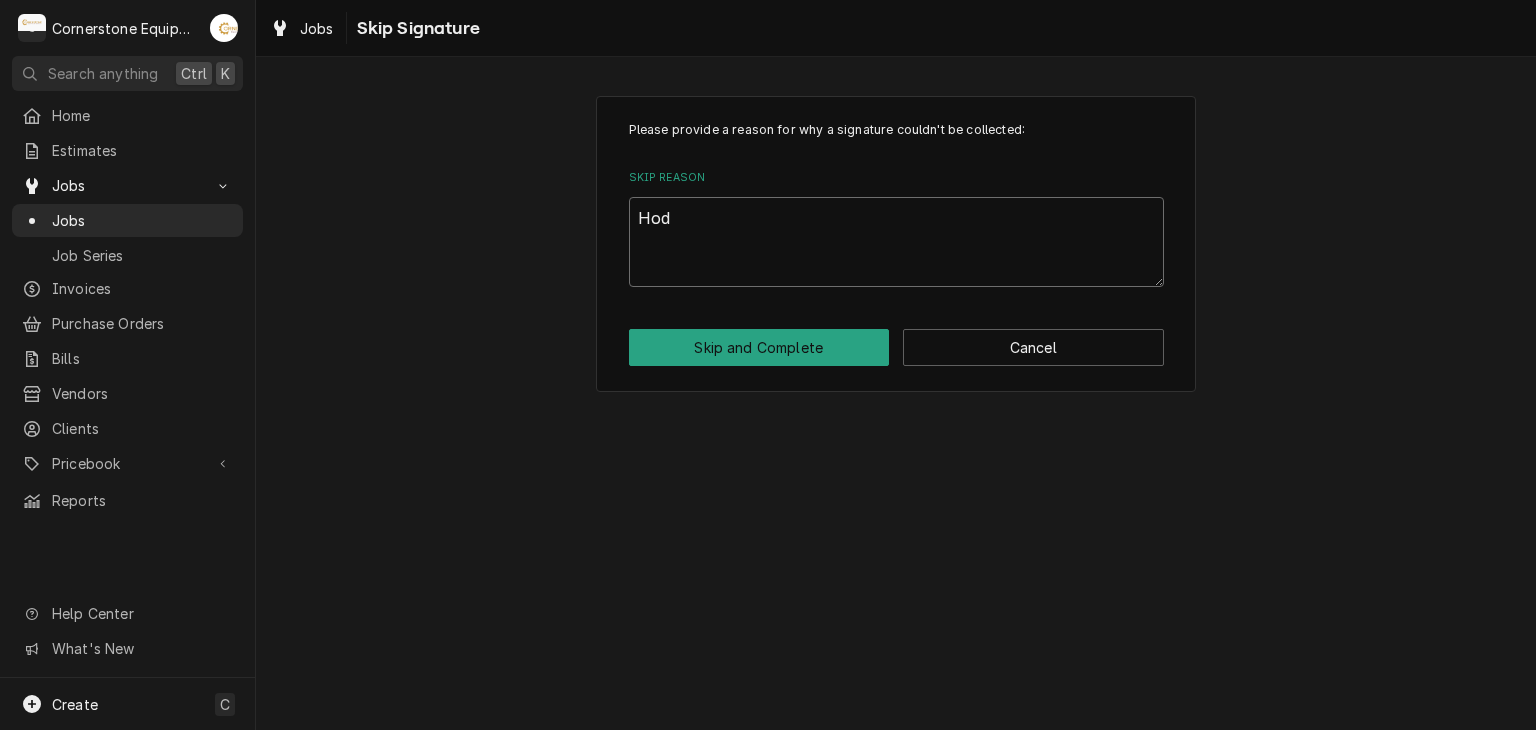 type on "x" 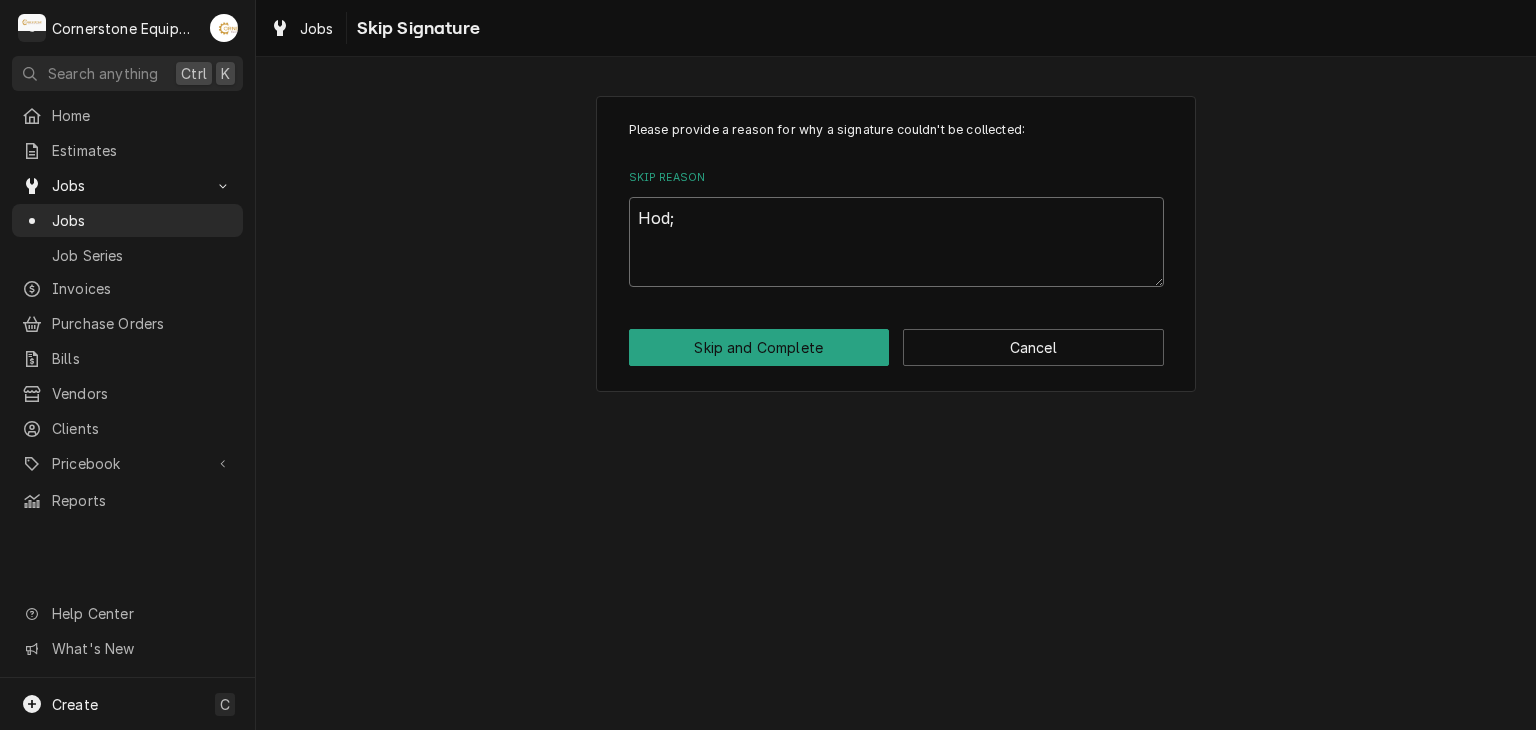 type on "x" 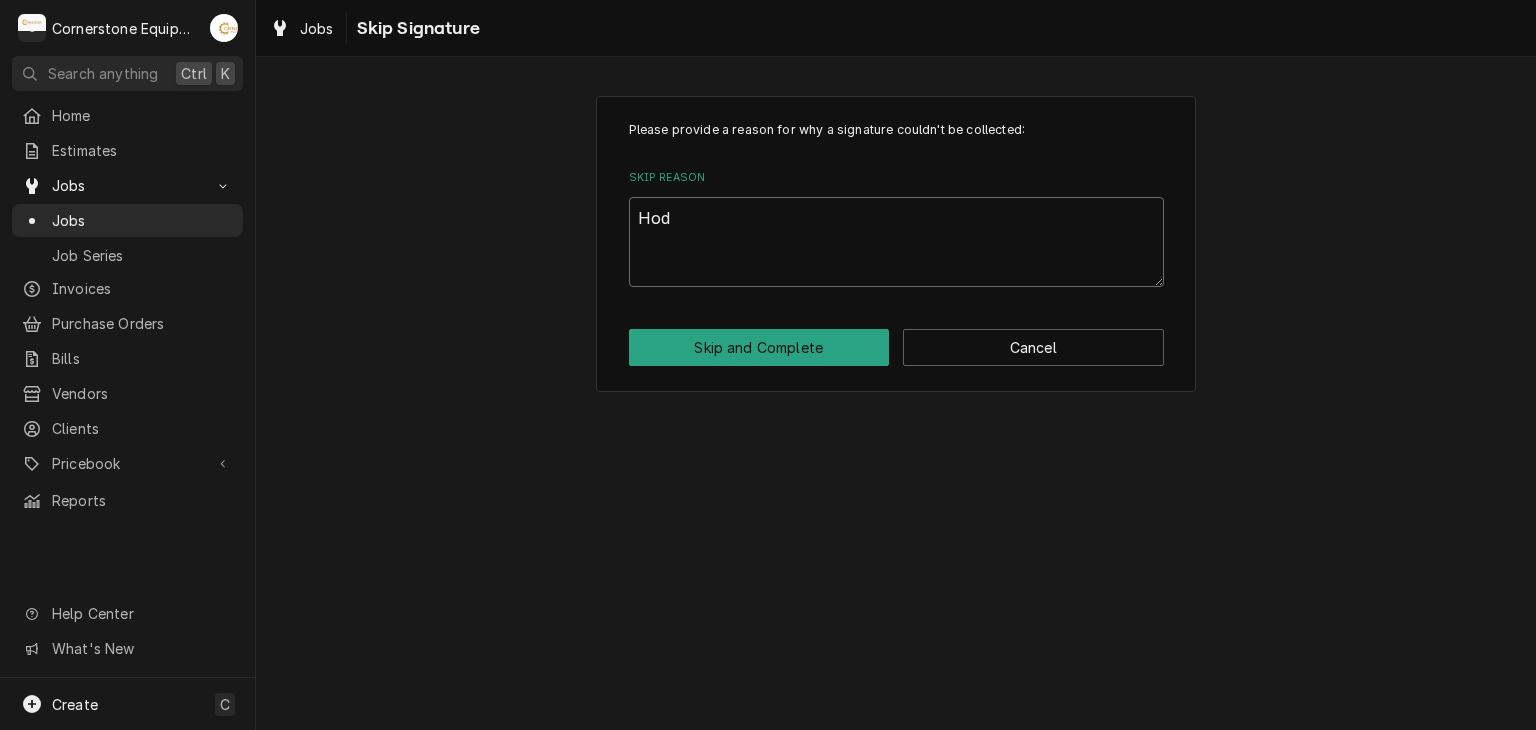 type on "x" 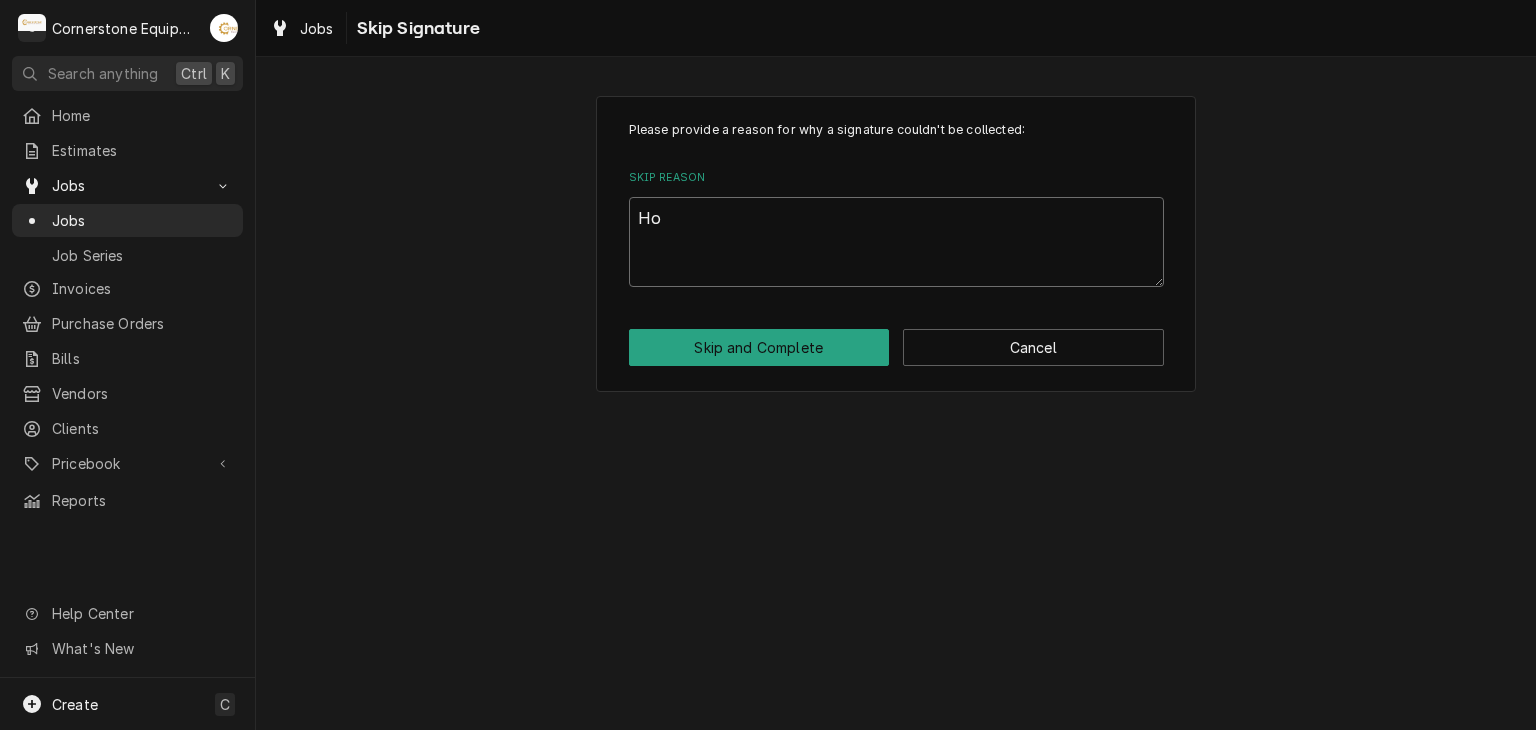 type on "x" 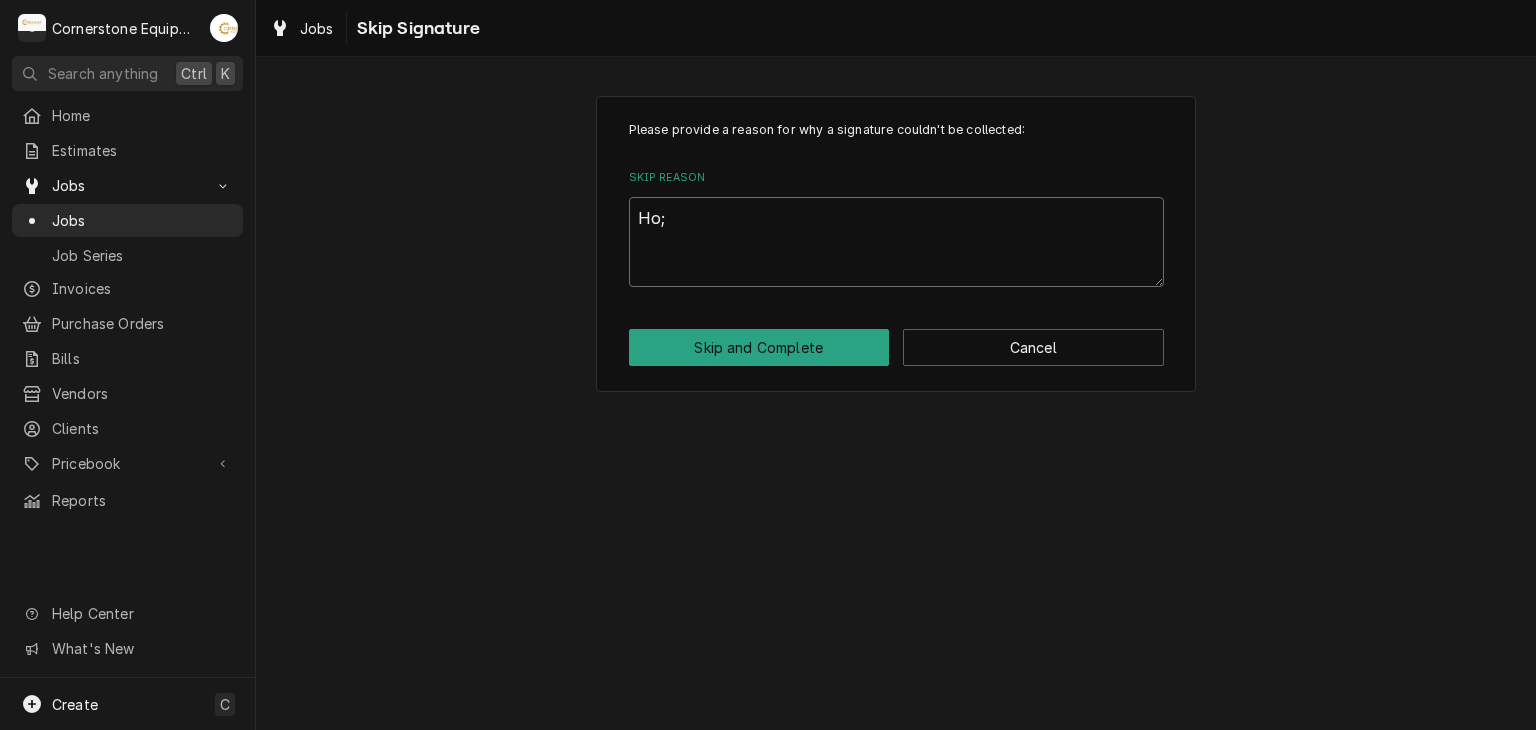 type on "x" 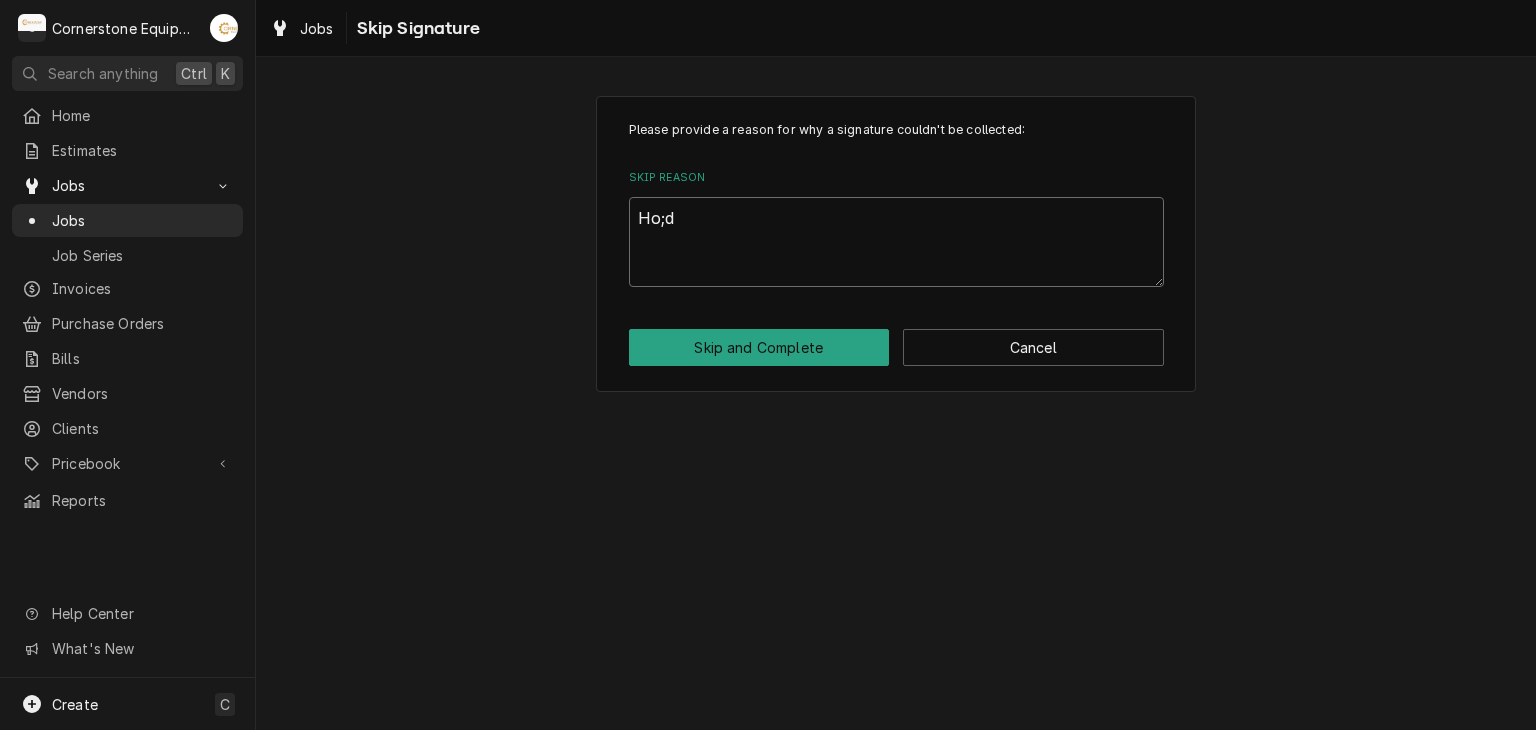type on "x" 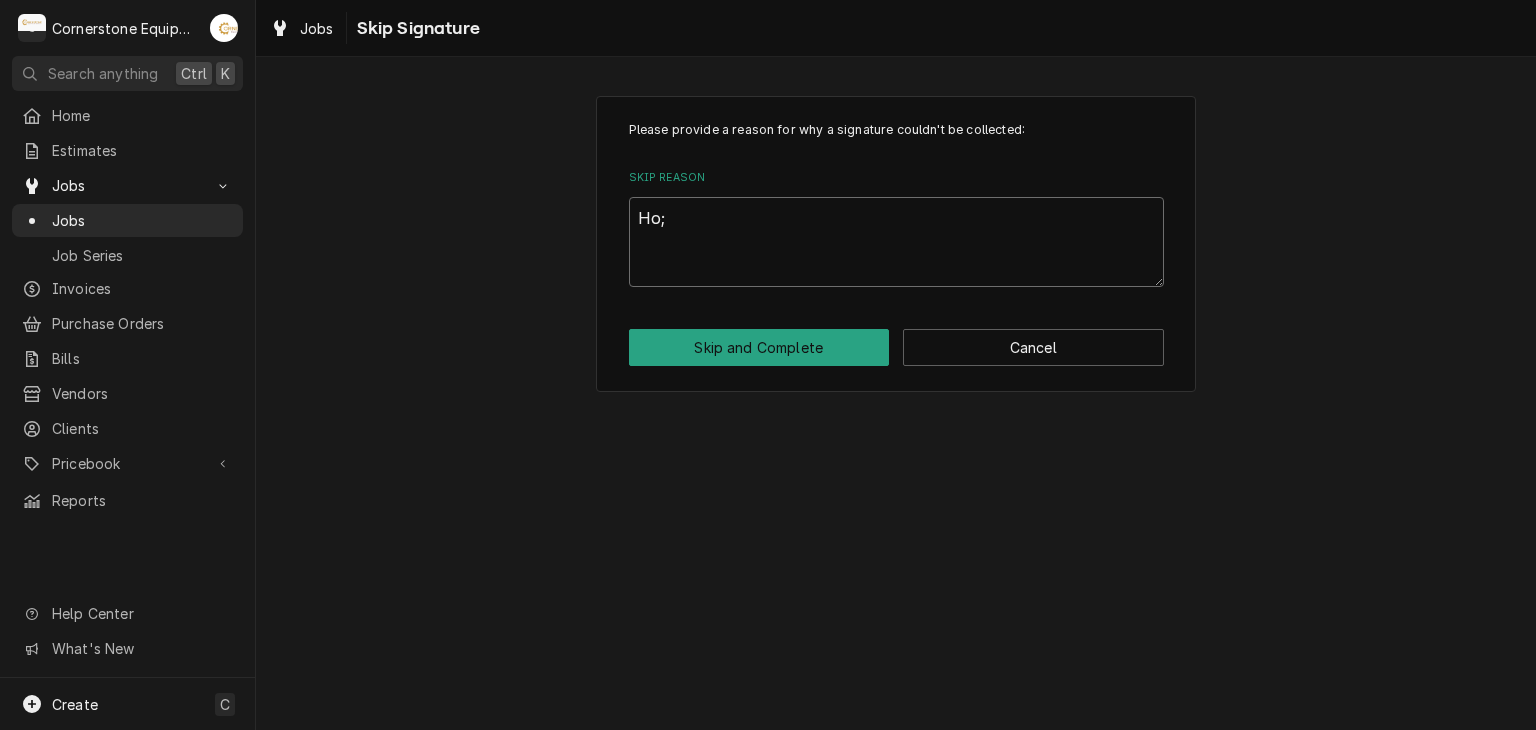 type on "x" 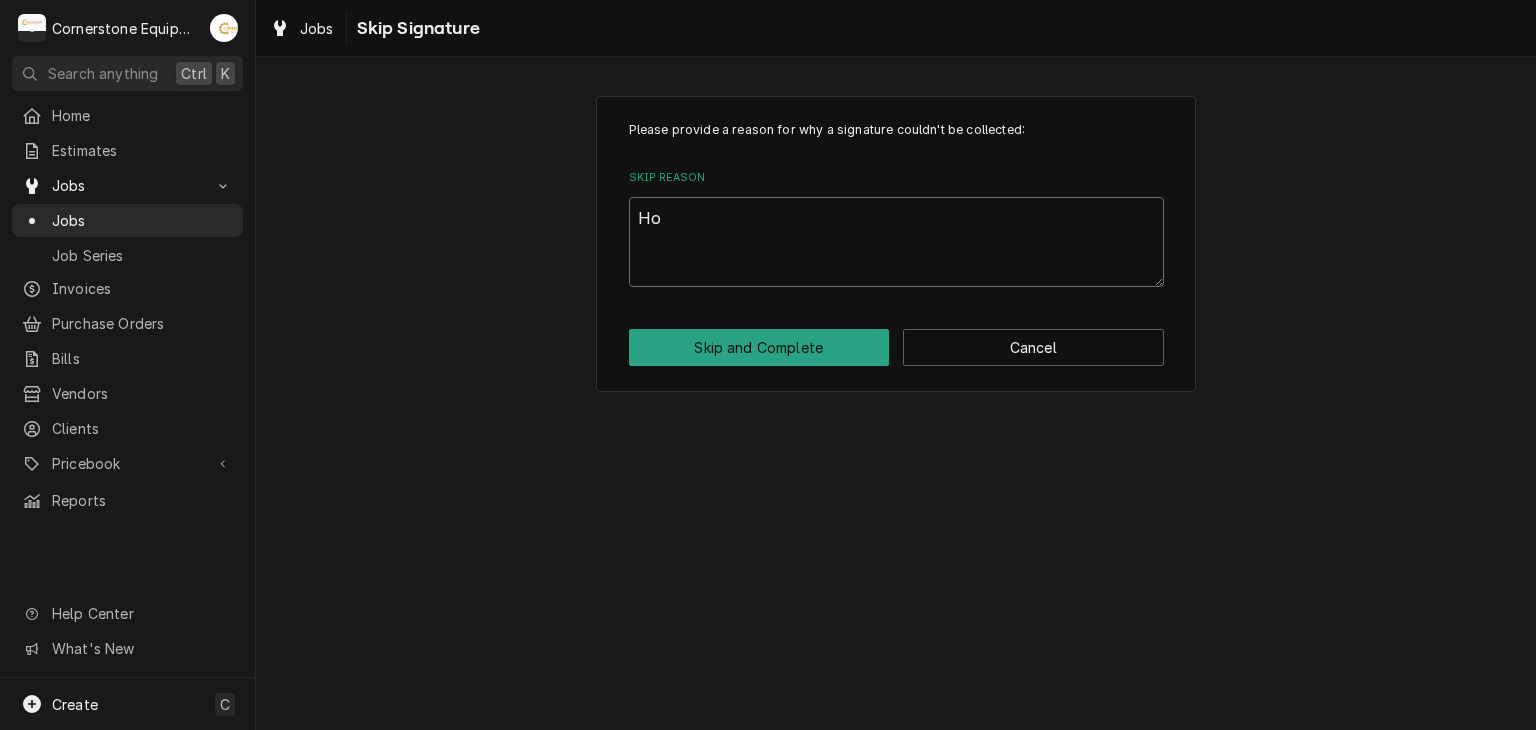type on "x" 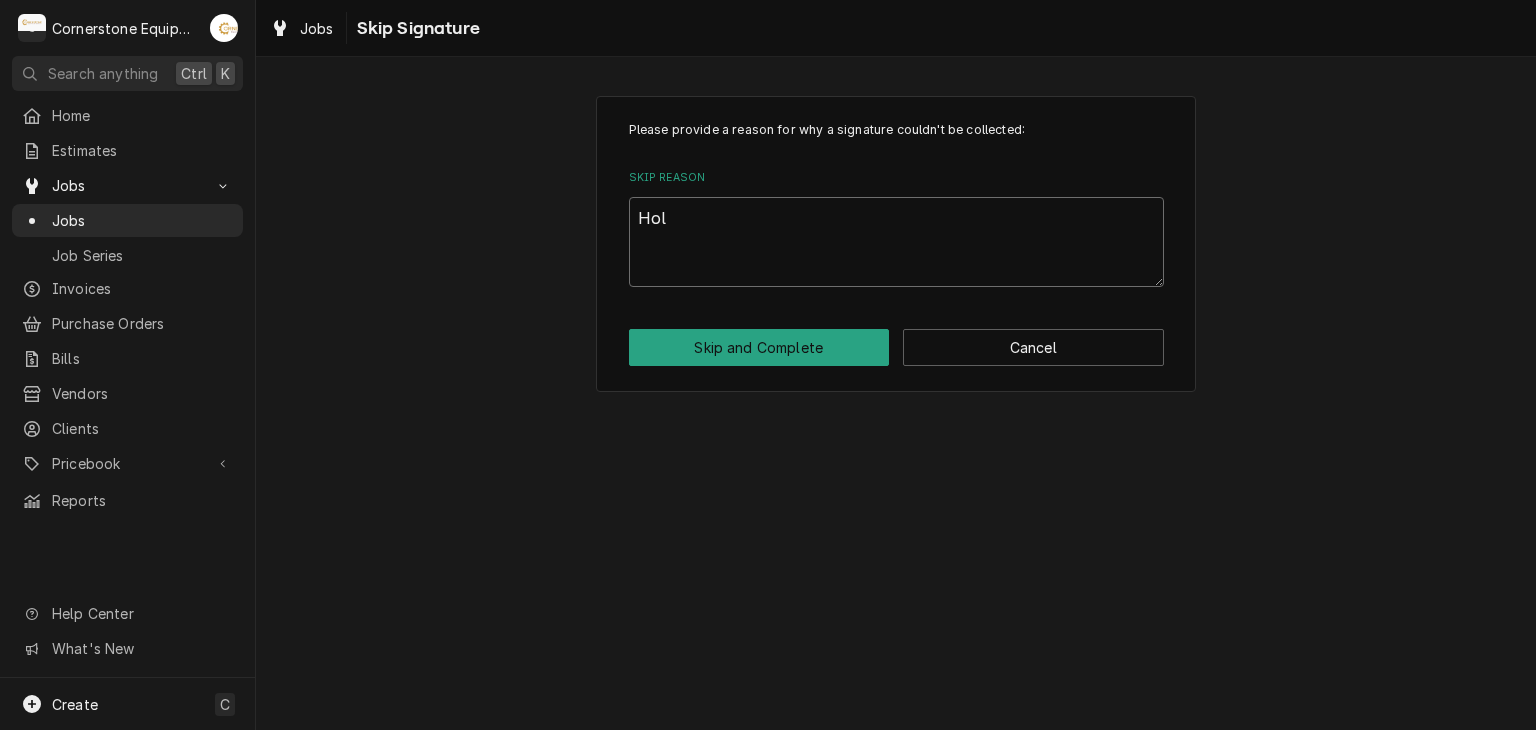 type on "x" 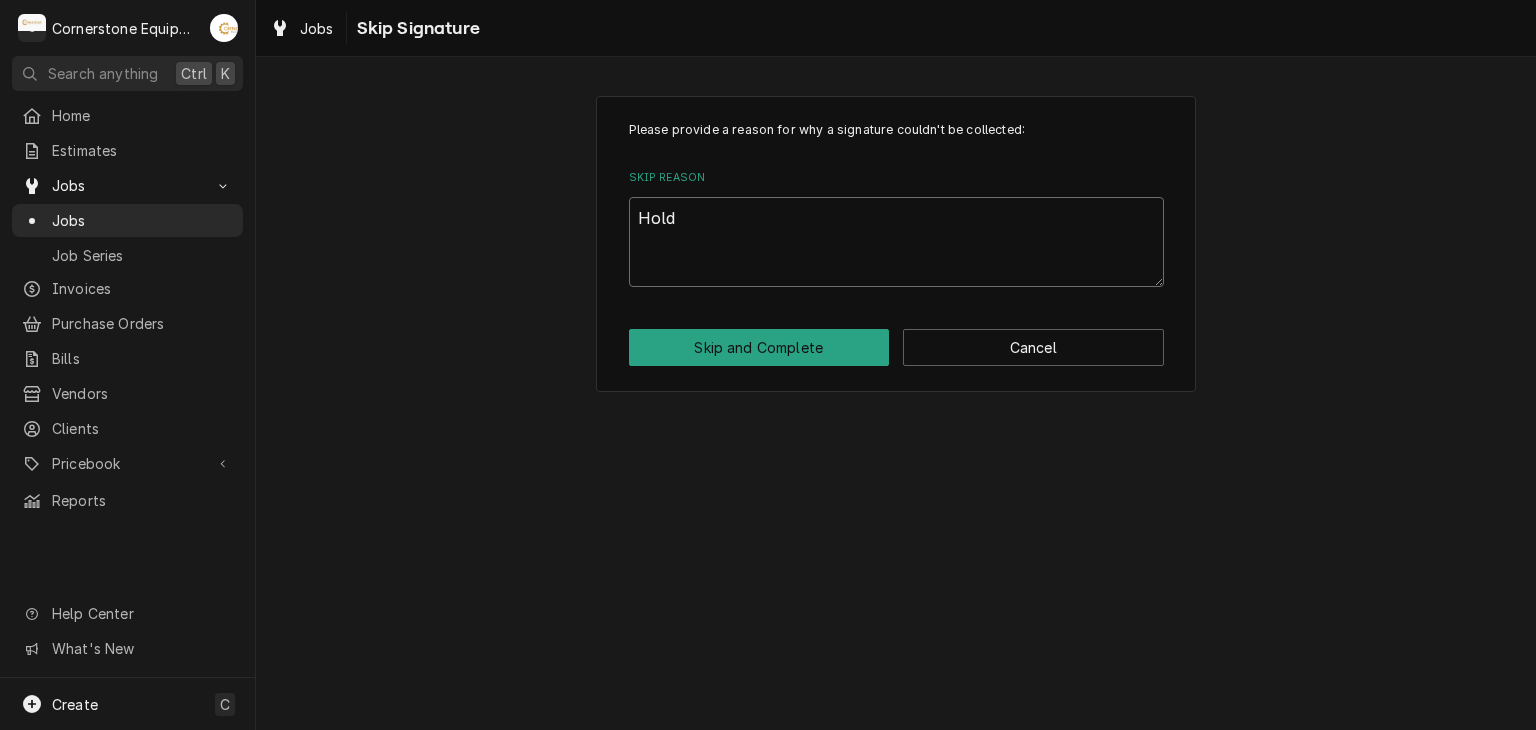 type on "x" 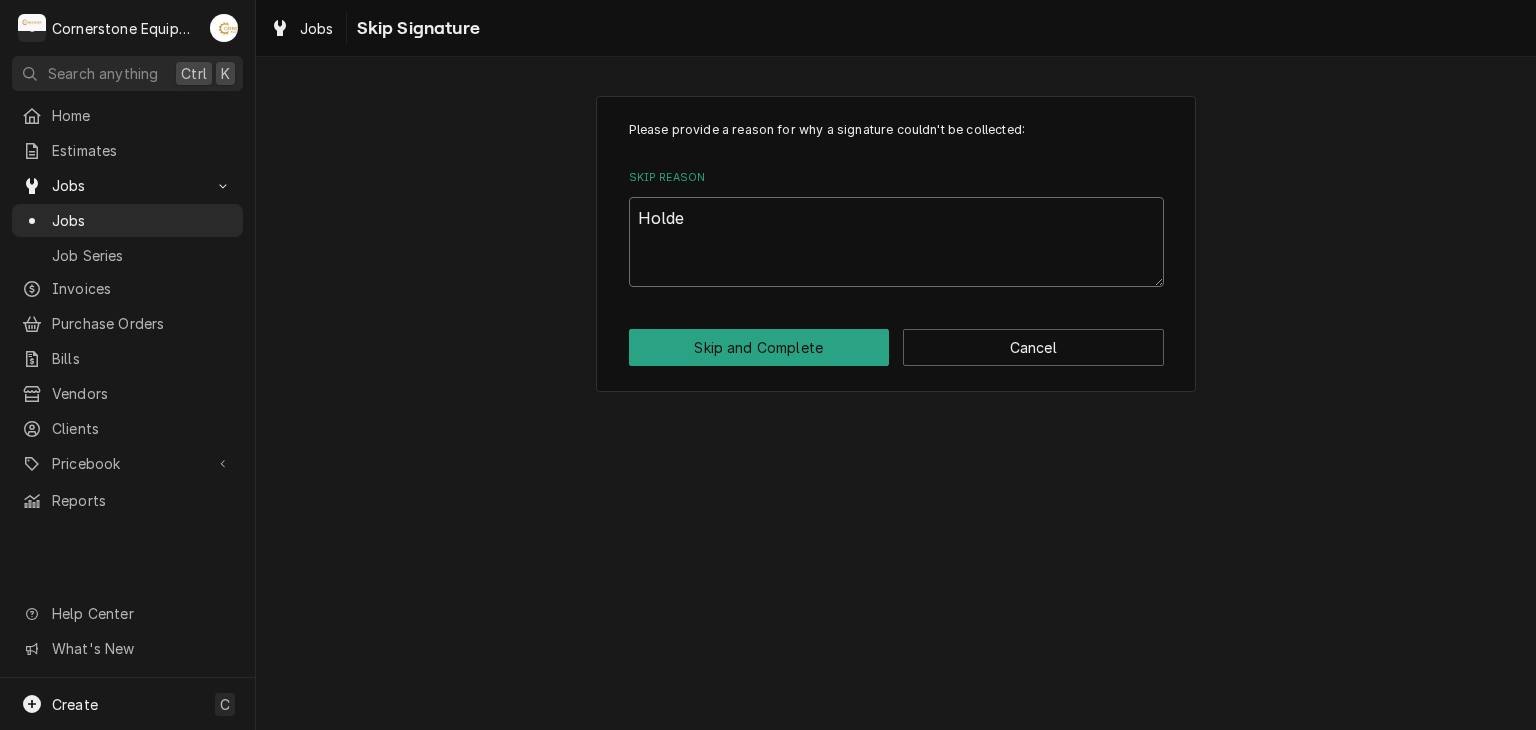 type on "x" 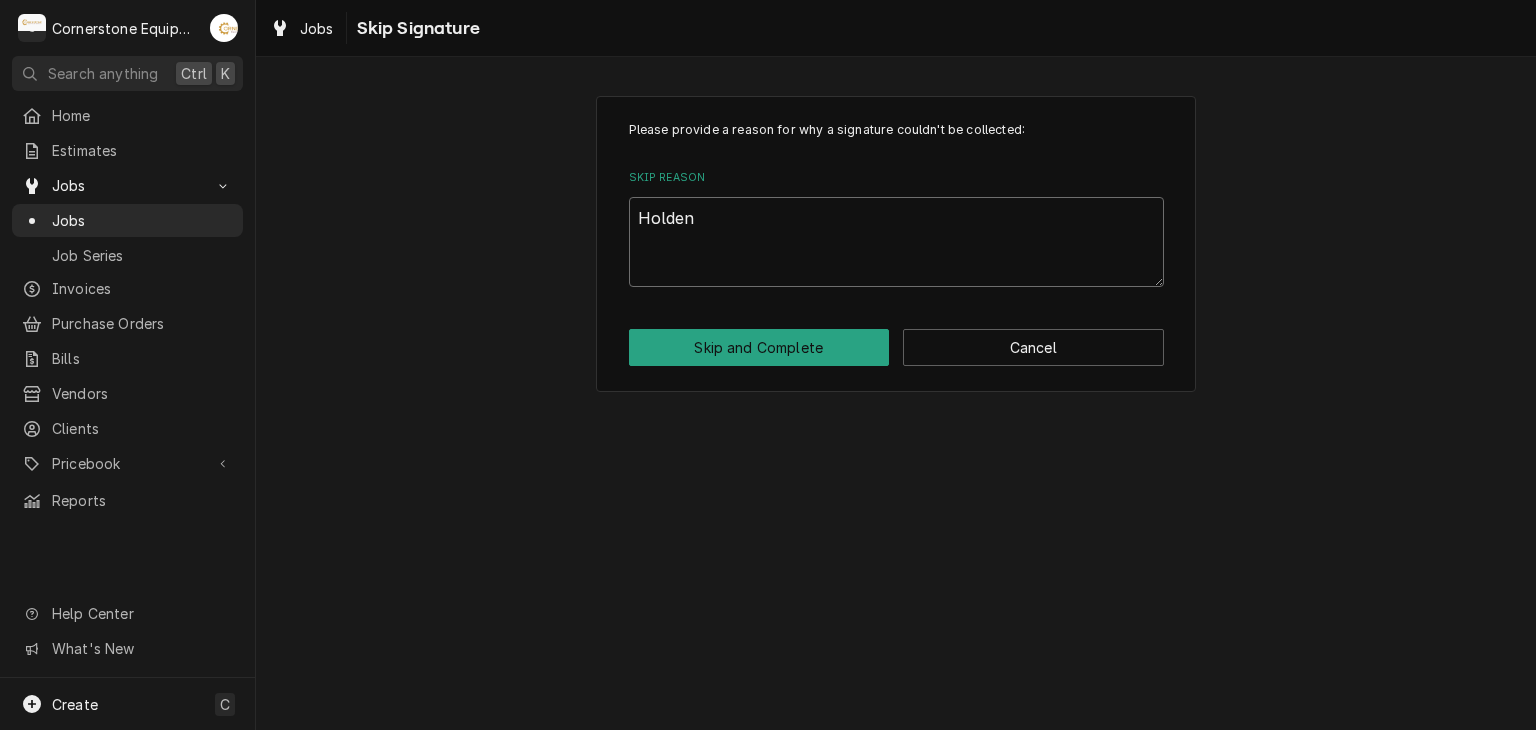 type on "x" 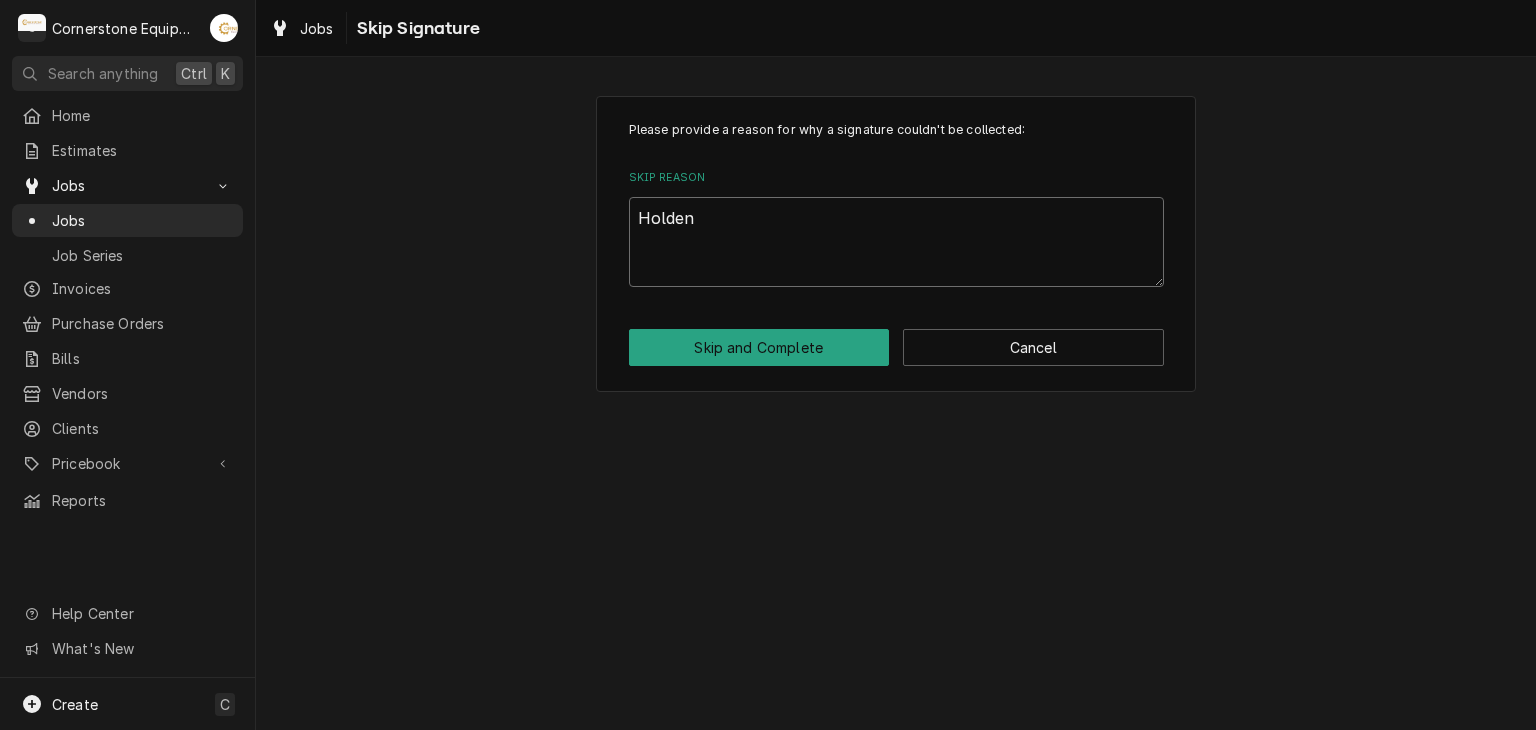 type on "x" 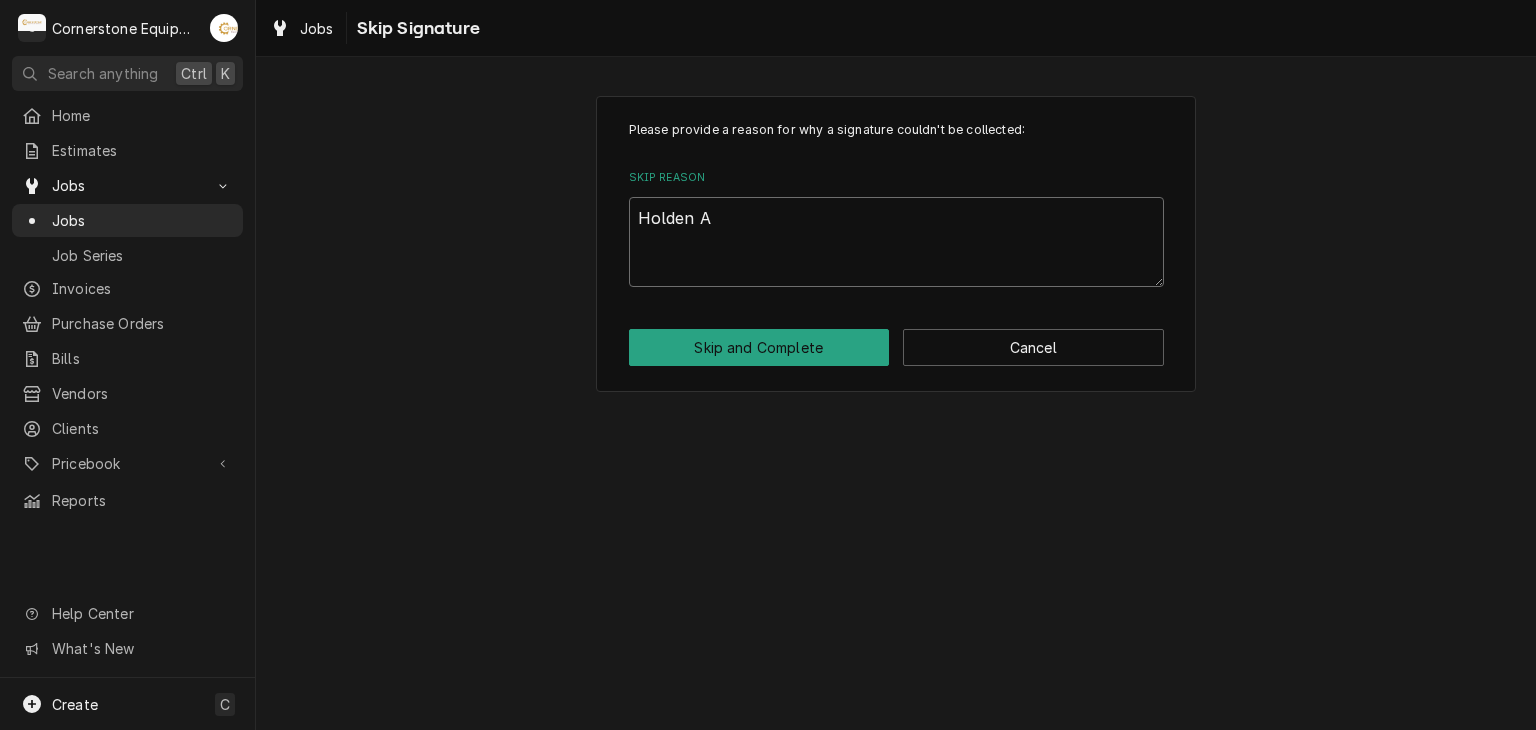 type on "x" 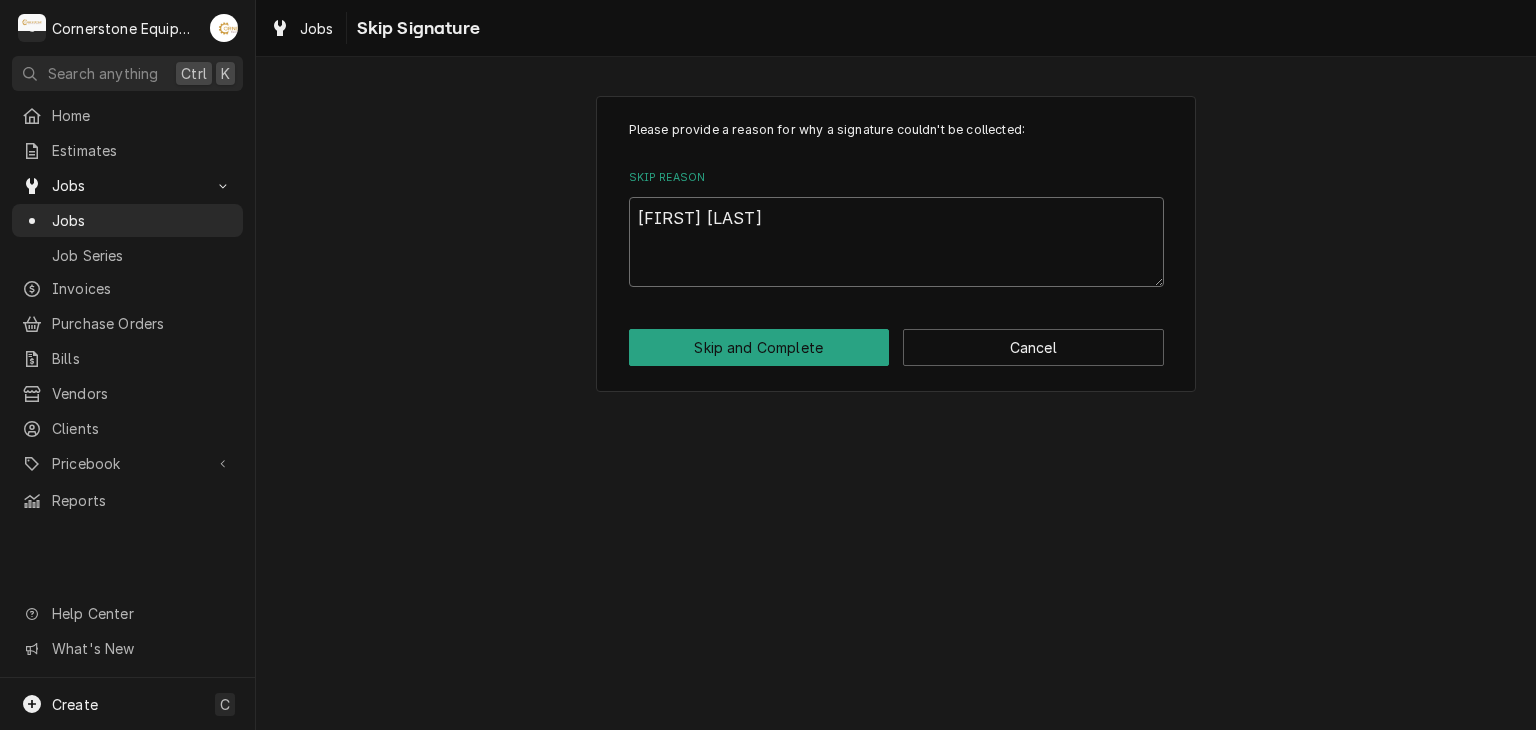 type on "x" 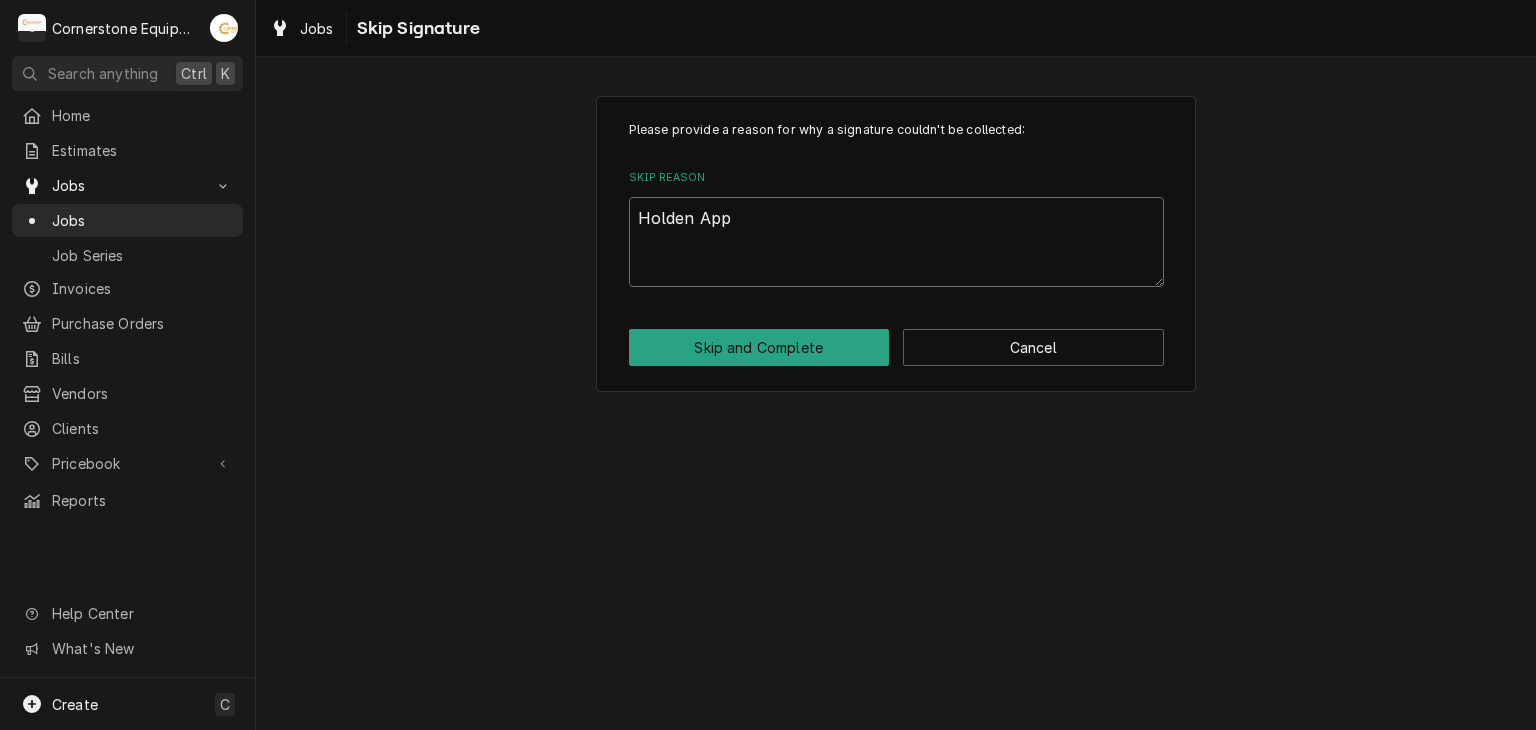 type on "x" 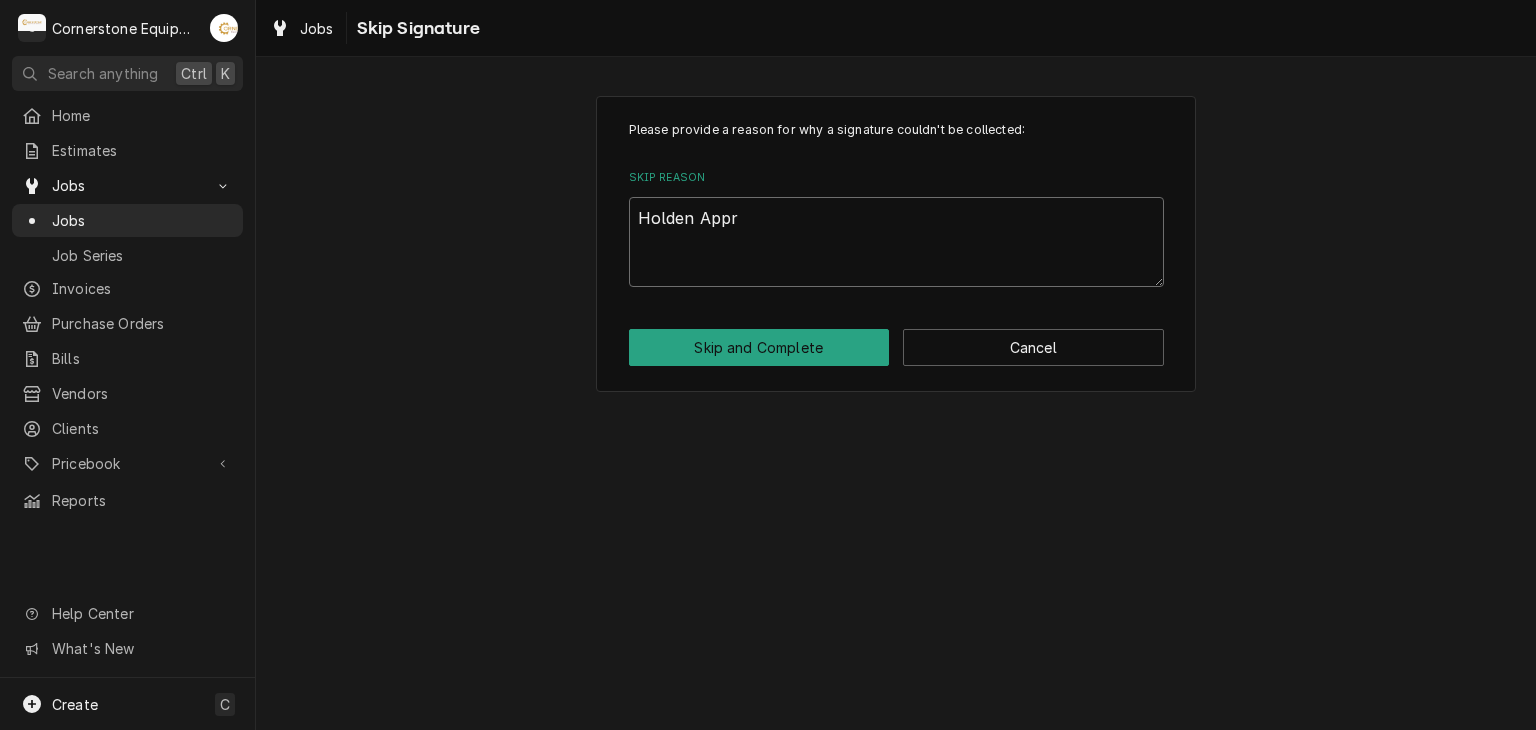 type on "x" 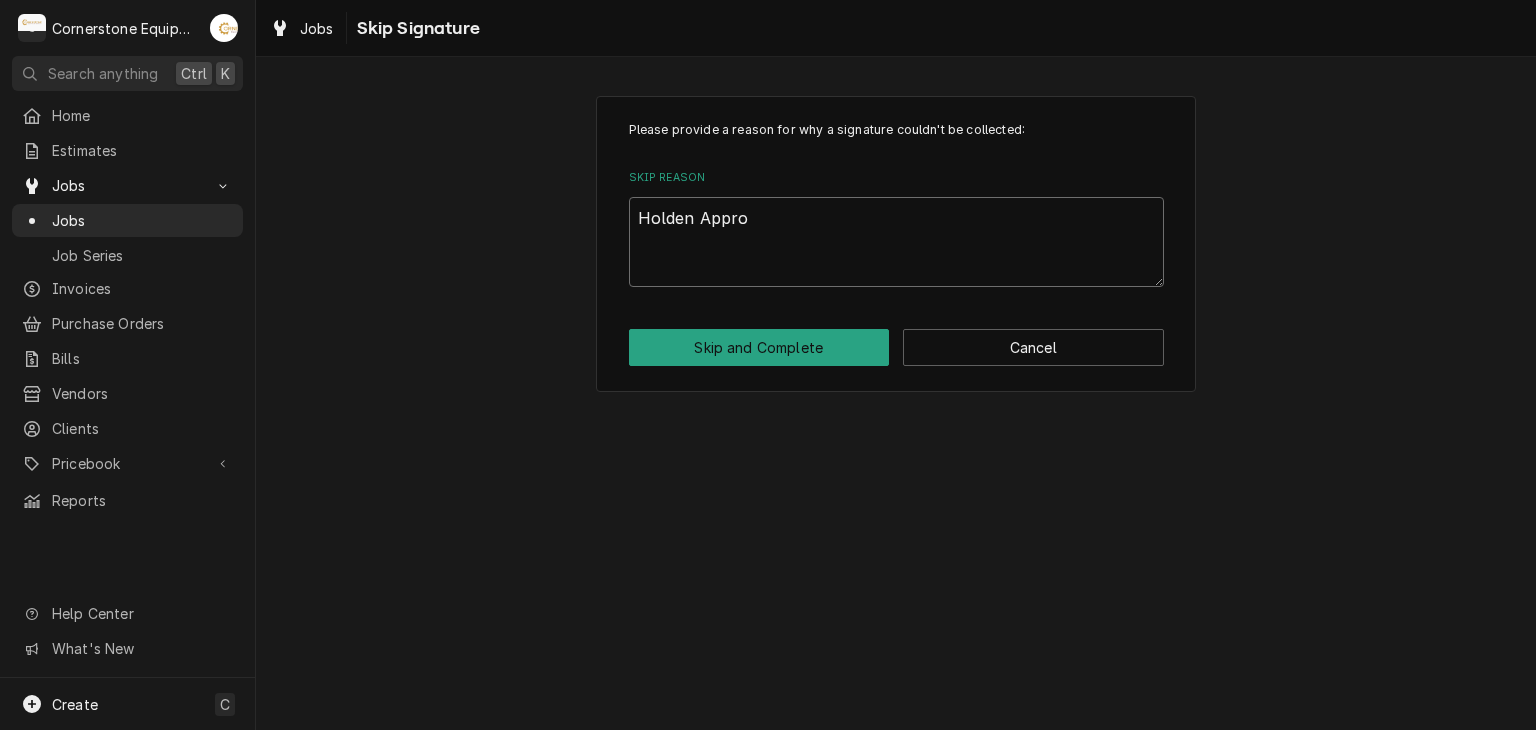 type on "x" 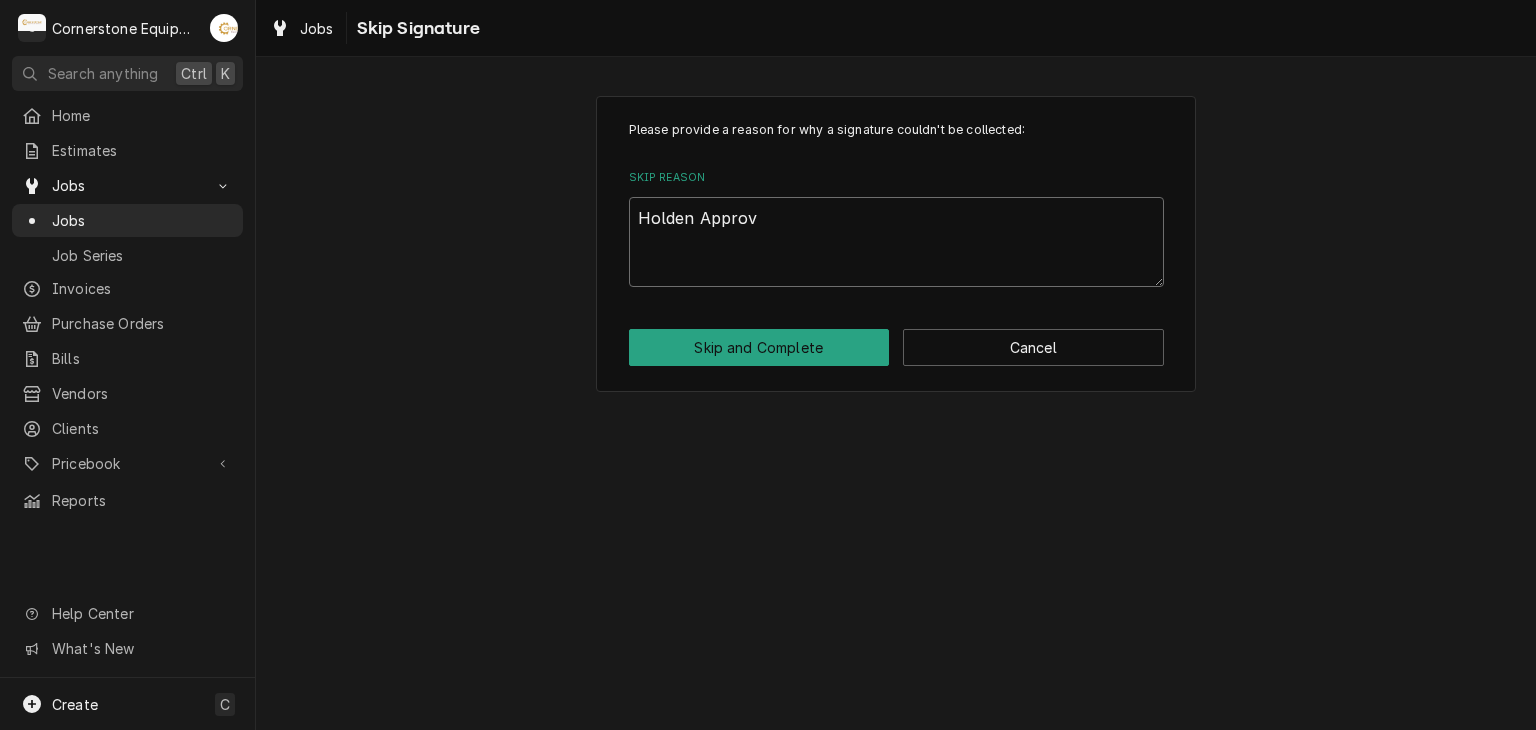 type on "x" 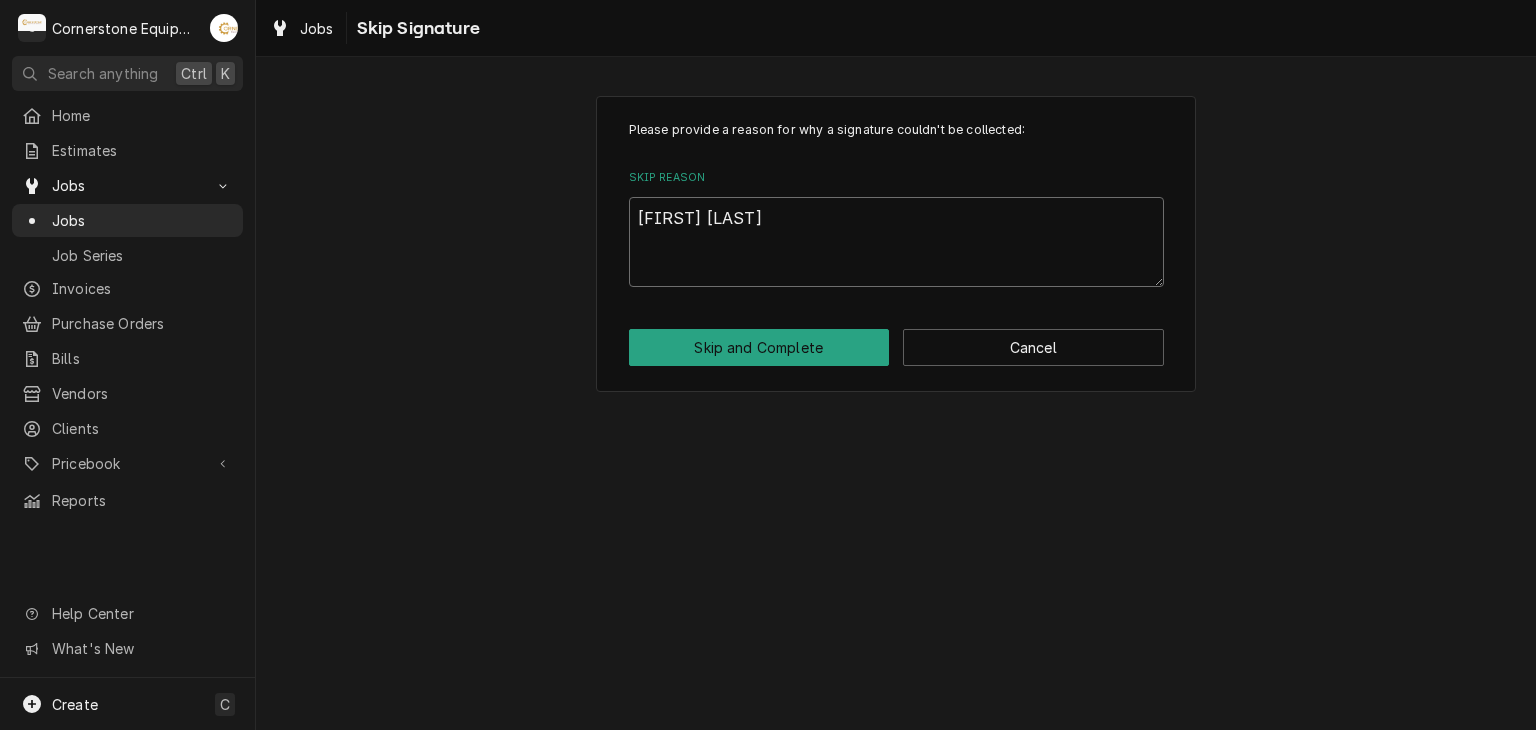 type on "x" 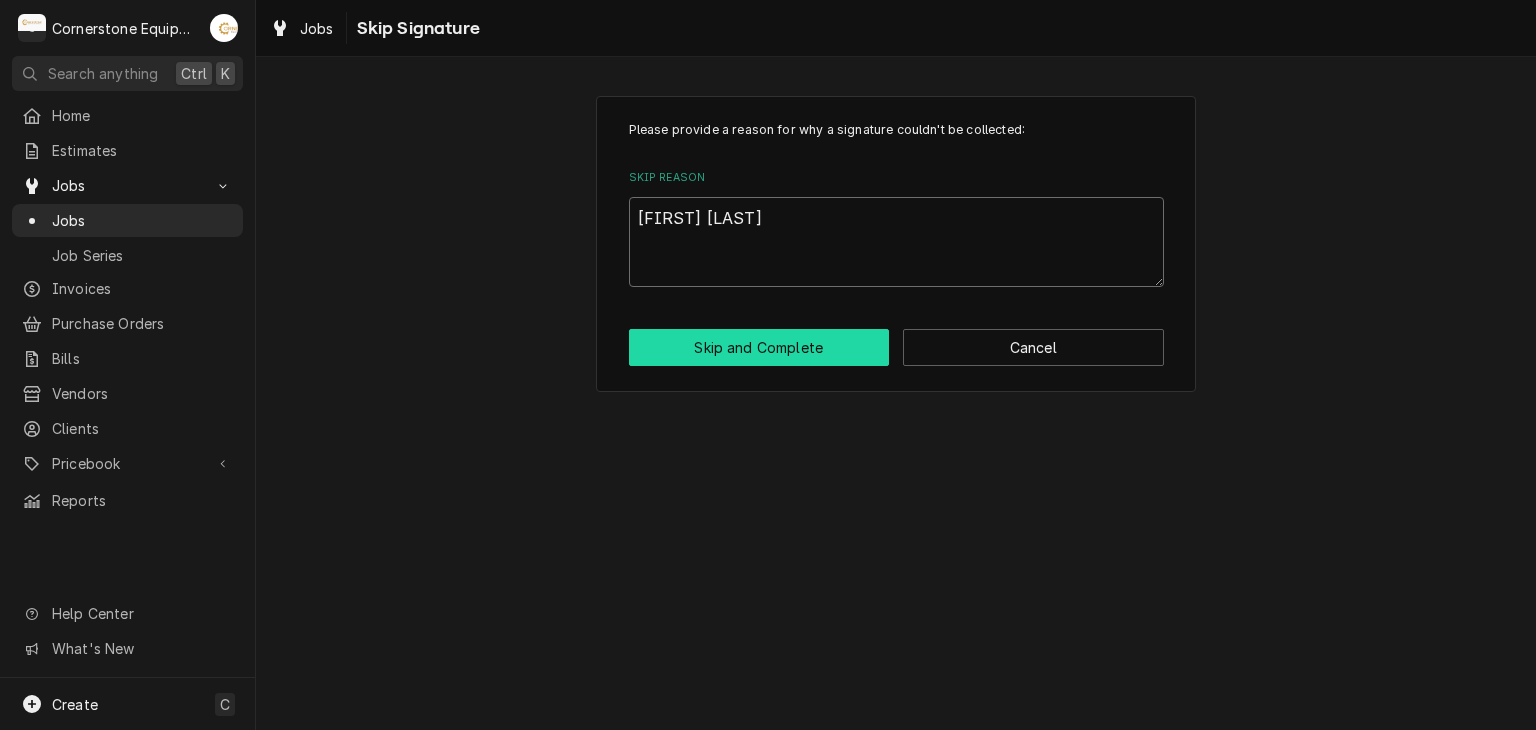 type on "Holden Approved" 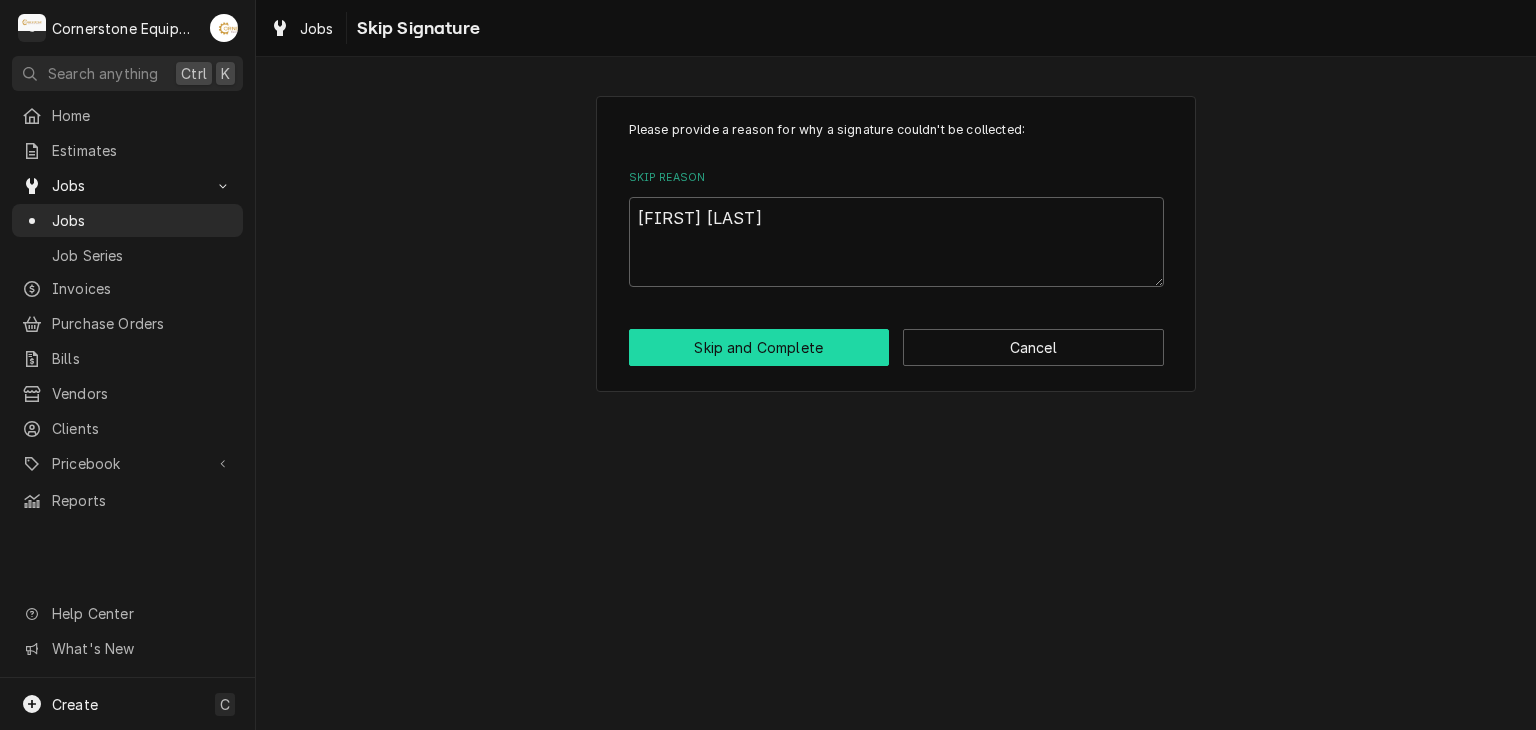 click on "Skip and Complete" at bounding box center (759, 347) 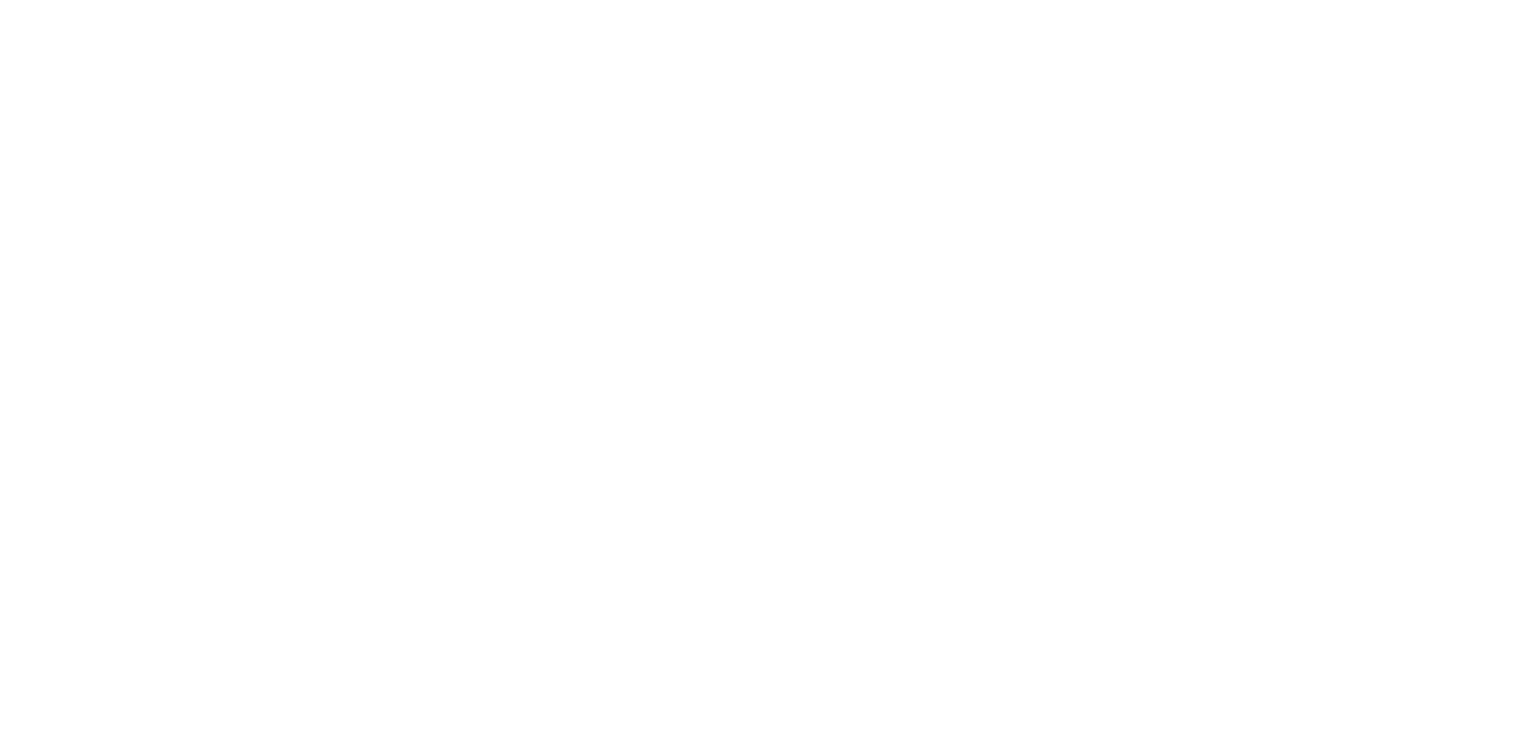 scroll, scrollTop: 0, scrollLeft: 0, axis: both 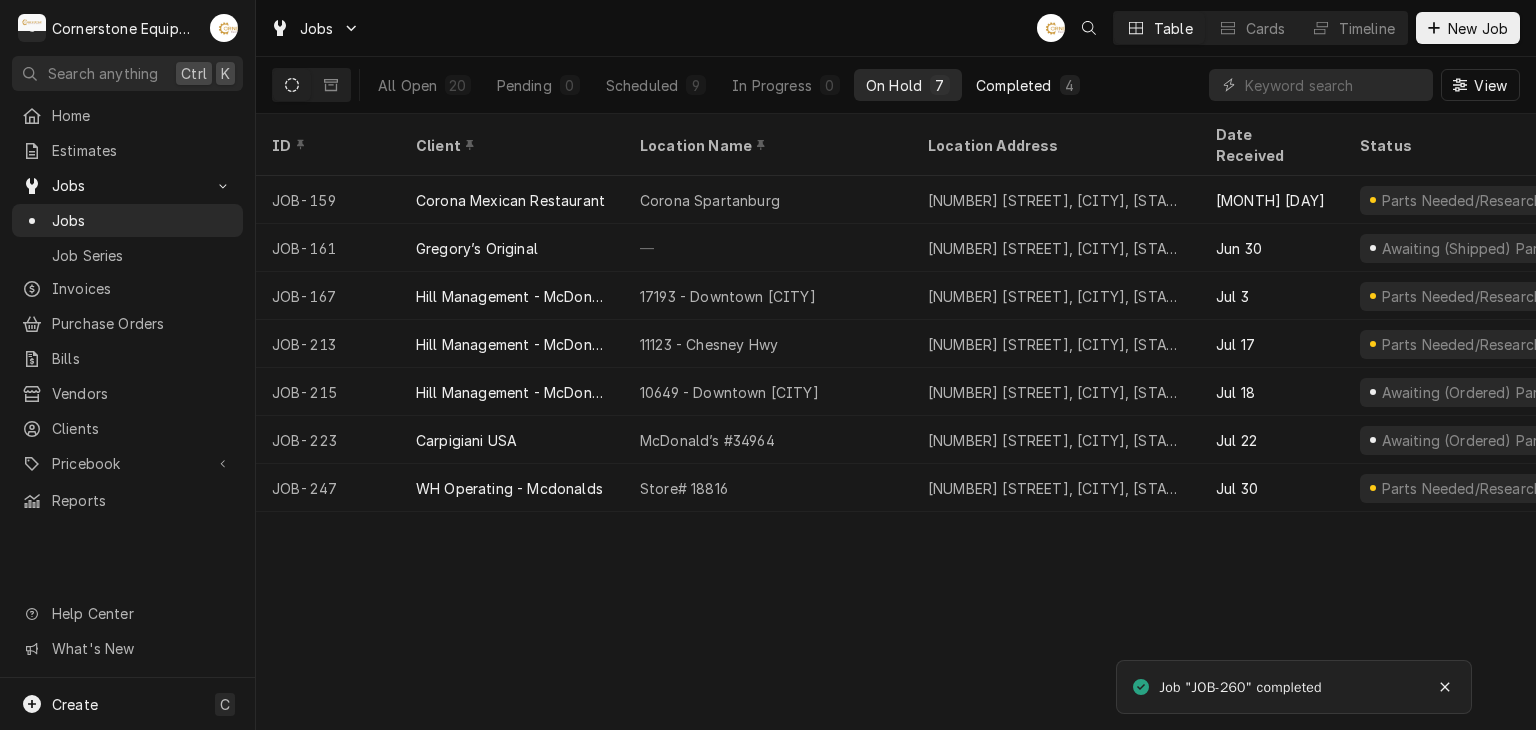 click on "Completed 4" at bounding box center [1027, 85] 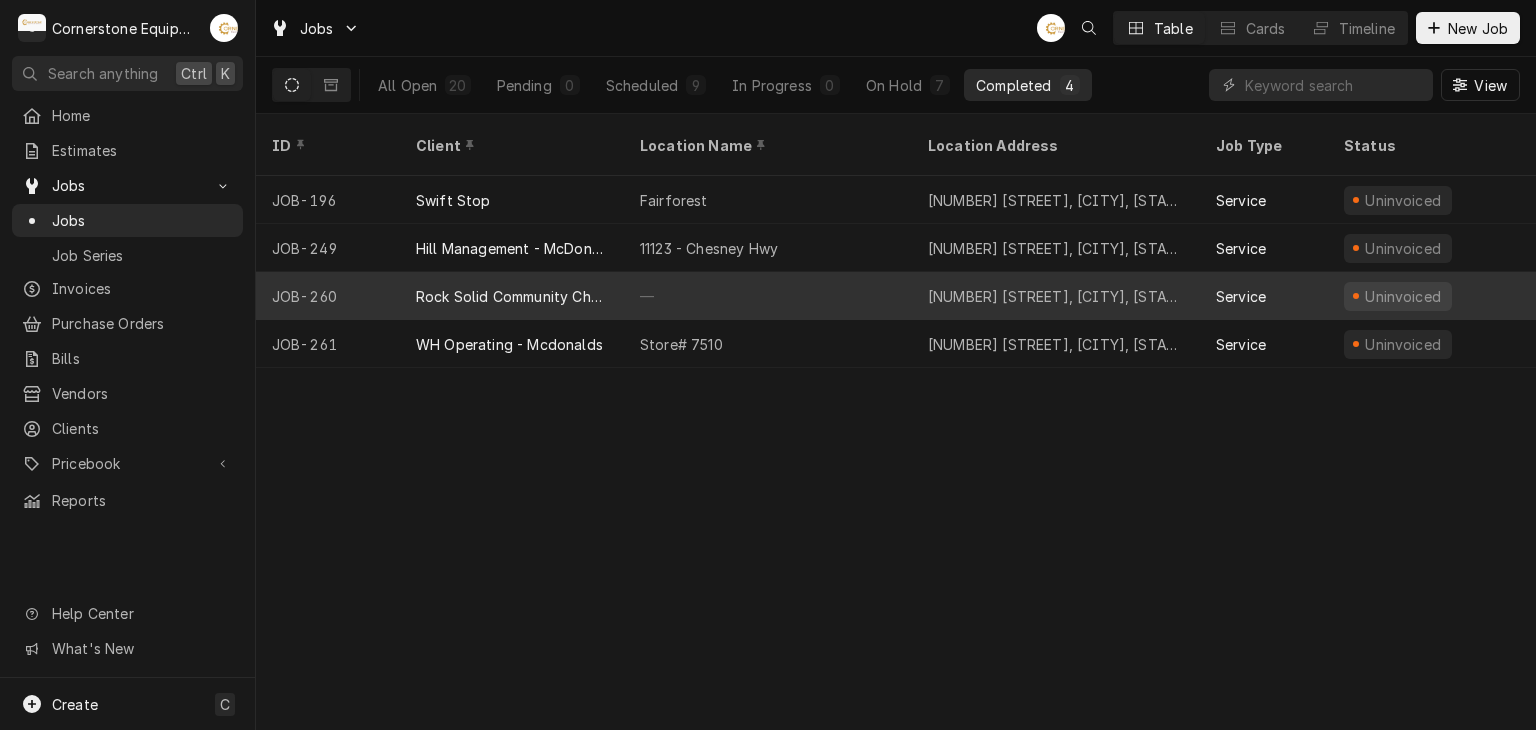 click on "—" at bounding box center [768, 296] 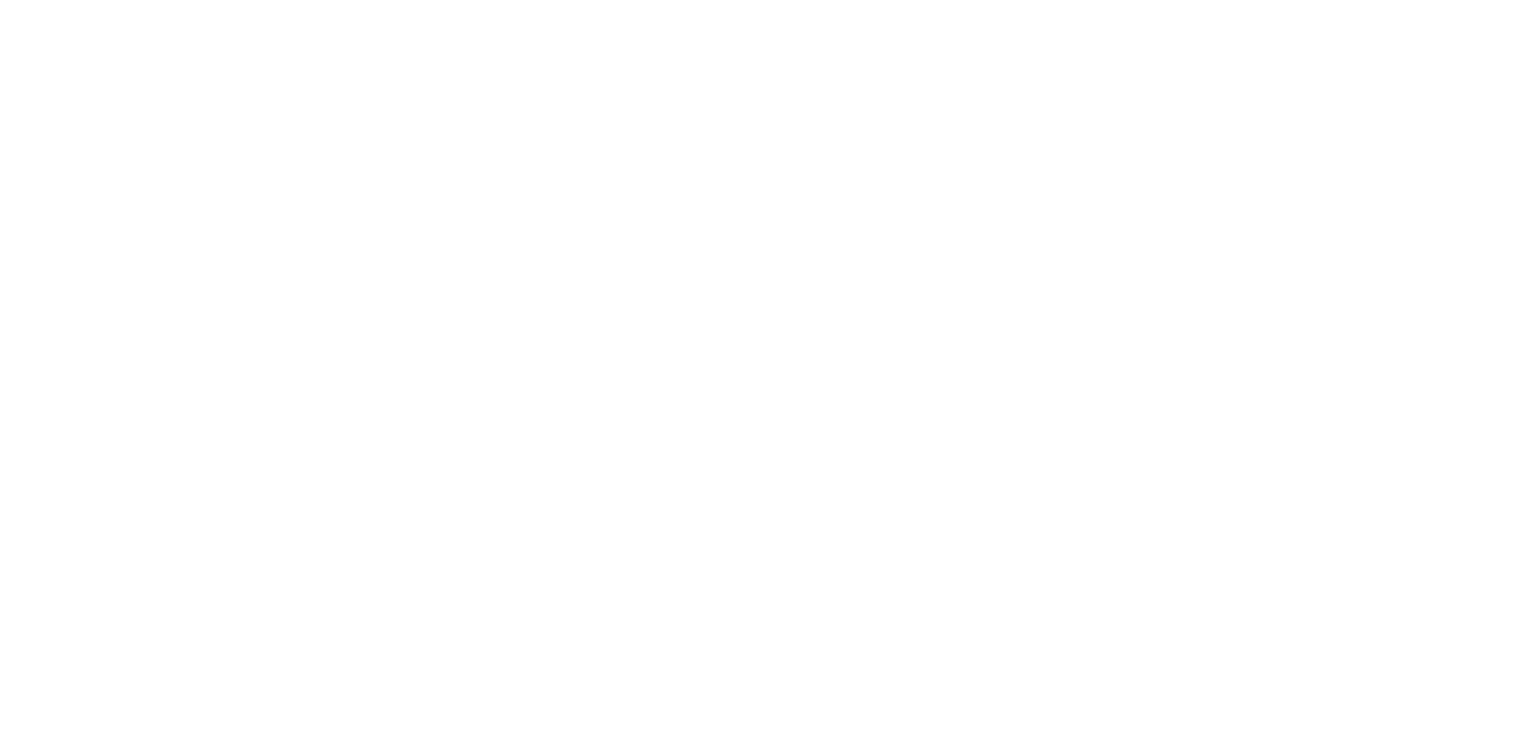 scroll, scrollTop: 0, scrollLeft: 0, axis: both 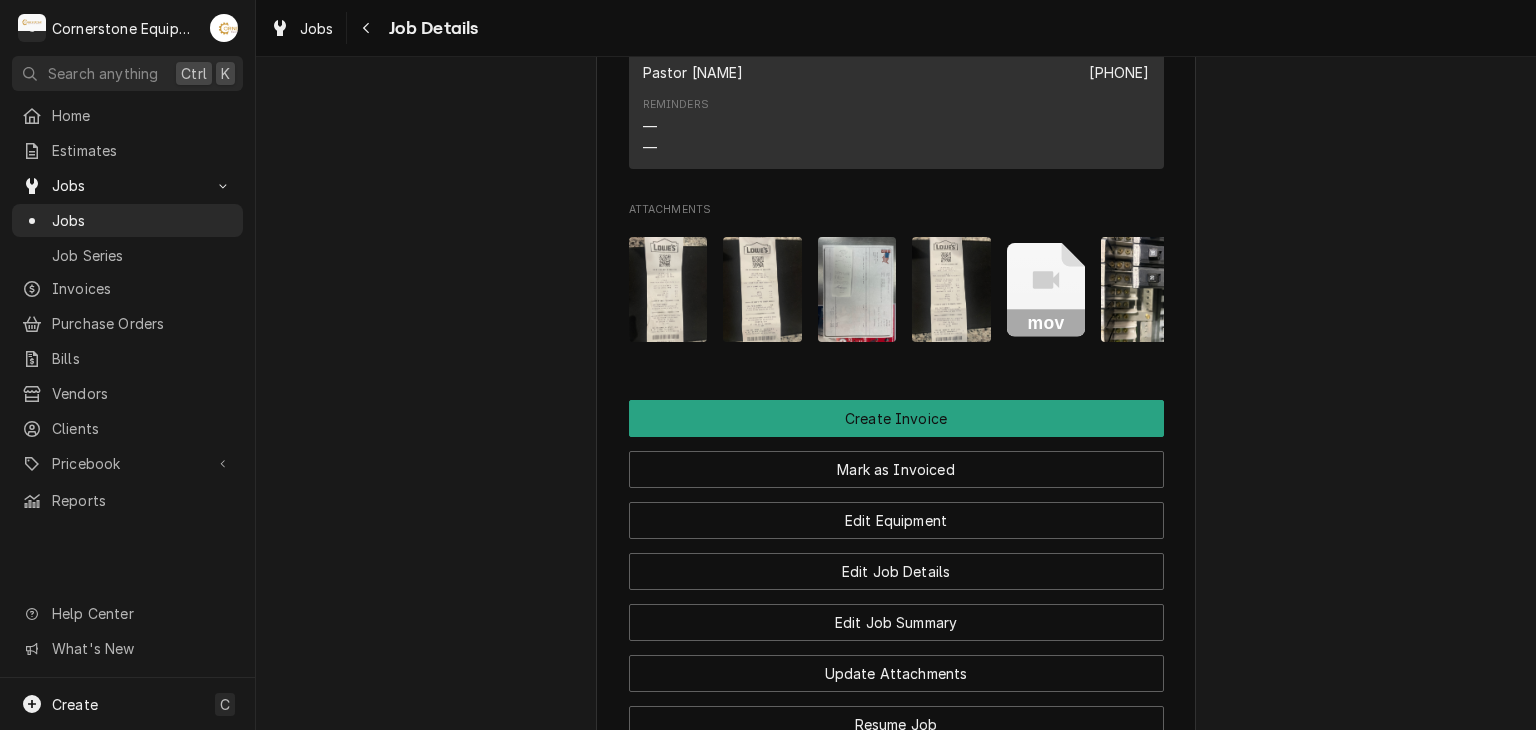 click at bounding box center [668, 289] 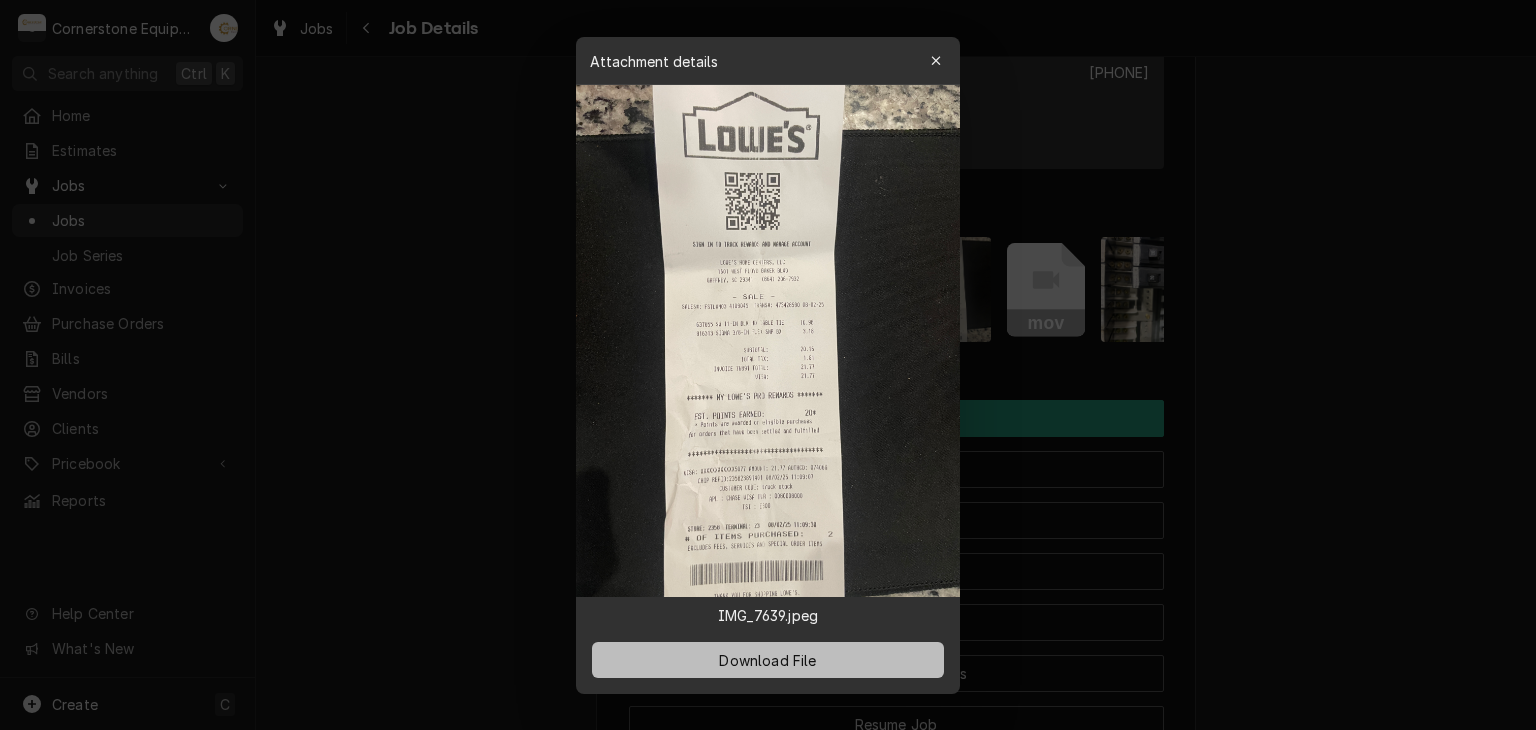 click on "Download File" at bounding box center (767, 659) 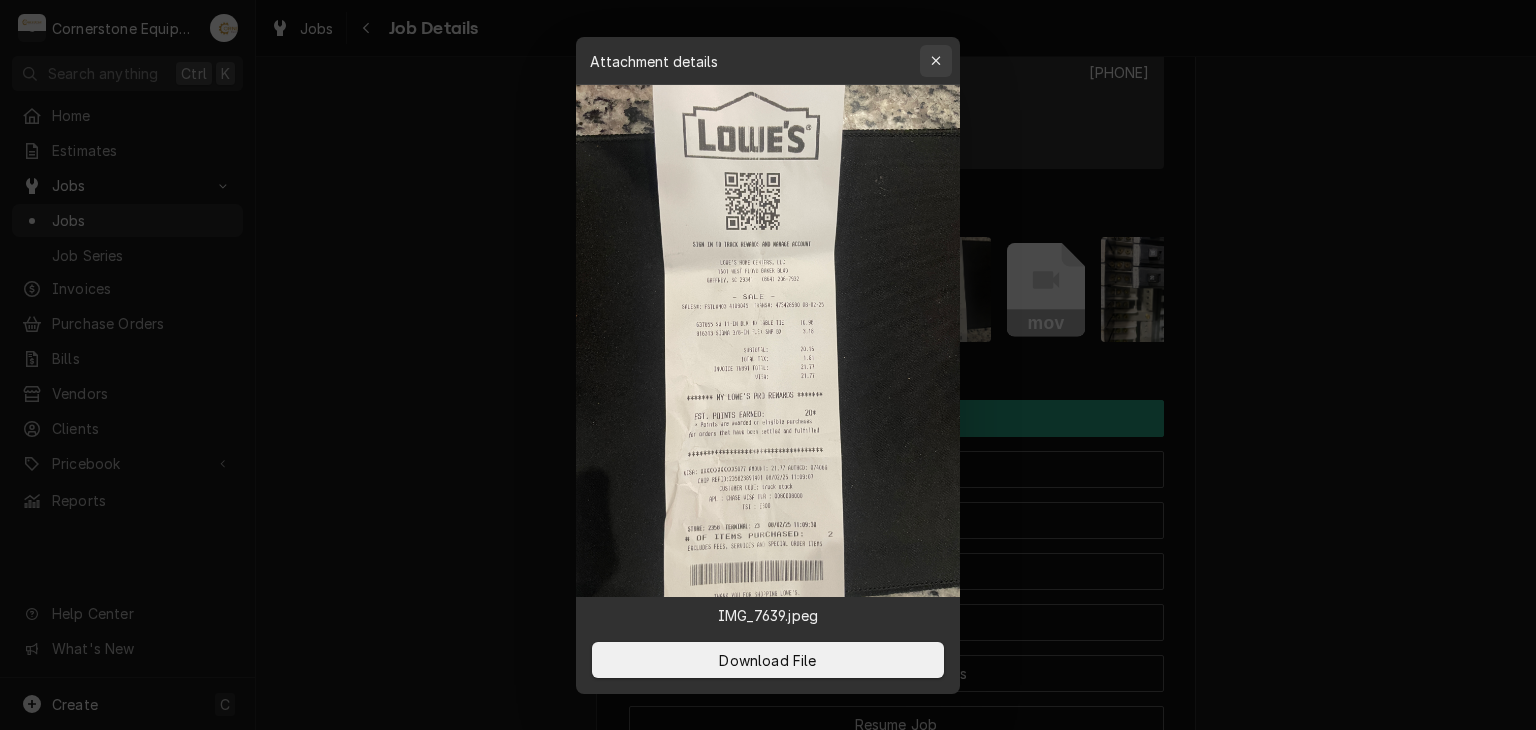 click 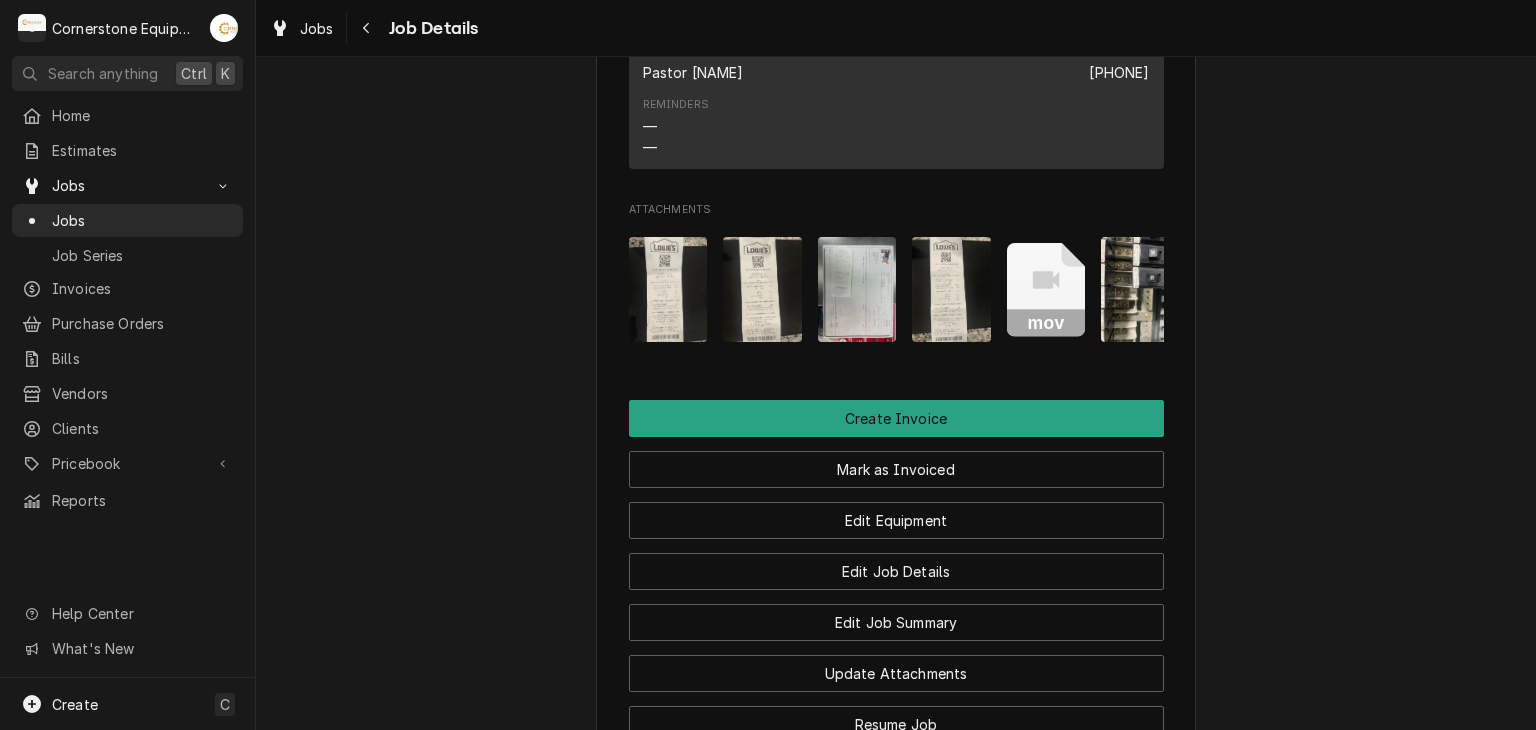 click at bounding box center [762, 289] 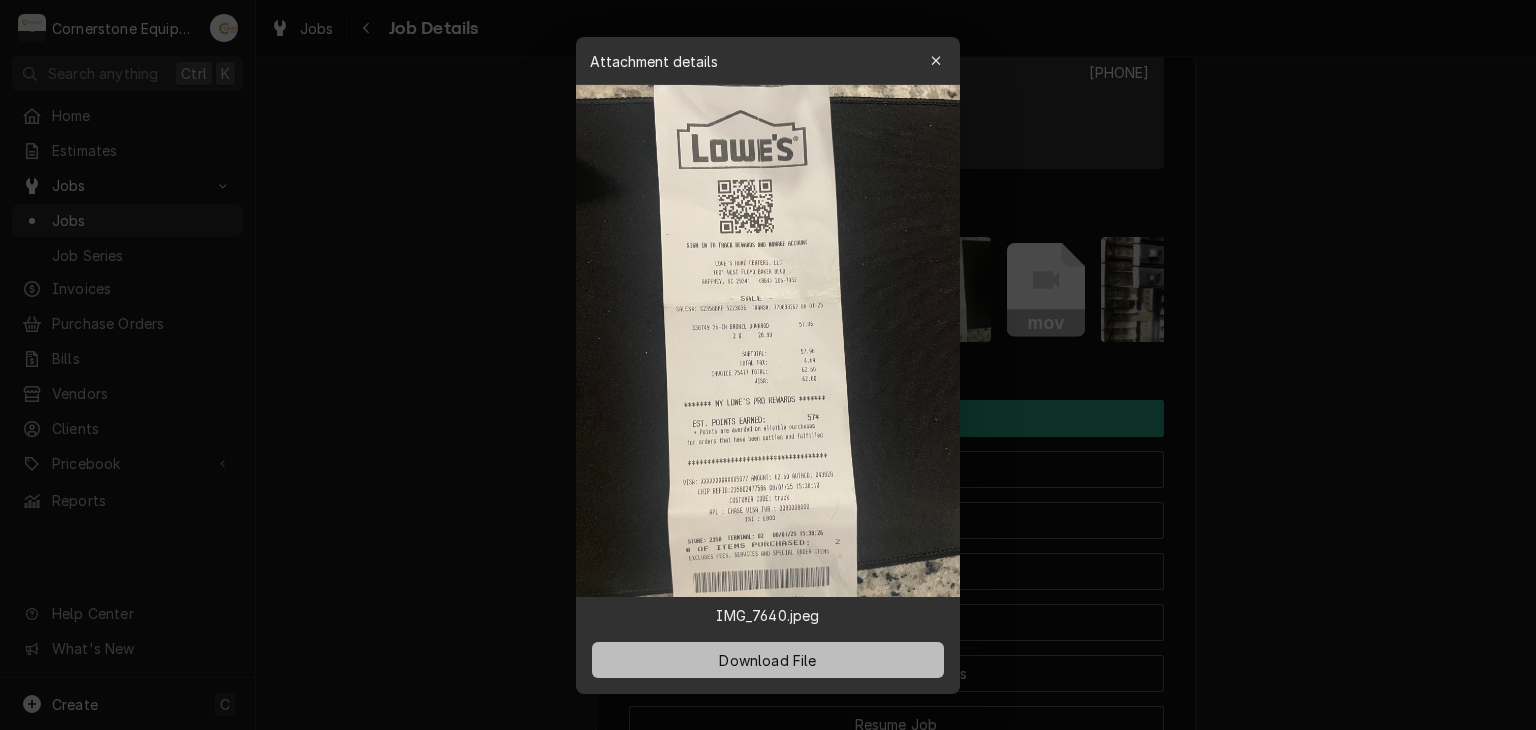 click on "Download File" at bounding box center [768, 660] 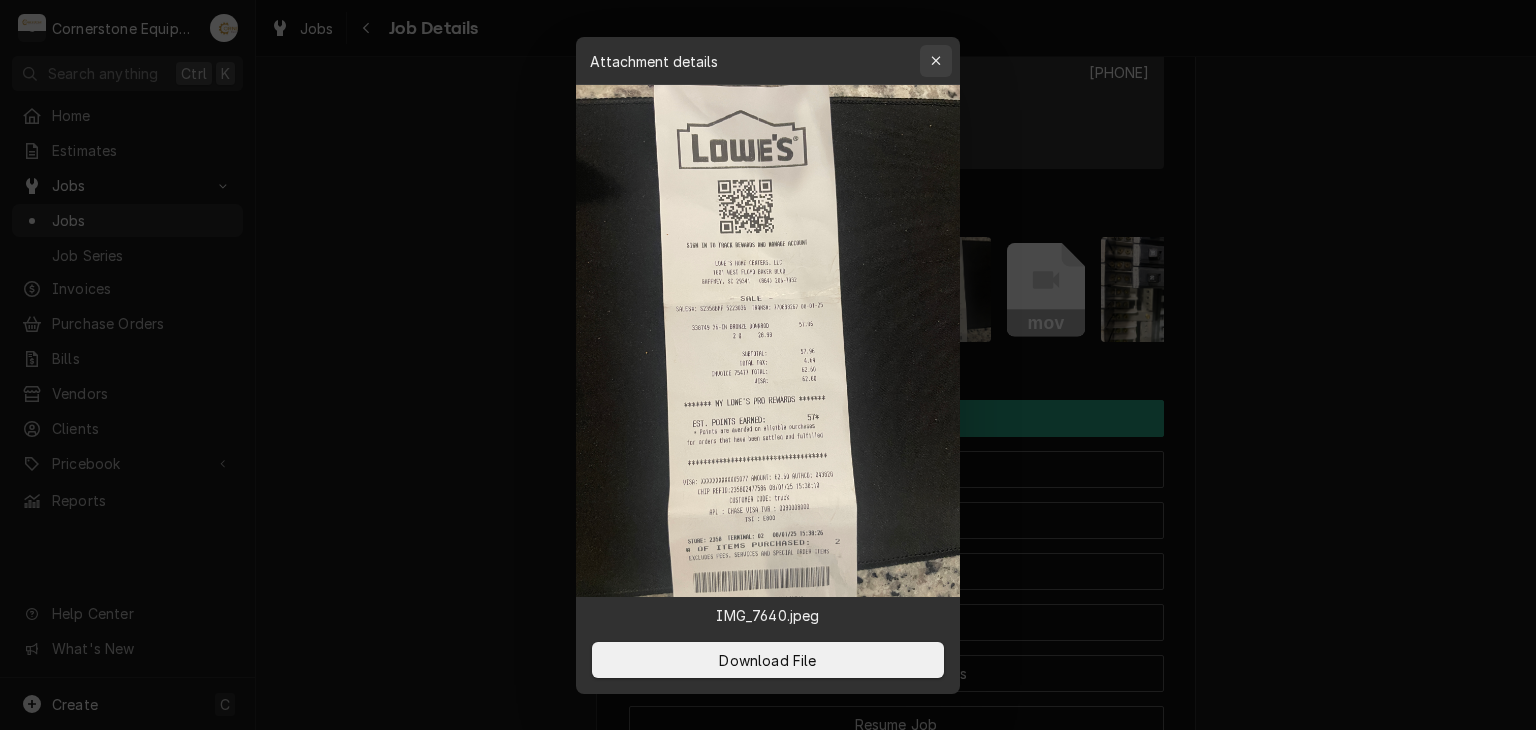click at bounding box center [936, 61] 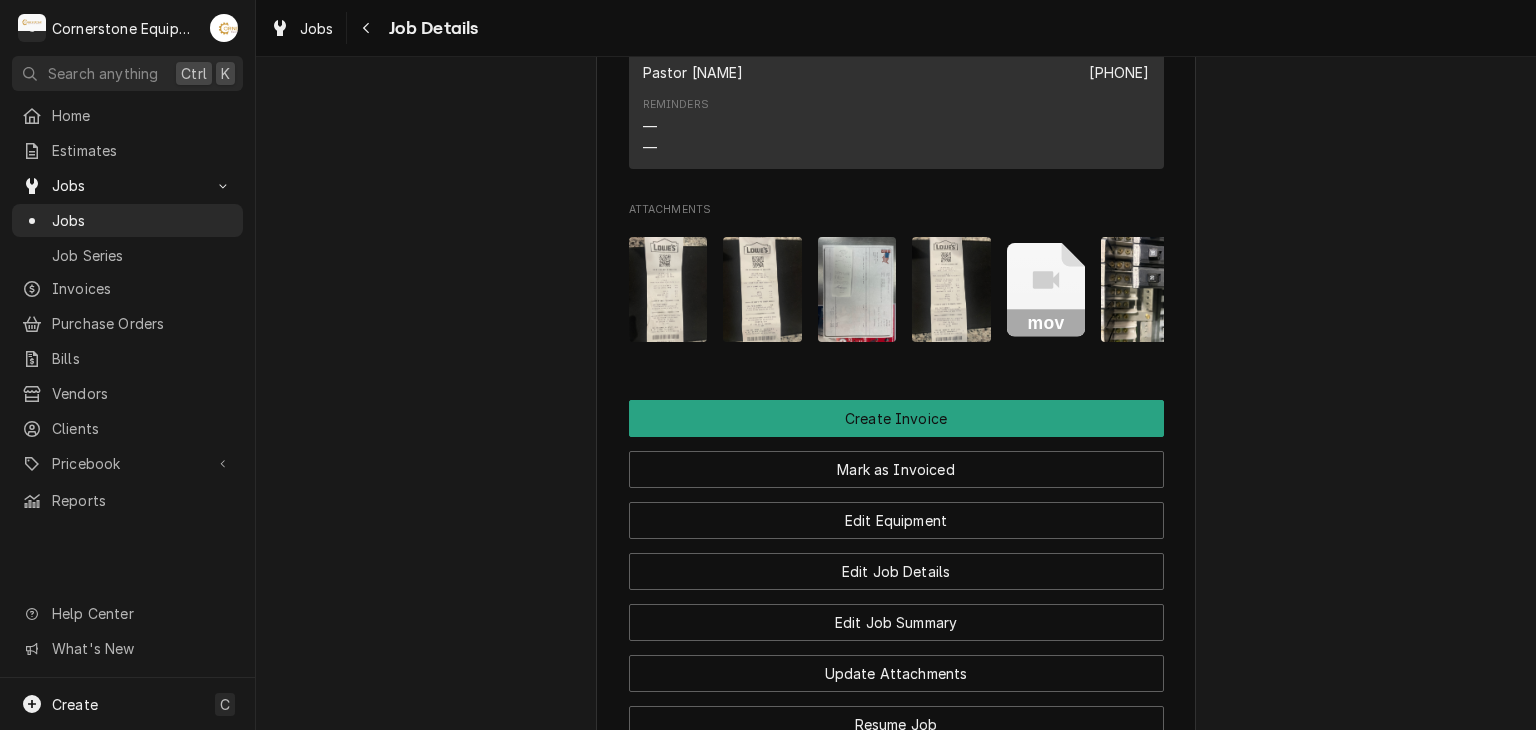 click at bounding box center (857, 289) 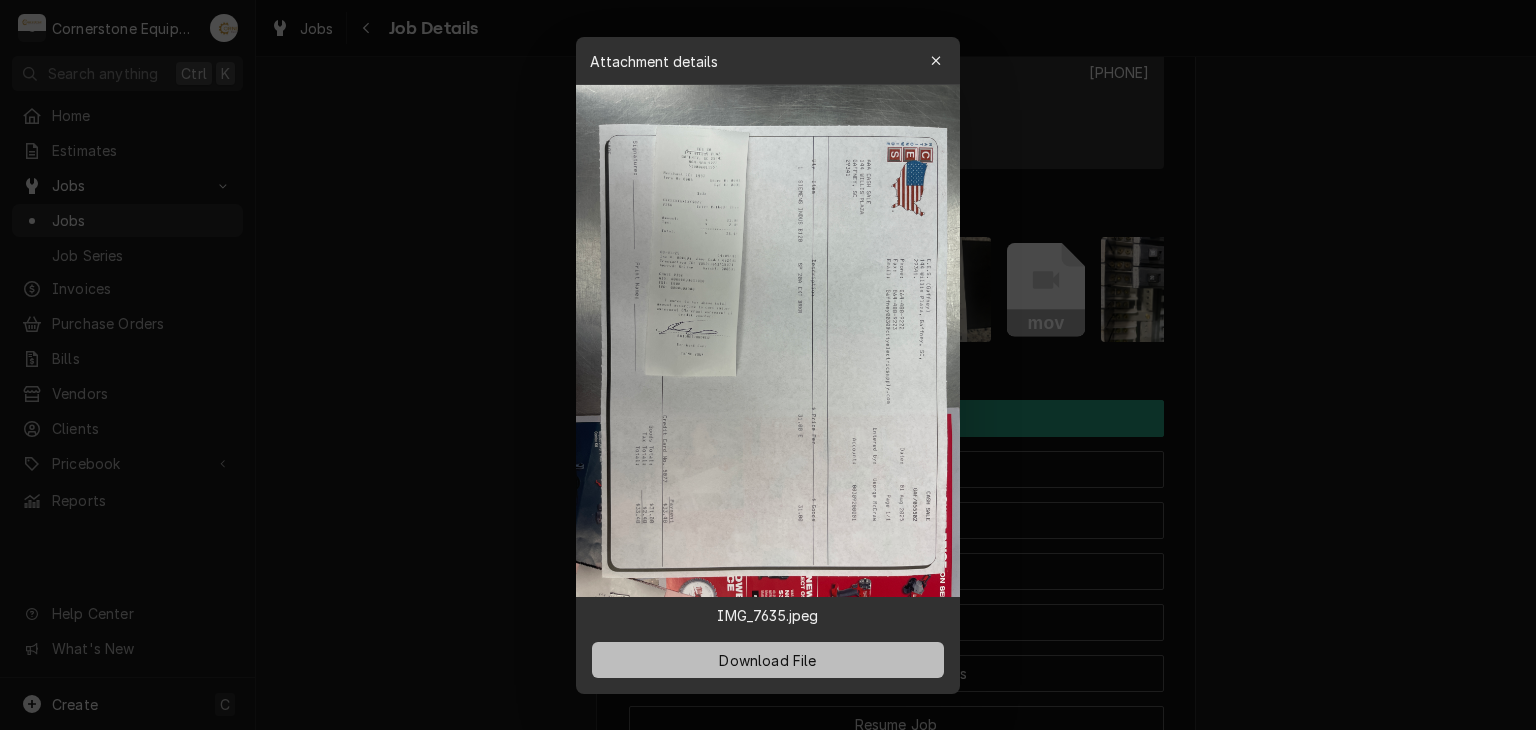 click on "Download File" at bounding box center [768, 660] 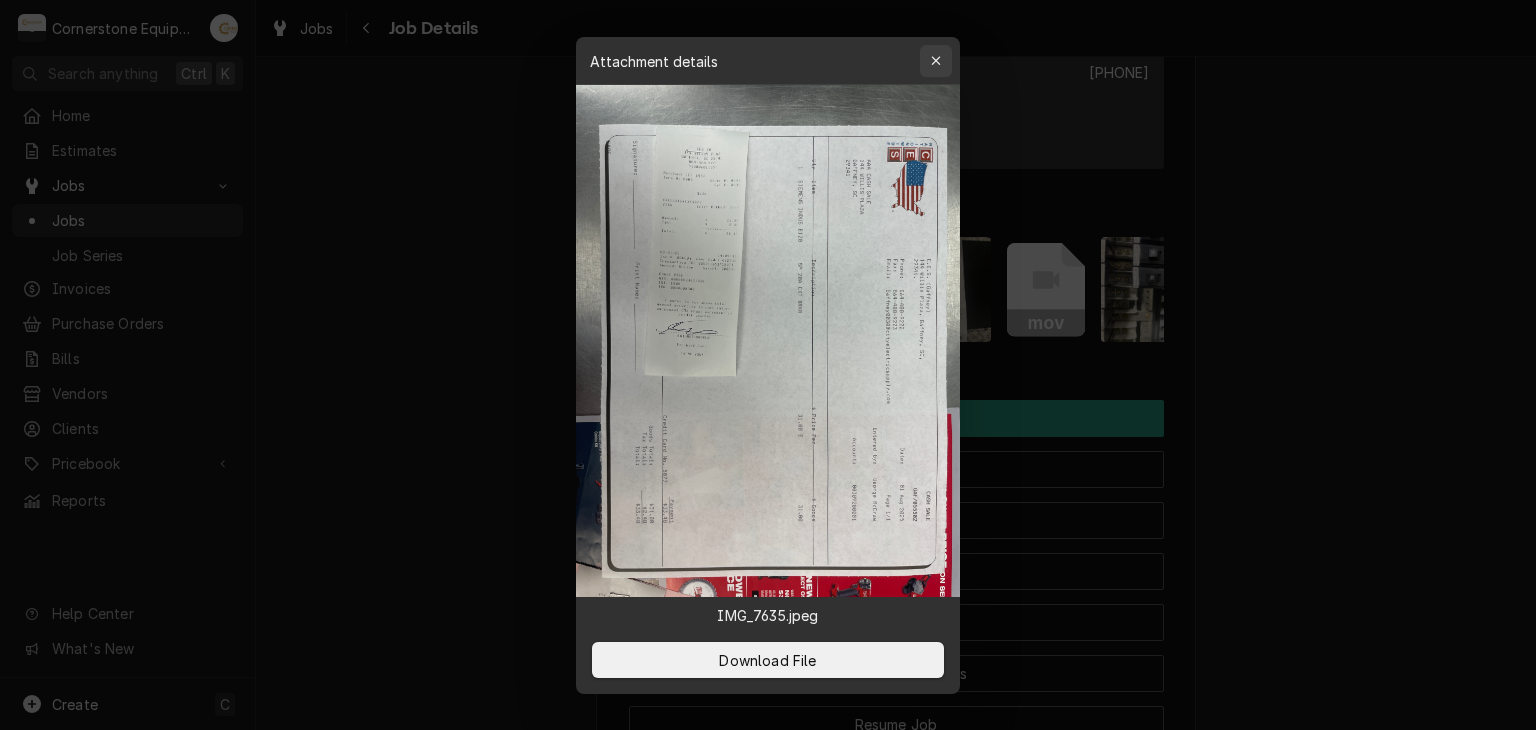 click at bounding box center (936, 61) 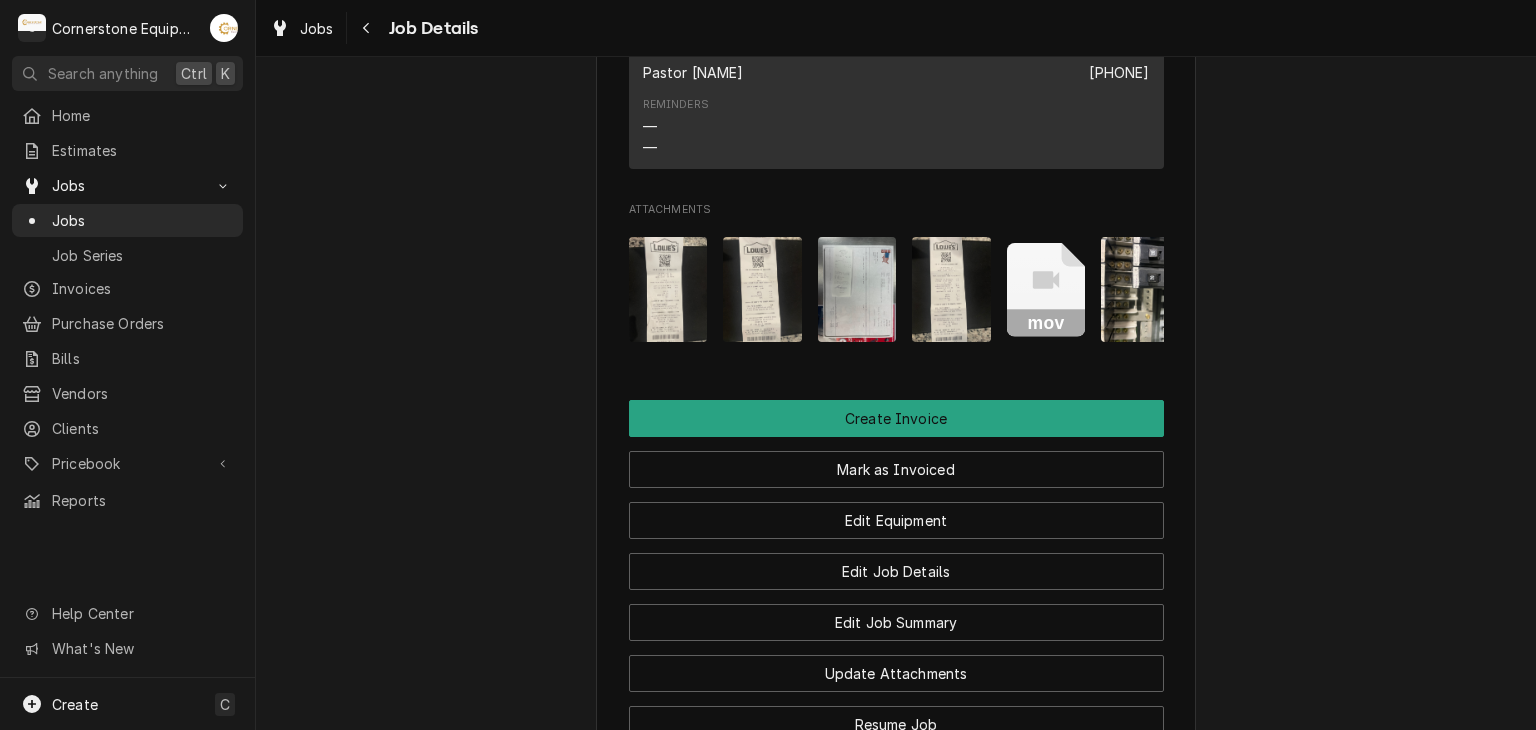 click at bounding box center (951, 289) 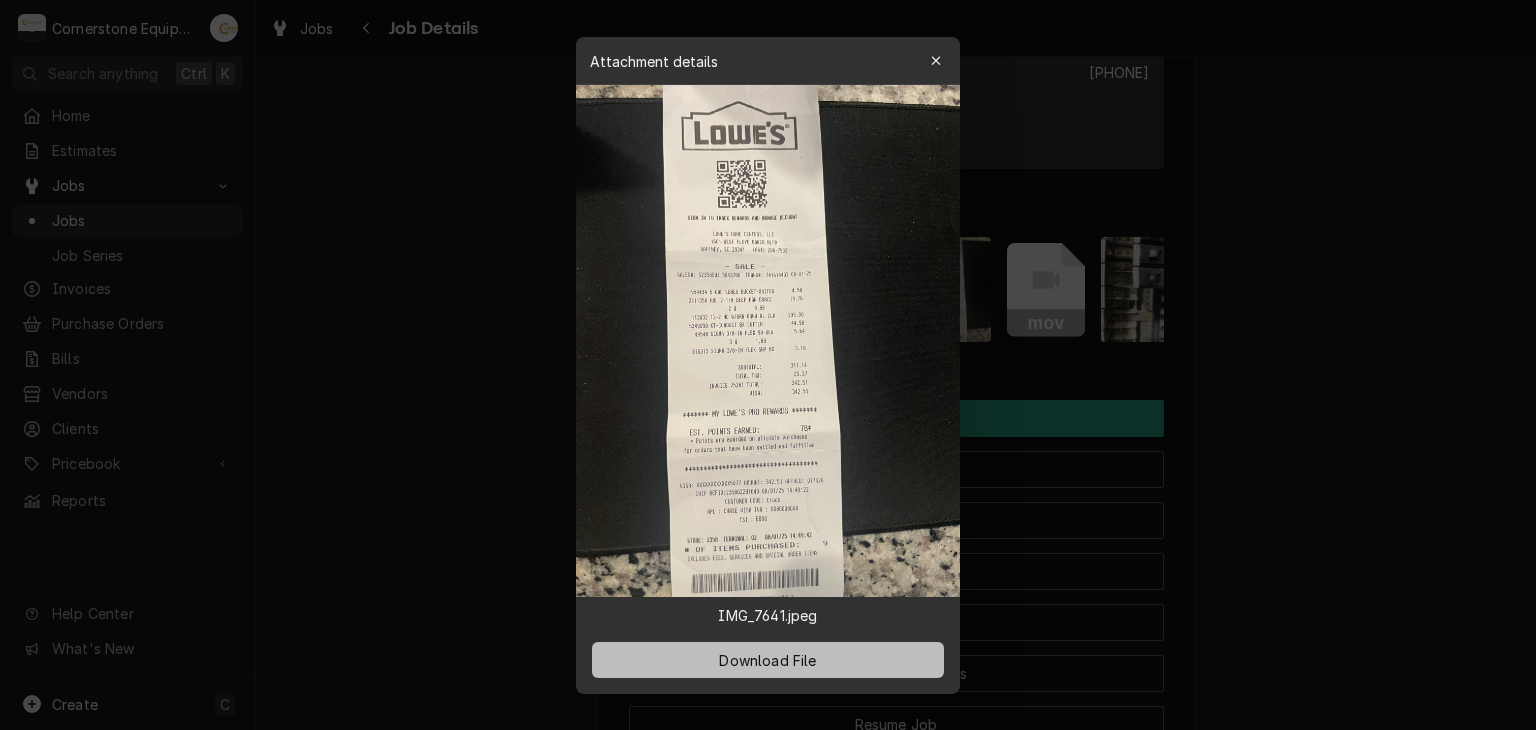 drag, startPoint x: 882, startPoint y: 622, endPoint x: 885, endPoint y: 648, distance: 26.172504 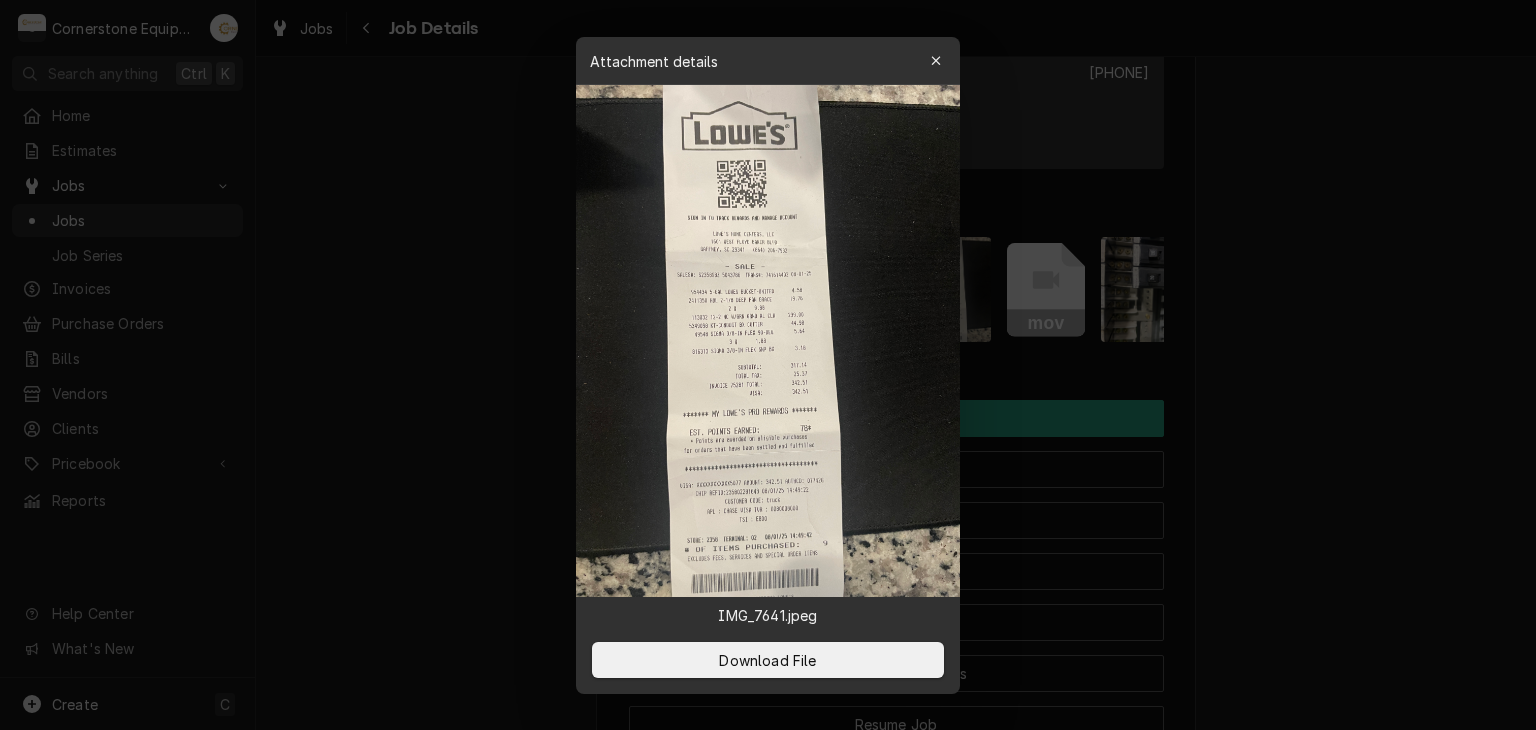 click at bounding box center [936, 61] 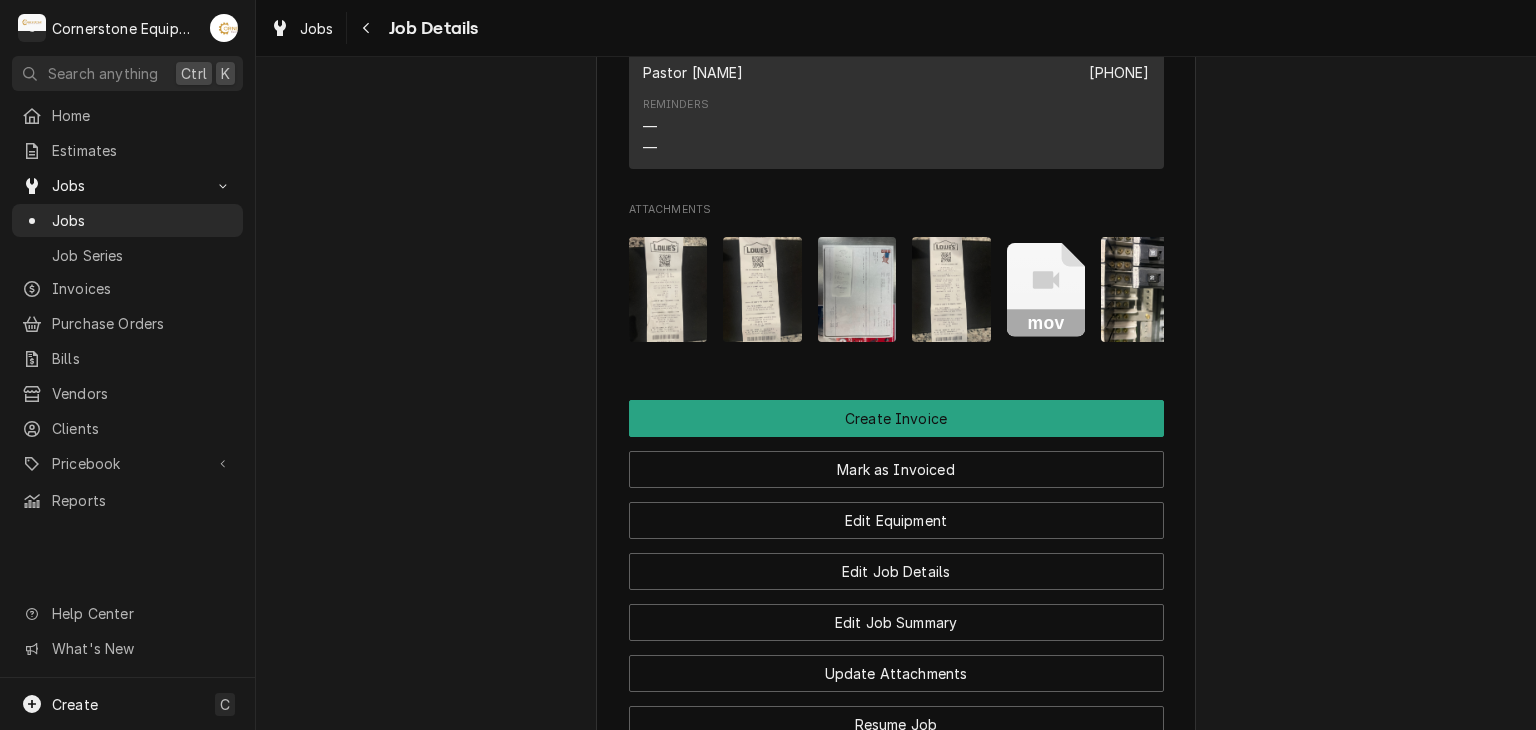 click 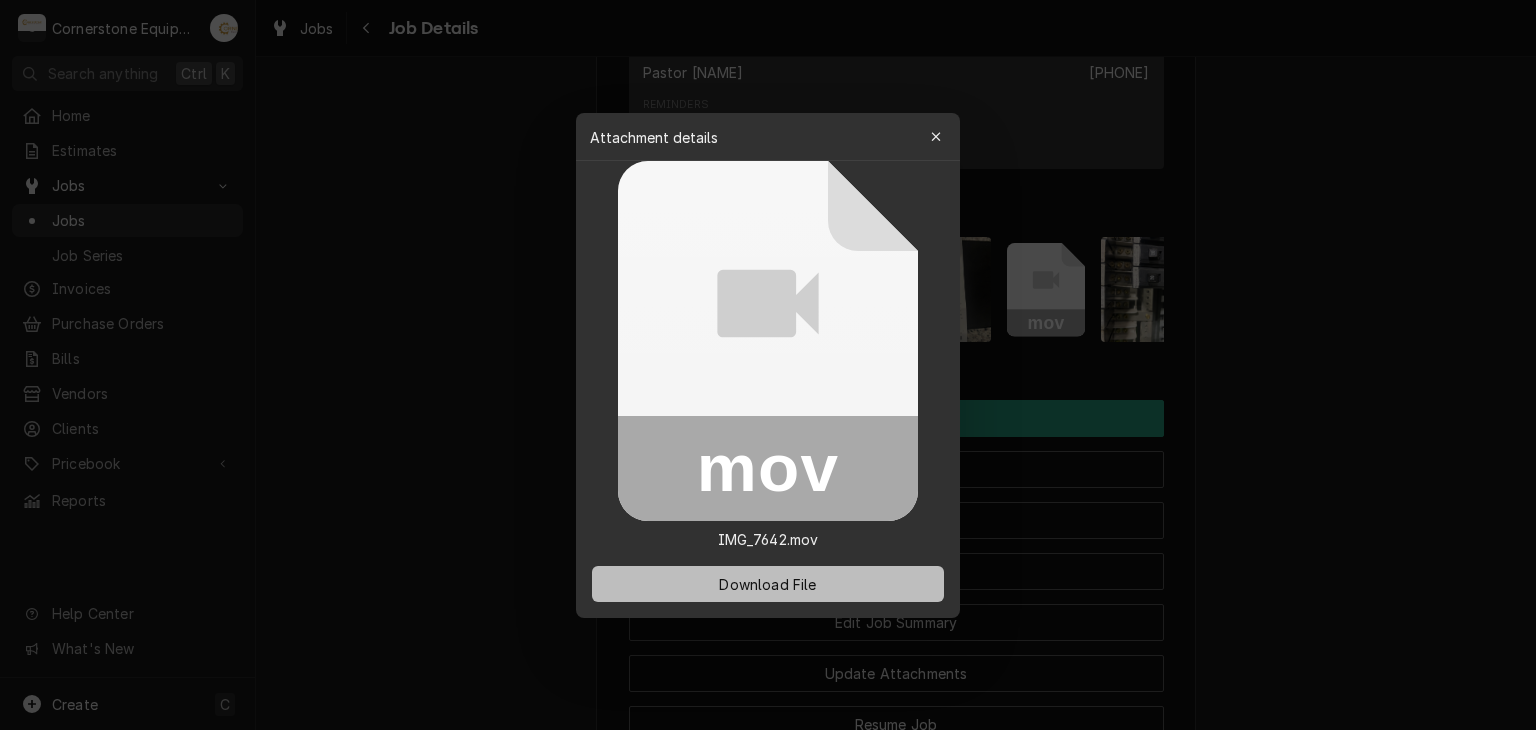 click on "Download File" at bounding box center [768, 584] 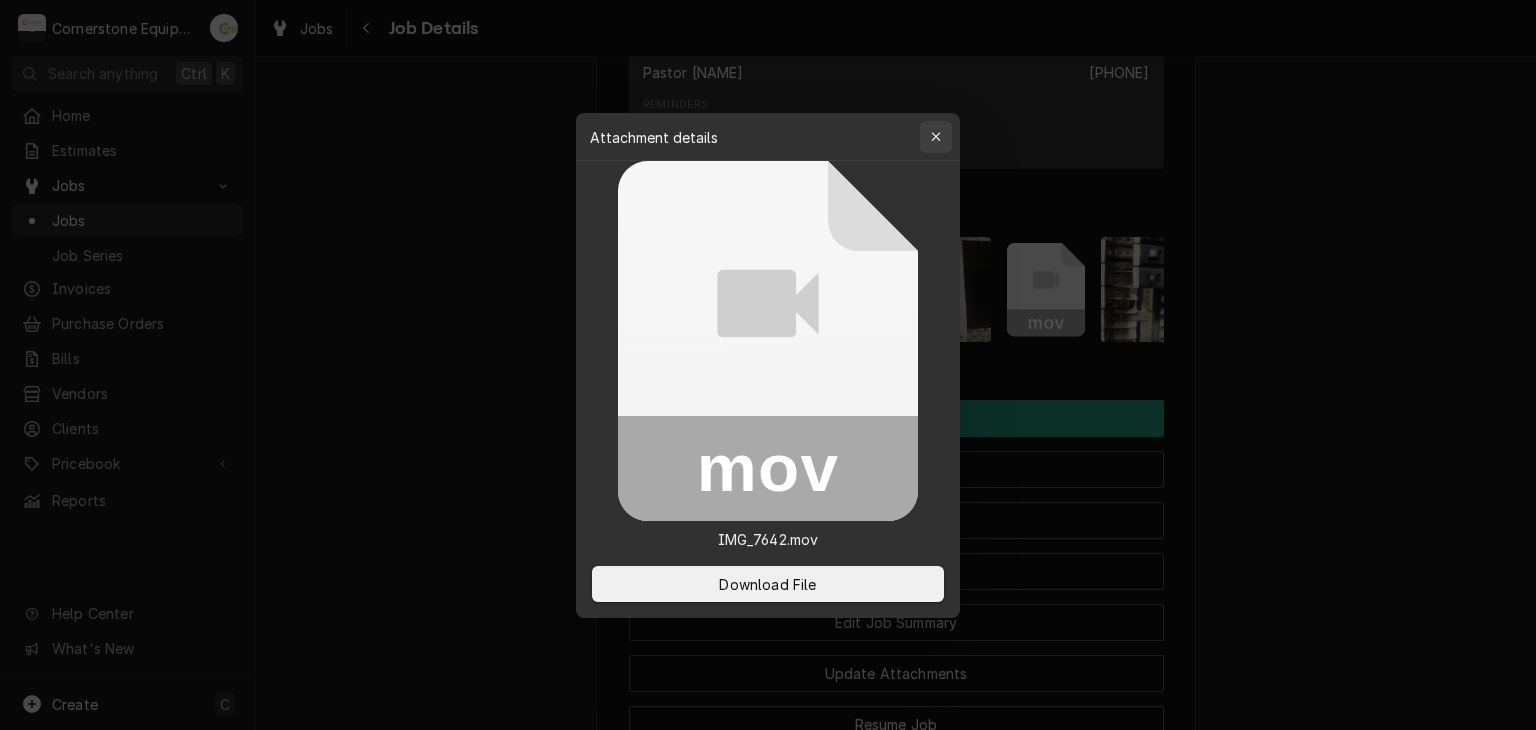 click at bounding box center (936, 137) 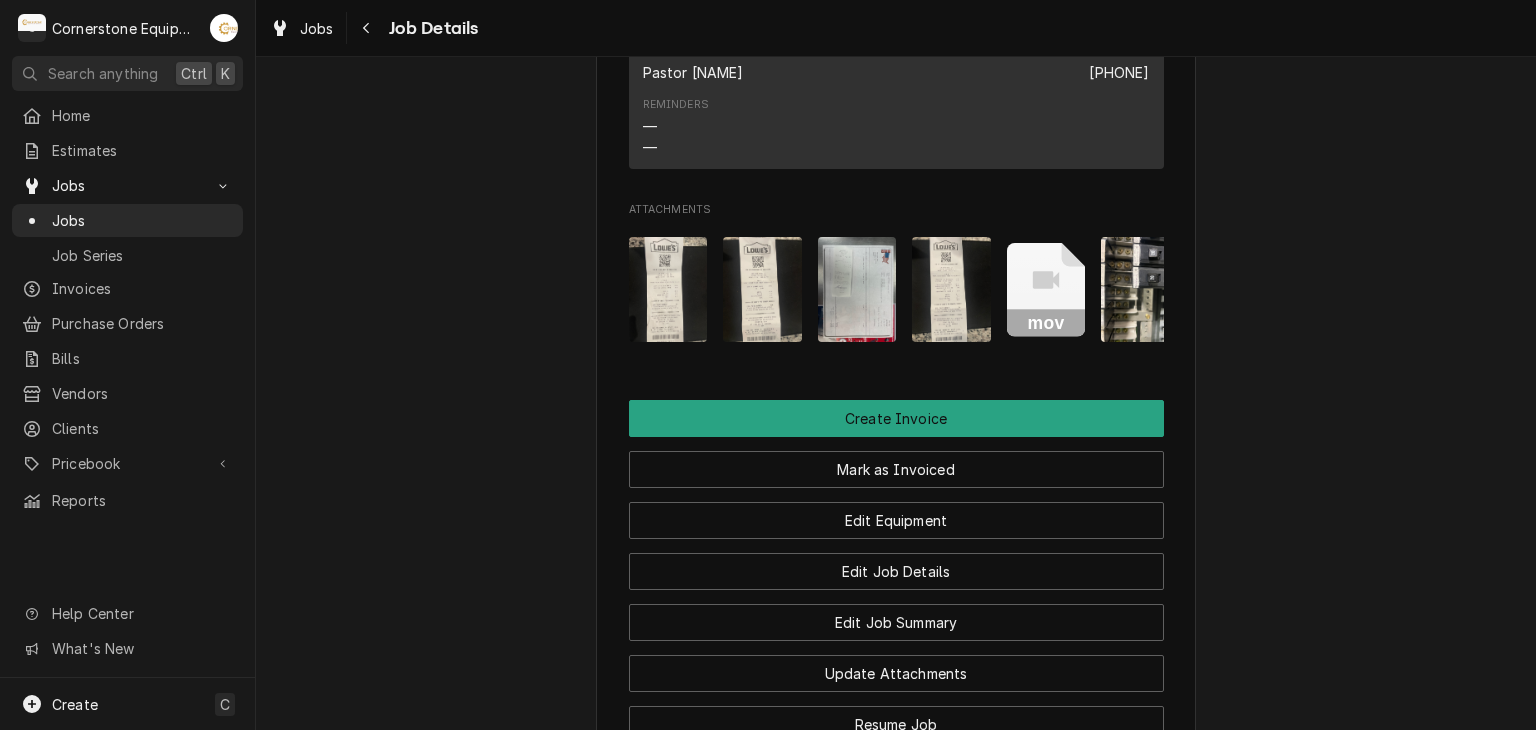 click at bounding box center (1140, 289) 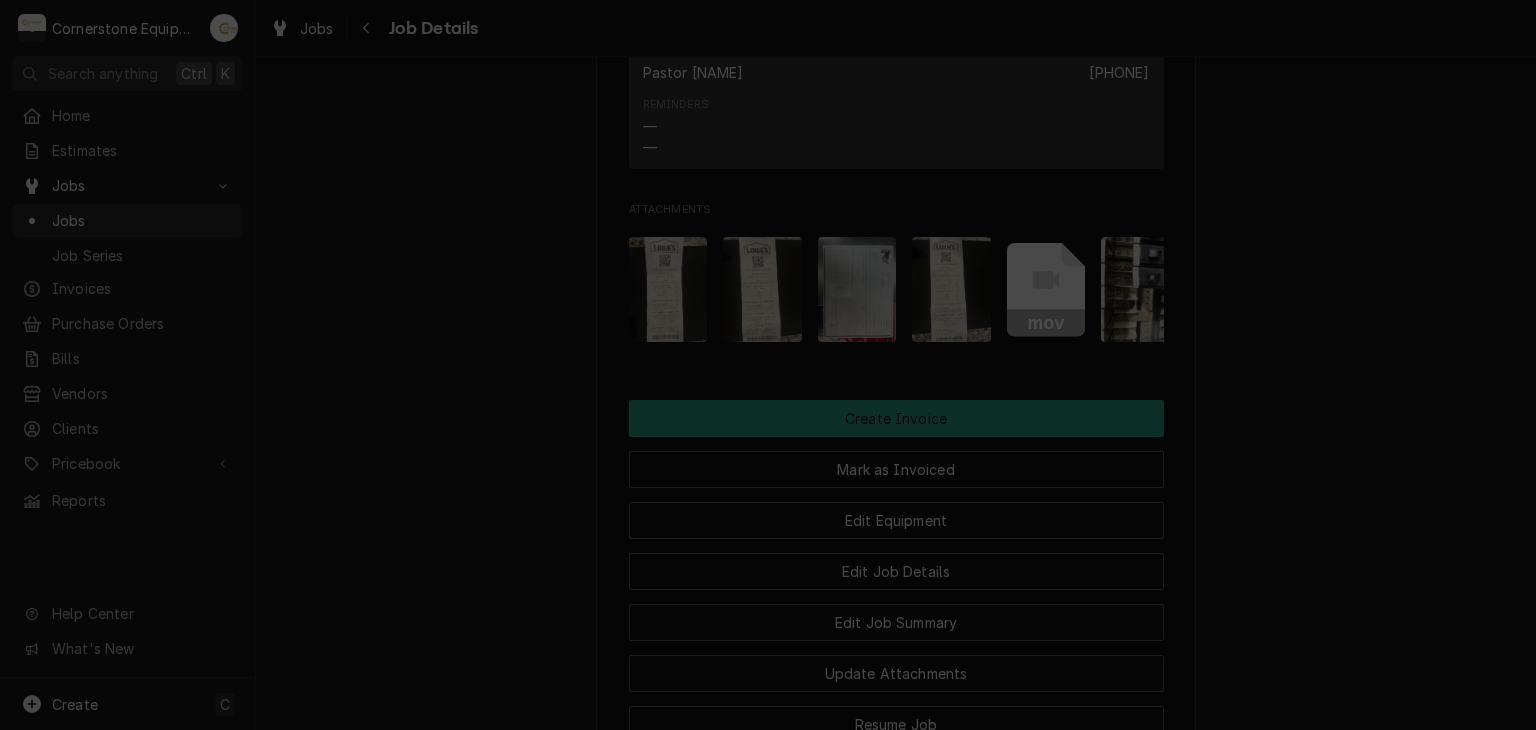 click on "Download File" at bounding box center (768, 660) 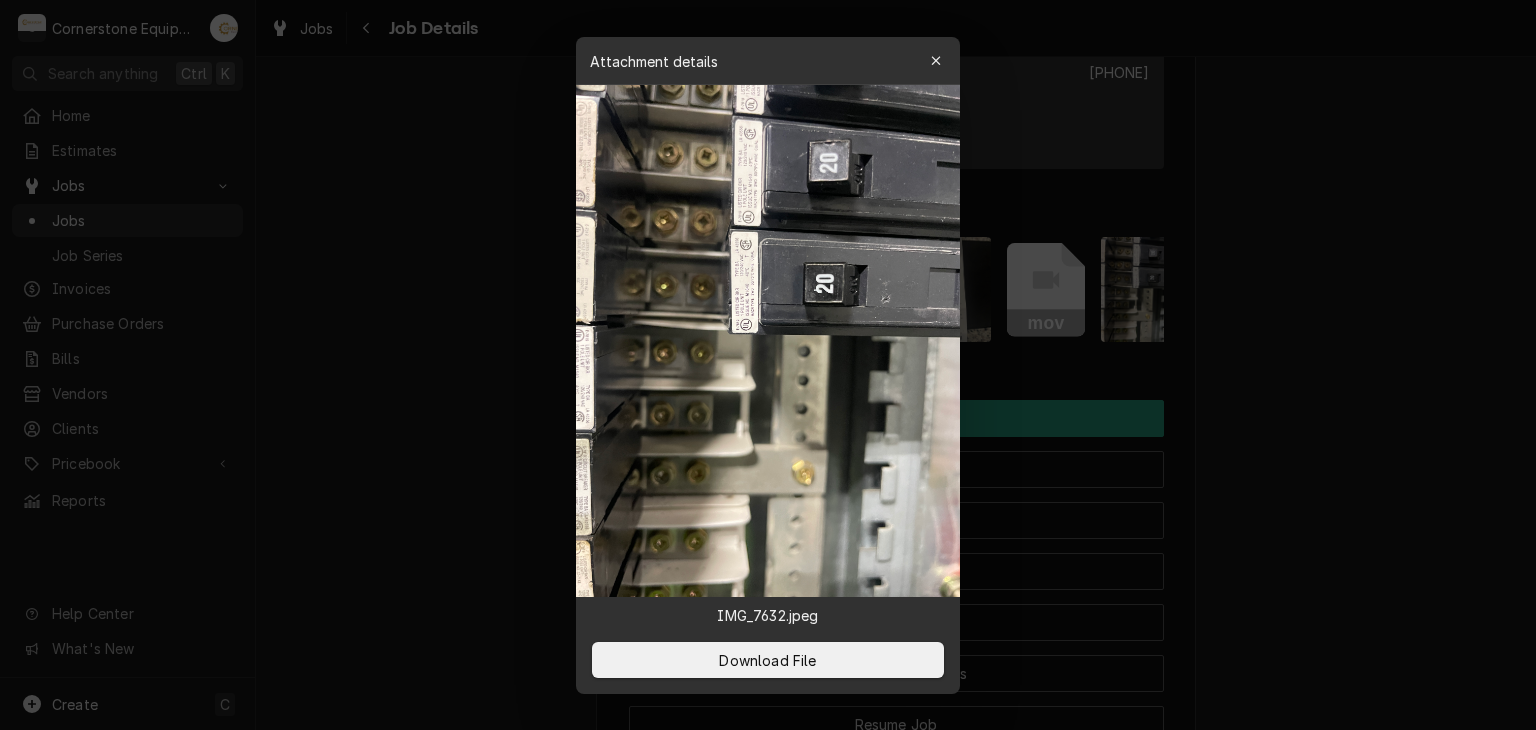 click on "Attachment details Close" at bounding box center (768, 61) 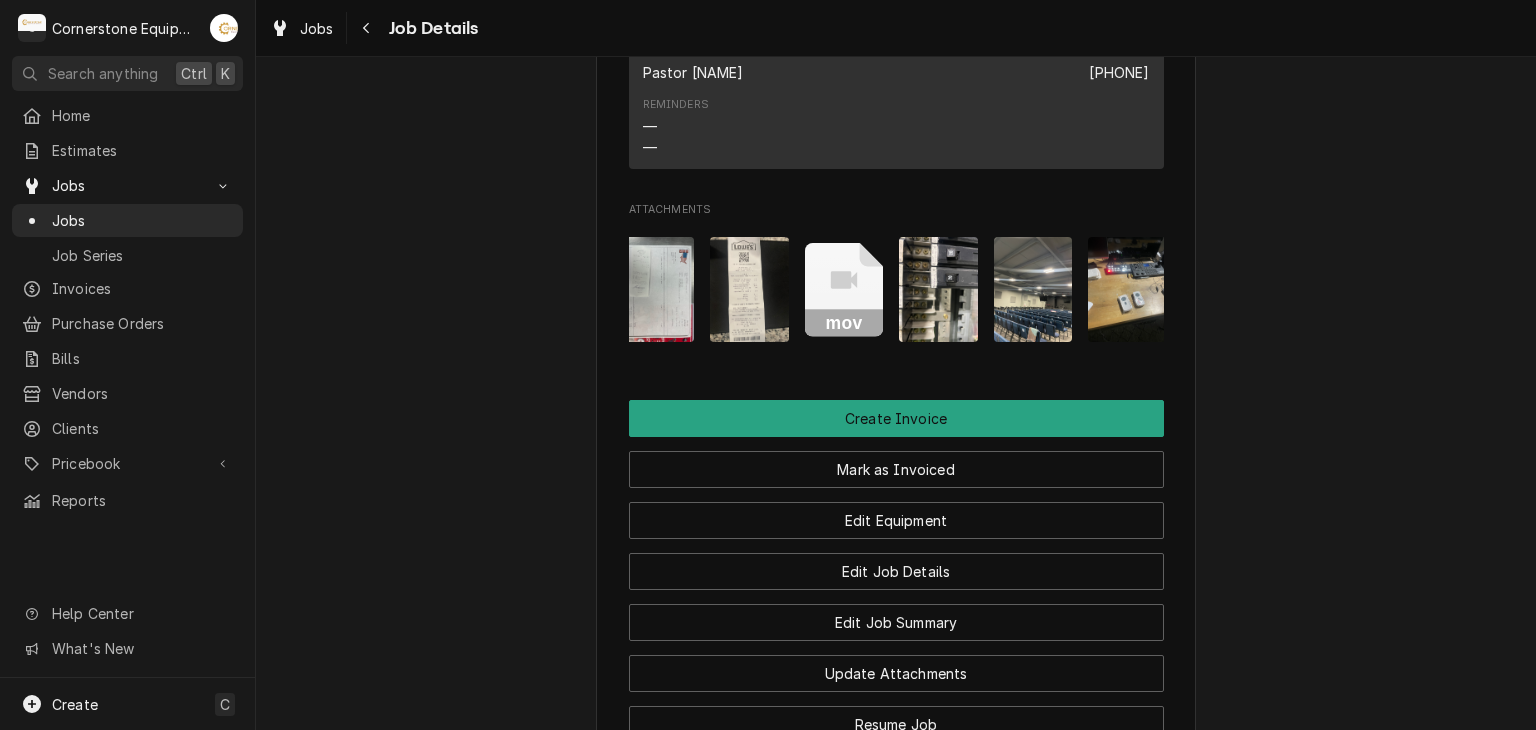scroll, scrollTop: 0, scrollLeft: 220, axis: horizontal 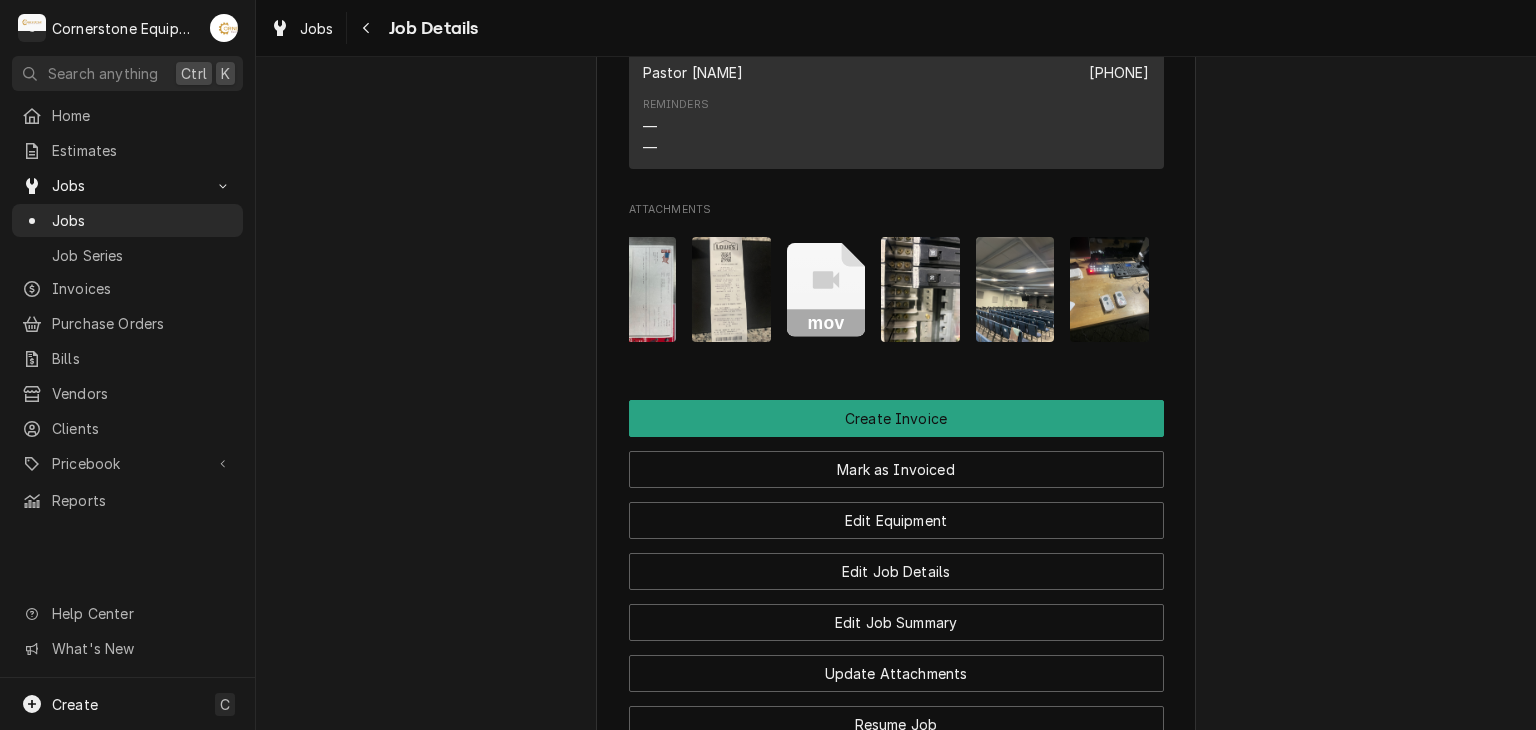click at bounding box center (1015, 289) 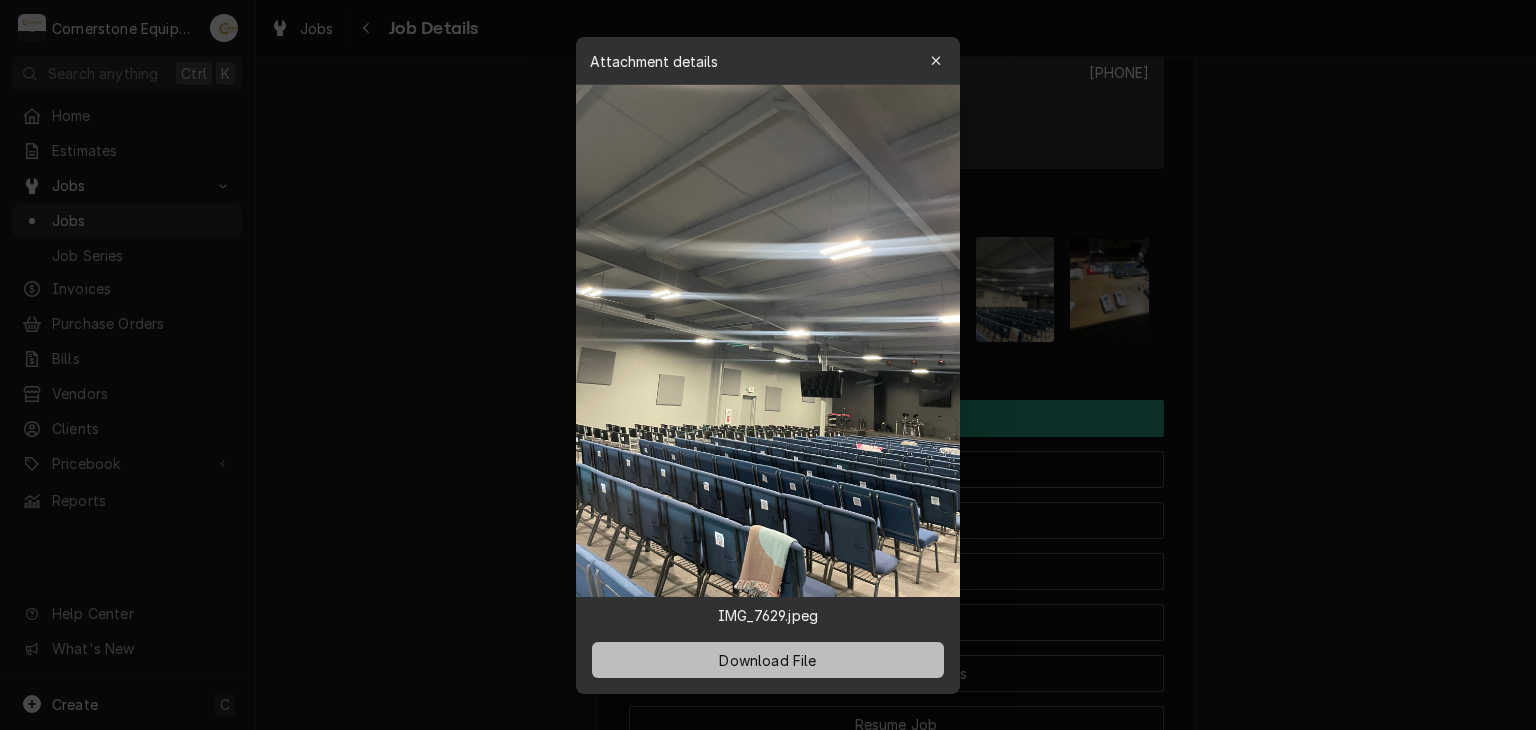click on "Download File" at bounding box center [768, 660] 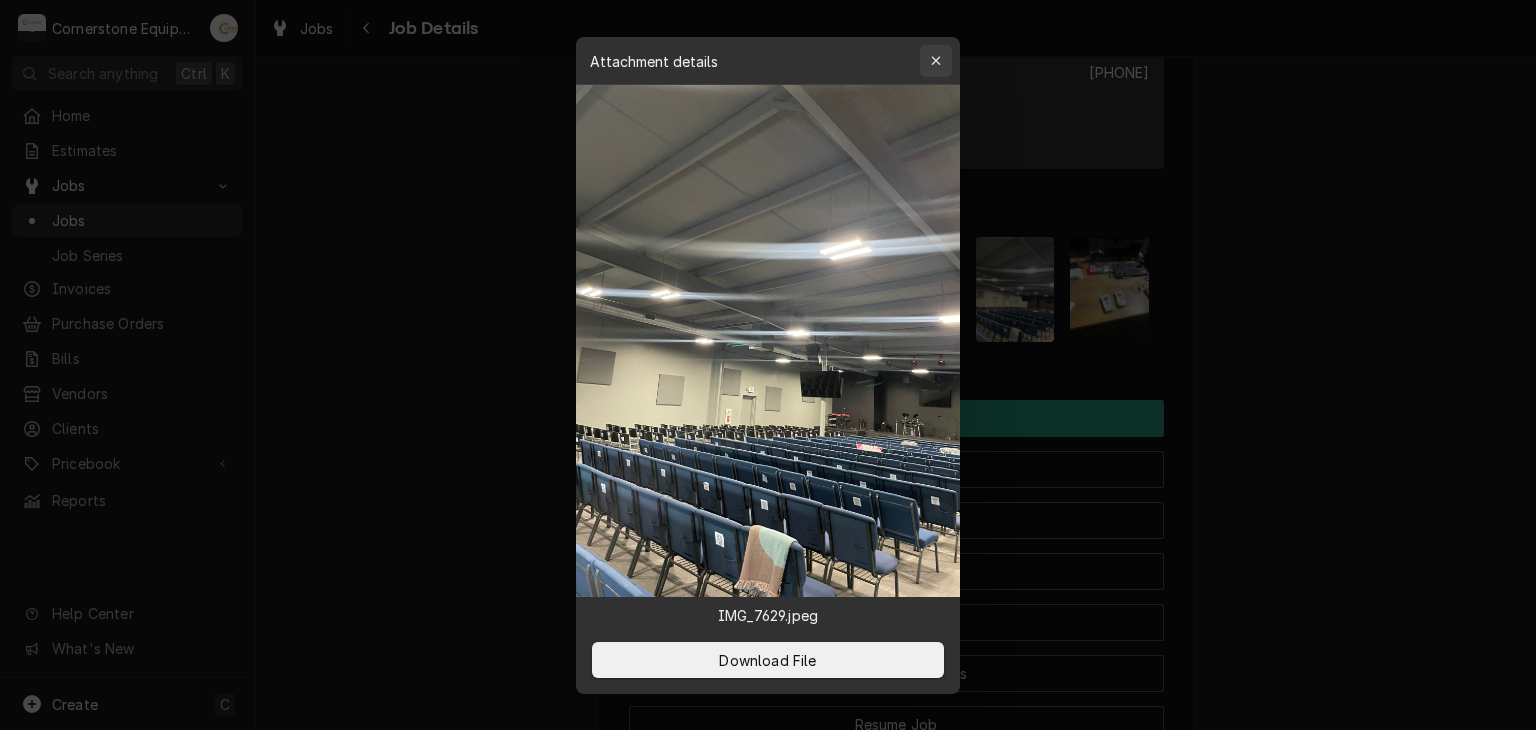 click 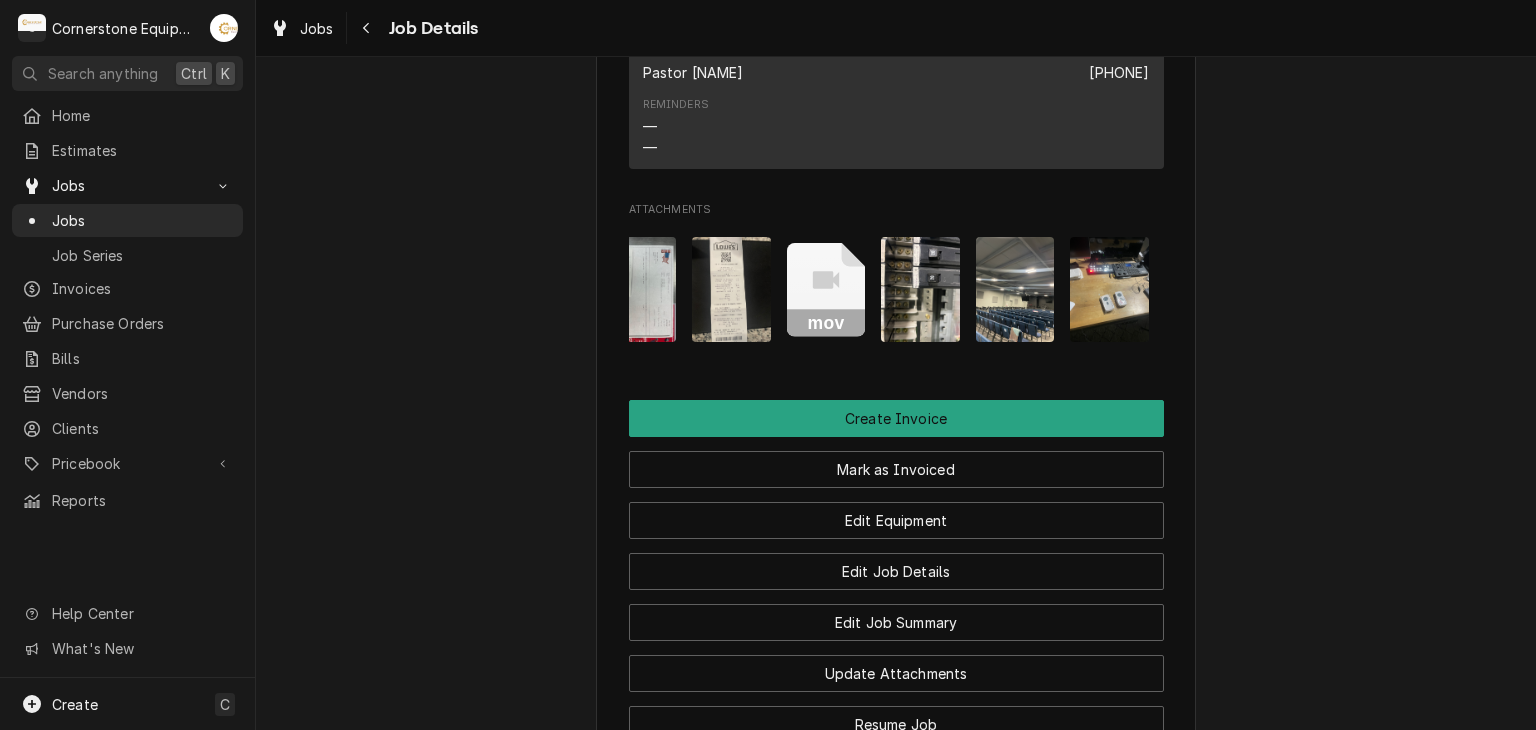 click at bounding box center [1109, 289] 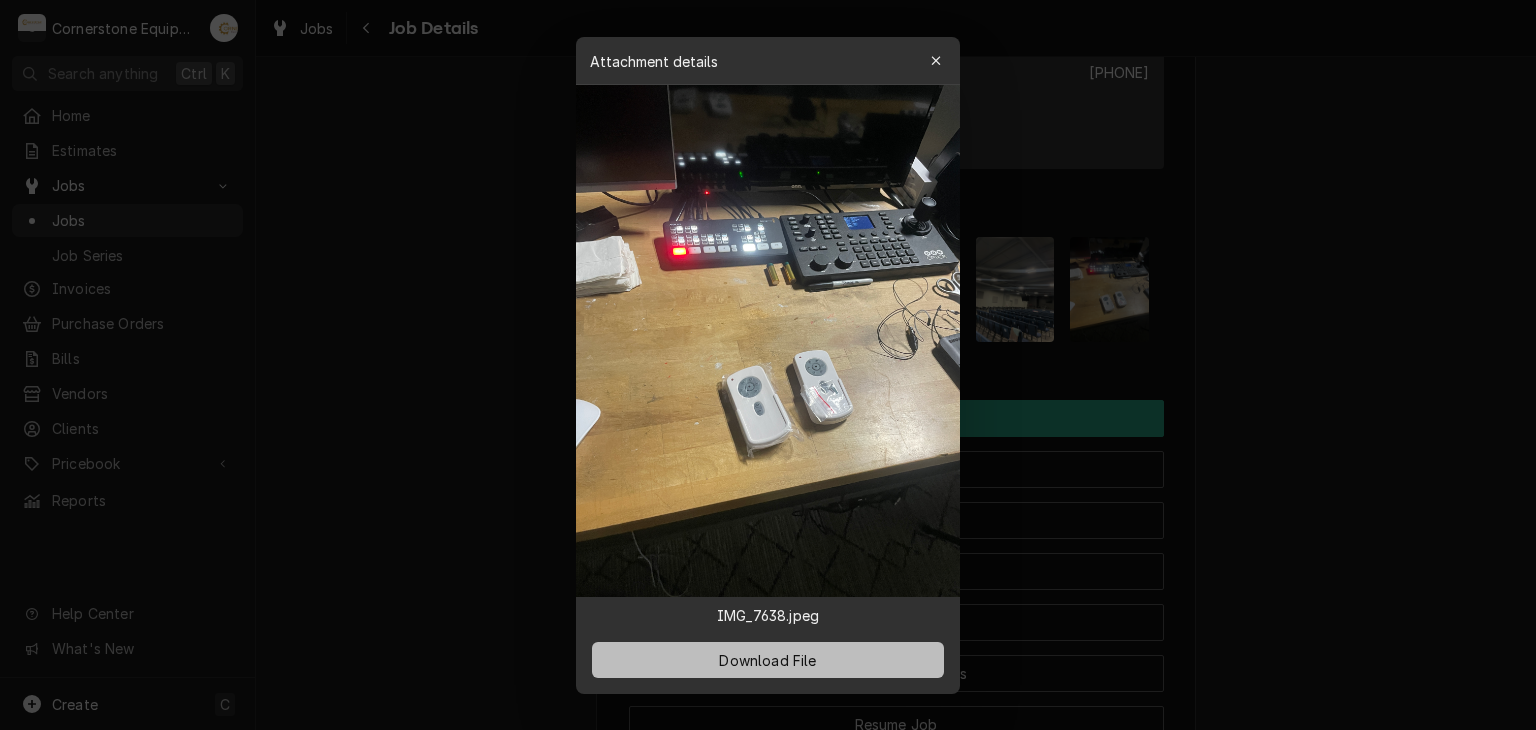 click on "Download File" at bounding box center (768, 660) 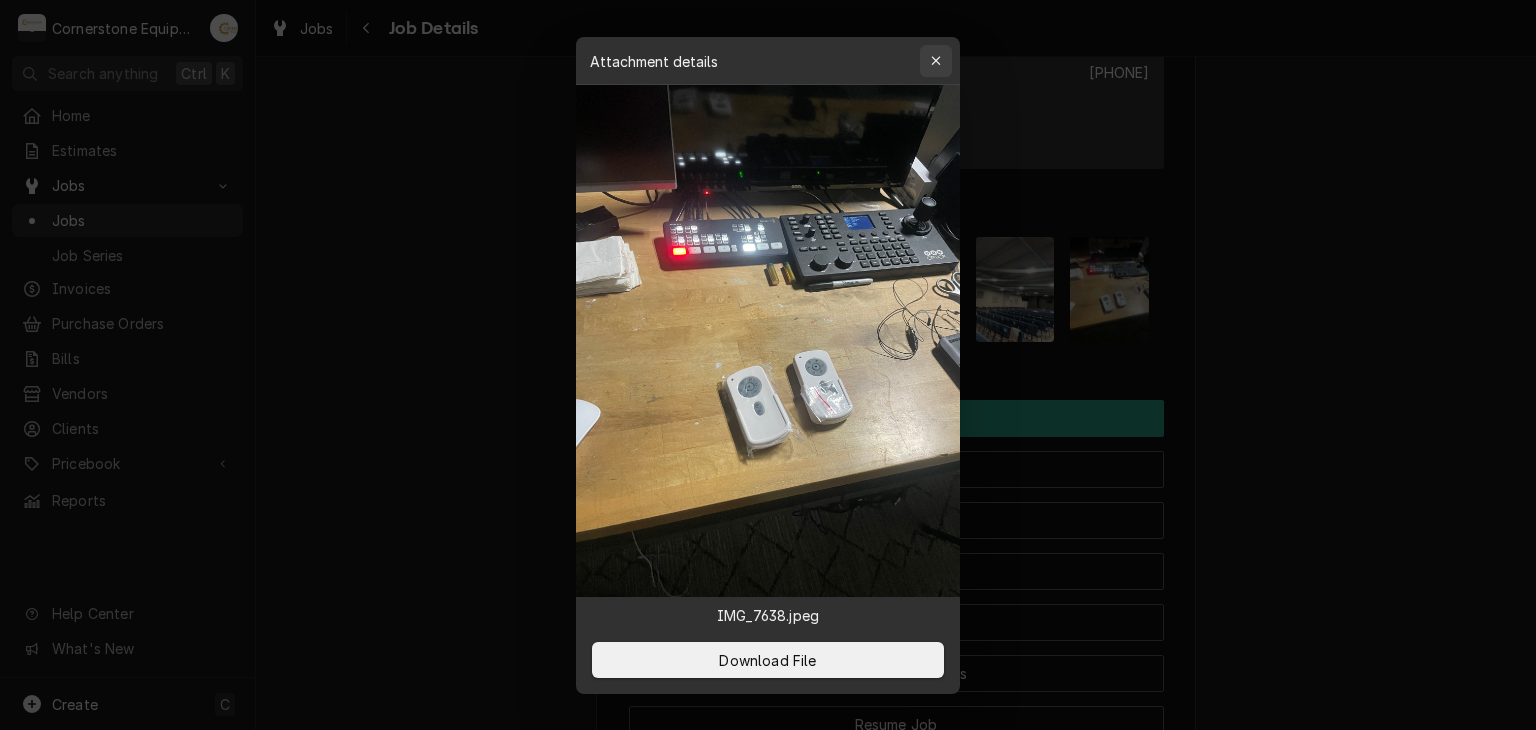 click at bounding box center [936, 61] 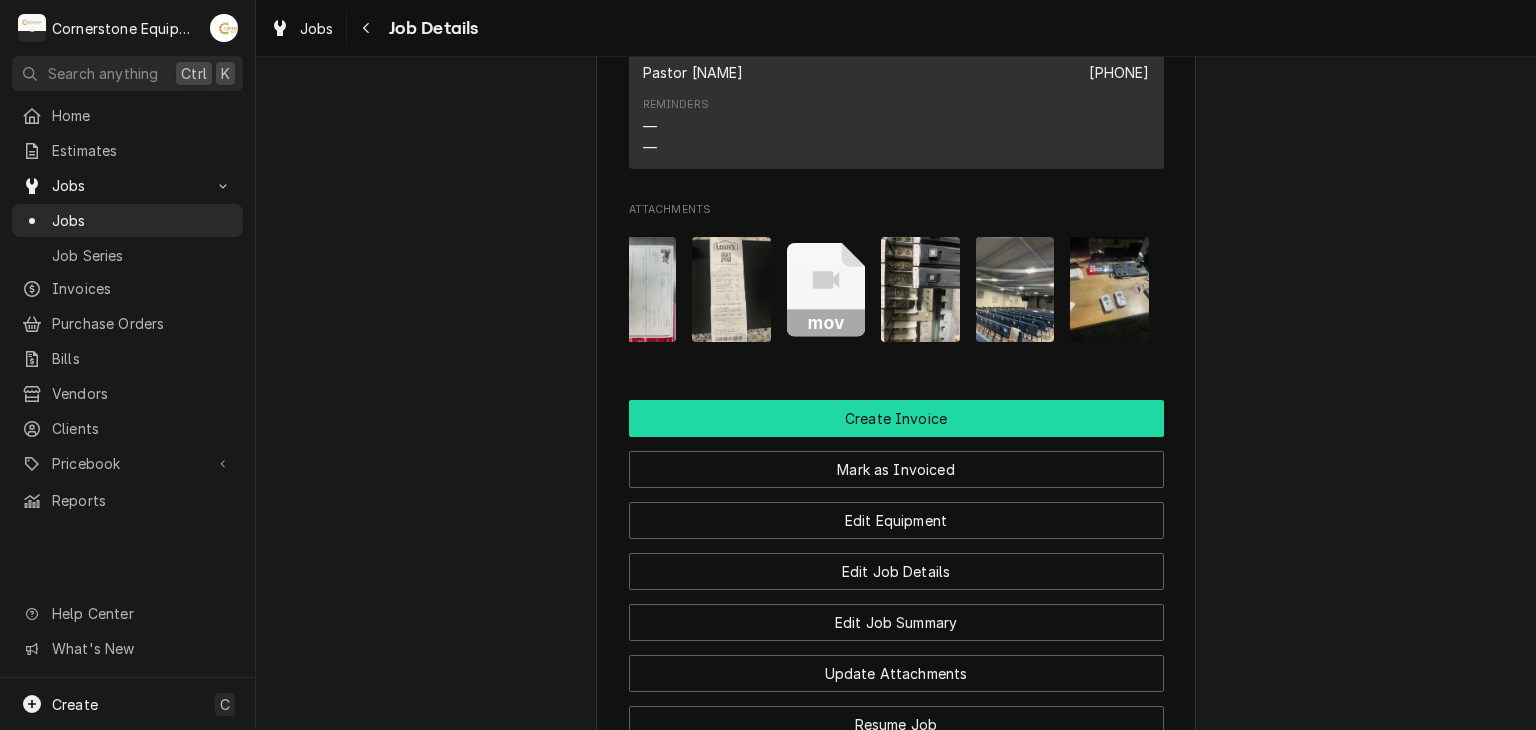 click on "Create Invoice" at bounding box center (896, 418) 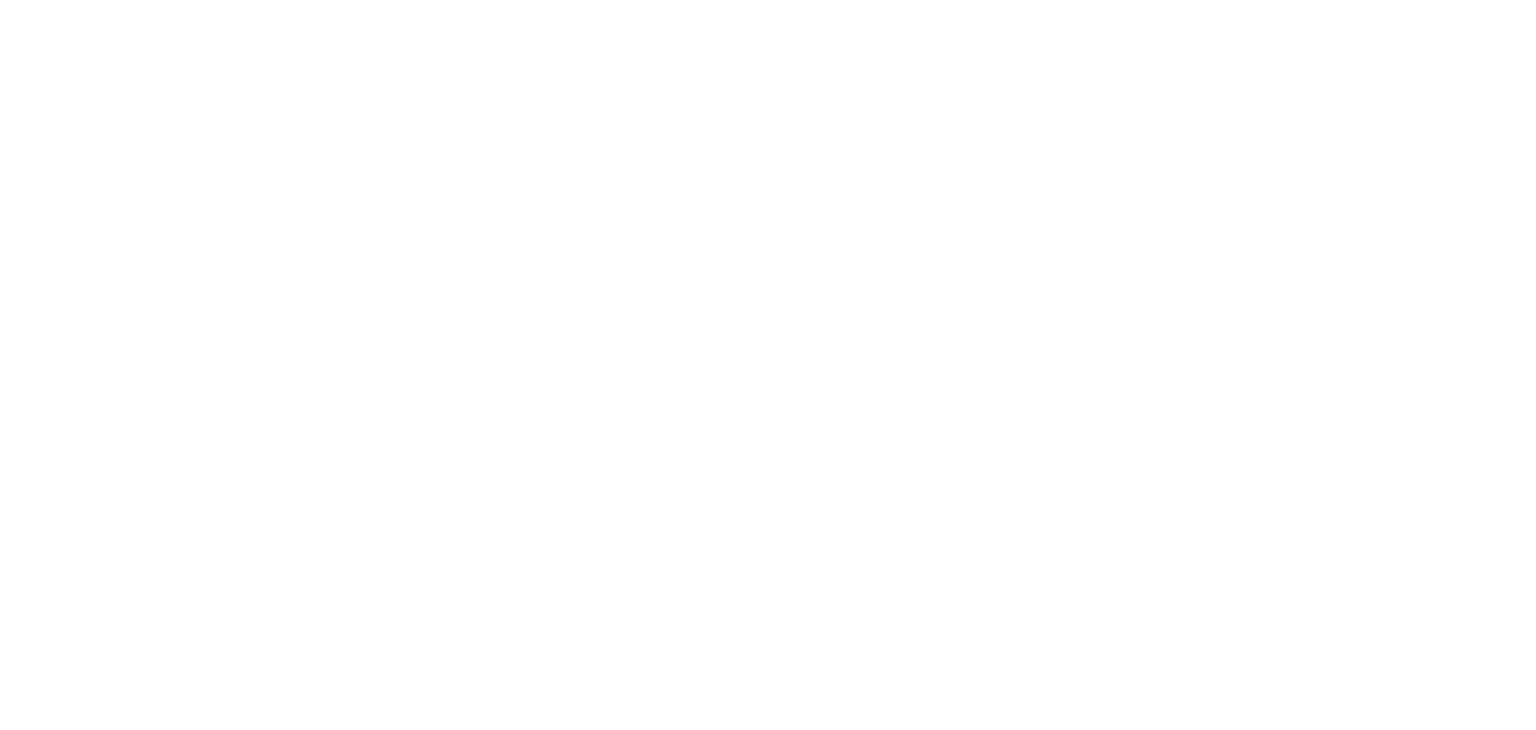 scroll, scrollTop: 0, scrollLeft: 0, axis: both 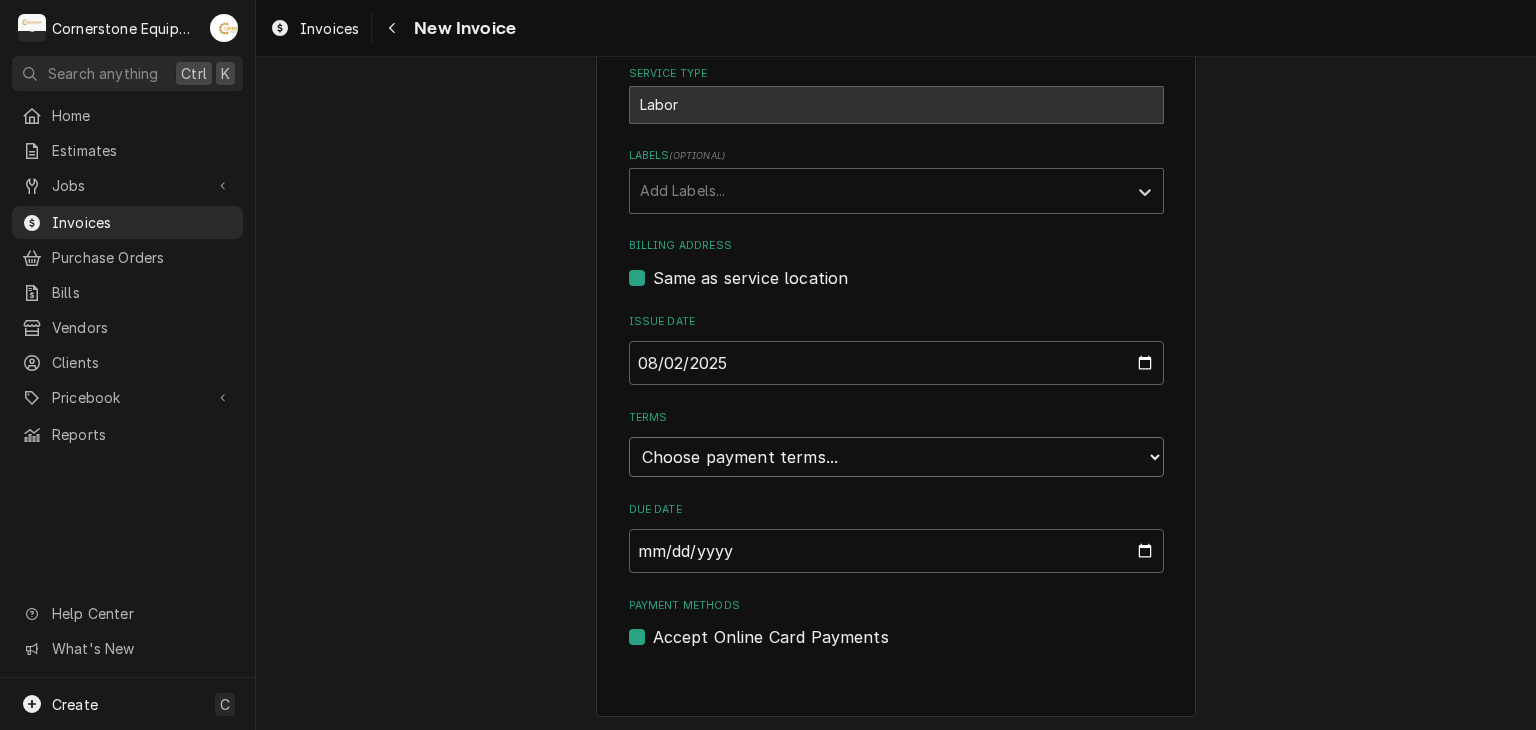 click on "Choose payment terms... Same Day Net 7 Net 14 Net 21 Net 30 Net 45 Net 60 Net 90" at bounding box center [896, 457] 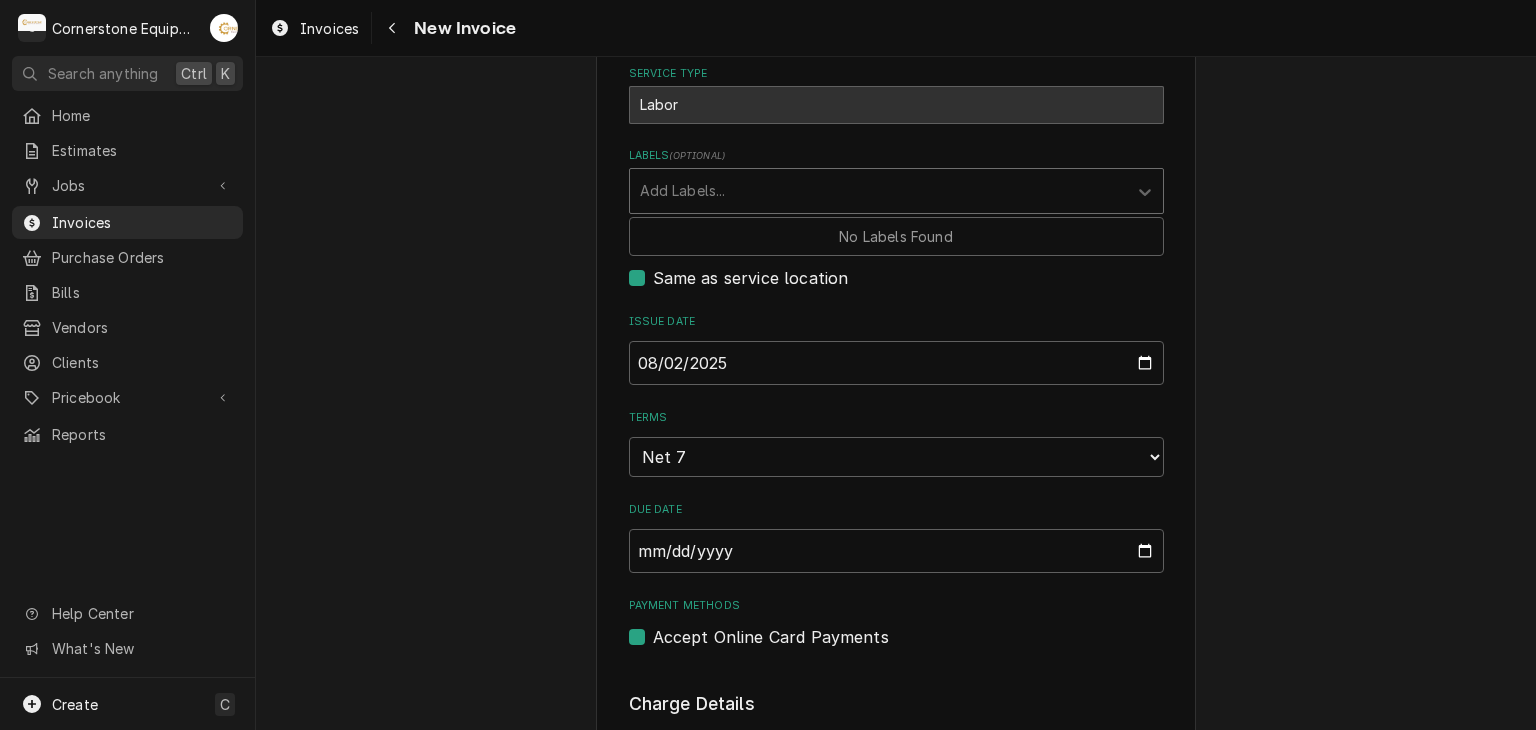 click at bounding box center [878, 191] 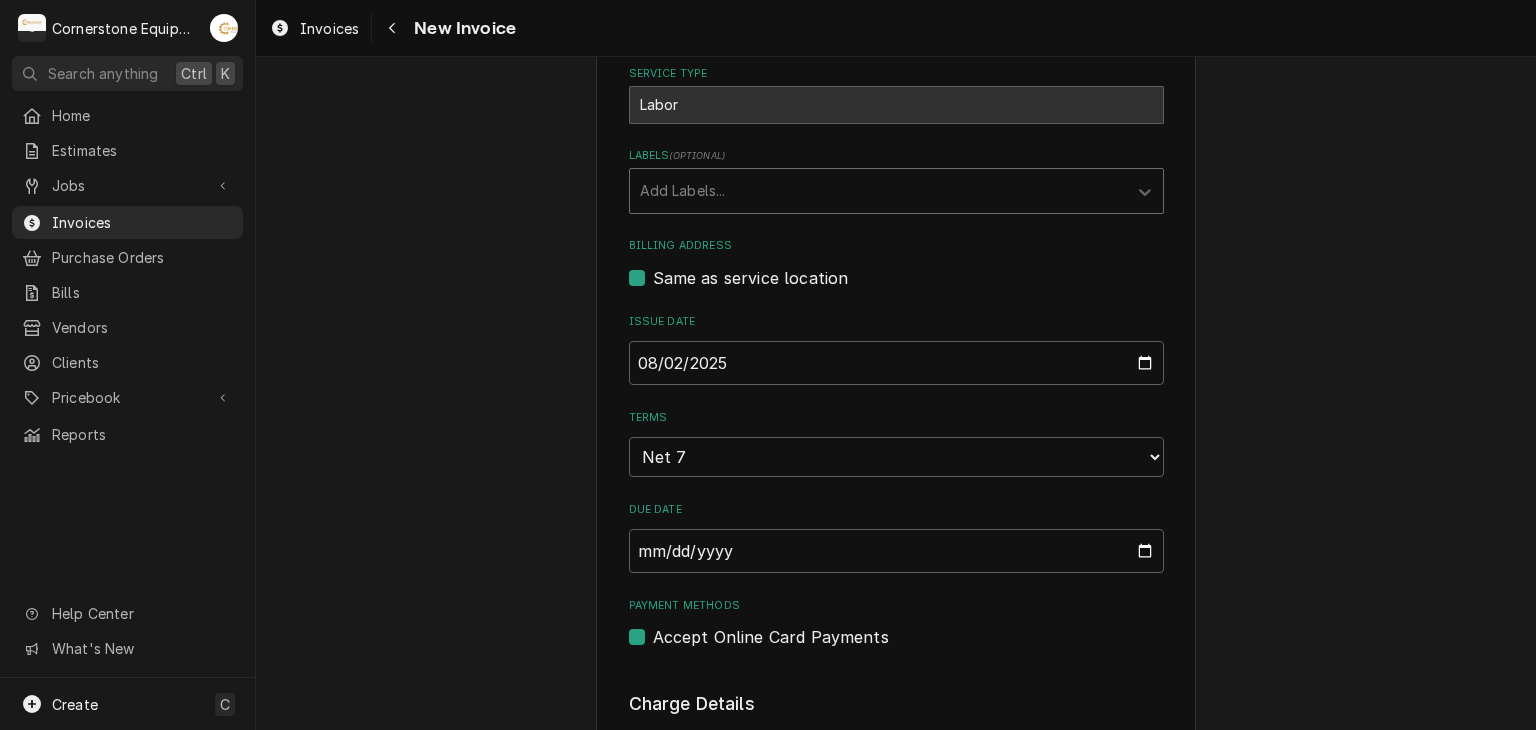 click on "Basic Details Created From Job Uninvoiced Labor Service Type Labor Labels  ( optional ) Add Labels... Billing Address Same as service location Issue Date [DATE] Terms Choose payment terms... Same Day Net 7 Net 14 Net 21 Net 30 Net 45 Net 60 Net 90 Due Date [DATE] Payment Methods Accept Online Card Payments" at bounding box center (896, 280) 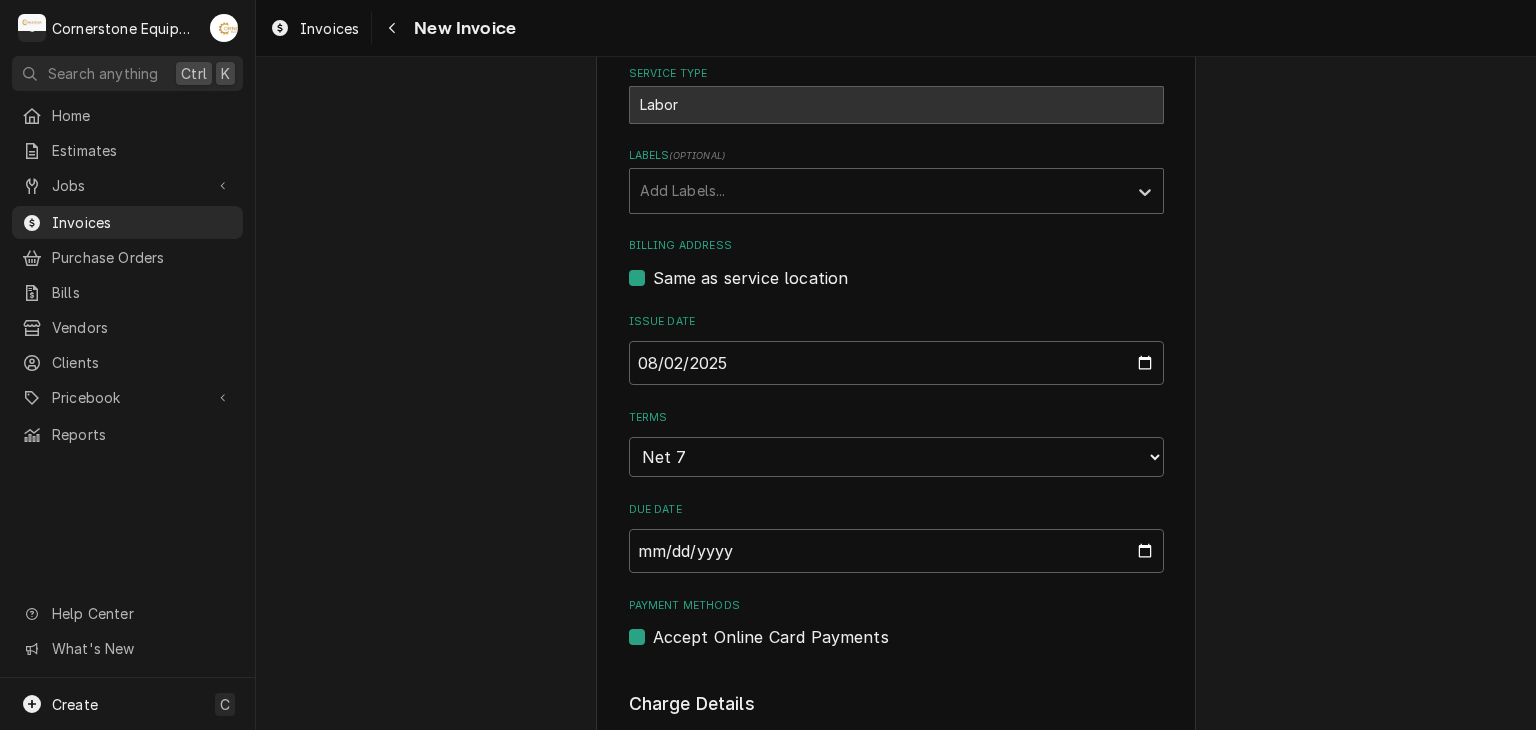 click on "Same as service location" at bounding box center [751, 278] 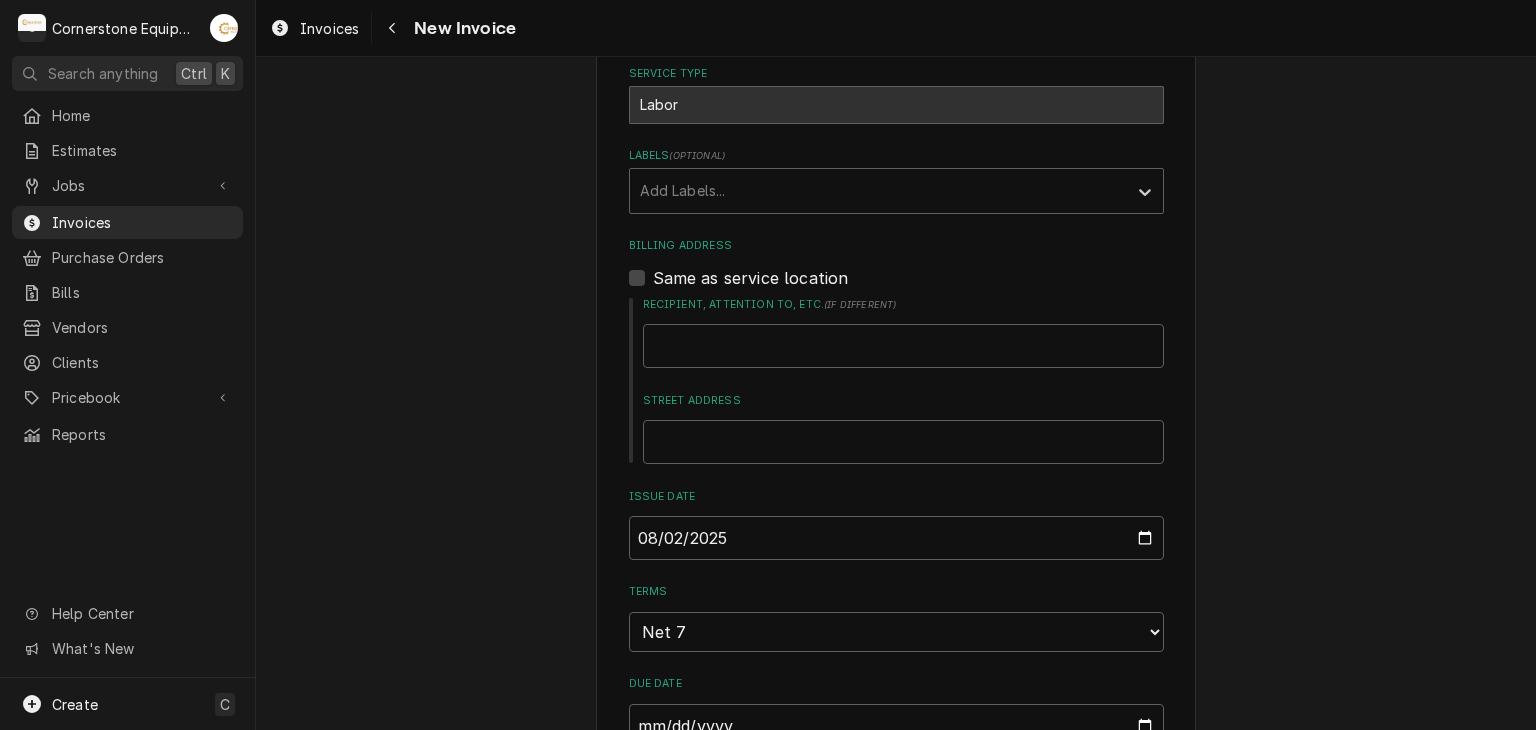 click on "Same as service location" at bounding box center [751, 278] 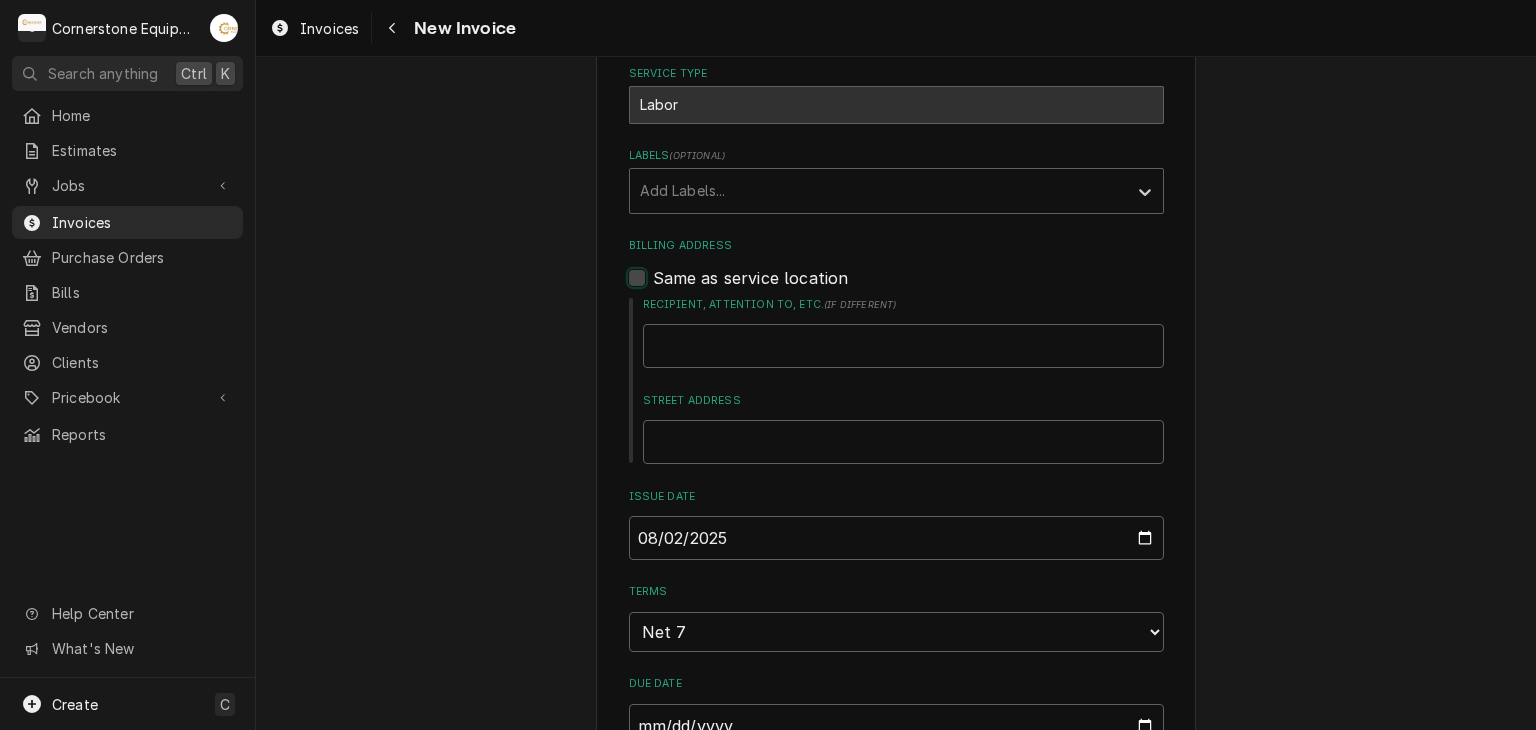 click on "Same as service location" at bounding box center (920, 288) 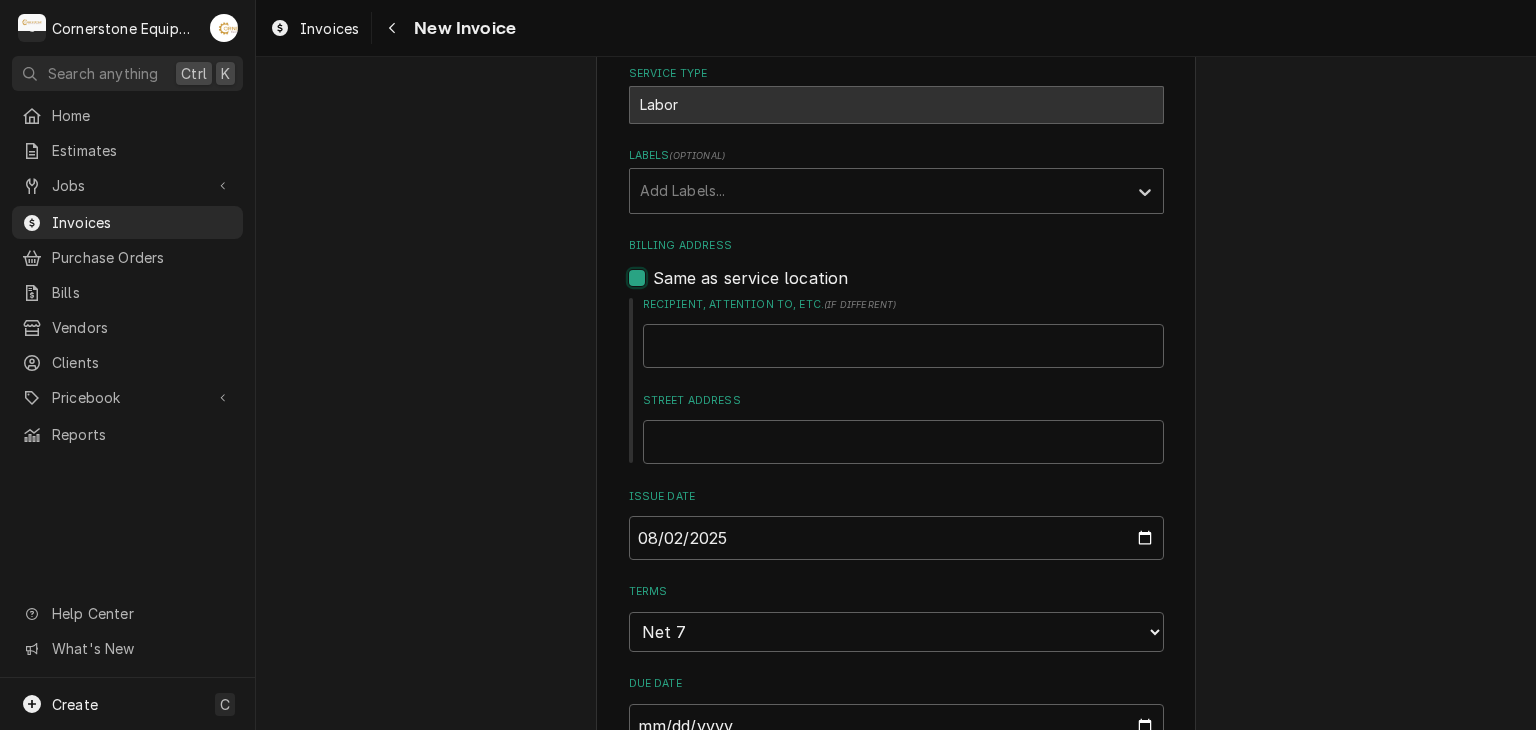 checkbox on "true" 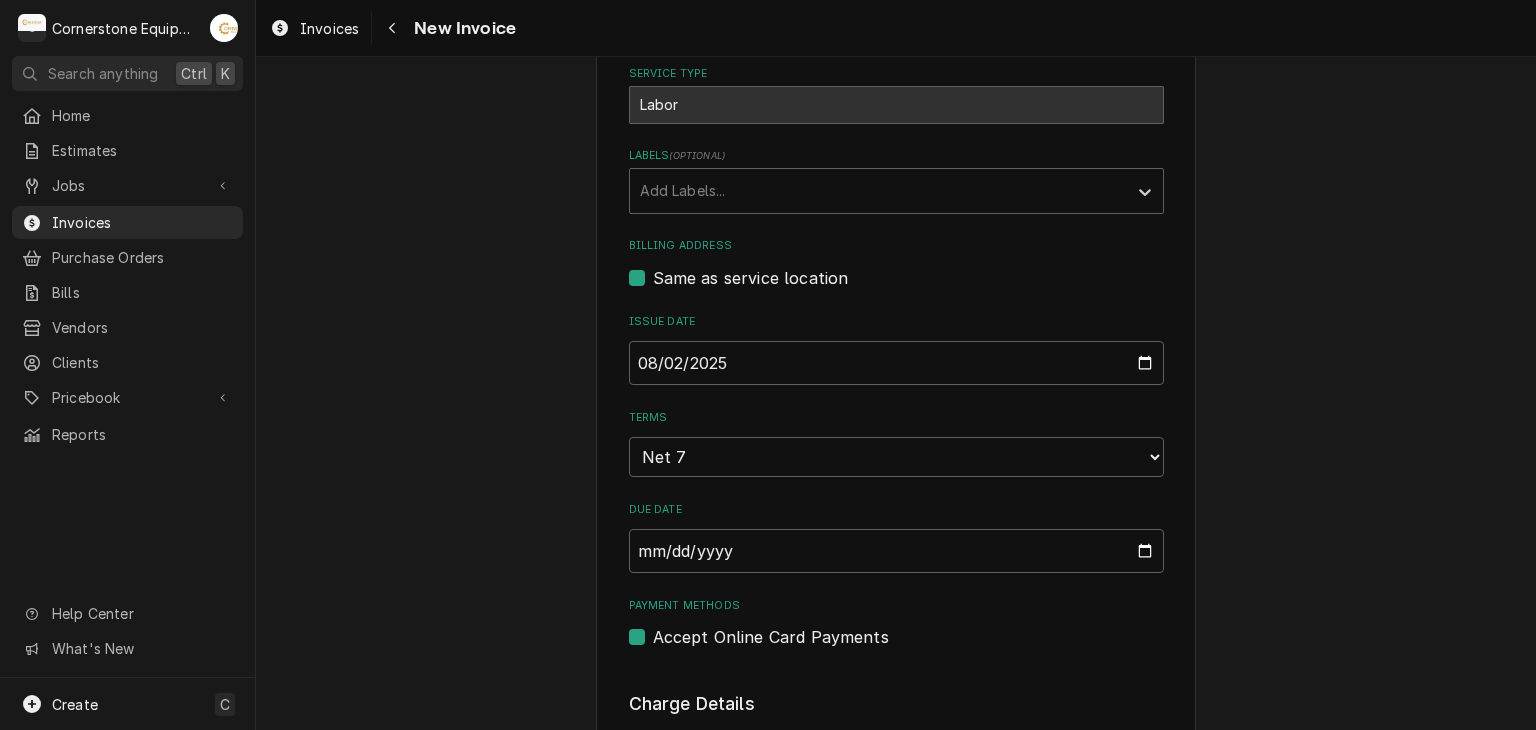 click on "Payment Methods Accept Online Card Payments" at bounding box center (896, 623) 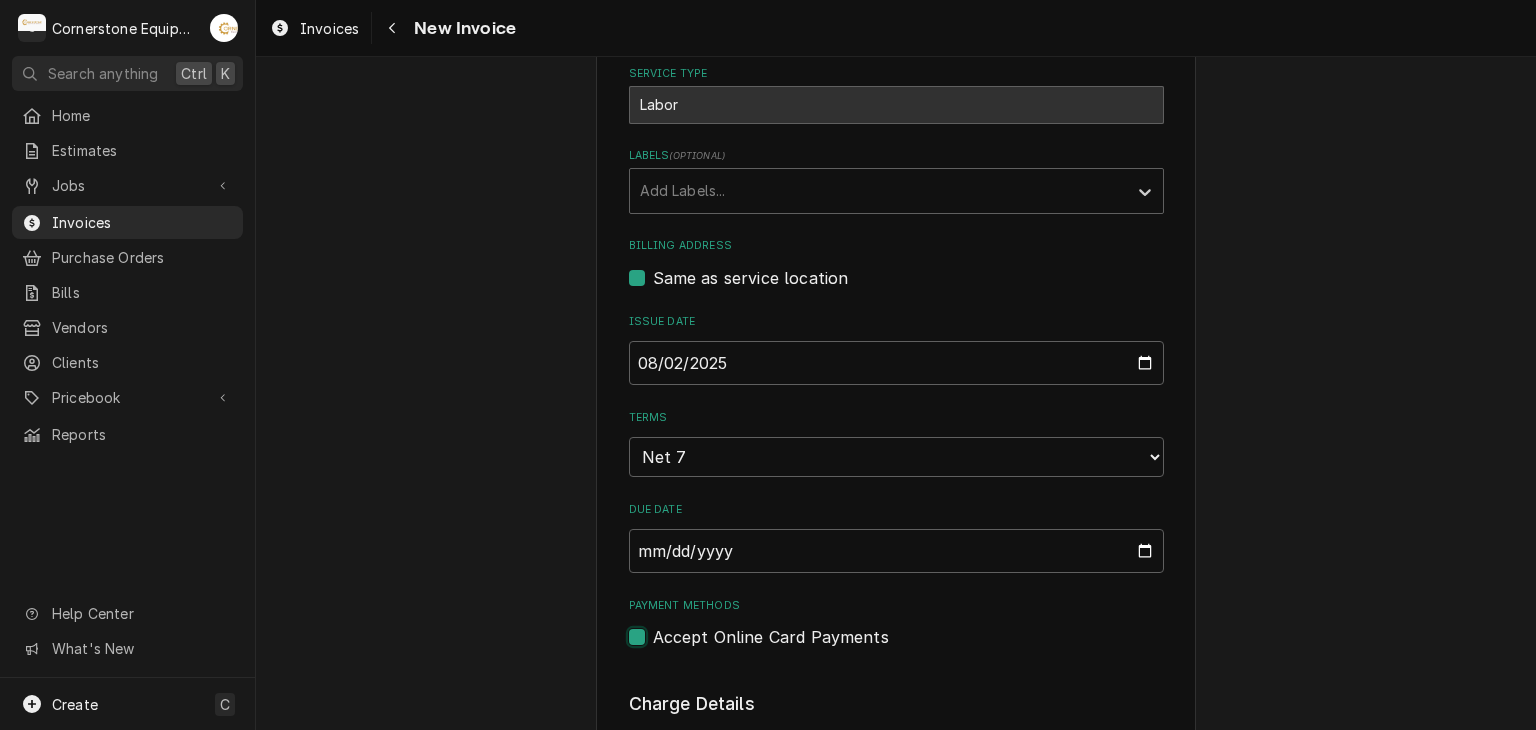 click on "Payment Methods" at bounding box center [920, 647] 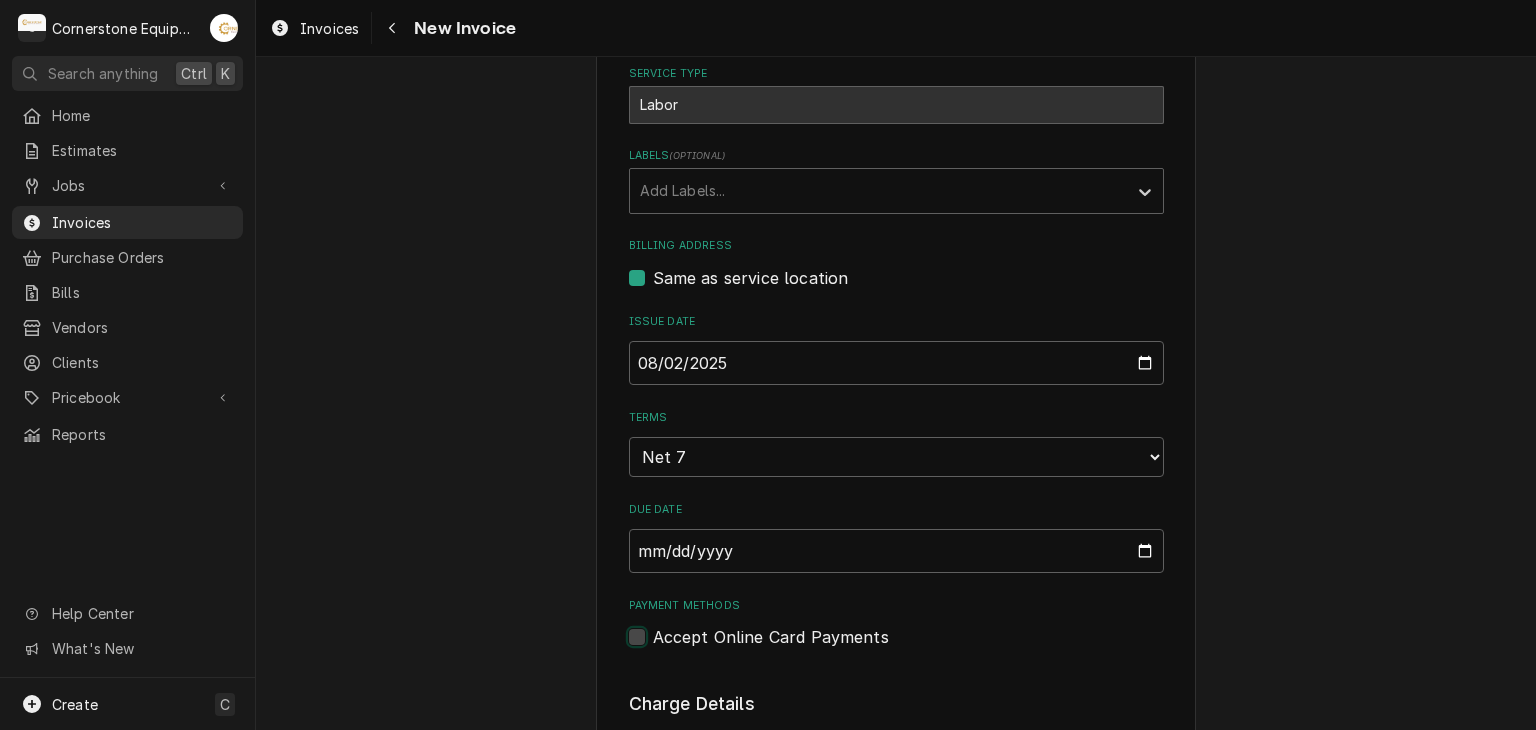 checkbox on "false" 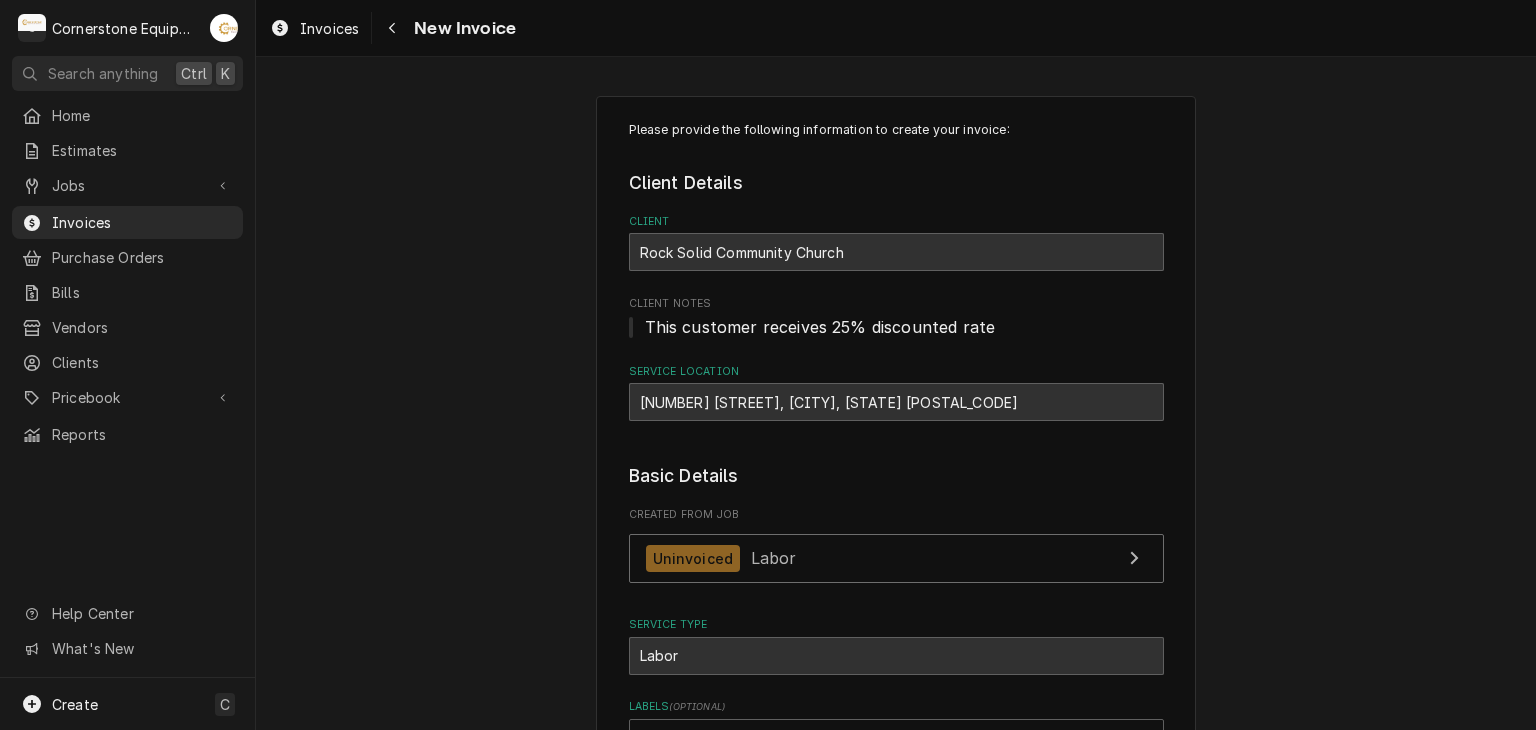scroll, scrollTop: 400, scrollLeft: 0, axis: vertical 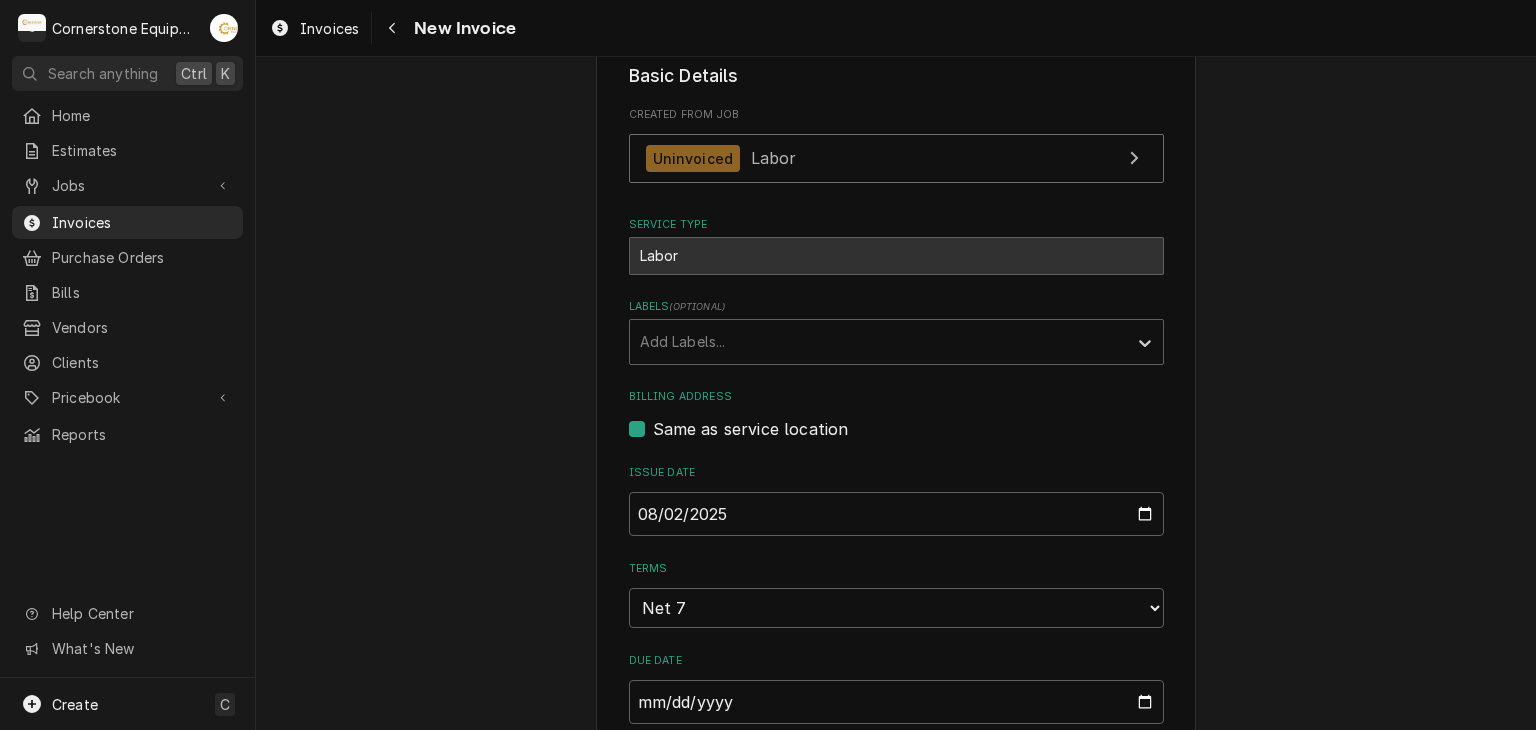 click on "Basic Details Created From Job Uninvoiced Labor Service Type Labor Labels  ( optional ) Add Labels... Billing Address Same as service location Issue Date 2025-08-02 Terms Choose payment terms... Same Day Net 7 Net 14 Net 21 Net 30 Net 45 Net 60 Net 90 Due Date 2025-08-09 Payment Methods Accept Online Card Payments" at bounding box center [896, 431] 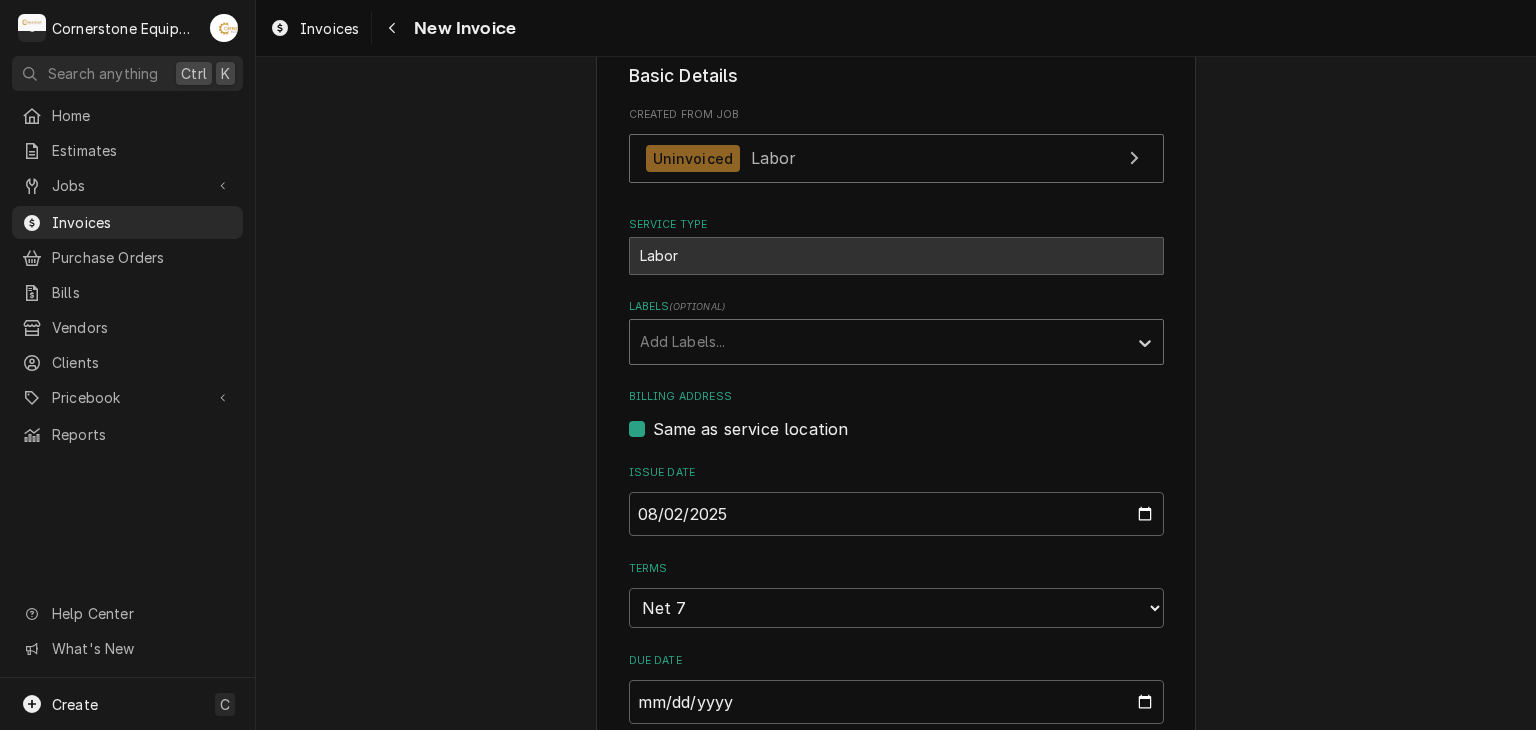 click at bounding box center (878, 342) 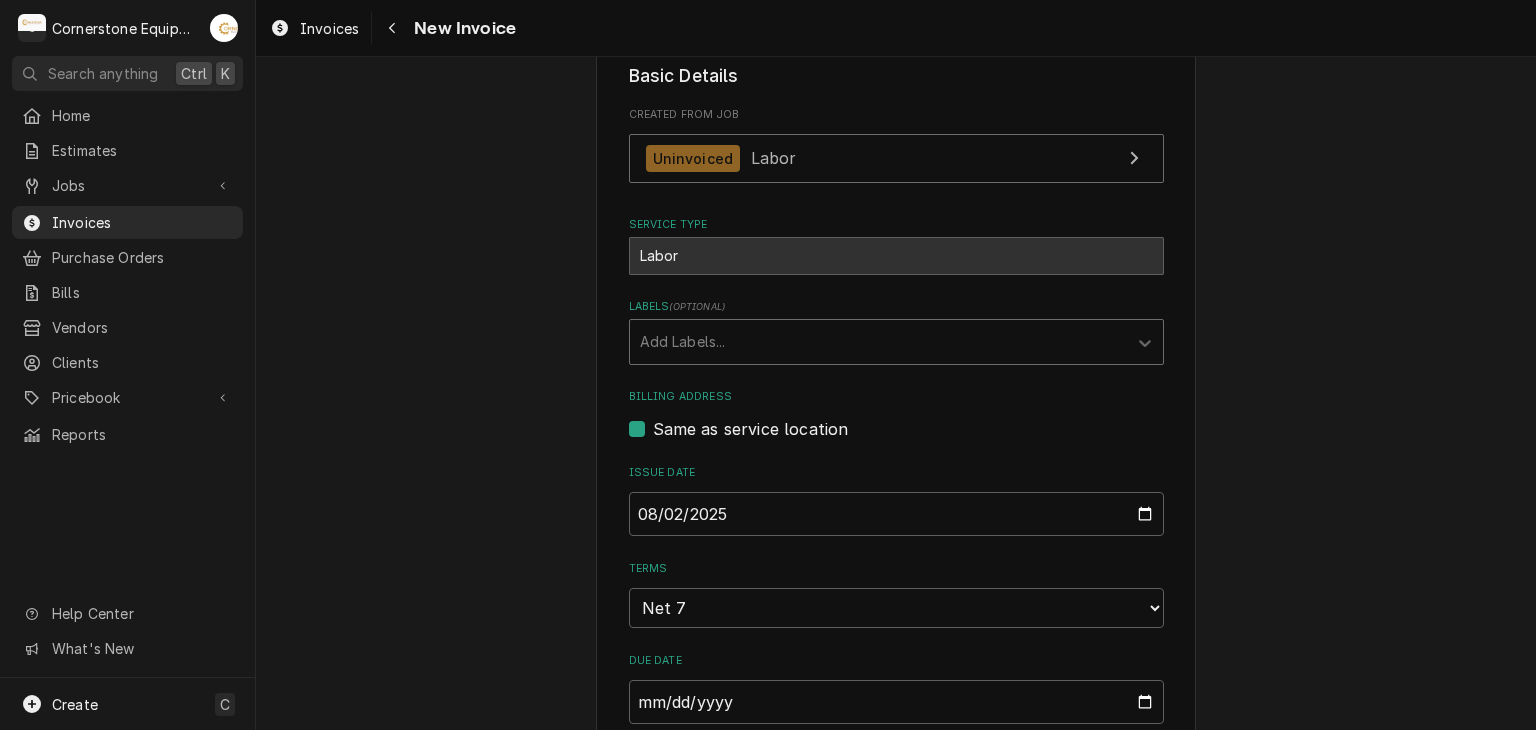 click at bounding box center (878, 342) 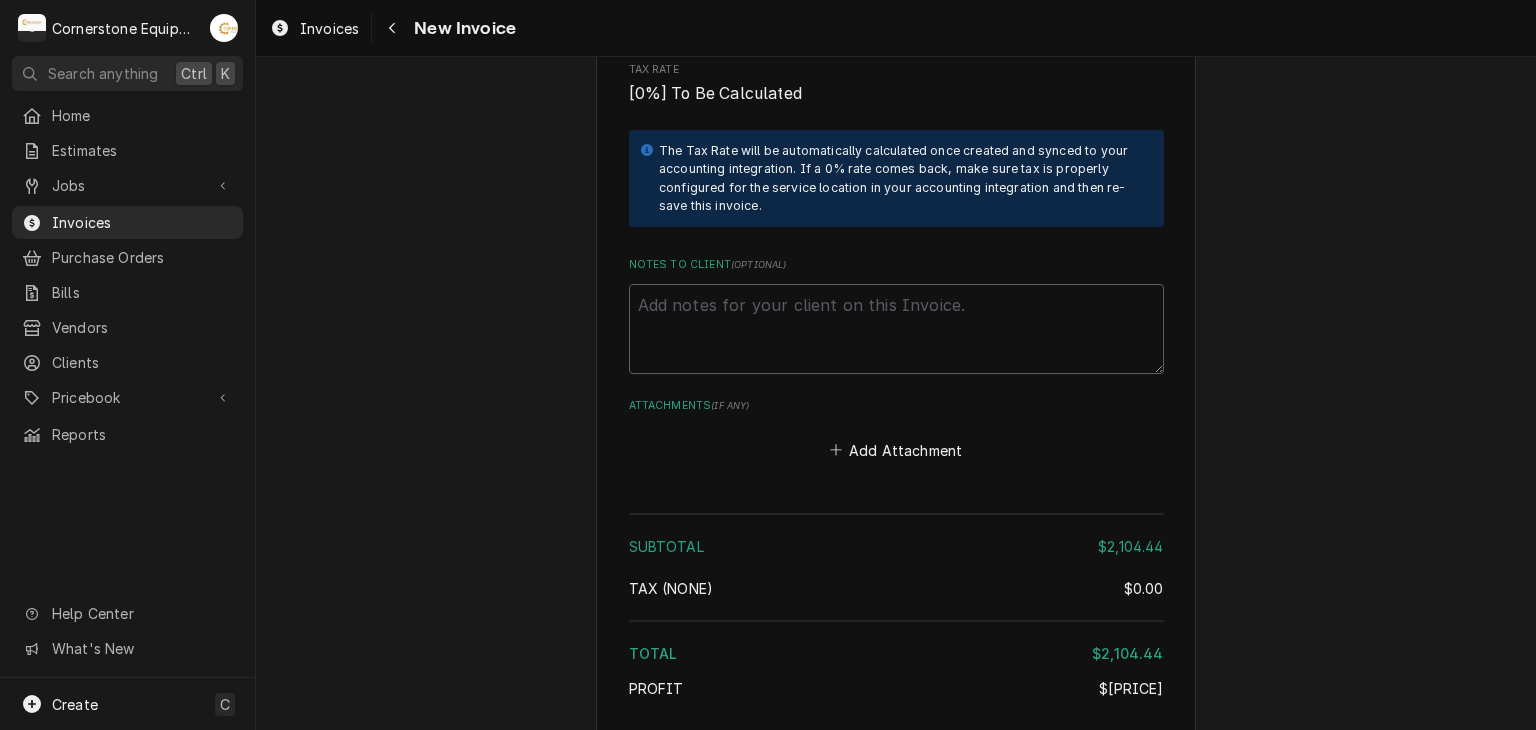 scroll, scrollTop: 3732, scrollLeft: 0, axis: vertical 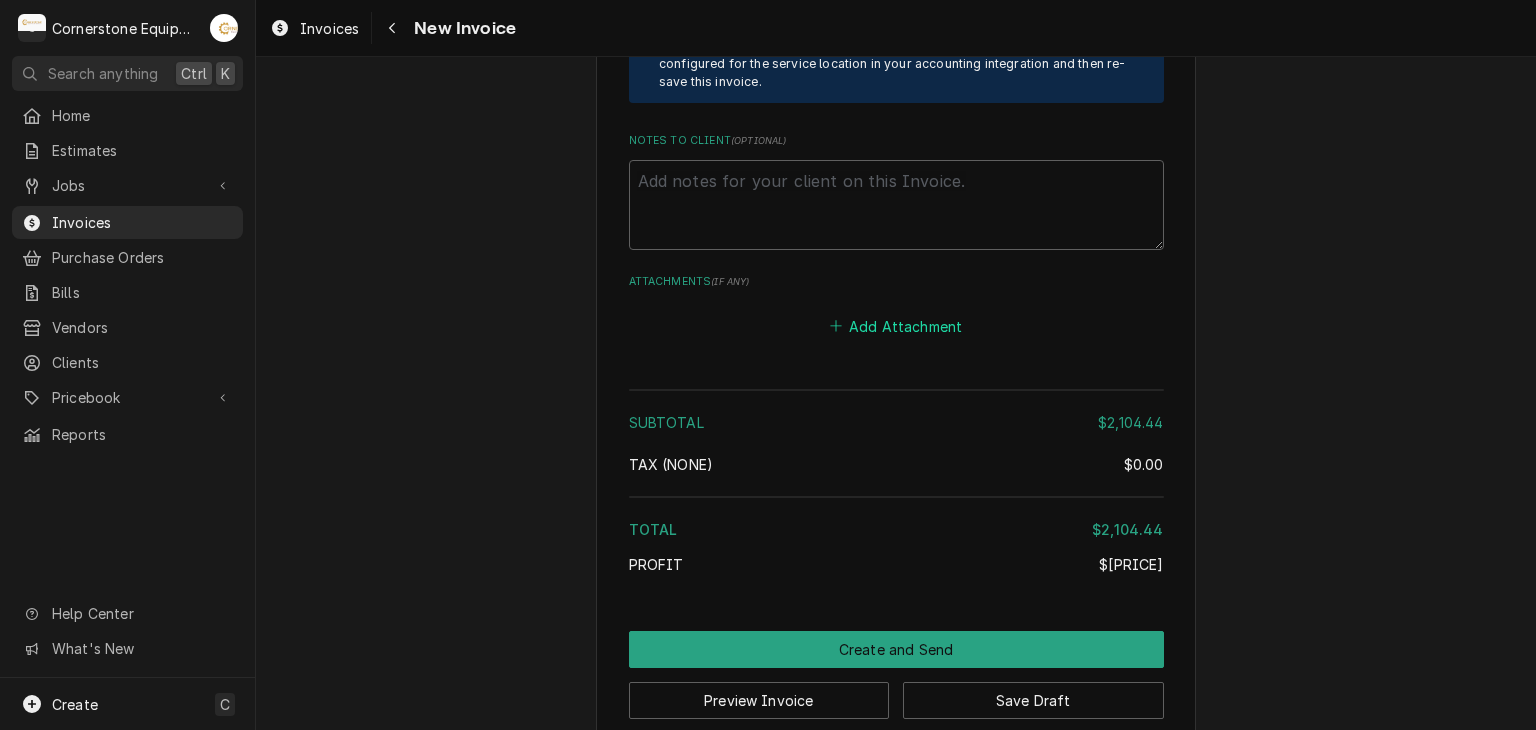 click on "Add Attachment" at bounding box center [896, 326] 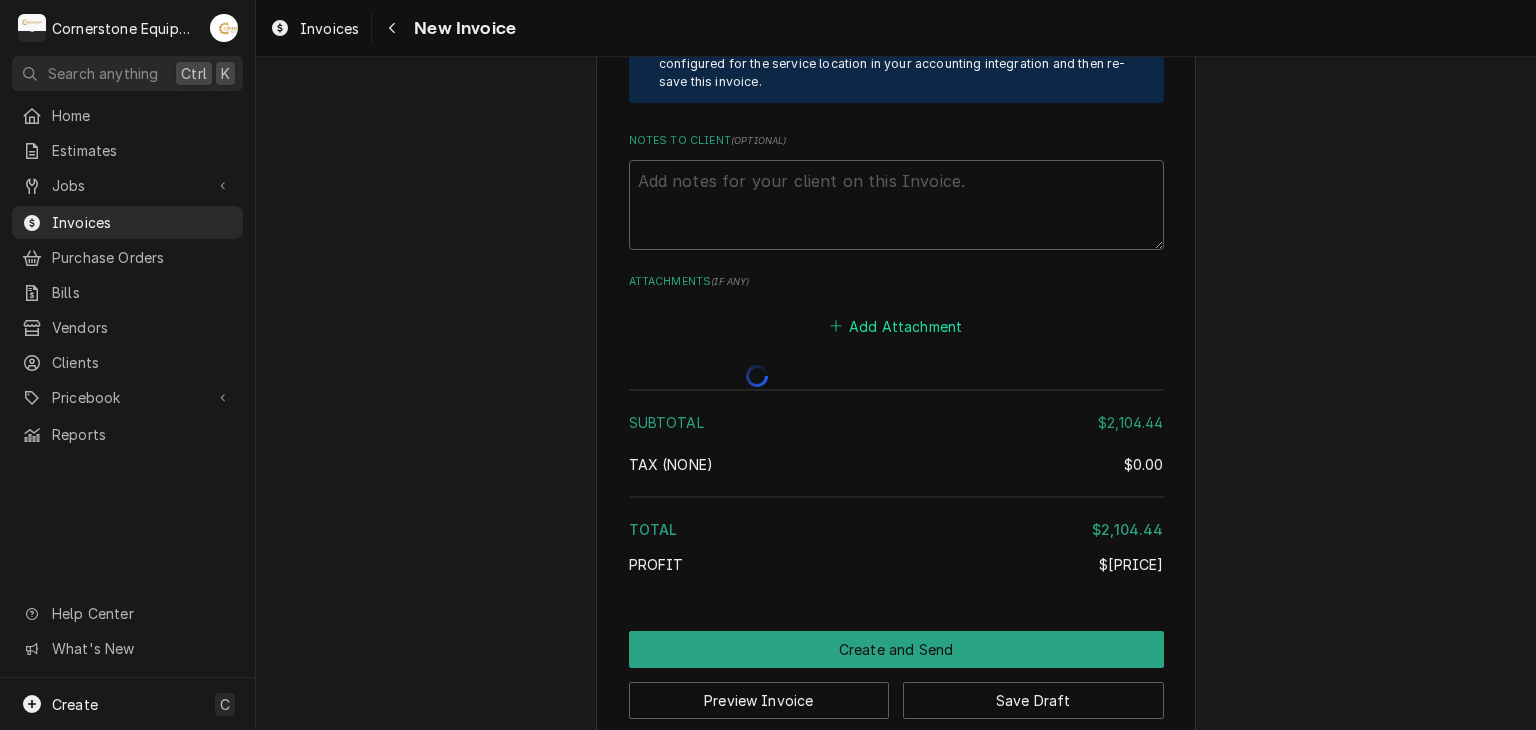 type on "x" 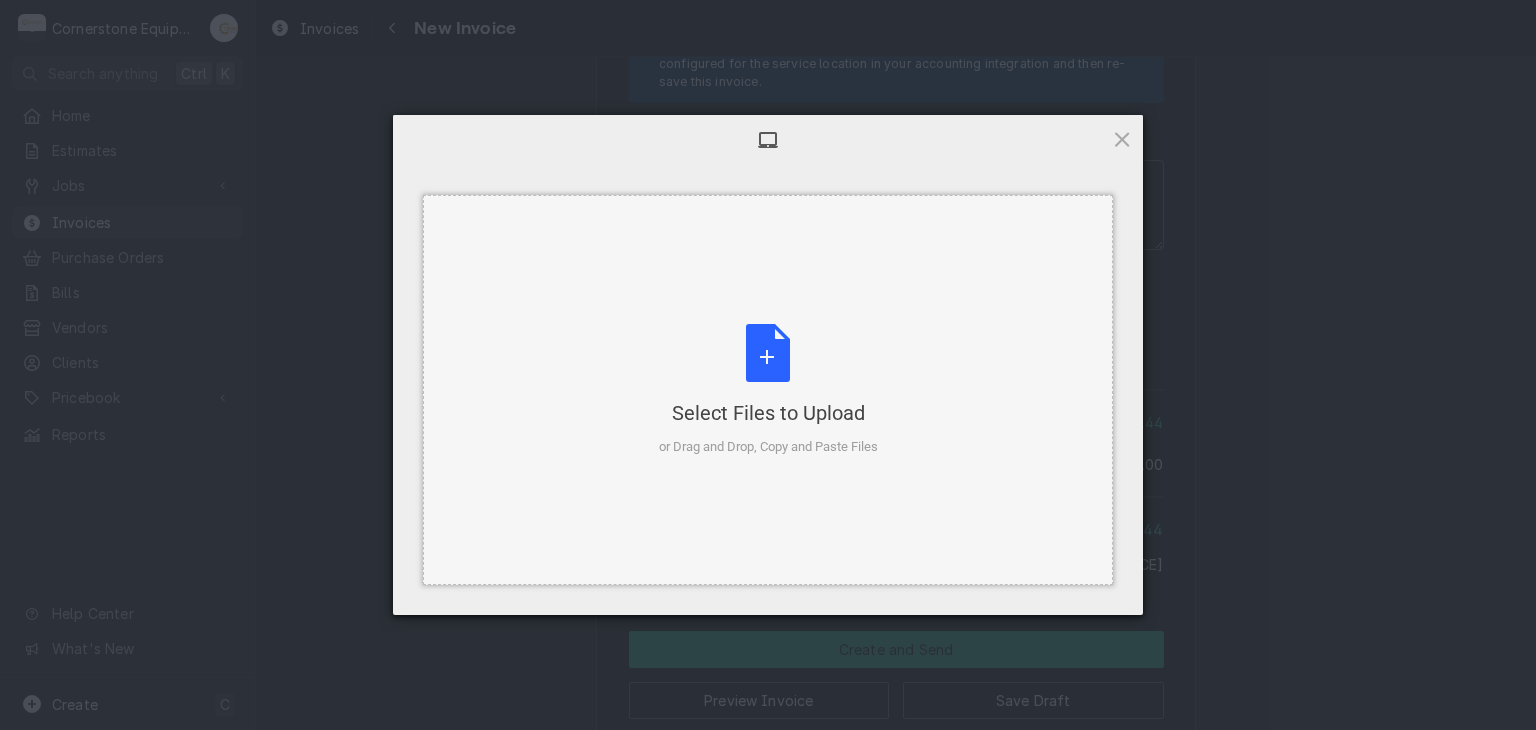 click on "Select Files to Upload
or Drag and Drop, Copy and Paste Files" at bounding box center (768, 390) 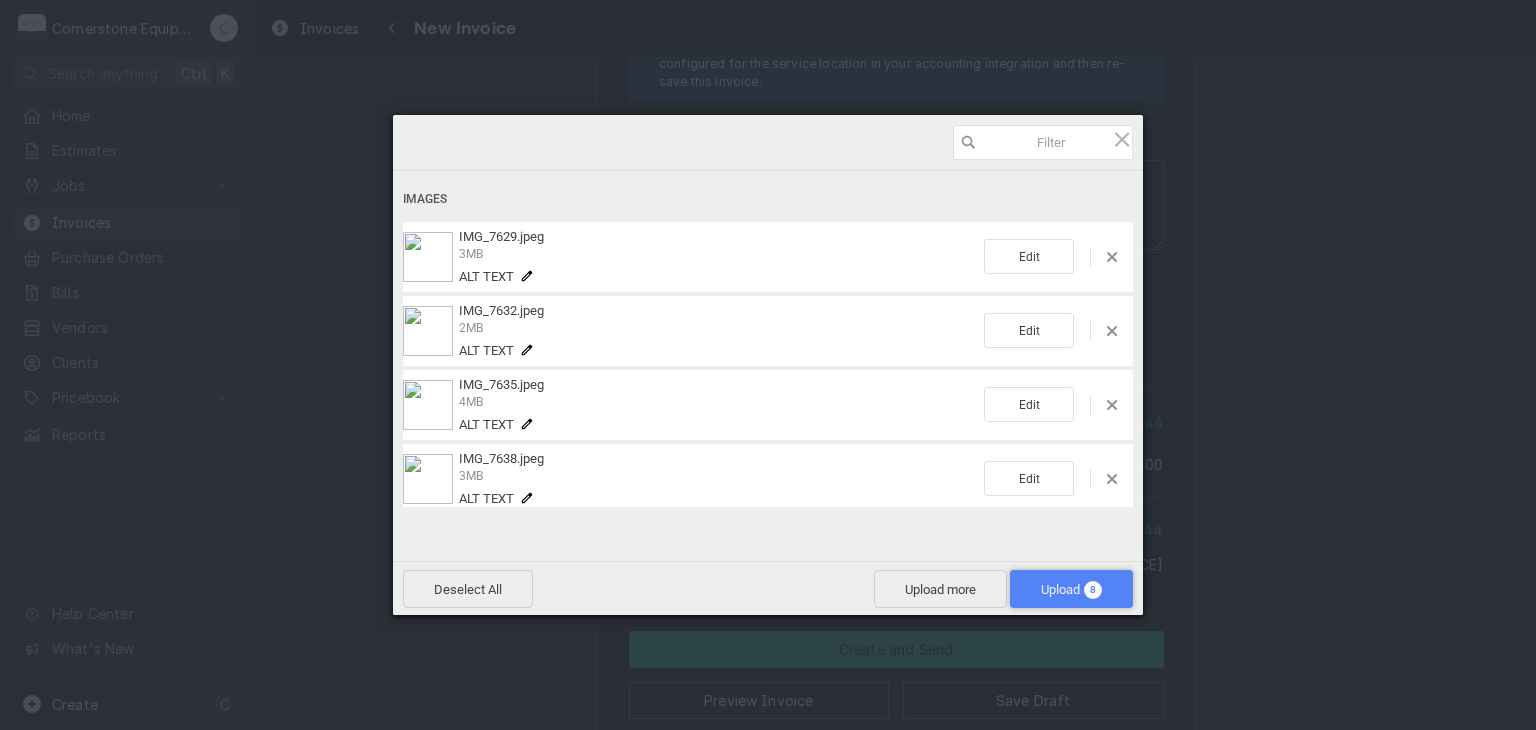 click on "8" at bounding box center [1093, 590] 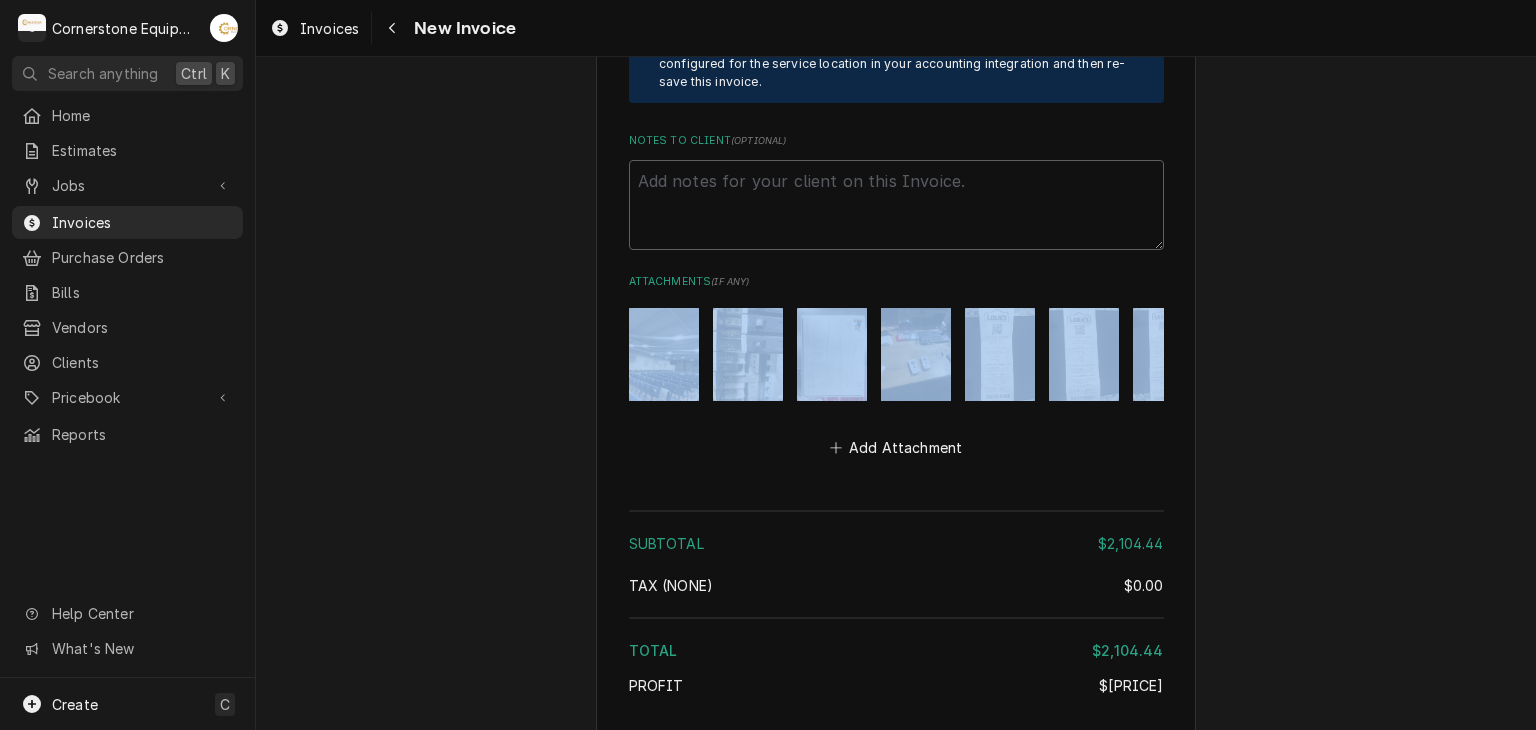 drag, startPoint x: 1133, startPoint y: 245, endPoint x: 1139, endPoint y: 270, distance: 25.70992 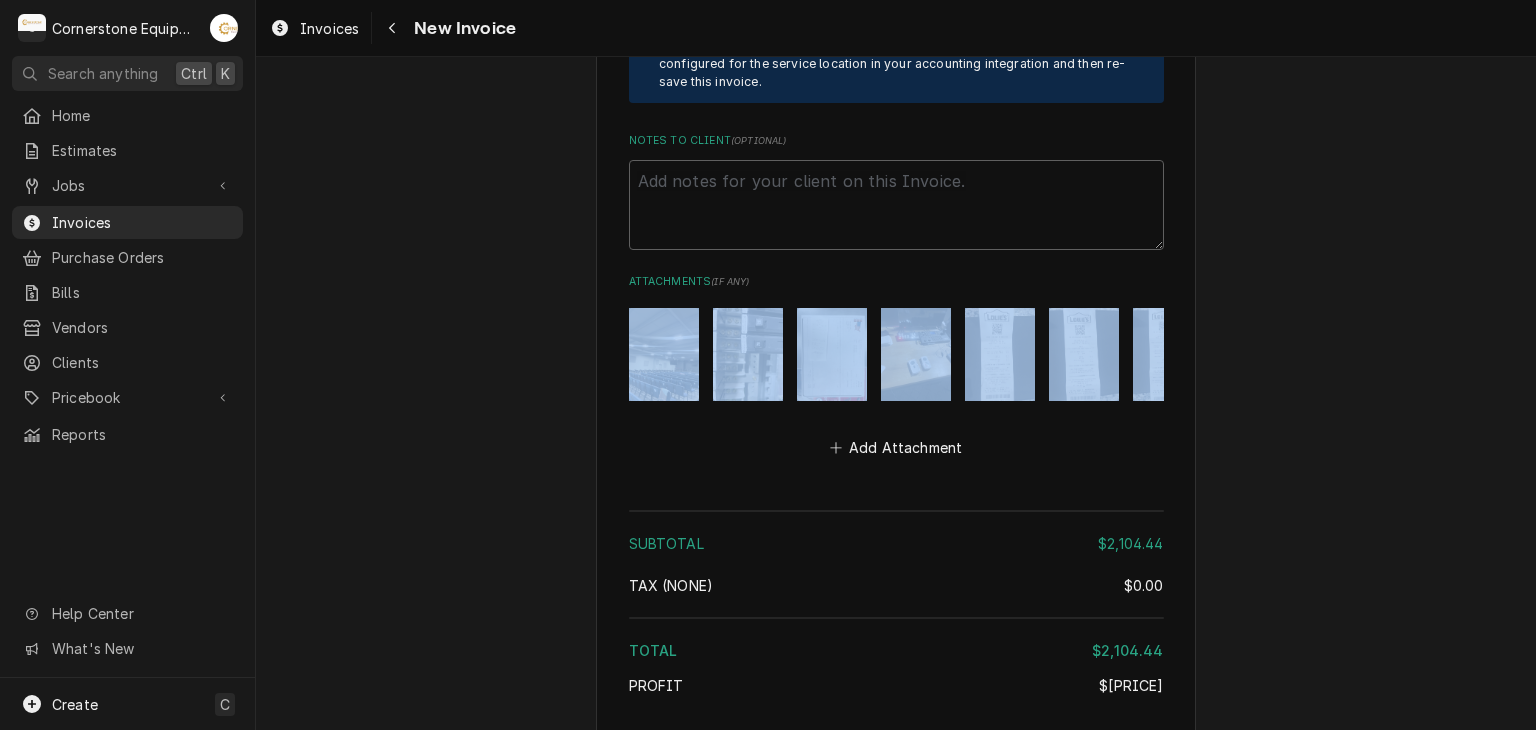 click on "Attachments  ( if any ) mov Add Attachment" at bounding box center (896, 367) 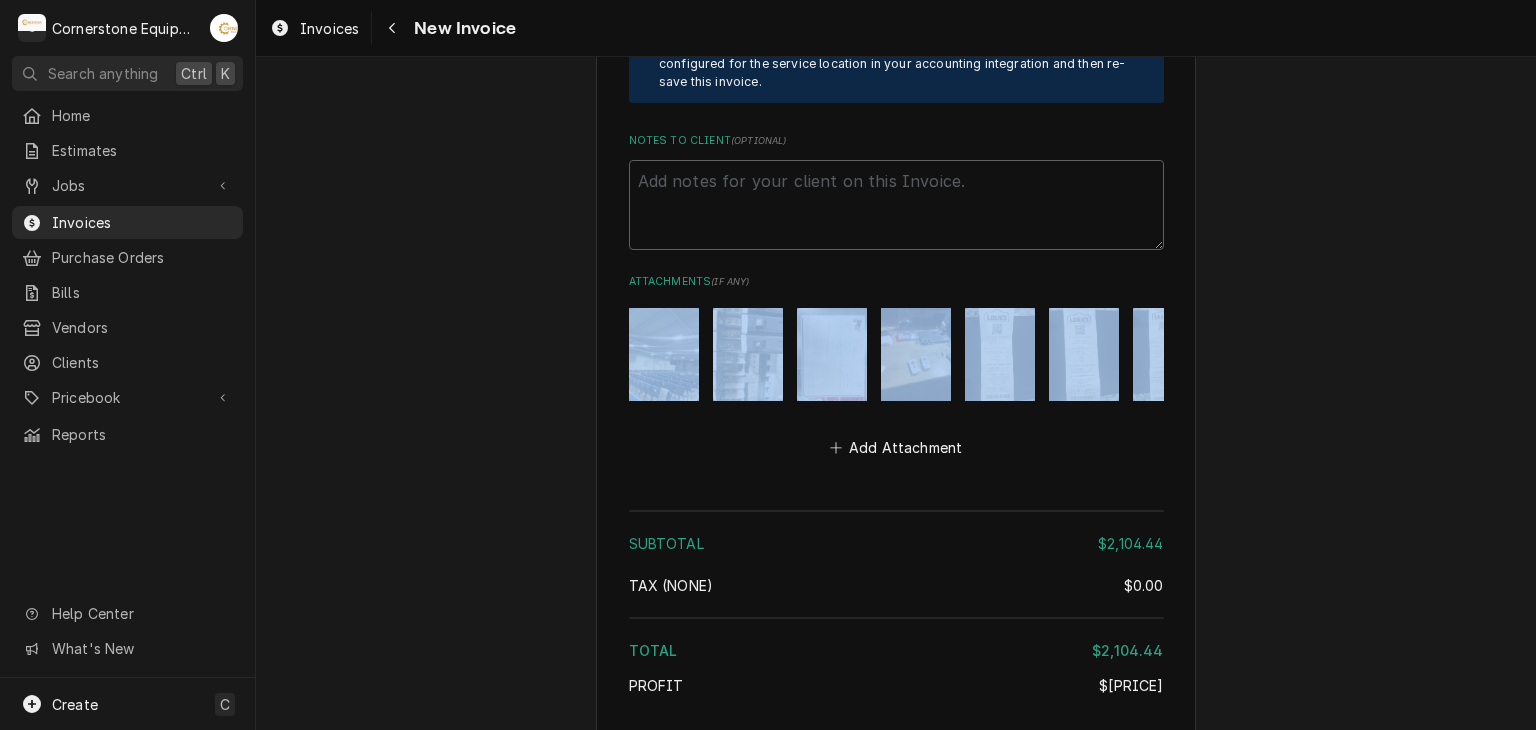 scroll, scrollTop: 0, scrollLeft: 136, axis: horizontal 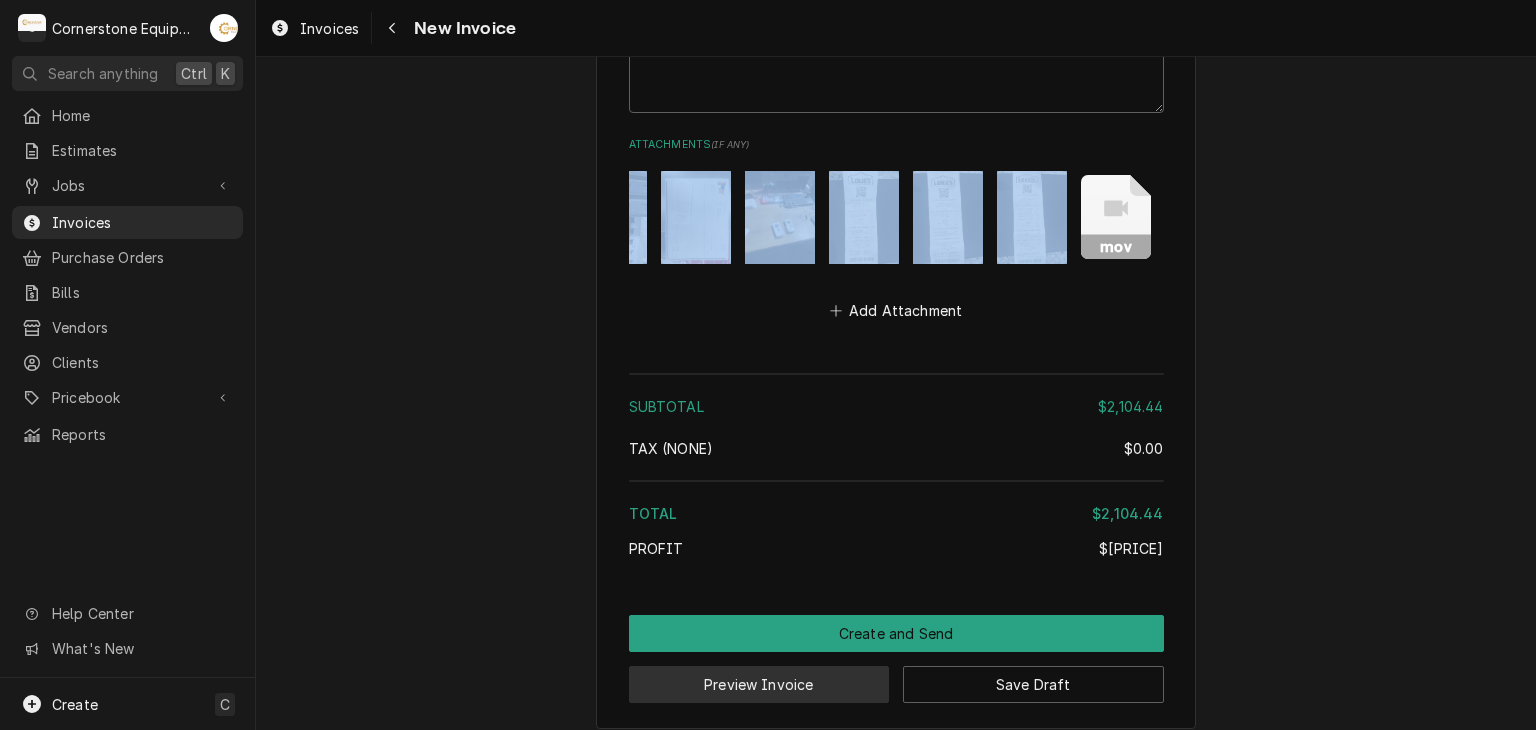 click on "Preview Invoice" at bounding box center (759, 684) 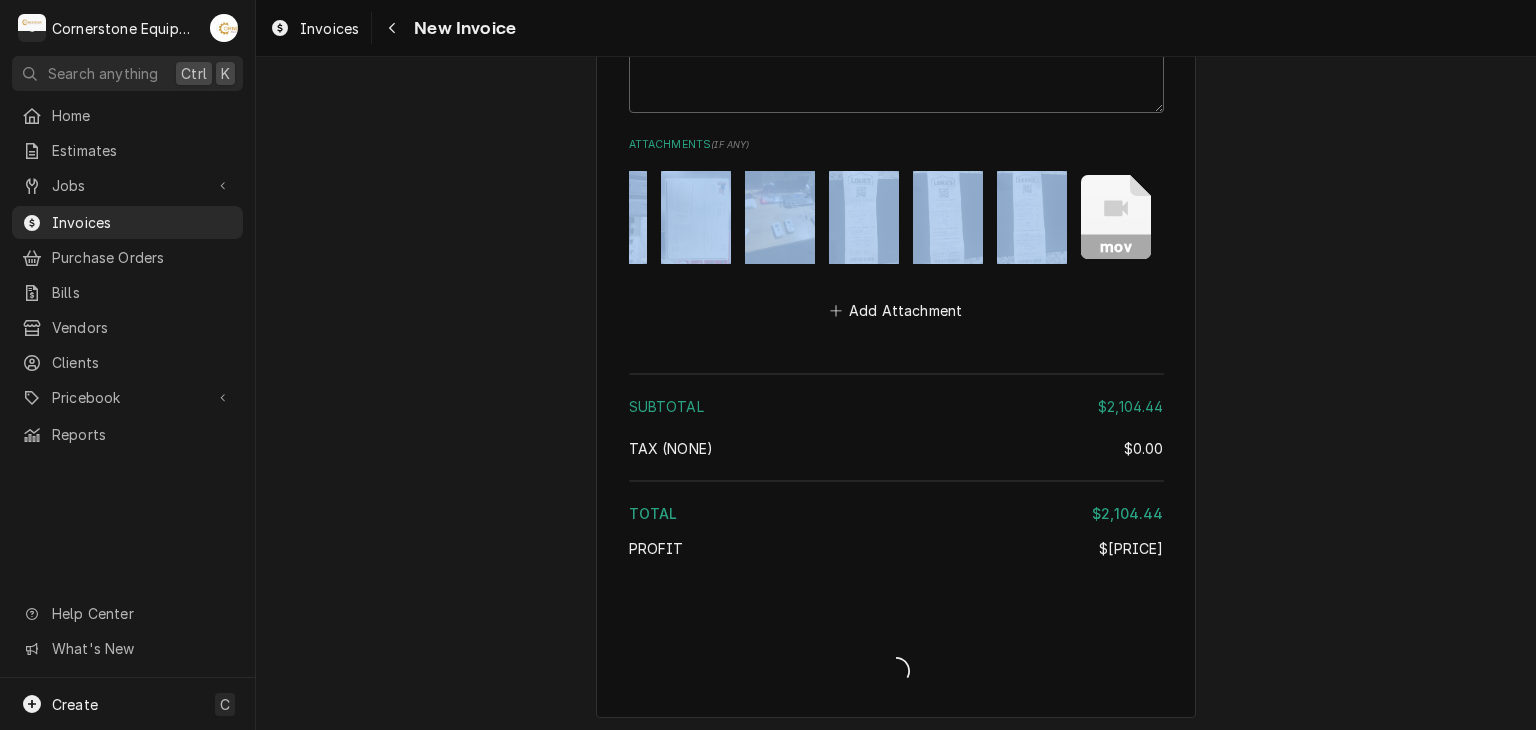 scroll, scrollTop: 3859, scrollLeft: 0, axis: vertical 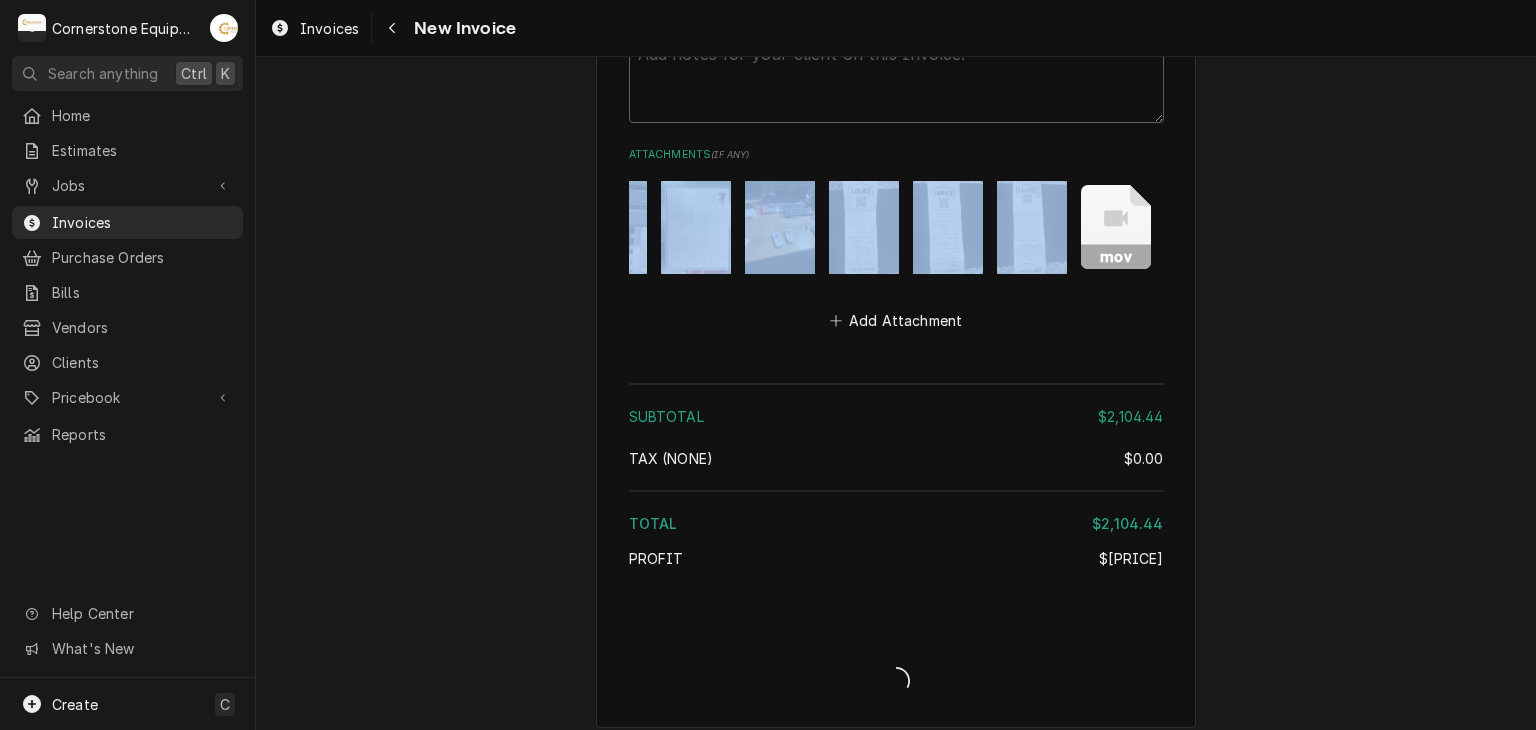 type on "x" 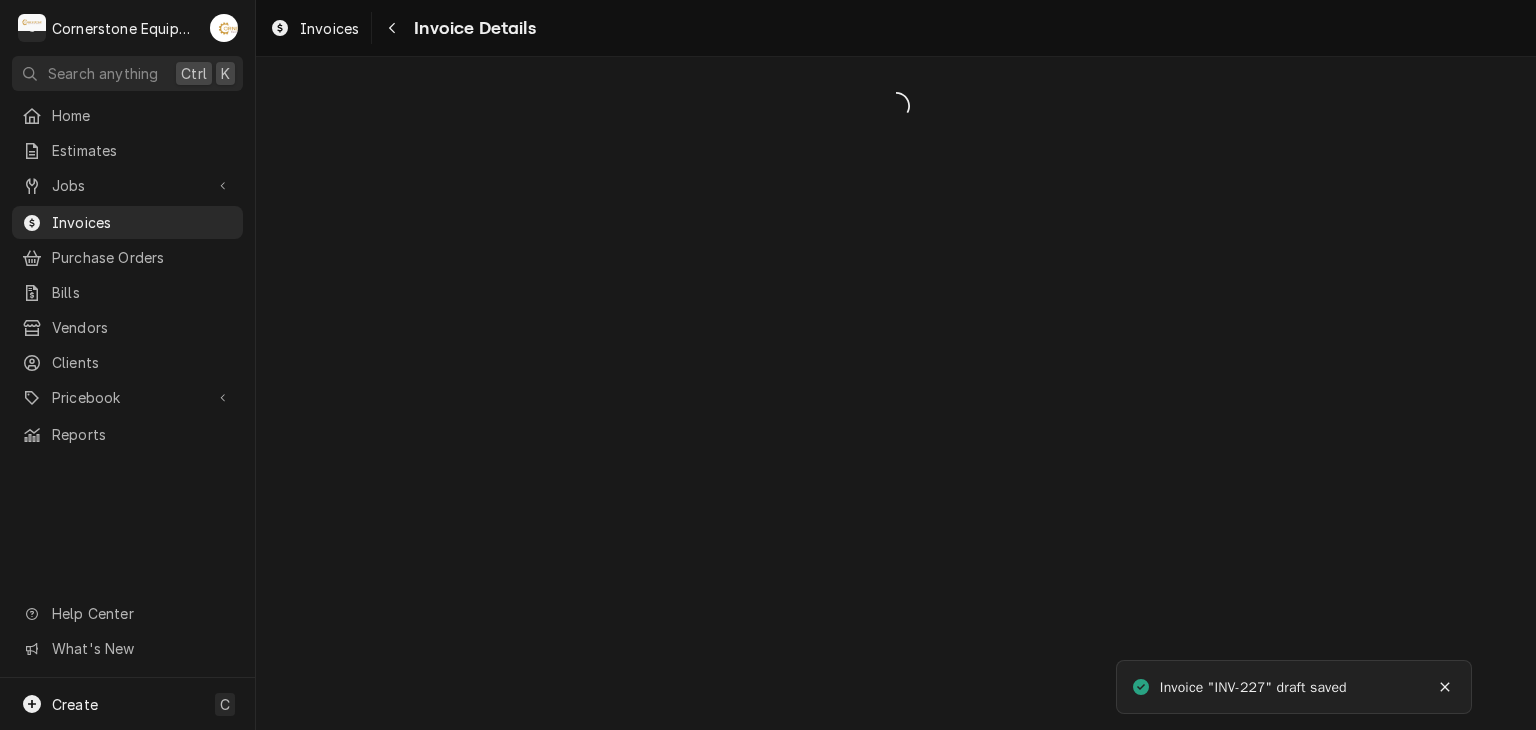 scroll, scrollTop: 0, scrollLeft: 0, axis: both 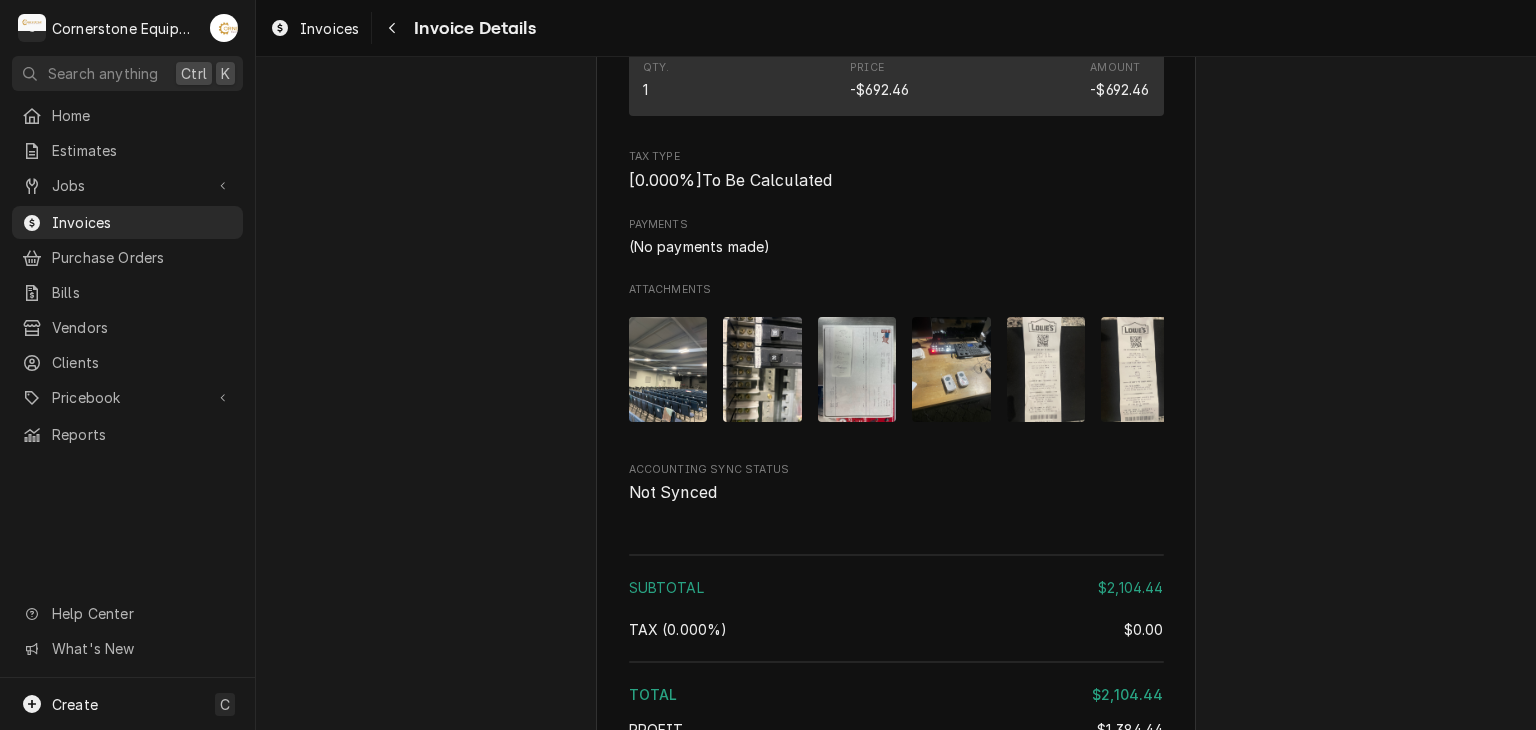 click at bounding box center [857, 369] 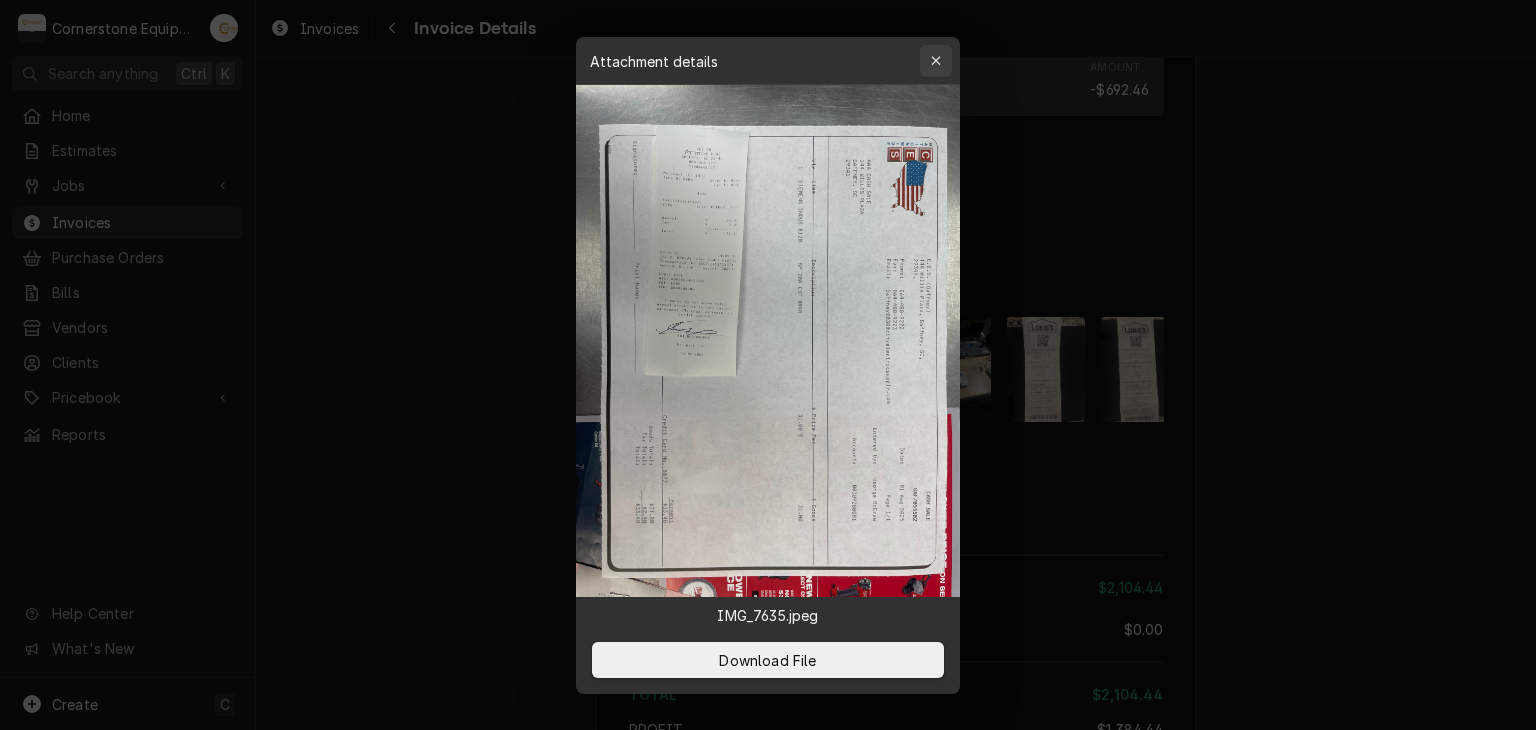click at bounding box center (936, 61) 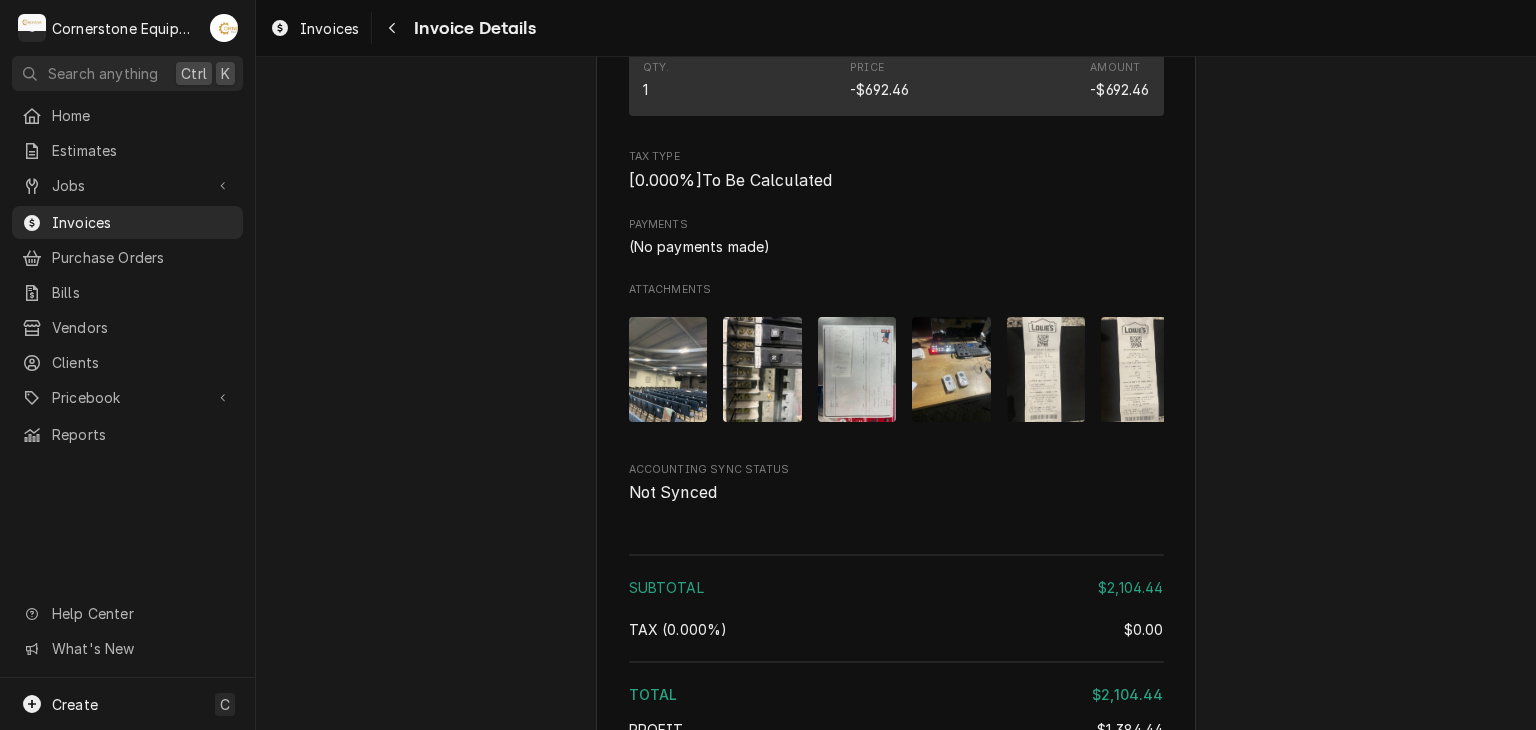 scroll, scrollTop: 3087, scrollLeft: 0, axis: vertical 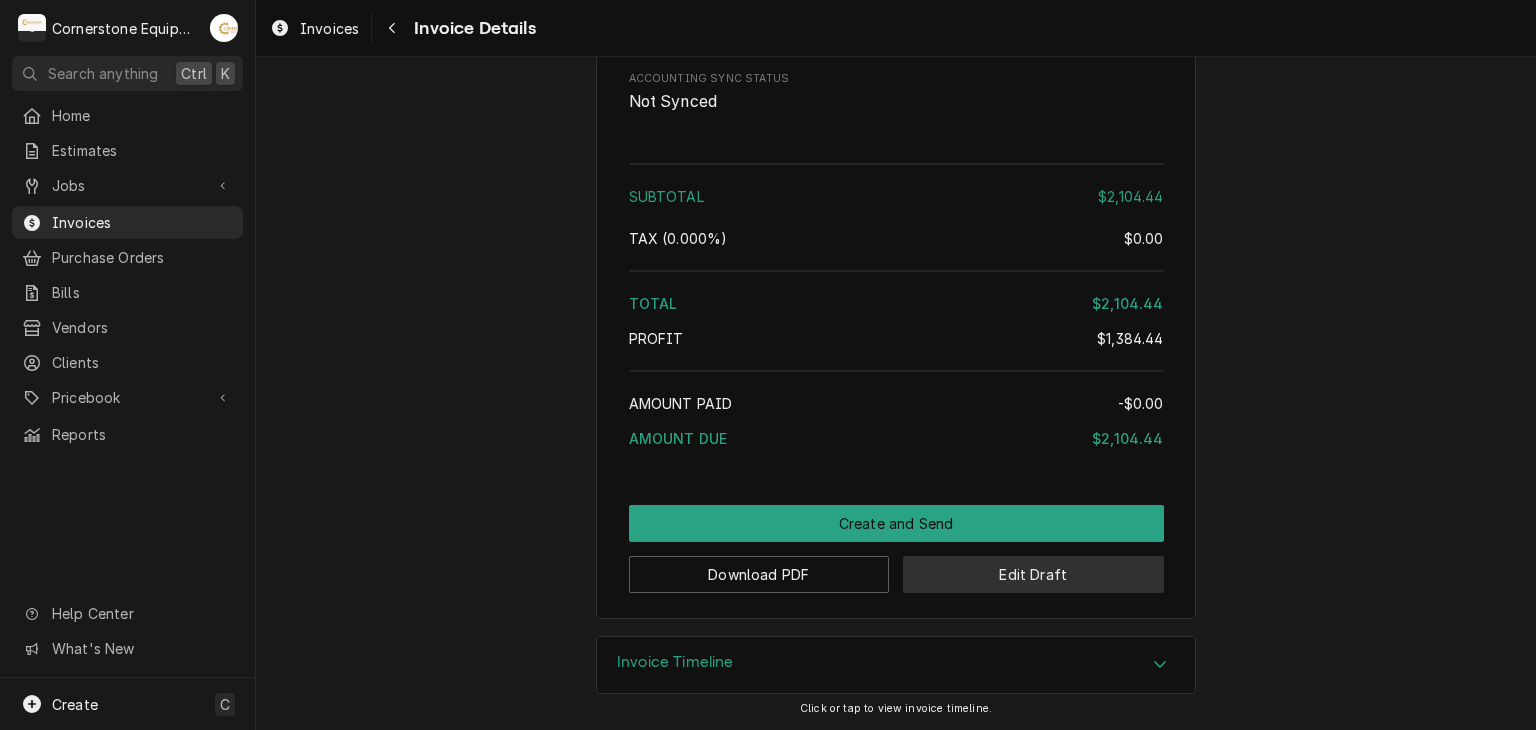 click on "Edit Draft" at bounding box center [1033, 574] 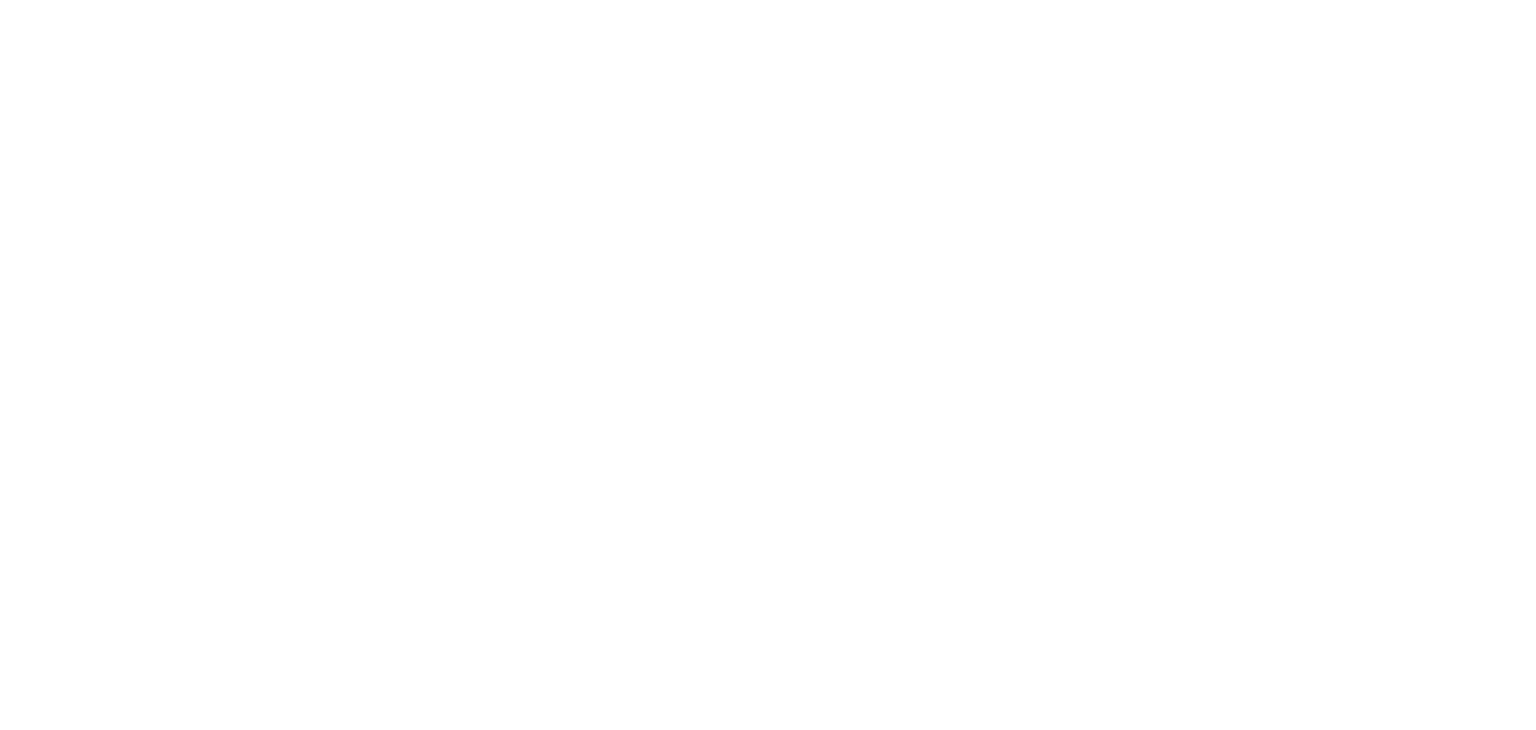 scroll, scrollTop: 0, scrollLeft: 0, axis: both 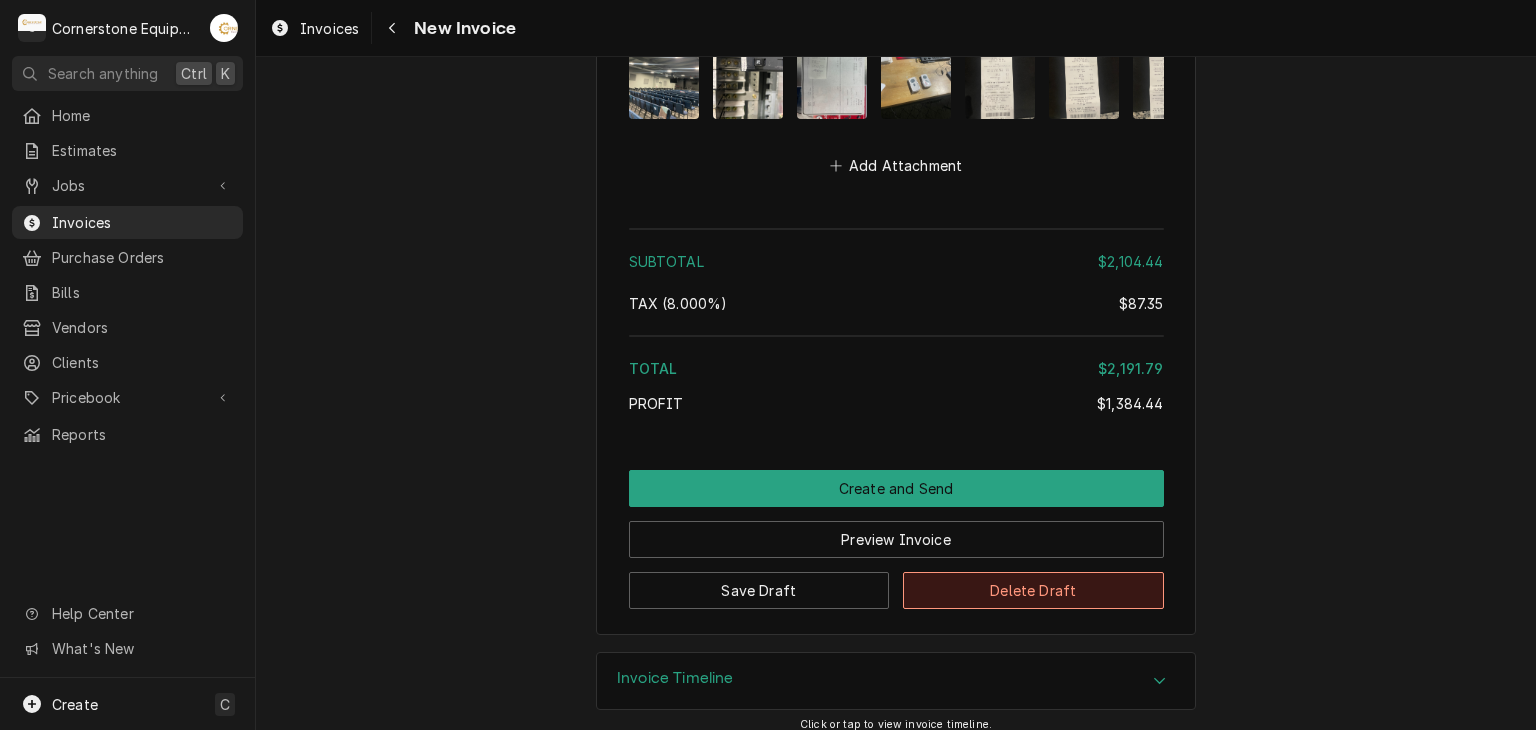 click on "Delete Draft" at bounding box center [1033, 590] 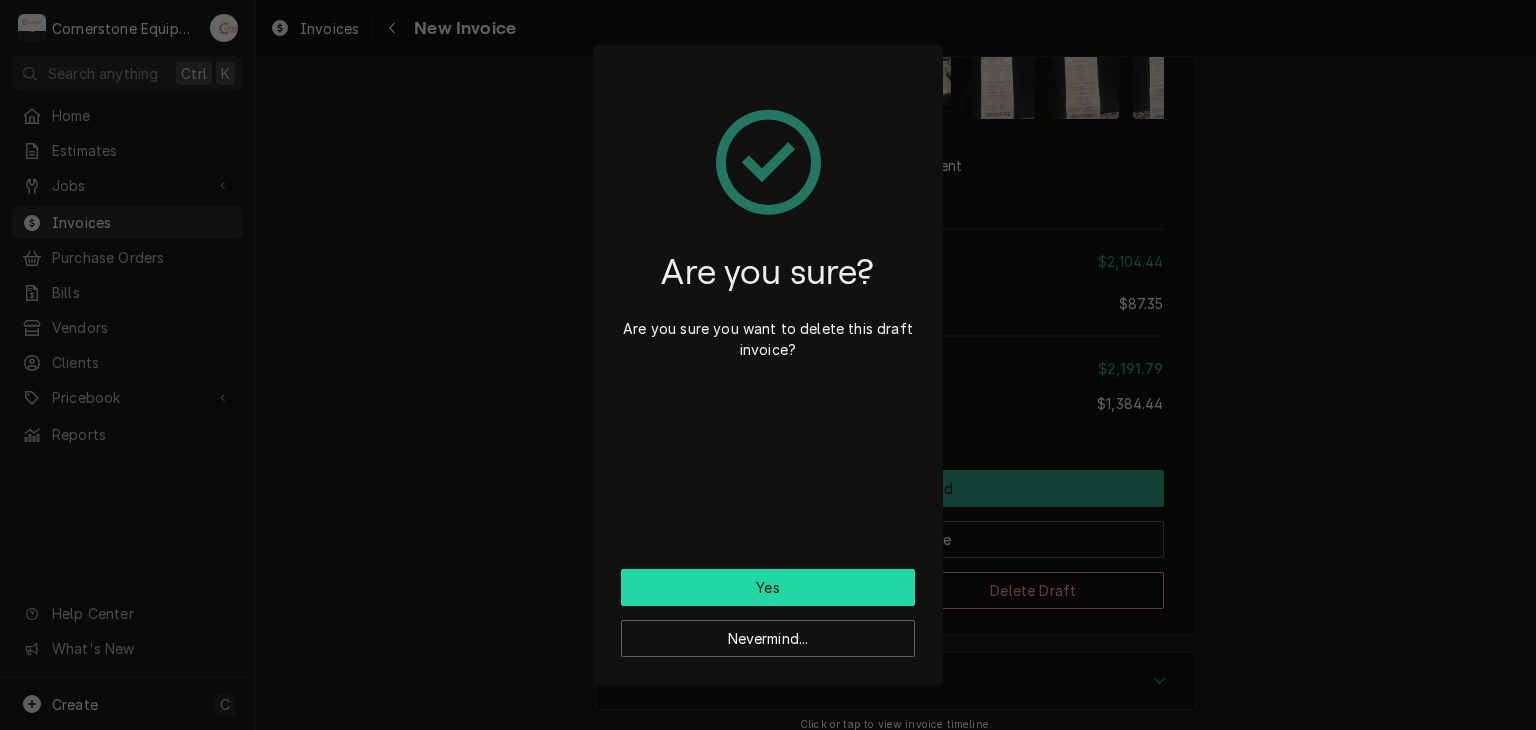 click on "Yes" at bounding box center [768, 587] 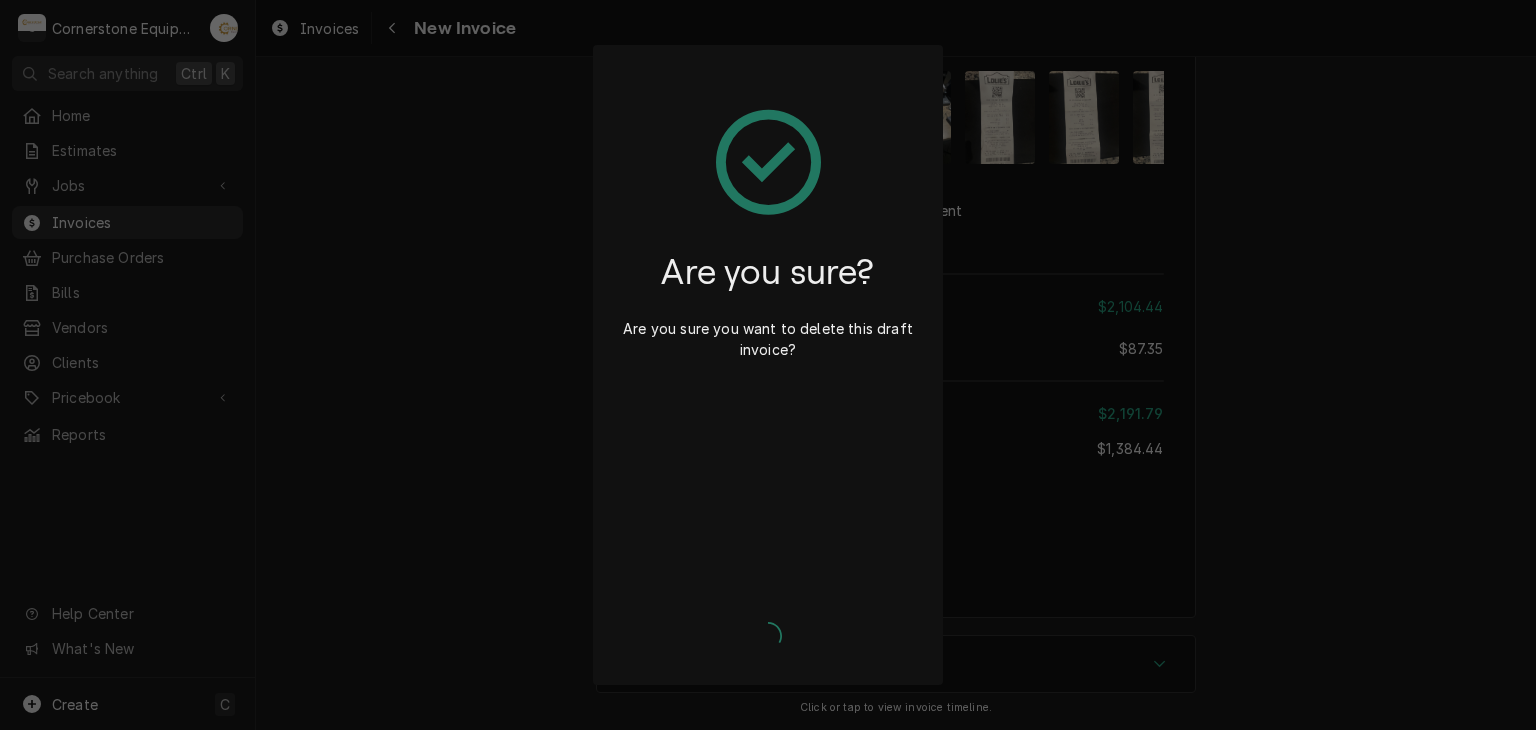 scroll, scrollTop: 3953, scrollLeft: 0, axis: vertical 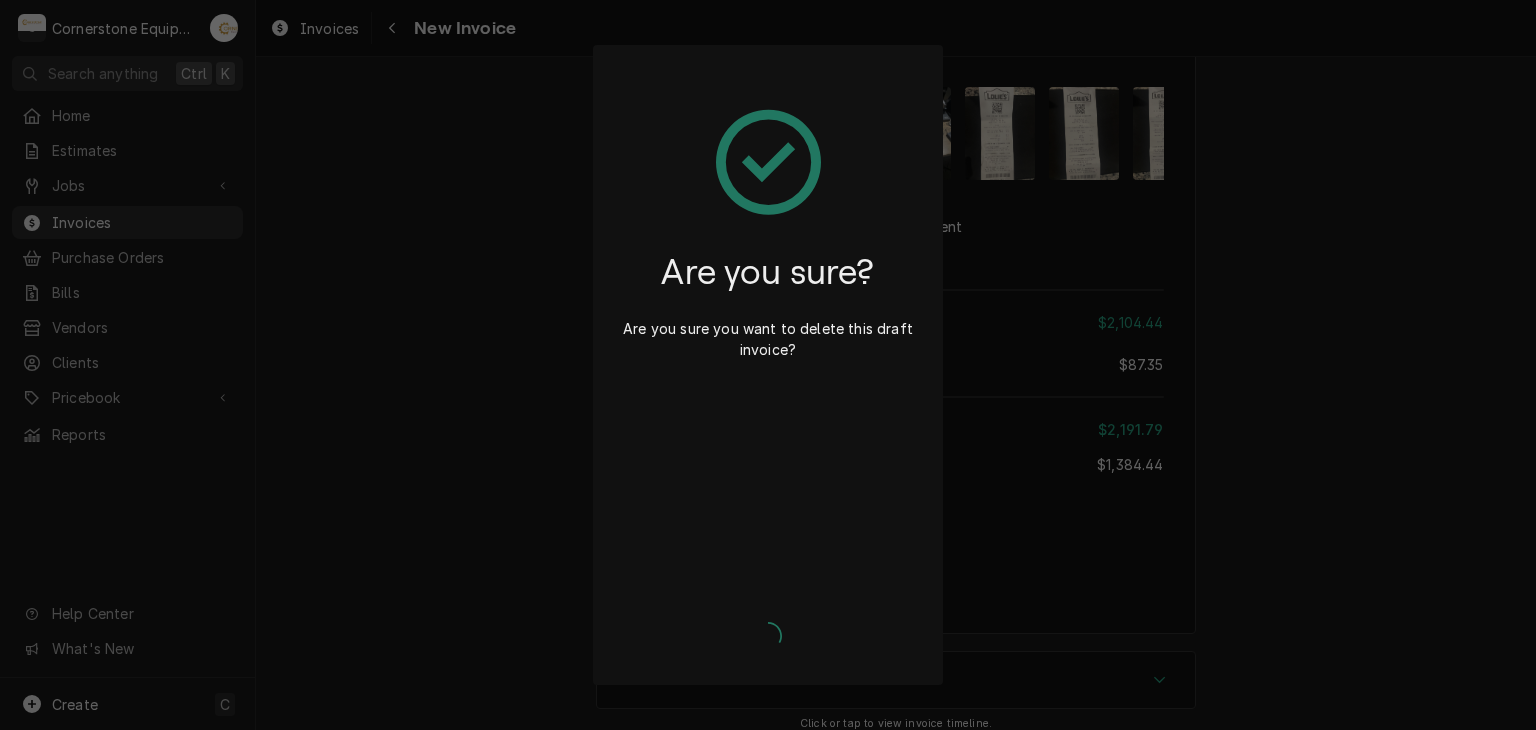 type on "x" 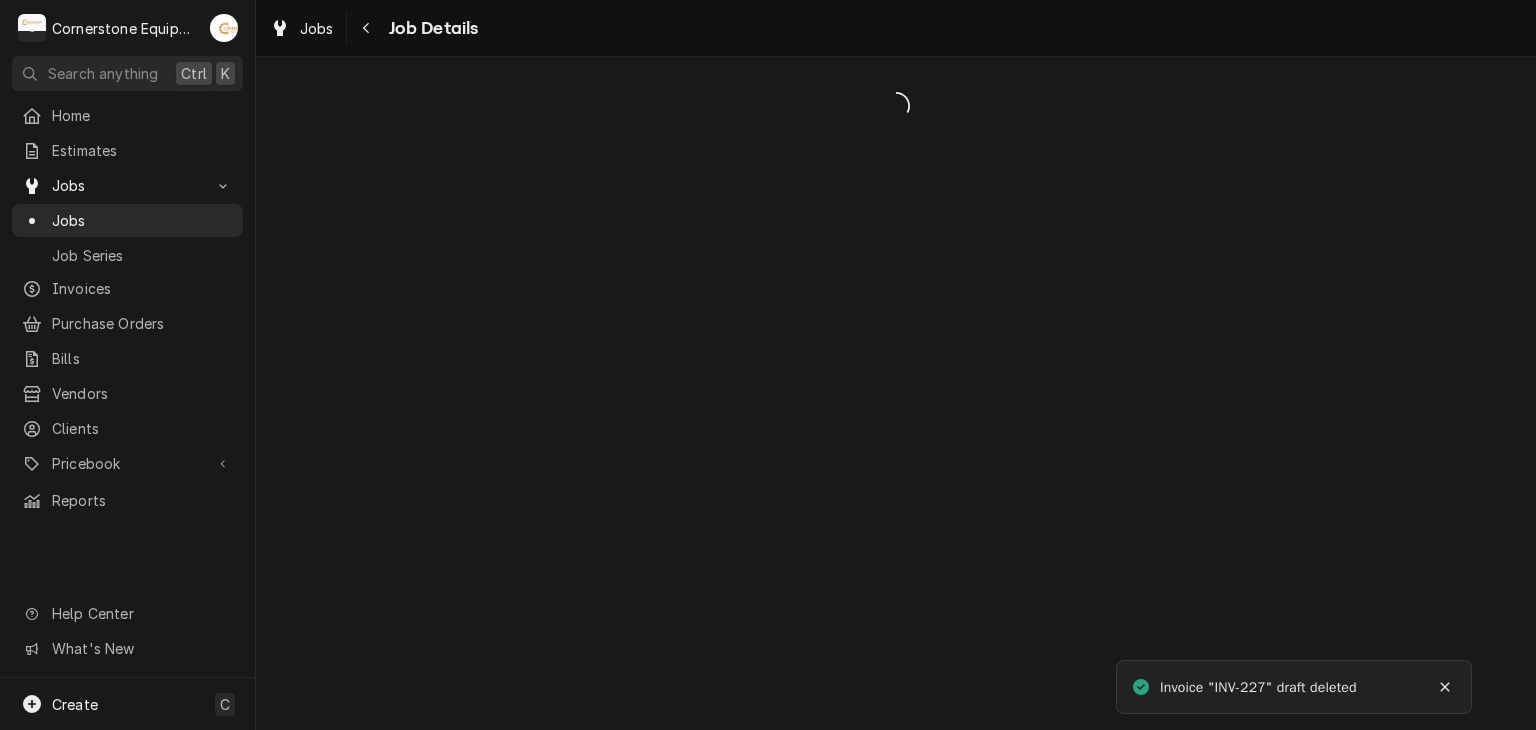 scroll, scrollTop: 0, scrollLeft: 0, axis: both 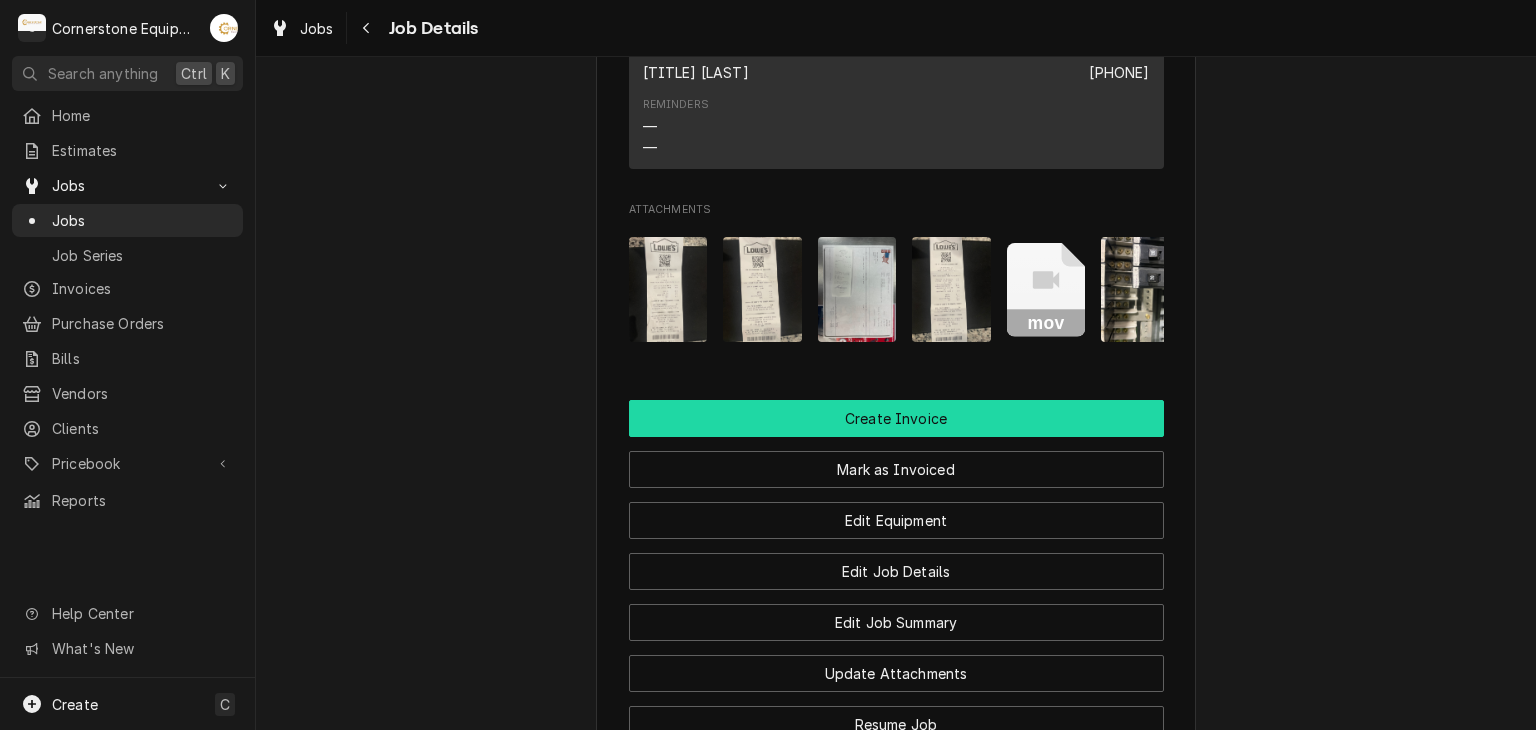 click on "Create Invoice" at bounding box center (896, 418) 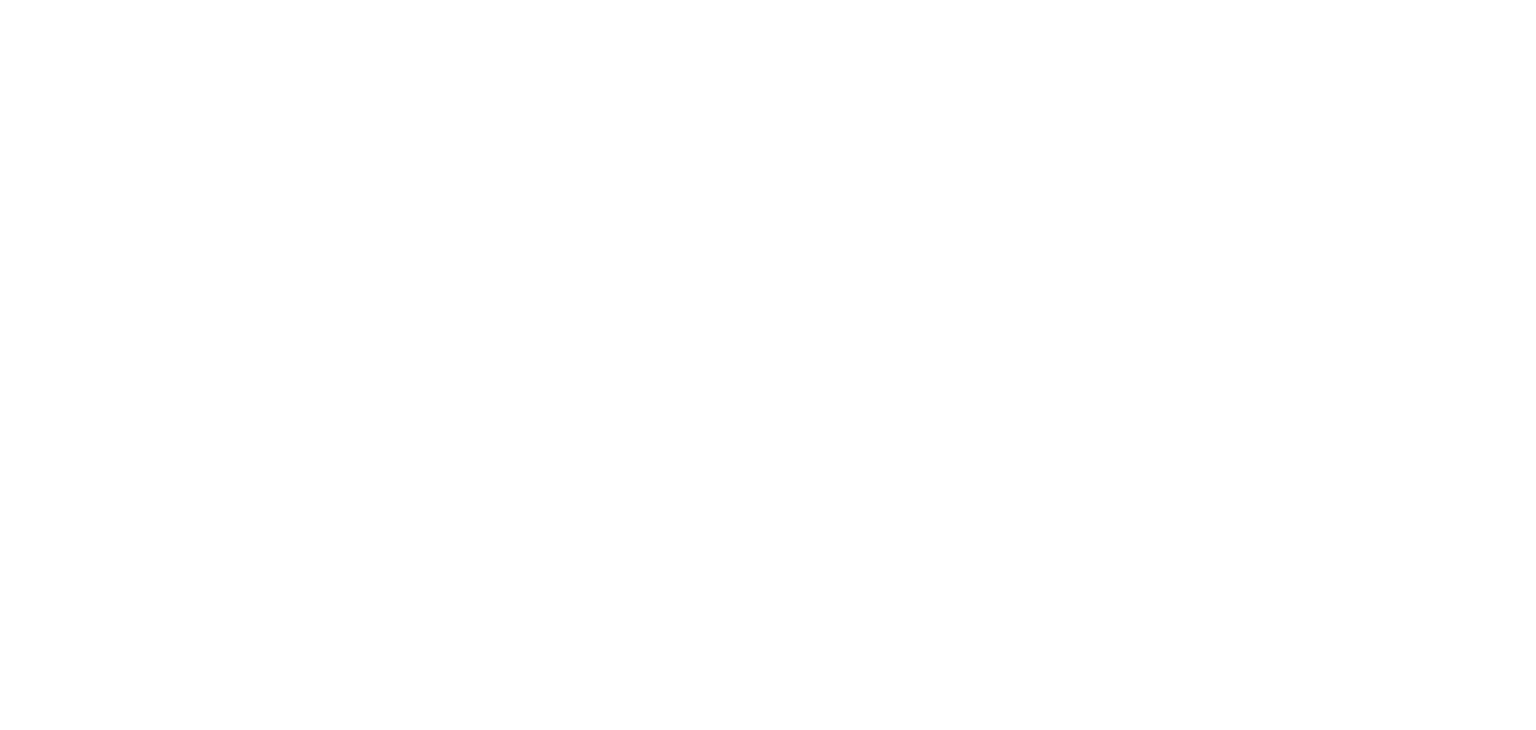 scroll, scrollTop: 0, scrollLeft: 0, axis: both 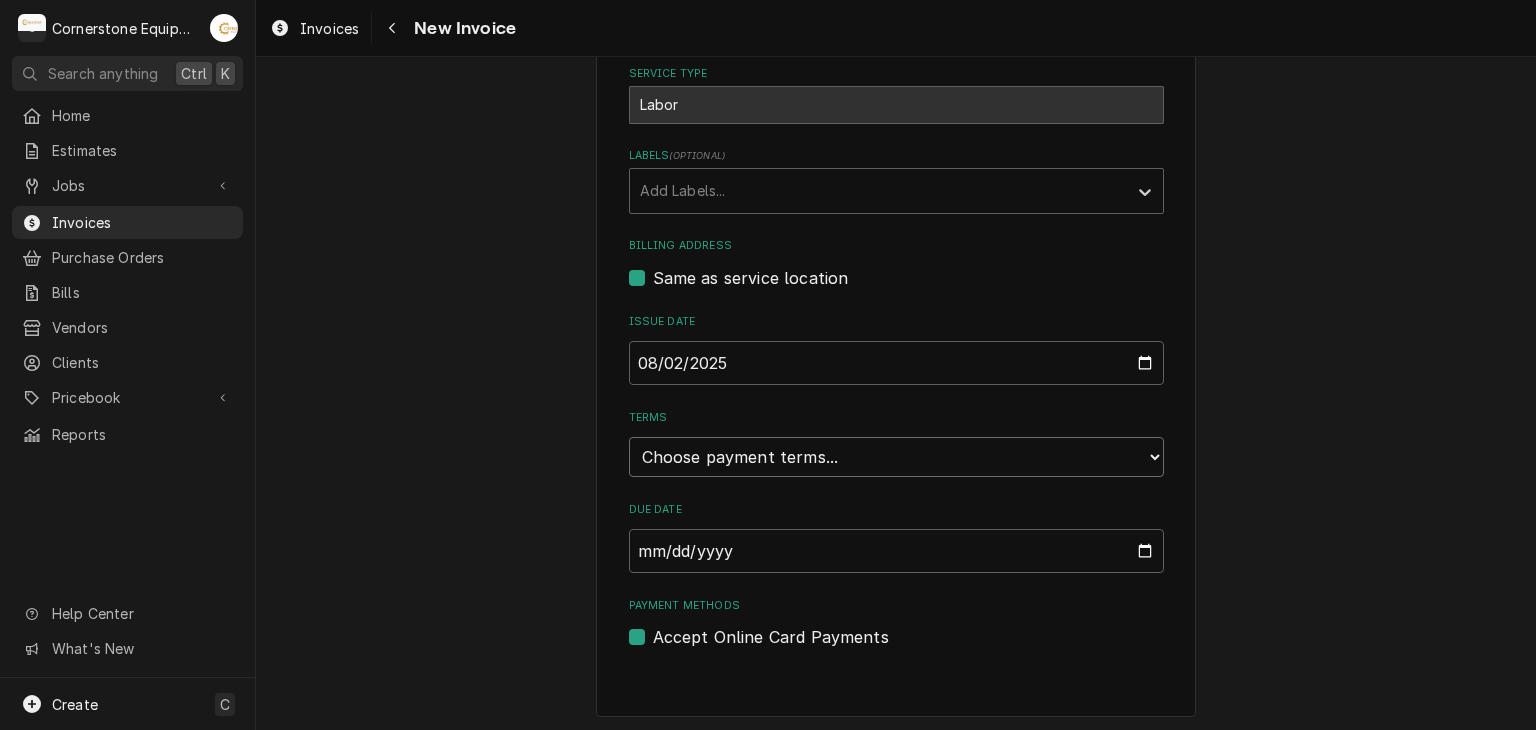 click on "Choose payment terms... Same Day Net 7 Net 14 Net 21 Net 30 Net 45 Net 60 Net 90" at bounding box center [896, 457] 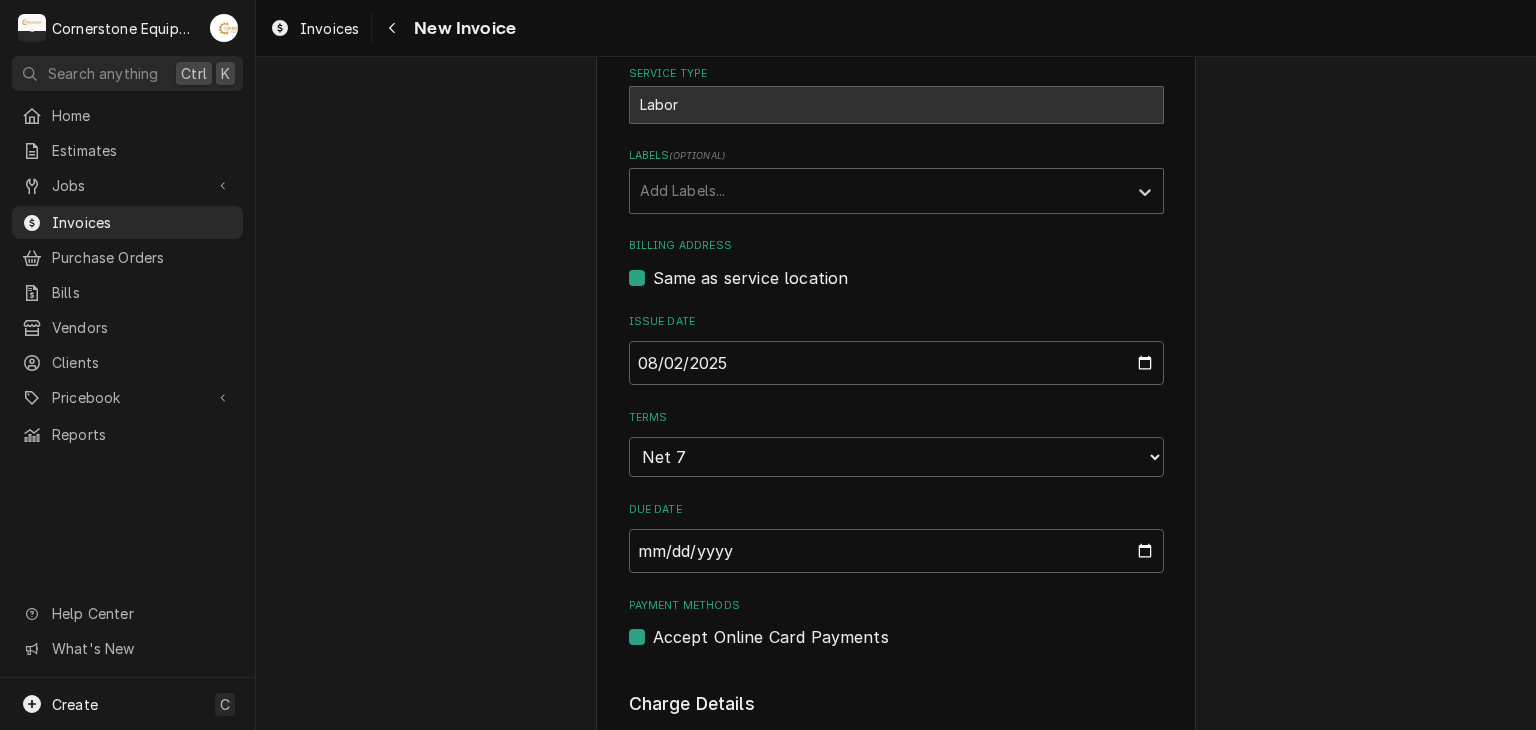 scroll, scrollTop: 951, scrollLeft: 0, axis: vertical 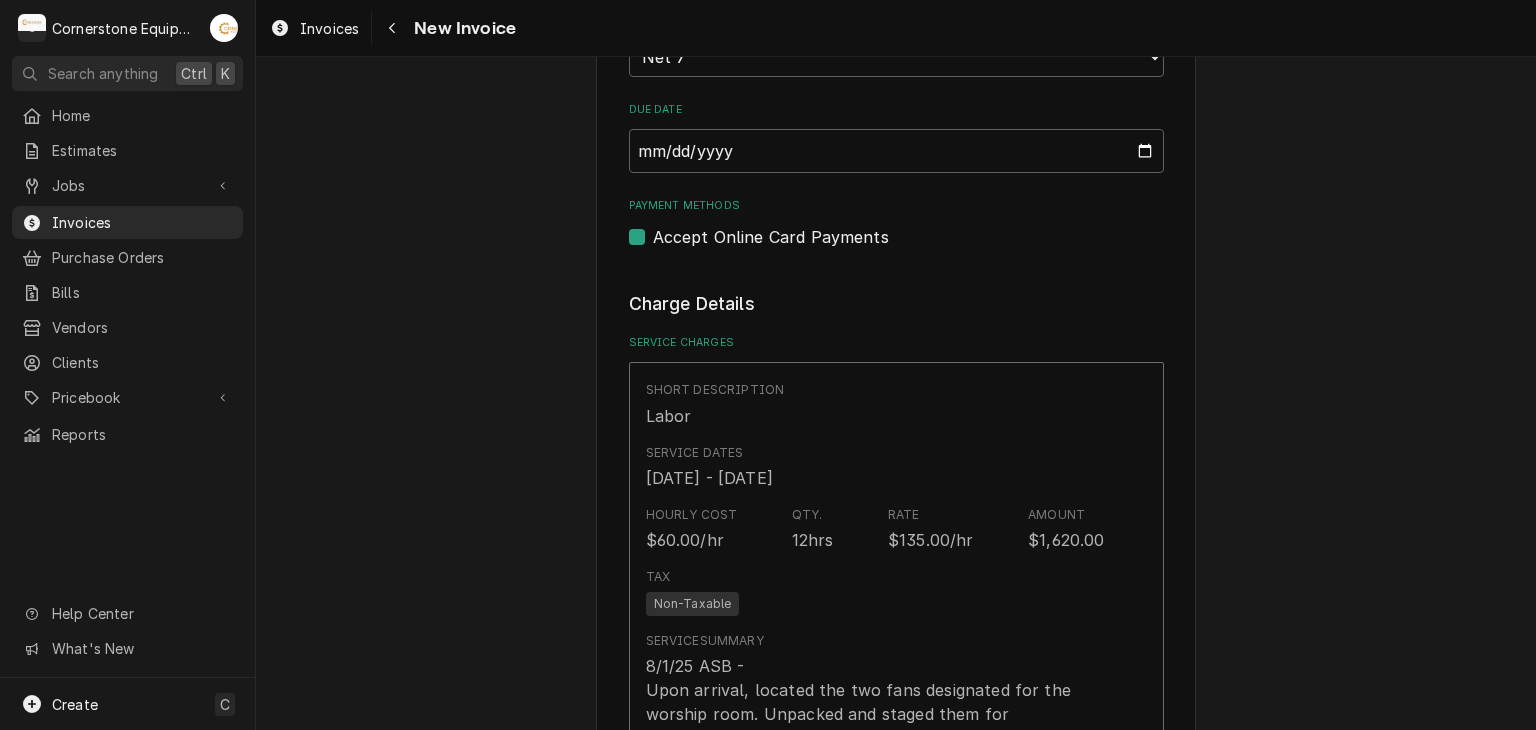 click on "Accept Online Card Payments" at bounding box center (771, 237) 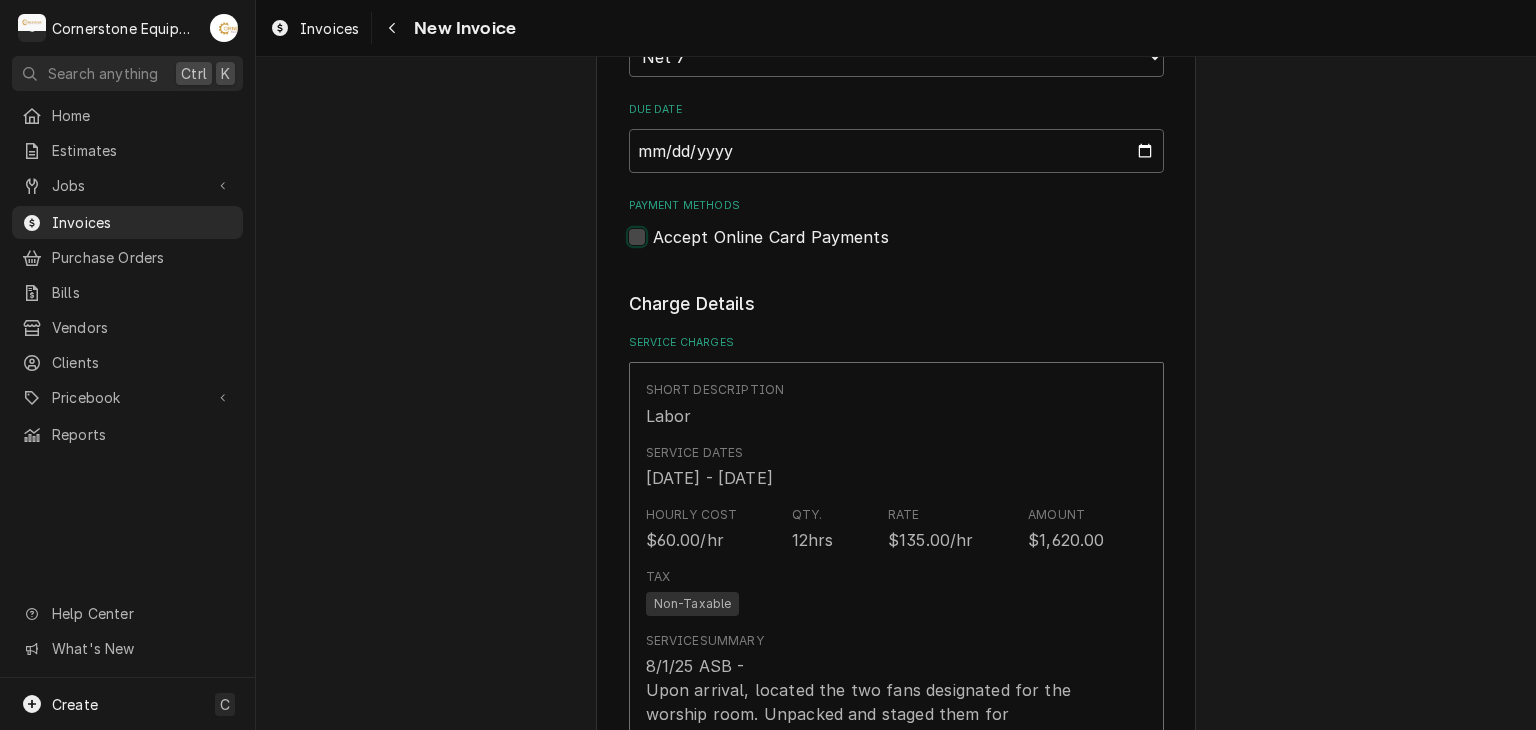 checkbox on "false" 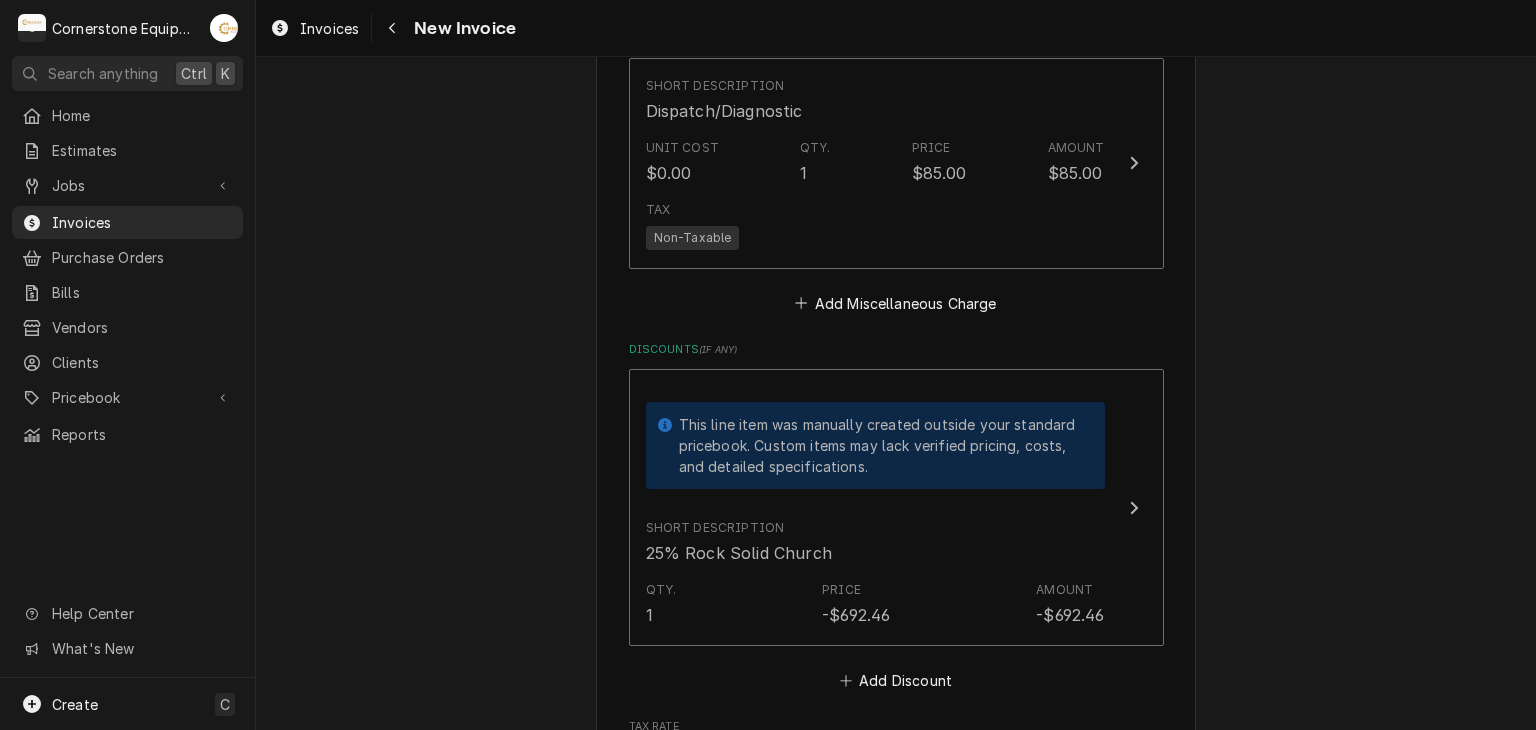 scroll, scrollTop: 3732, scrollLeft: 0, axis: vertical 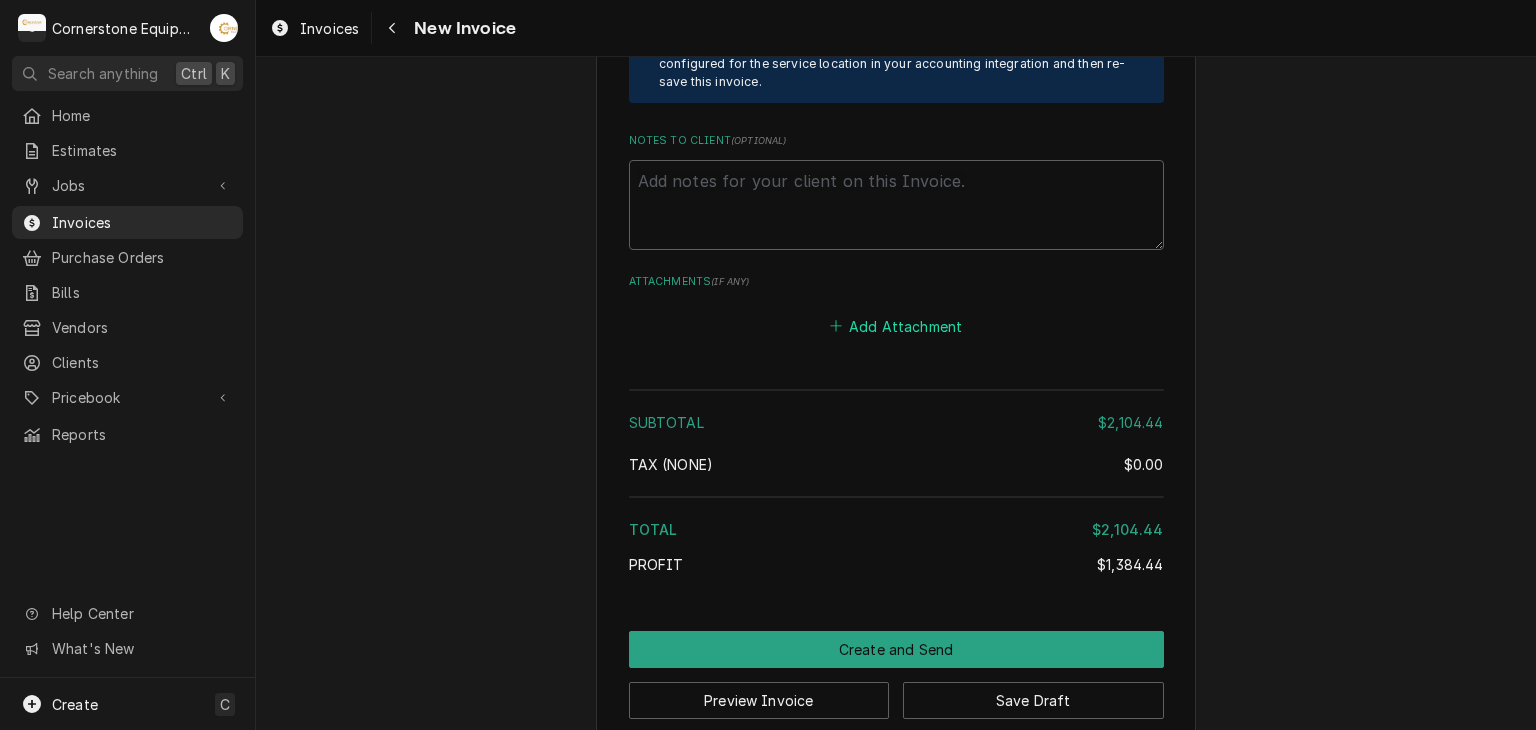 click on "Add Attachment" at bounding box center [896, 326] 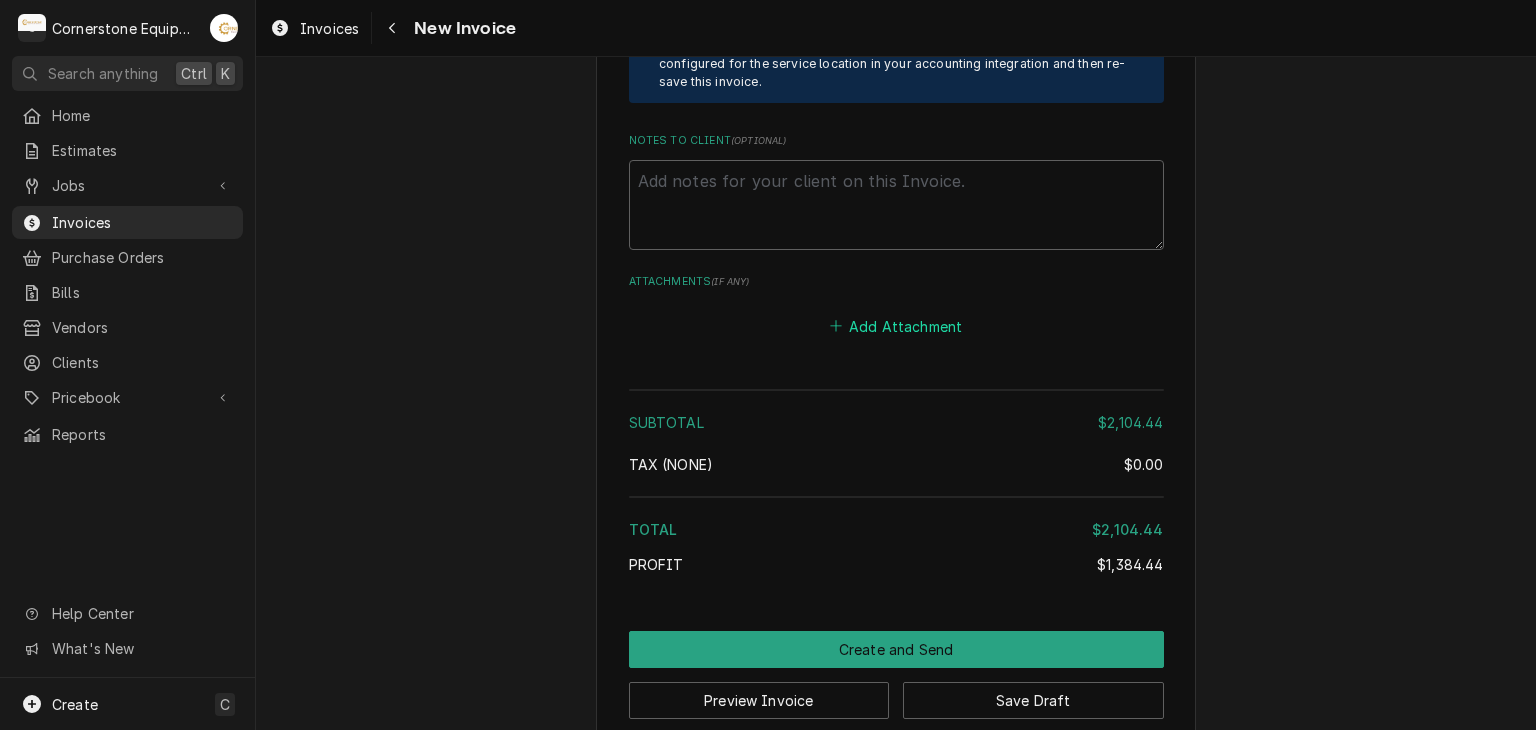 type on "x" 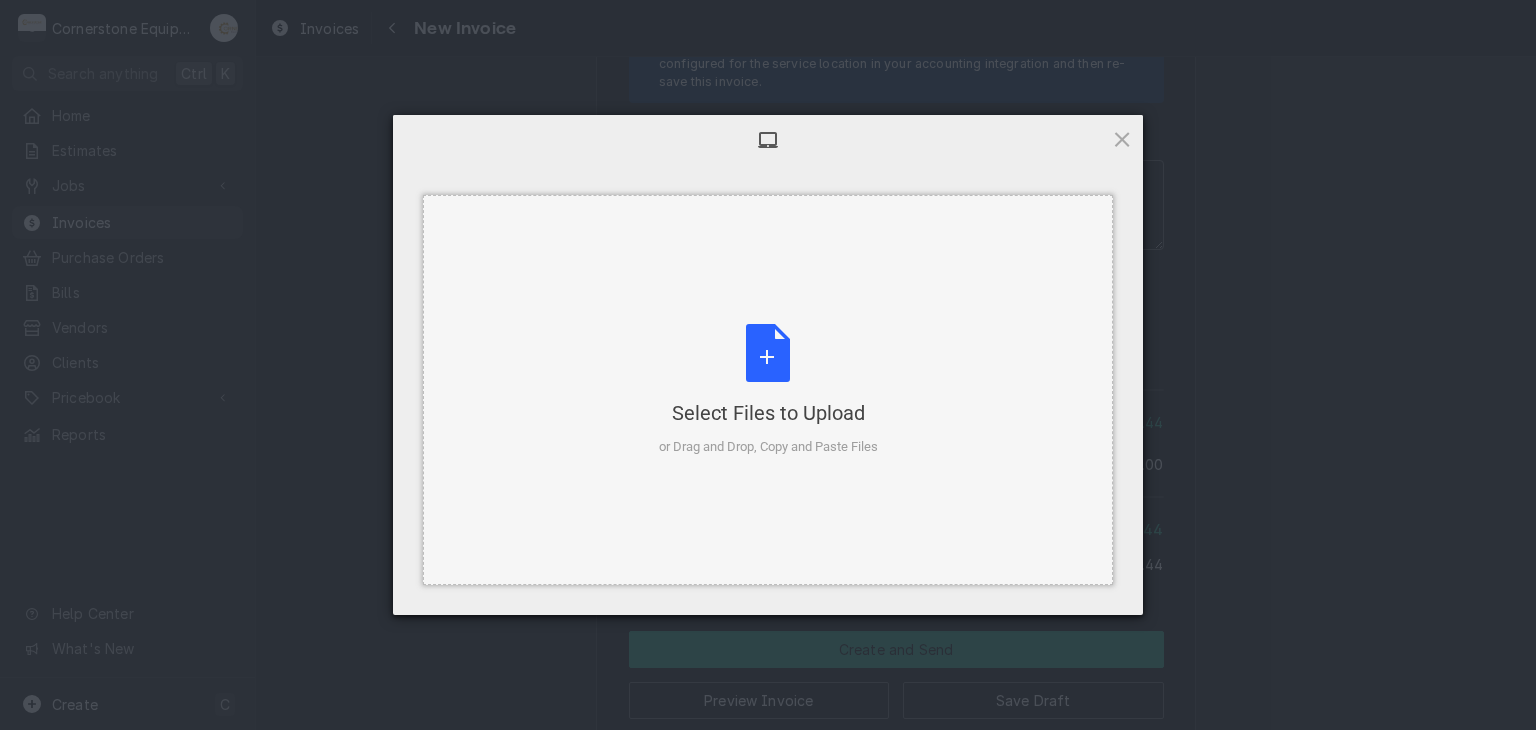 click on "Select Files to Upload
or Drag and Drop, Copy and Paste Files" at bounding box center [768, 390] 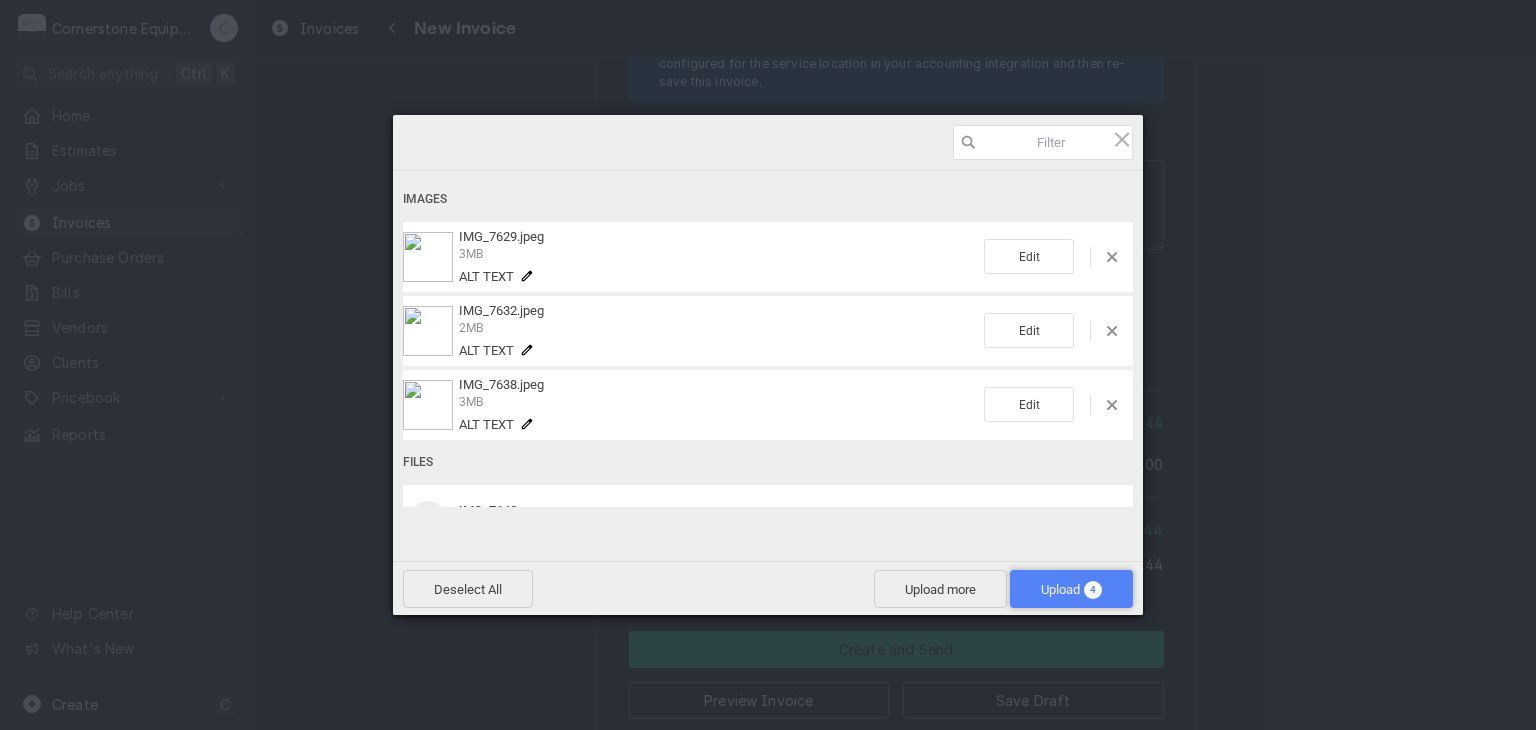click on "Upload
4" at bounding box center (1071, 589) 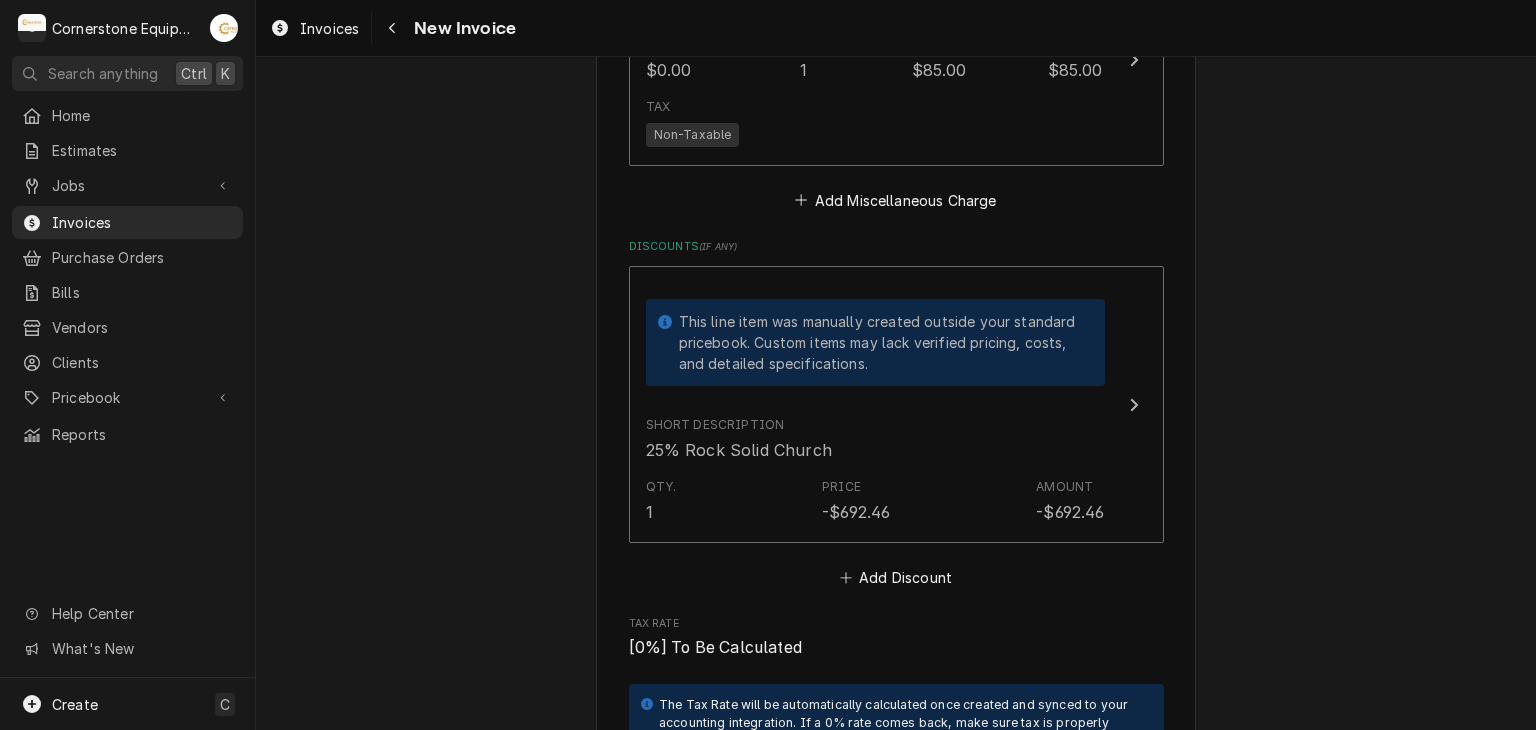 scroll, scrollTop: 2654, scrollLeft: 0, axis: vertical 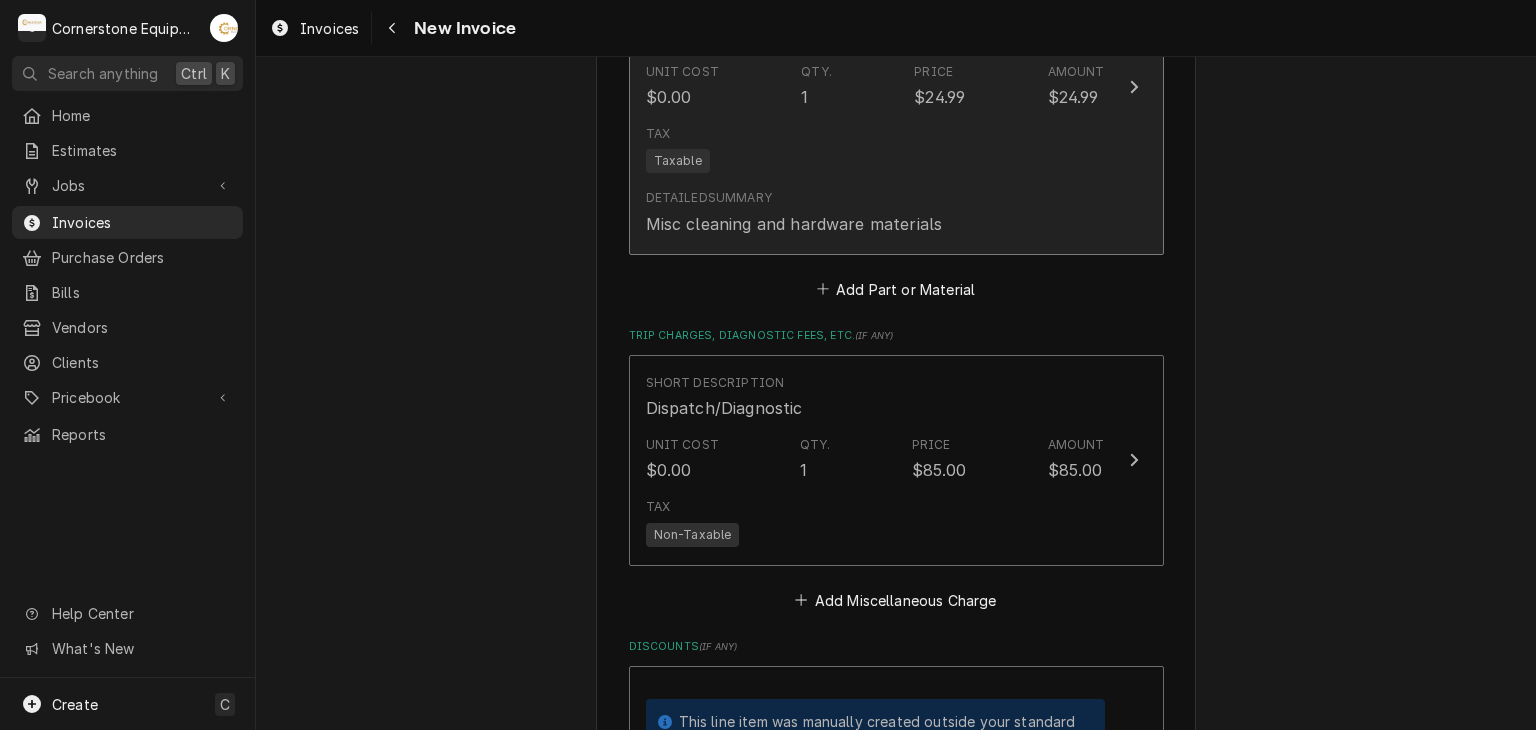 click on "Tax Taxable" at bounding box center (875, 149) 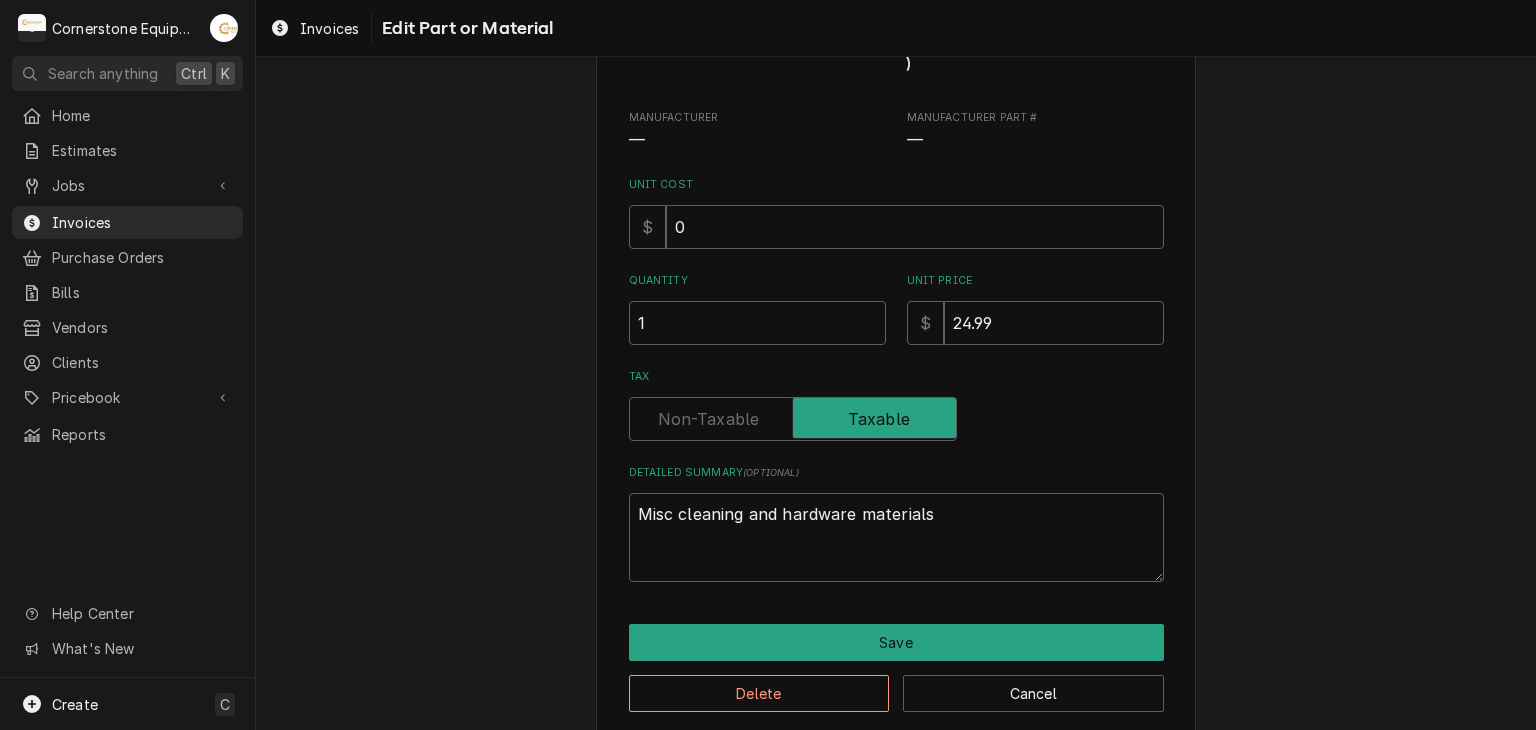 scroll, scrollTop: 0, scrollLeft: 0, axis: both 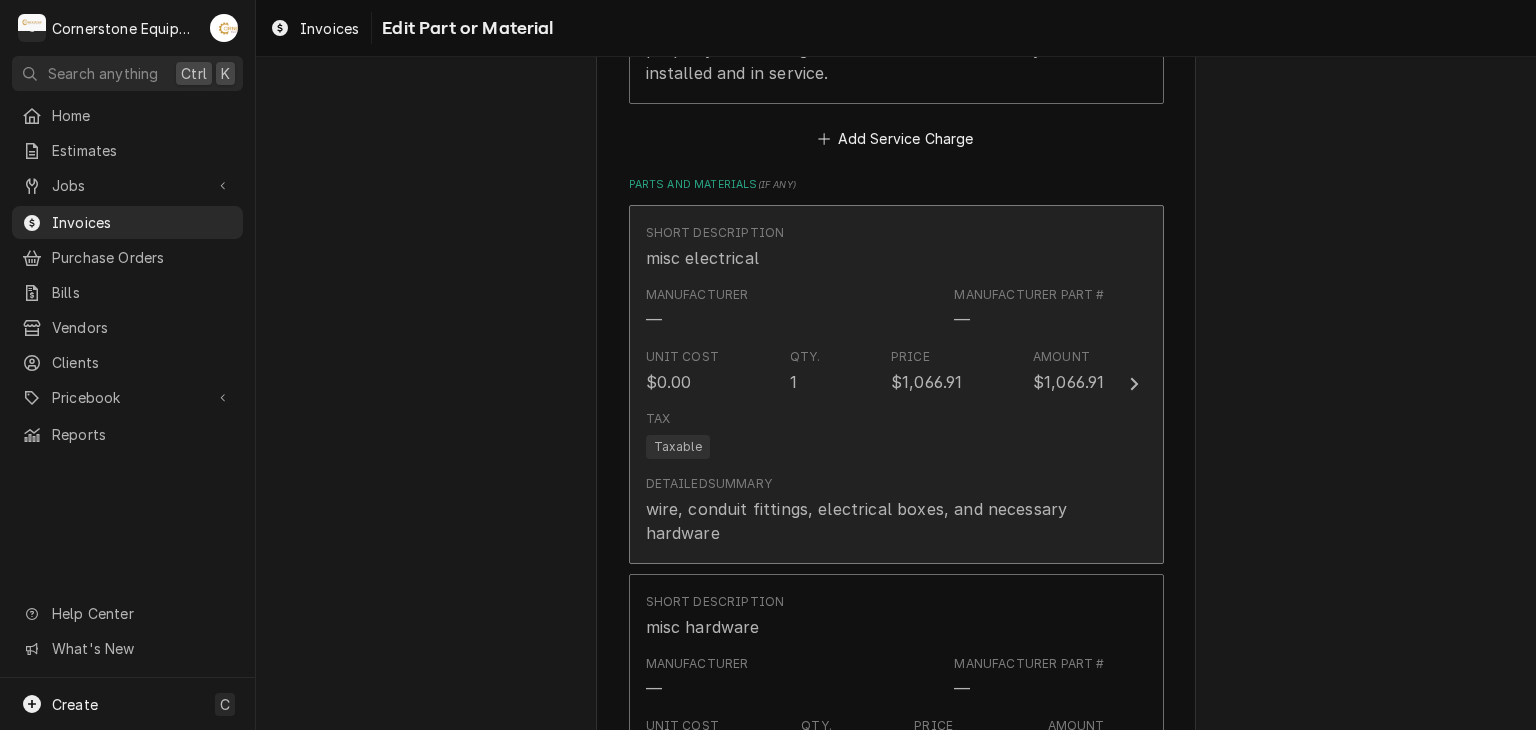 click on "Detailed  Summary wire, conduit fittings, electrical boxes, and necessary hardware" at bounding box center (875, 510) 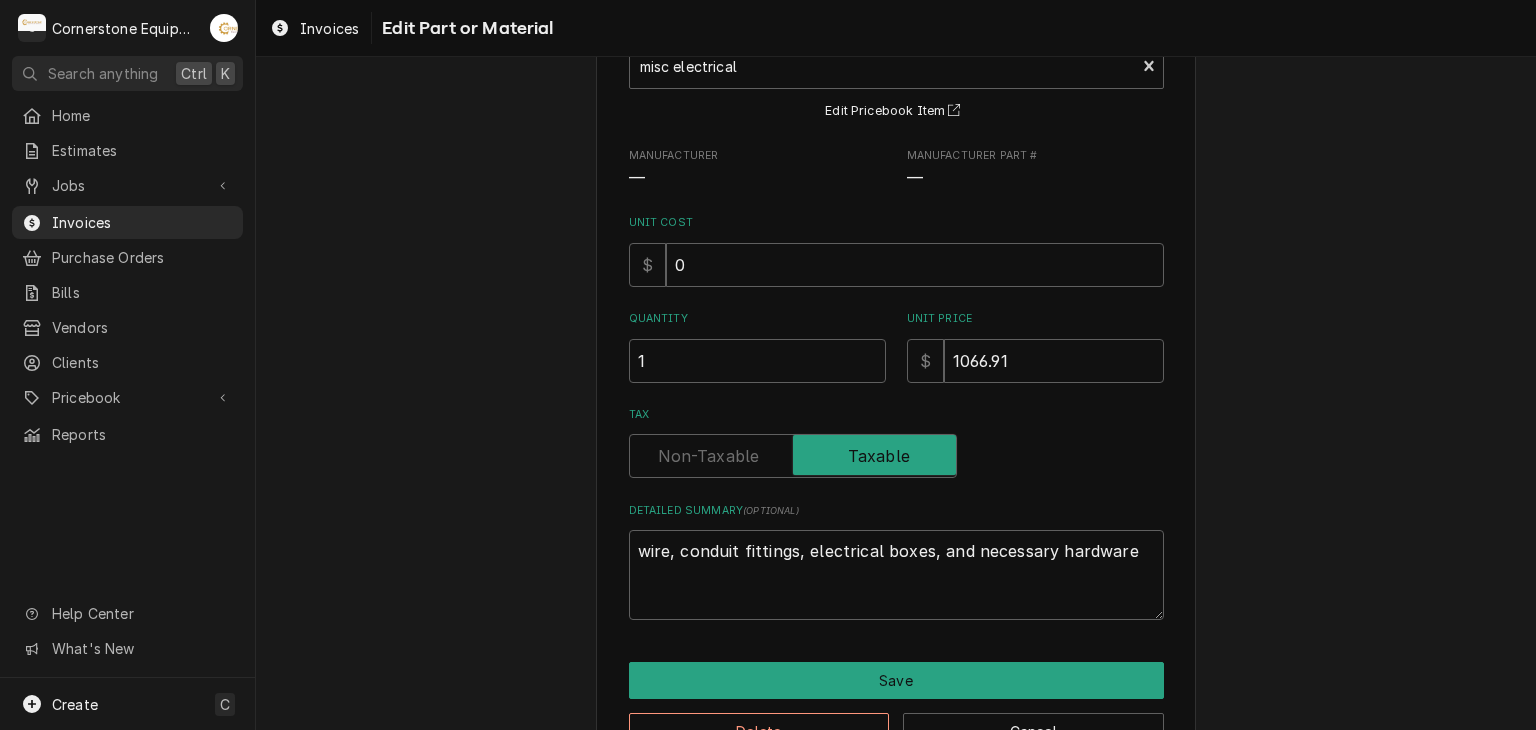 scroll, scrollTop: 0, scrollLeft: 0, axis: both 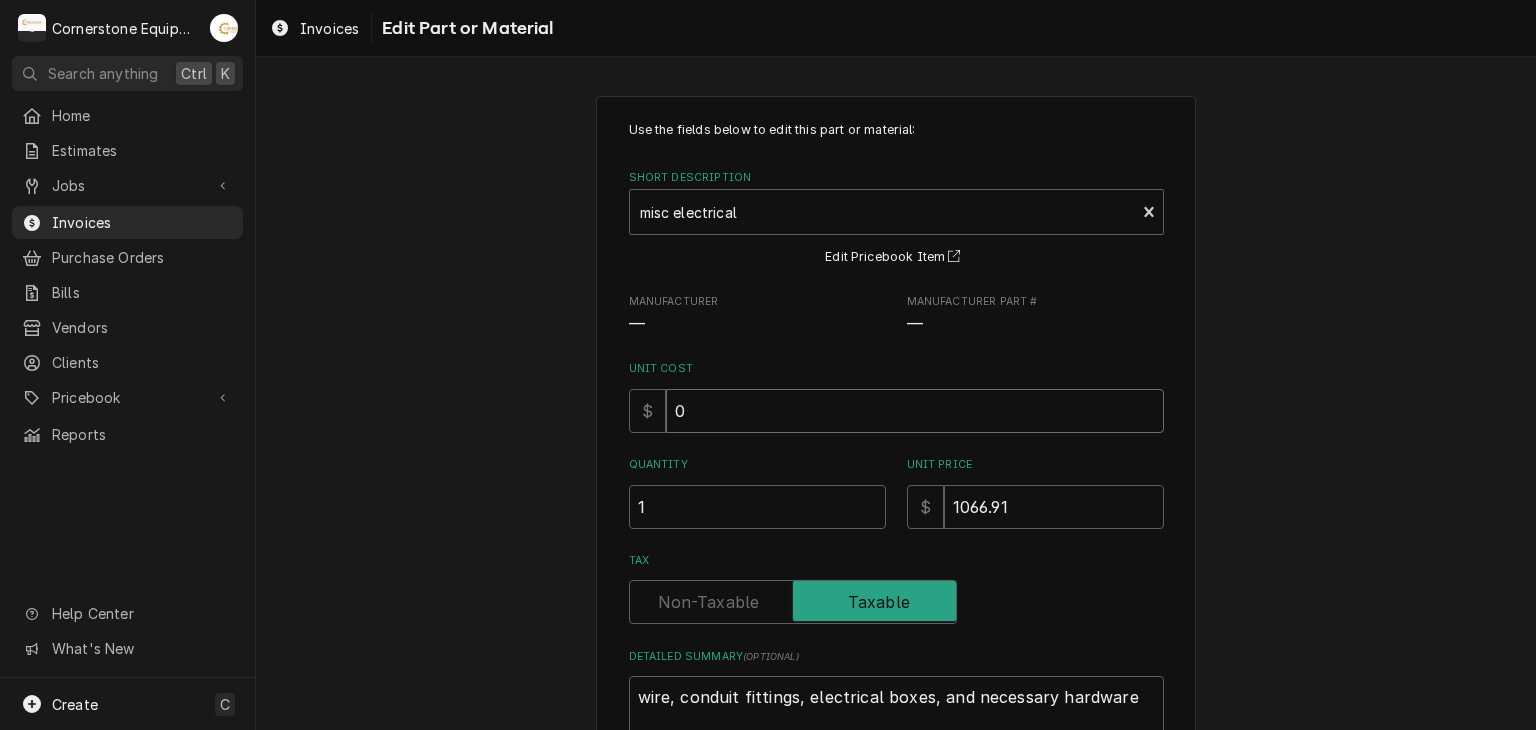click on "0" at bounding box center [915, 411] 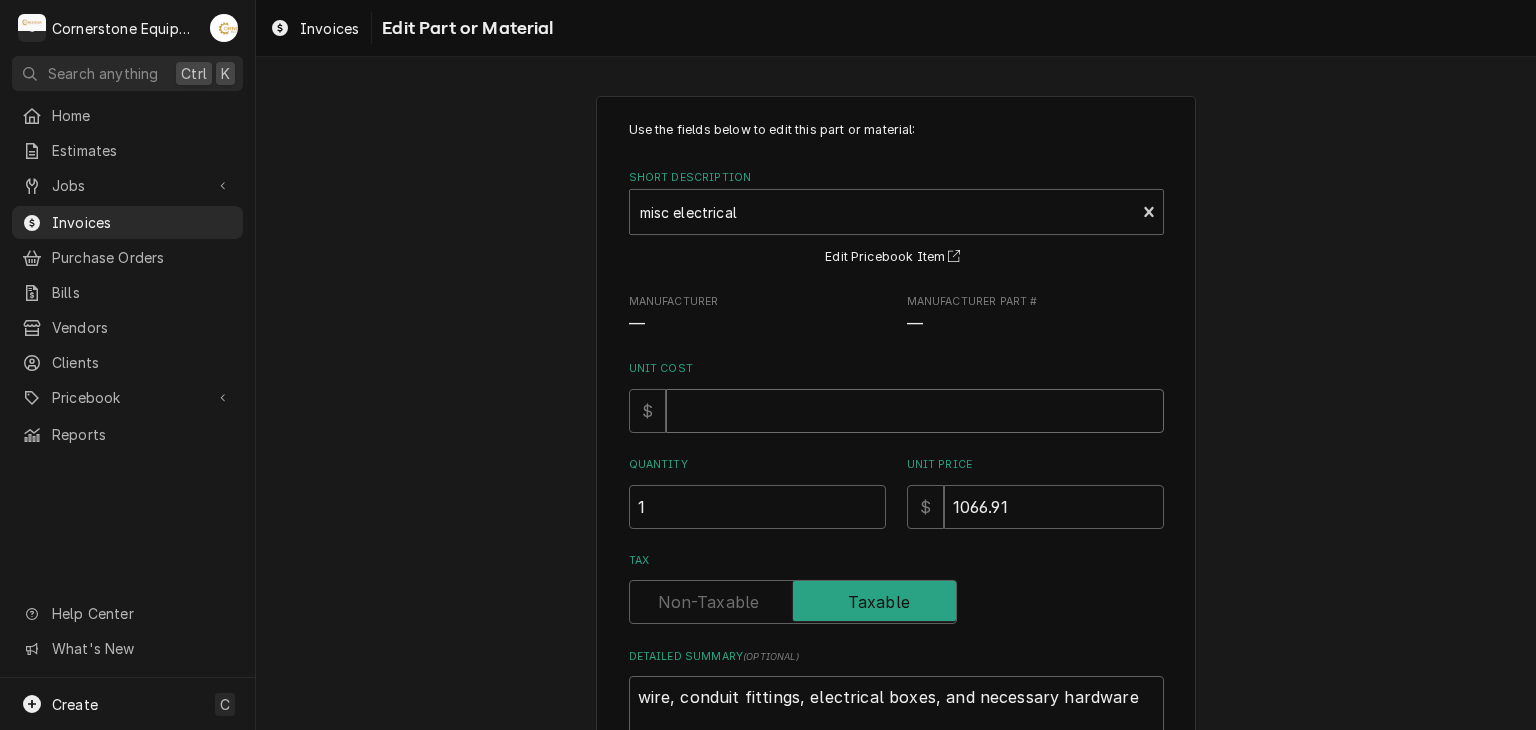 type on "x" 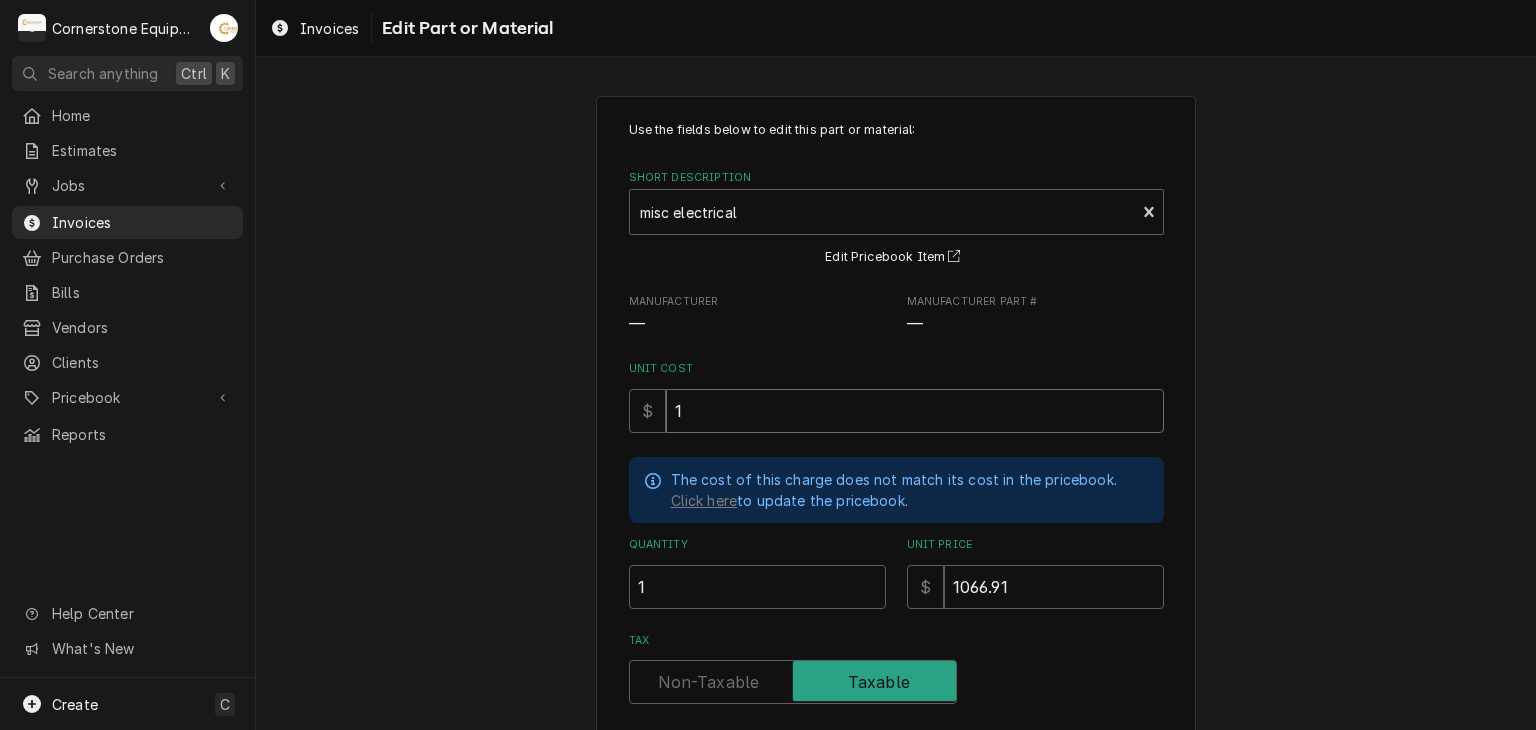 type on "x" 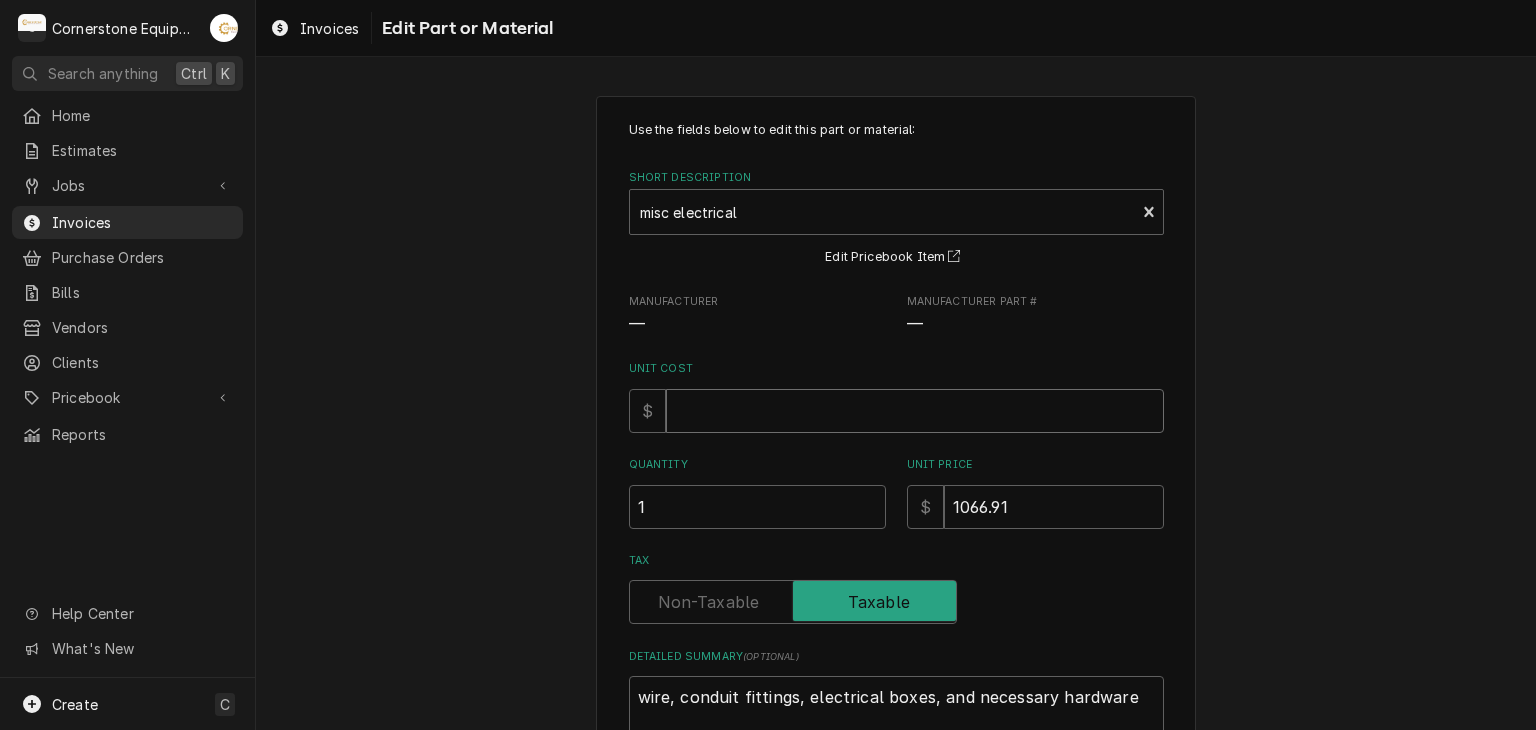 type on "x" 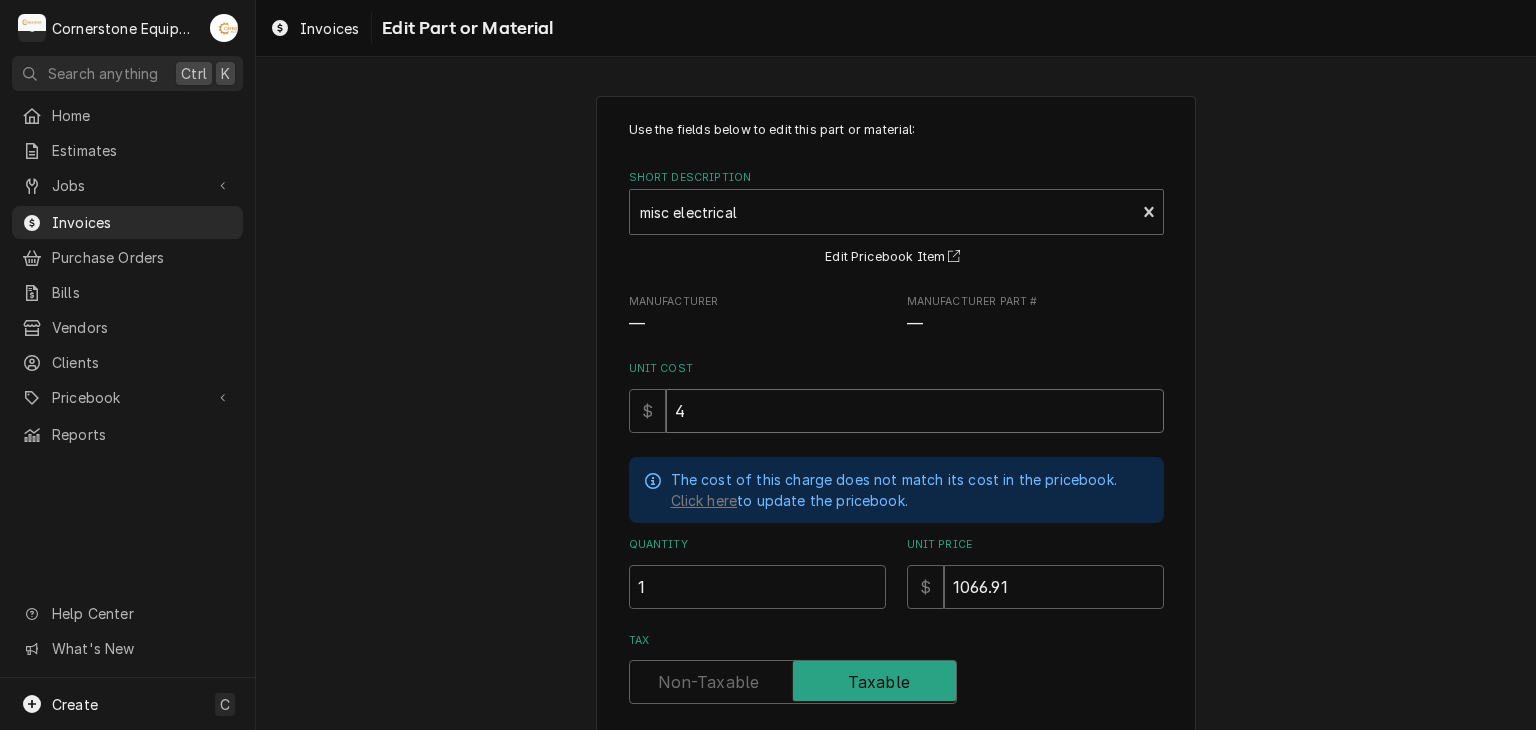 type on "x" 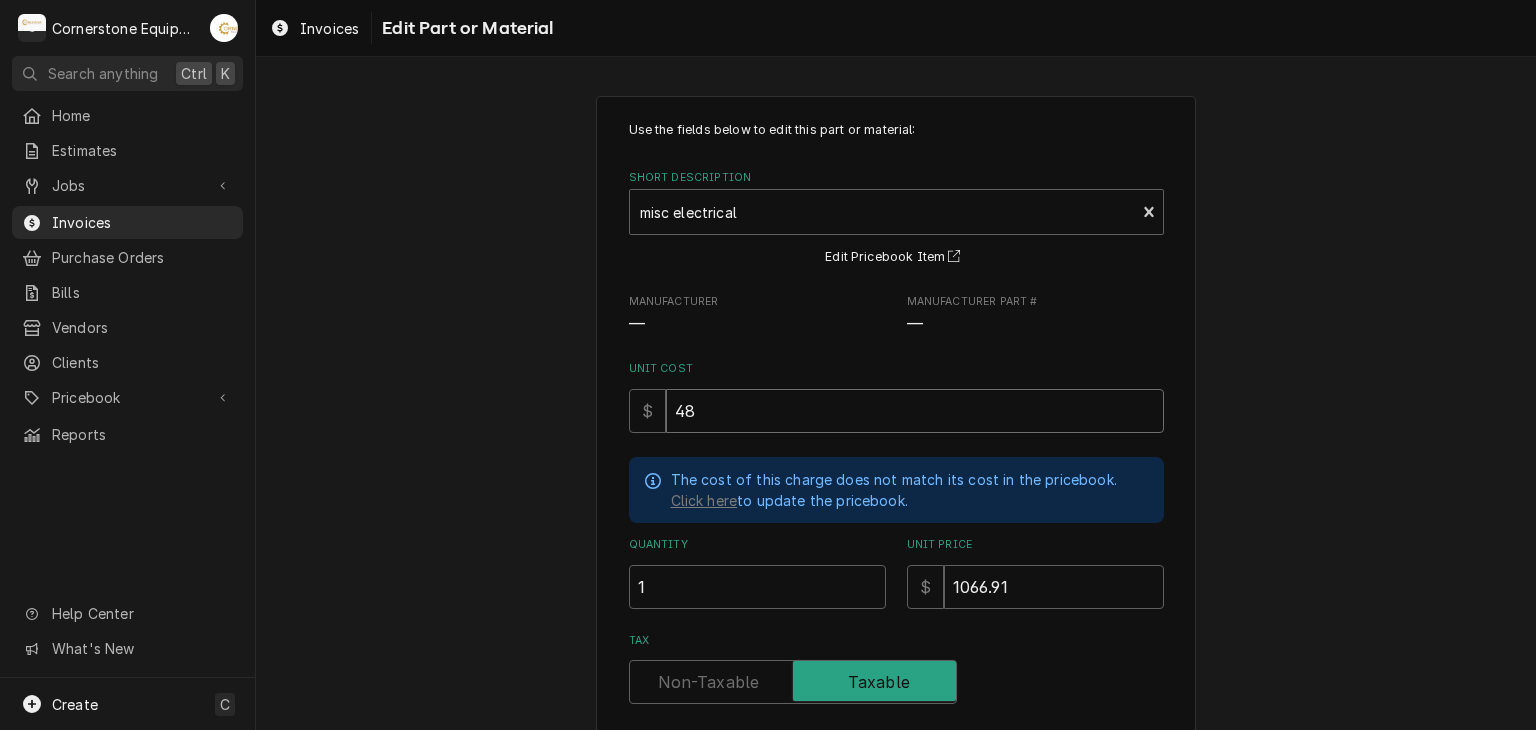 type on "x" 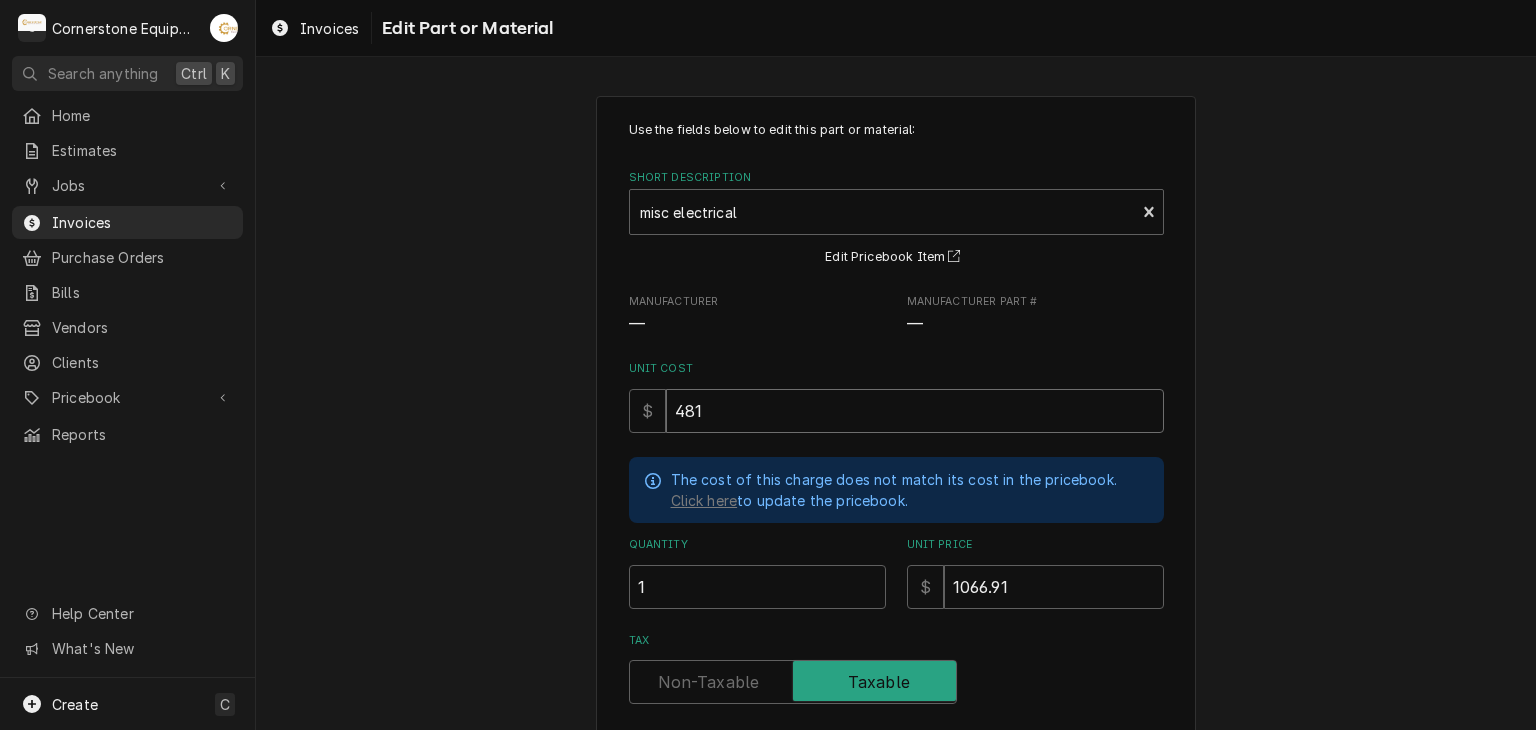 type on "x" 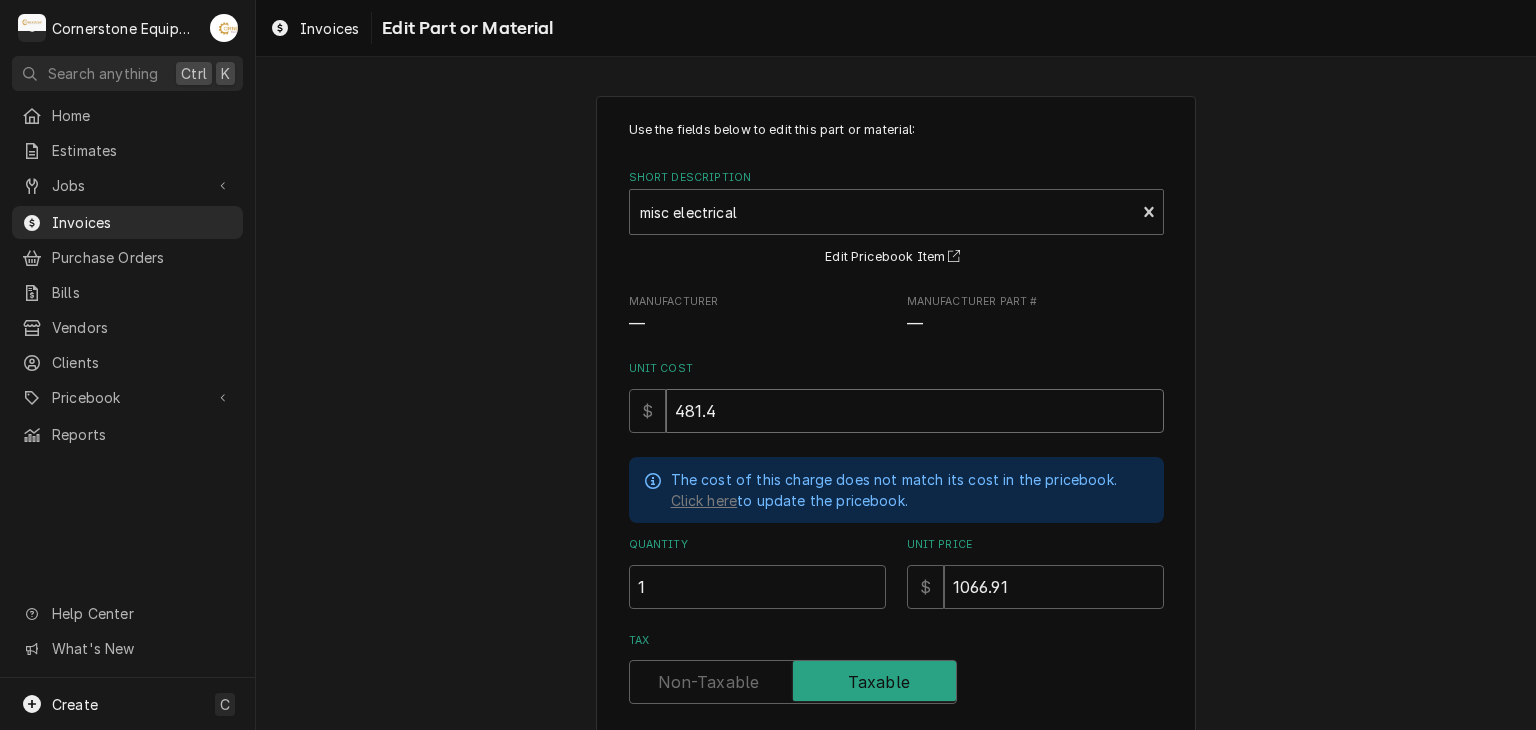 type on "x" 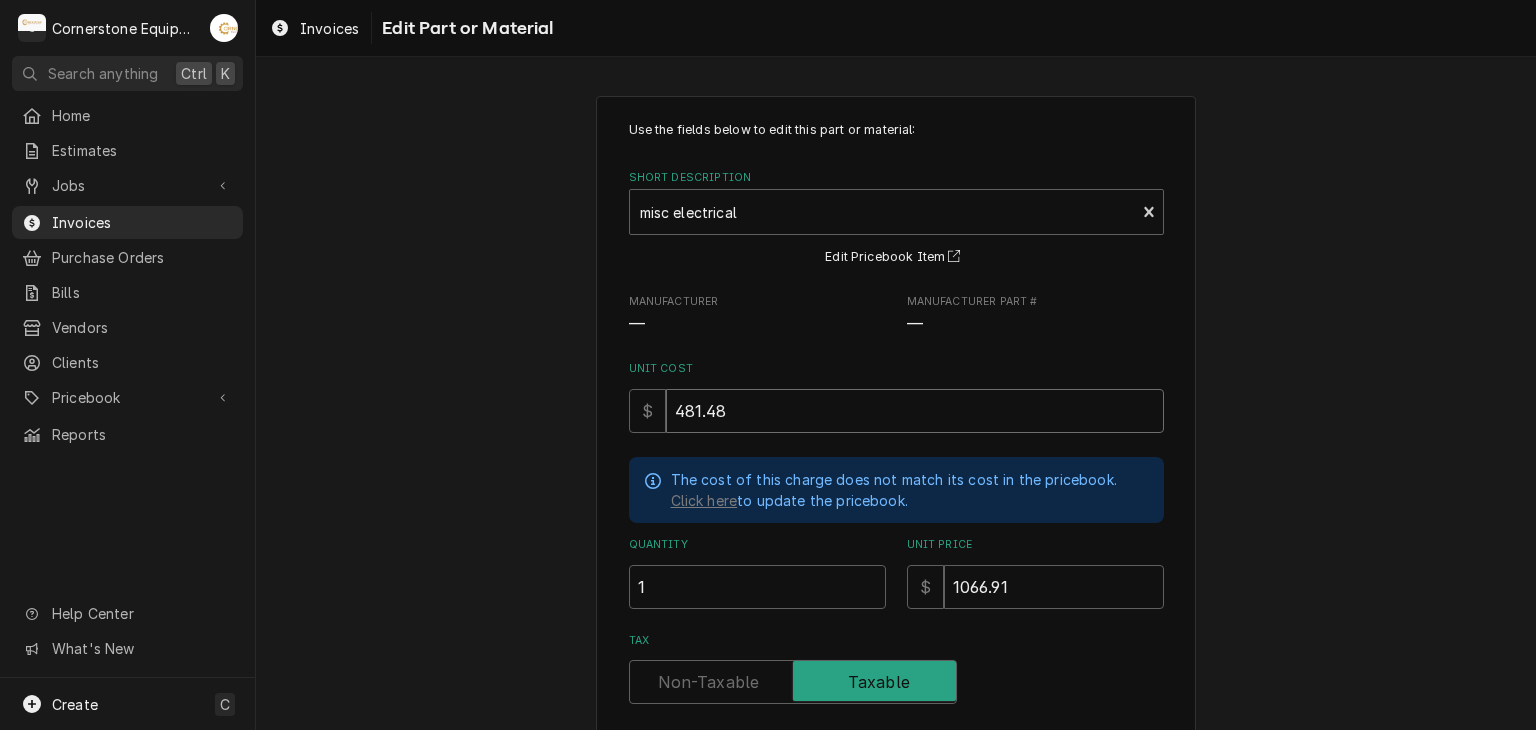 type on "481.48" 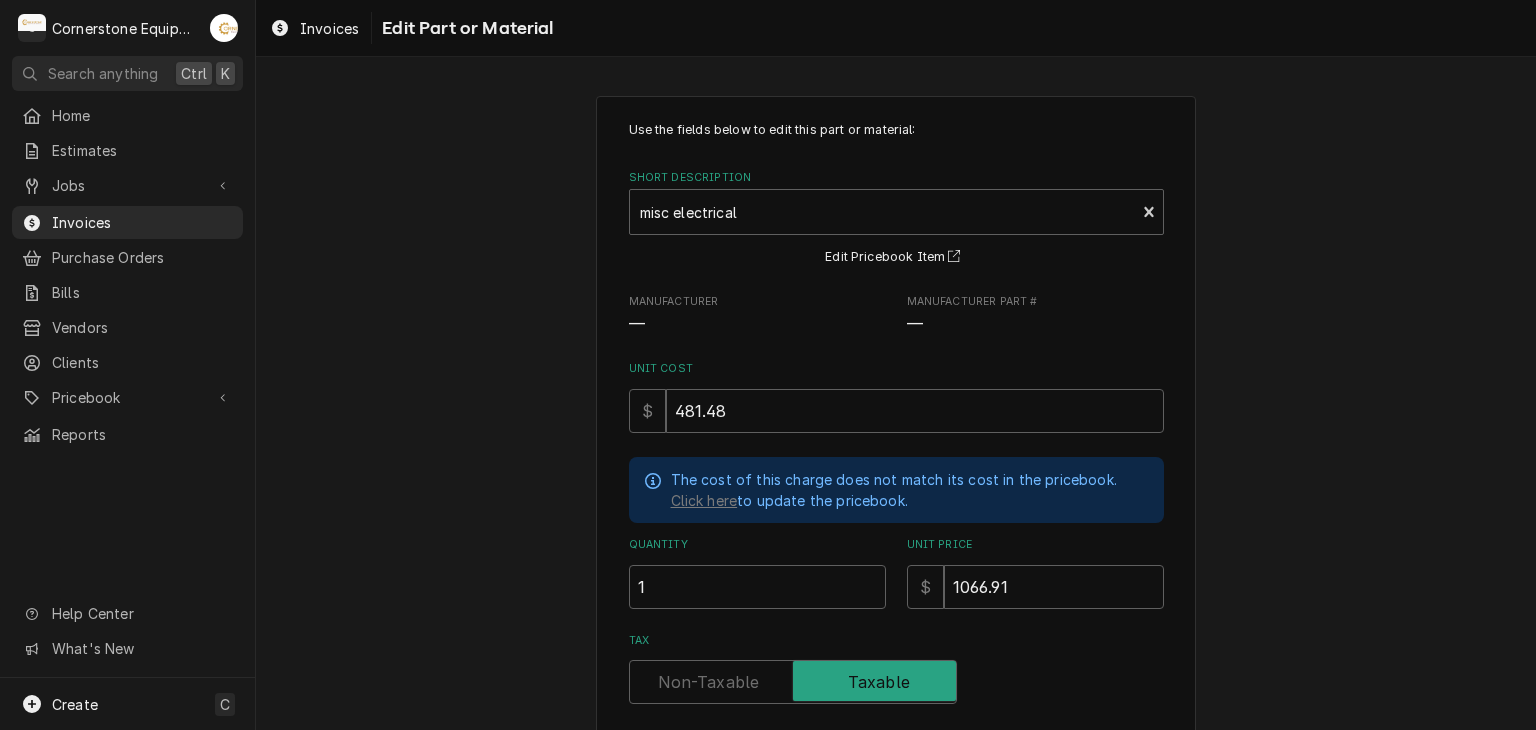 scroll, scrollTop: 285, scrollLeft: 0, axis: vertical 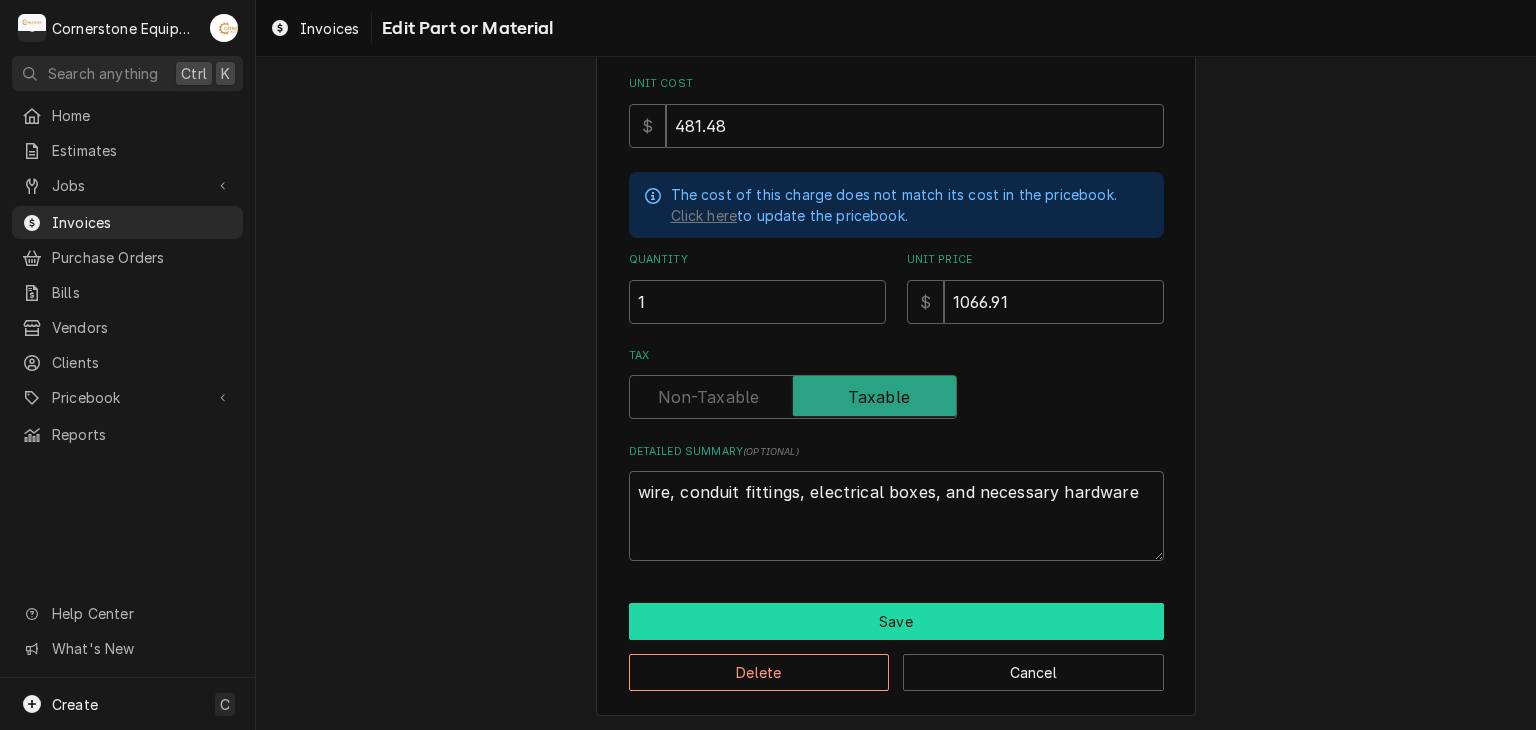 click on "Save" at bounding box center (896, 621) 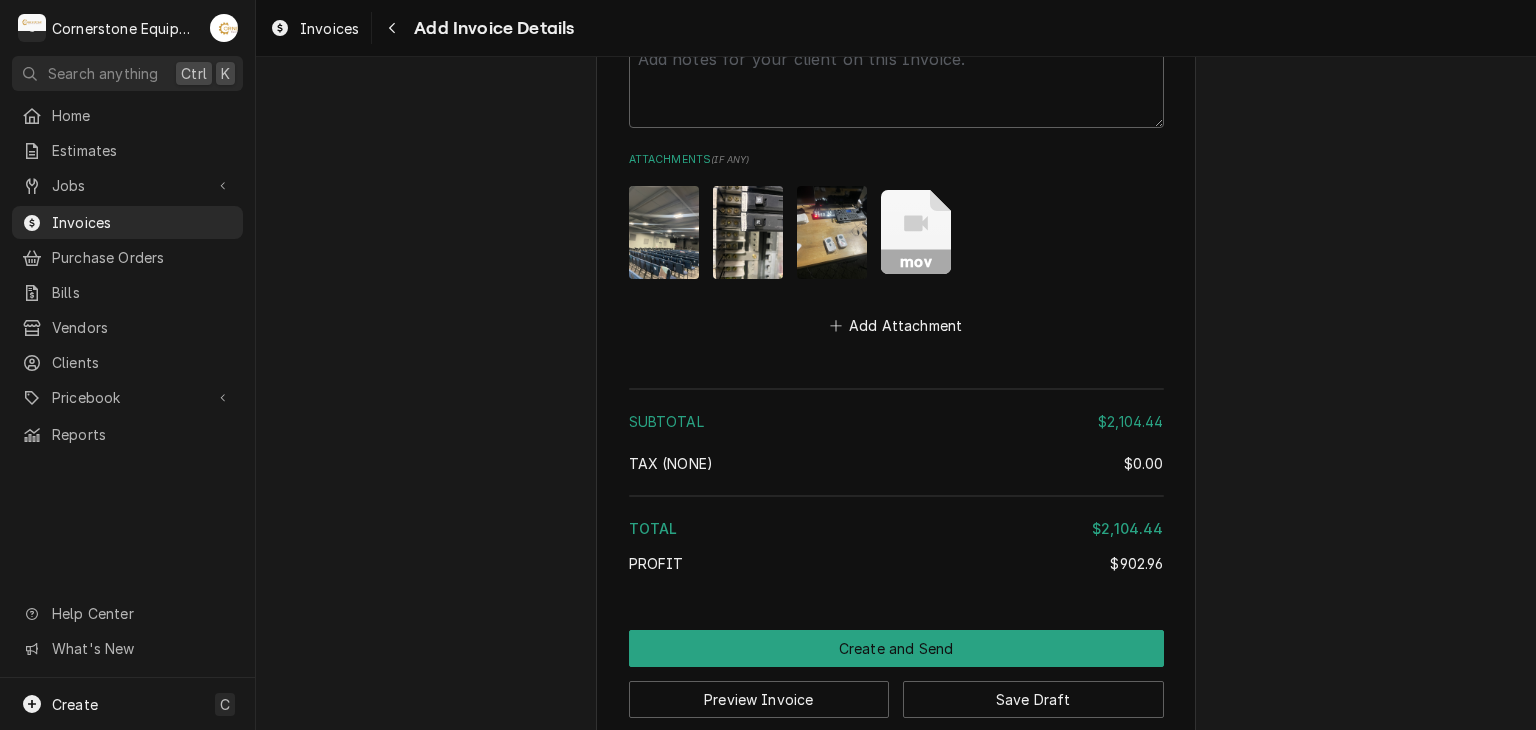 scroll, scrollTop: 3054, scrollLeft: 0, axis: vertical 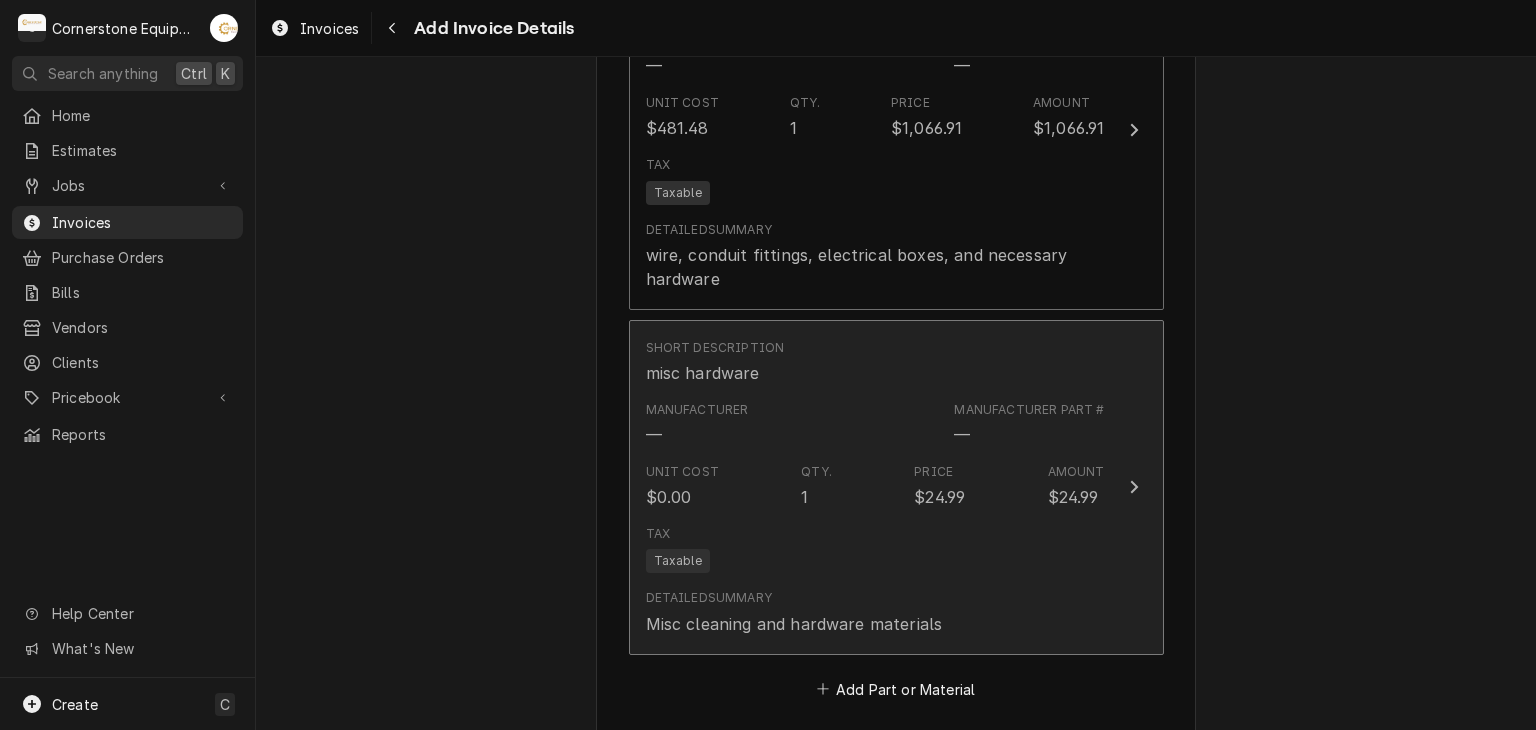 click on "$24.99" at bounding box center (939, 497) 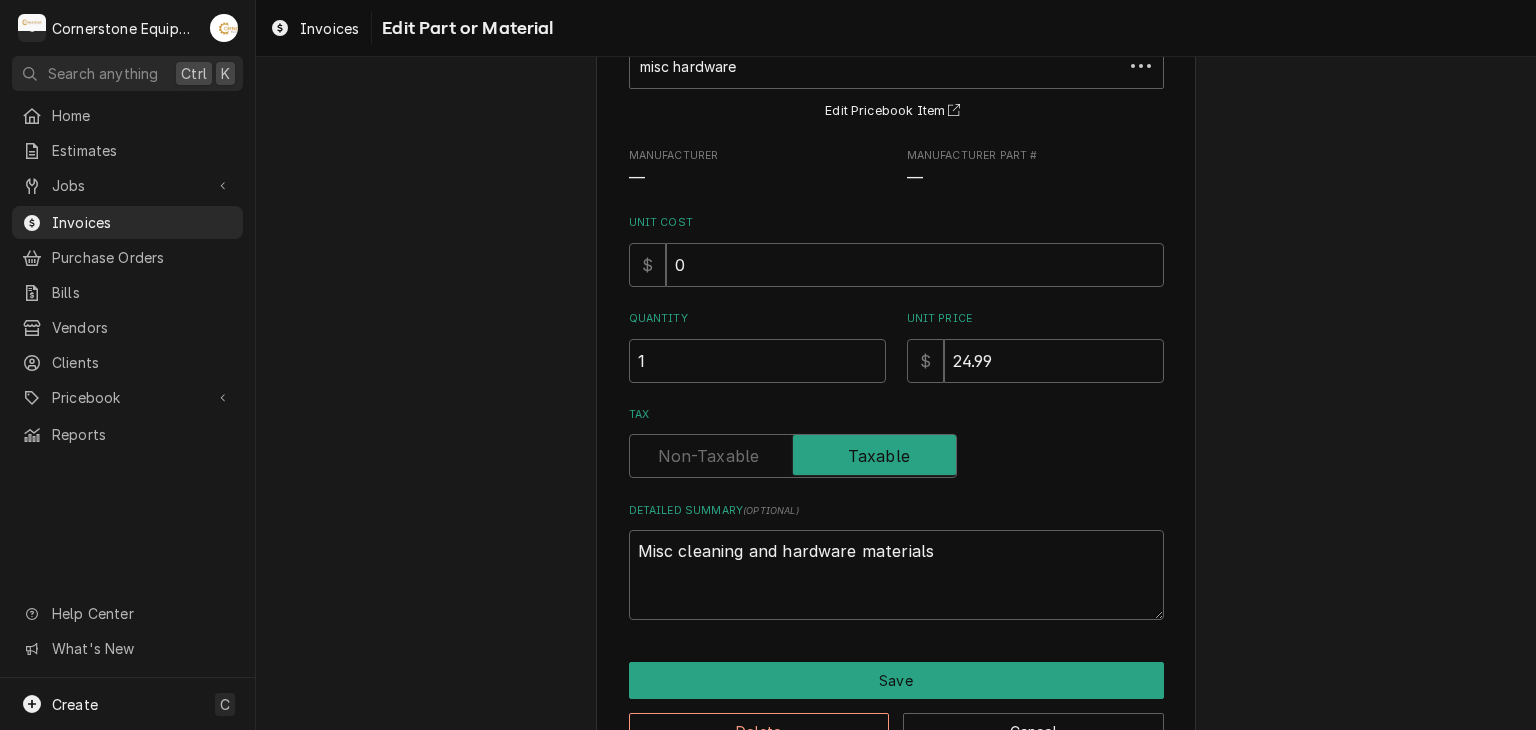 scroll, scrollTop: 0, scrollLeft: 0, axis: both 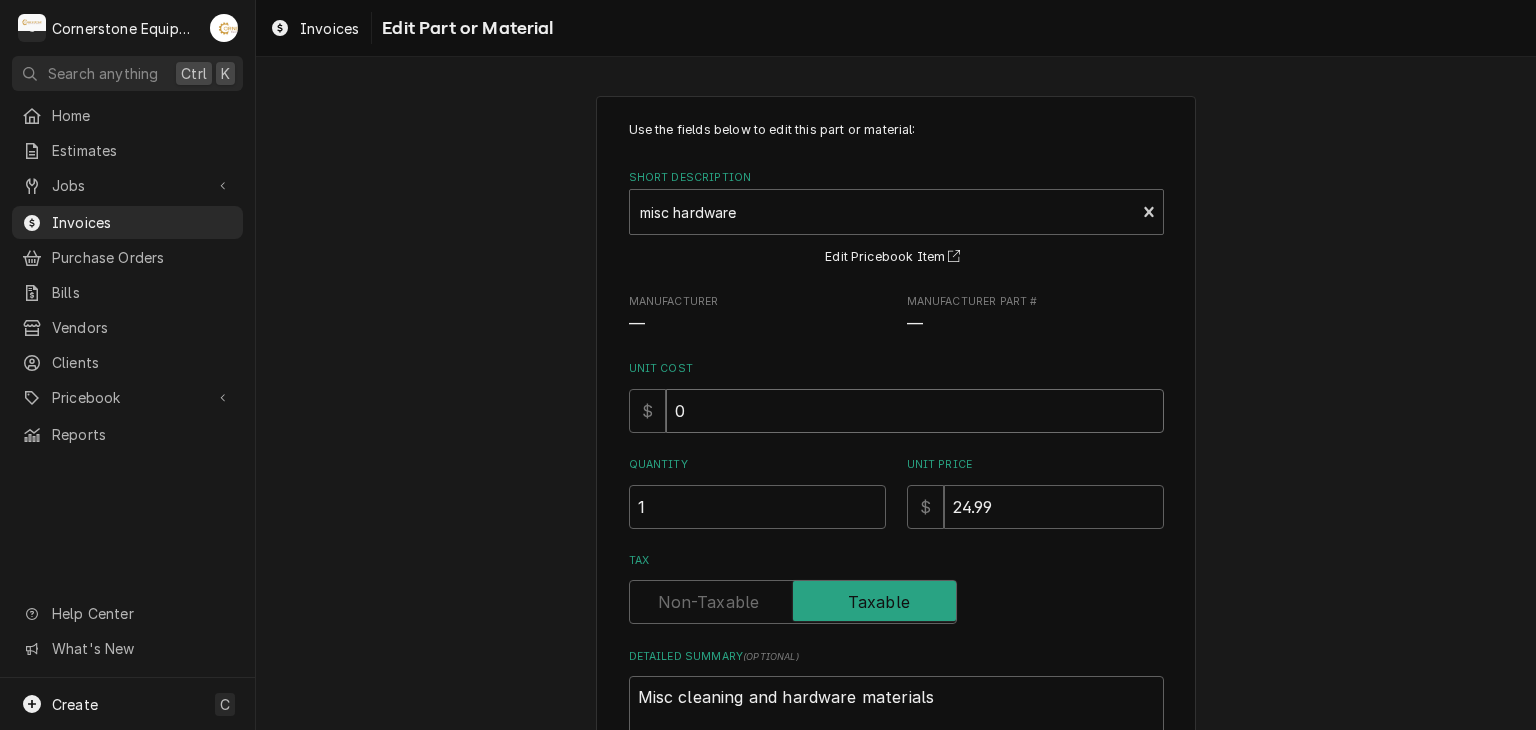 click on "0" at bounding box center [915, 411] 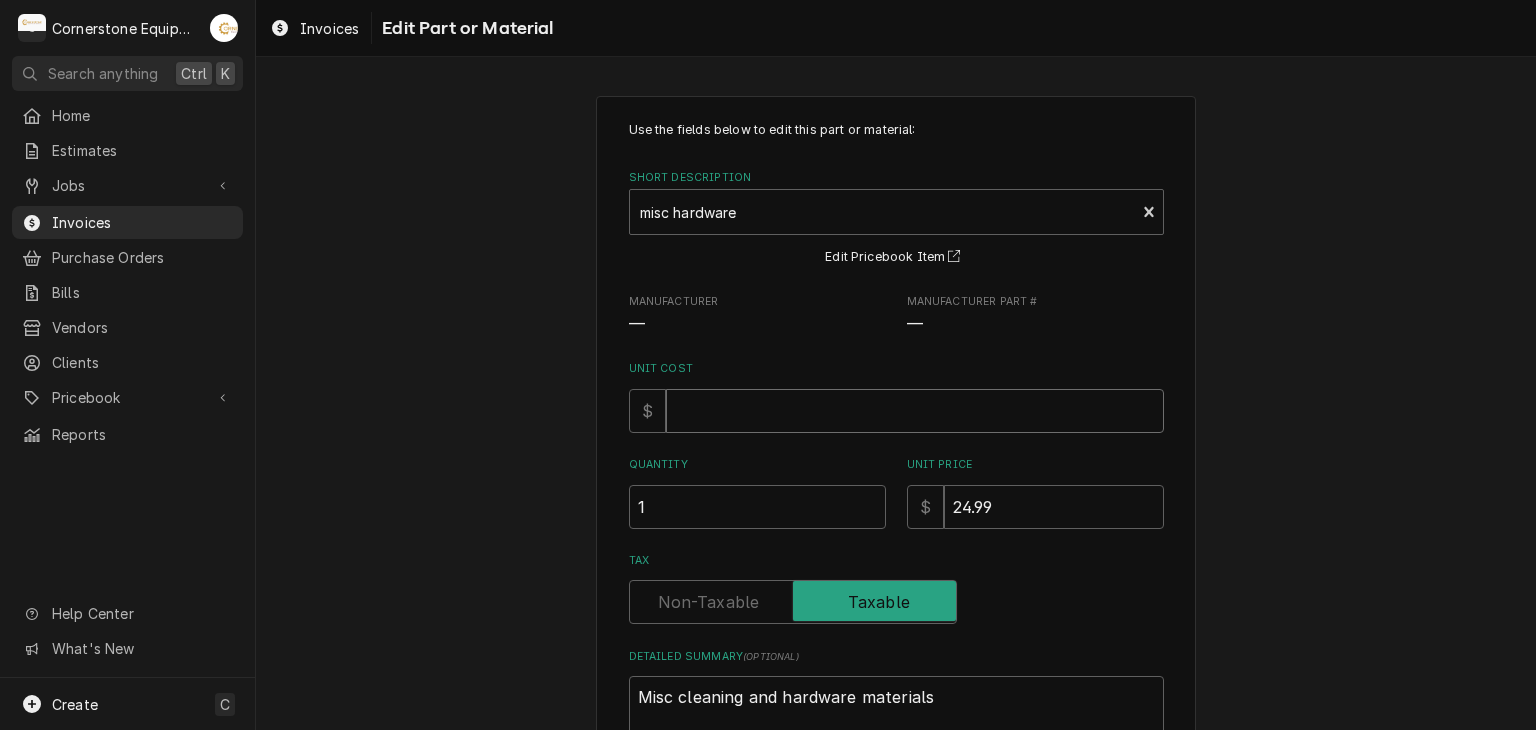 type on "x" 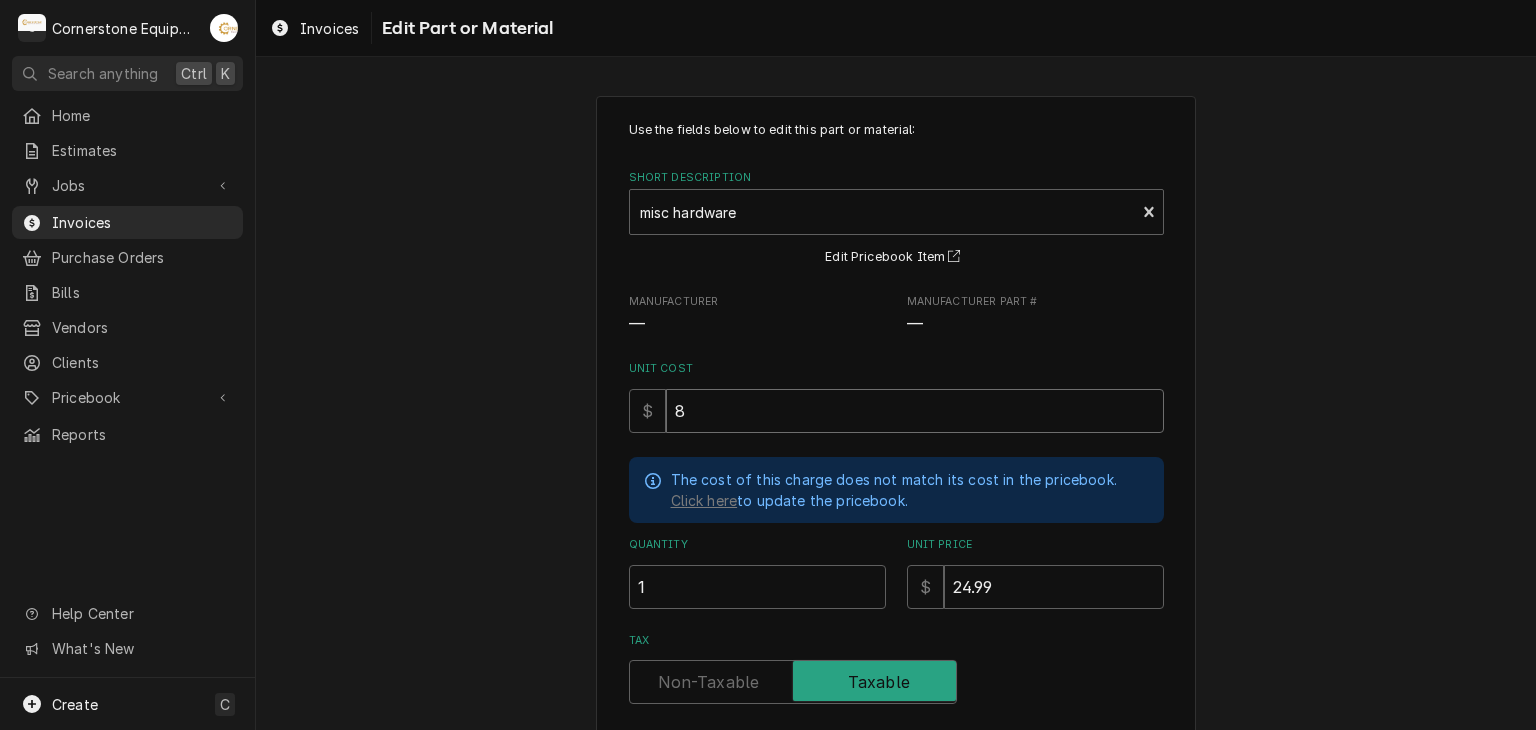 type on "8" 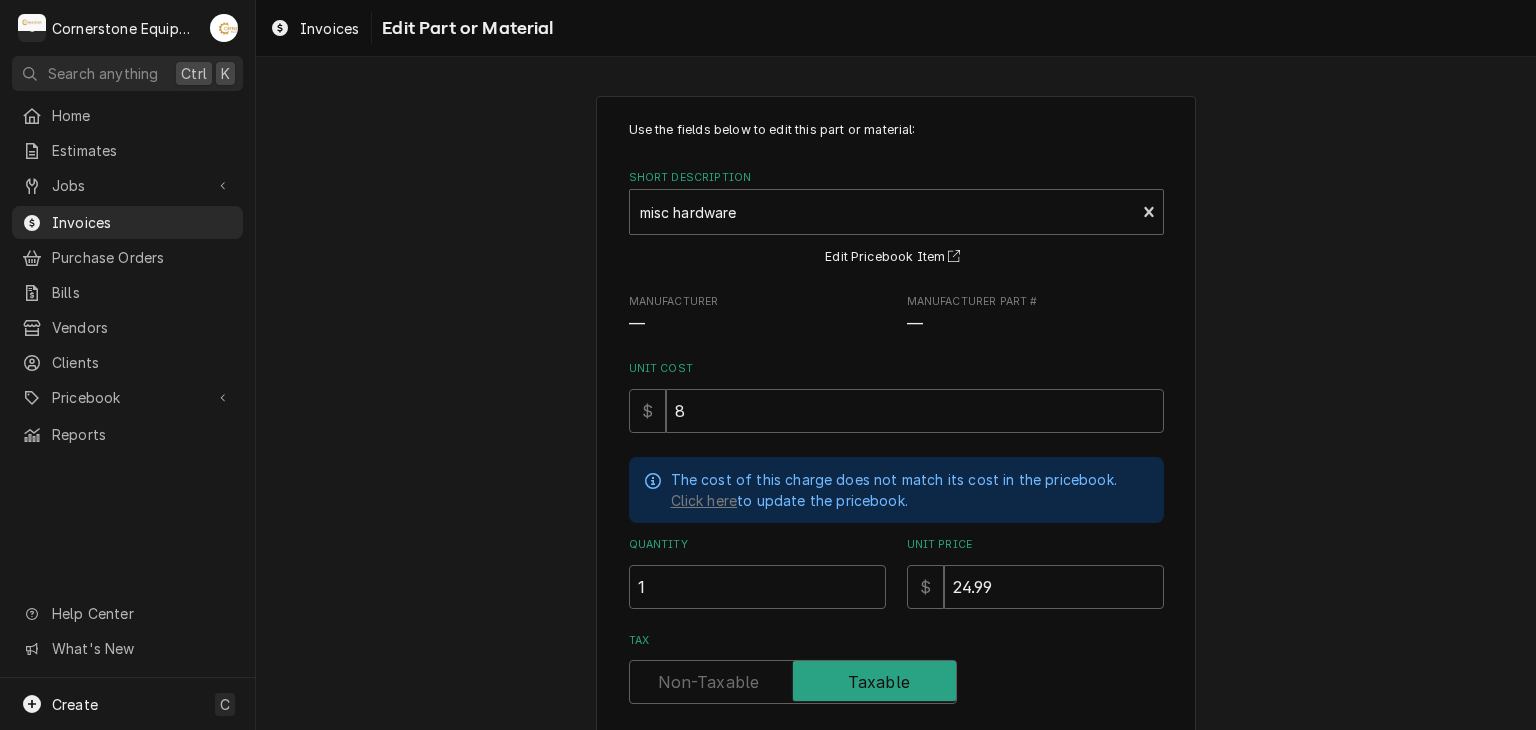 scroll, scrollTop: 285, scrollLeft: 0, axis: vertical 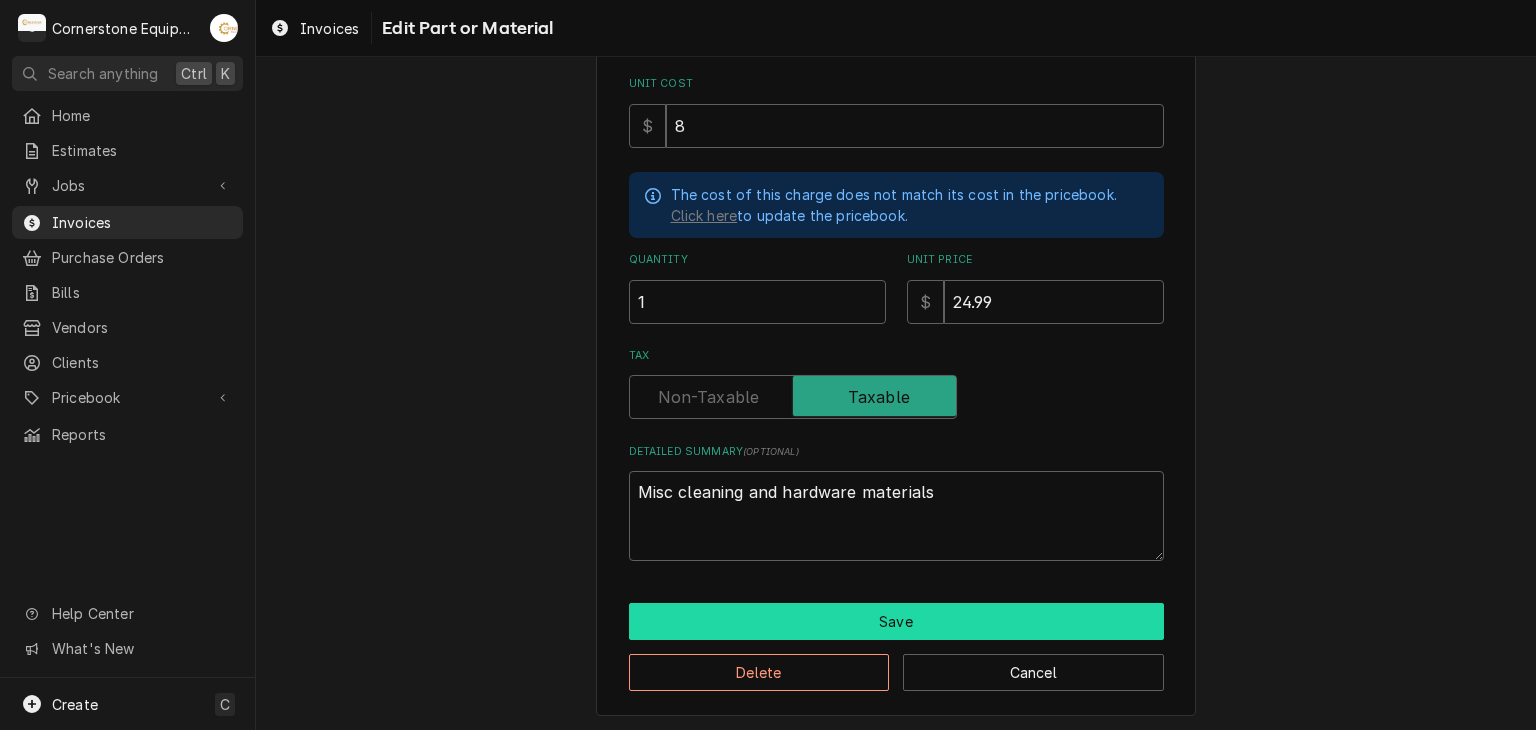 click on "Save" at bounding box center (896, 621) 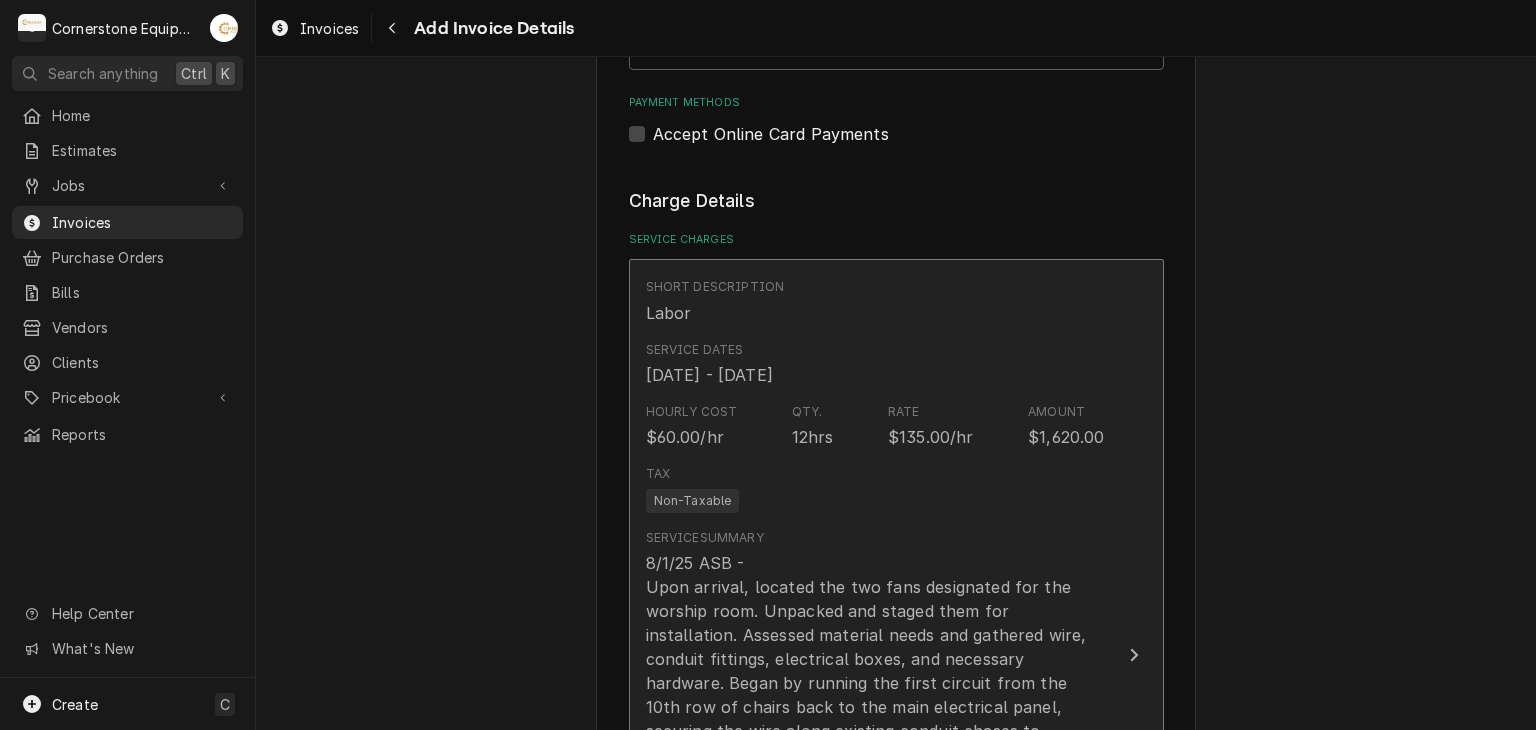 click on "8/1/25 ASB -
Upon arrival, located the two fans designated for the worship room. Unpacked and staged them for installation. Assessed material needs and gathered wire, conduit fittings, electrical boxes, and necessary hardware. Began by running the first circuit from the 10th row of chairs back to the main electrical panel, securing the wire along existing conduit chases to maintain a clean and safe installation path. Installed the mounting bracket and hung the first fan motor, then assembled and attached the blades. Ran a wire whip from the junction box to the second fan location near the 3rd row of chairs. Repeated the installation process for the second fan, including motor and blade assembly. At the panel, installed a new 20A breaker, completing wiring to include hot, neutral, and ground connections. Verified 120V power at the fan locations. Final testing was completed using the remote control; both fans operate properly from a single remote. Fans are now fully installed and in service." at bounding box center (875, 791) 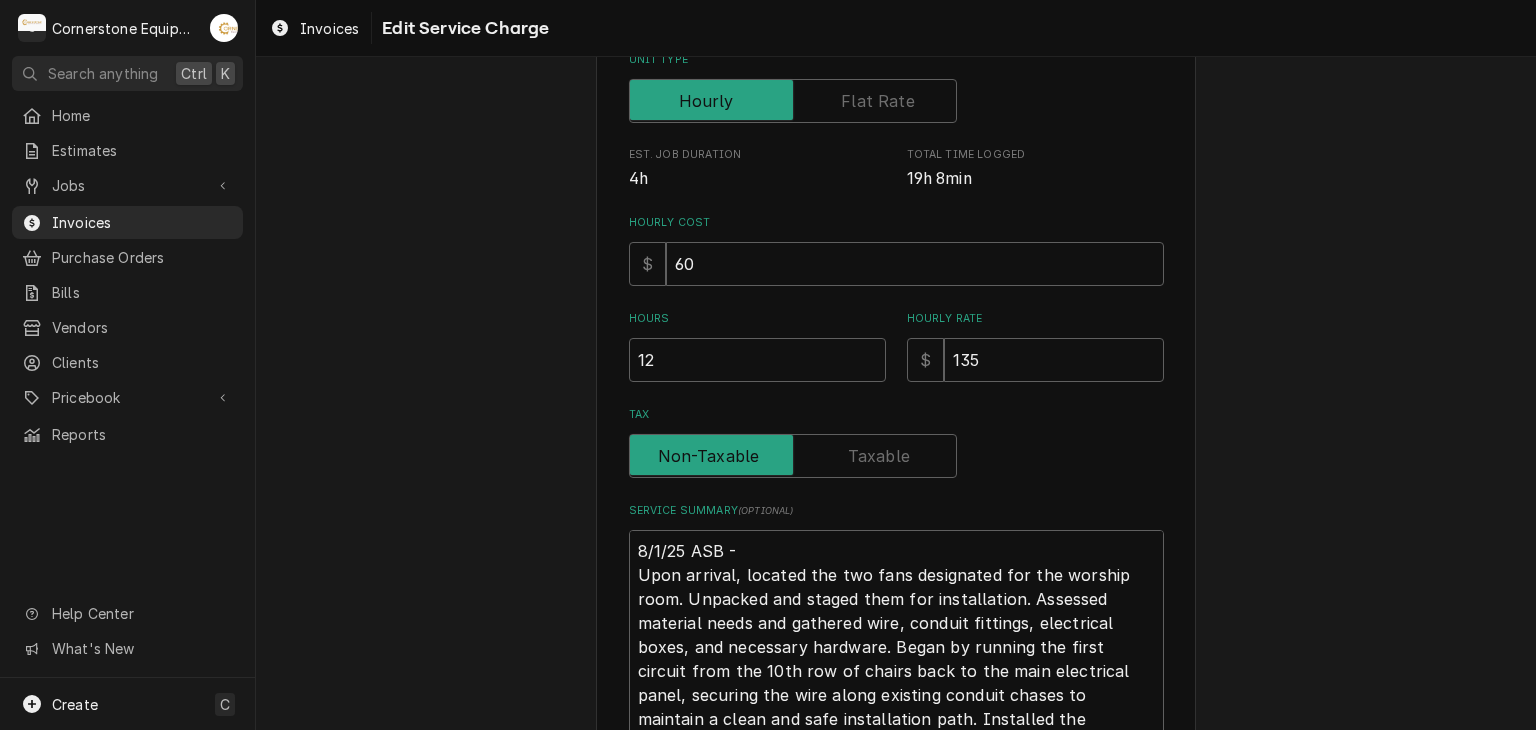 scroll, scrollTop: 0, scrollLeft: 0, axis: both 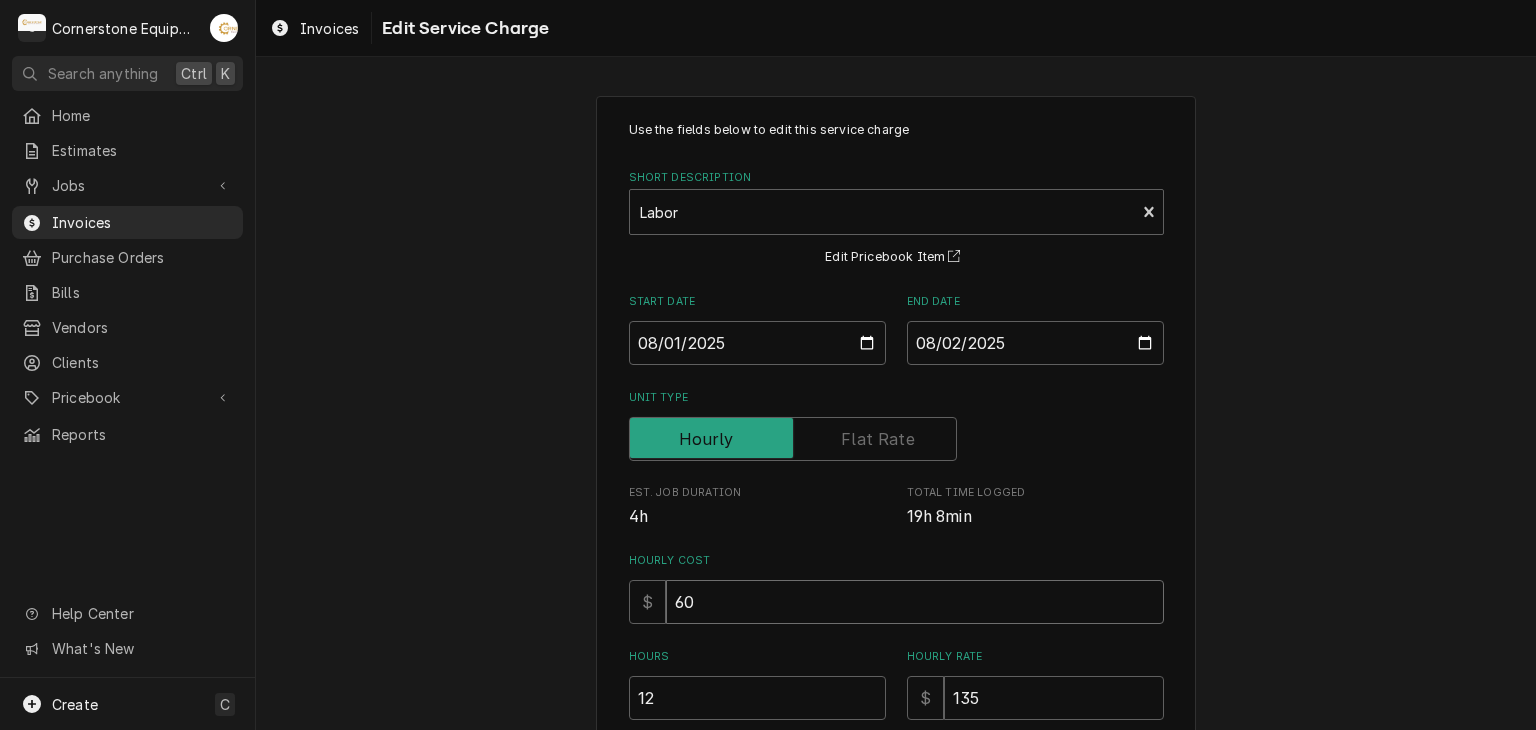 click on "60" at bounding box center (915, 602) 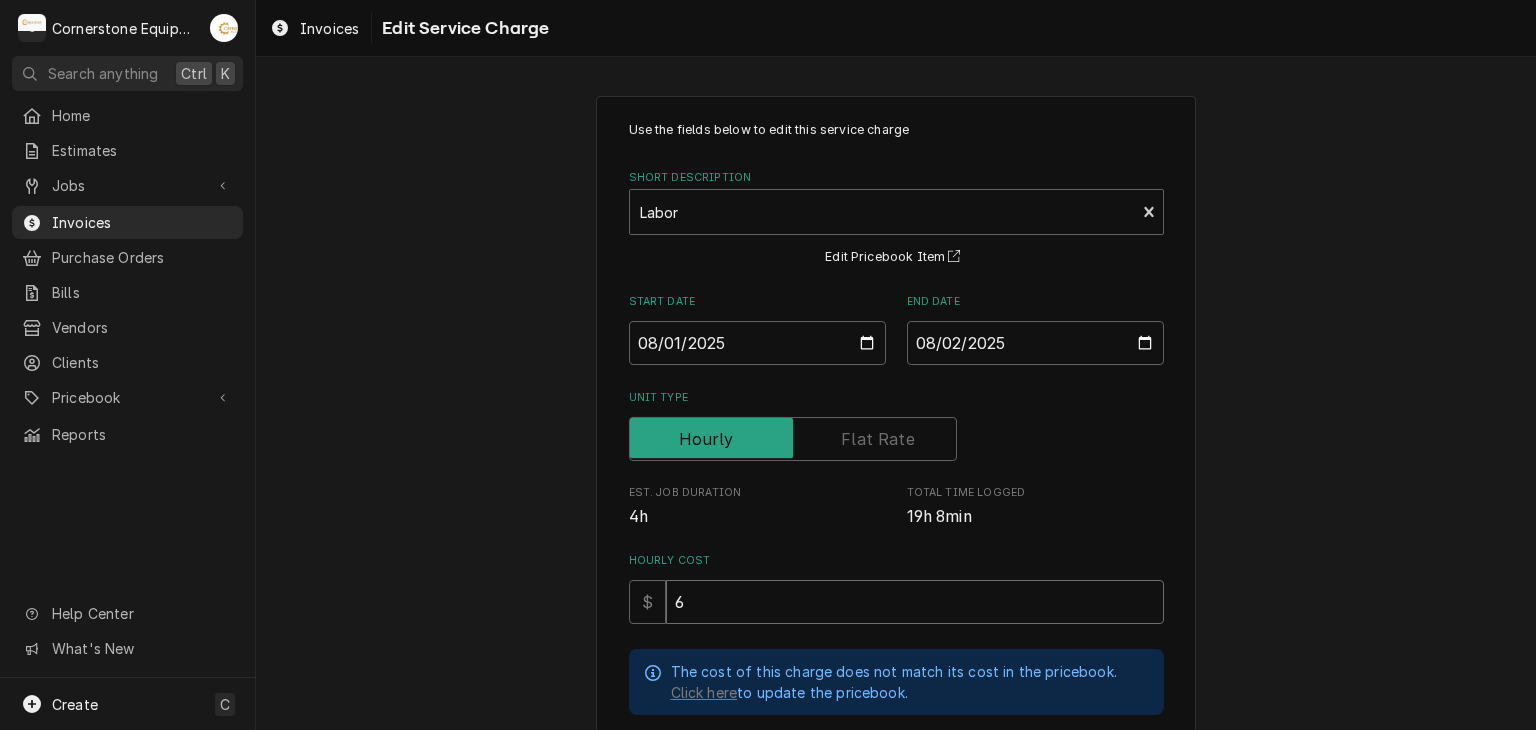 type on "x" 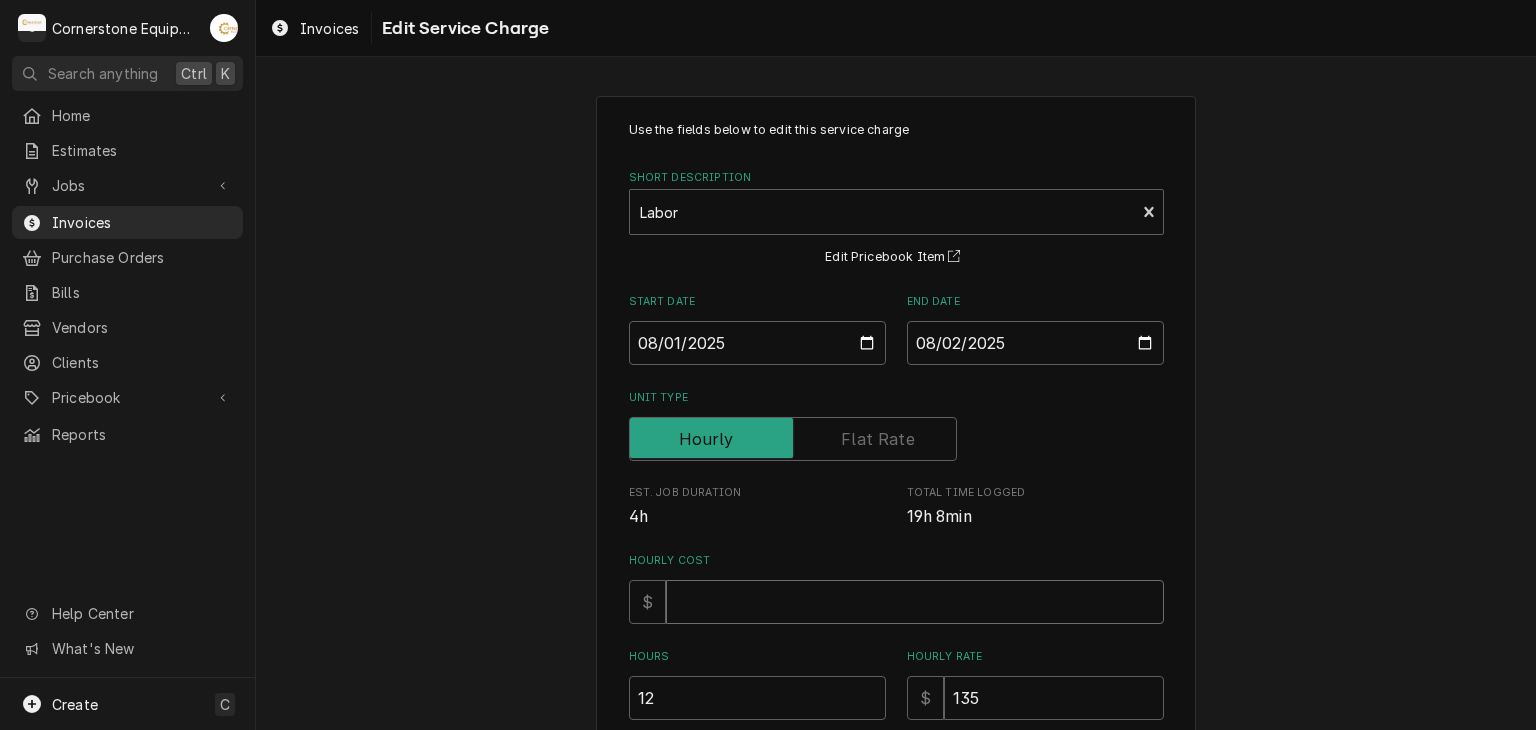 type 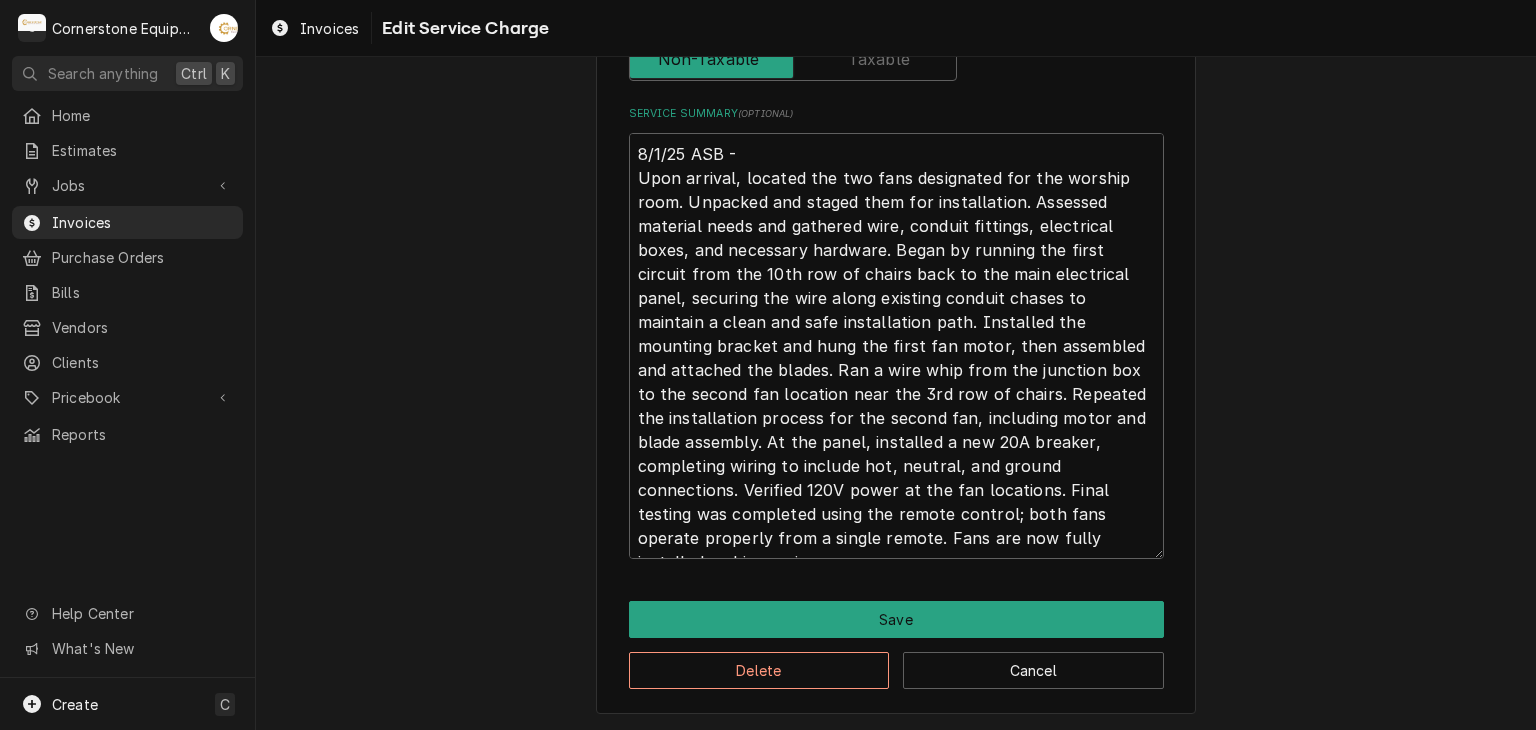 scroll, scrollTop: 335, scrollLeft: 0, axis: vertical 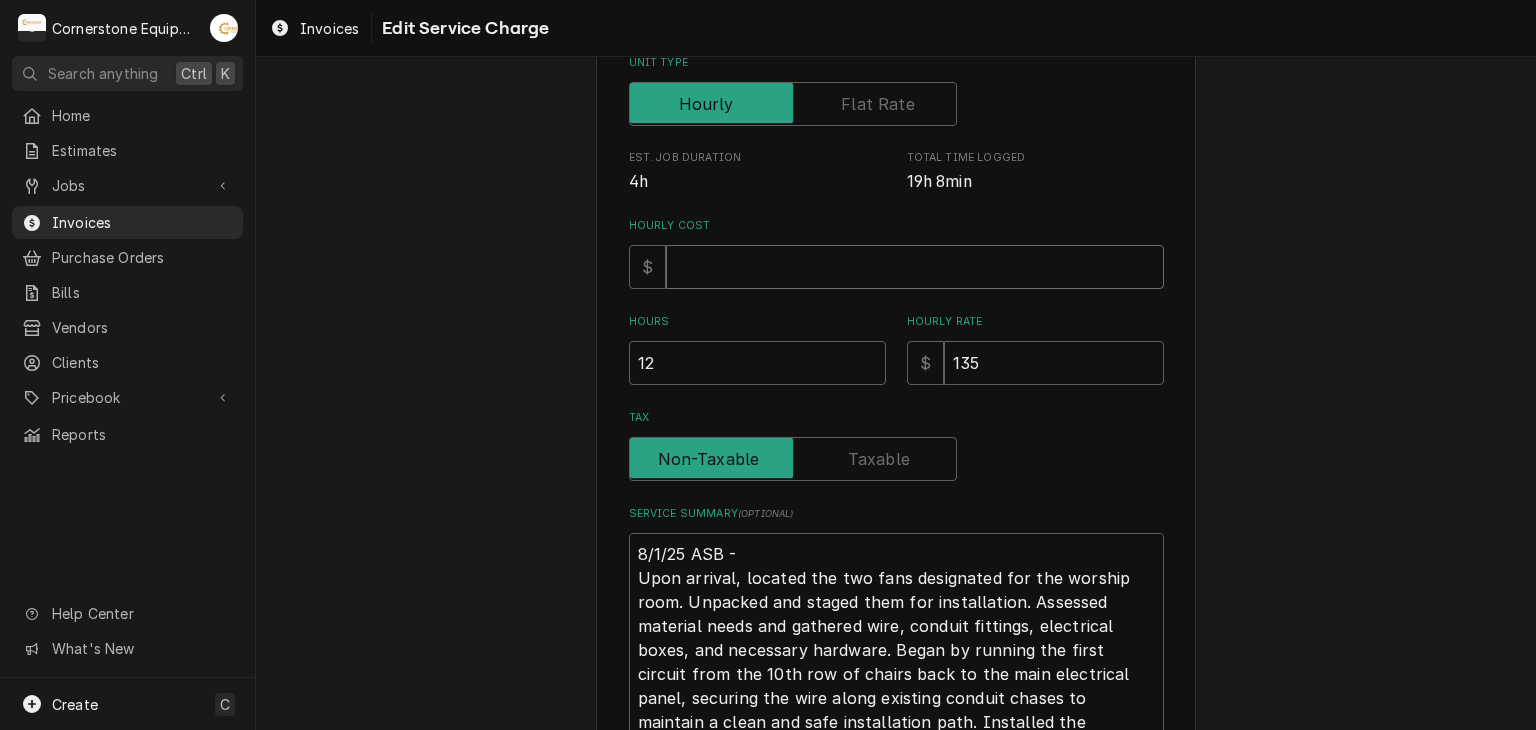 click on "Hourly Cost" at bounding box center (915, 267) 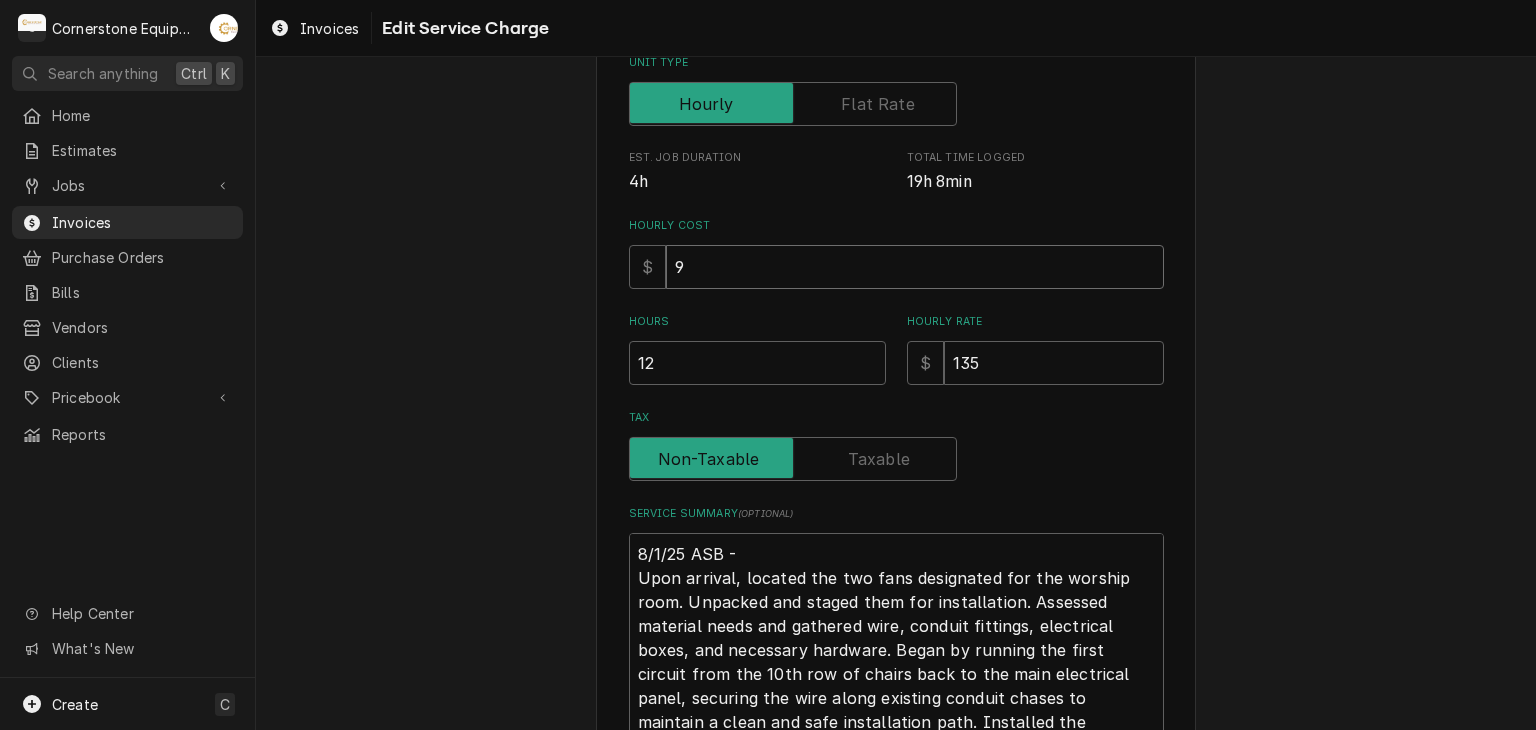 type on "x" 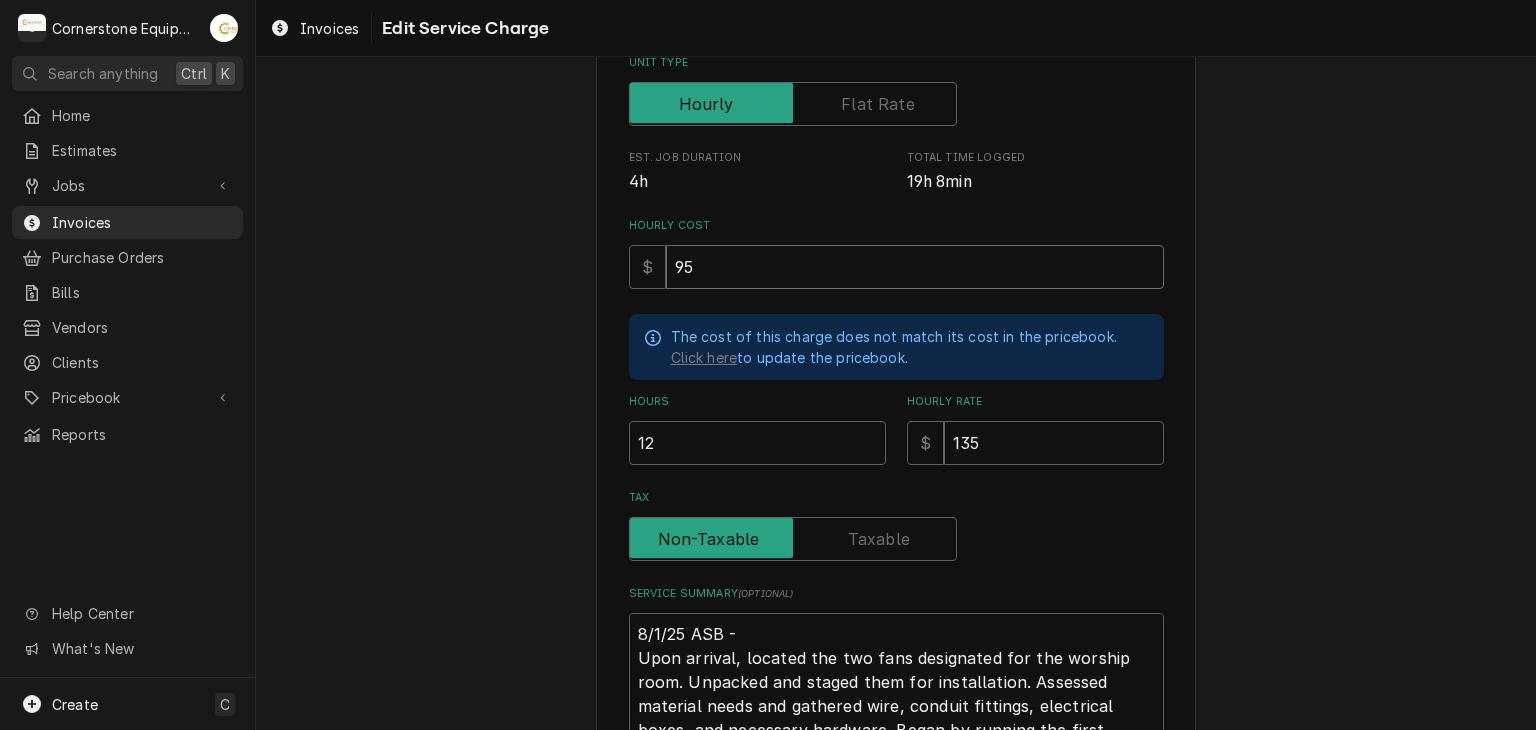 type on "95" 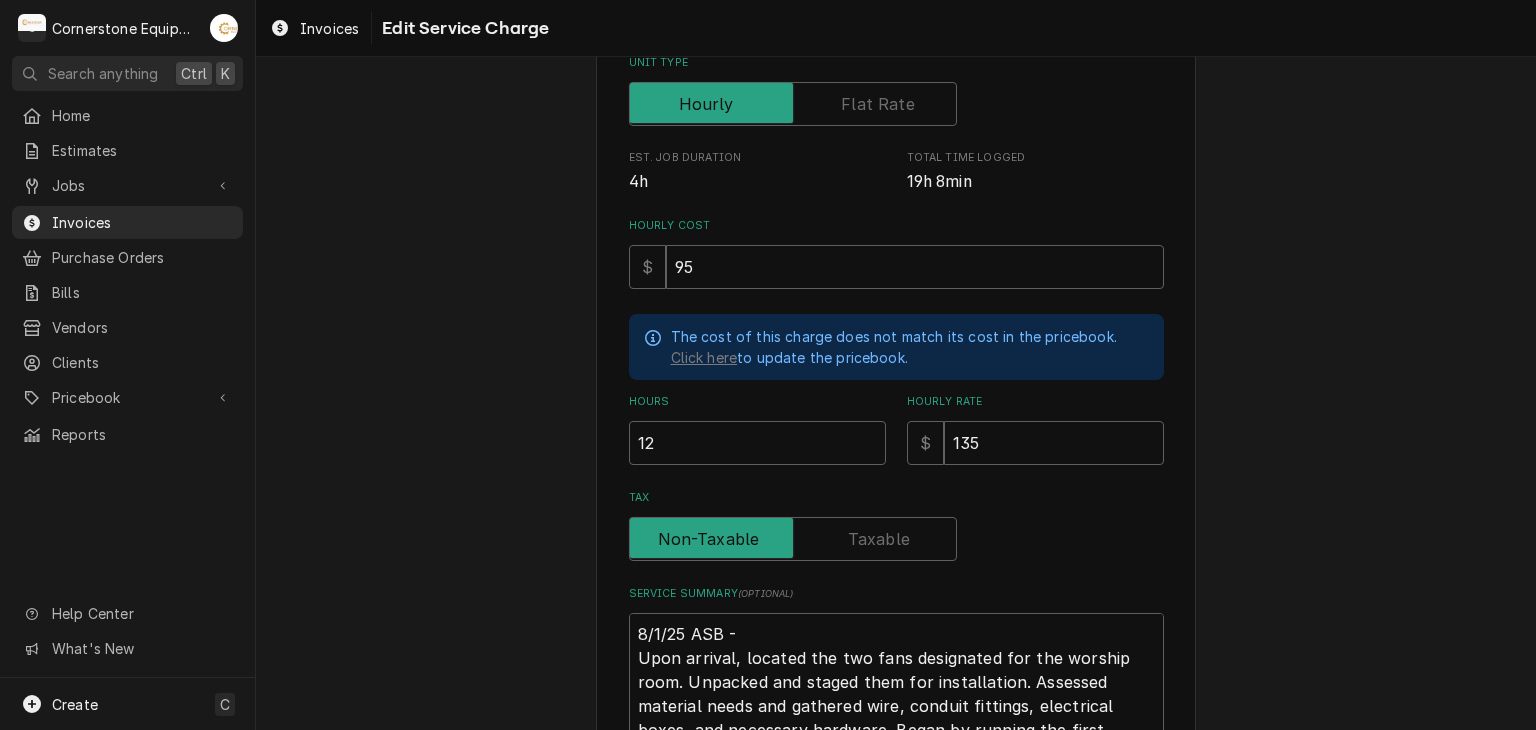 click on "Use the fields below to edit this service charge Short Description Labor Edit Pricebook Item    Start Date 2025-08-01 End Date 2025-08-02 Unit Type Est. Job Duration 4h Total Time Logged 19h 8min Hourly Cost $ 95 The cost of this charge does not match its cost in the pricebook. Click here  to update the pricebook. Hours 12 Hourly Rate $ 135 Tax Service Summary  ( optional ) Save Delete Cancel" at bounding box center (896, 477) 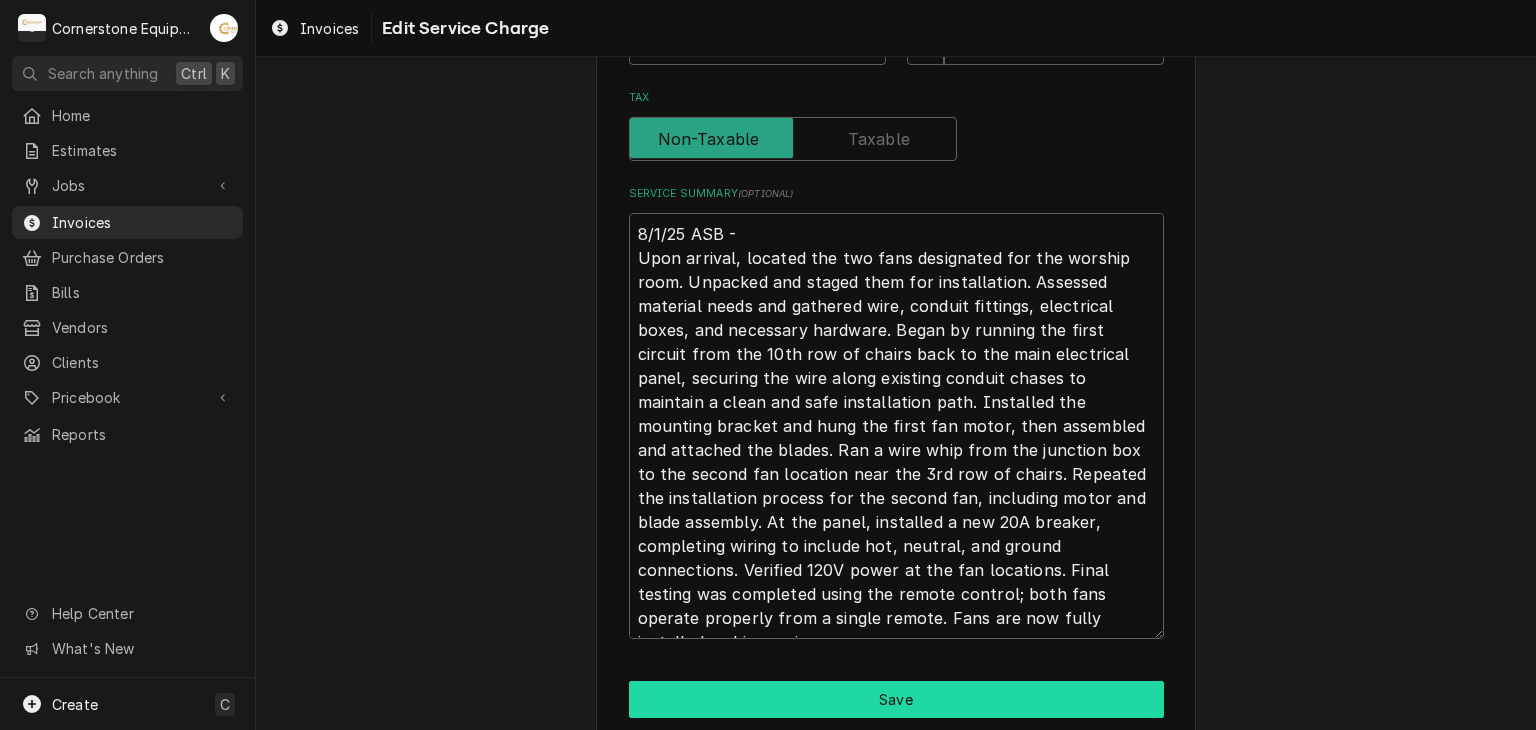 click on "Save" at bounding box center [896, 699] 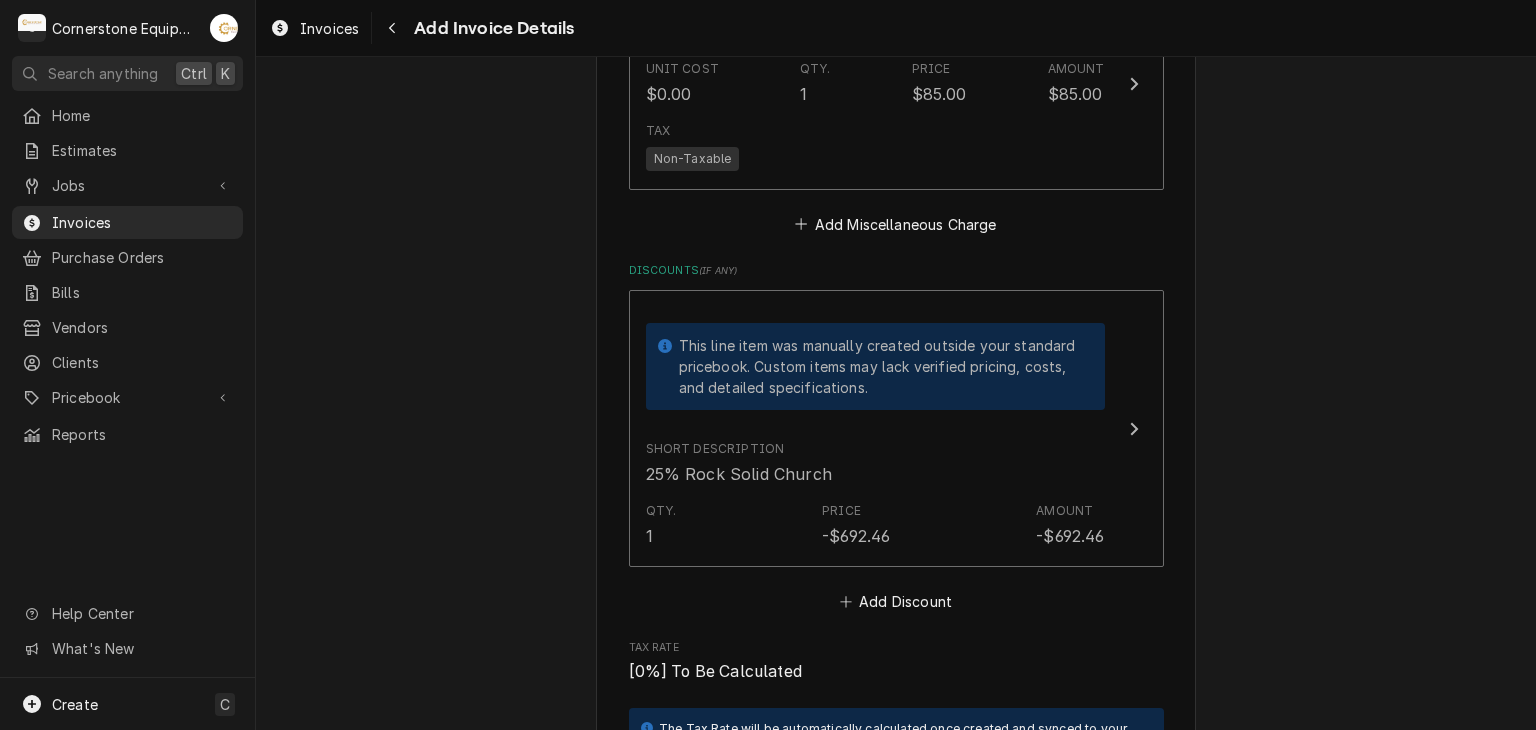 scroll, scrollTop: 3830, scrollLeft: 0, axis: vertical 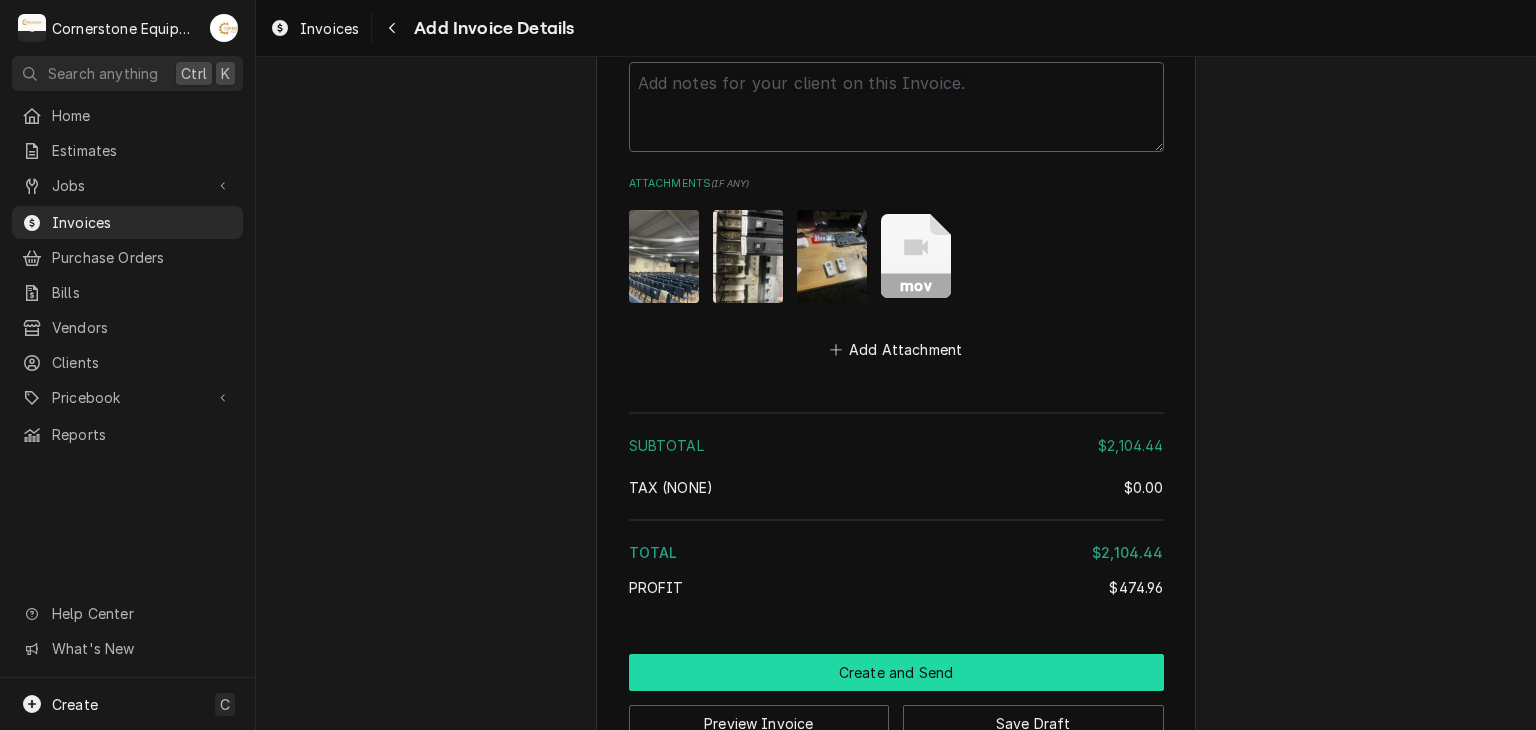 click on "Create and Send" at bounding box center [896, 672] 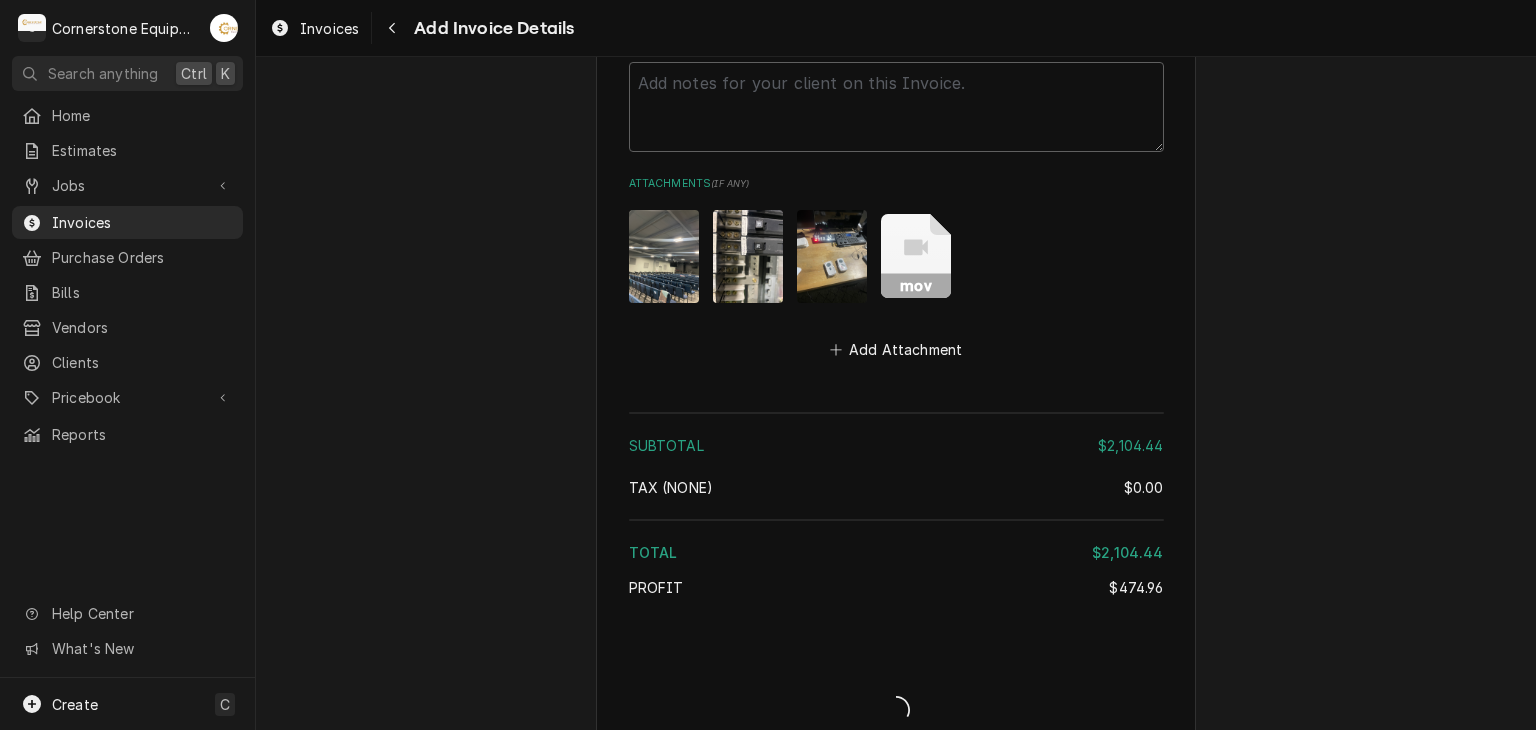 type on "x" 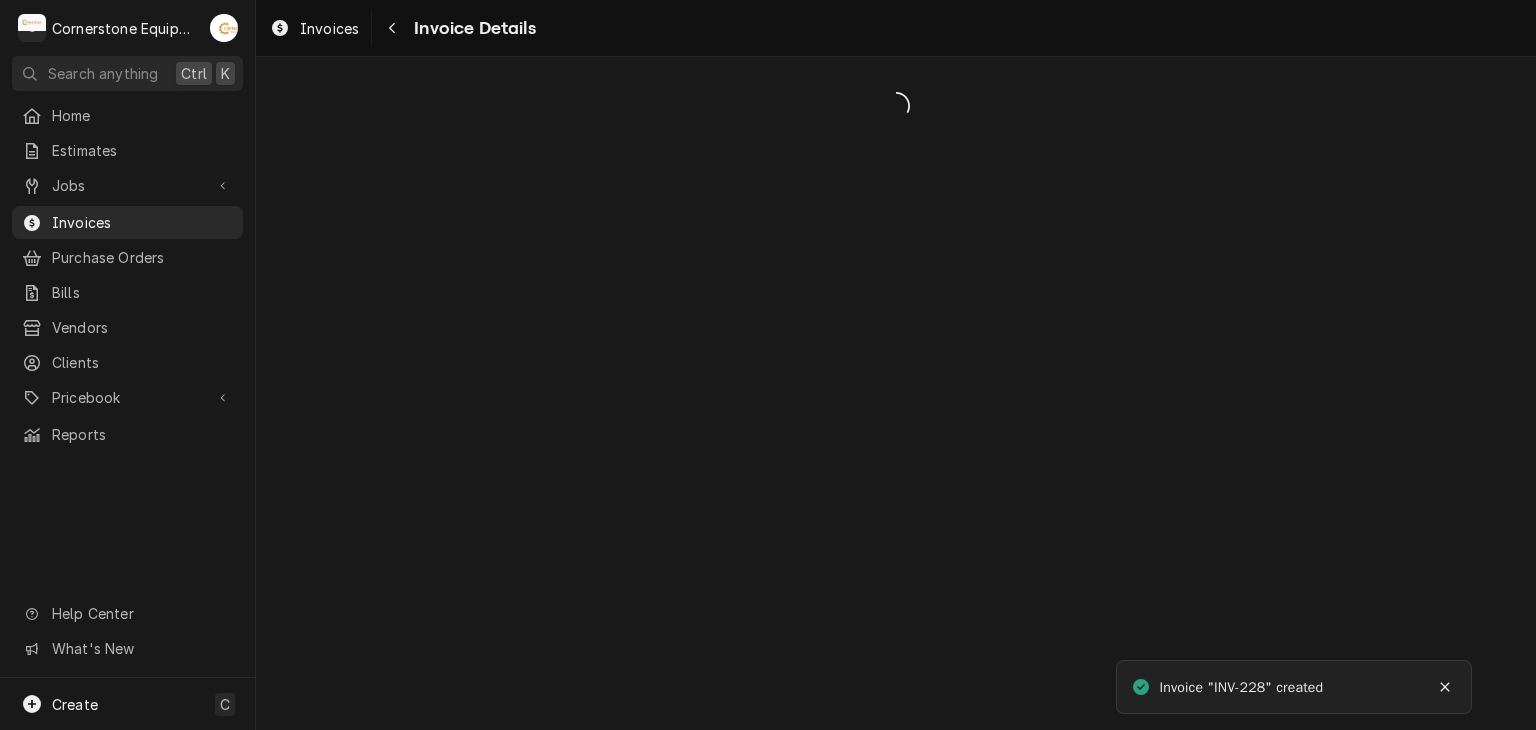 scroll, scrollTop: 0, scrollLeft: 0, axis: both 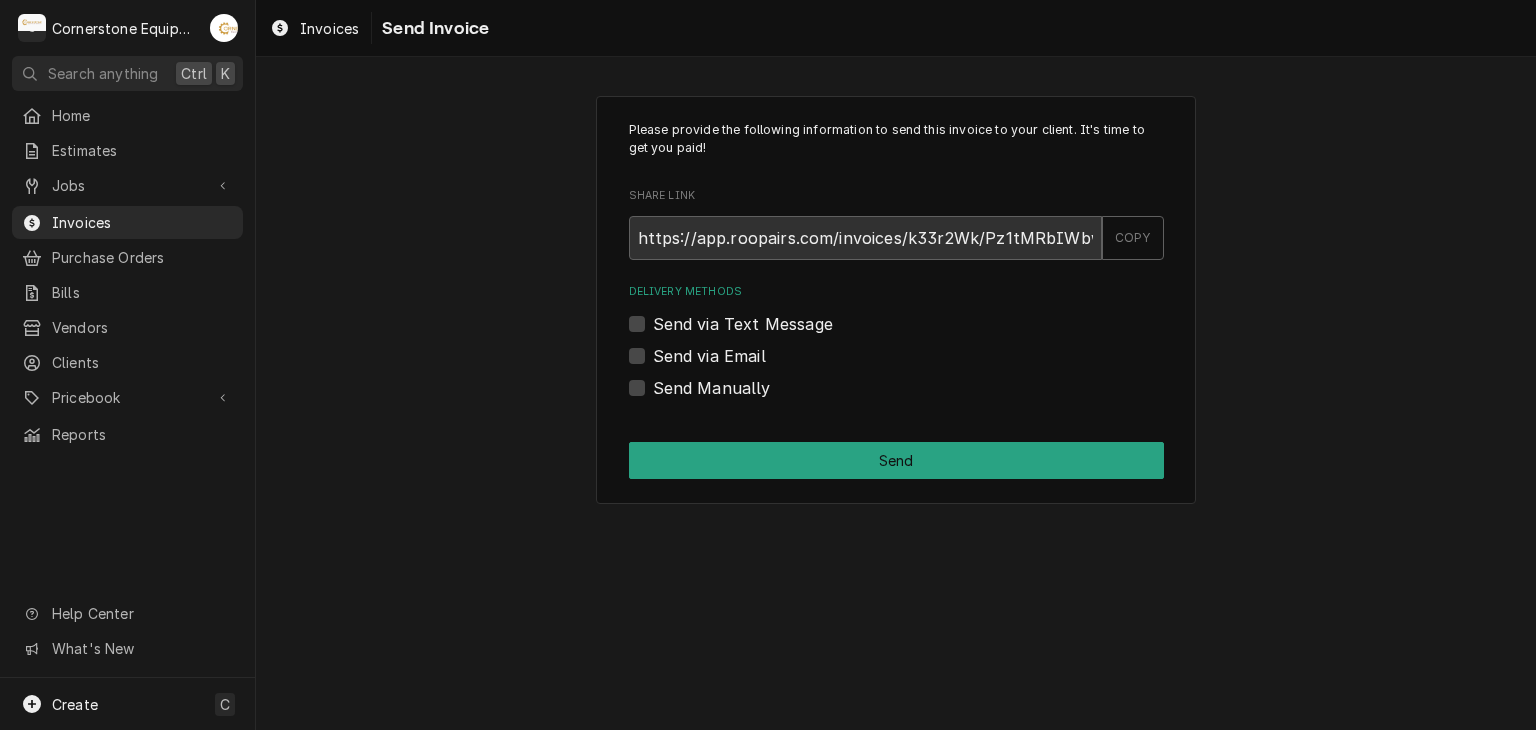 click on "Send via Text Message" at bounding box center (743, 324) 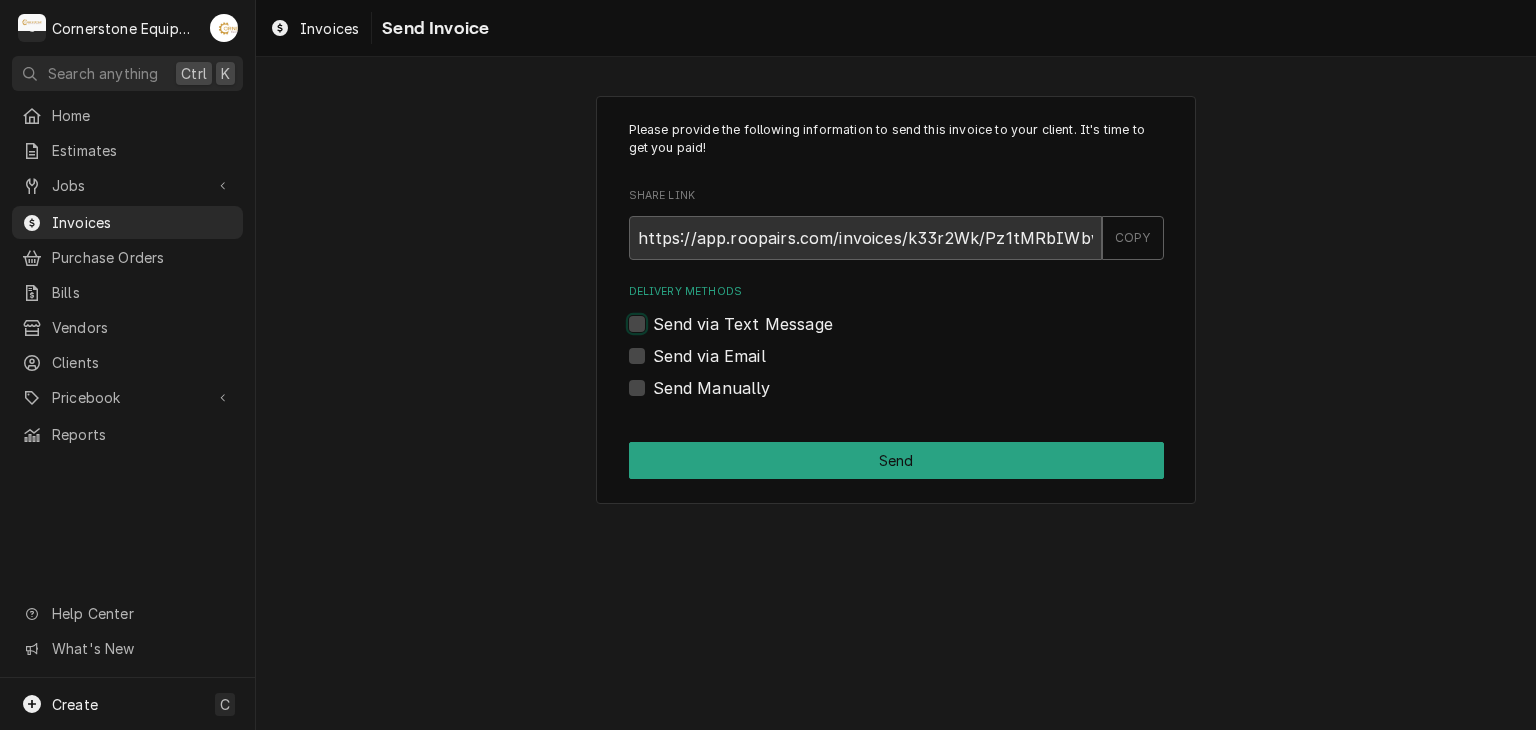 click on "Send via Text Message" at bounding box center [920, 334] 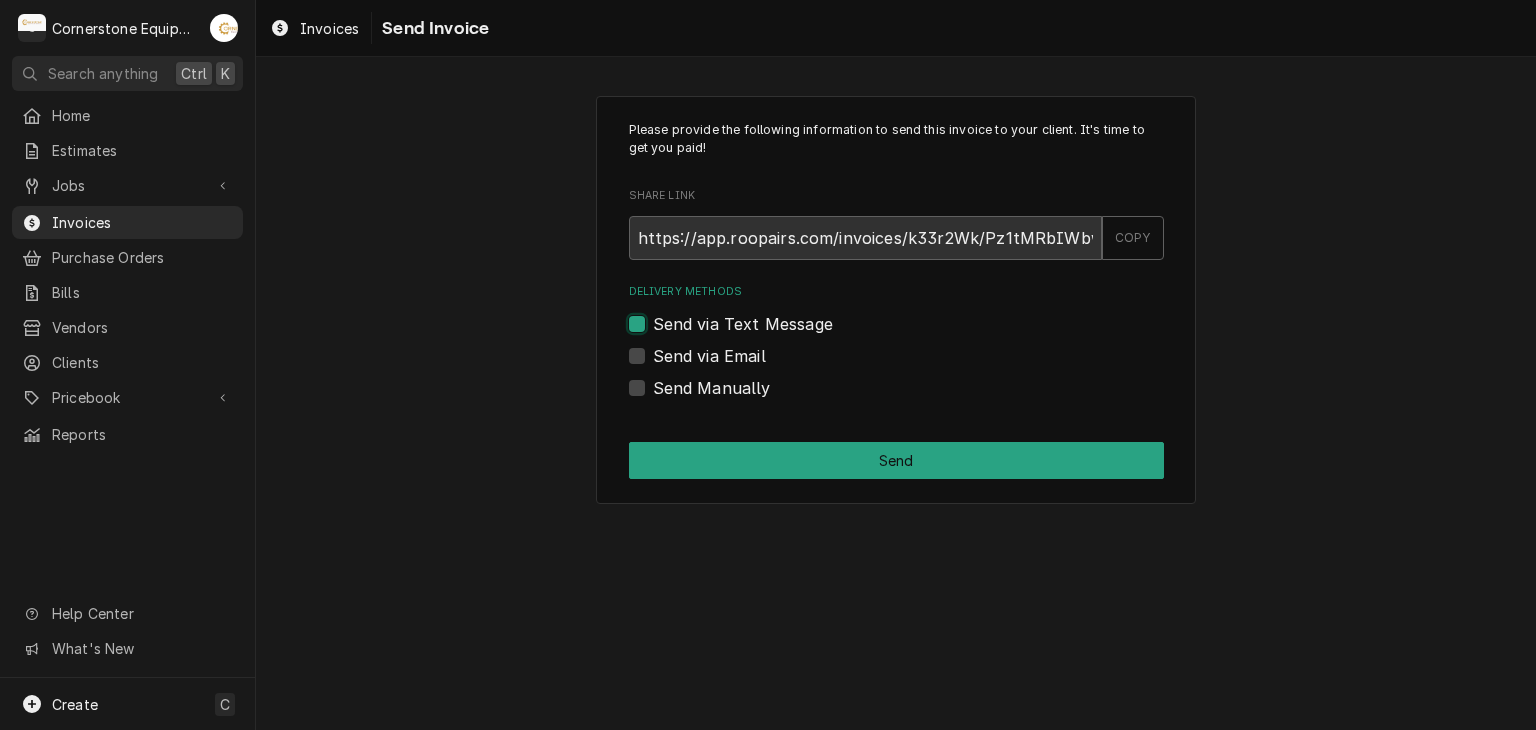 checkbox on "true" 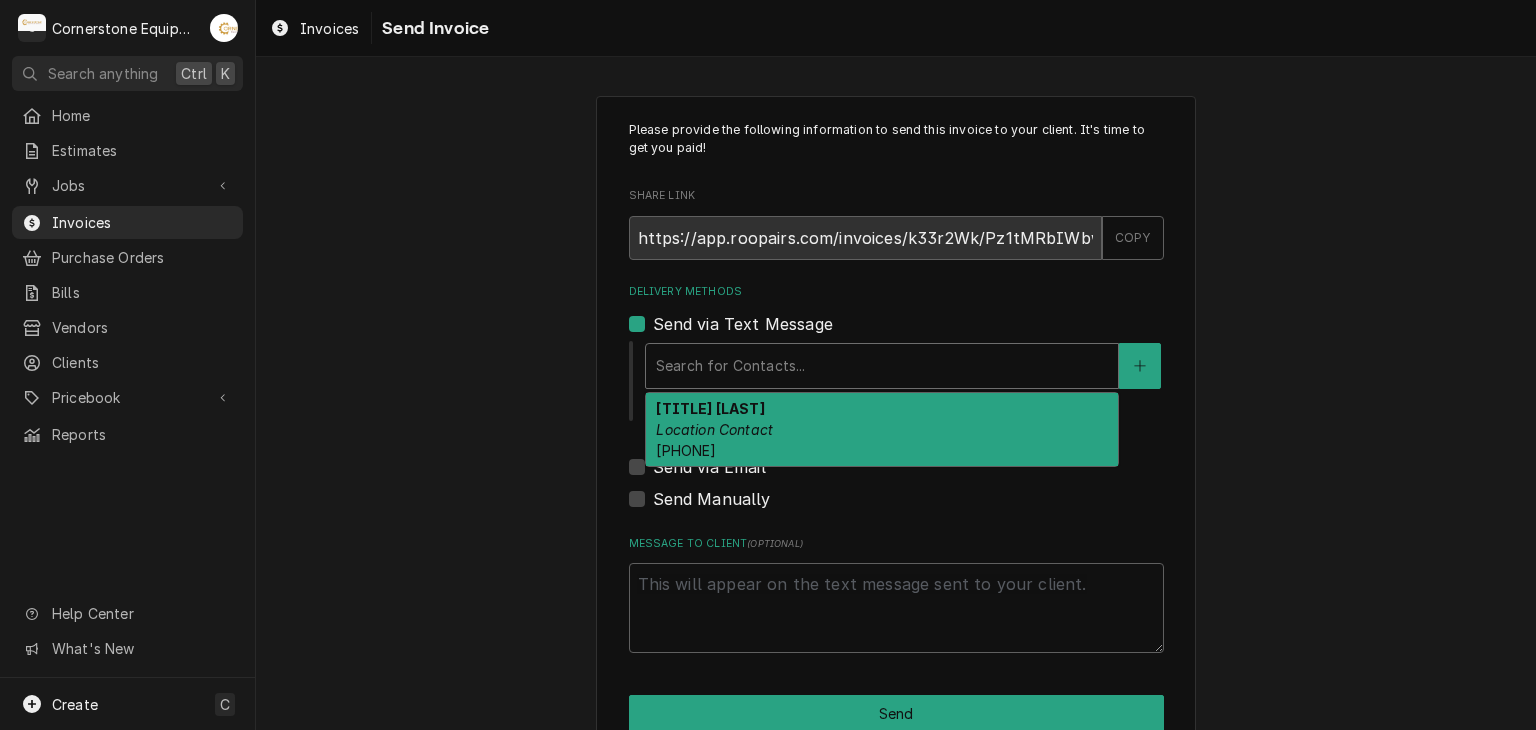 click at bounding box center [882, 366] 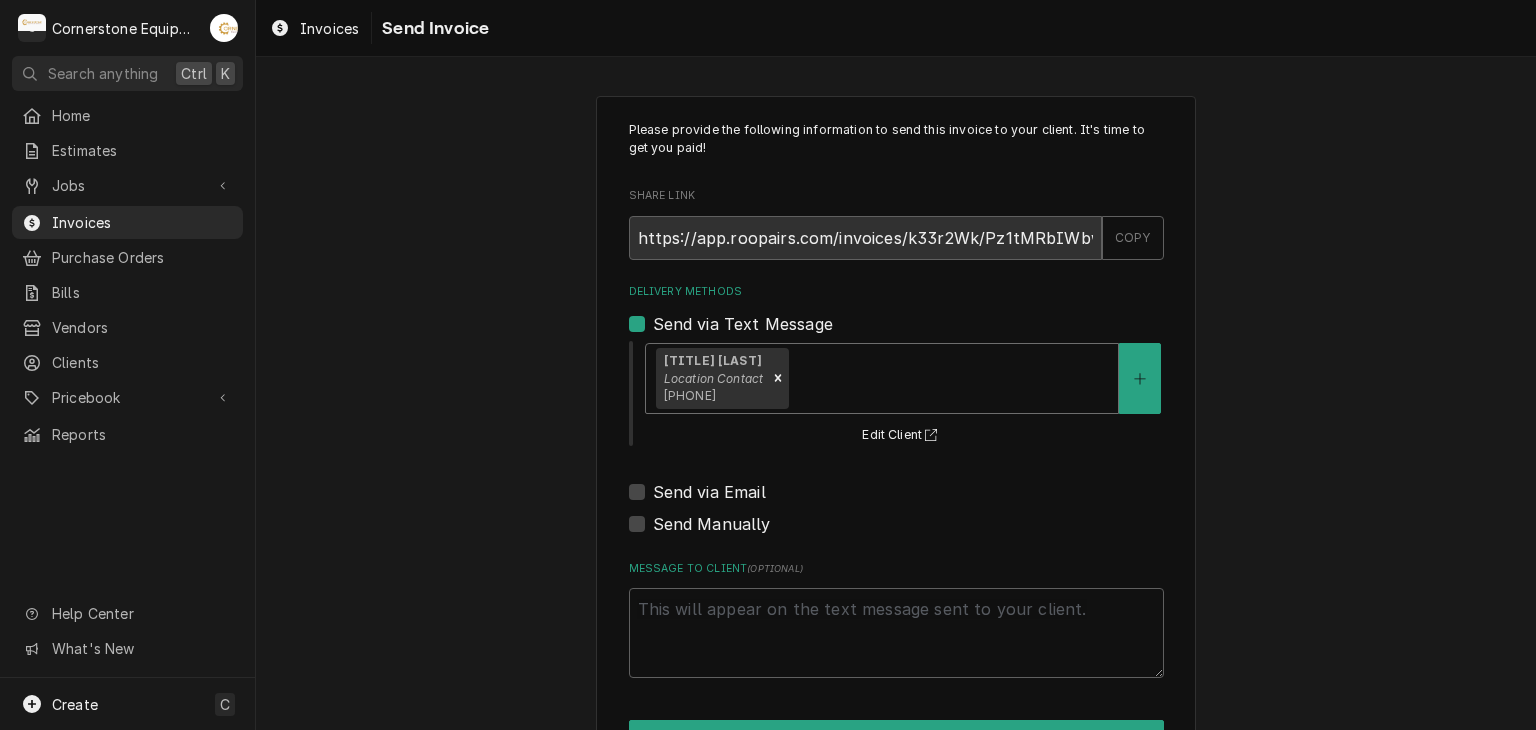 click on "Send via Email" at bounding box center [709, 492] 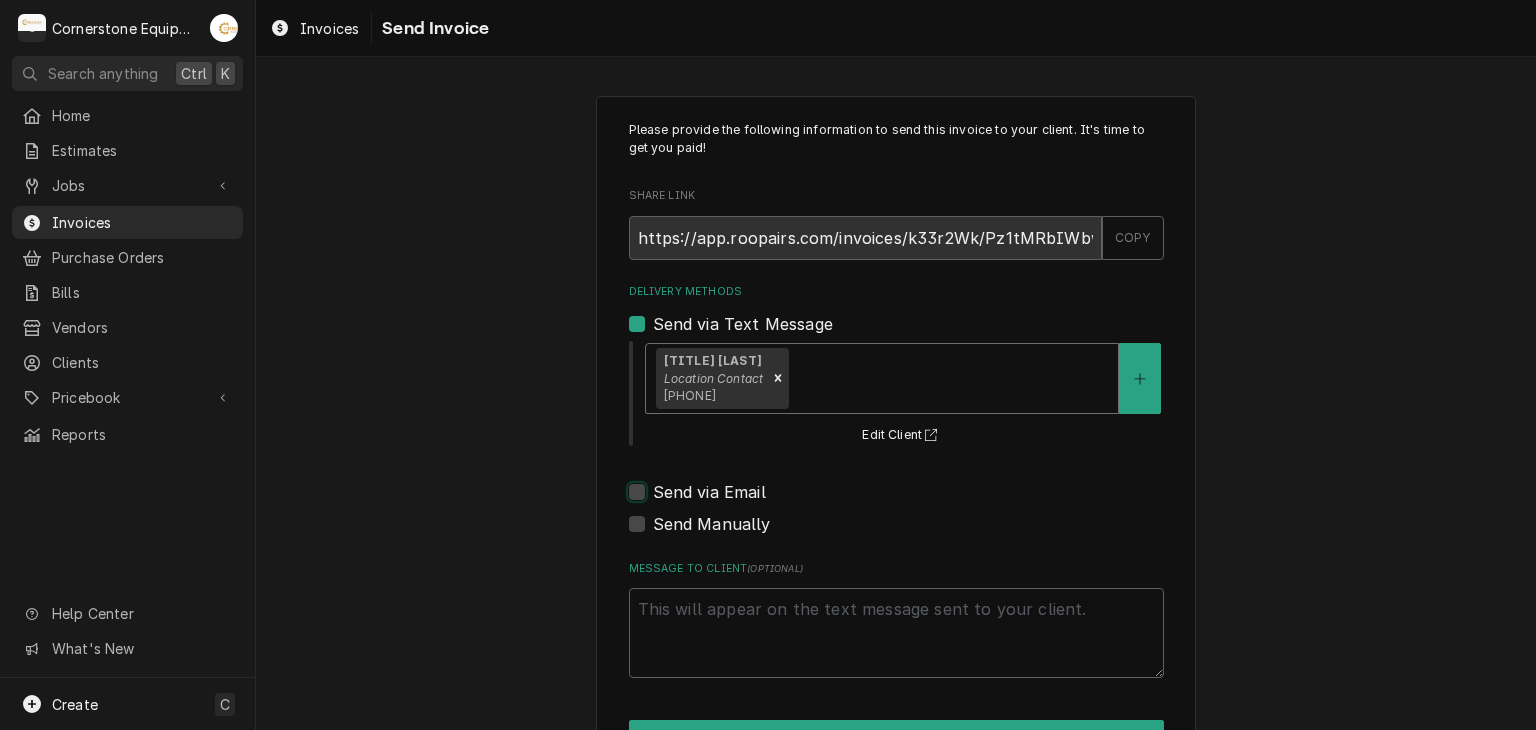 click on "Send via Email" at bounding box center (920, 502) 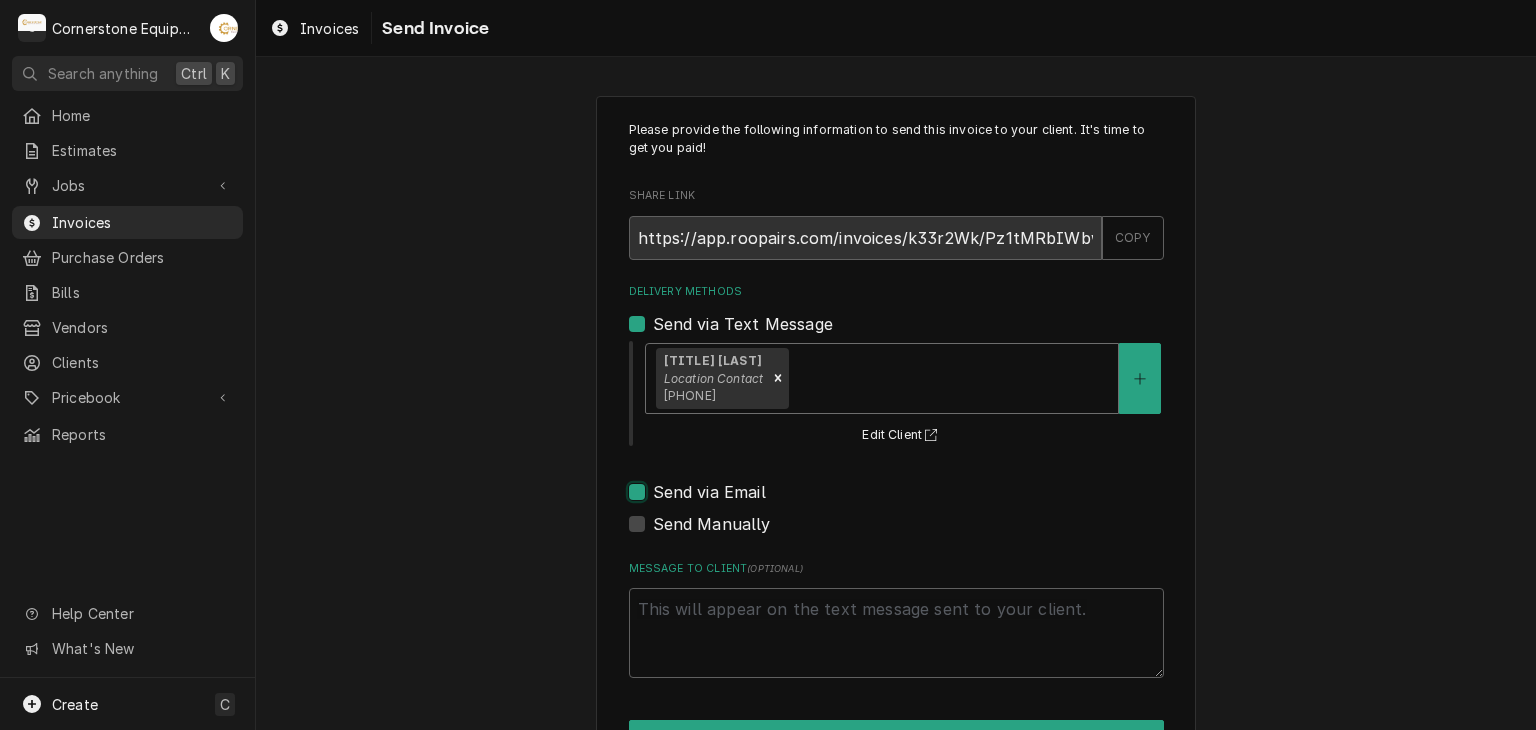 checkbox on "true" 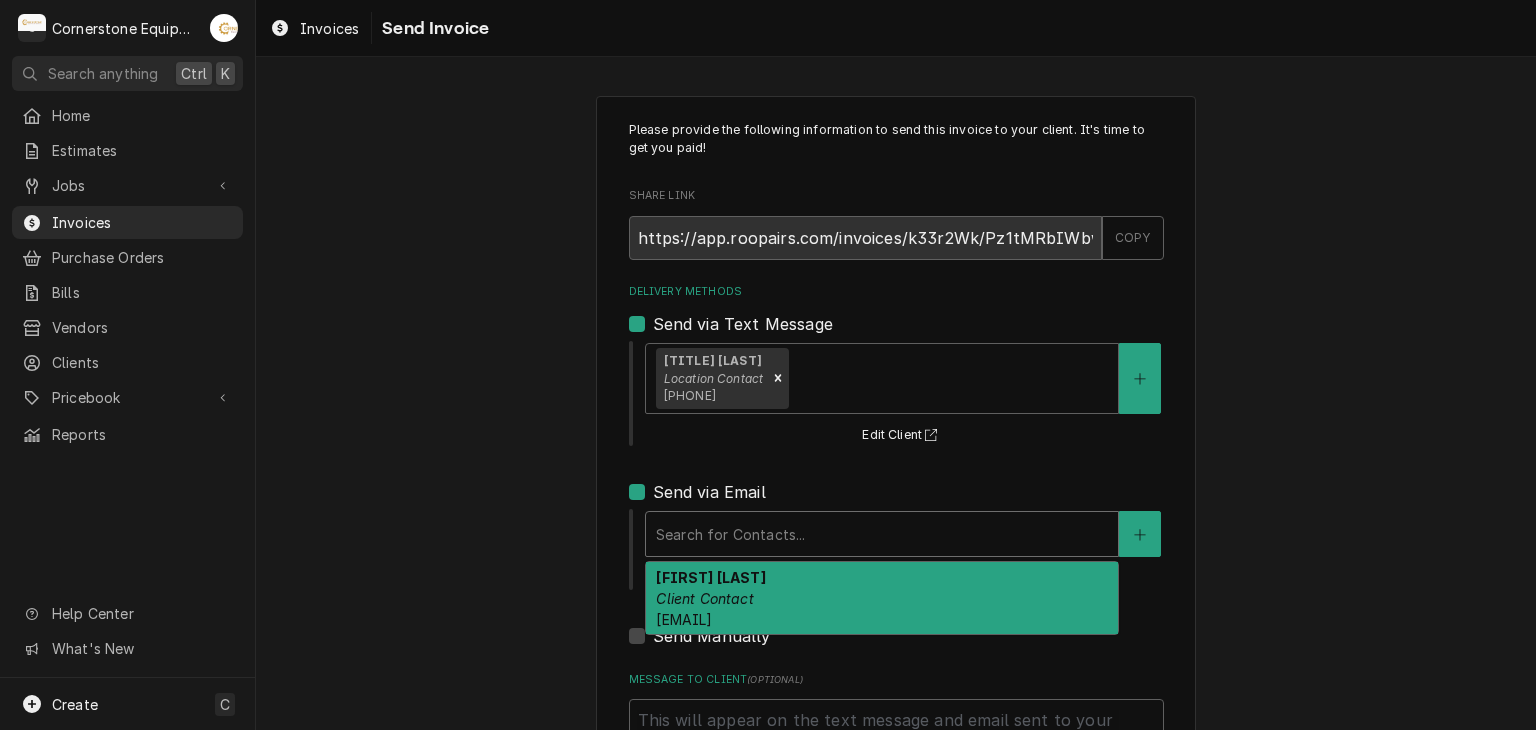 click at bounding box center [882, 534] 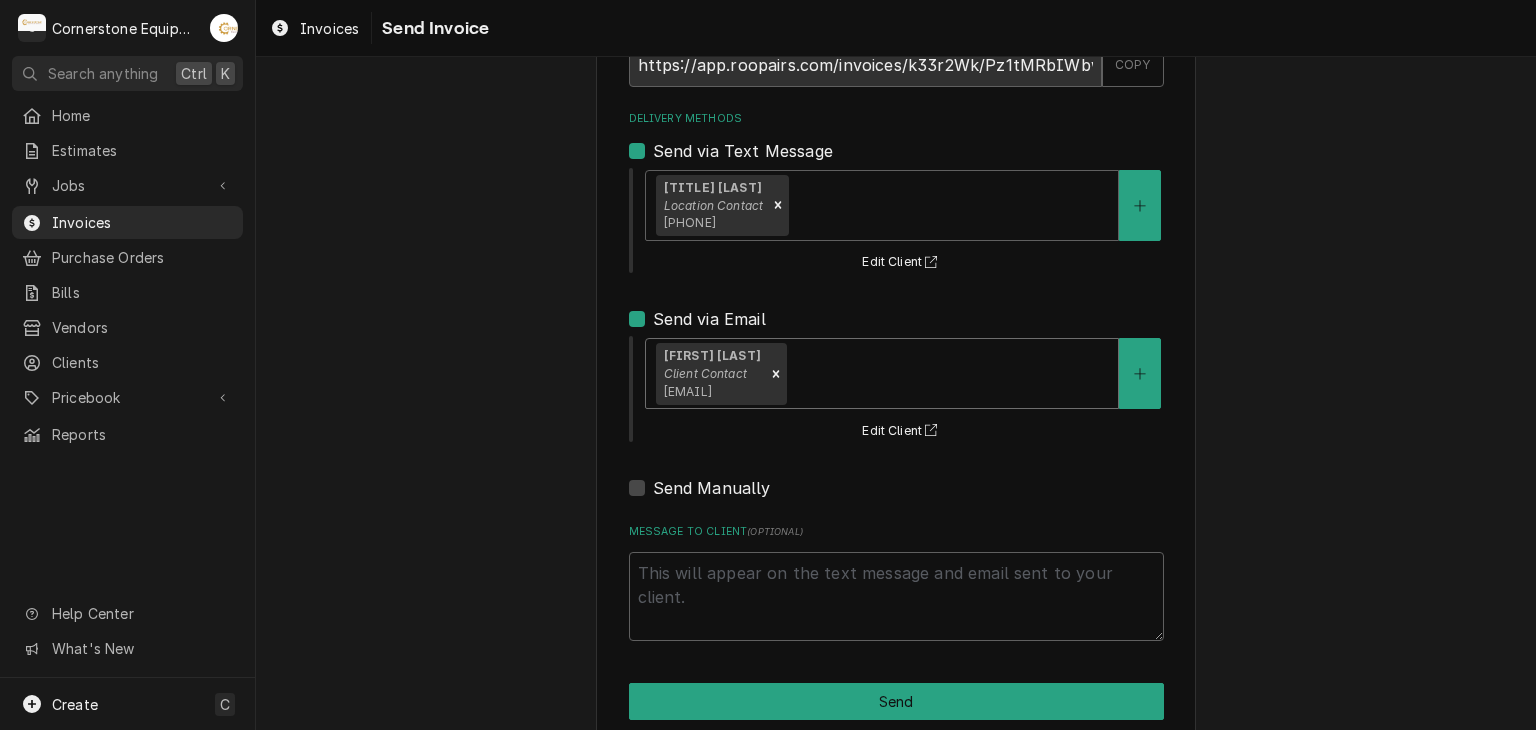scroll, scrollTop: 204, scrollLeft: 0, axis: vertical 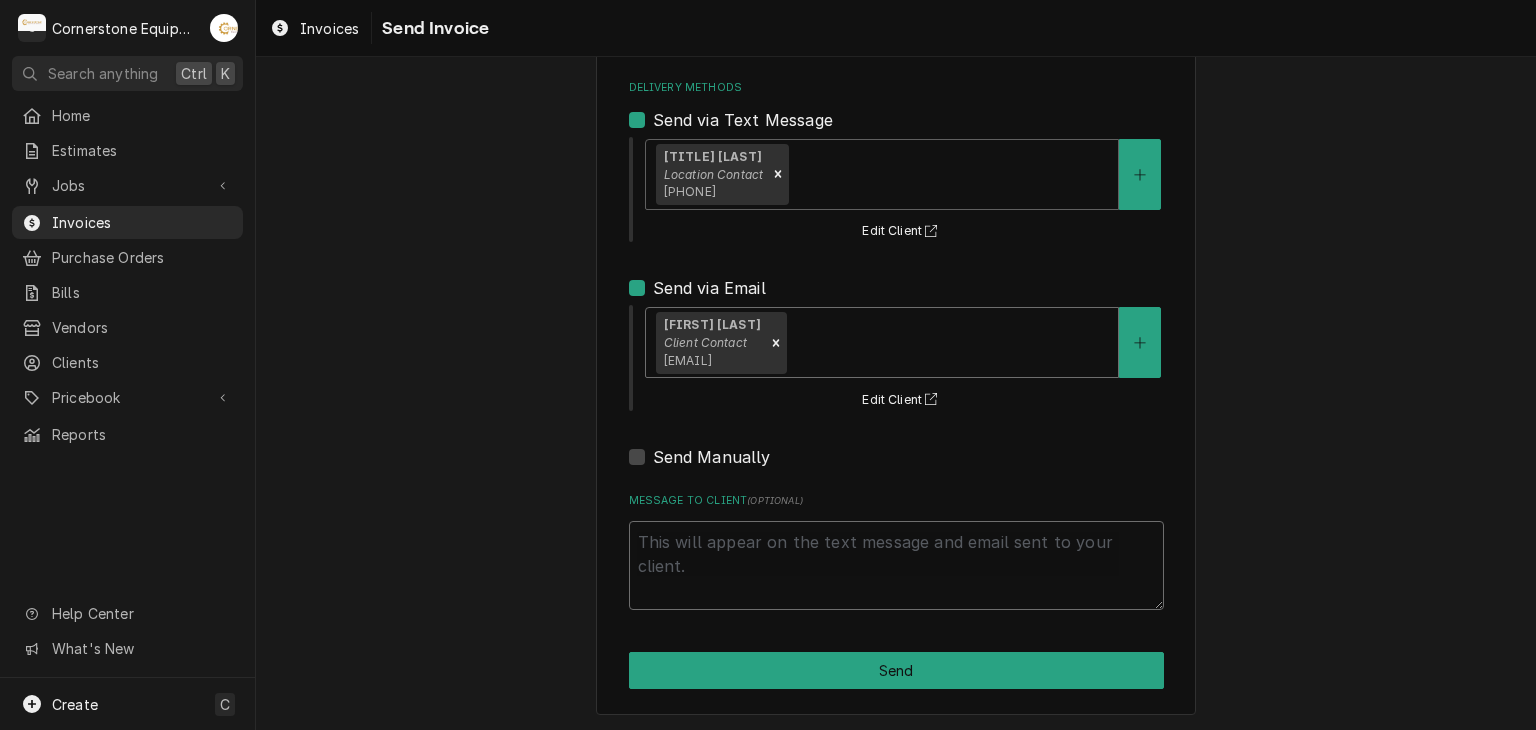 click on "Message to Client  ( optional )" at bounding box center (896, 566) 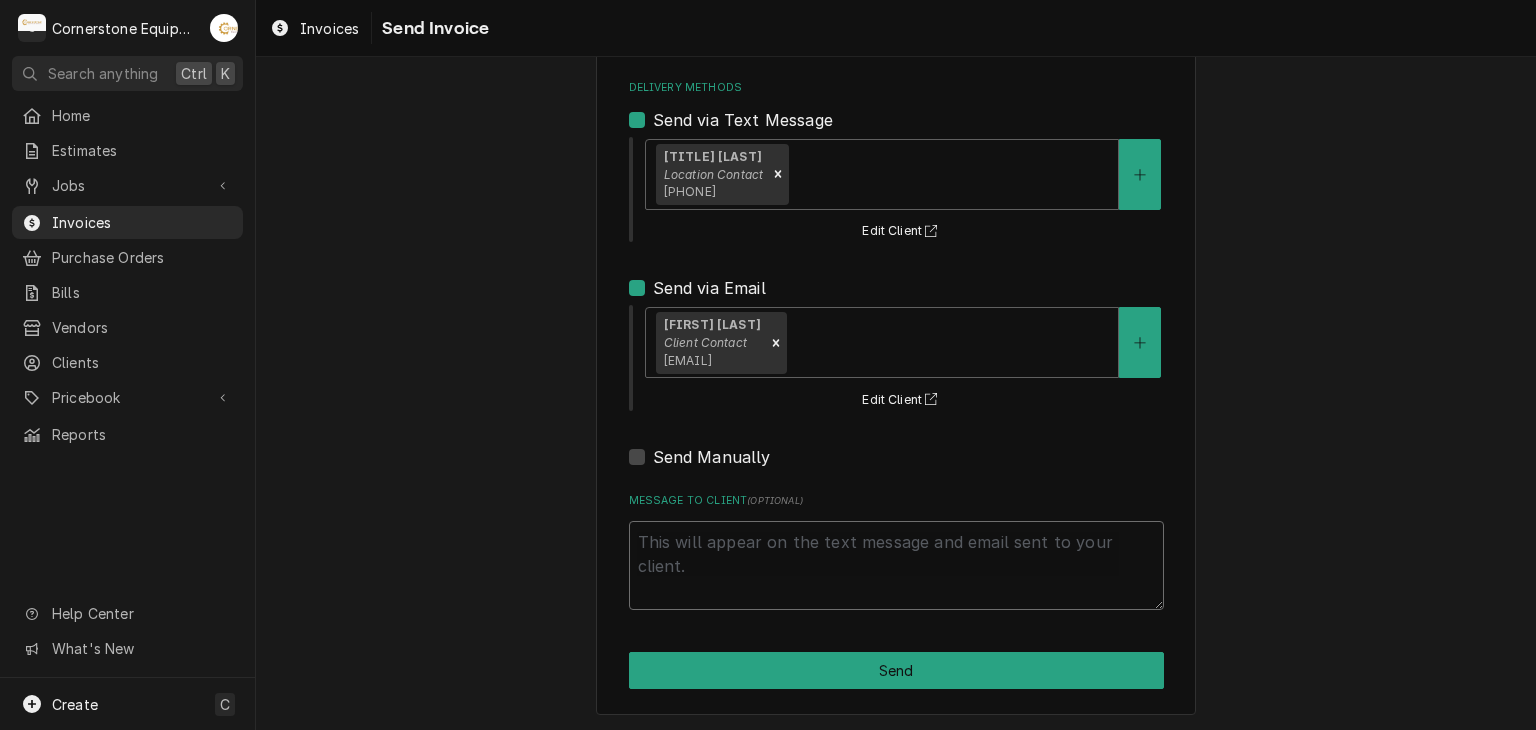 type on "x" 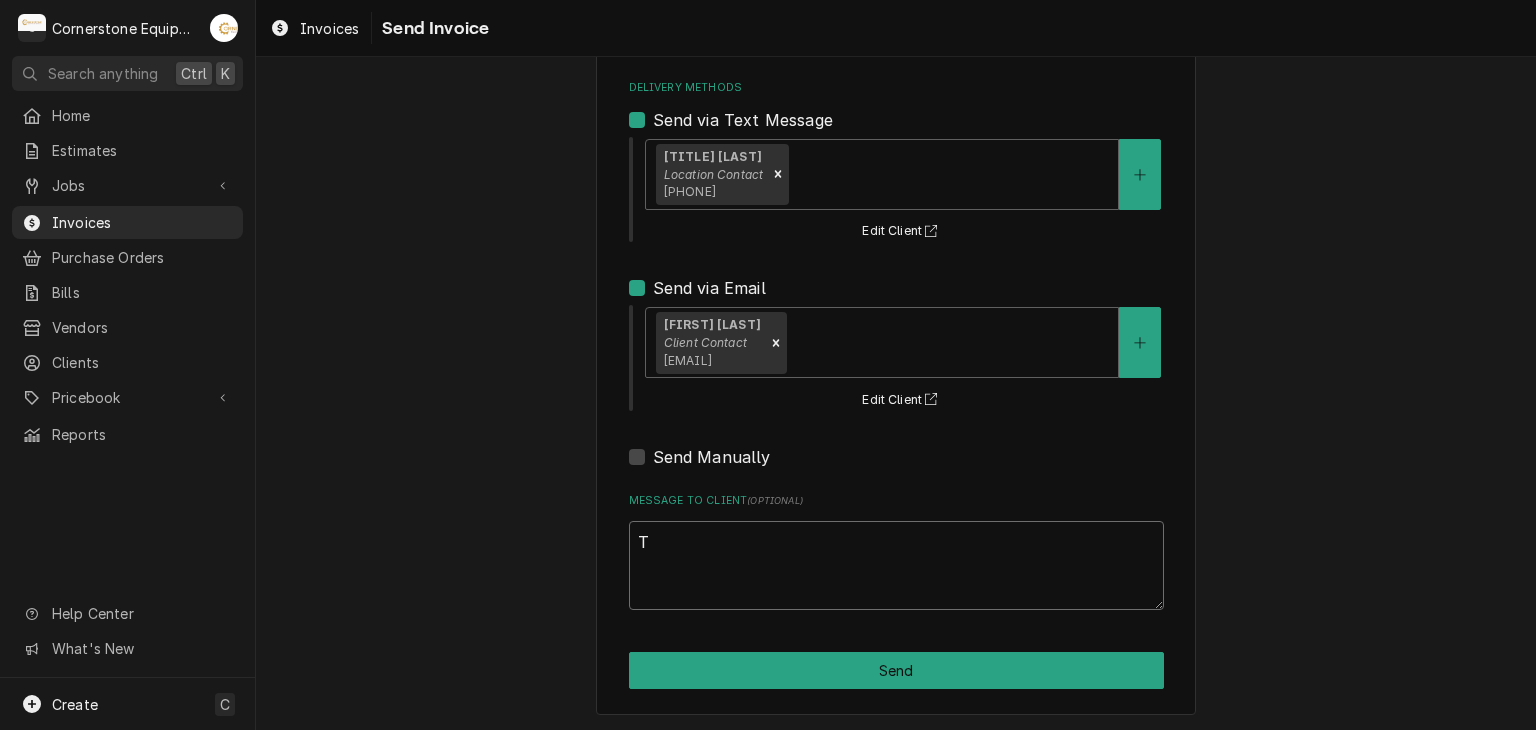 type on "x" 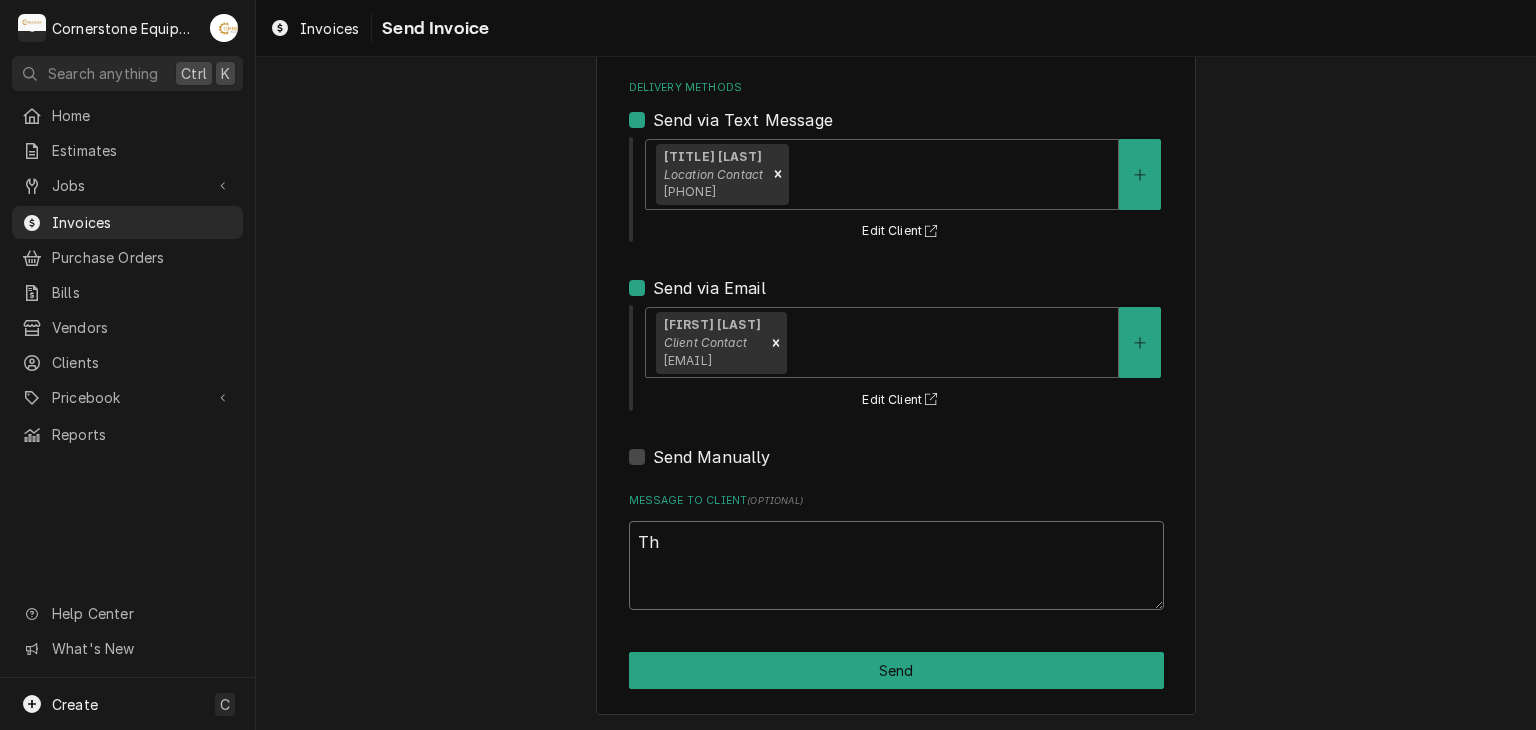 type on "x" 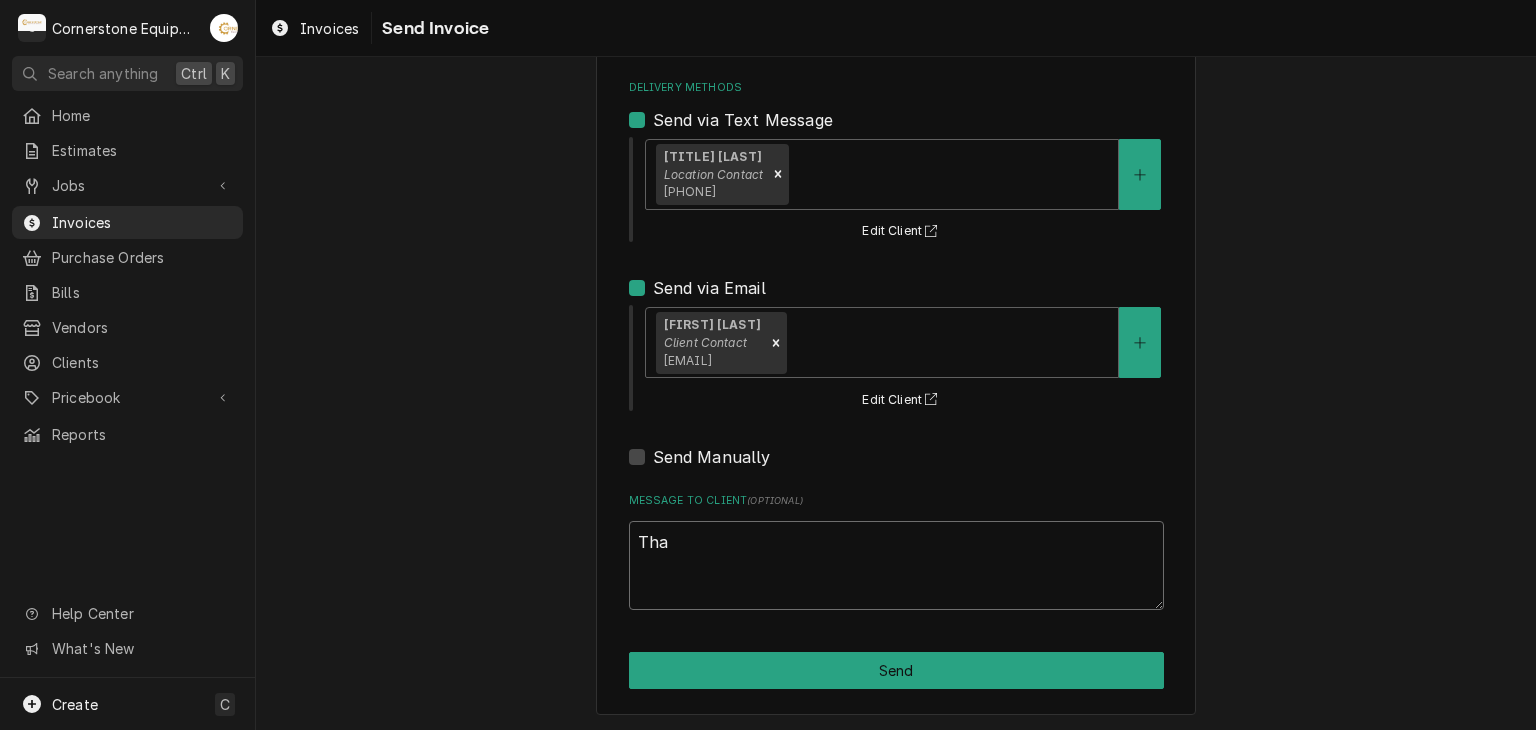 type on "x" 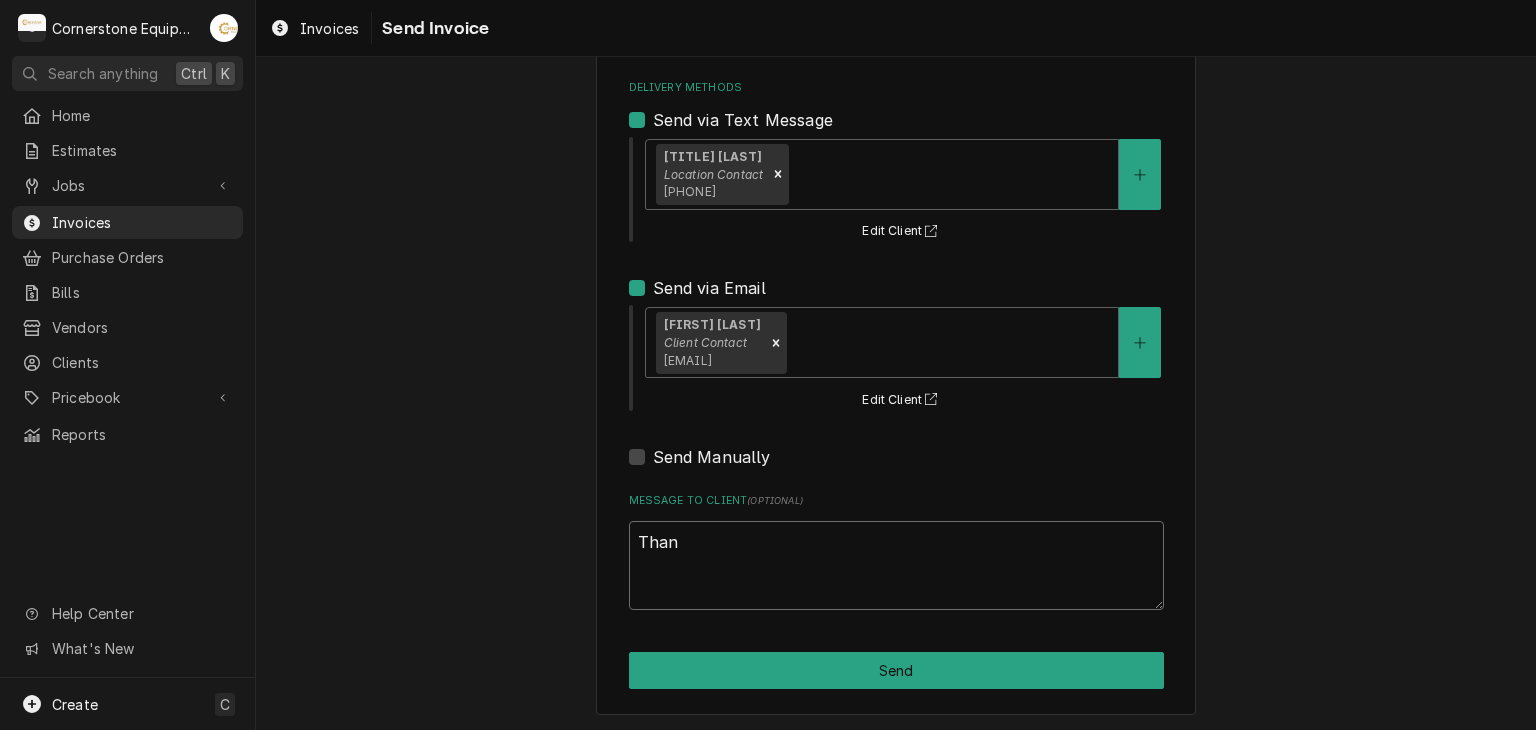 type on "x" 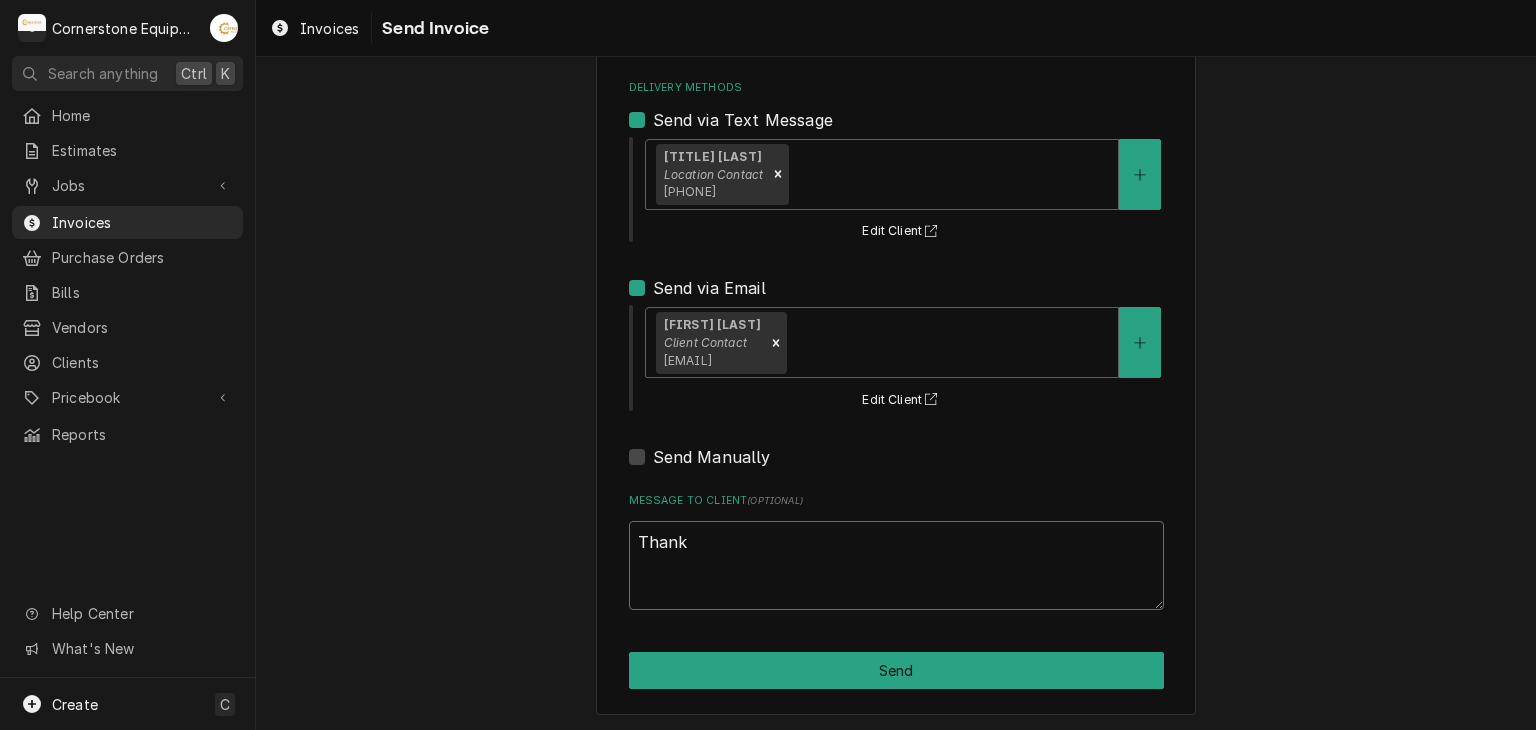 type on "x" 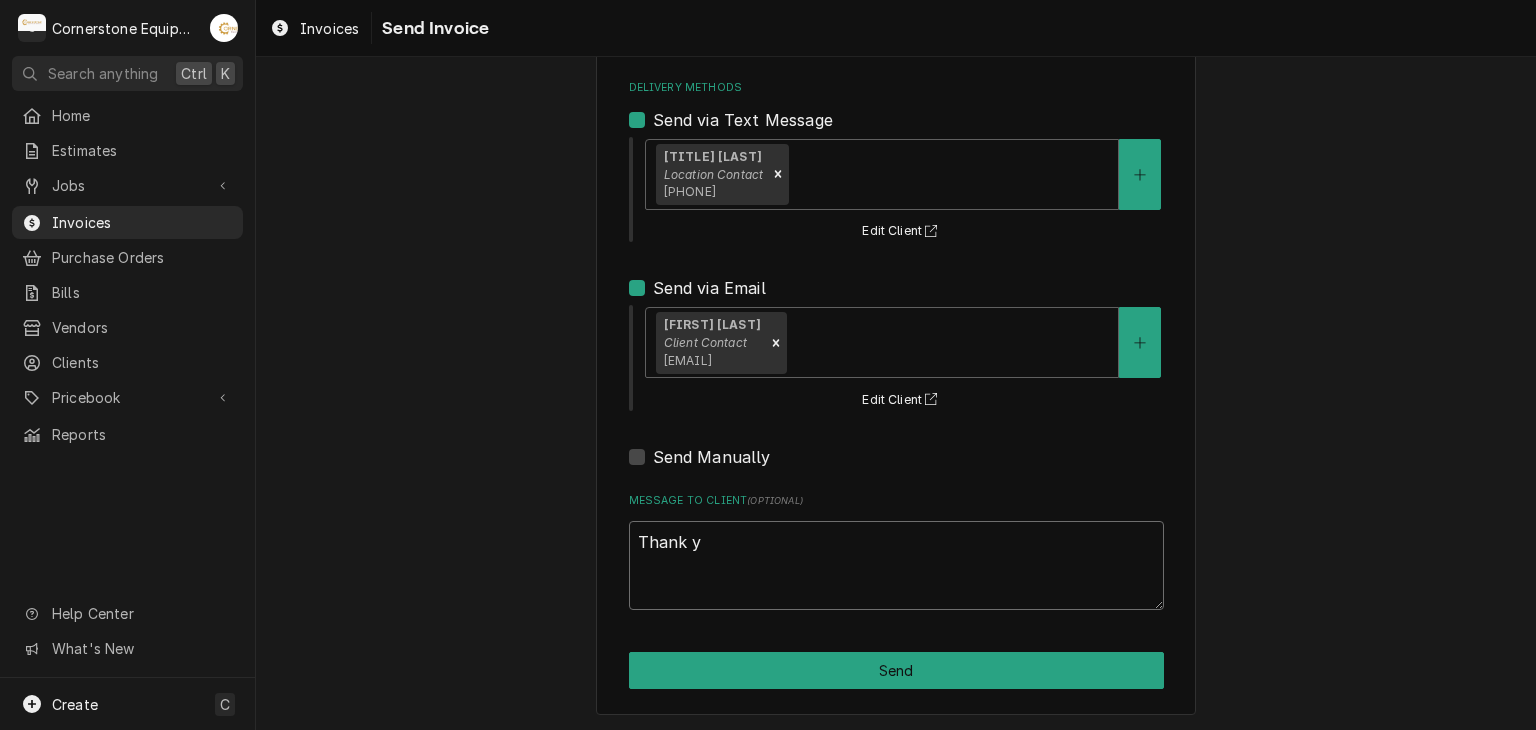 type on "x" 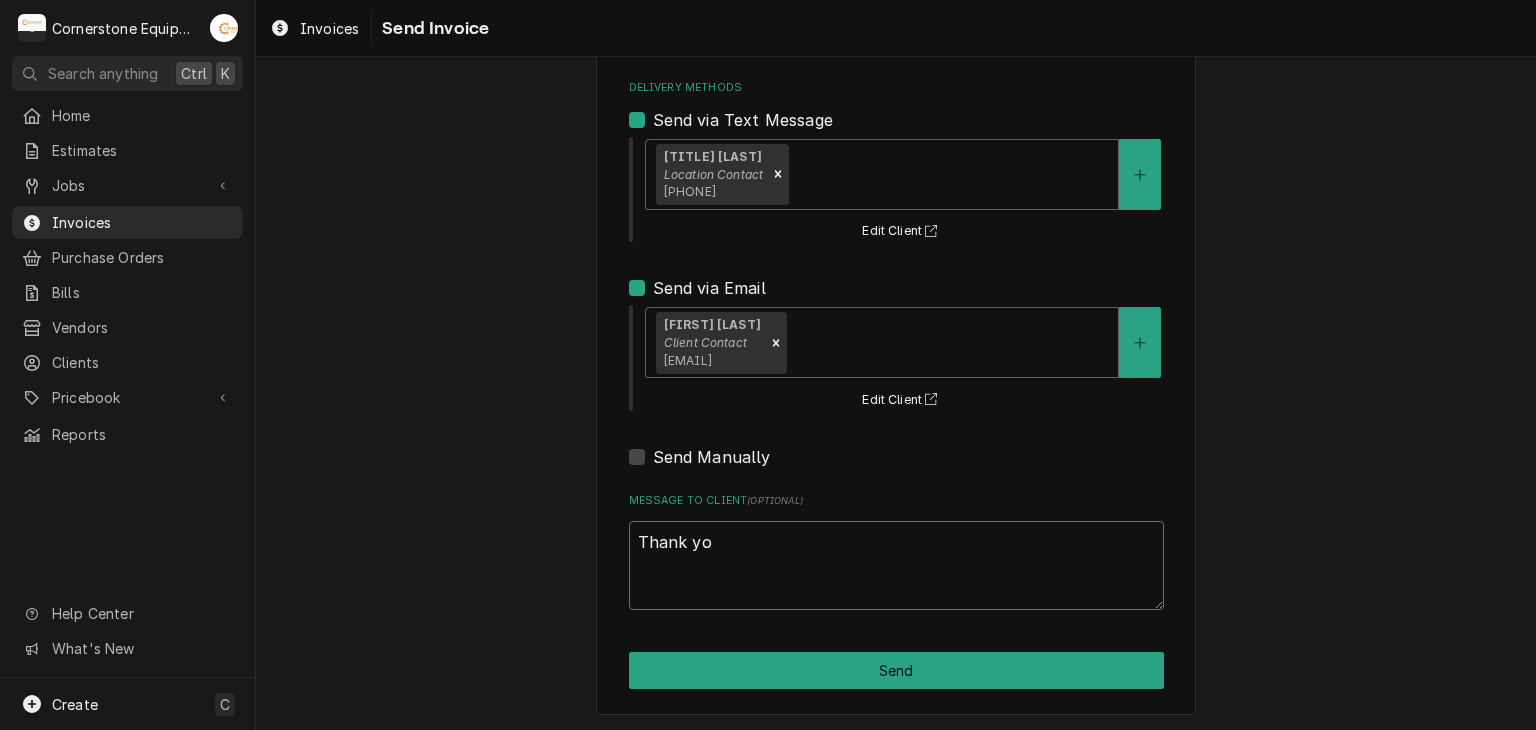 type on "x" 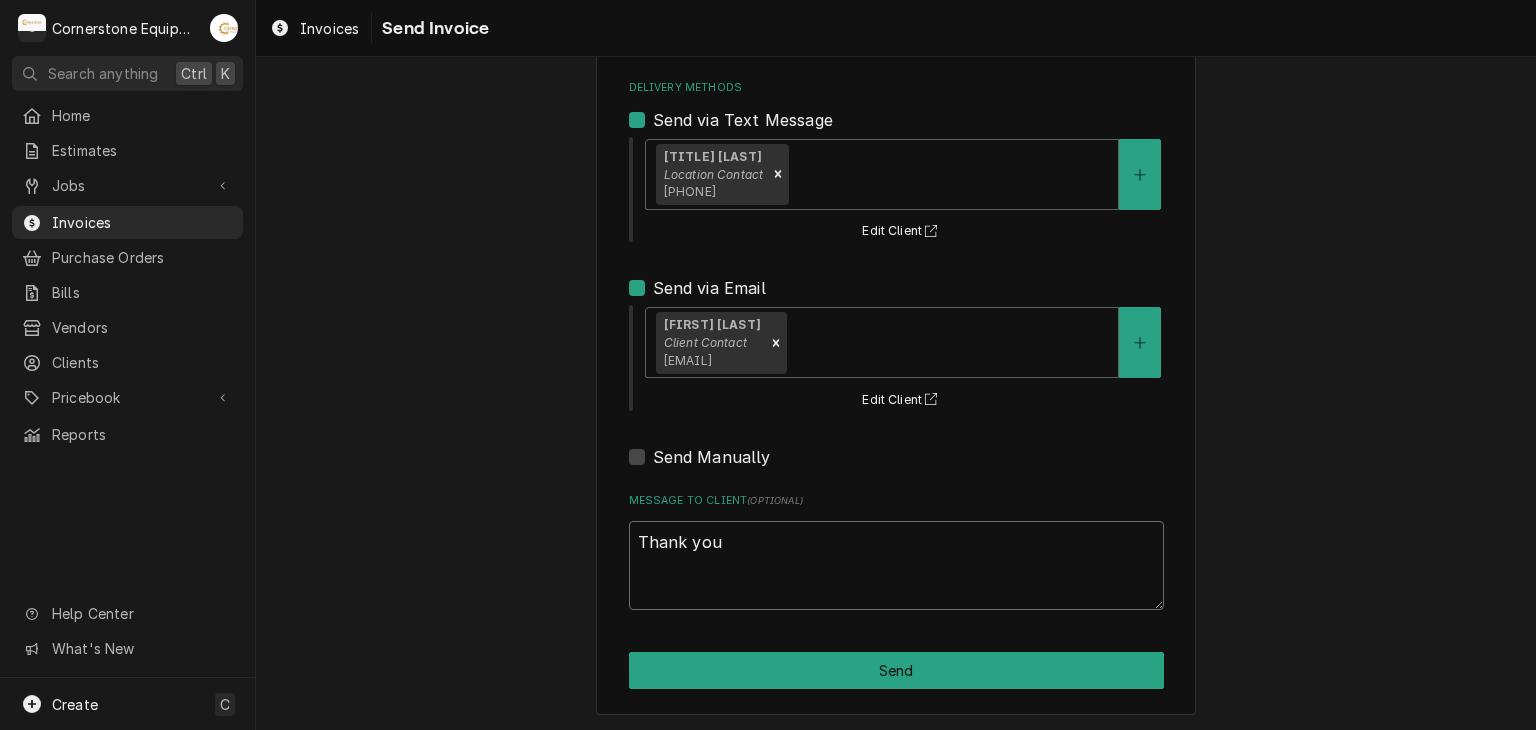 type on "x" 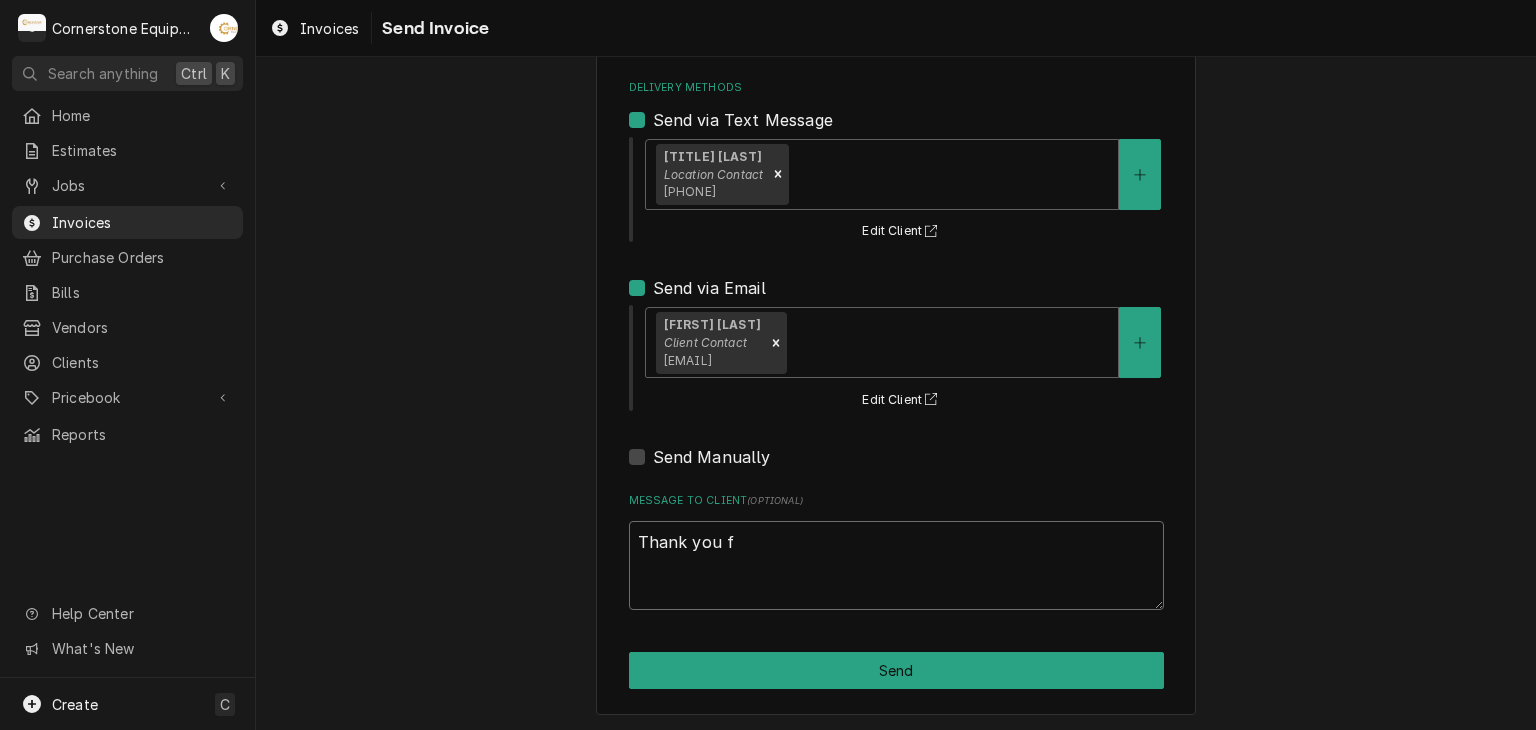 type on "x" 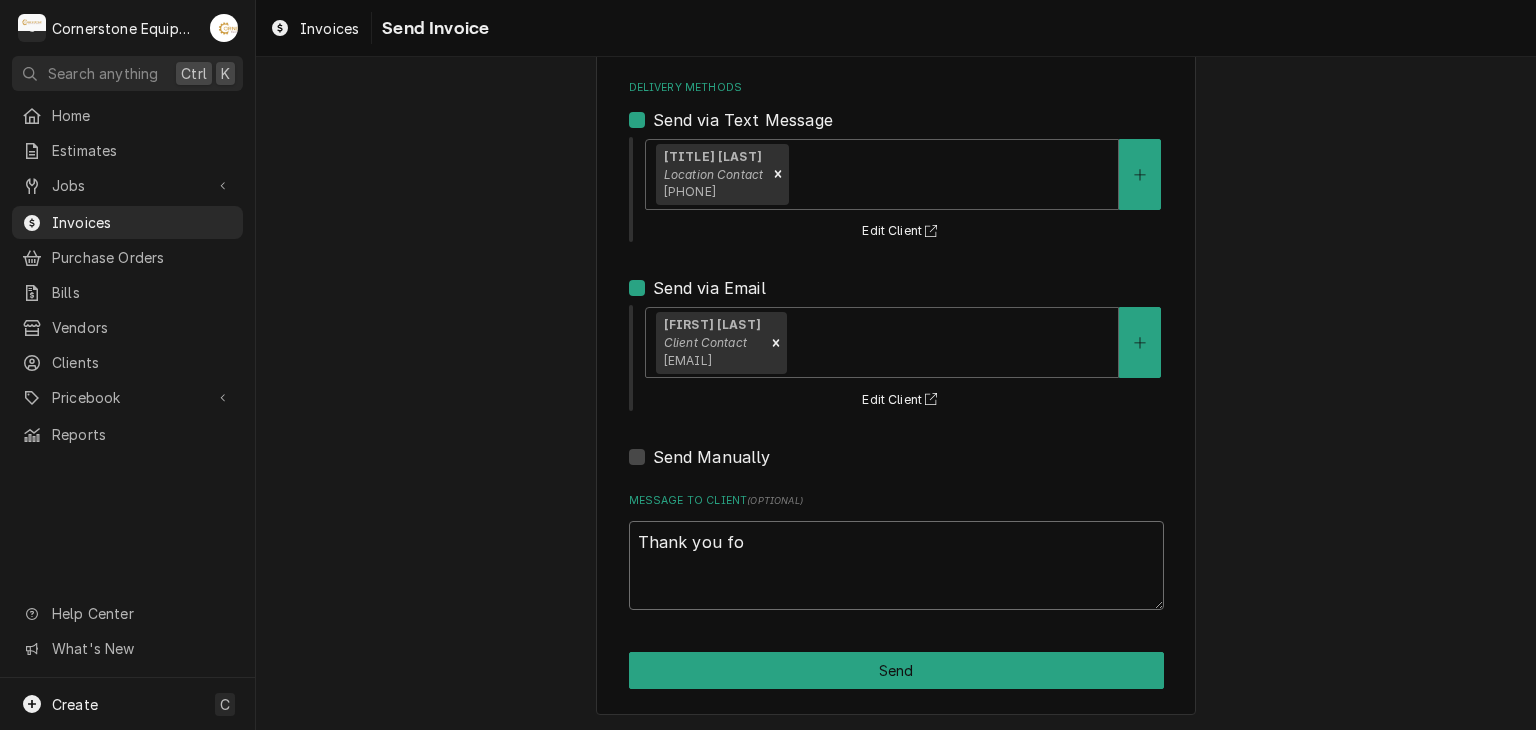type on "x" 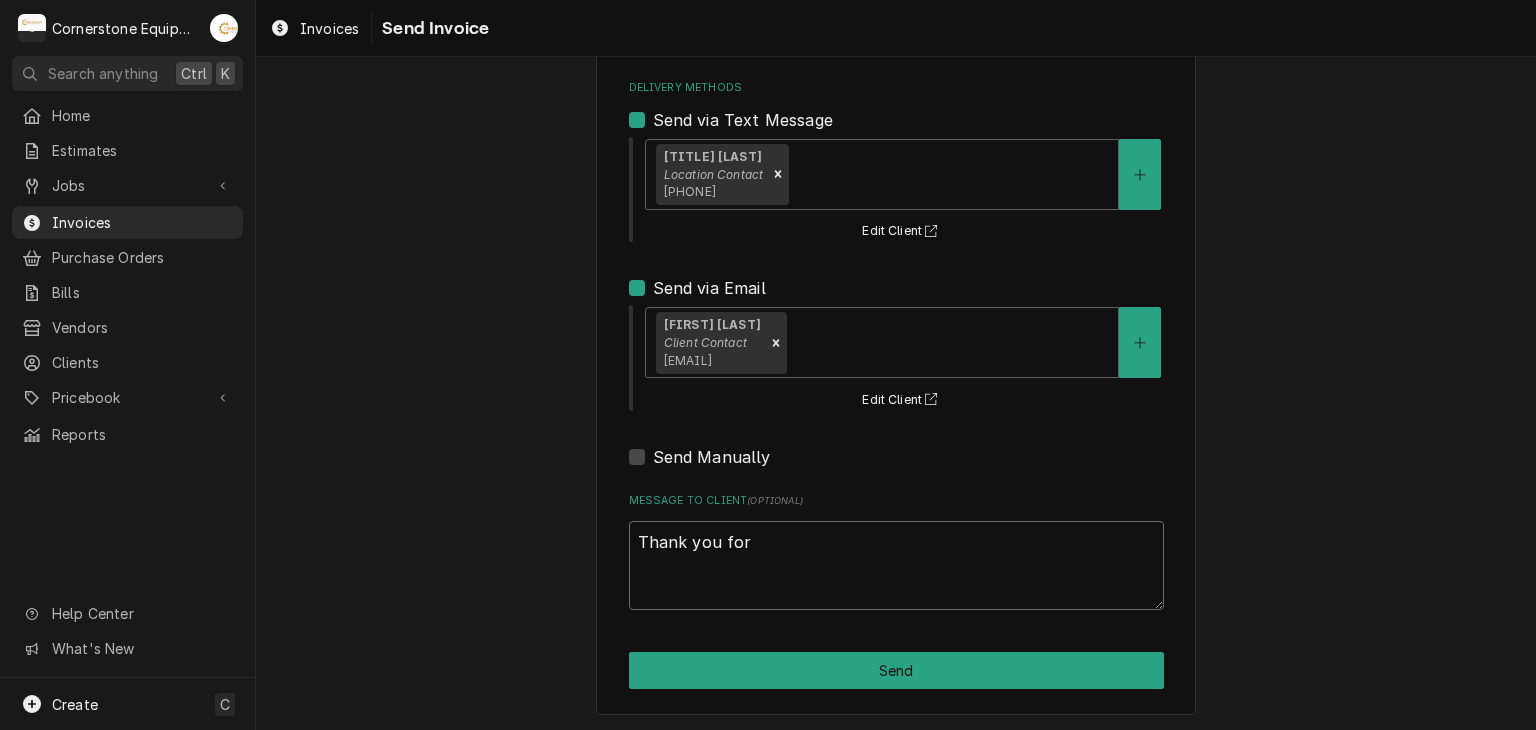 type on "x" 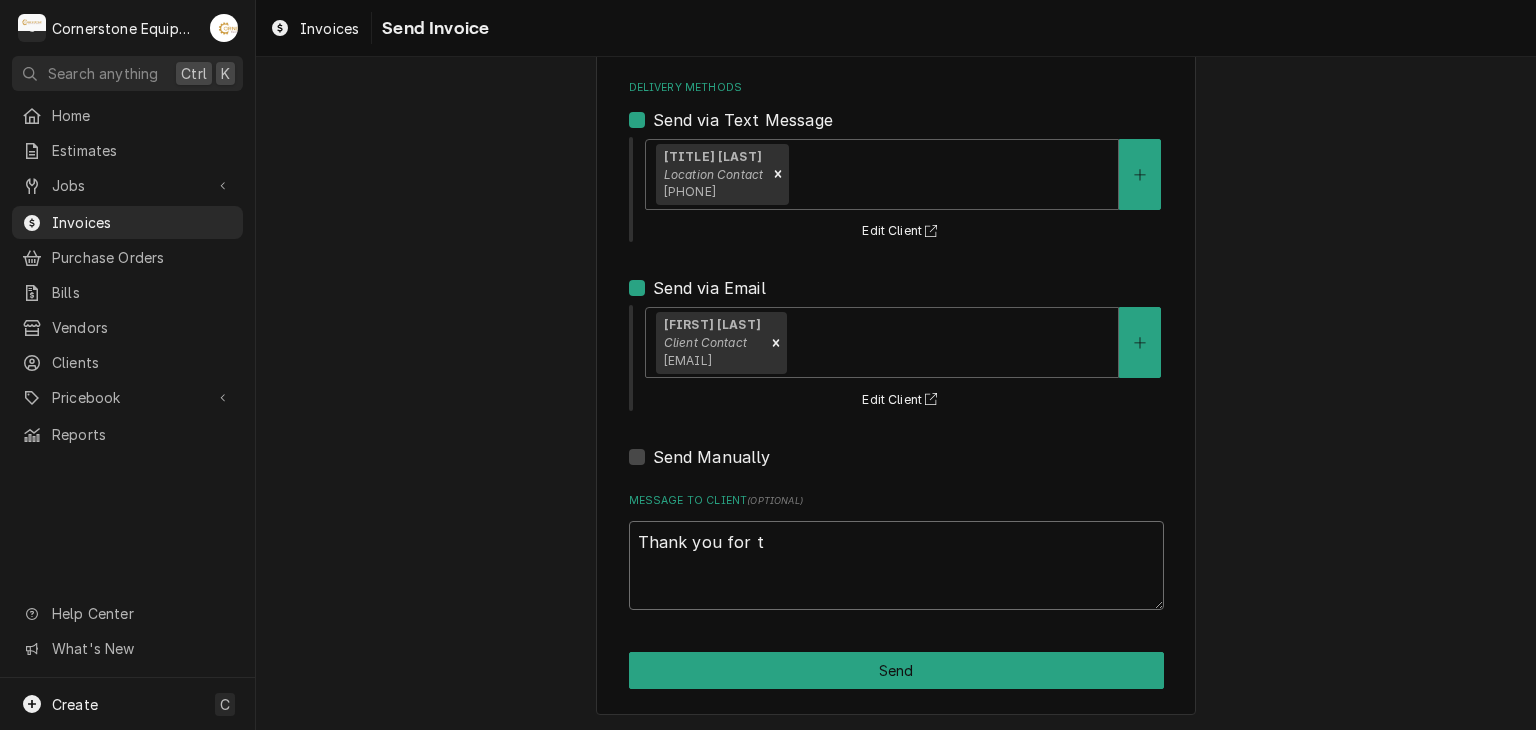 type on "x" 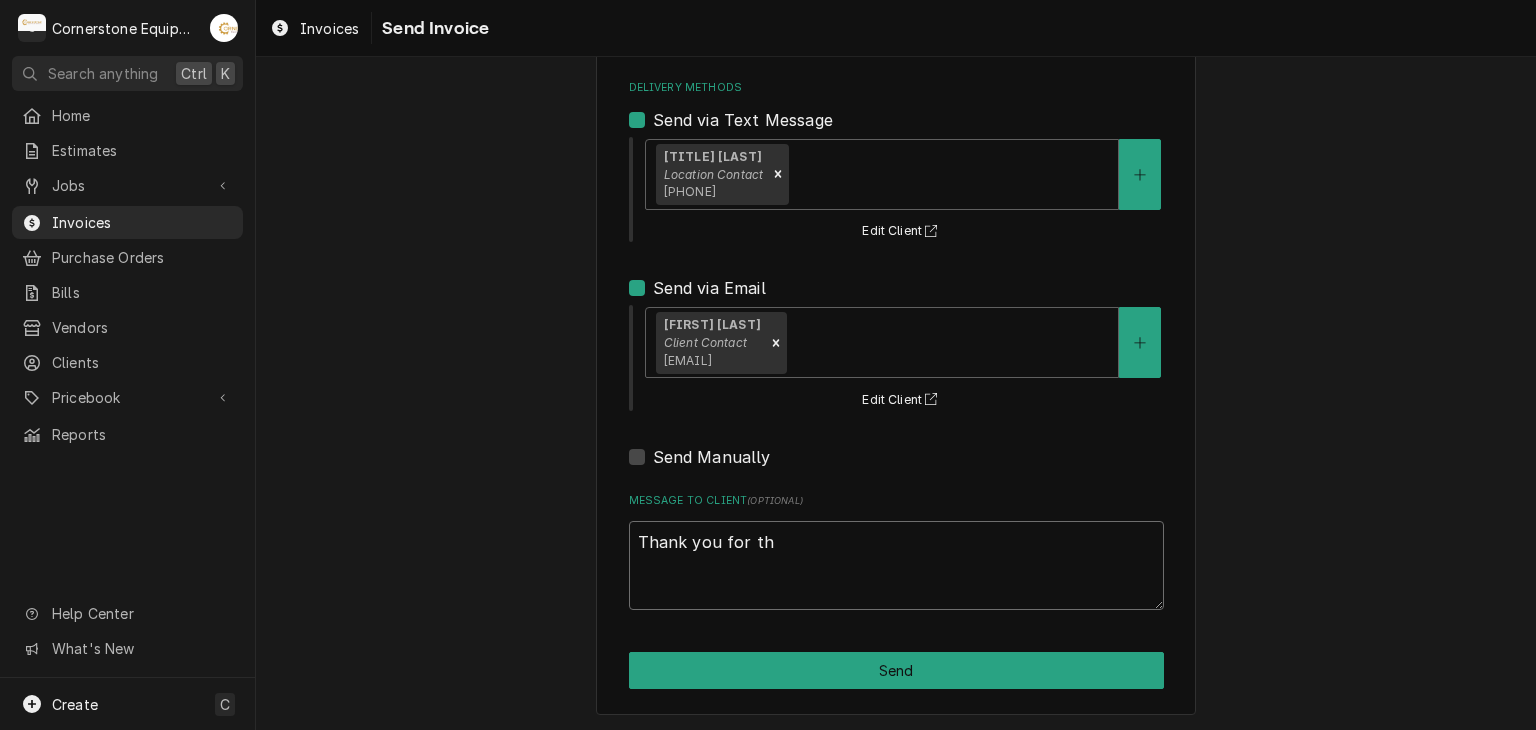 type on "x" 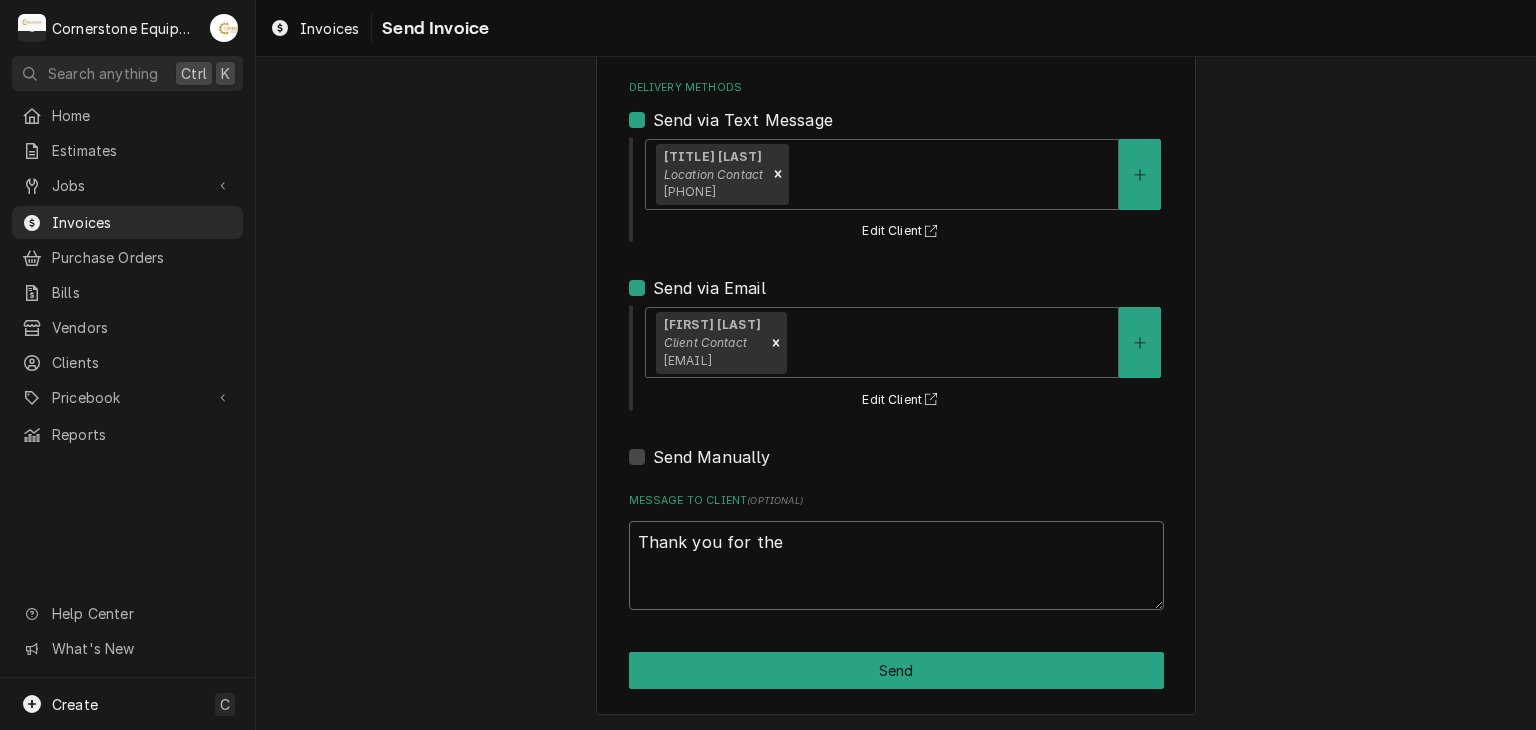 type on "x" 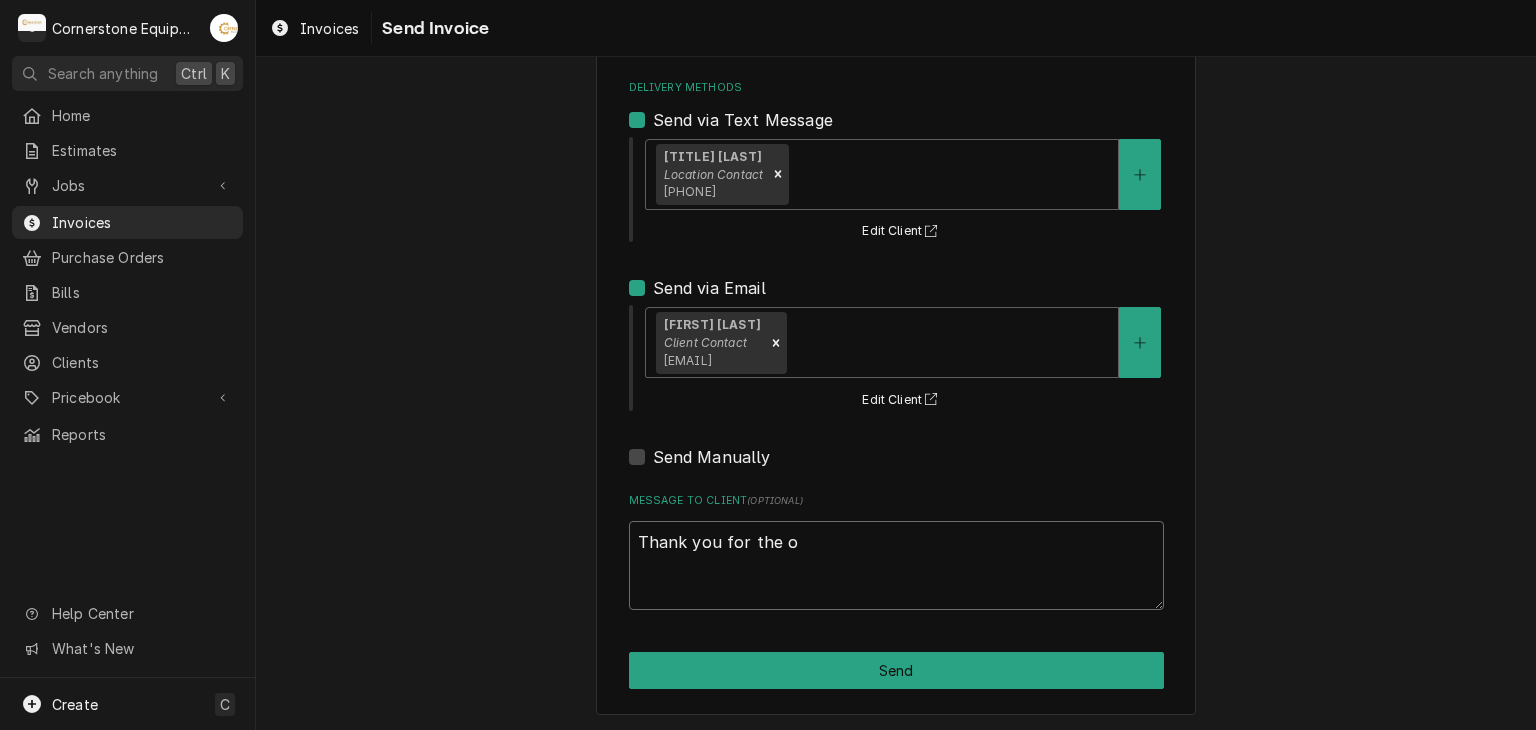 type on "x" 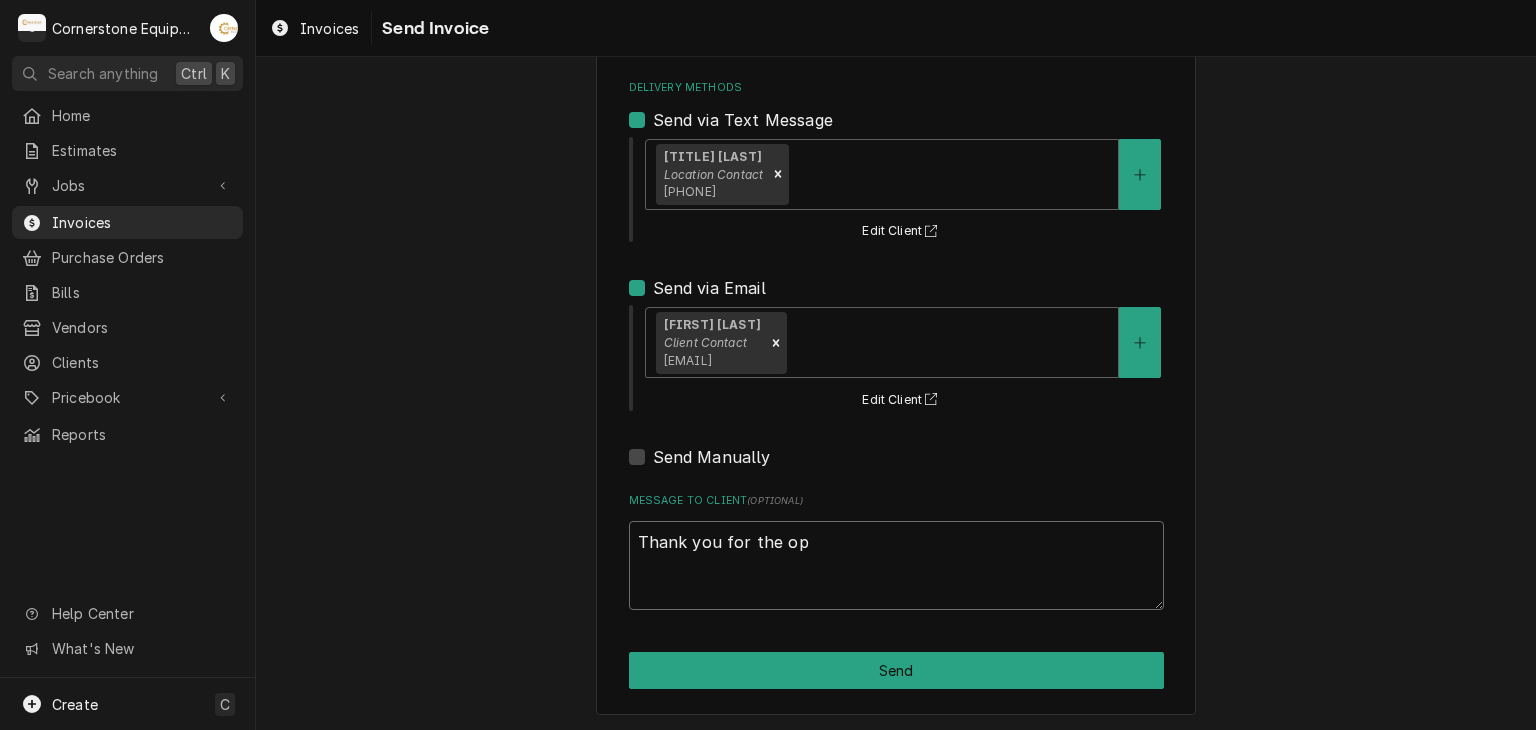 type on "x" 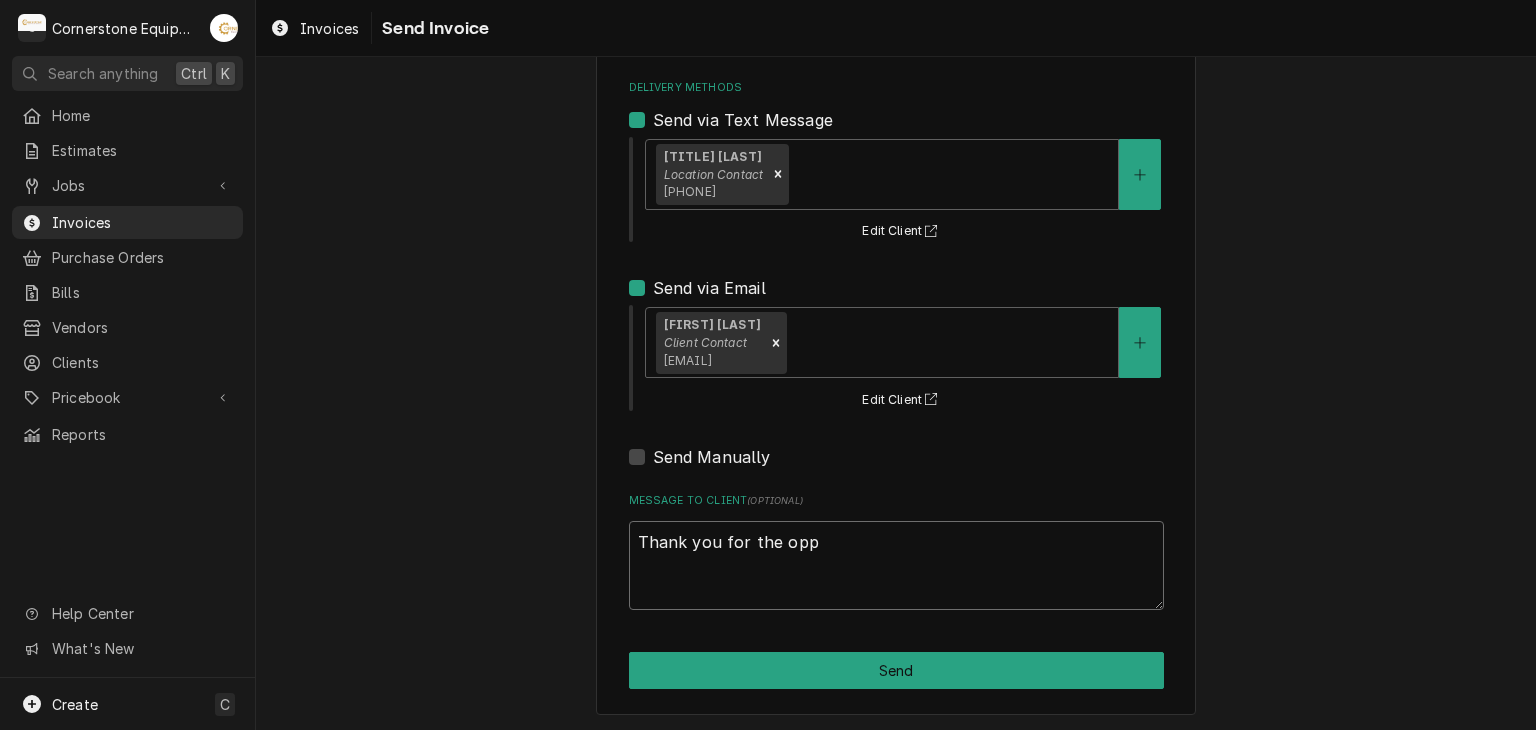type on "x" 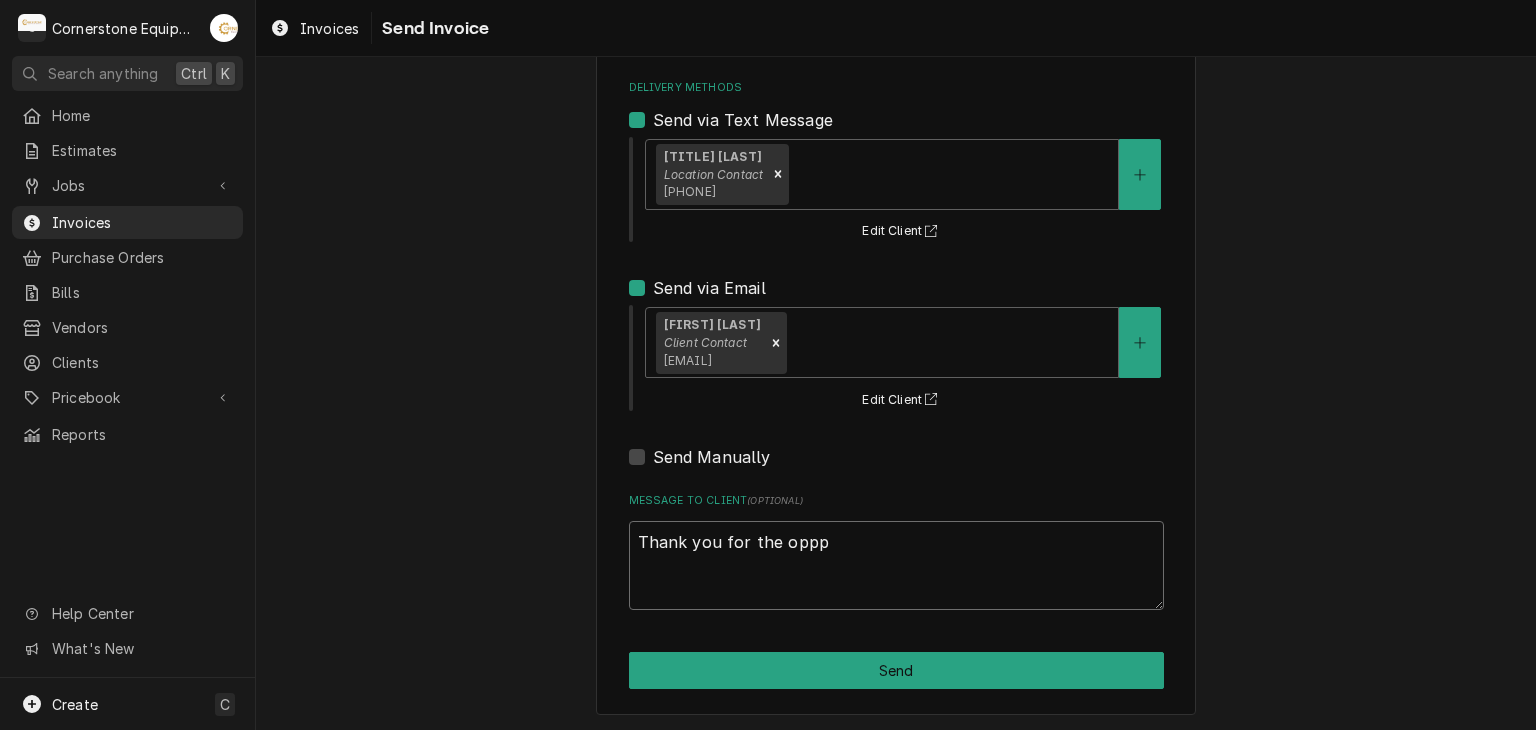 type on "x" 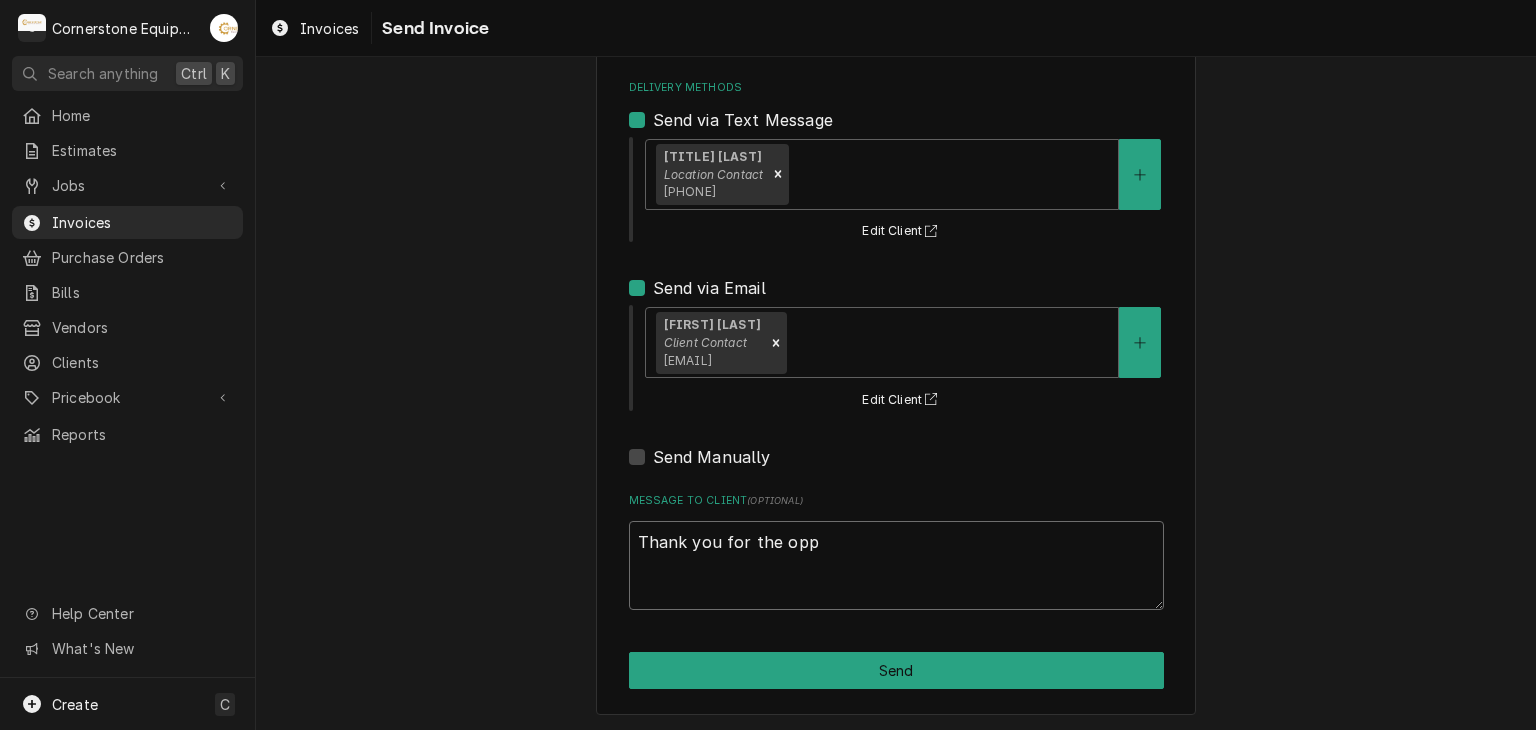 type on "x" 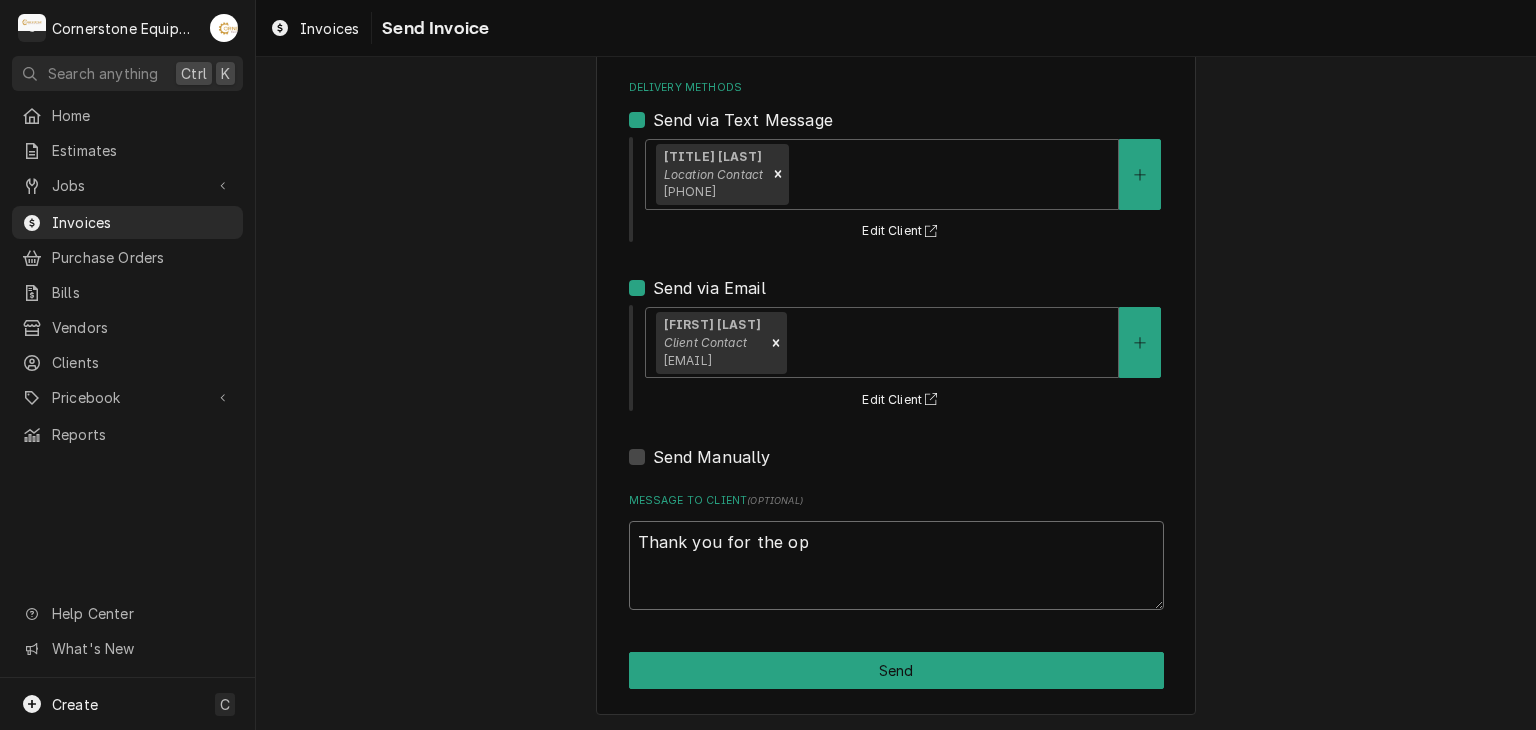 type on "x" 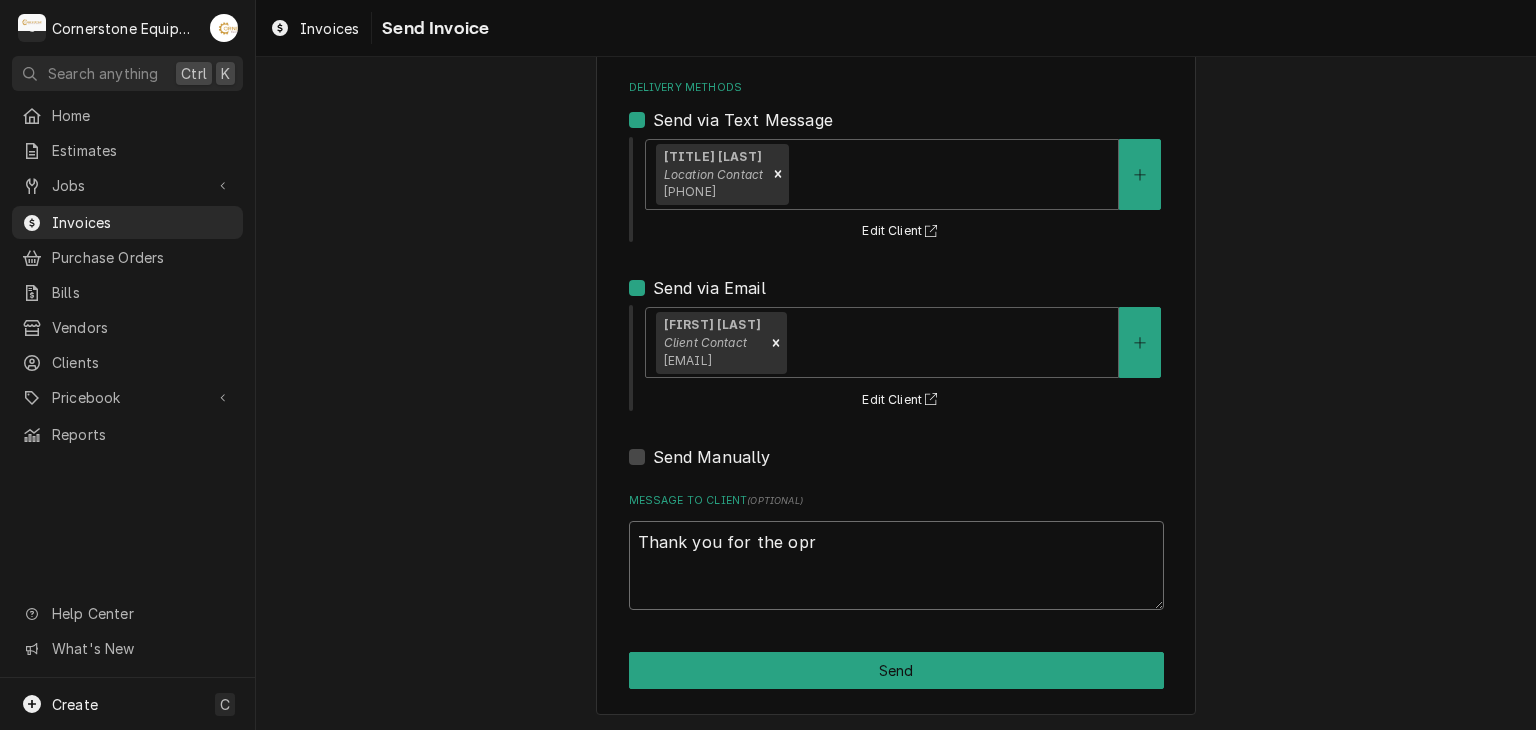 type on "x" 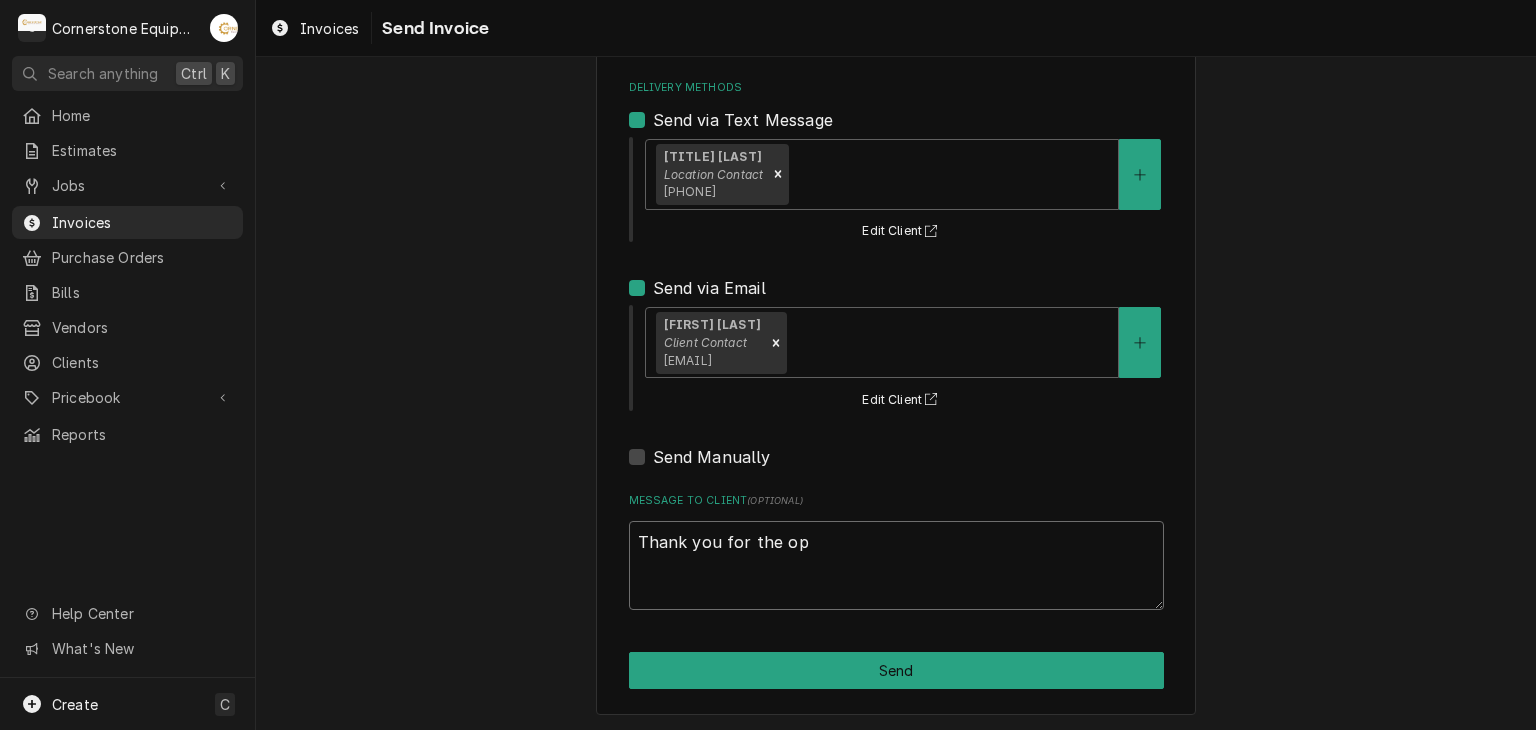 type on "x" 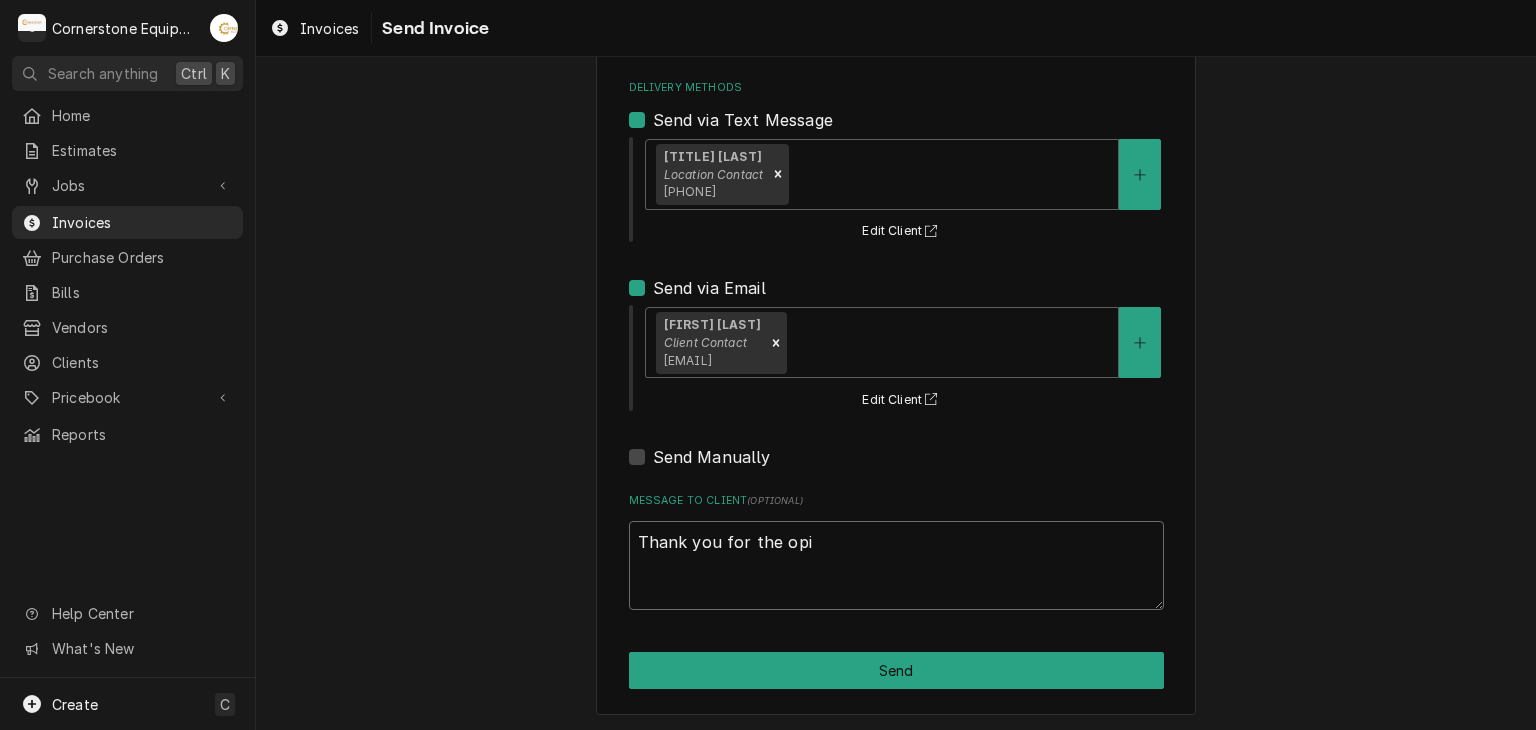 type on "x" 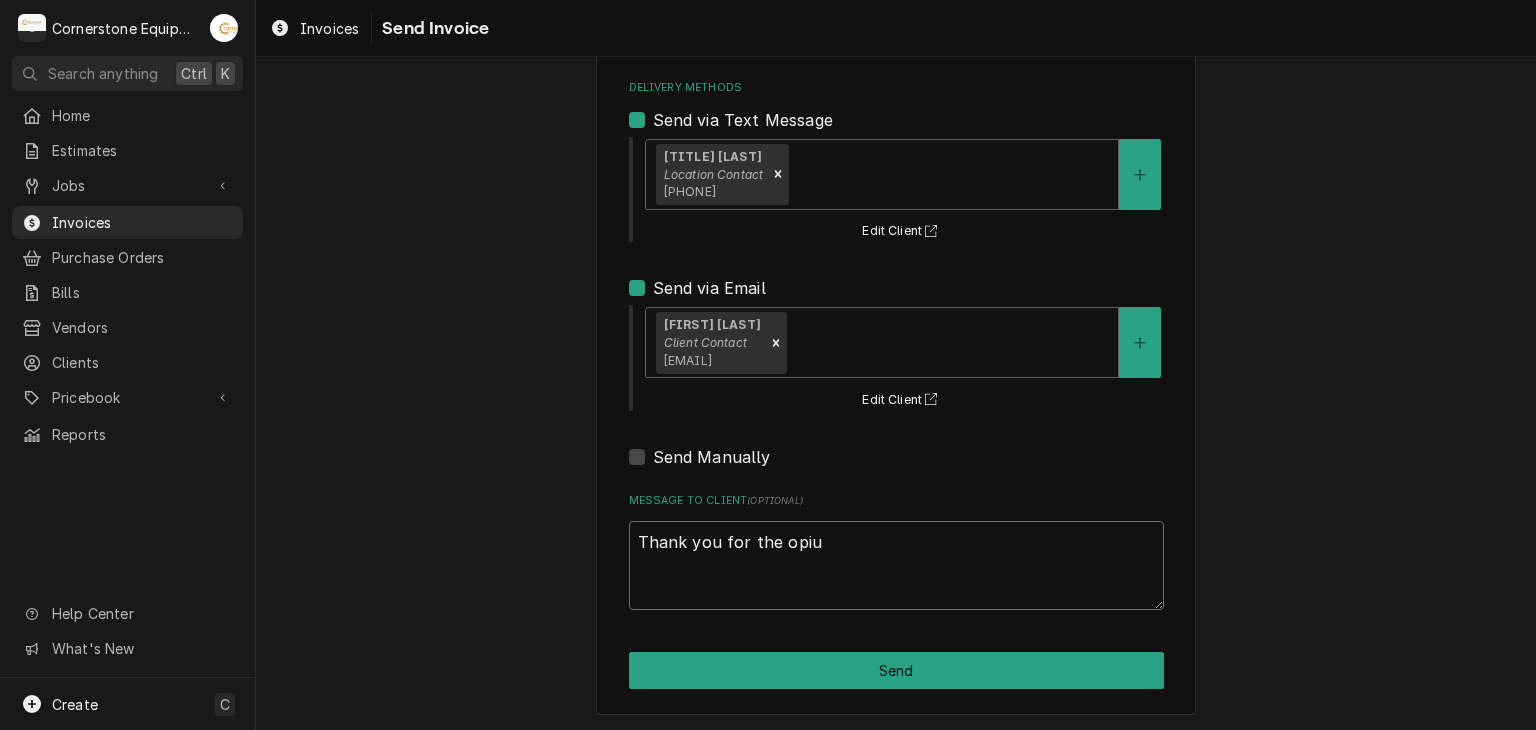 type on "x" 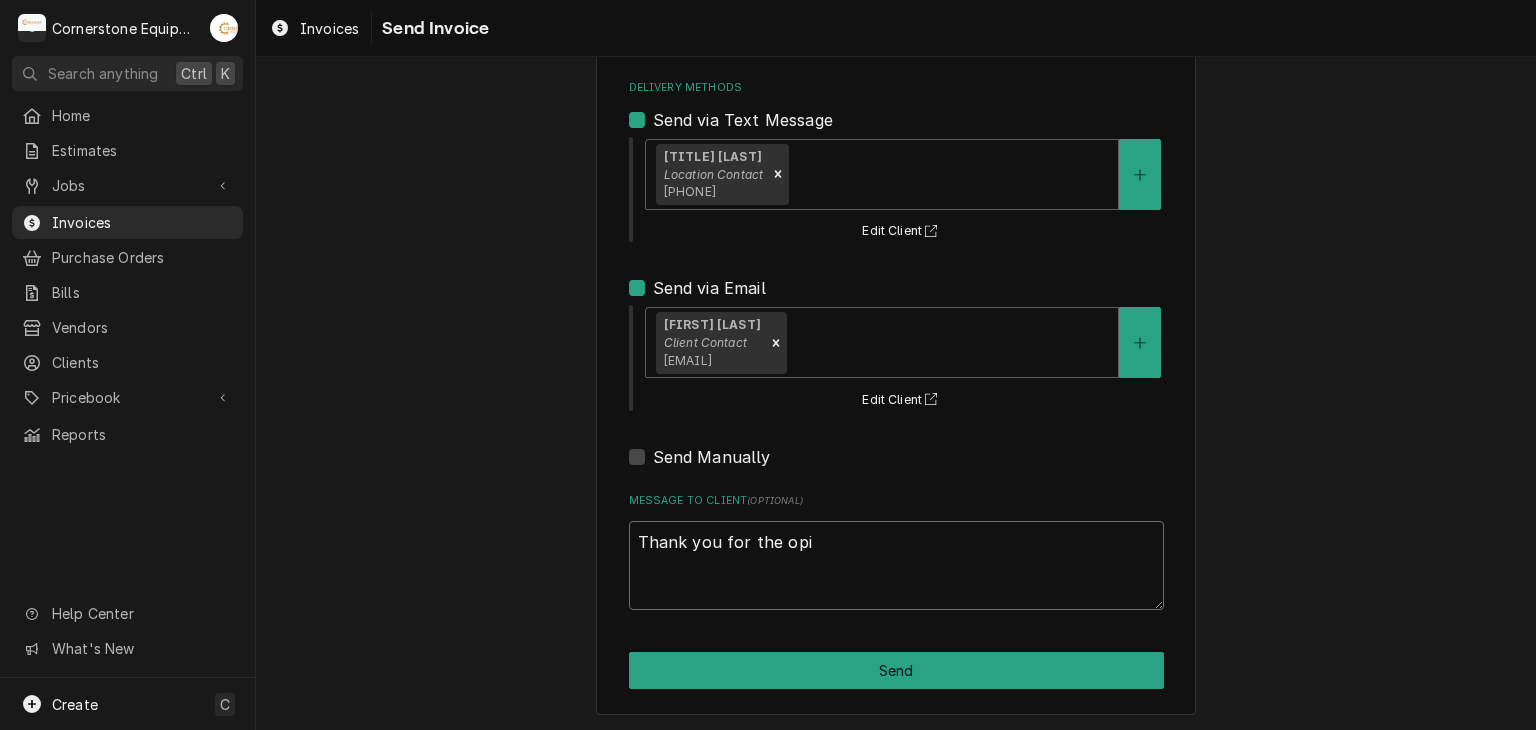 type on "x" 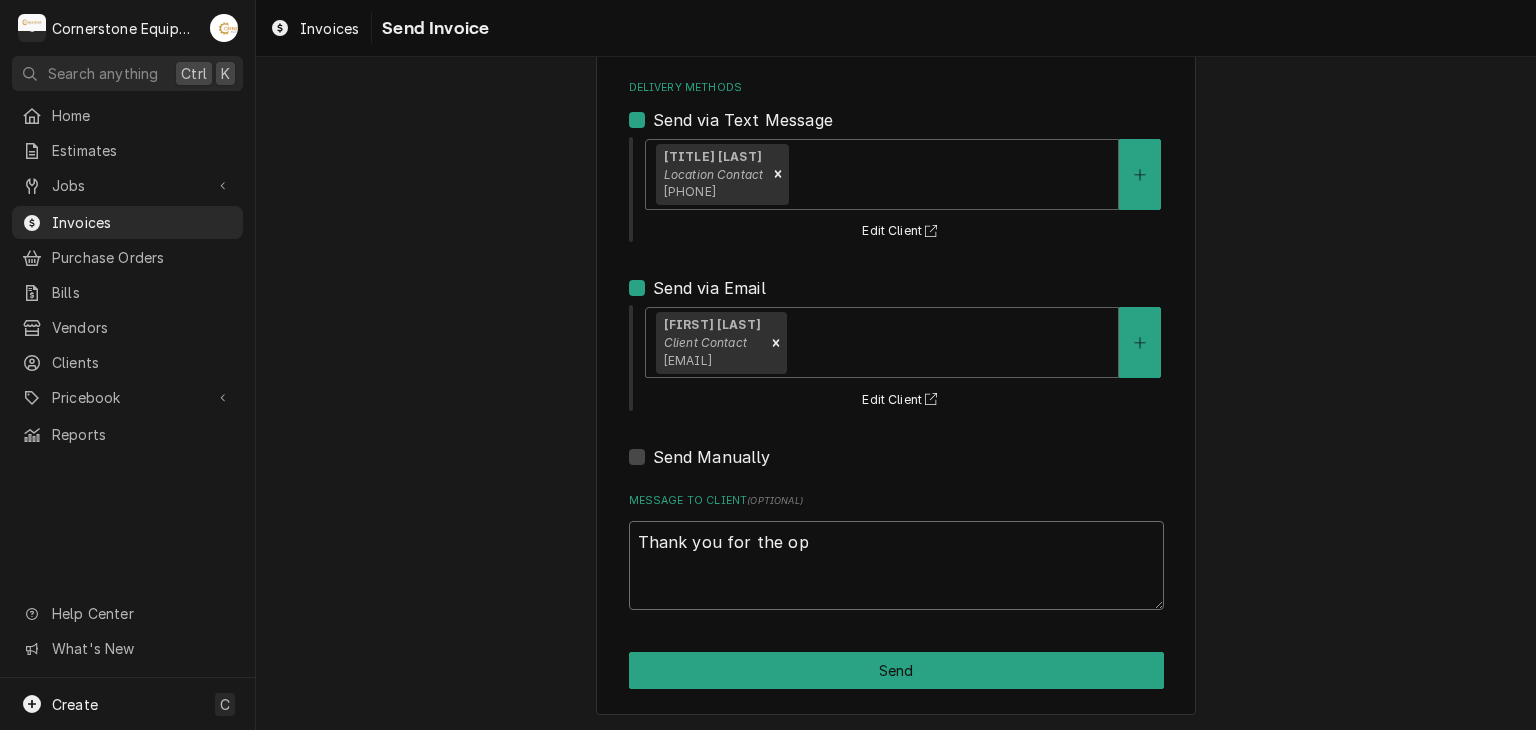 type on "x" 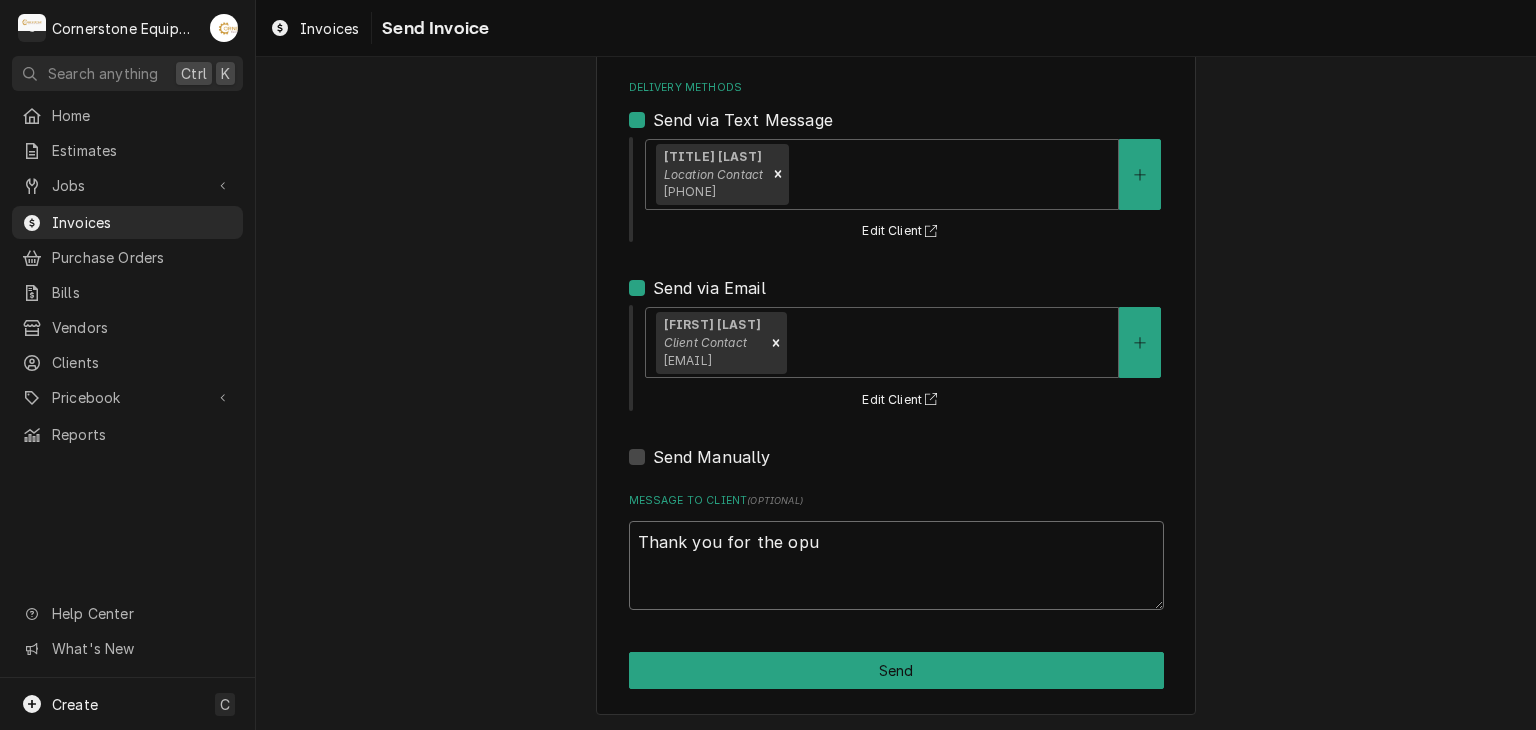 type on "x" 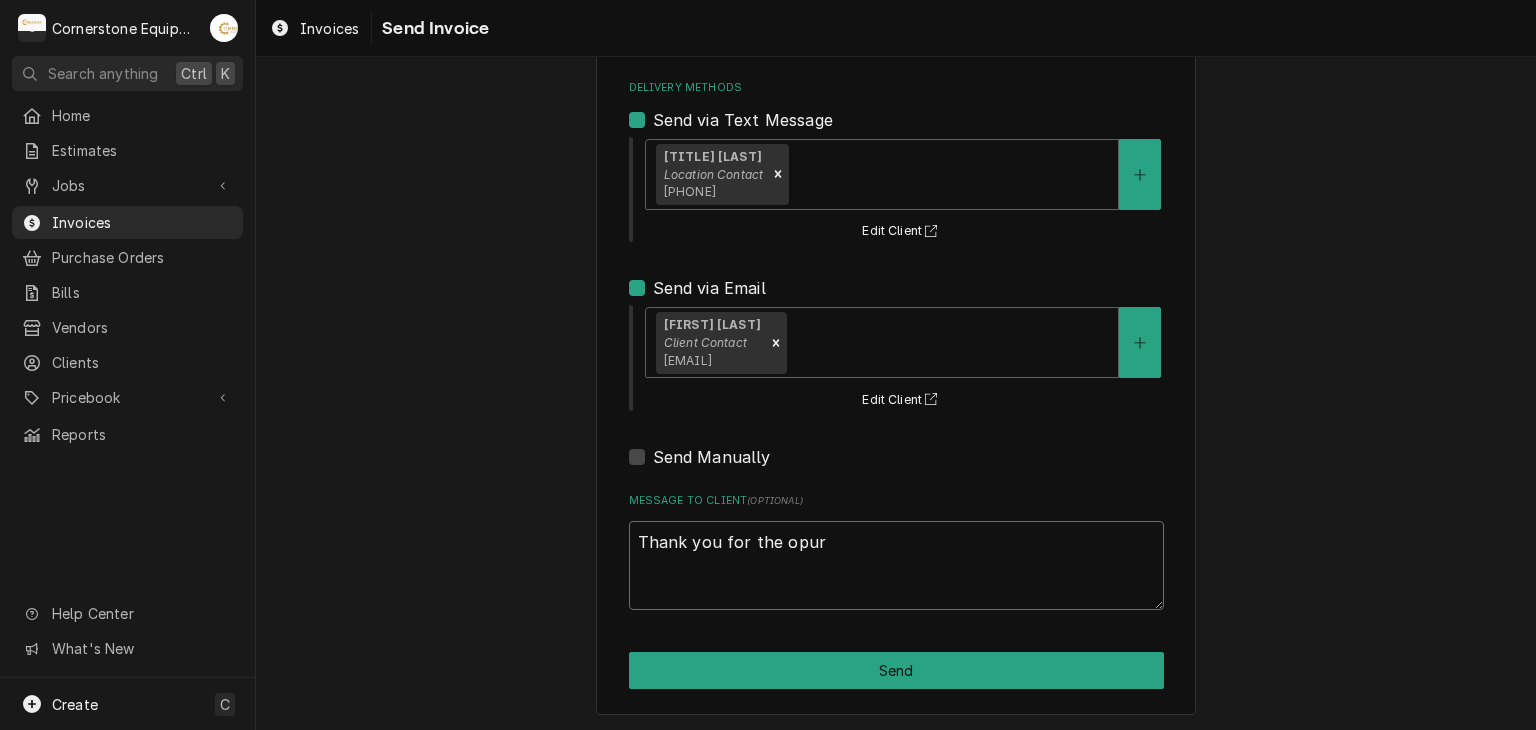 type on "x" 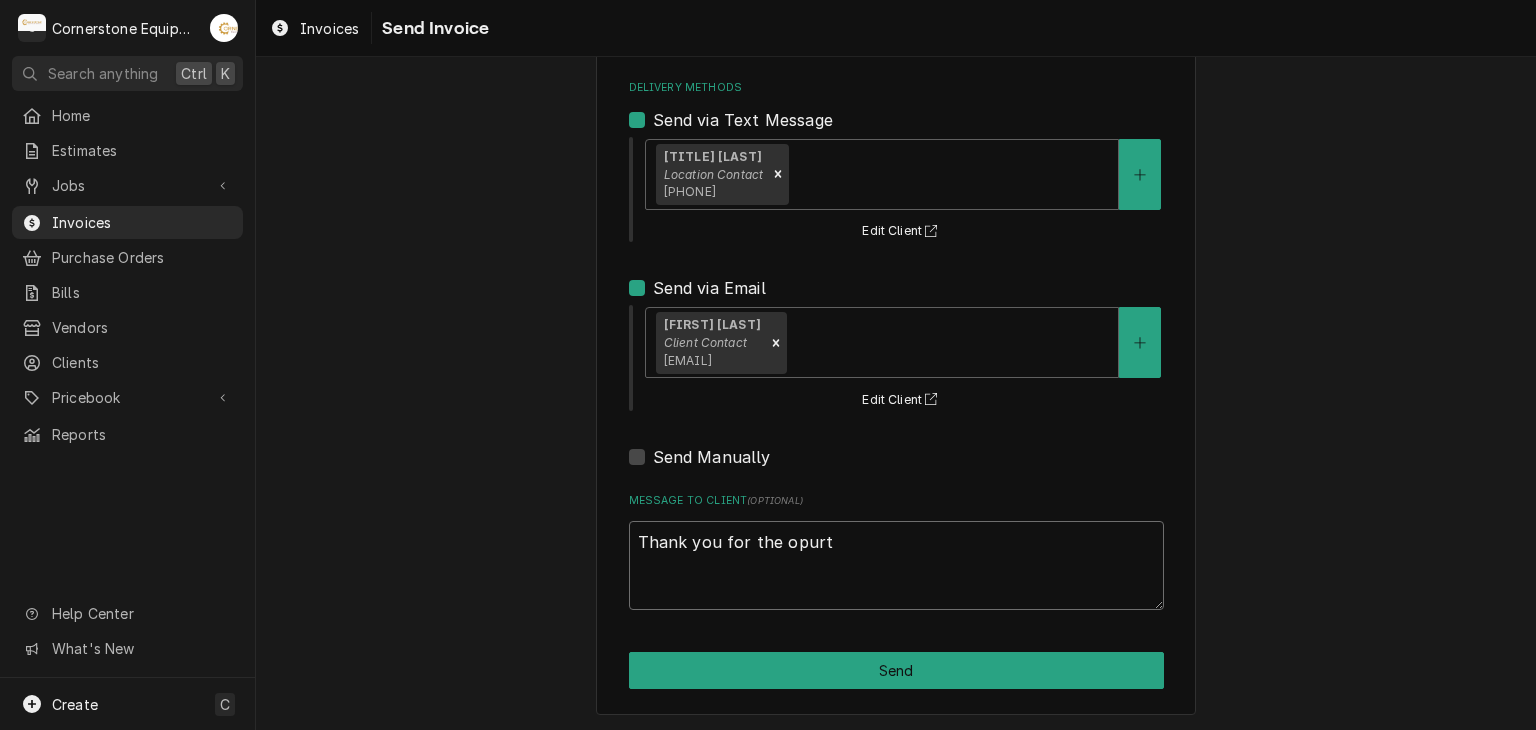 type on "x" 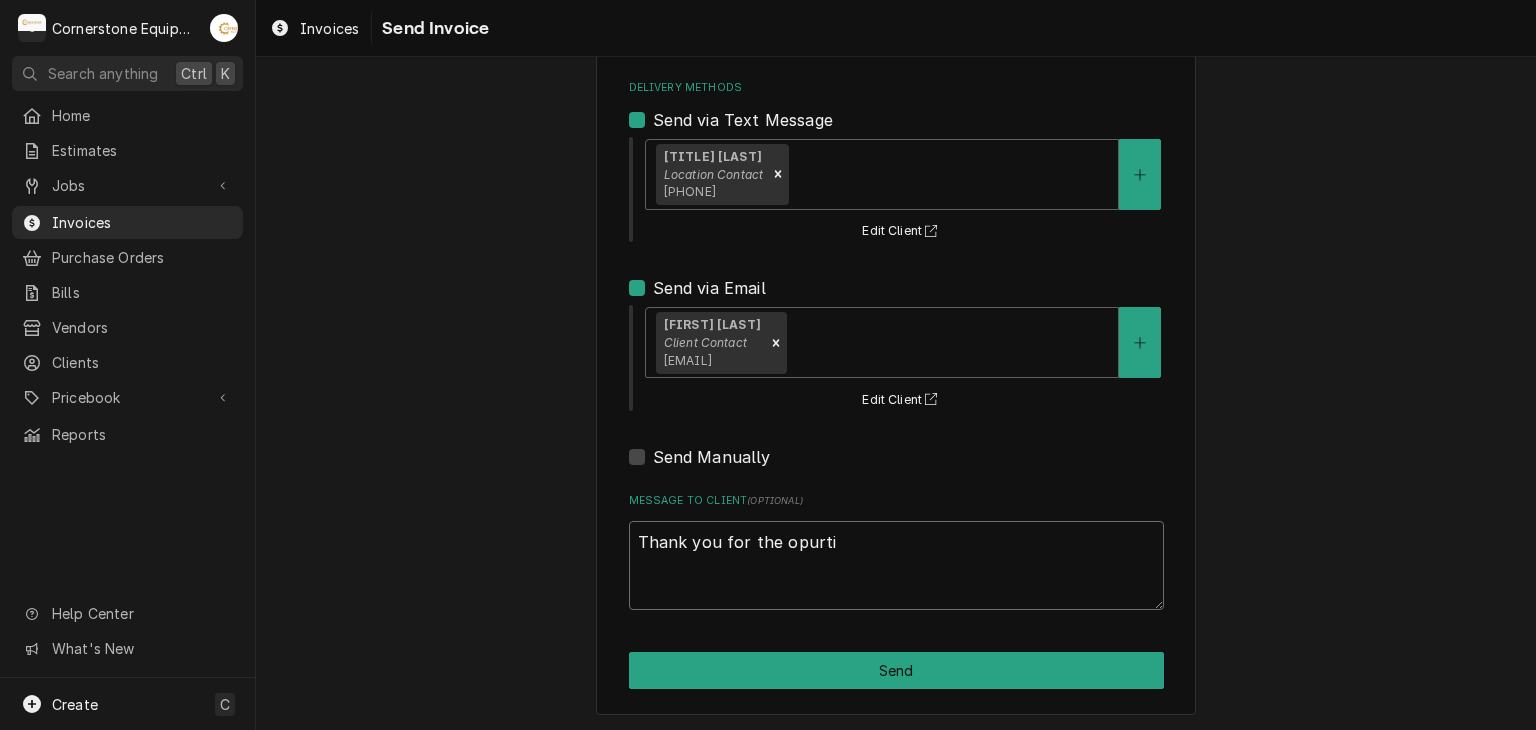 type on "x" 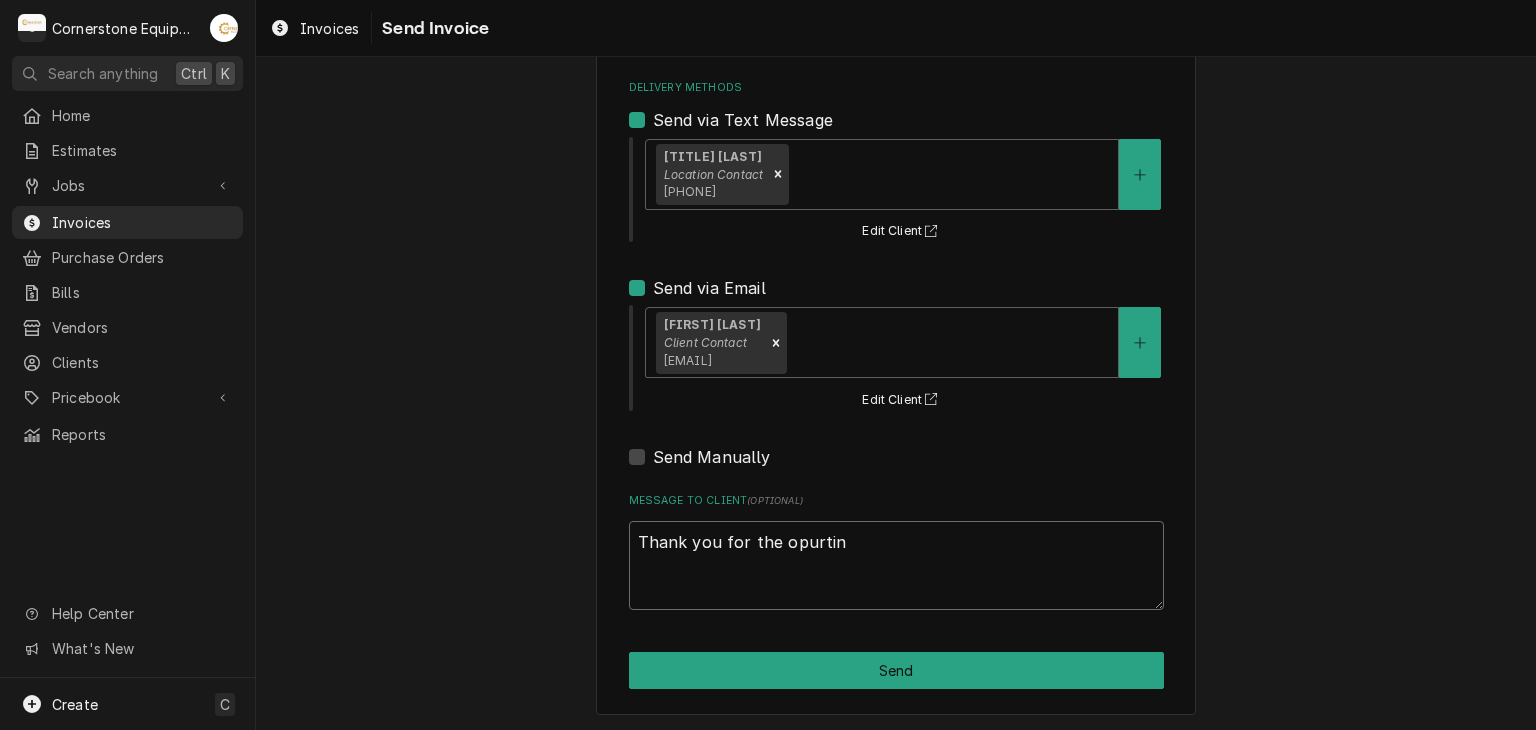 type on "x" 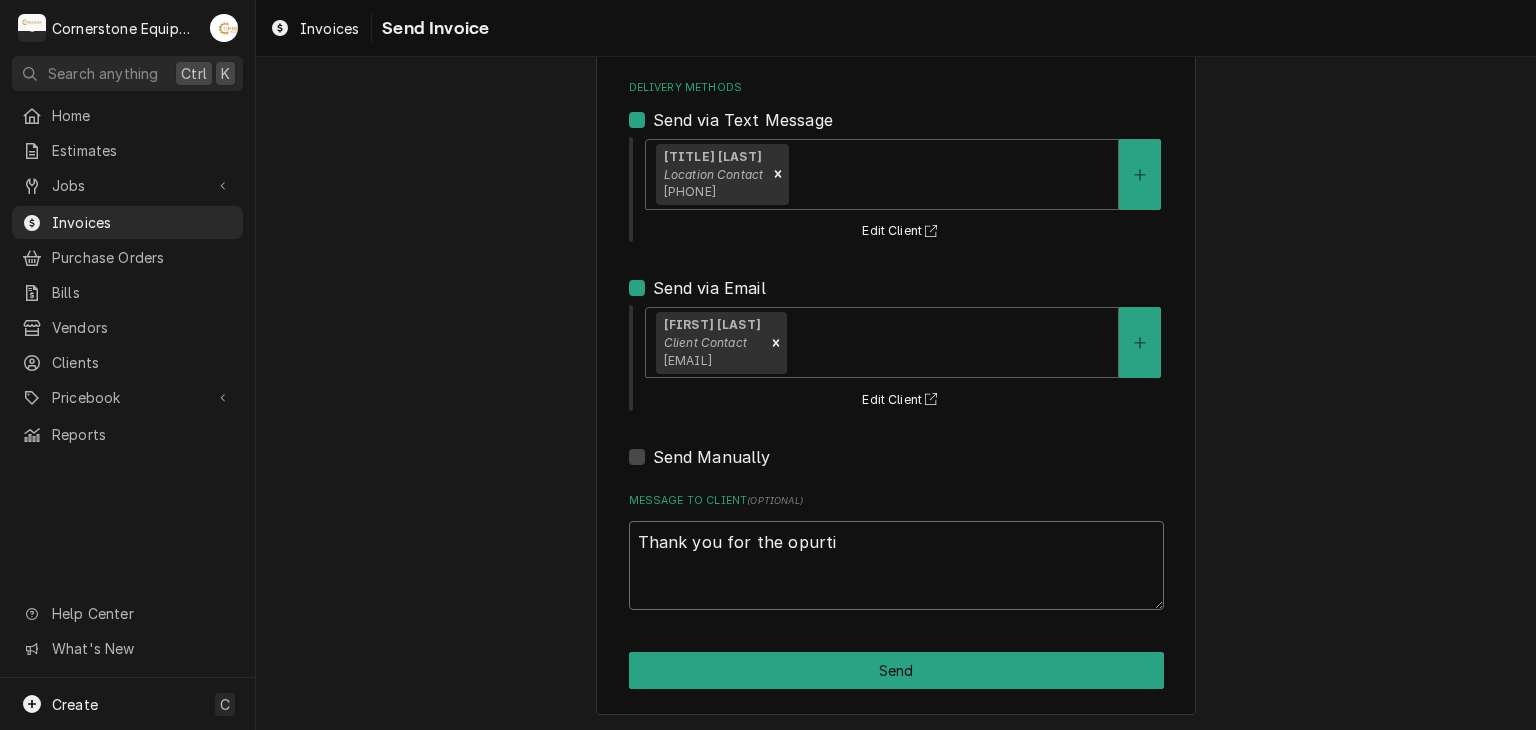 type on "x" 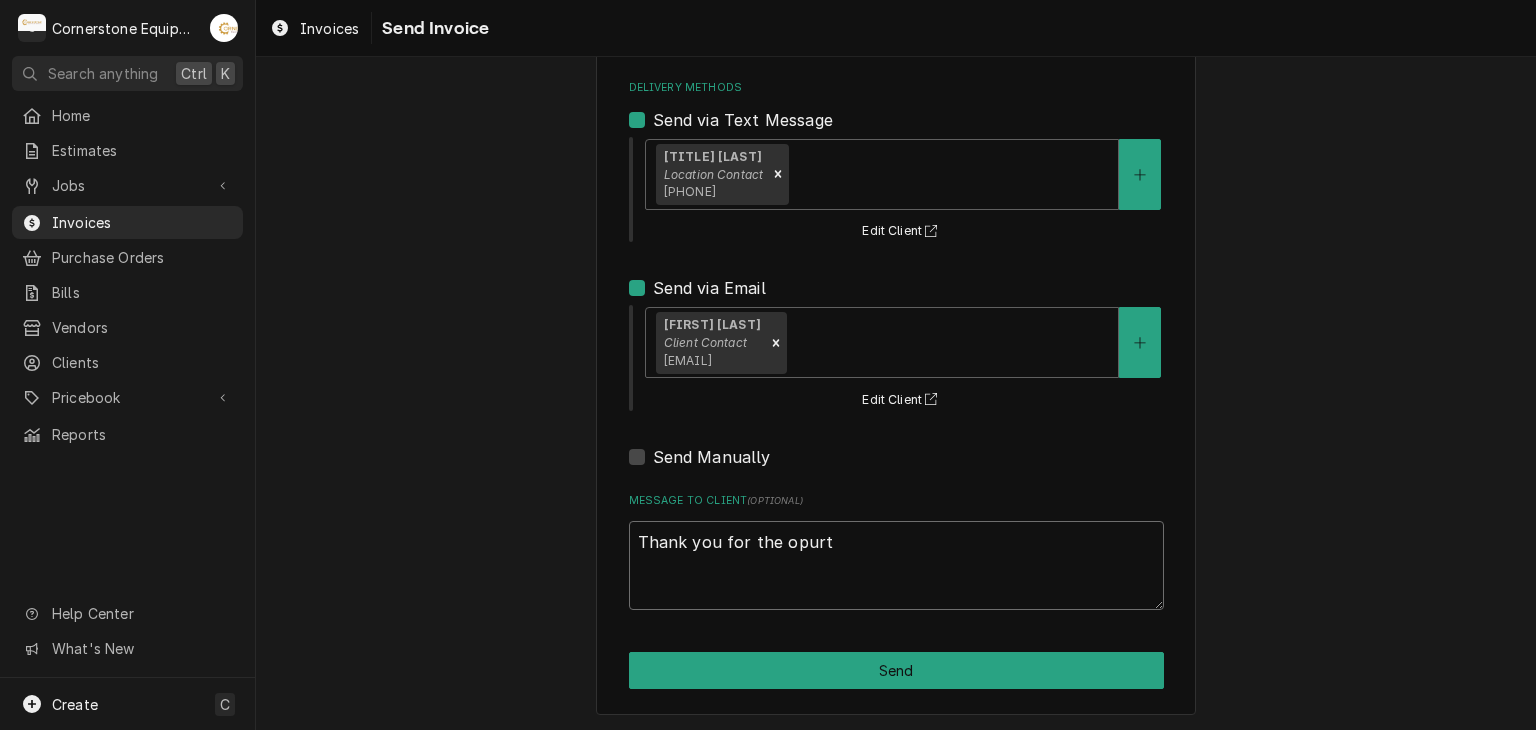 type on "x" 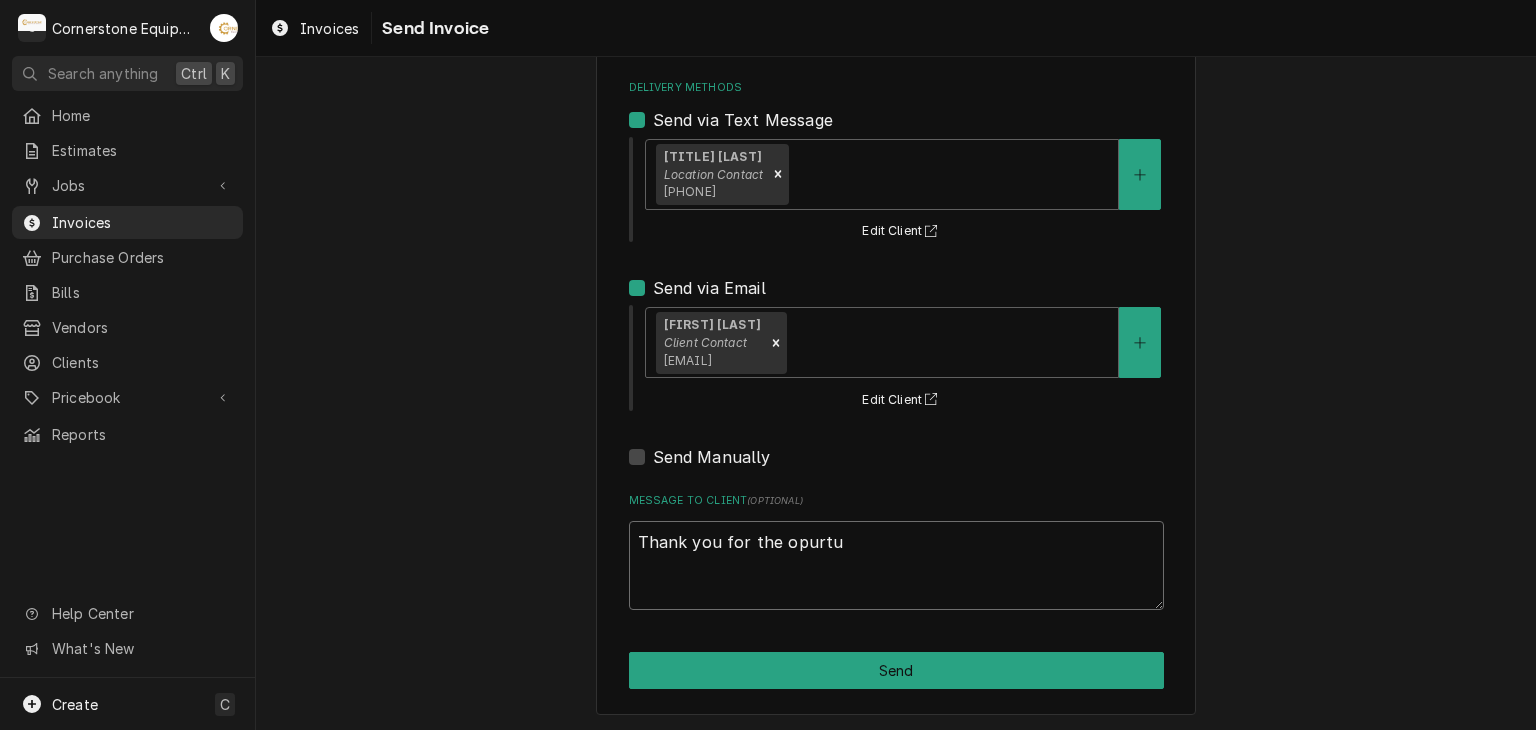 type on "Thank you for the opurtun" 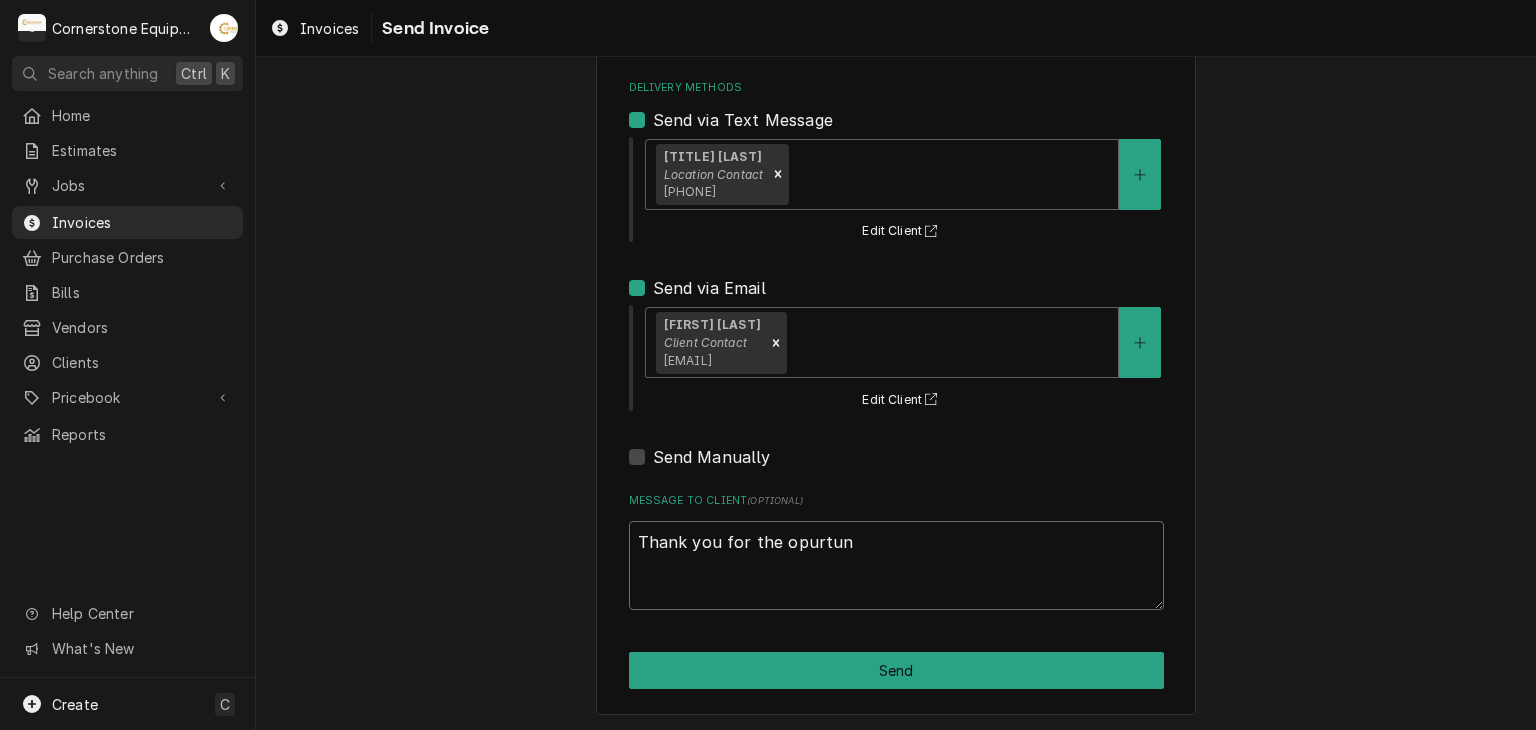 type on "x" 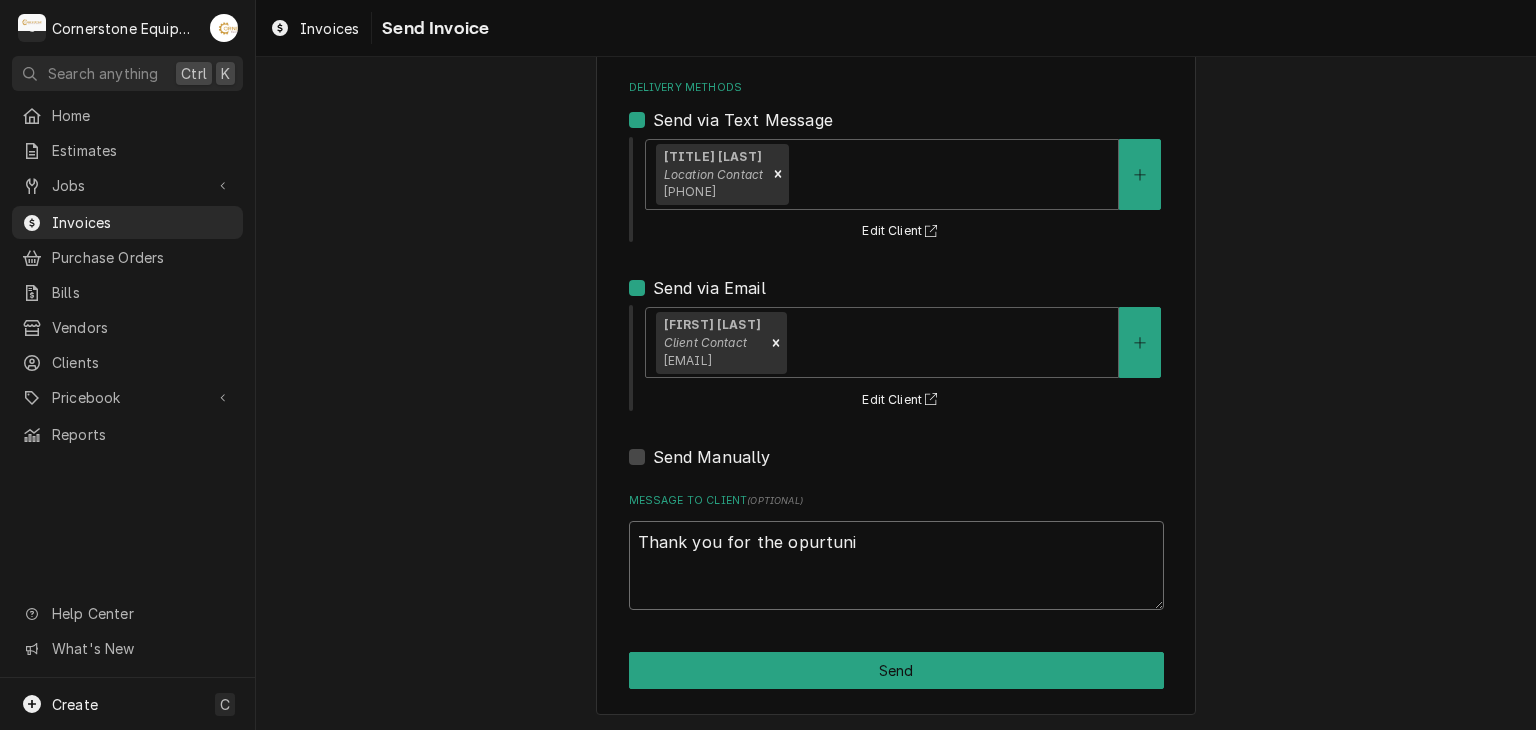 type on "x" 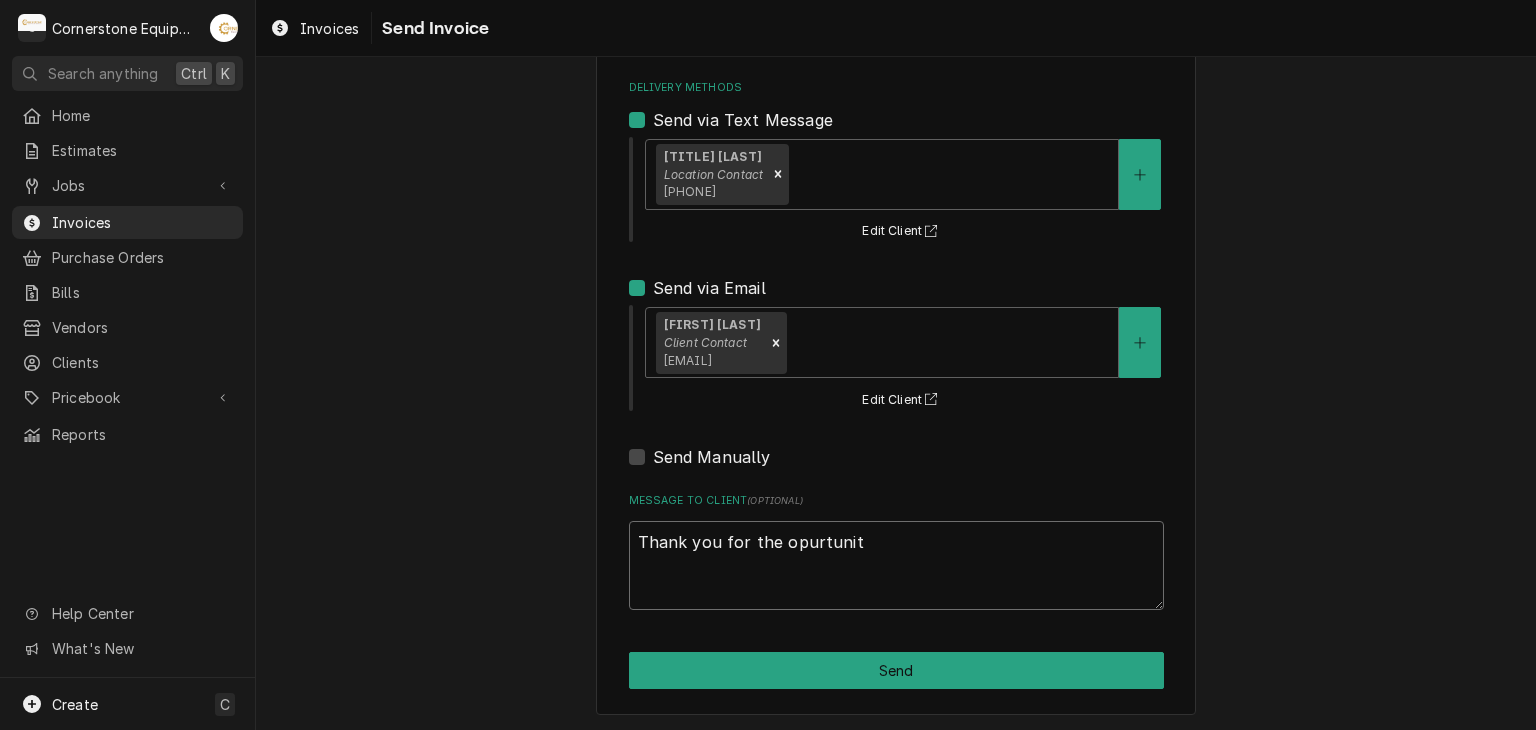 type on "x" 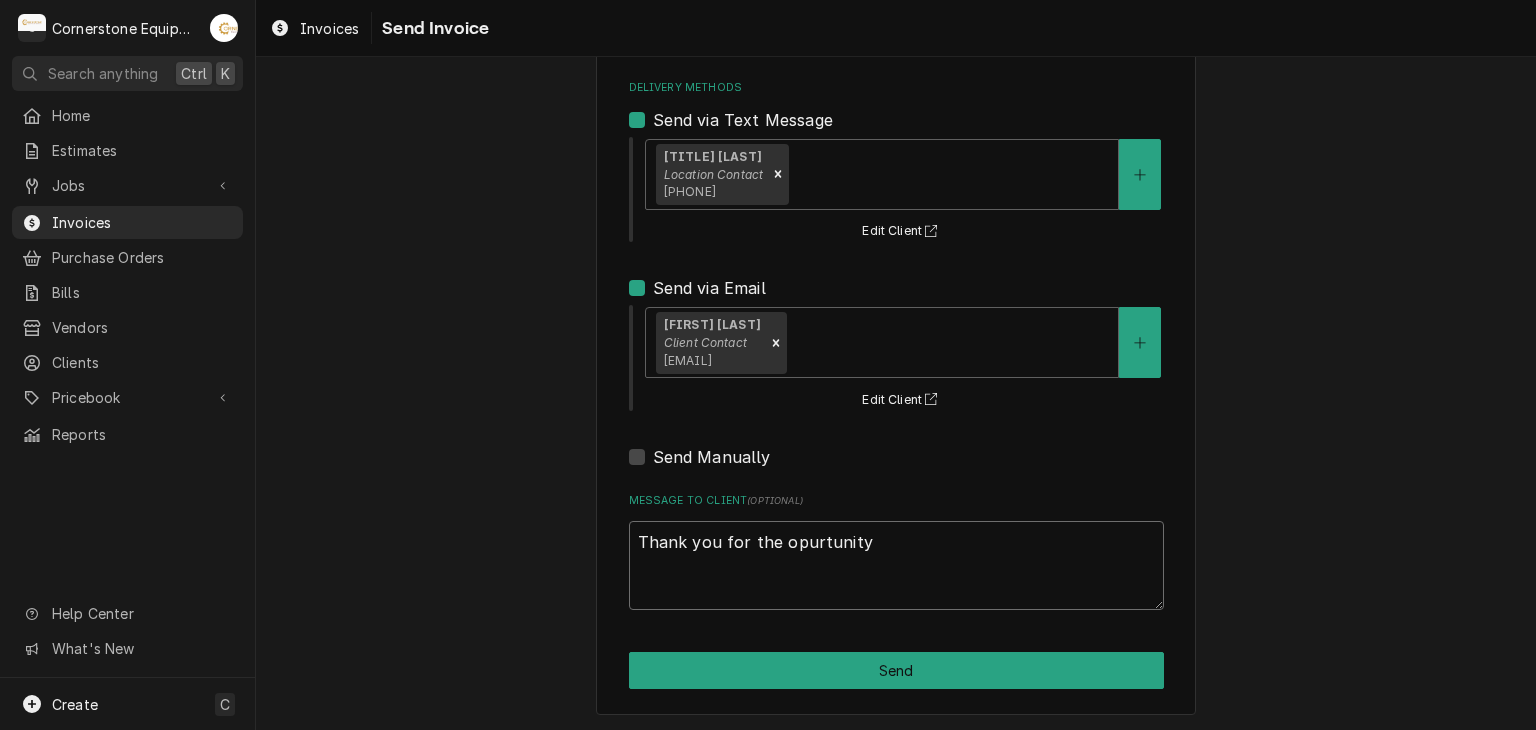 type on "x" 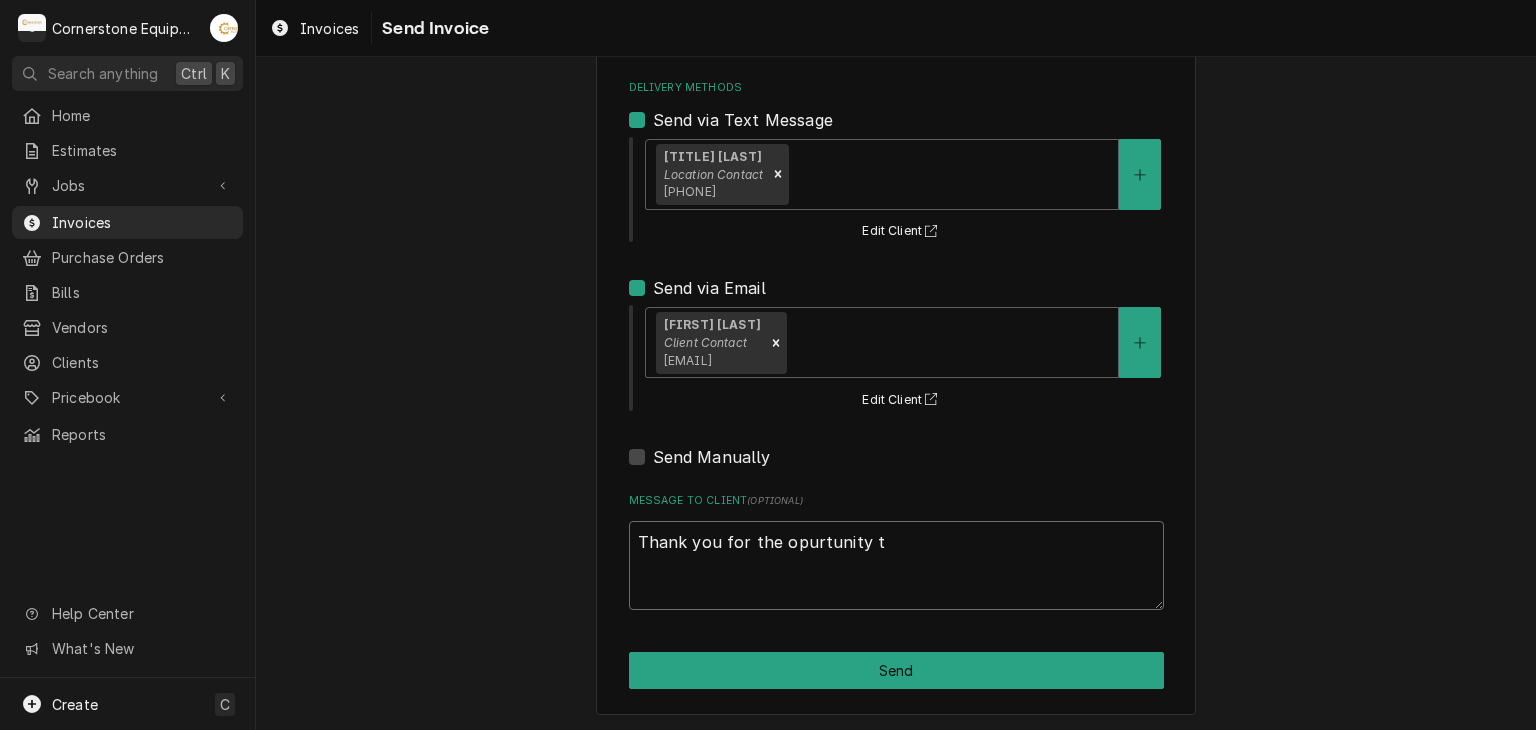 type on "x" 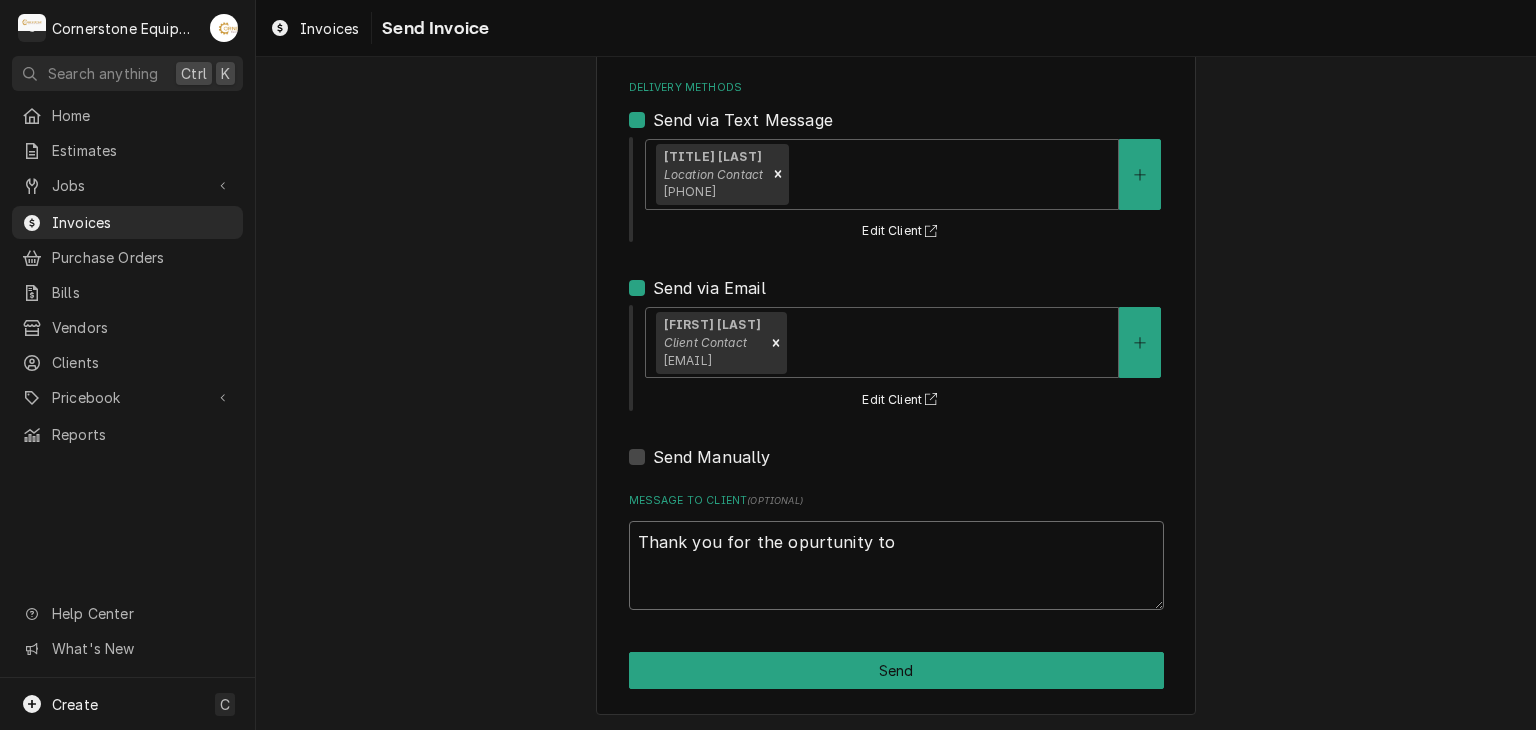 type on "x" 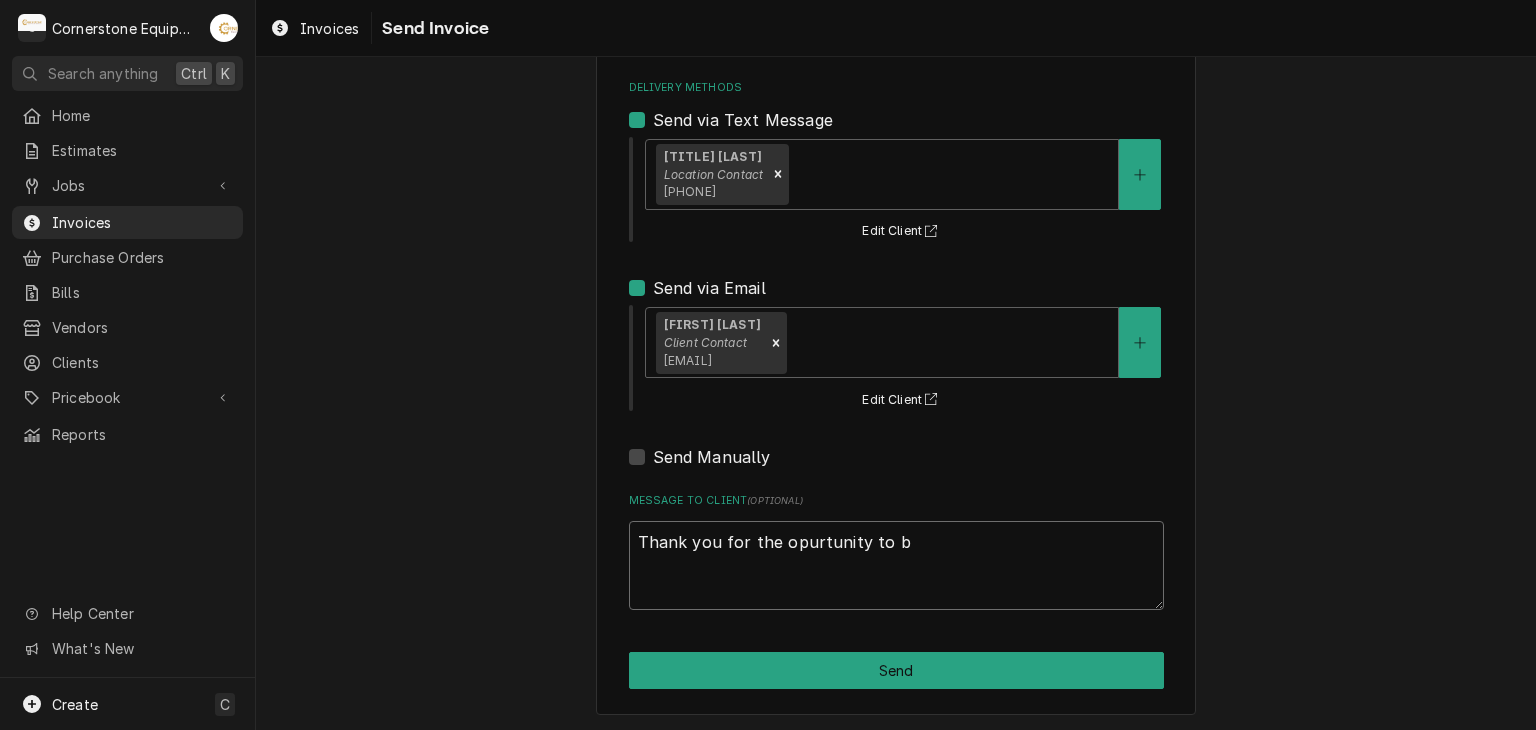 type on "x" 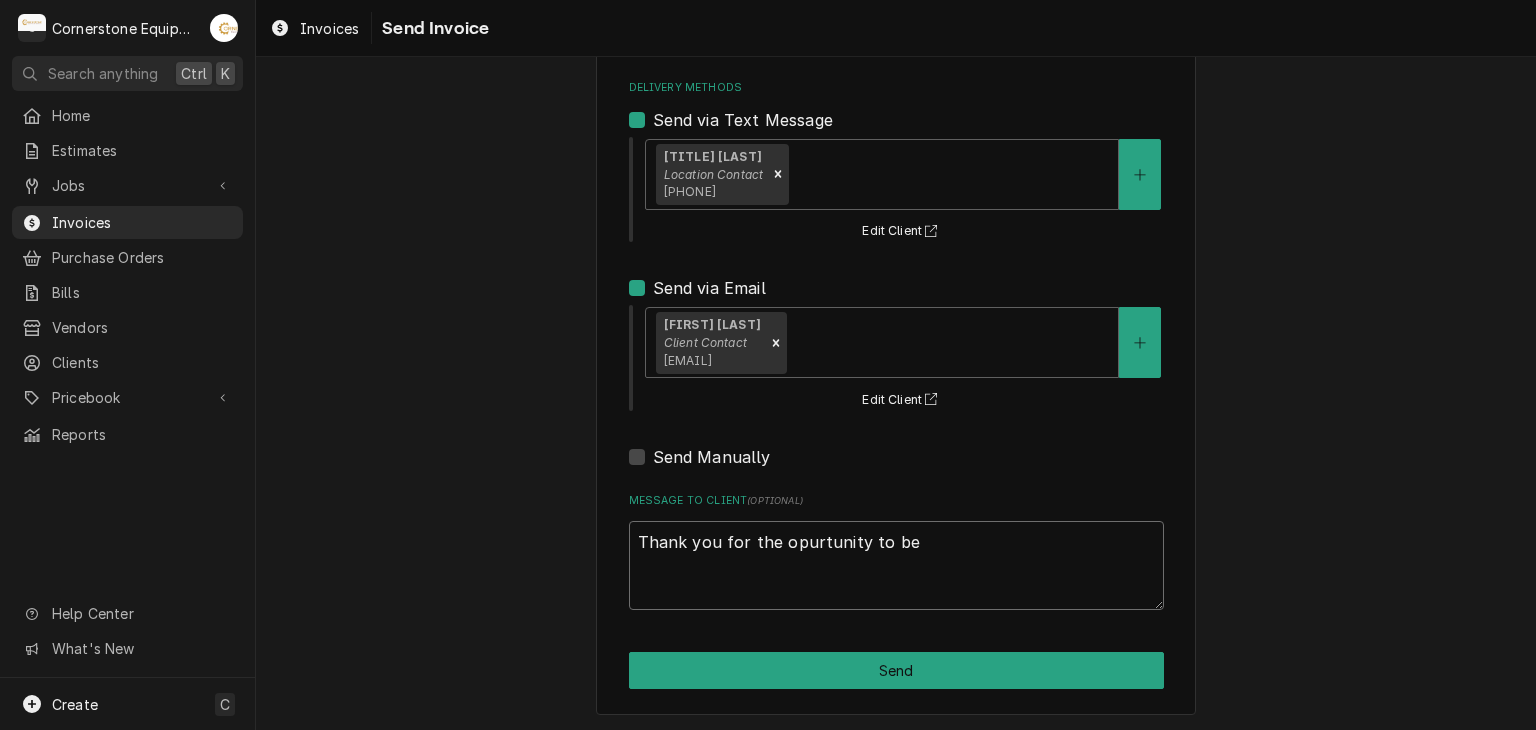 type on "x" 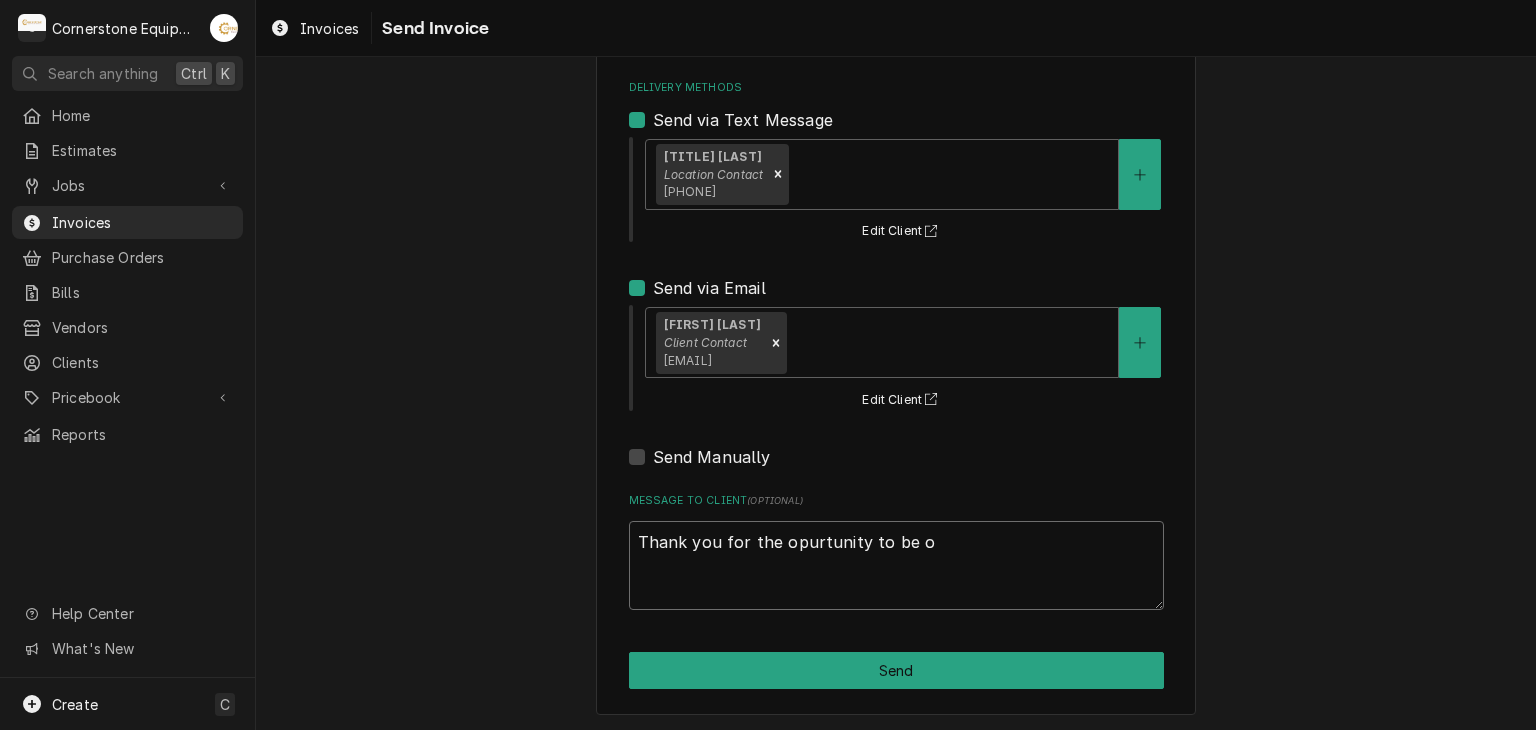 type on "x" 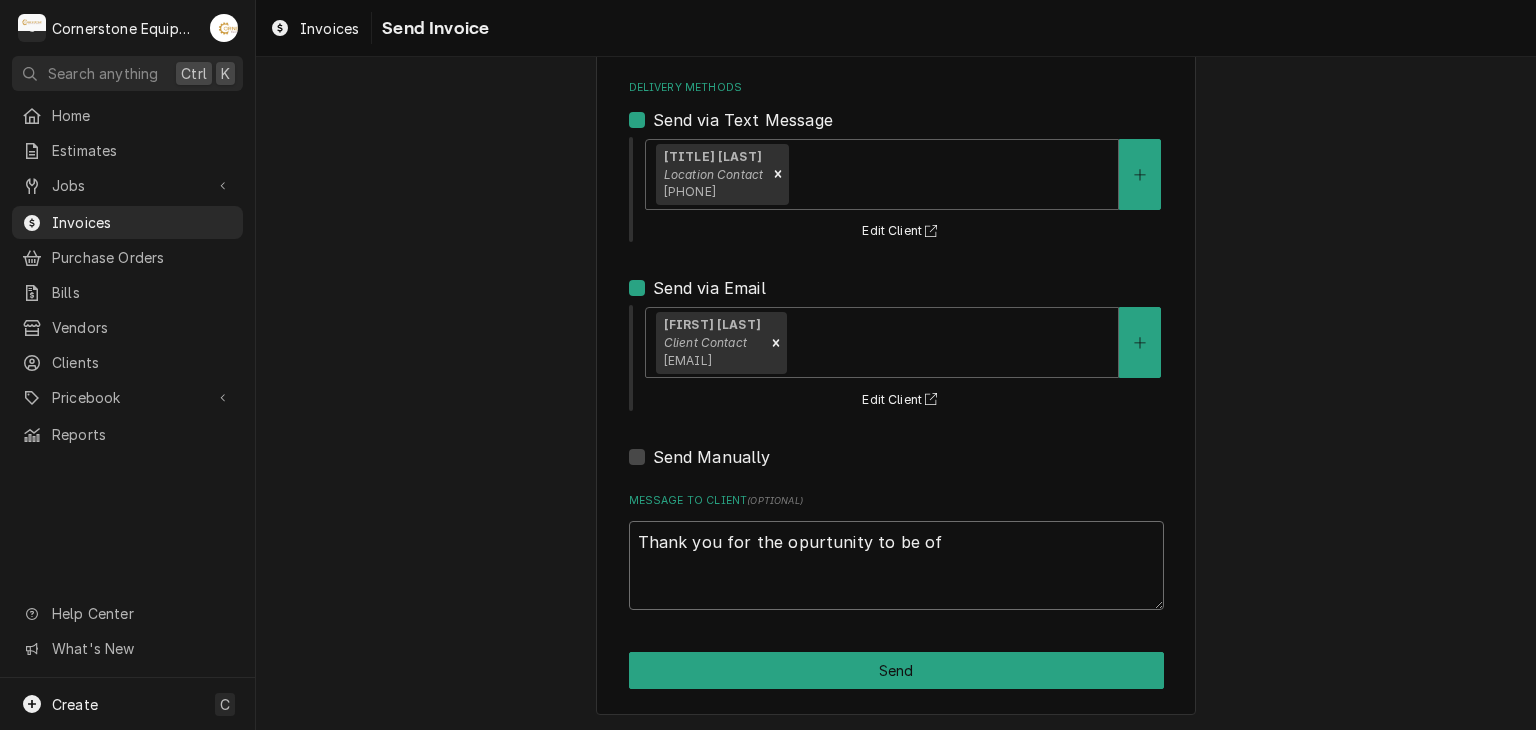 type on "x" 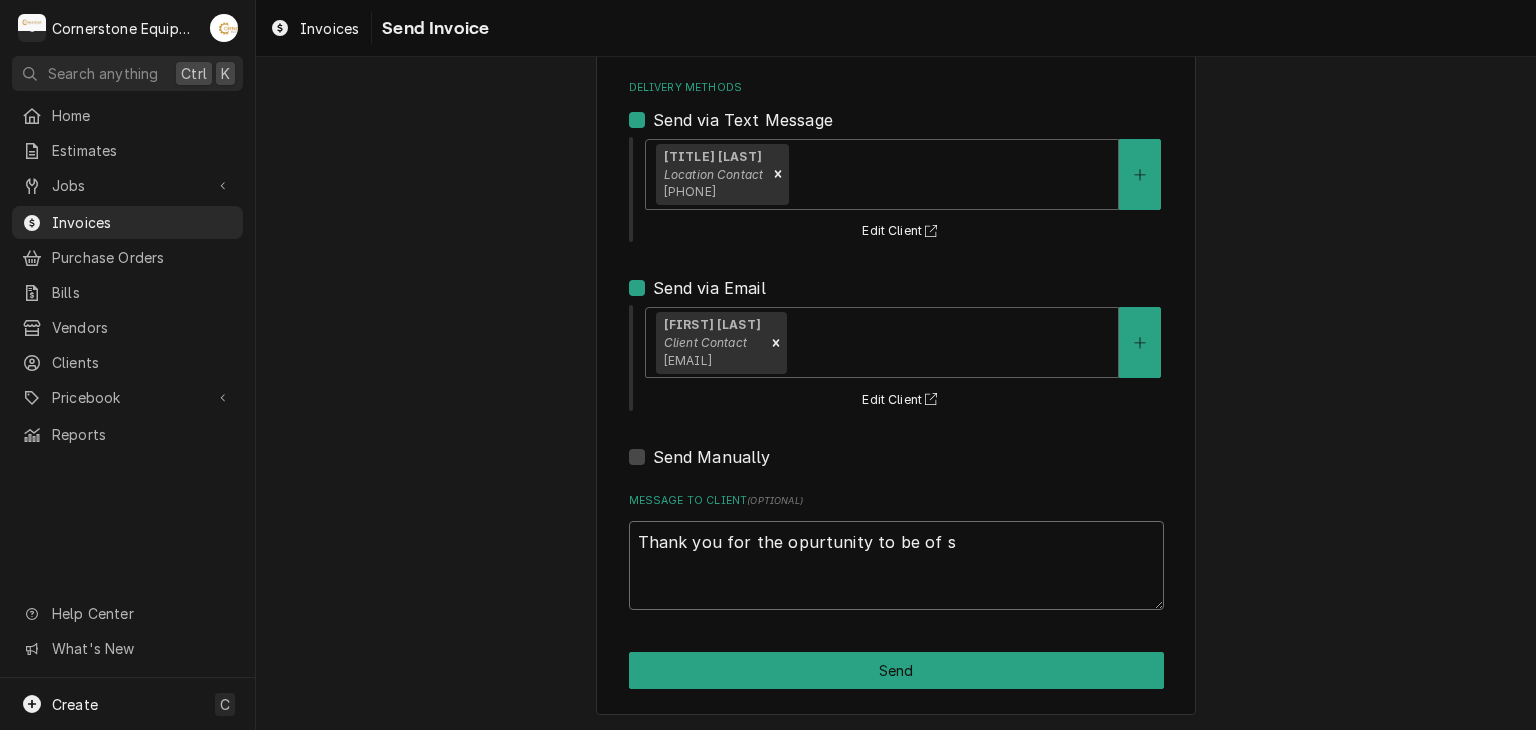 type on "x" 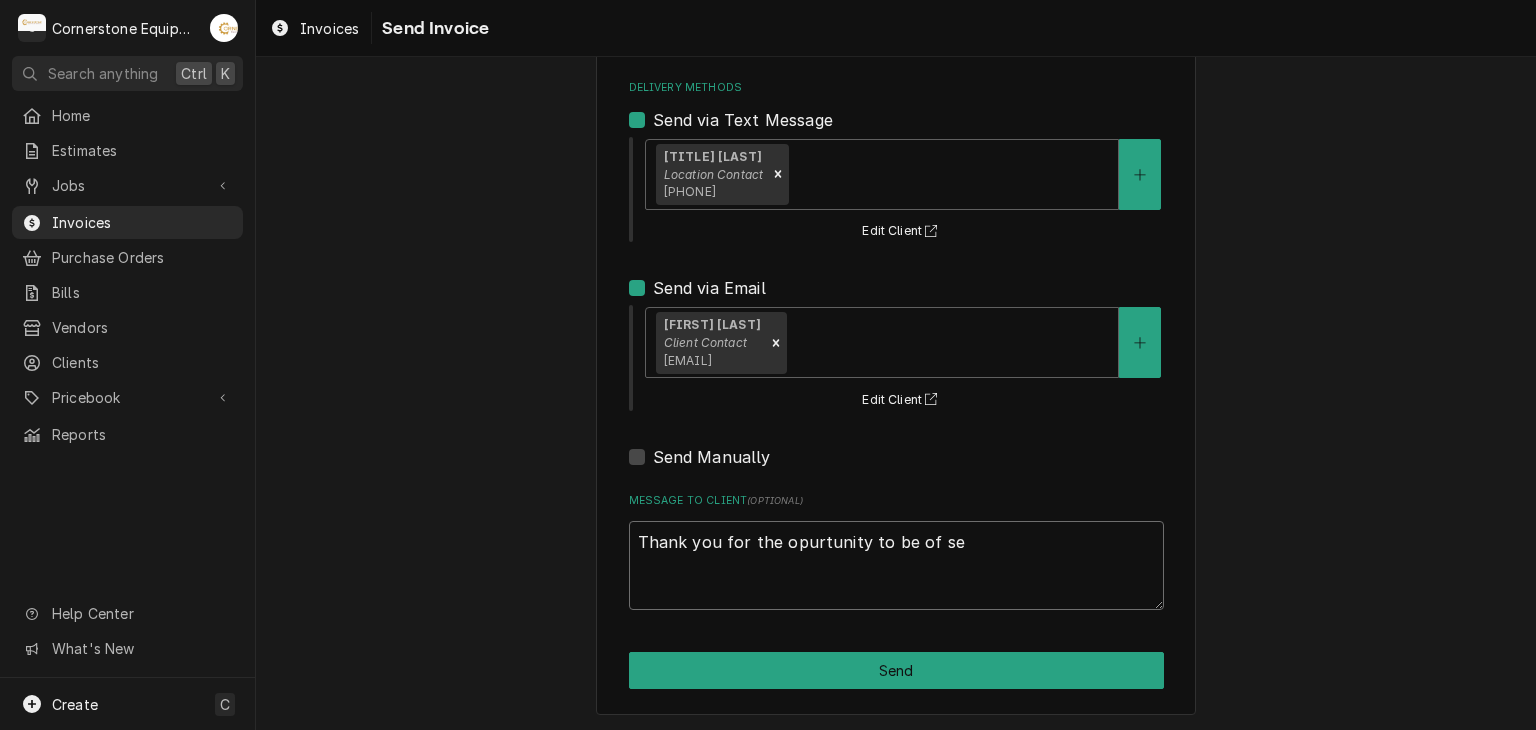 type on "x" 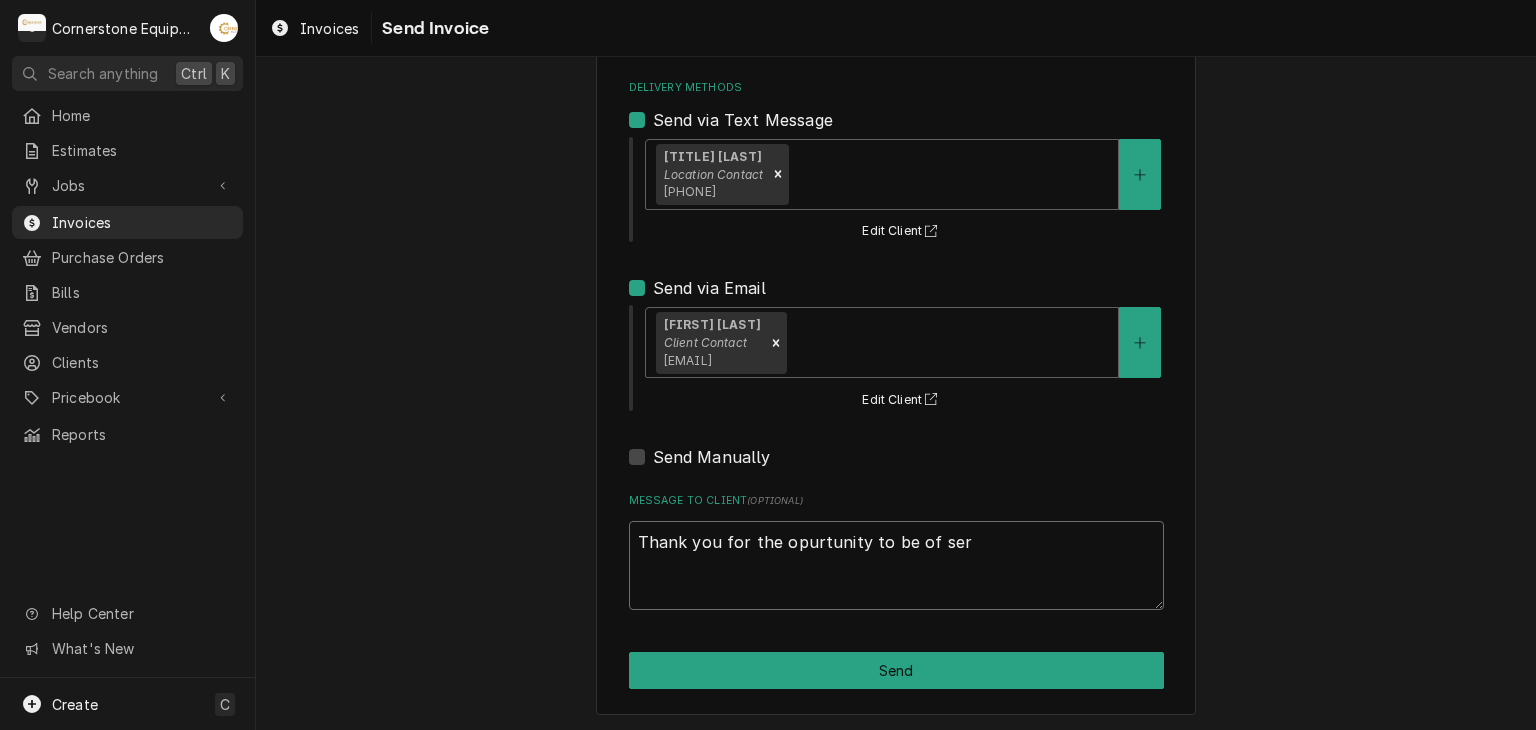 type on "x" 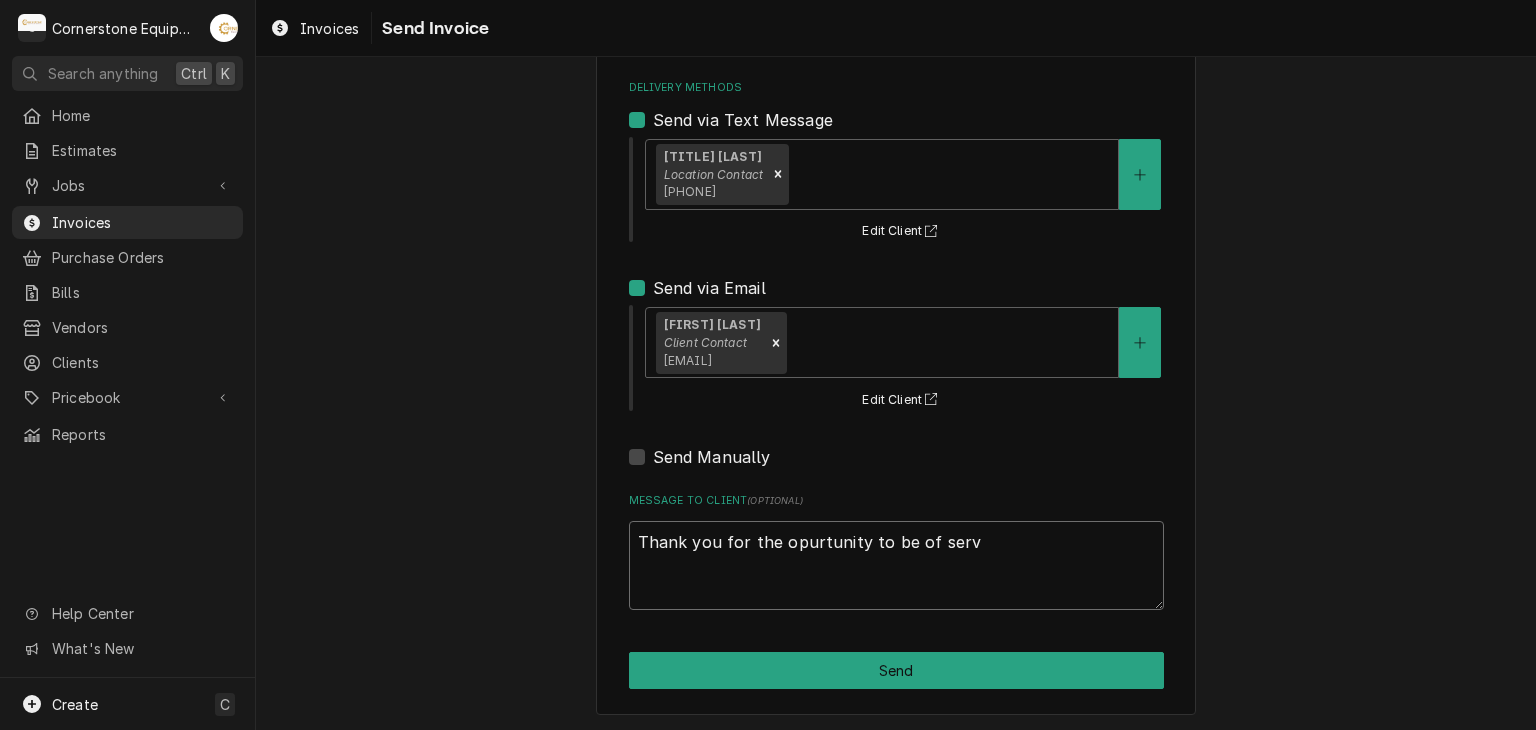 type on "x" 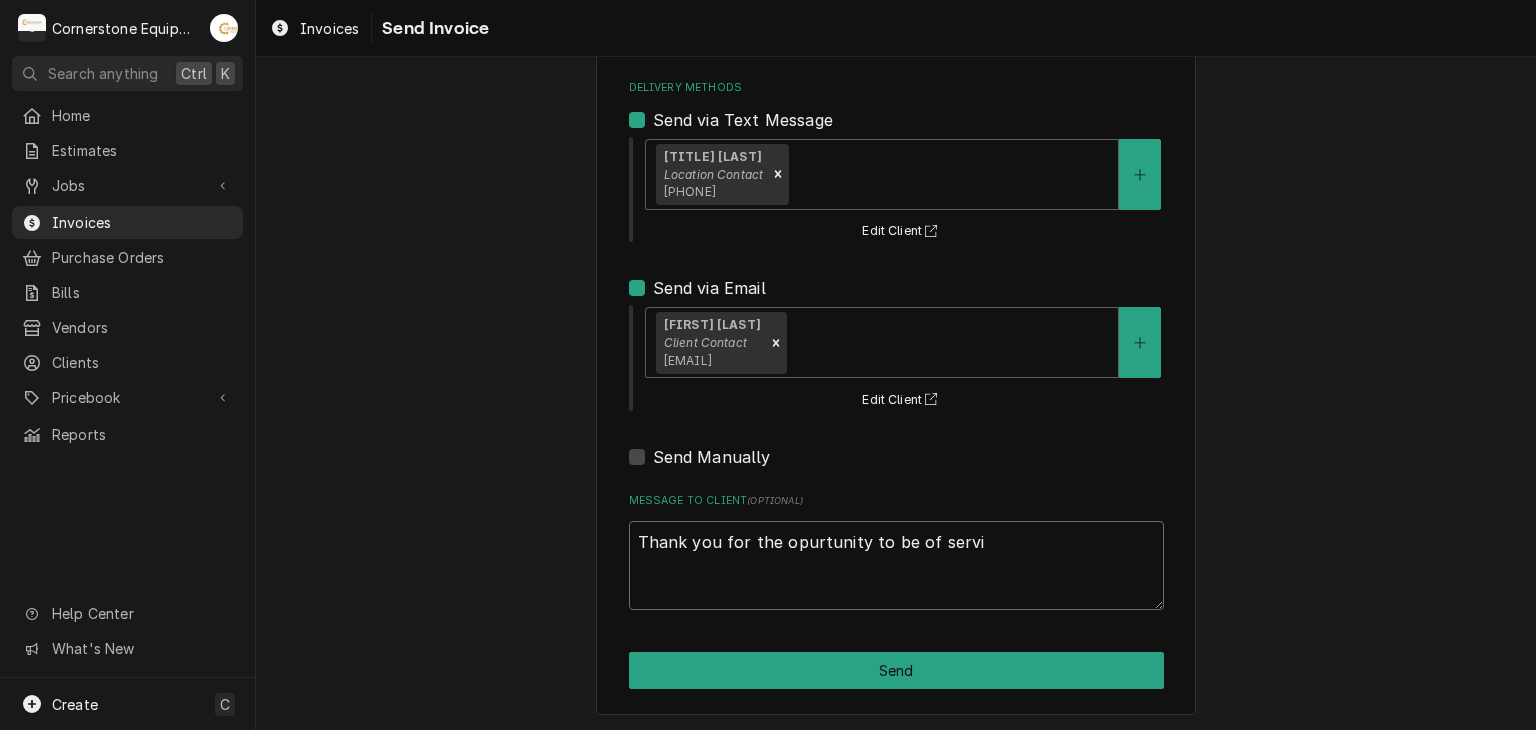 type on "x" 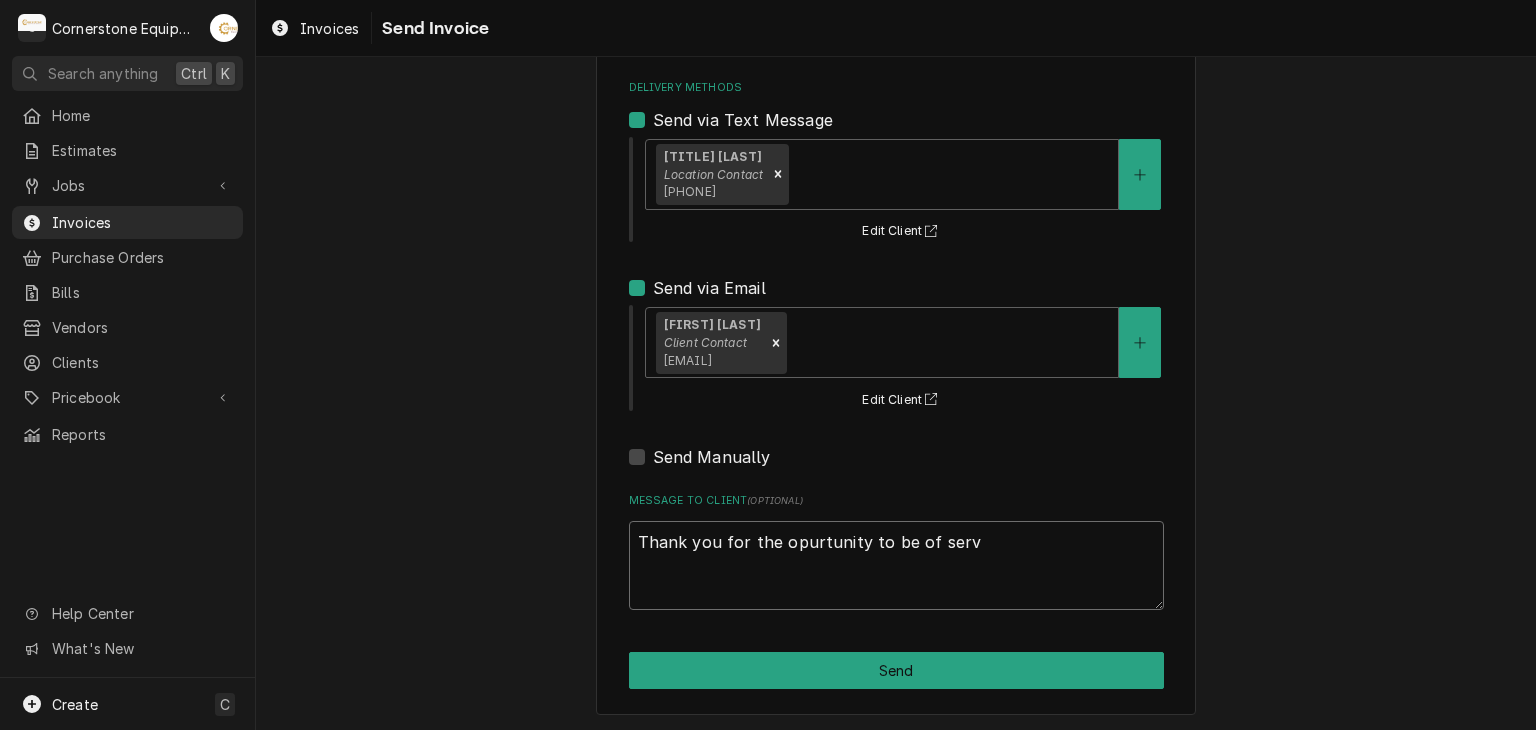 type on "x" 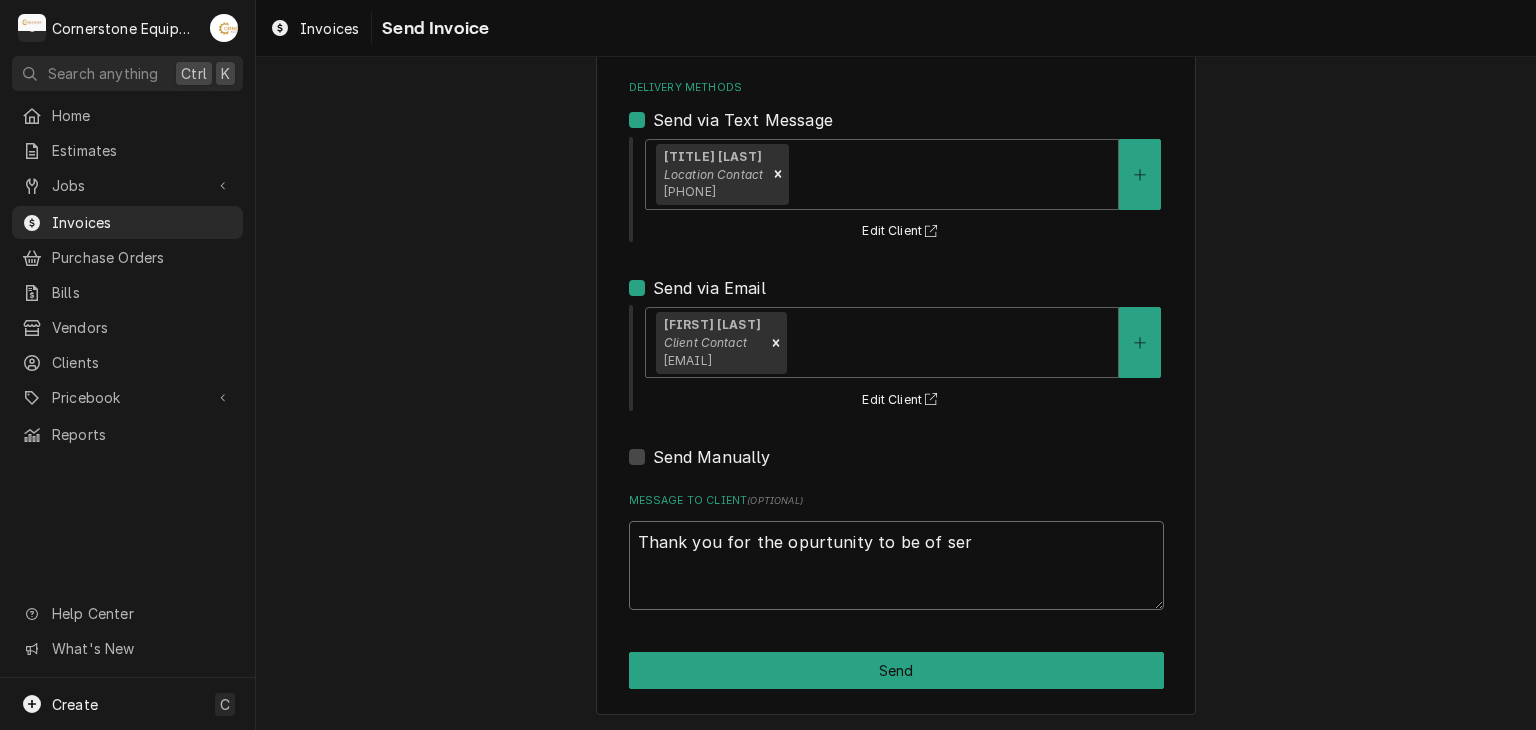 type on "x" 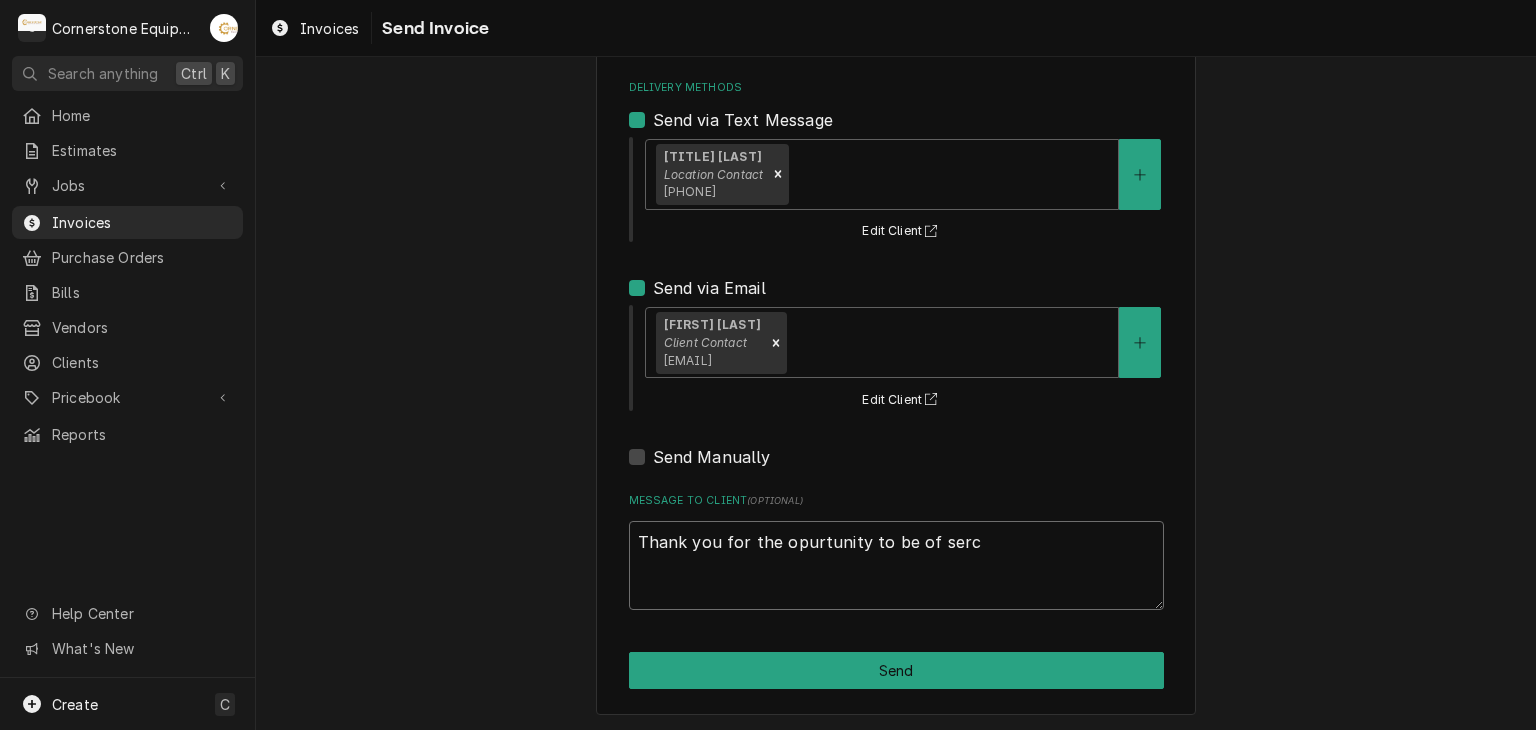 type on "x" 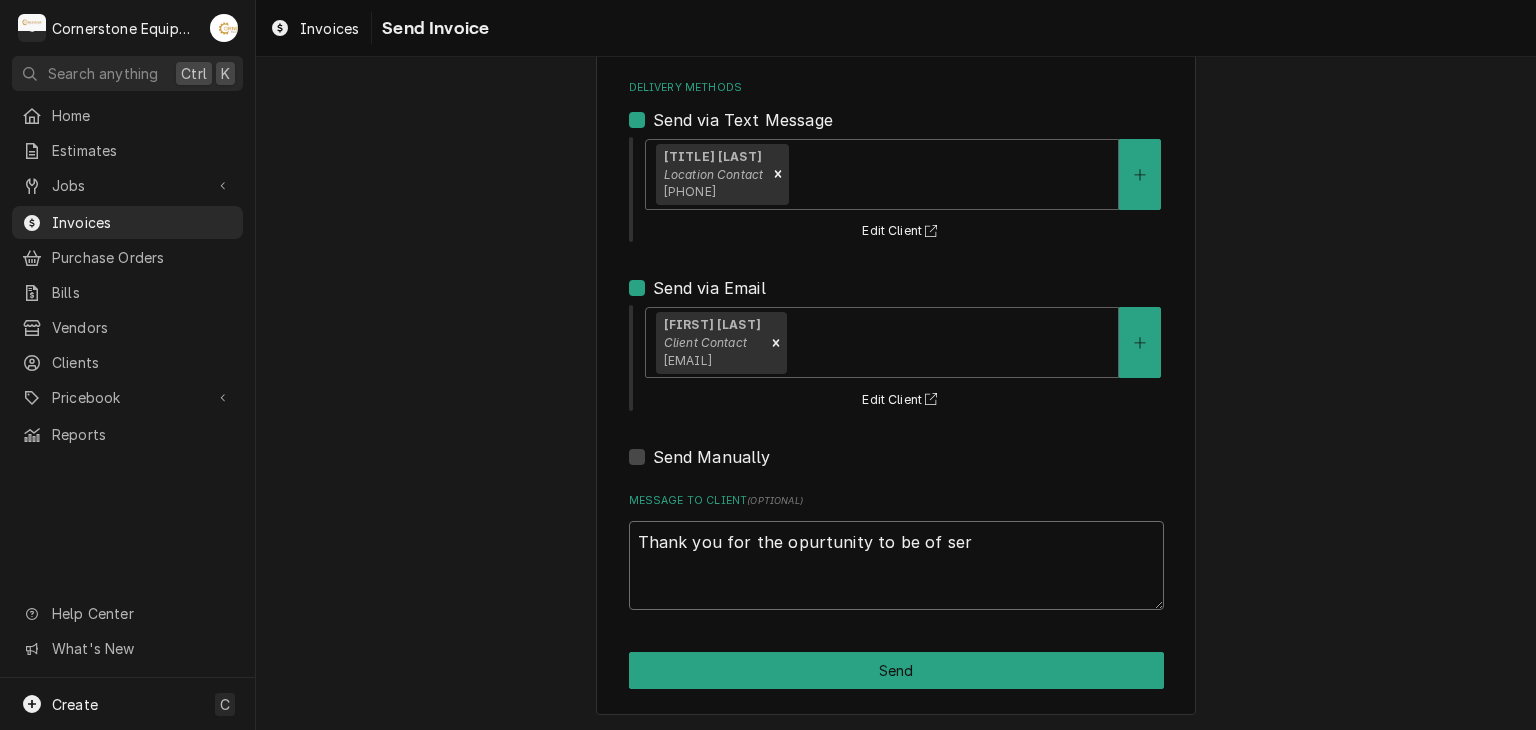 type on "x" 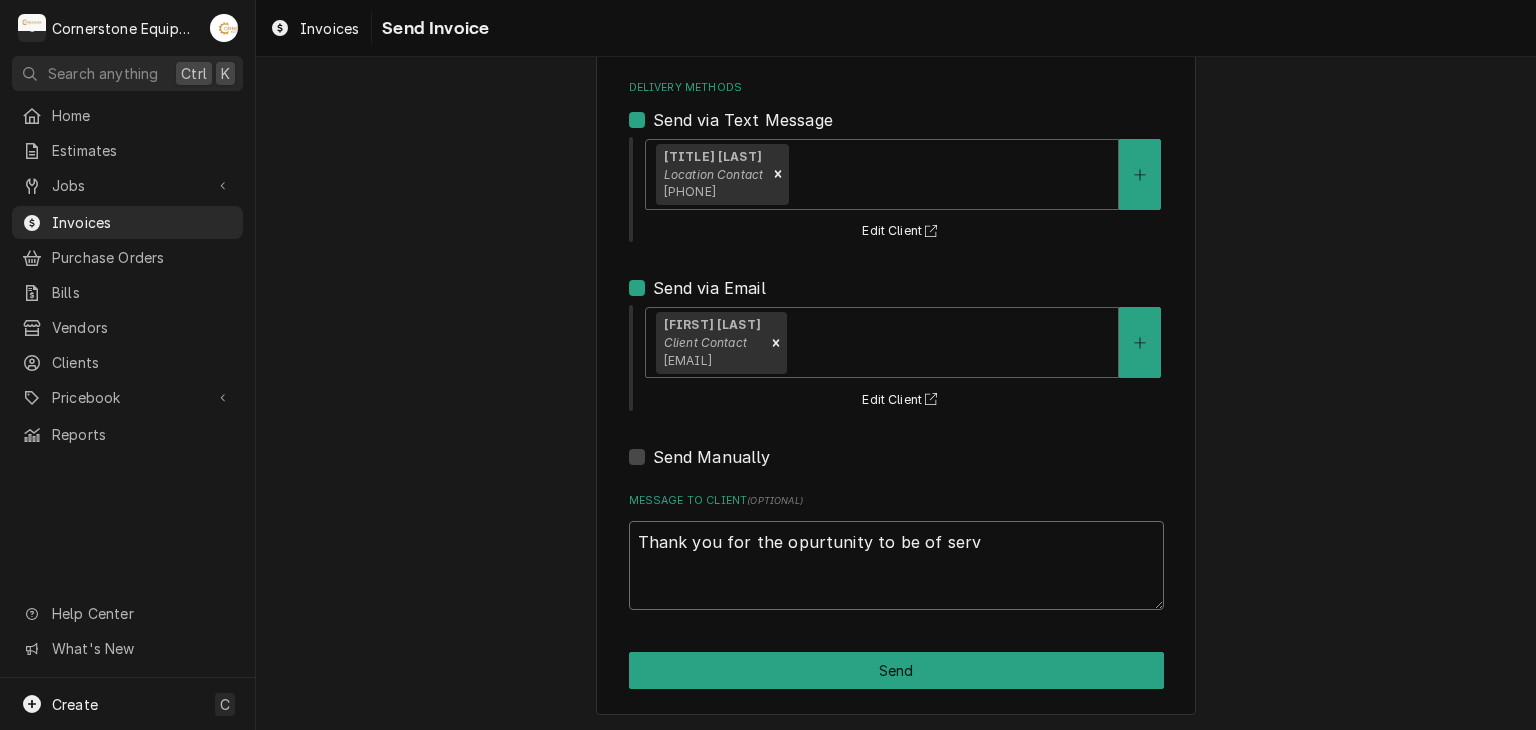 type on "x" 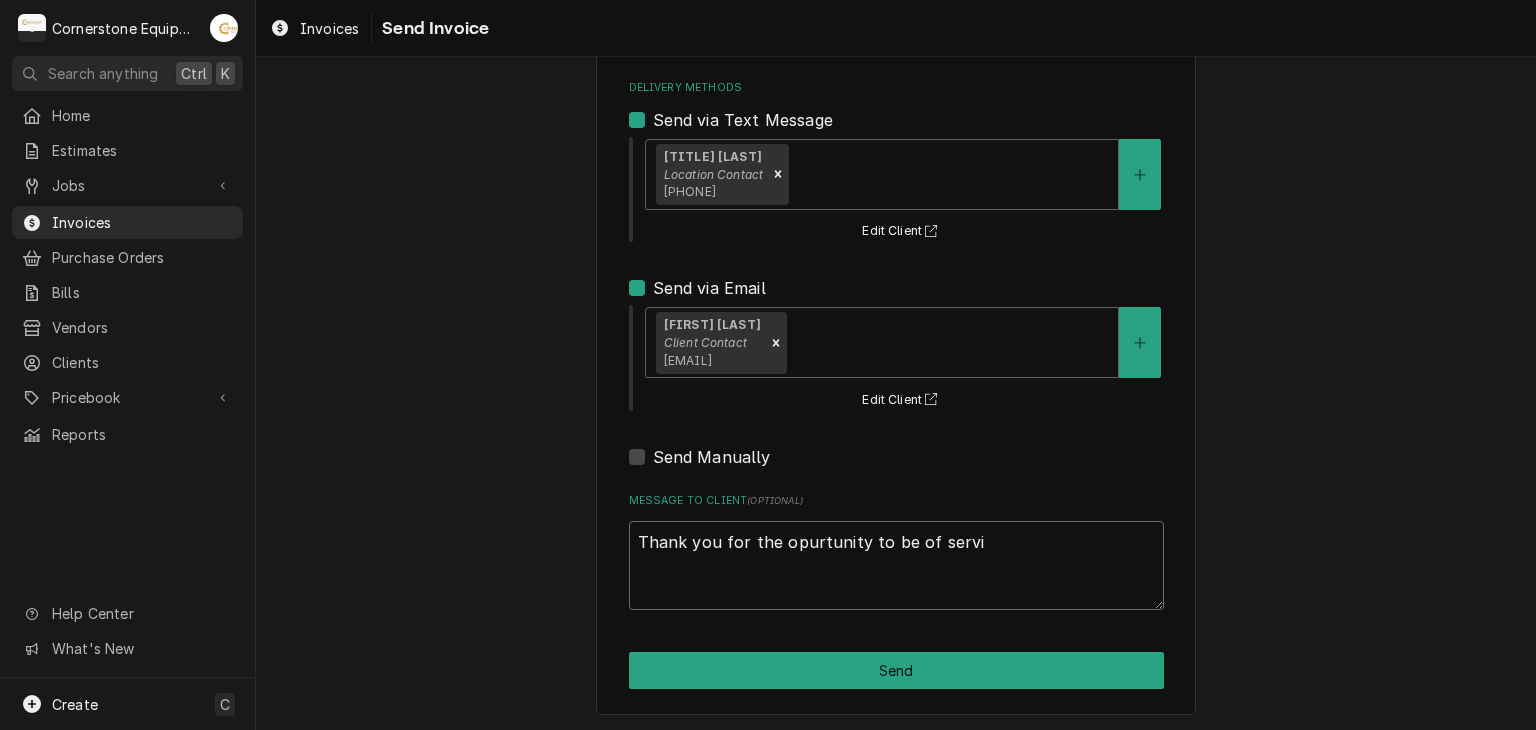 type on "x" 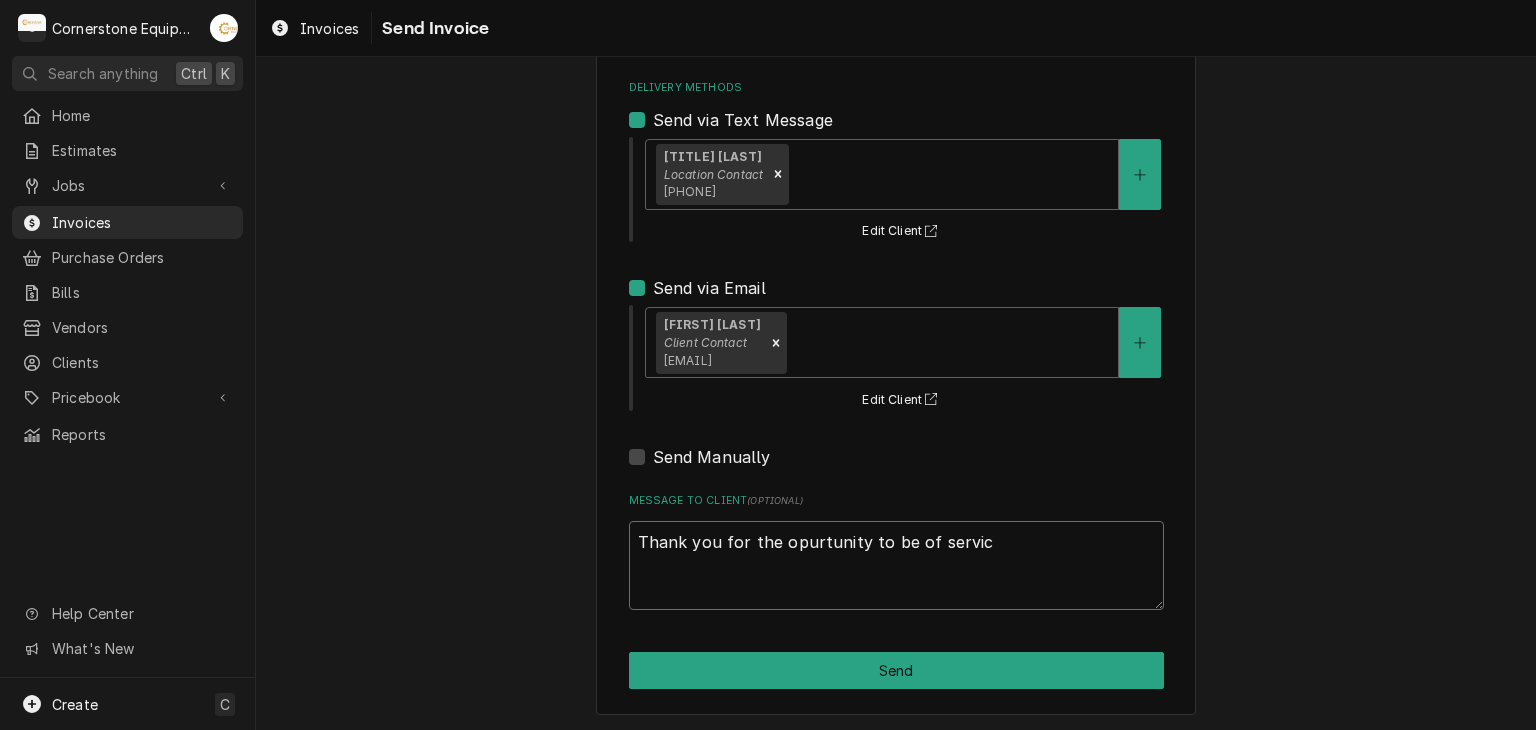 type on "x" 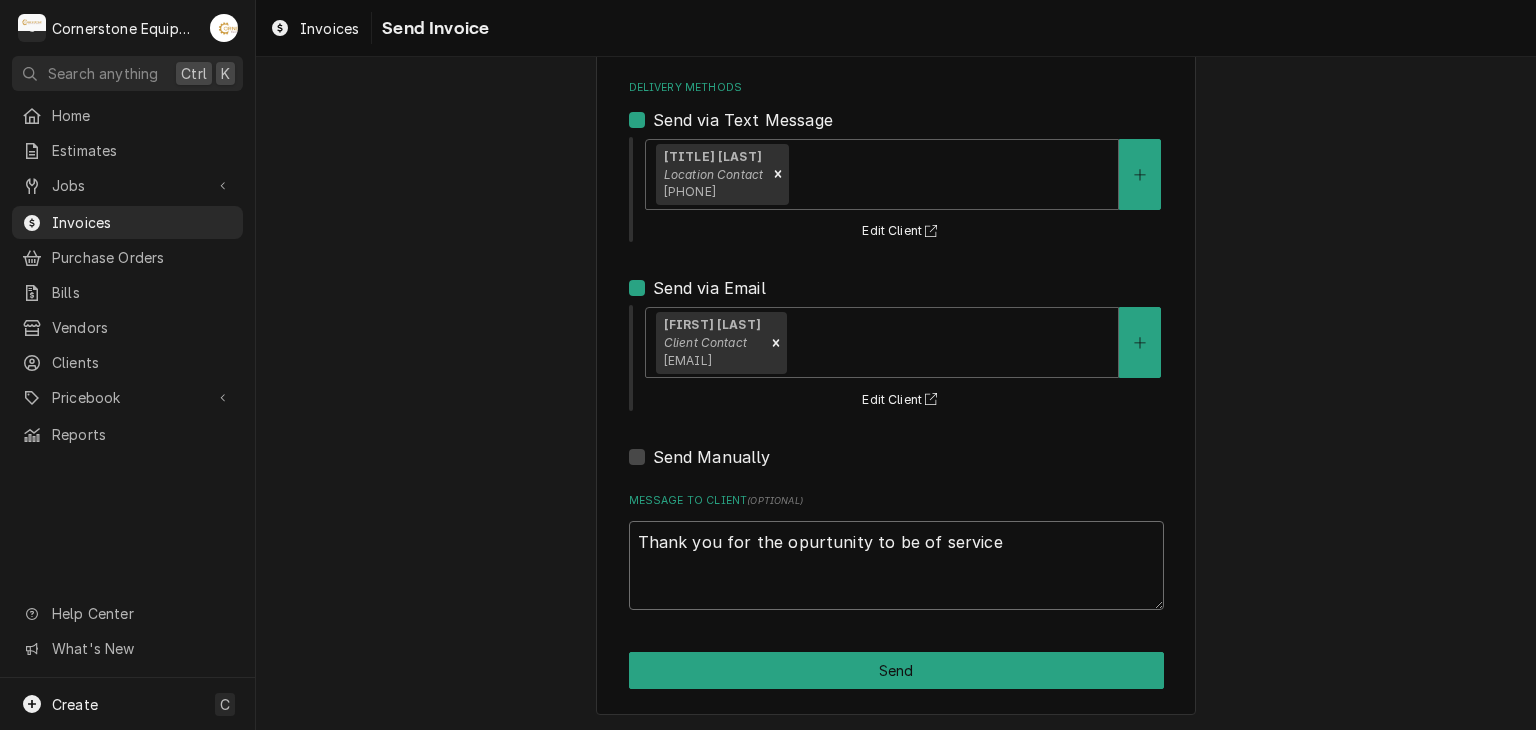 type on "x" 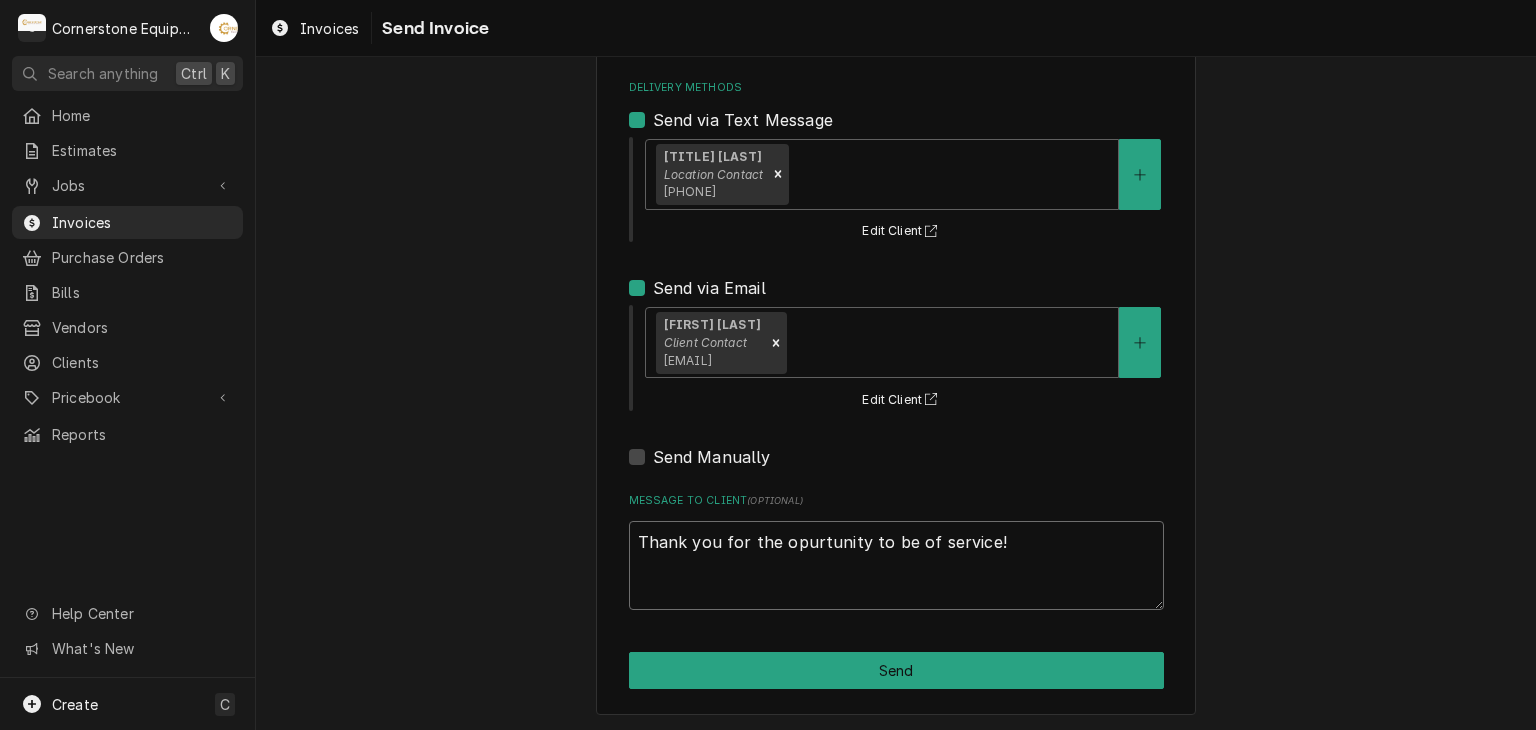 type on "x" 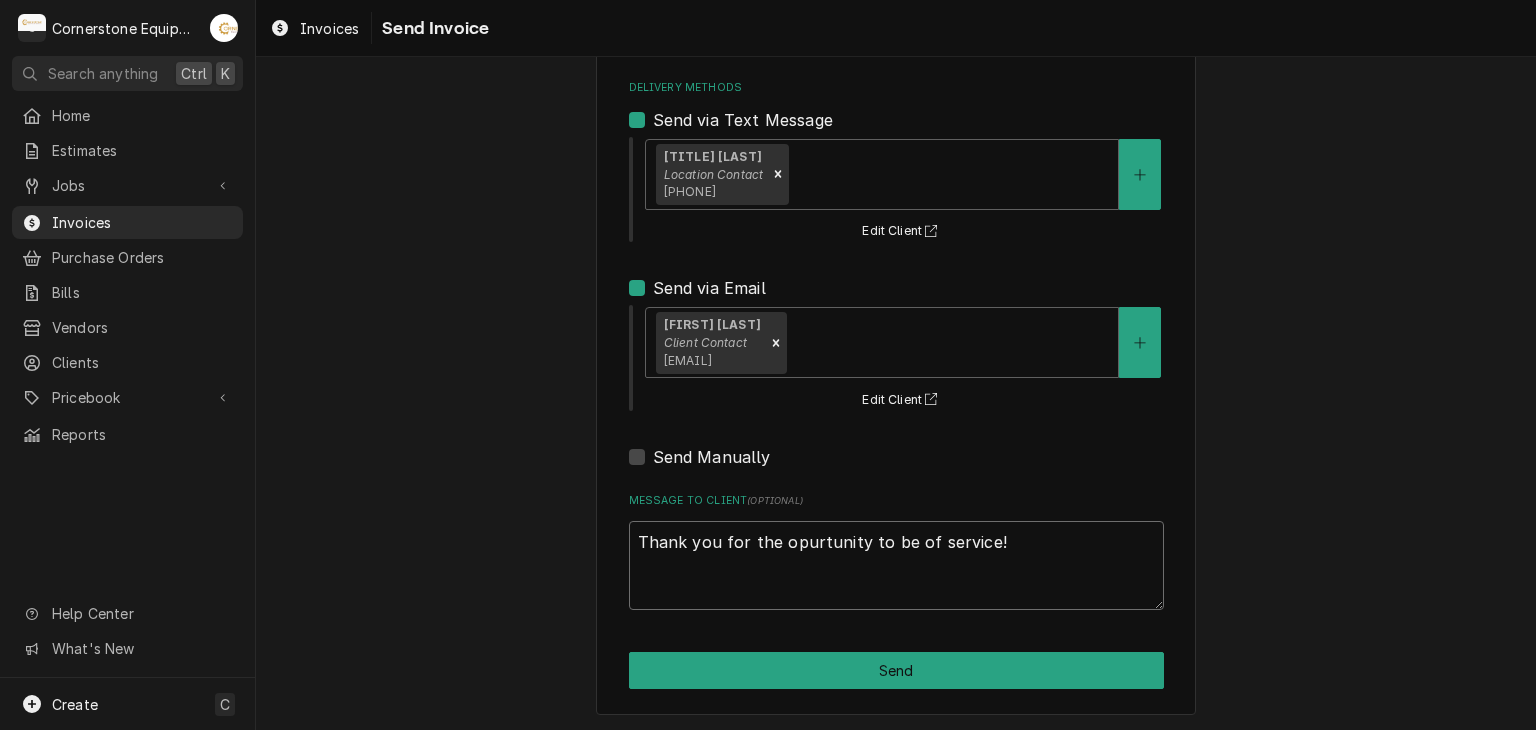 type on "x" 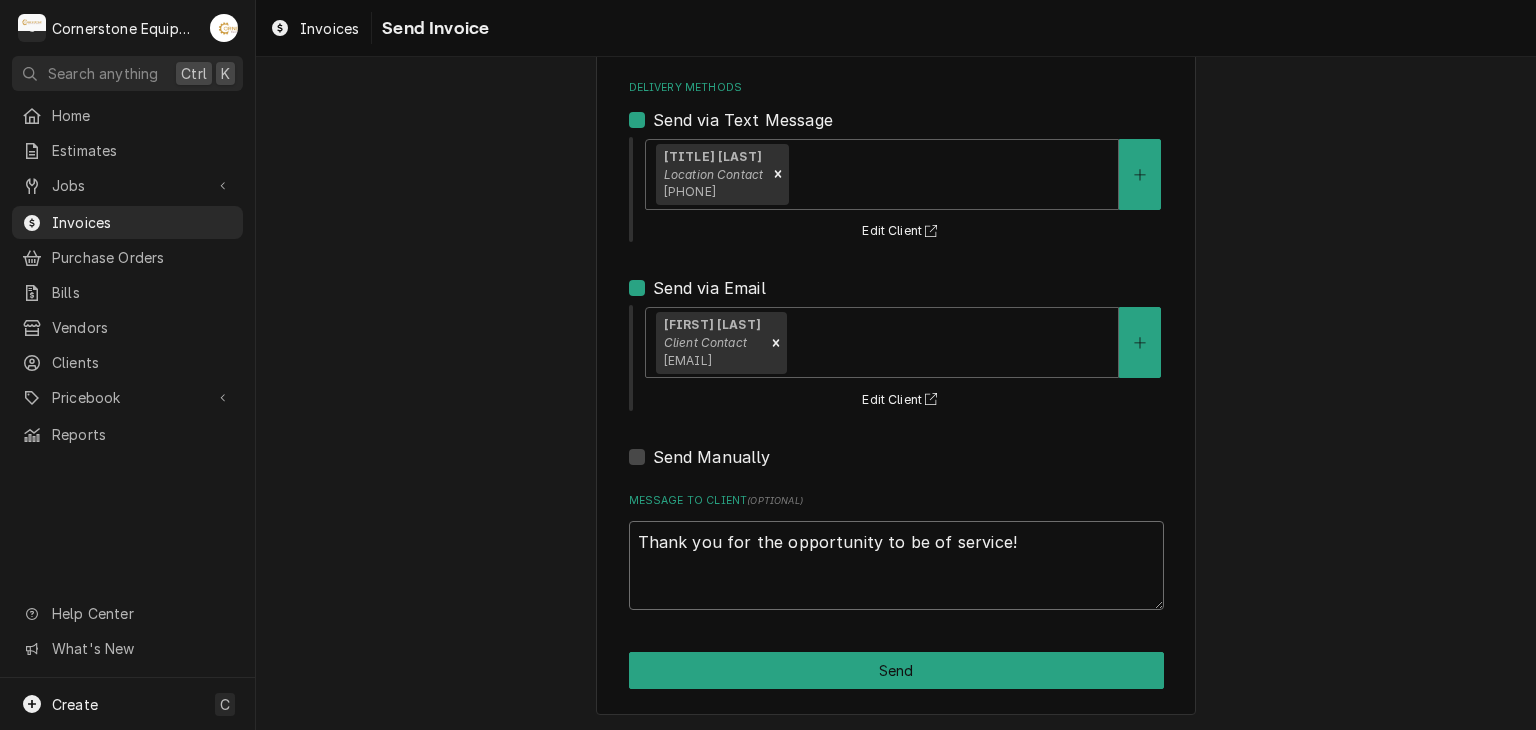 type on "Thank you for the opportunity to be of service!" 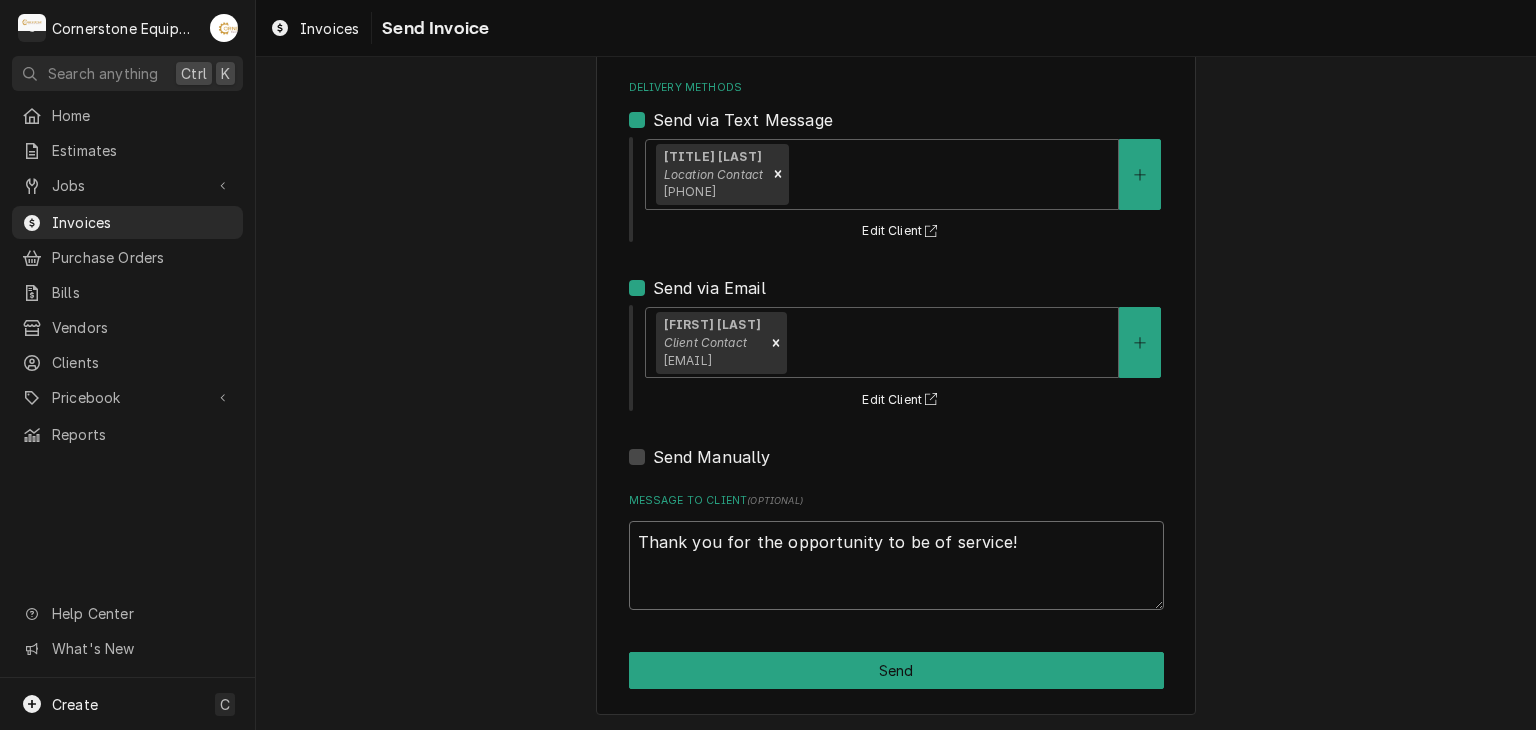 click on "Thank you for the opportunity to be of service!" at bounding box center (896, 566) 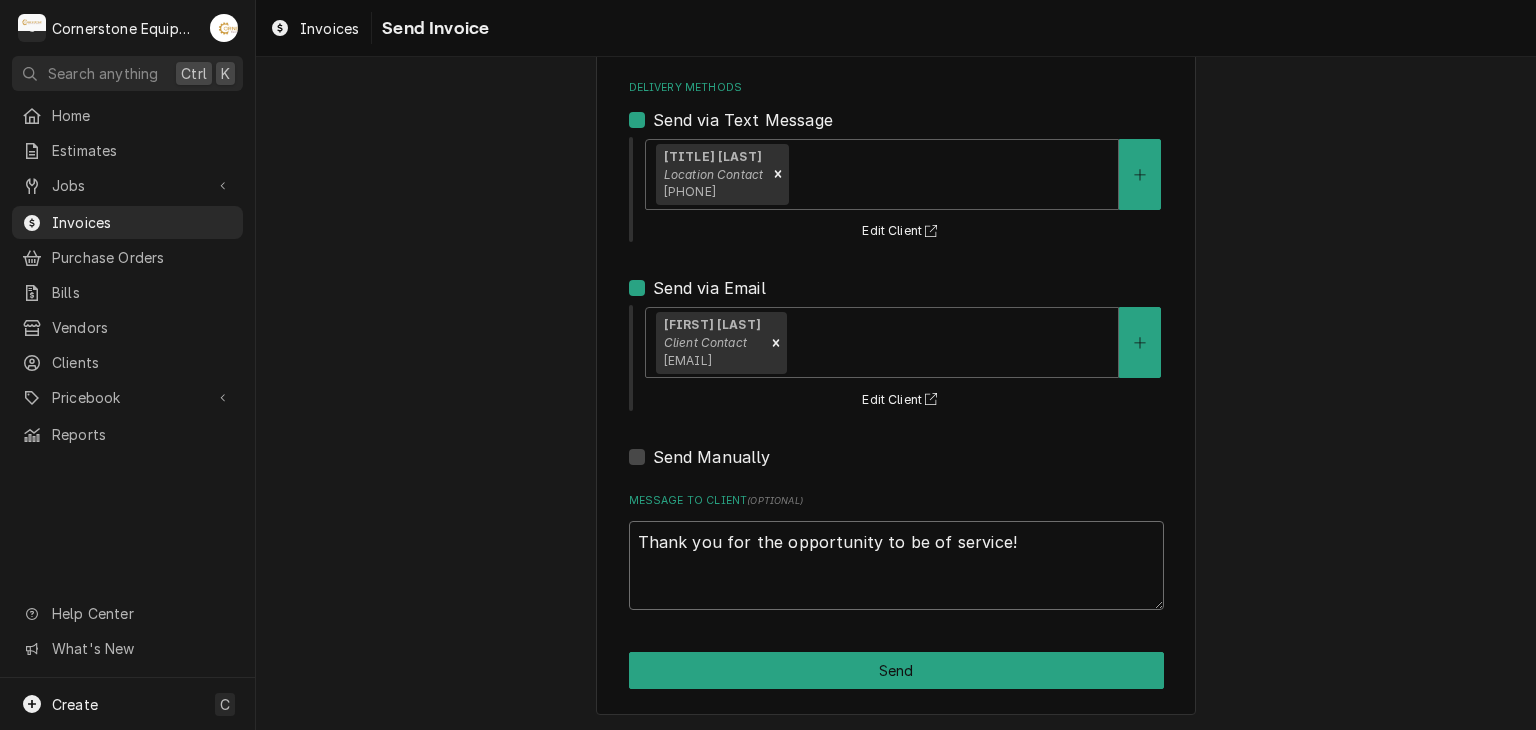paste on ""Whatever you do, work at it with all your heart, as working for the Lord." – Colossians 3:23" 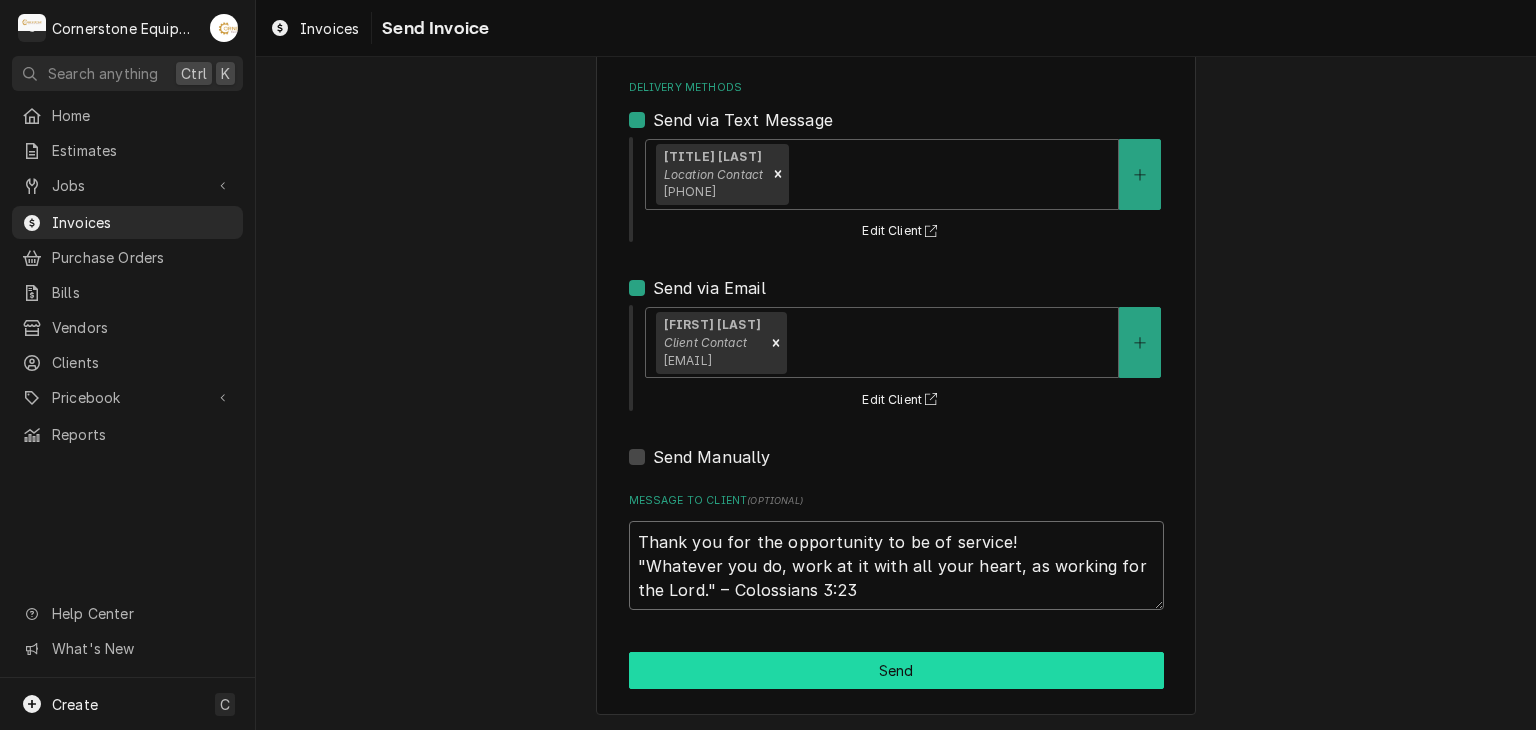 type on "Thank you for the opportunity to be of service!
"Whatever you do, work at it with all your heart, as working for the Lord." – Colossians 3:23" 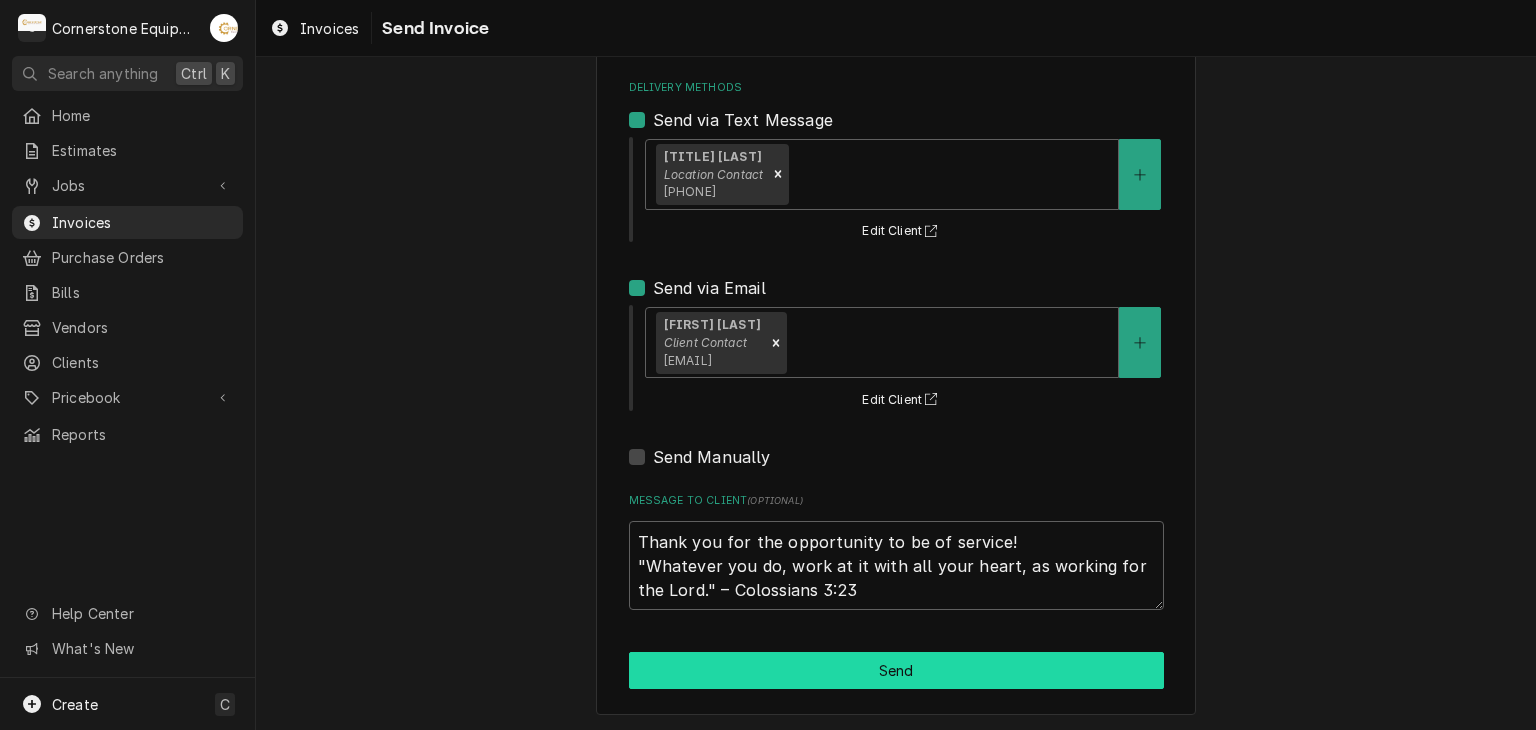 click on "Send" at bounding box center [896, 670] 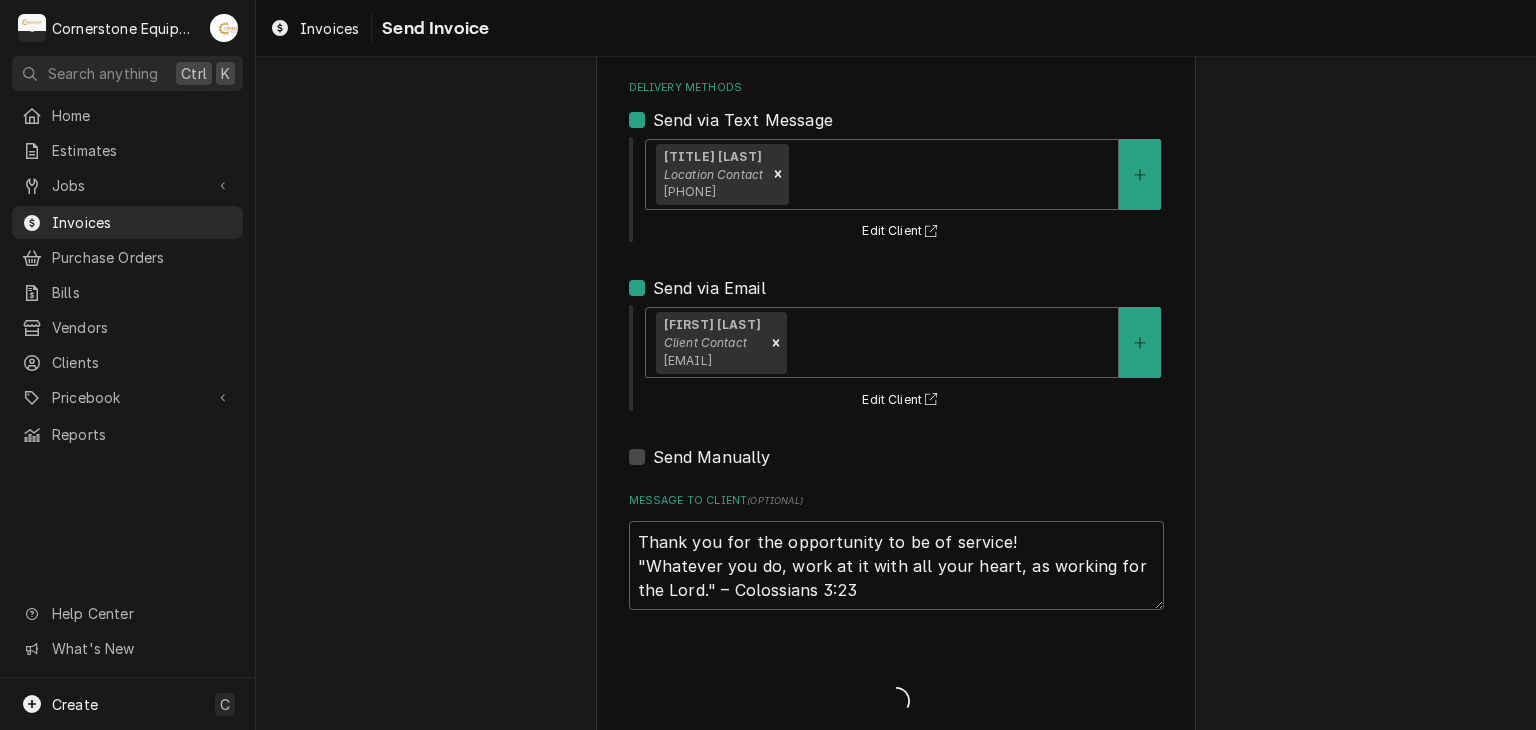 type on "x" 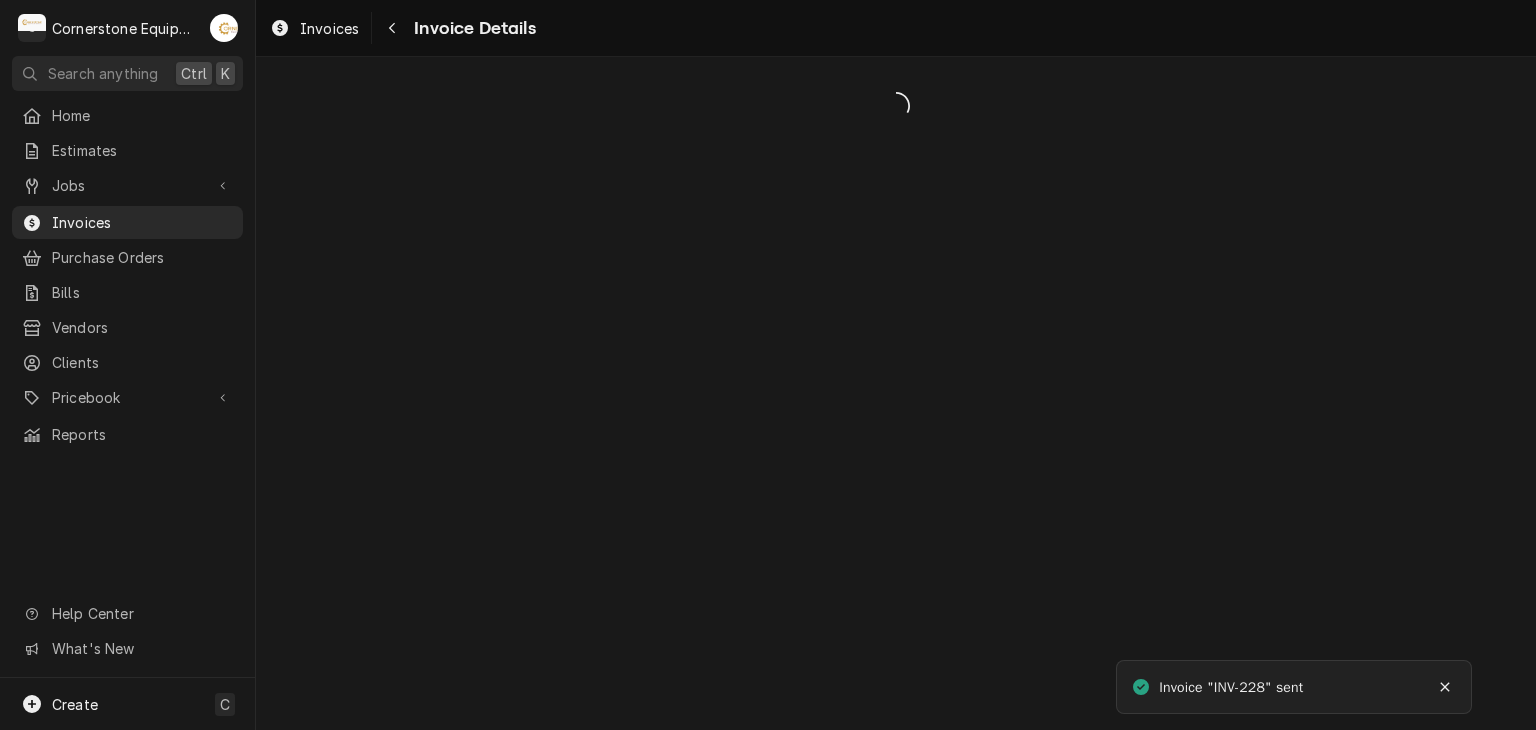 scroll, scrollTop: 0, scrollLeft: 0, axis: both 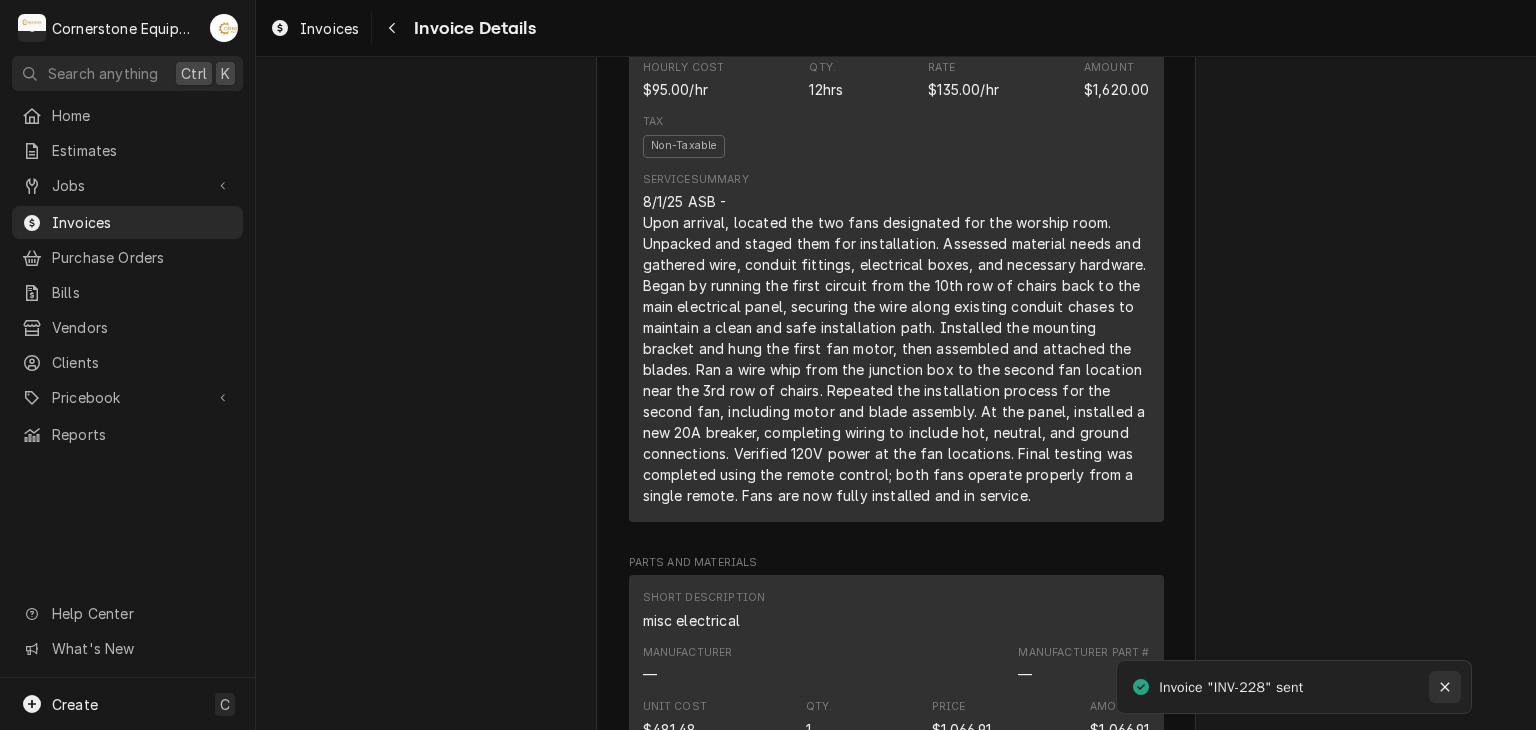 click at bounding box center [1445, 687] 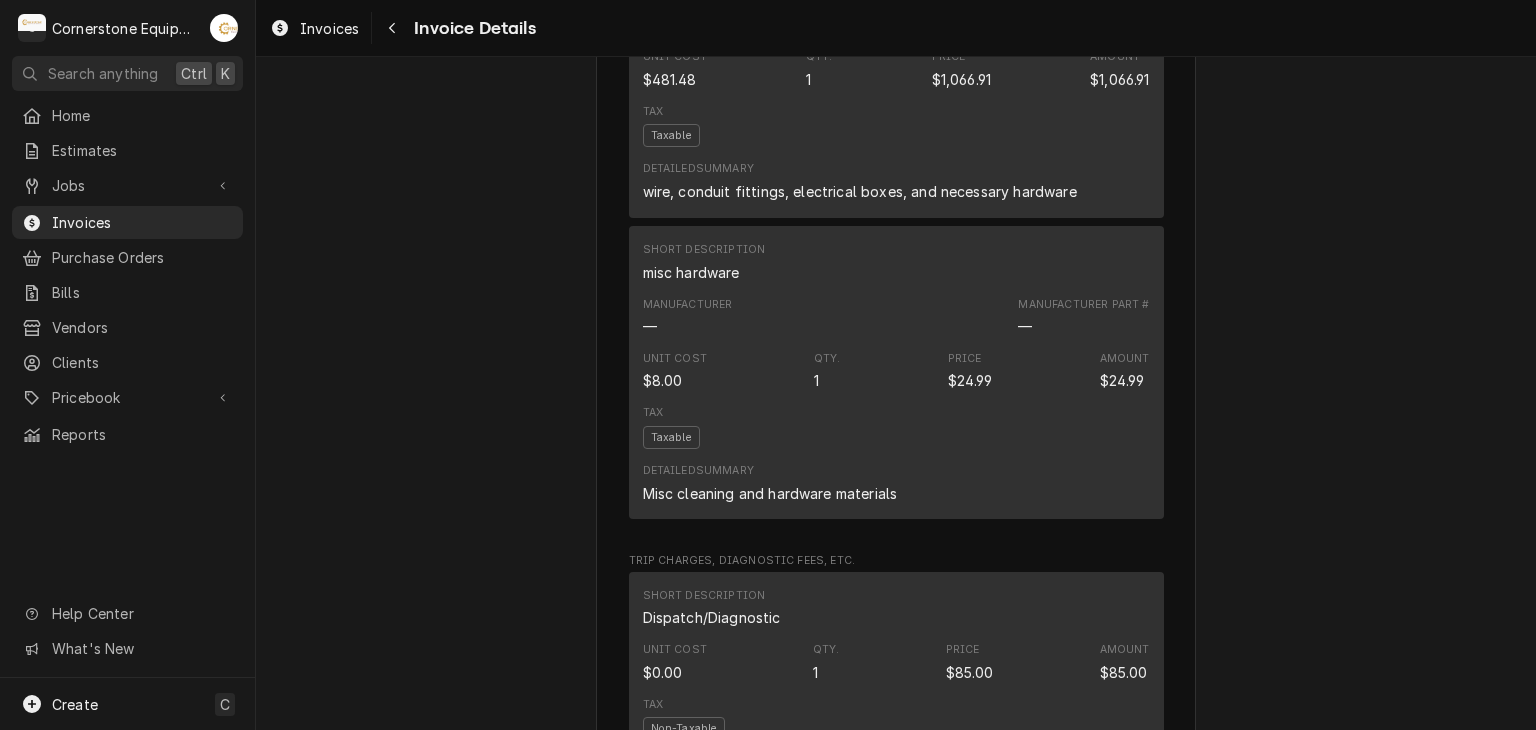 scroll, scrollTop: 840, scrollLeft: 0, axis: vertical 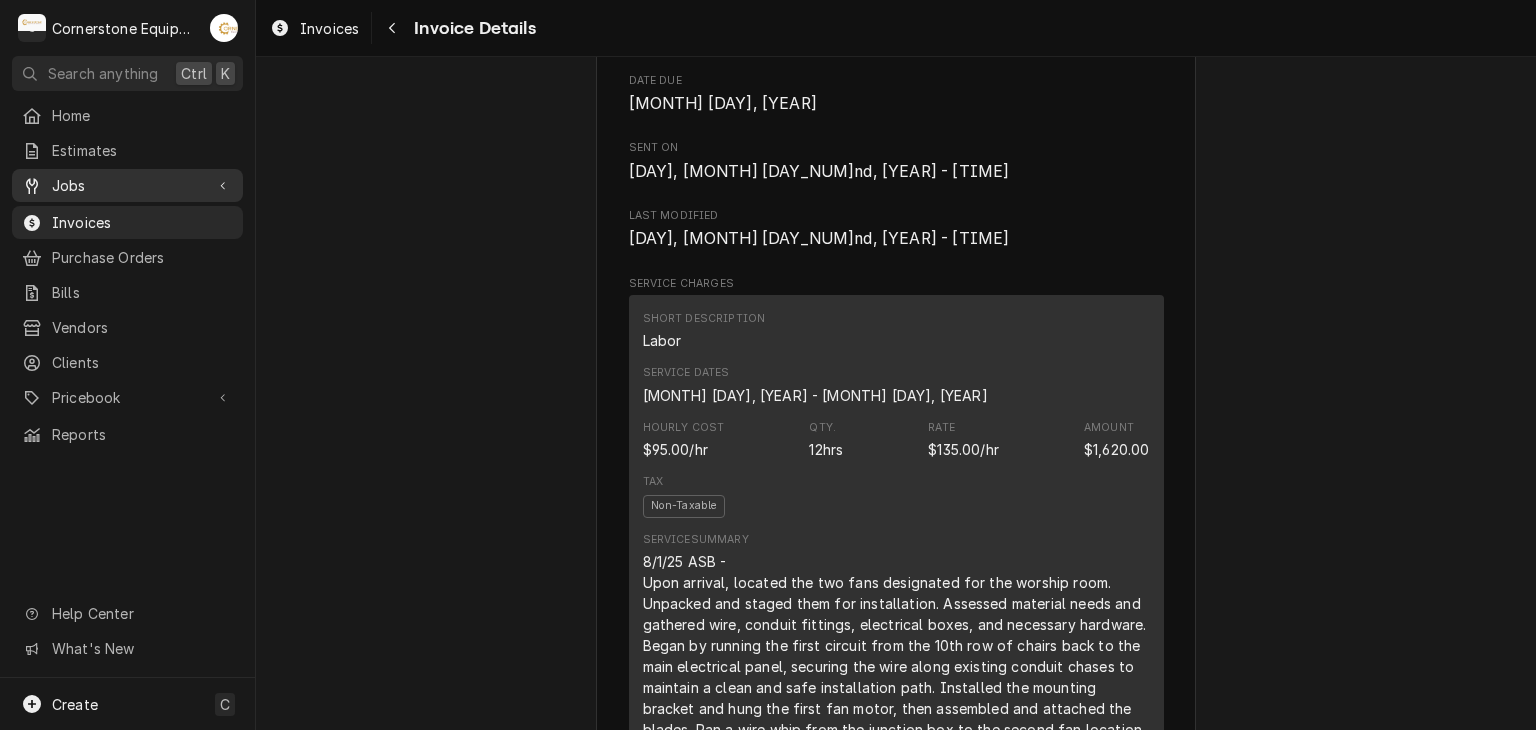 click on "Jobs" at bounding box center (127, 185) 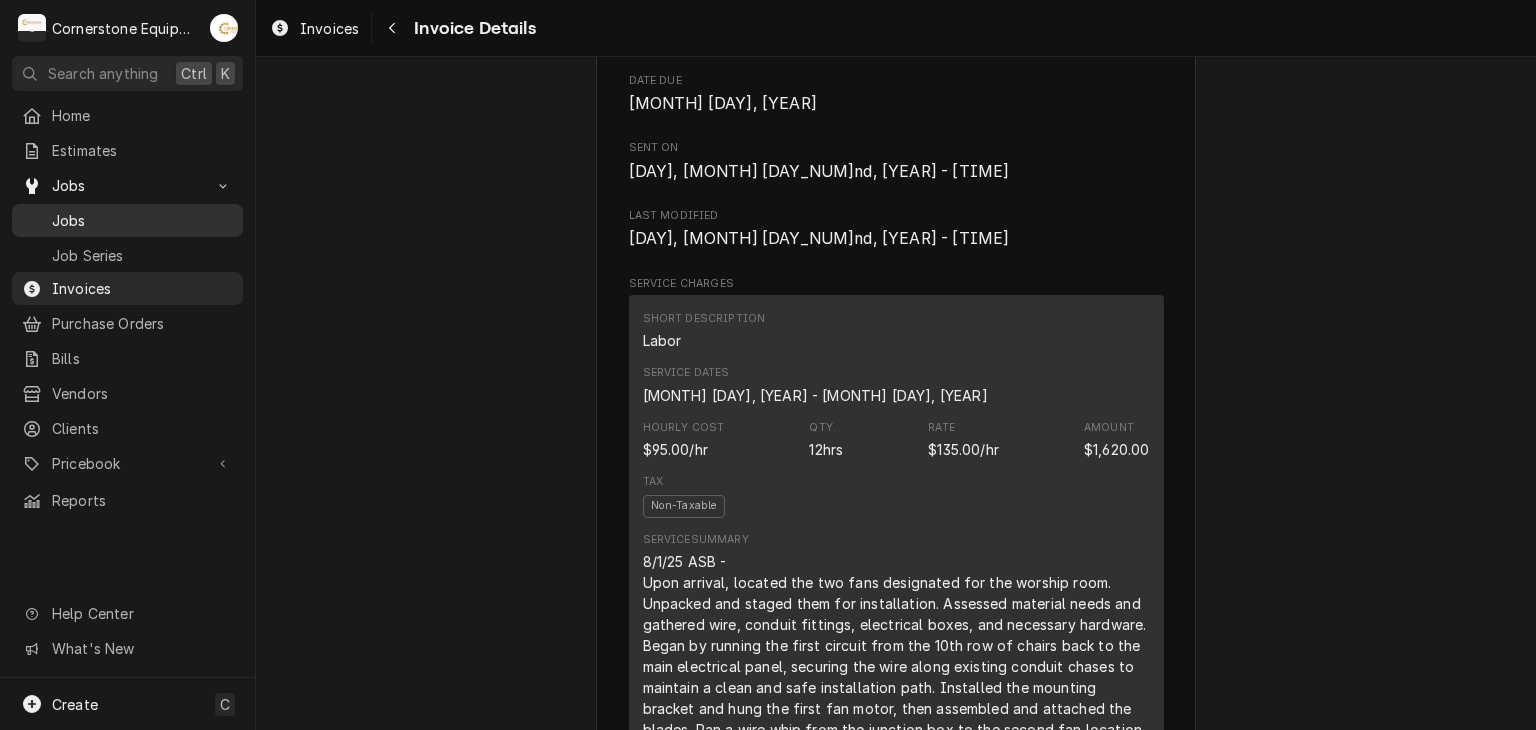 click on "Jobs" at bounding box center (127, 220) 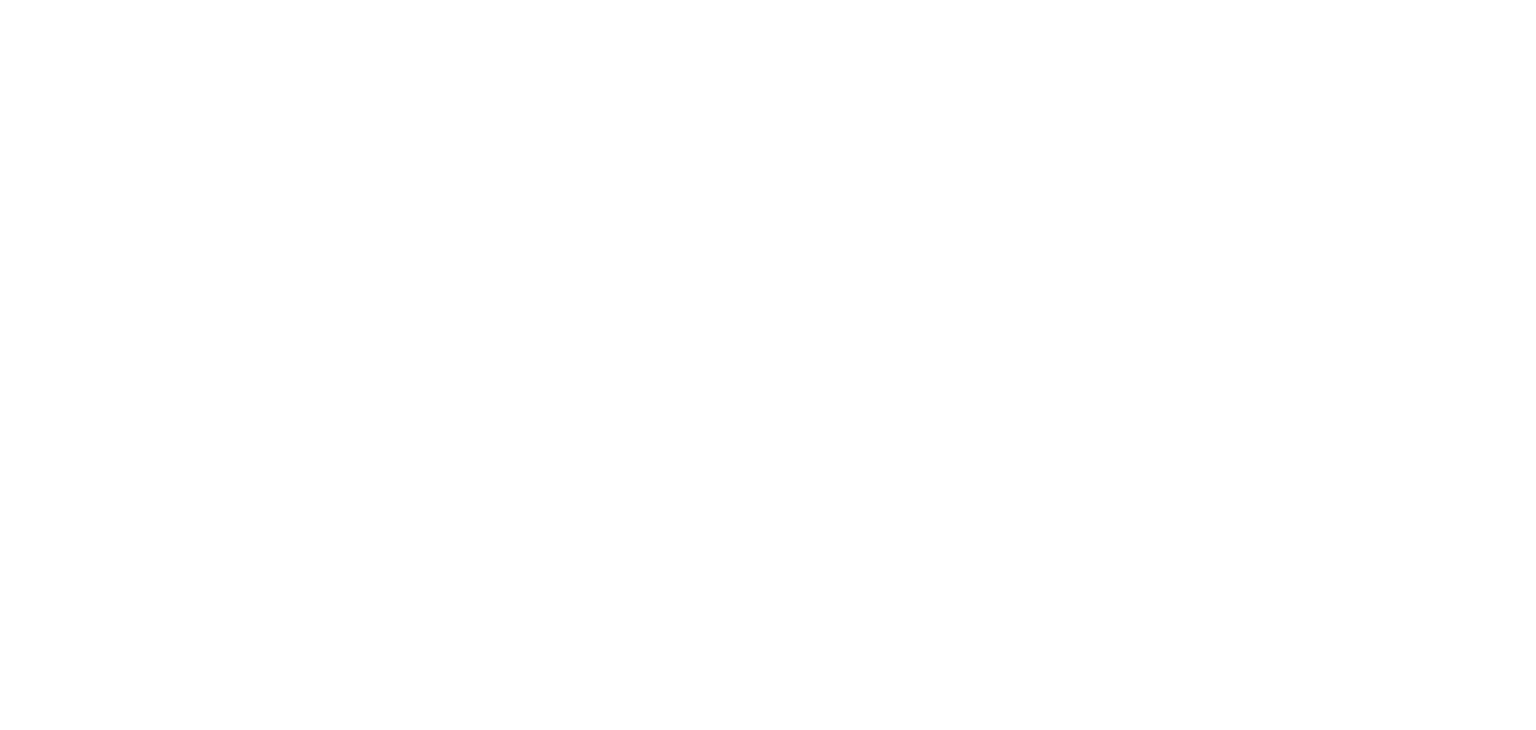 scroll, scrollTop: 0, scrollLeft: 0, axis: both 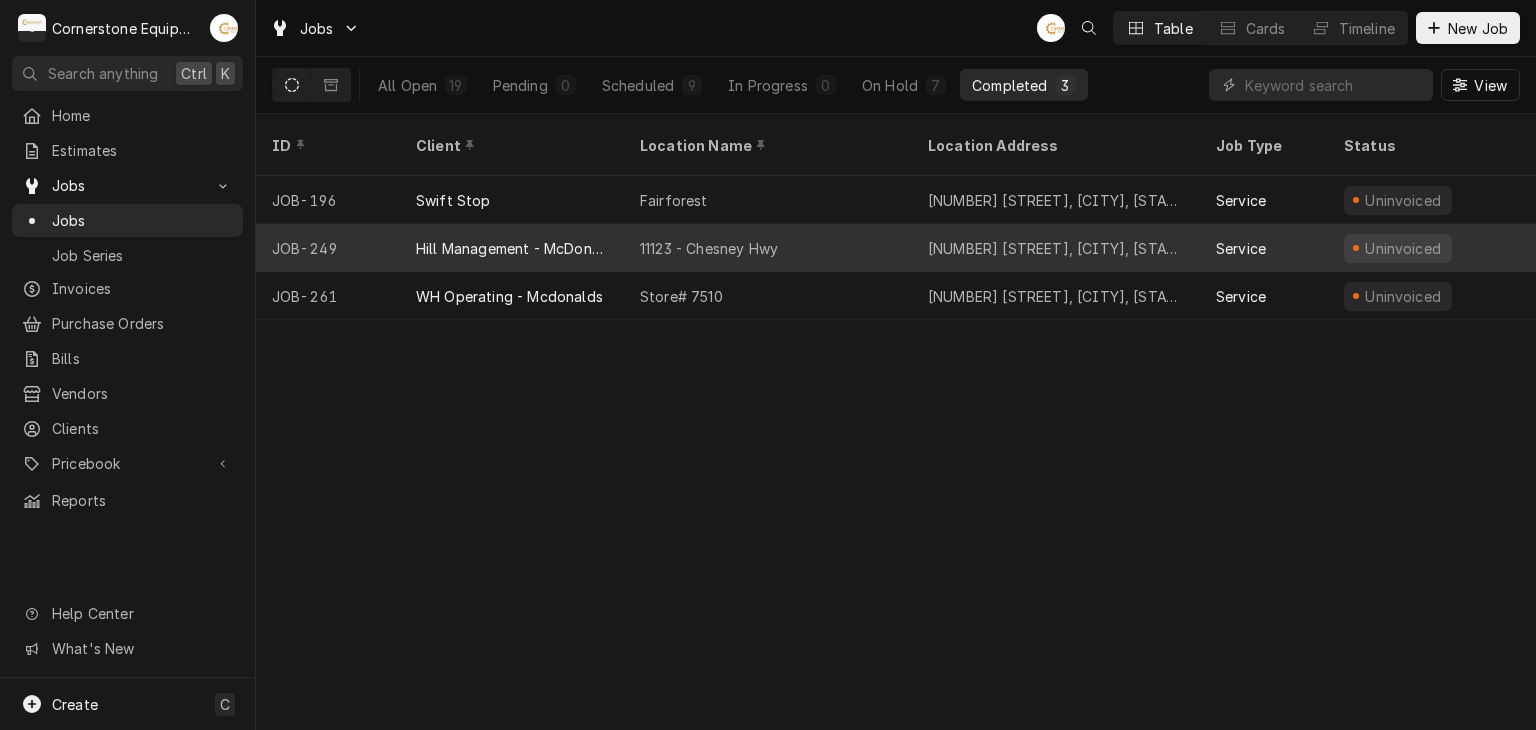 click on "[NUMBER] [STREET], [CITY], [STATE] [POSTAL_CODE]" at bounding box center (1056, 248) 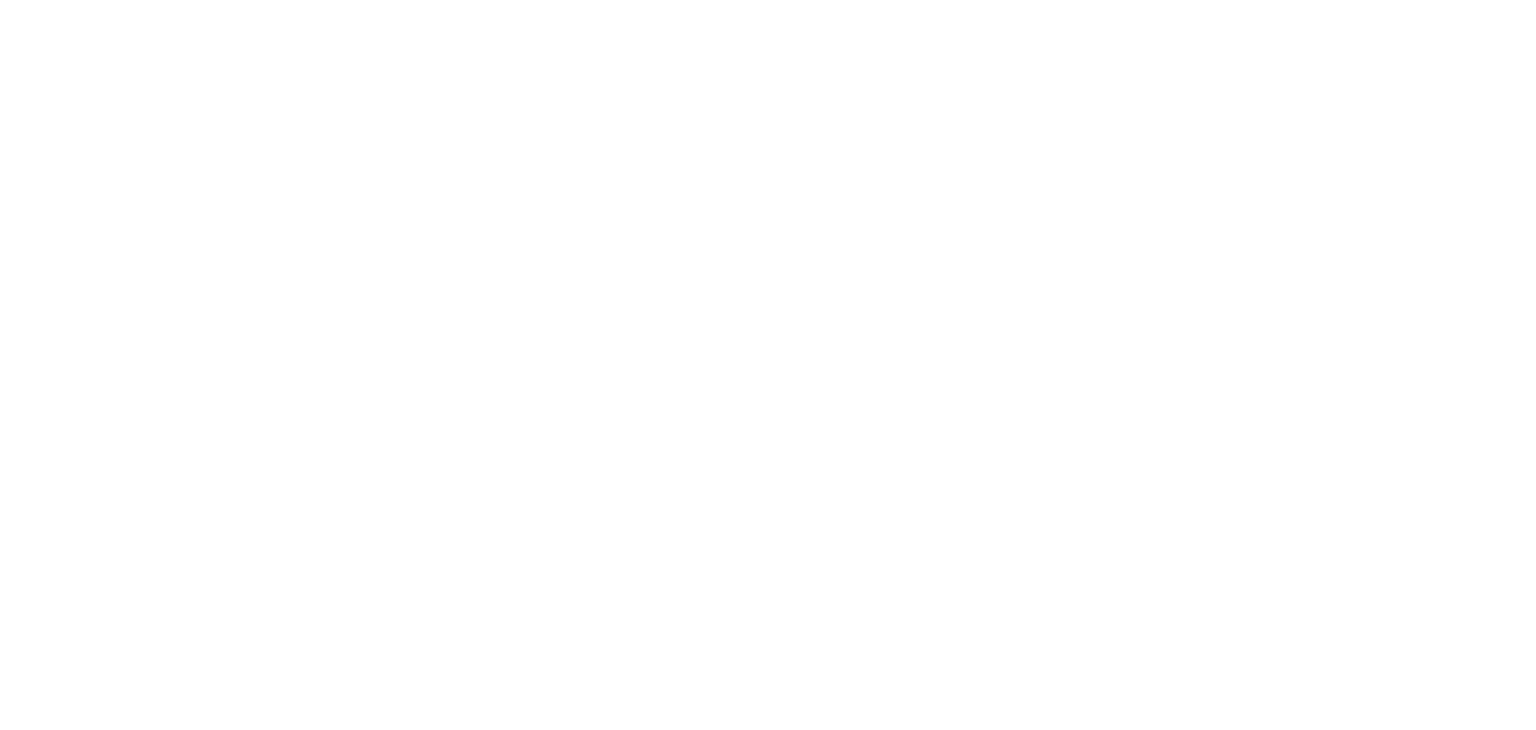 scroll, scrollTop: 0, scrollLeft: 0, axis: both 